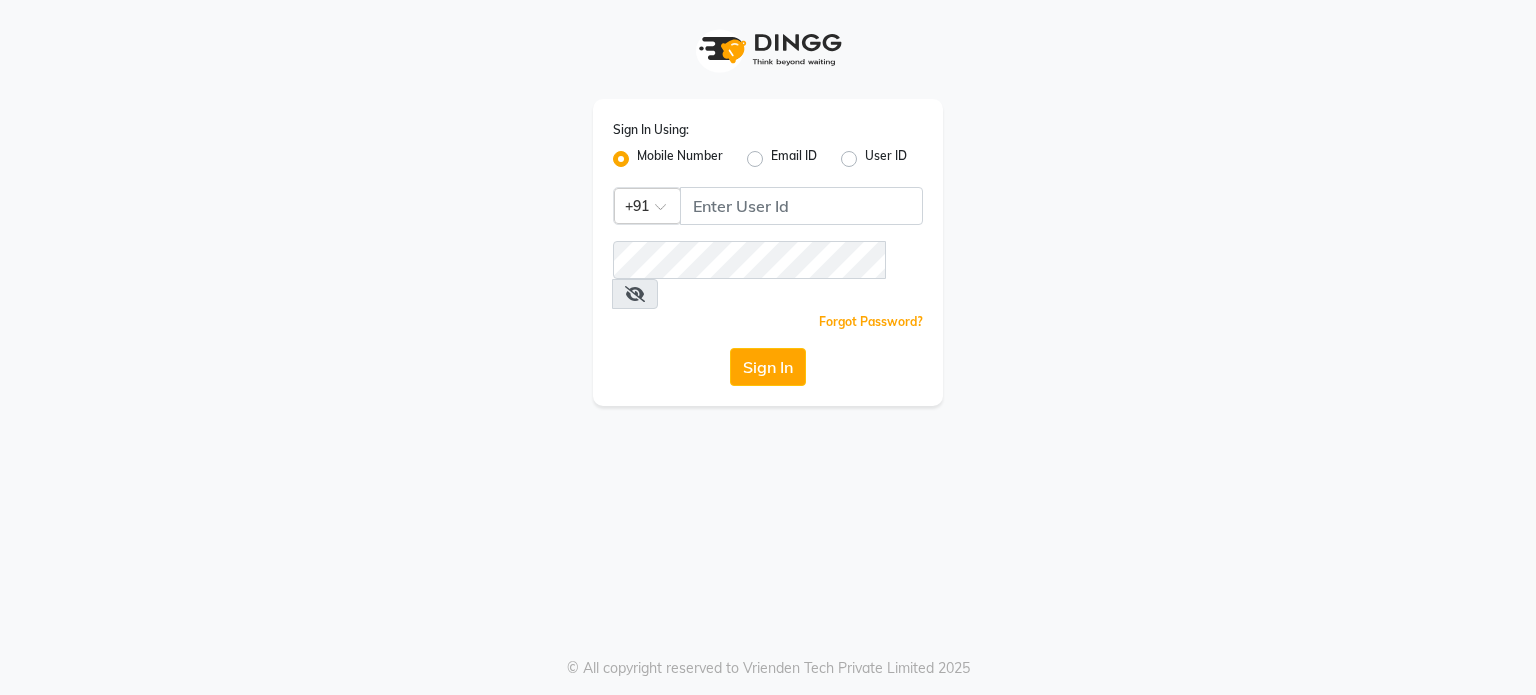 scroll, scrollTop: 0, scrollLeft: 0, axis: both 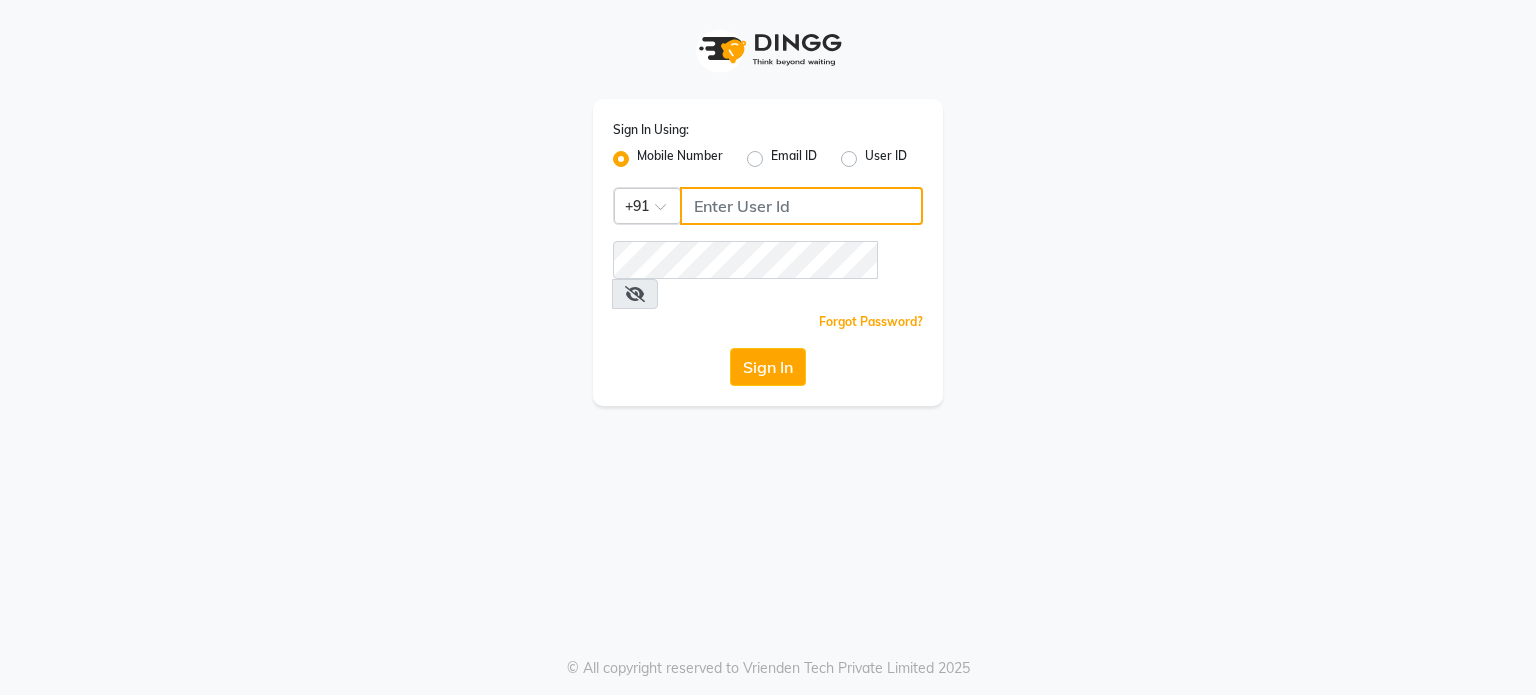 type on "8408993355" 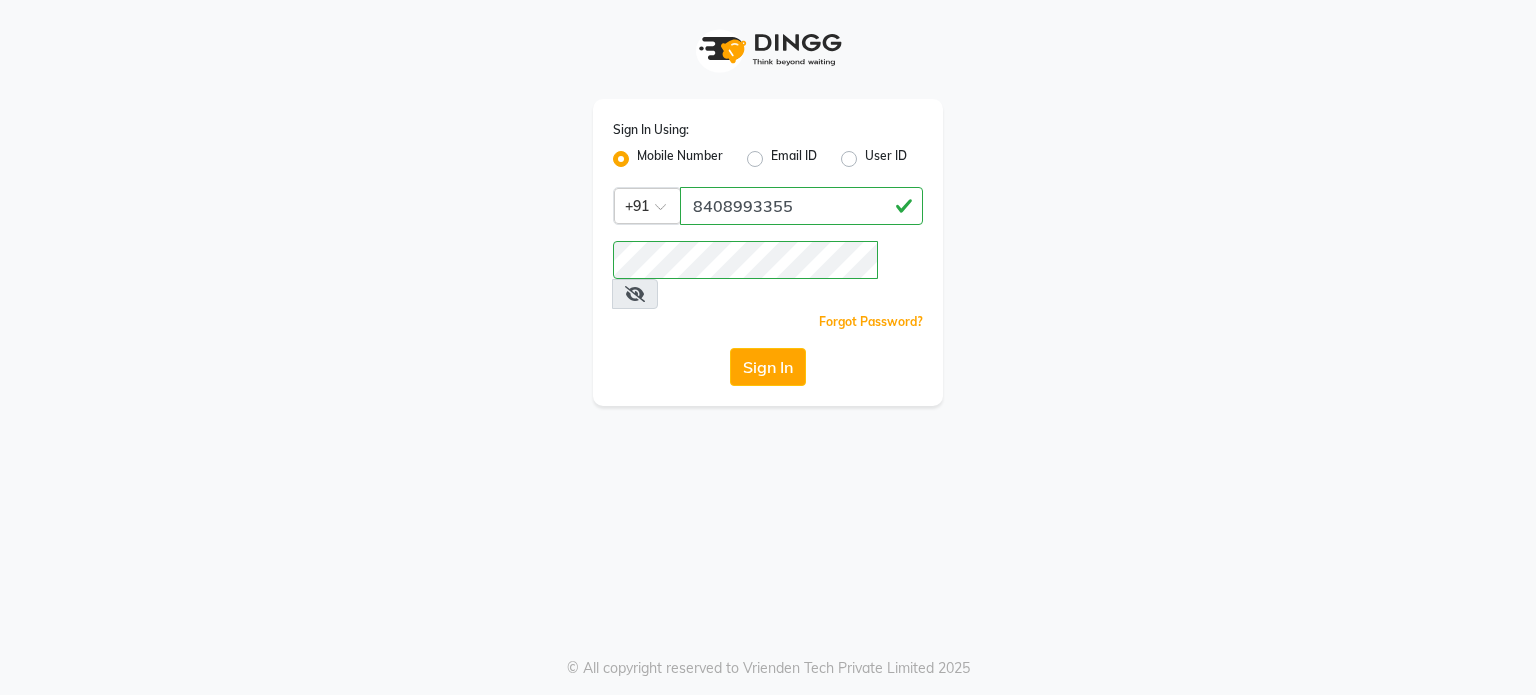 click at bounding box center [635, 294] 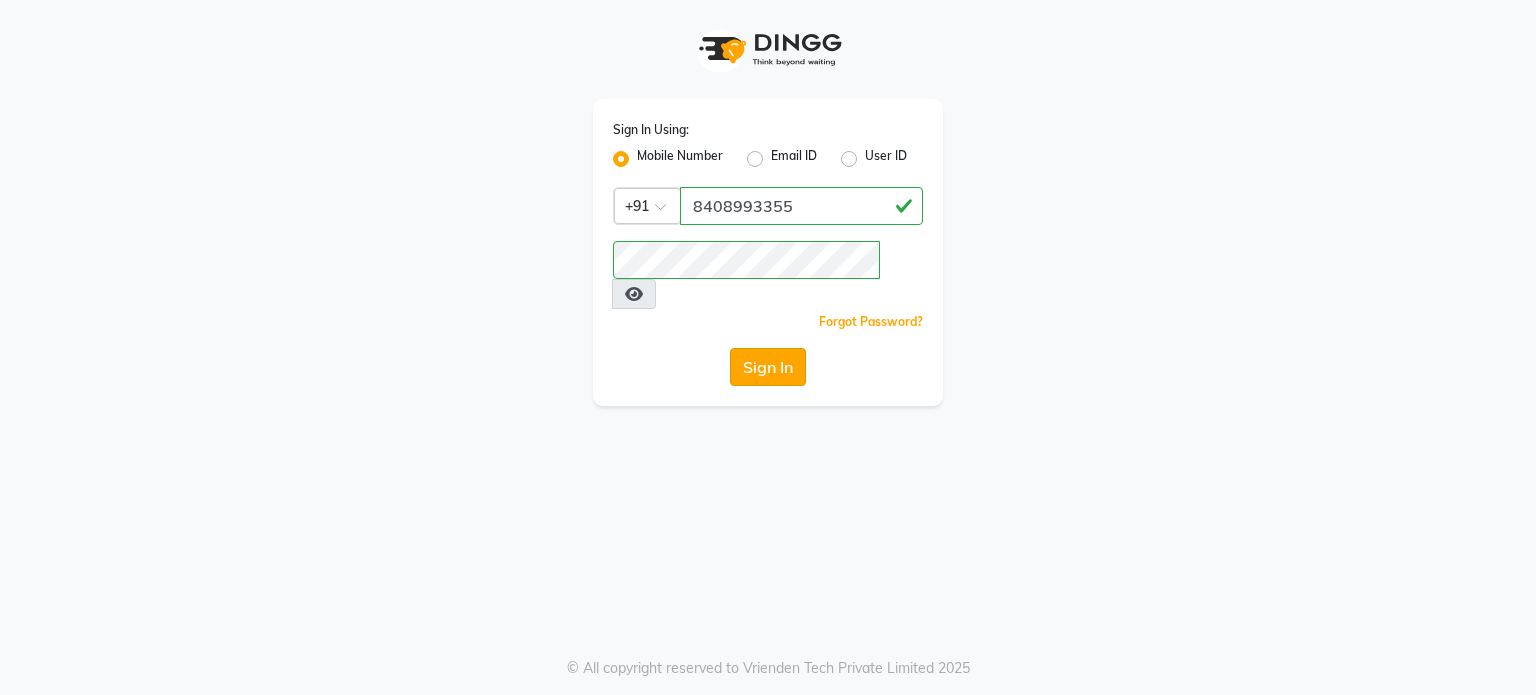 click on "Sign In" 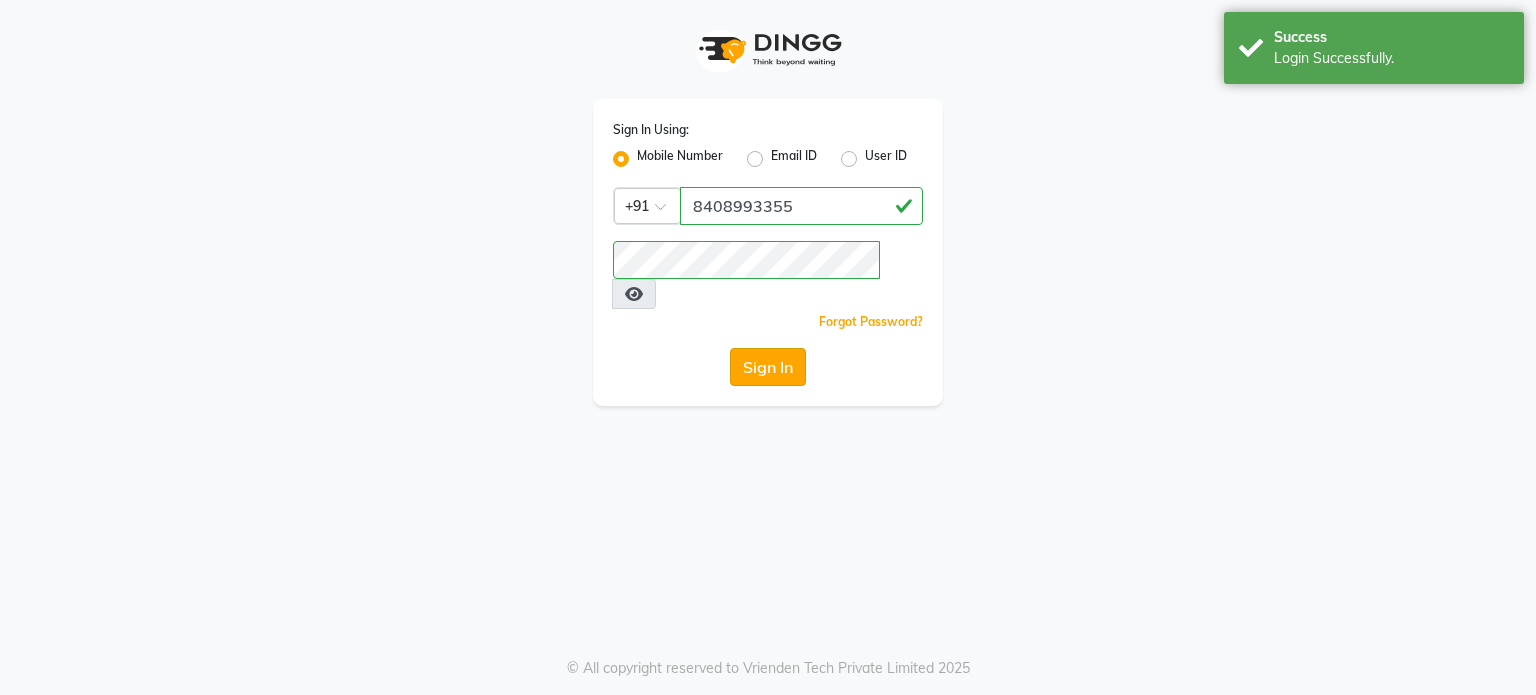 select on "service" 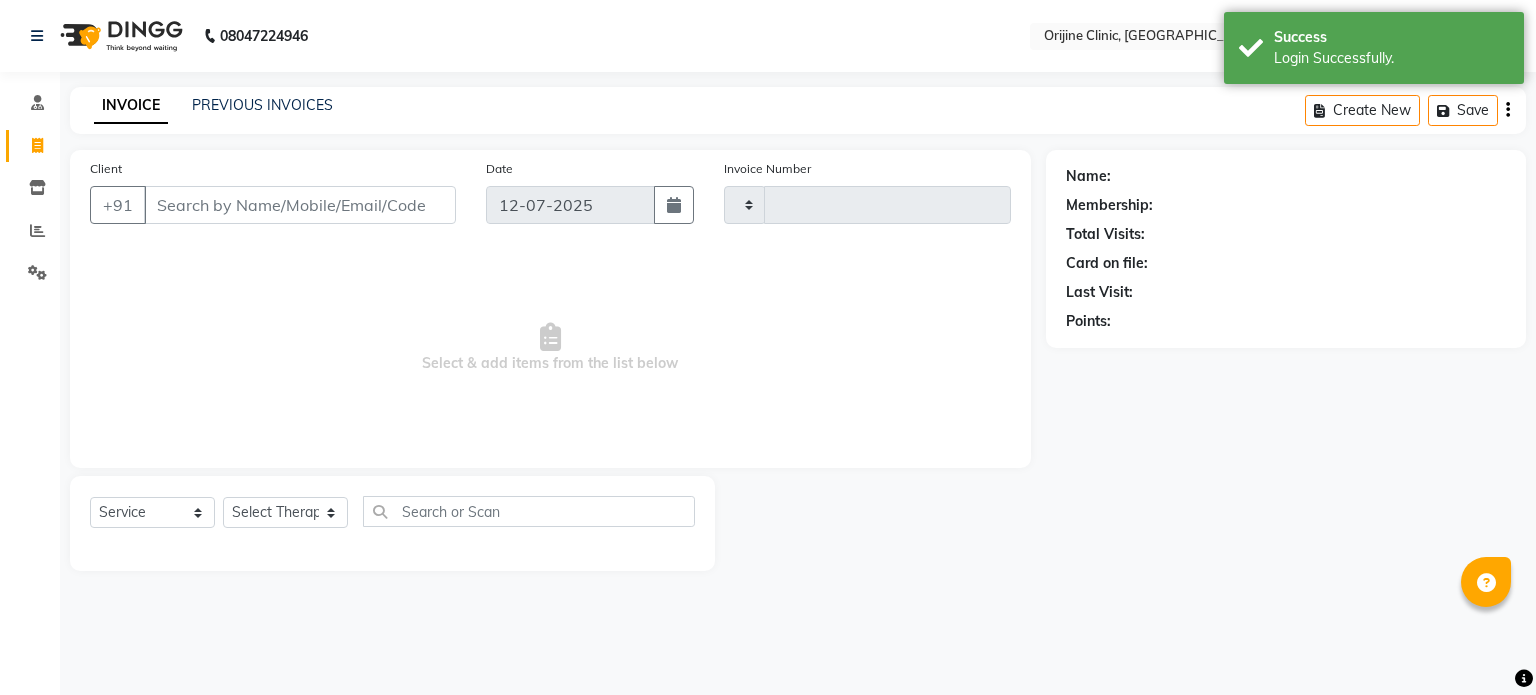 type on "0660" 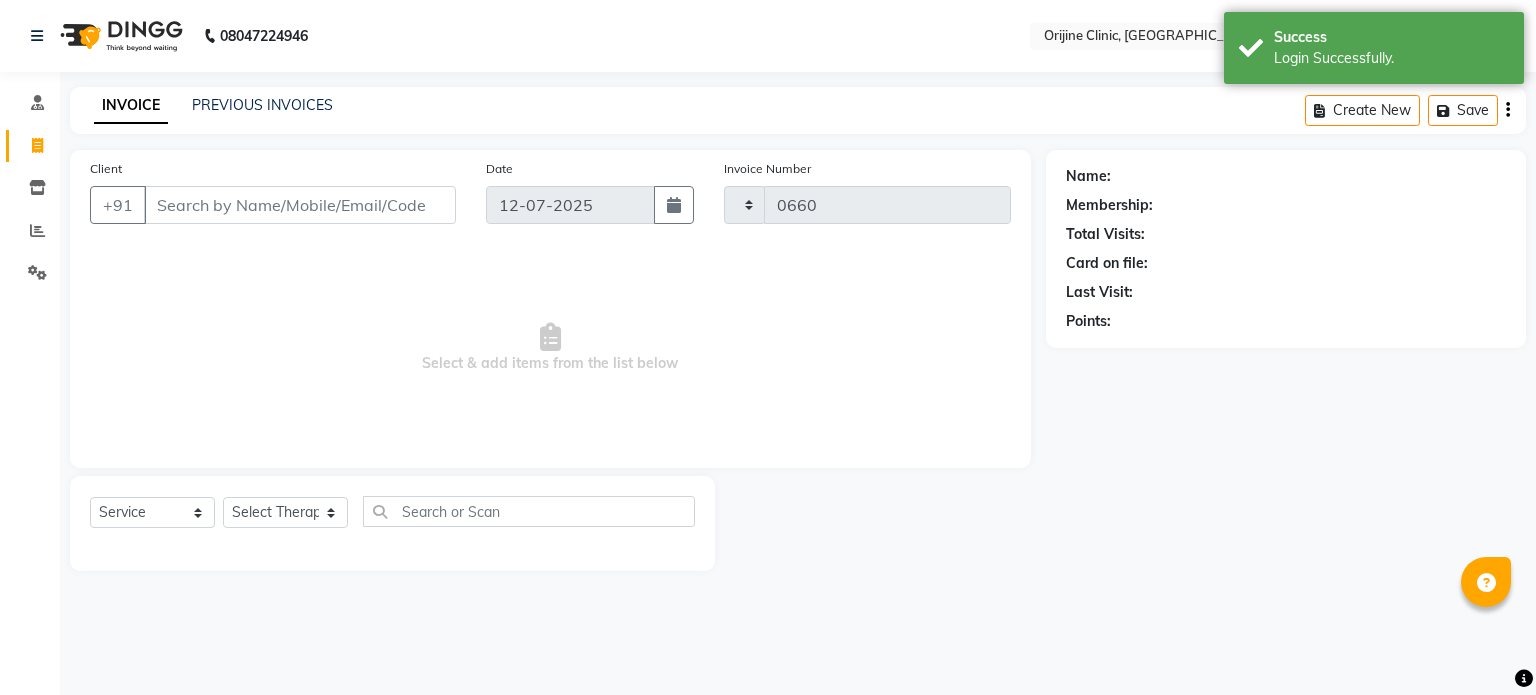 select on "en" 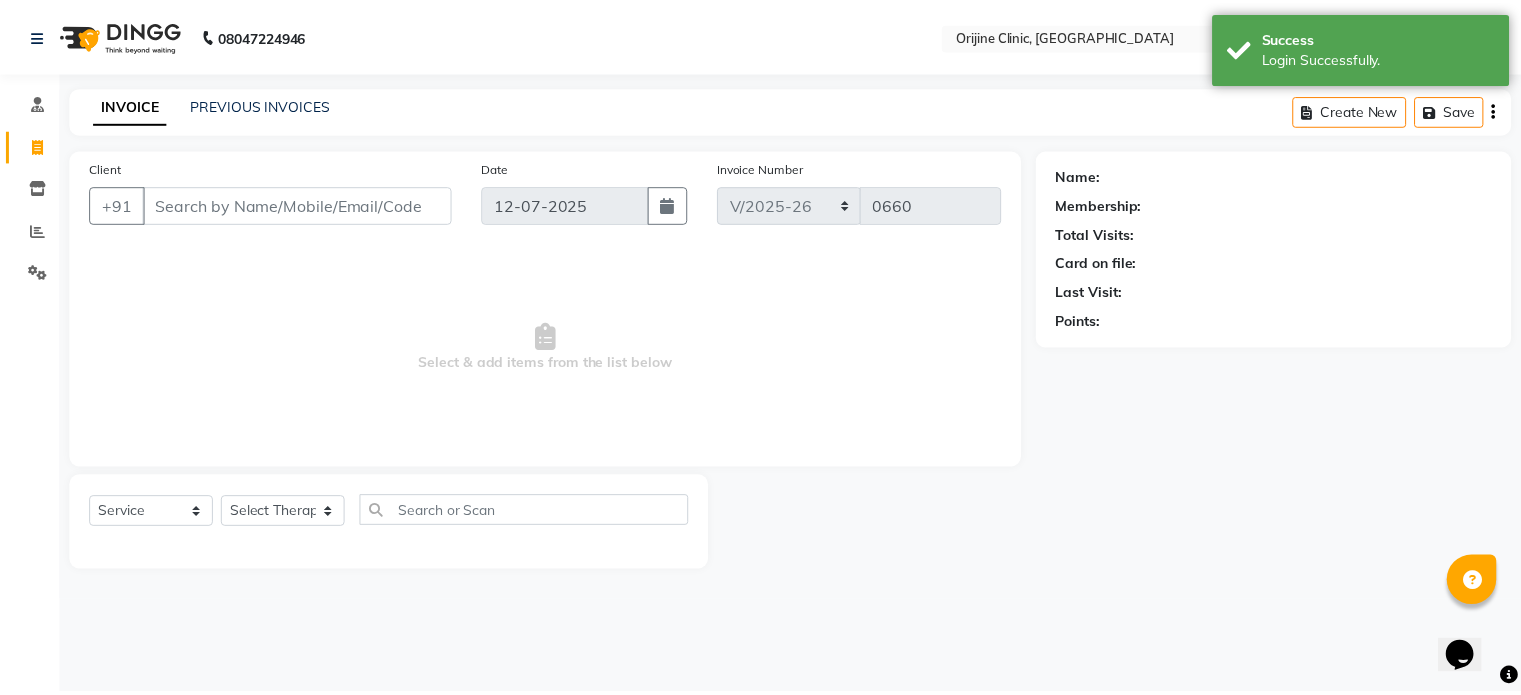 scroll, scrollTop: 0, scrollLeft: 0, axis: both 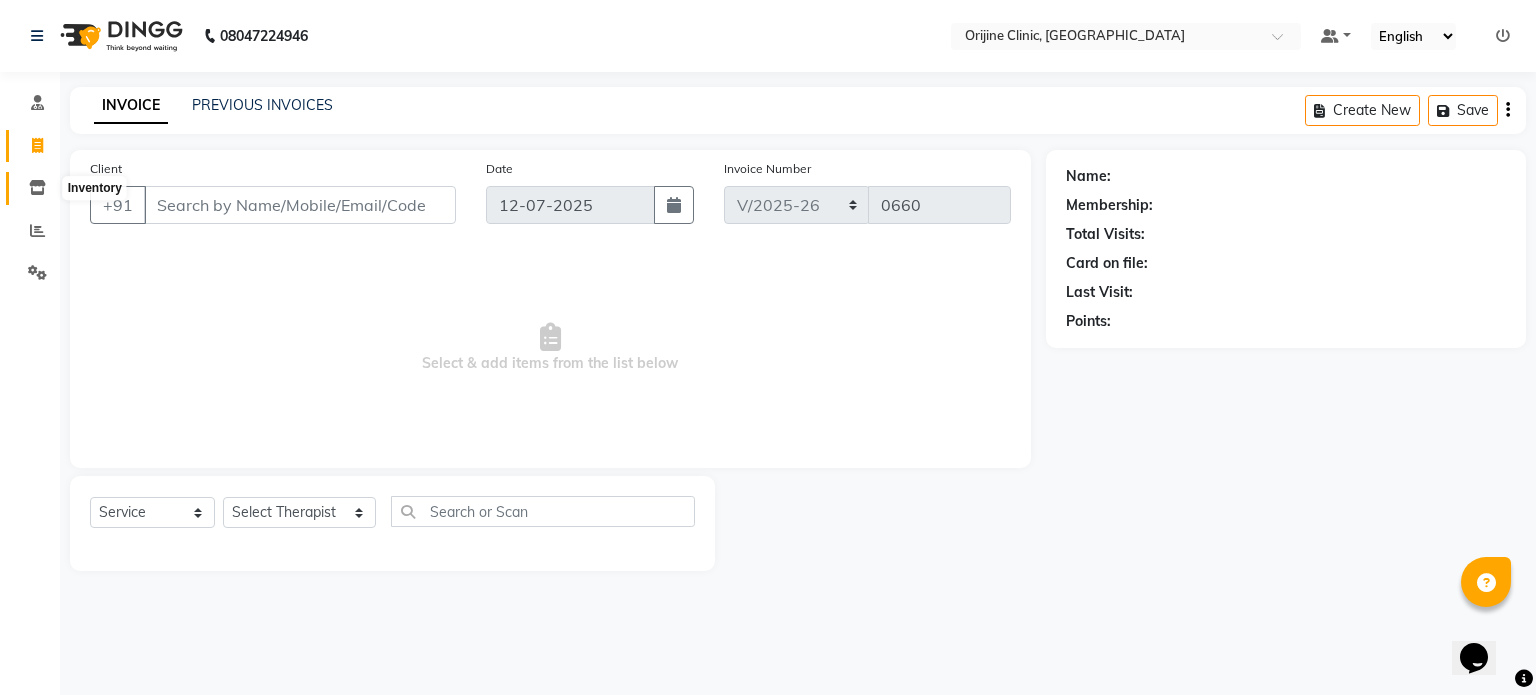 click 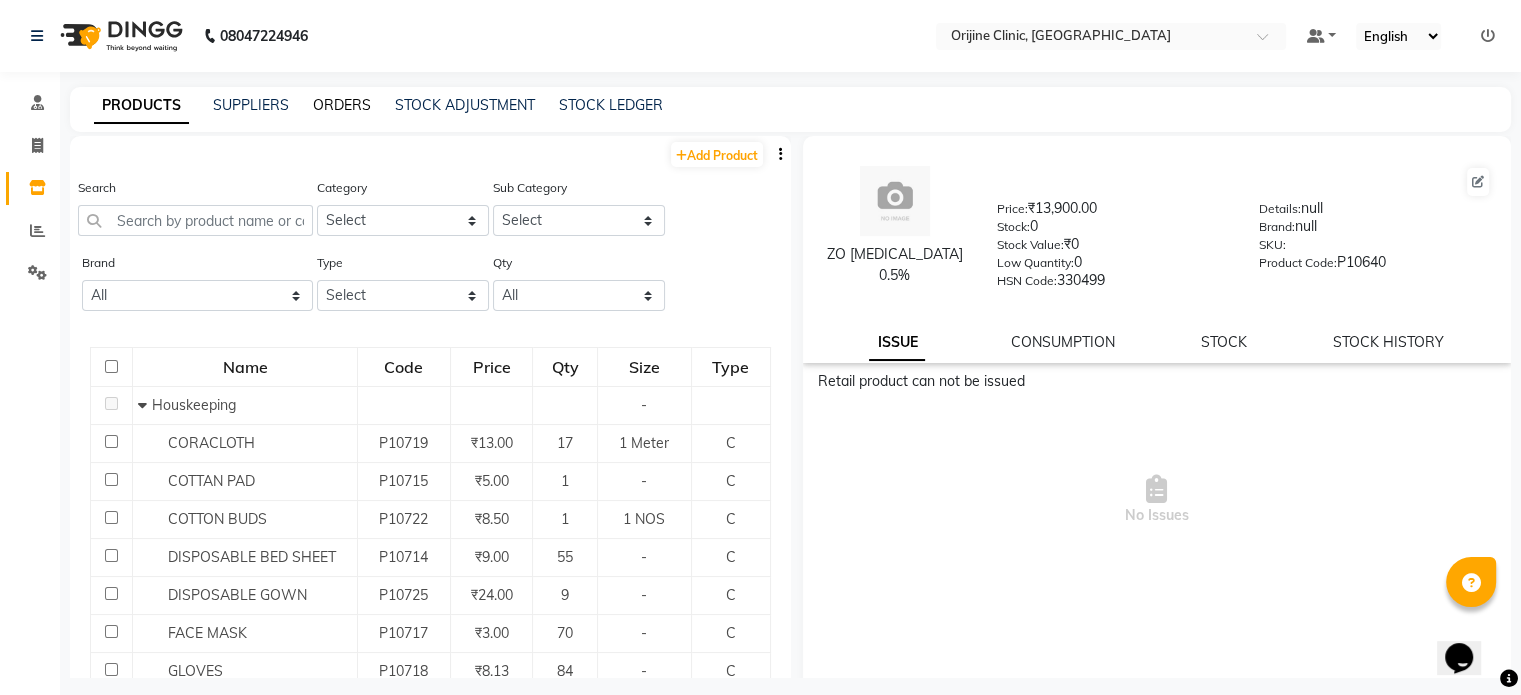 click on "ORDERS" 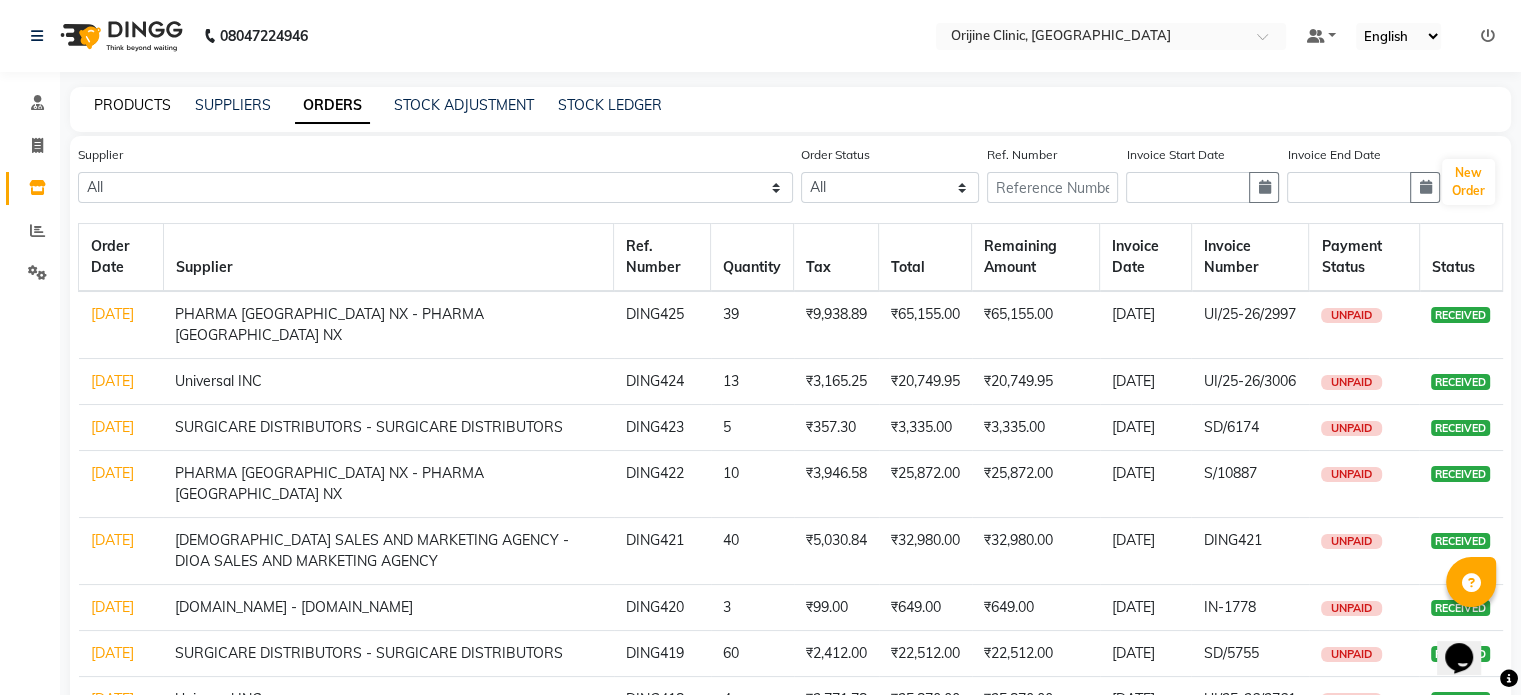 click on "PRODUCTS" 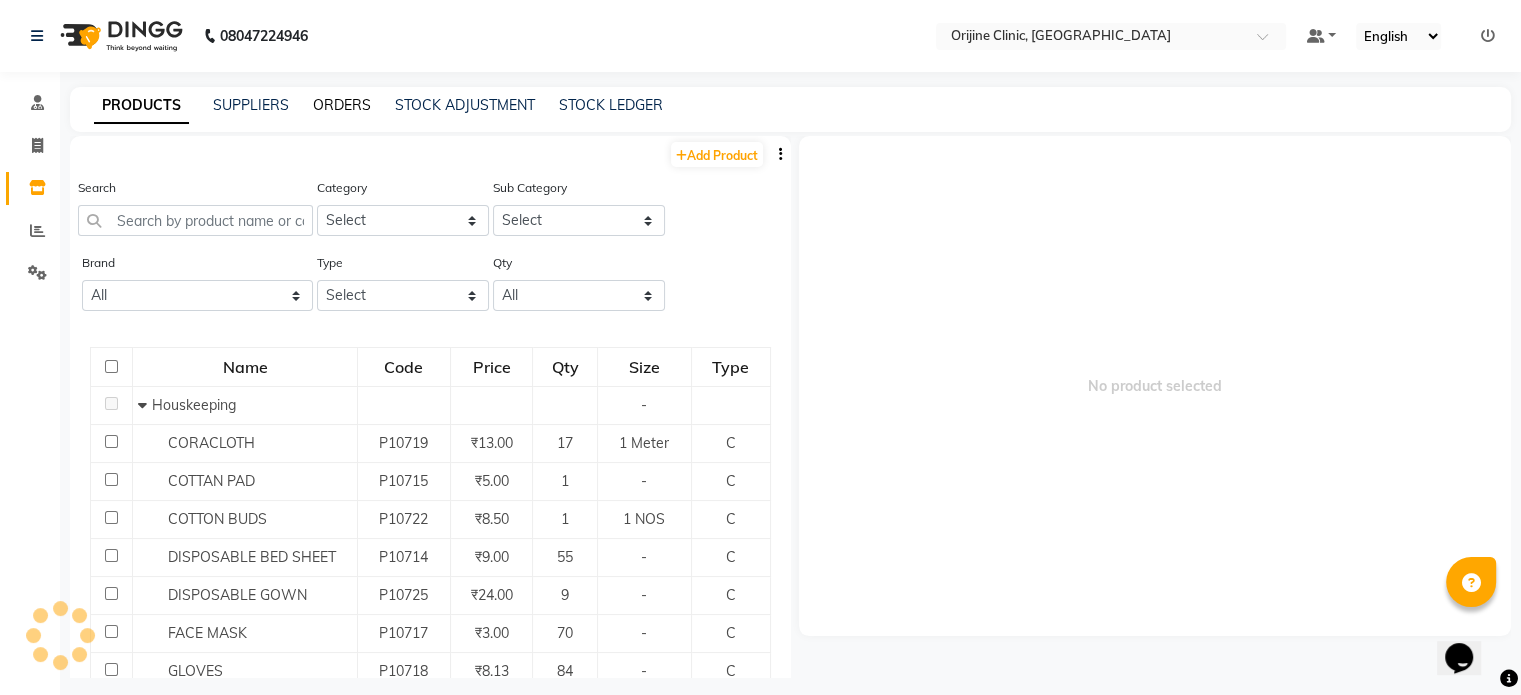 click on "ORDERS" 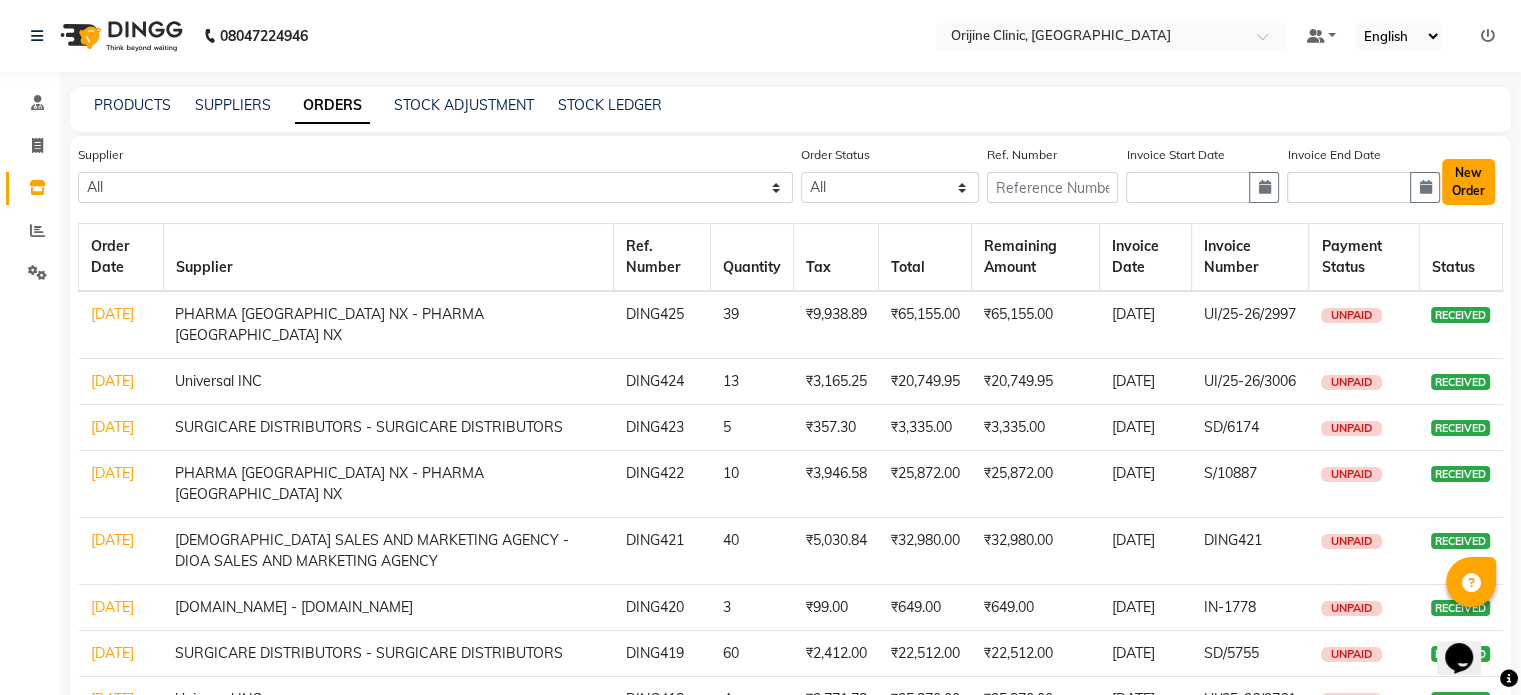 click on "New Order" 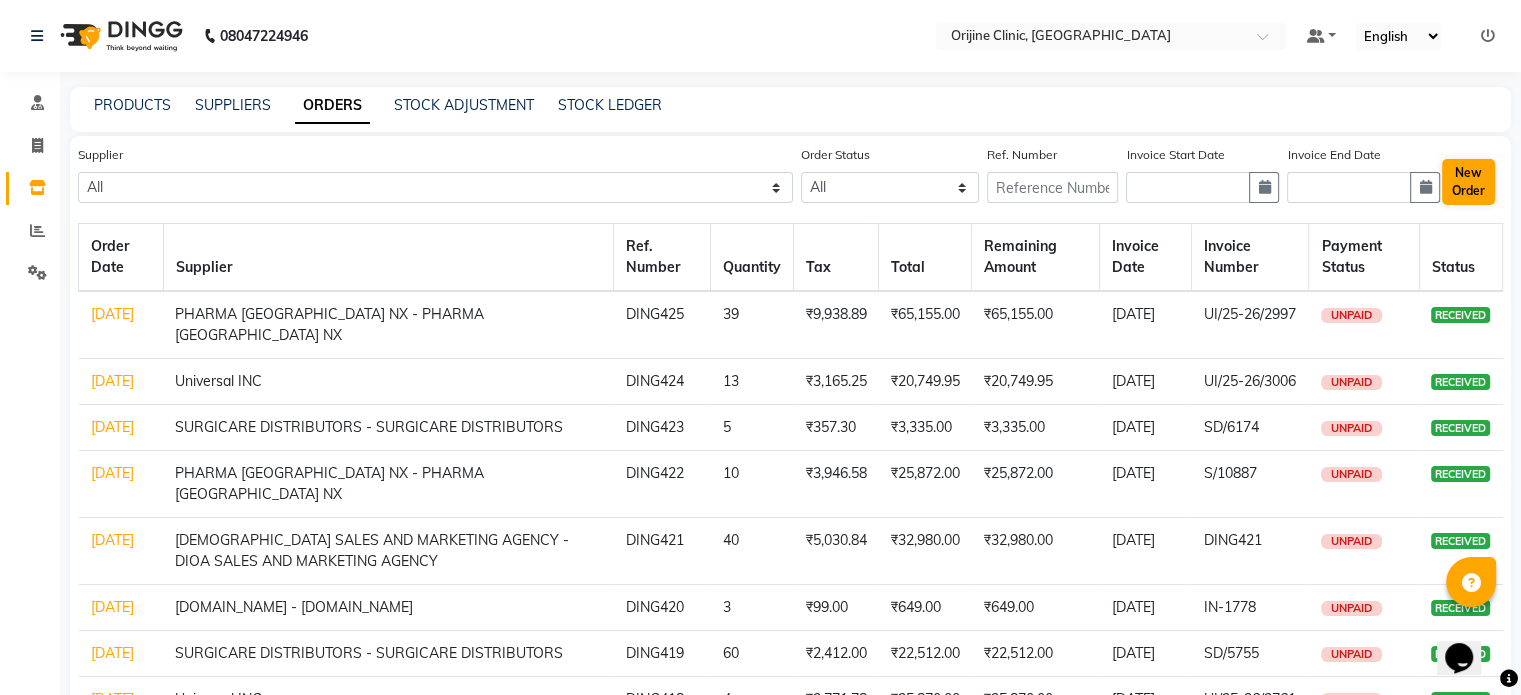 select on "true" 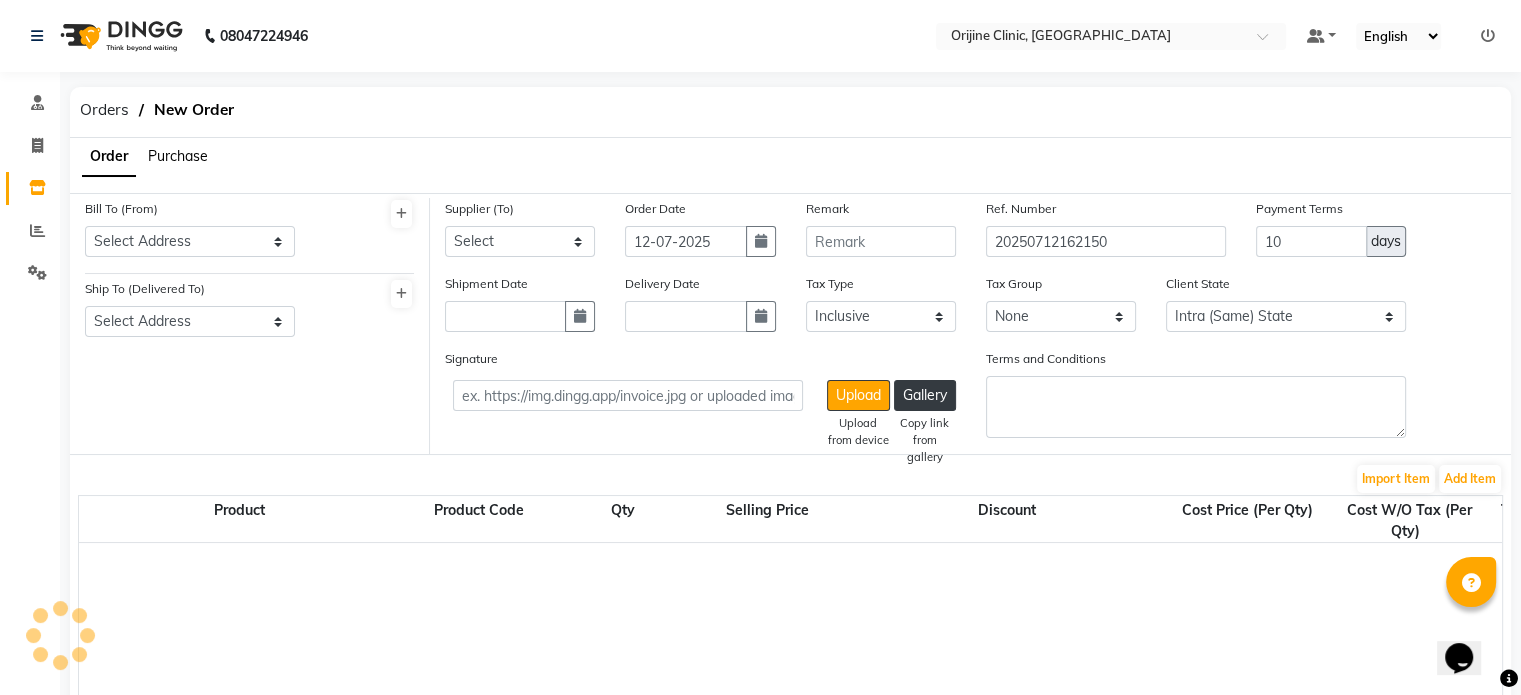 select on "908" 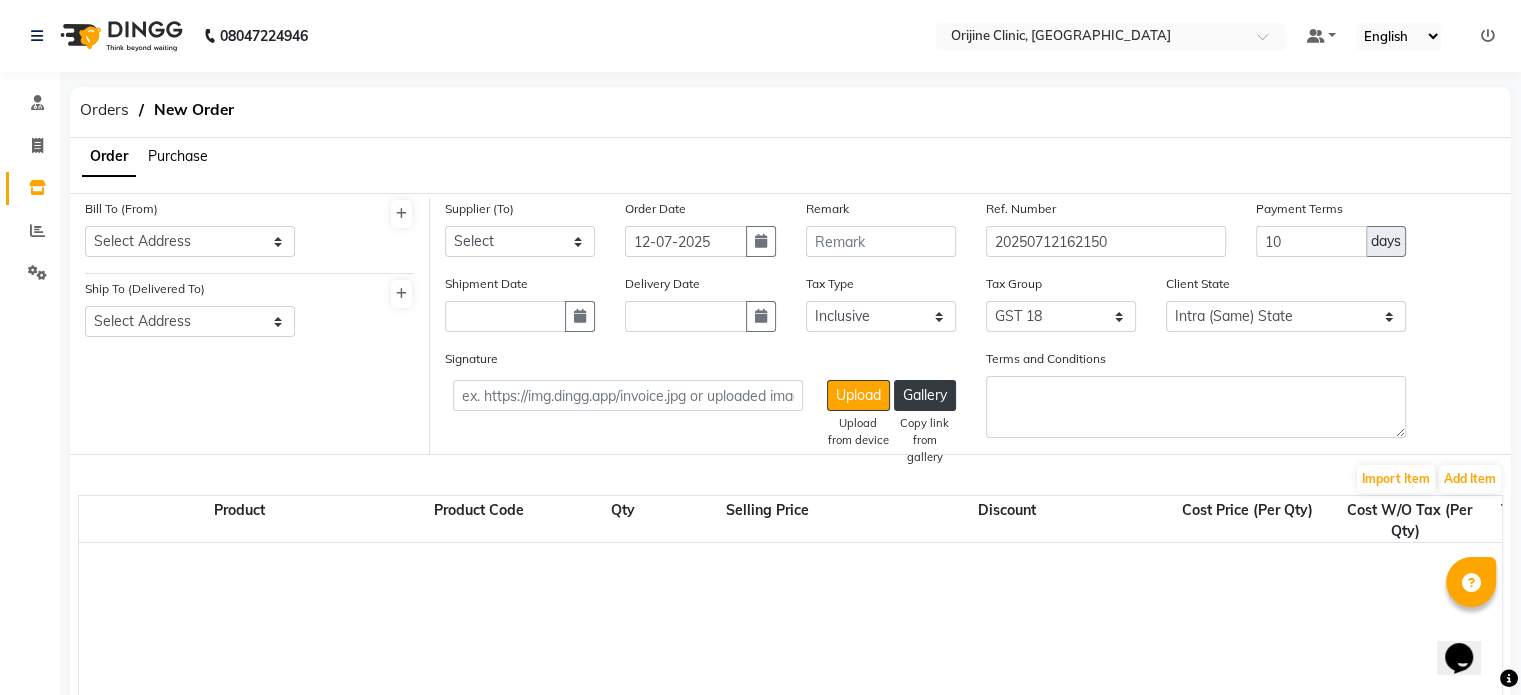 click on "Purchase" 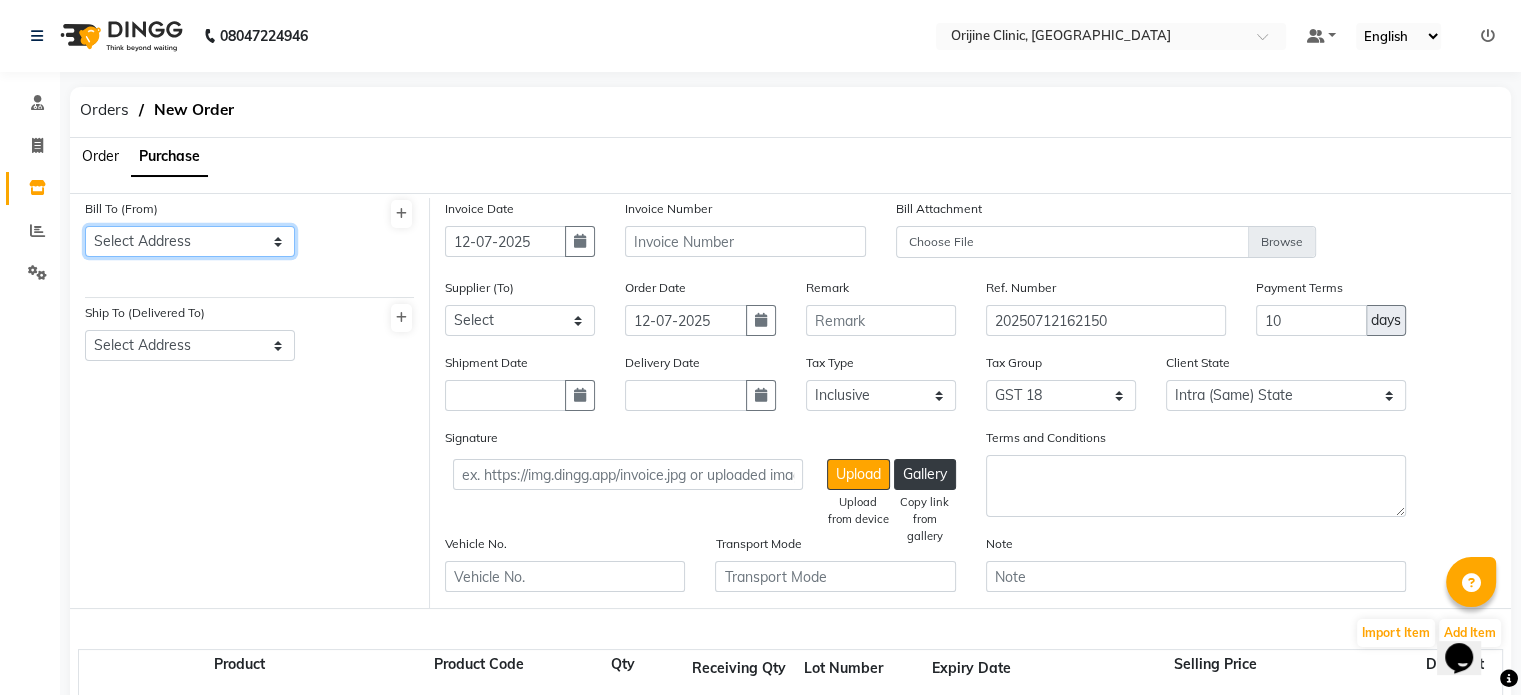 click on "Select Address  [GEOGRAPHIC_DATA]   [GEOGRAPHIC_DATA]   [GEOGRAPHIC_DATA]   [GEOGRAPHIC_DATA]   [GEOGRAPHIC_DATA]   [GEOGRAPHIC_DATA]   [GEOGRAPHIC_DATA]   [GEOGRAPHIC_DATA]   [GEOGRAPHIC_DATA]   [GEOGRAPHIC_DATA]   [GEOGRAPHIC_DATA]   [GEOGRAPHIC_DATA]   [GEOGRAPHIC_DATA]   [GEOGRAPHIC_DATA]   [GEOGRAPHIC_DATA]" 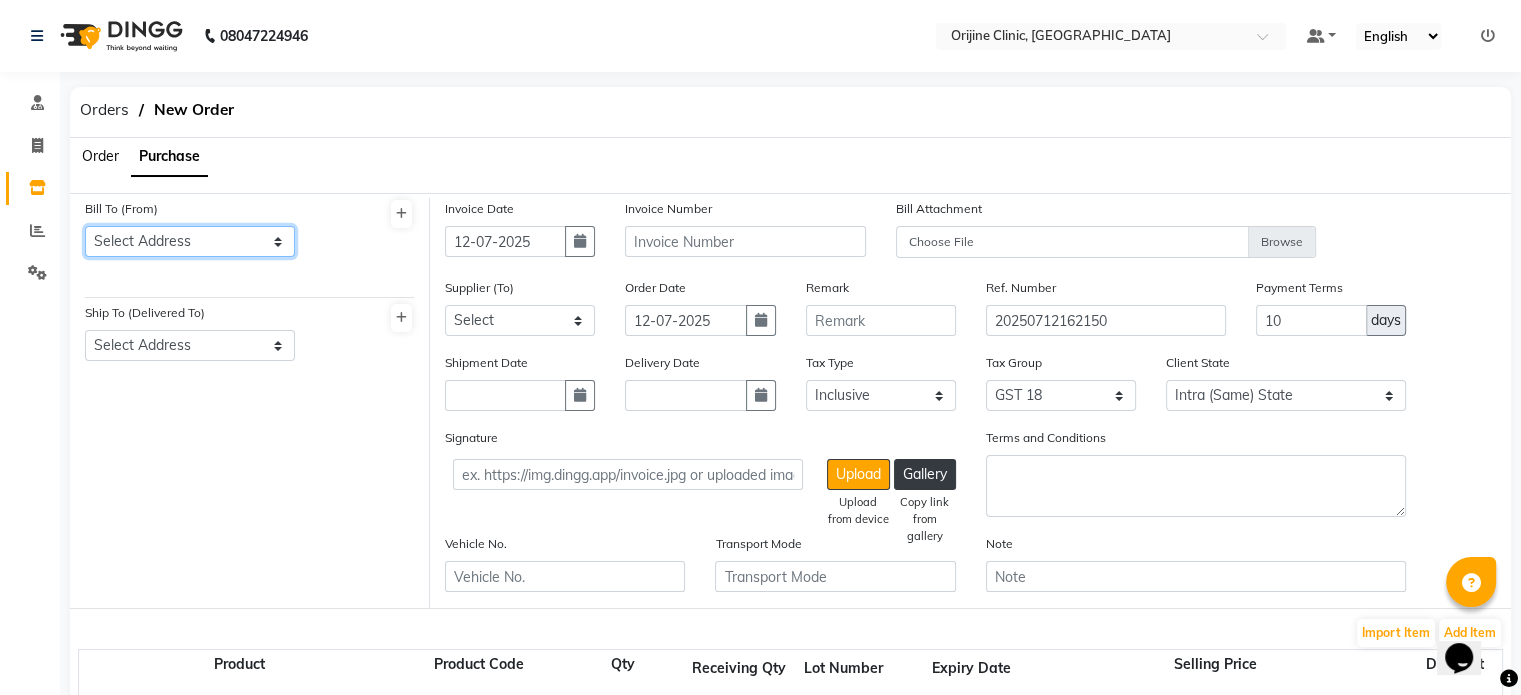 select on "893" 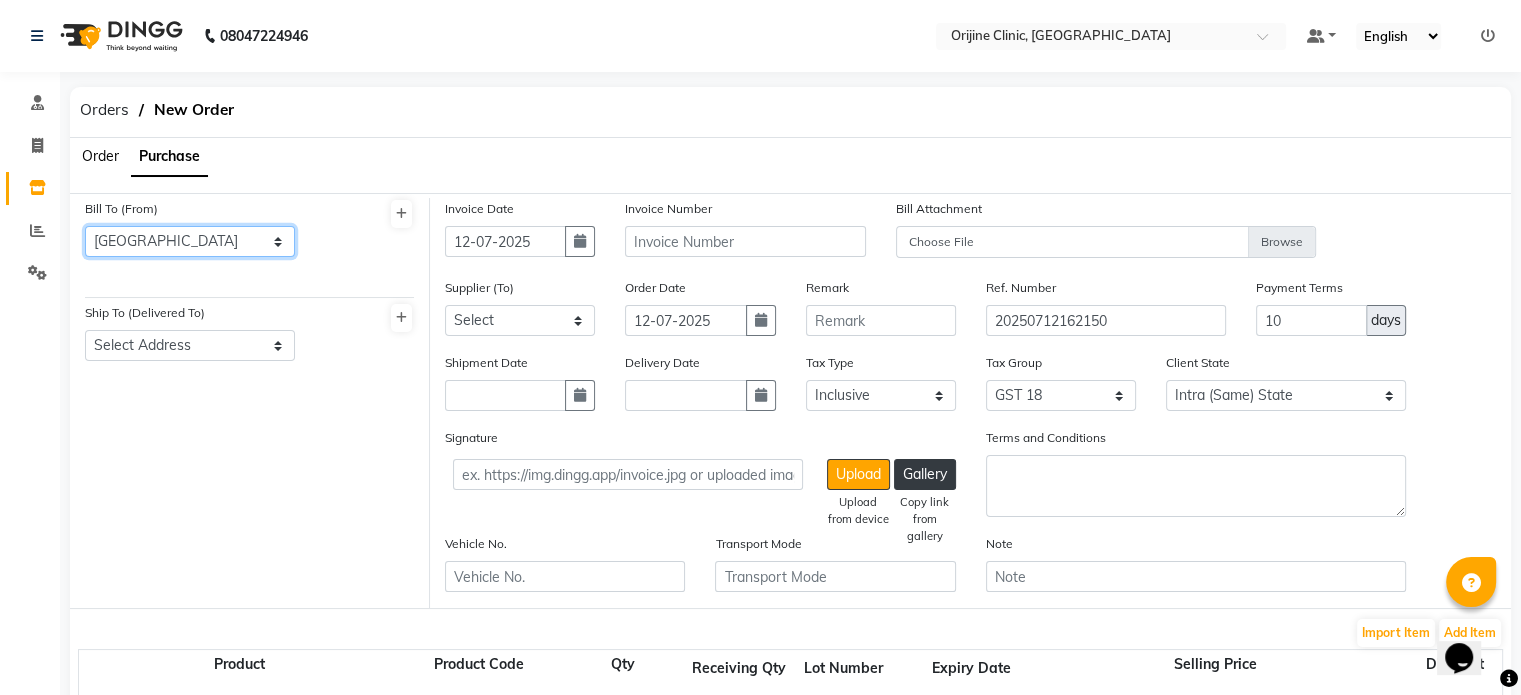 click on "Select Address  [GEOGRAPHIC_DATA]   [GEOGRAPHIC_DATA]   [GEOGRAPHIC_DATA]   [GEOGRAPHIC_DATA]   [GEOGRAPHIC_DATA]   [GEOGRAPHIC_DATA]   [GEOGRAPHIC_DATA]   [GEOGRAPHIC_DATA]   [GEOGRAPHIC_DATA]   [GEOGRAPHIC_DATA]   [GEOGRAPHIC_DATA]   [GEOGRAPHIC_DATA]   [GEOGRAPHIC_DATA]   [GEOGRAPHIC_DATA]   [GEOGRAPHIC_DATA]" 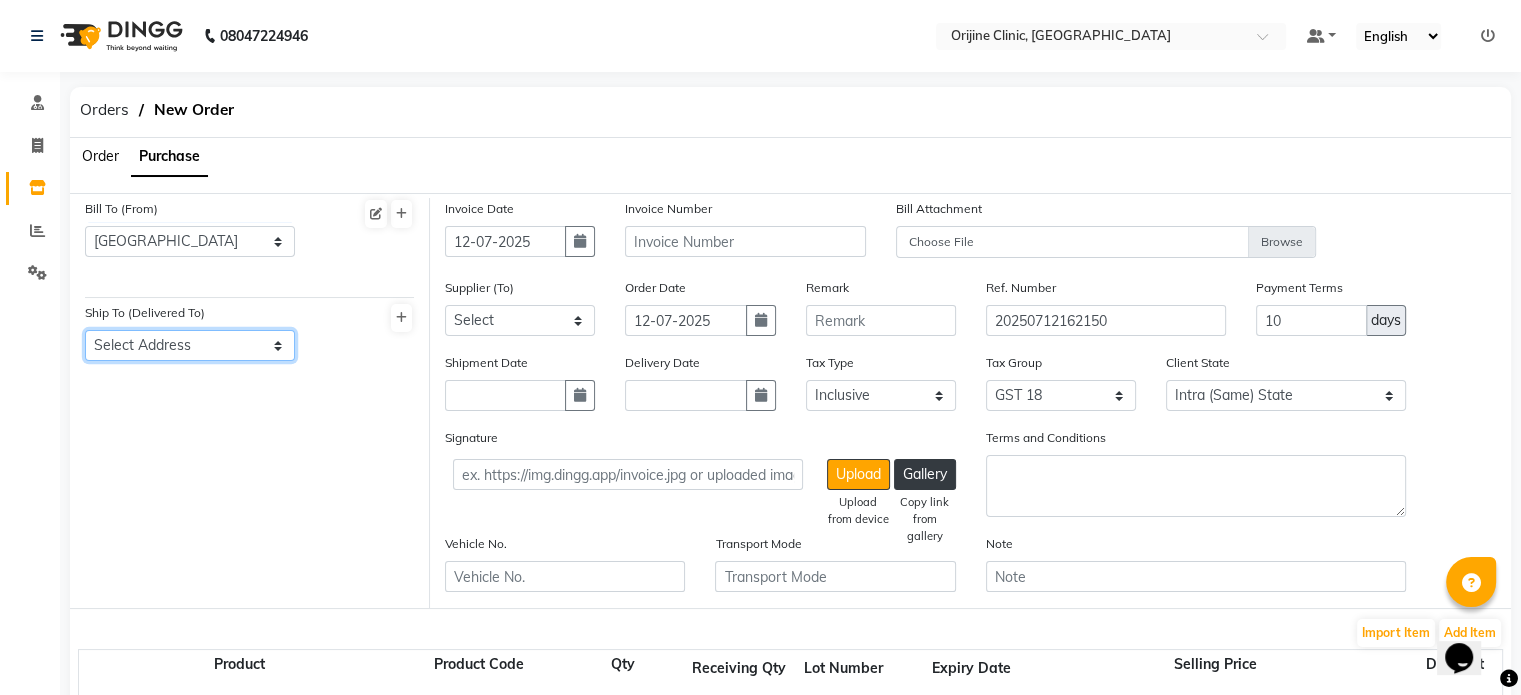click on "Select Address  [GEOGRAPHIC_DATA]" 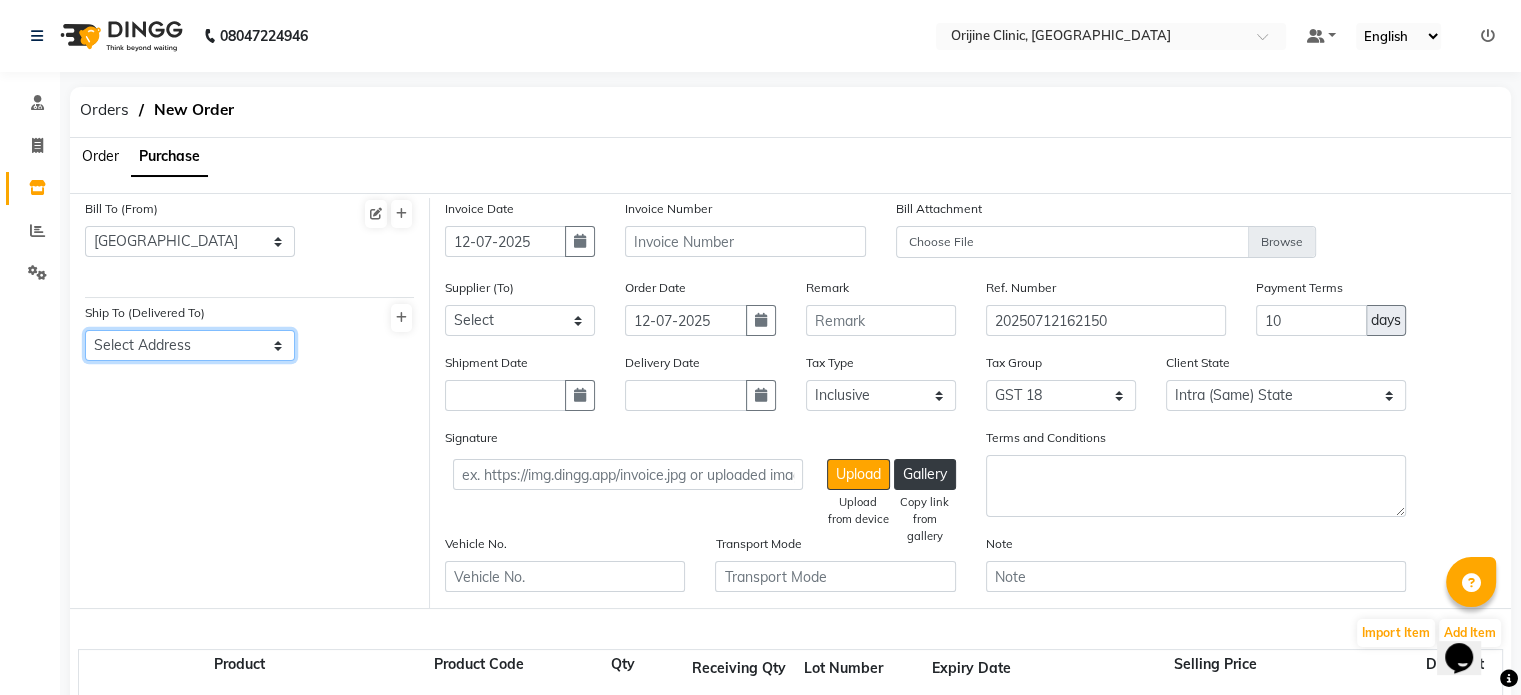 select on "884" 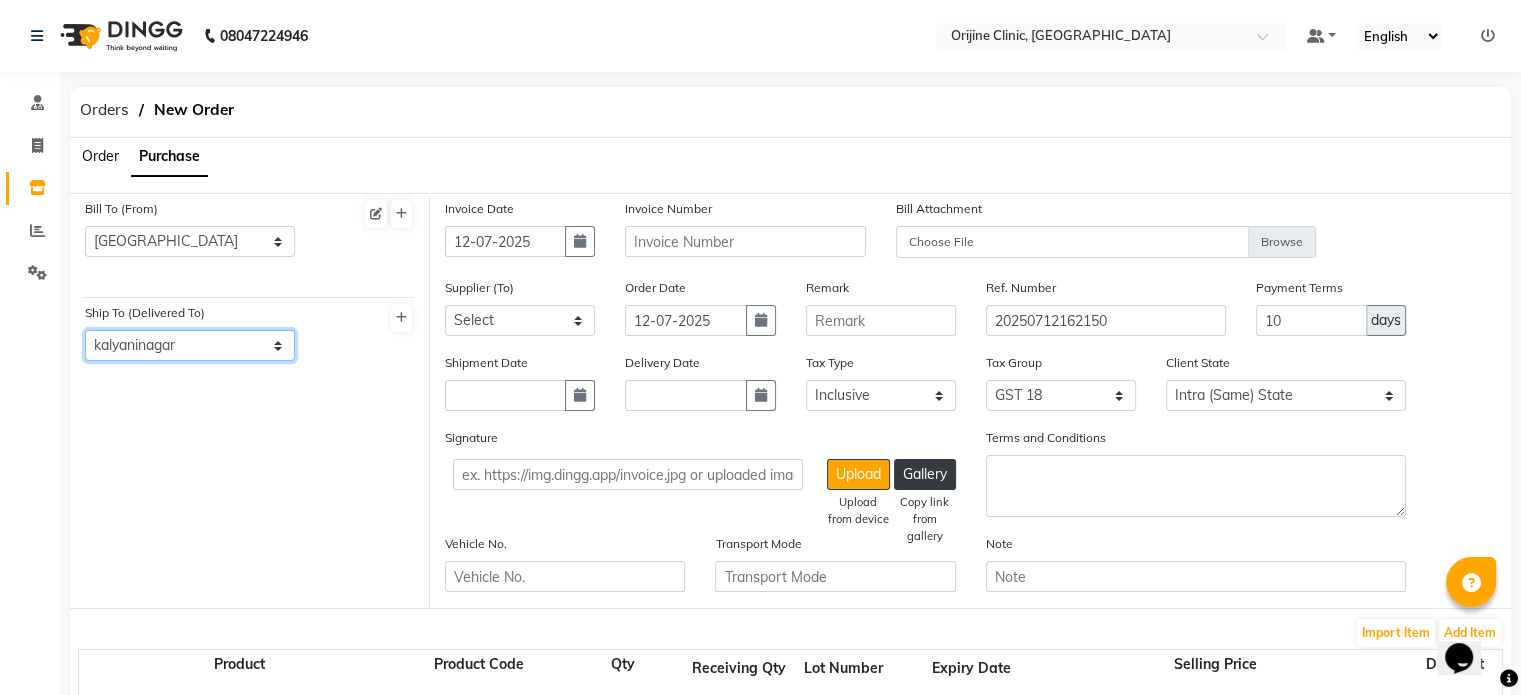 click on "Select Address  [GEOGRAPHIC_DATA]" 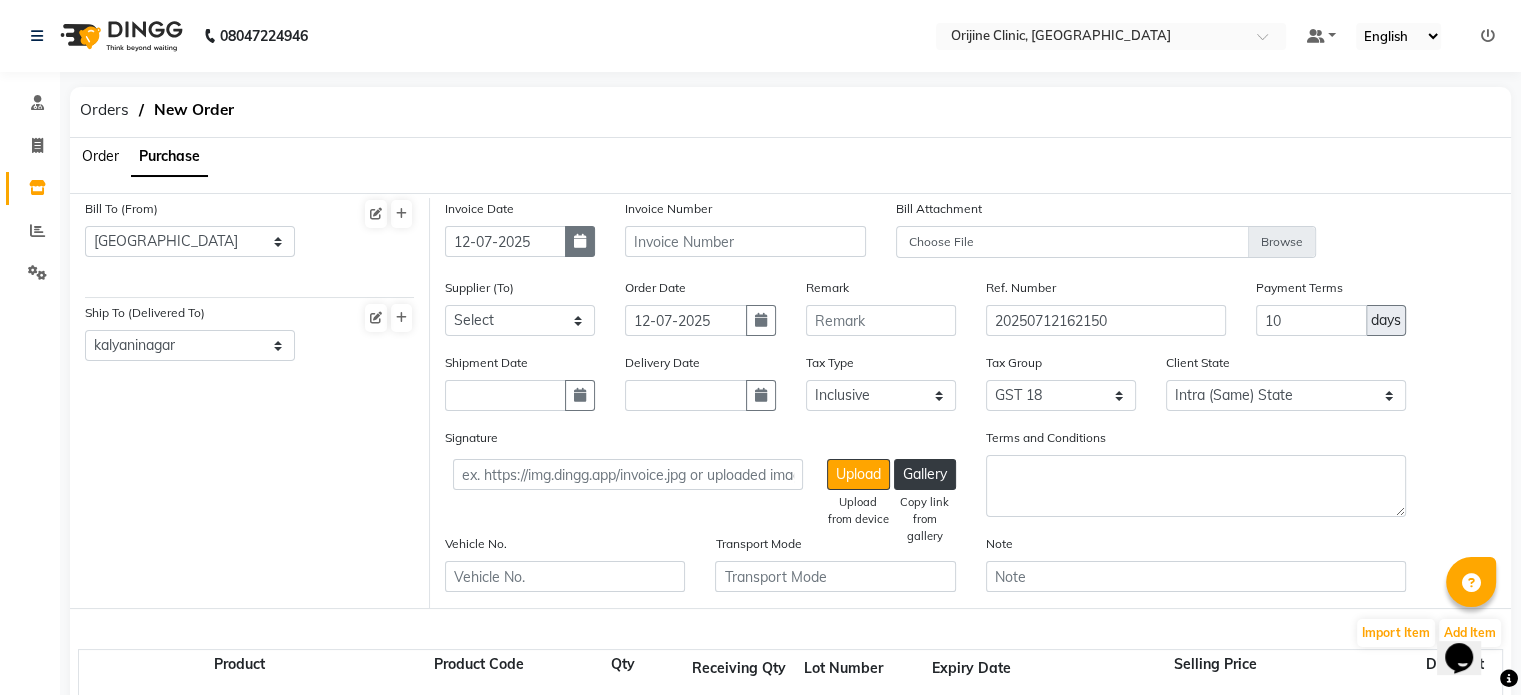 click 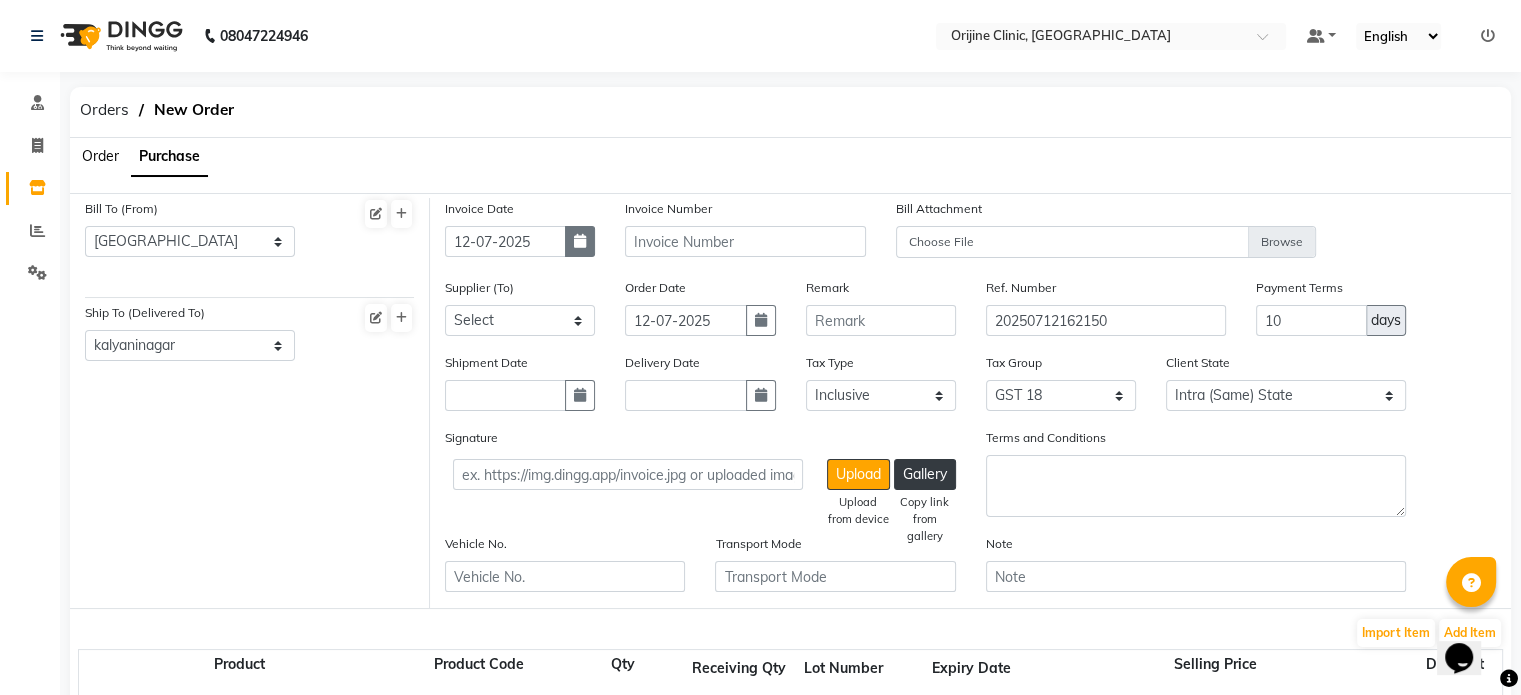 select on "7" 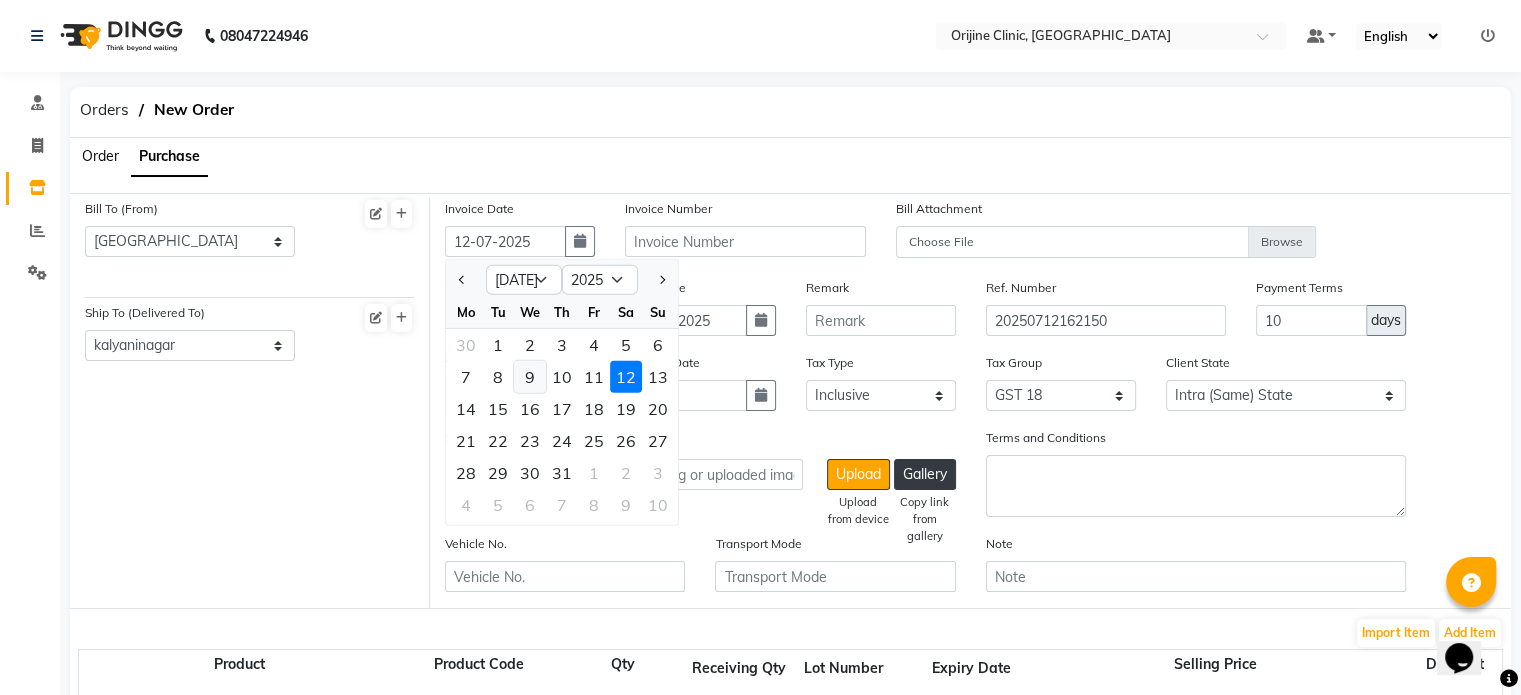 click on "9" 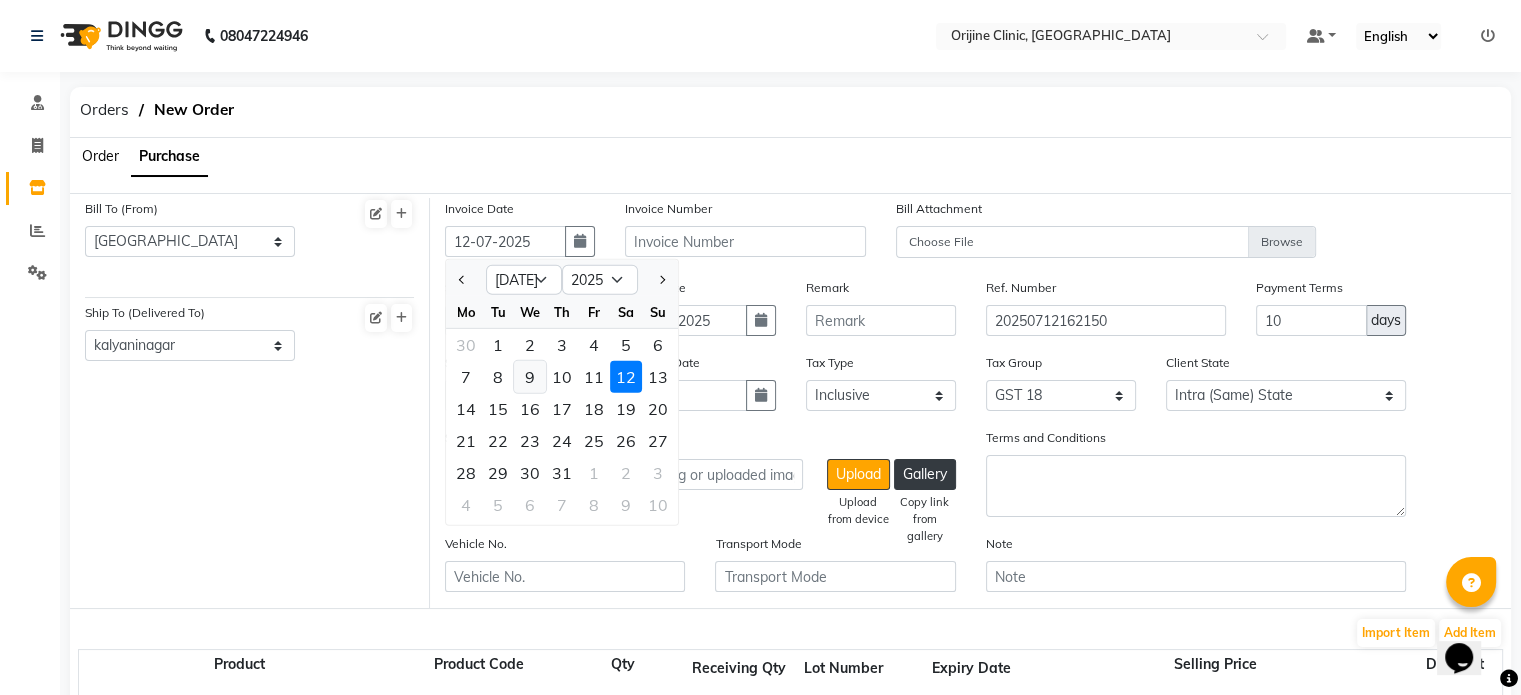 type on "[DATE]" 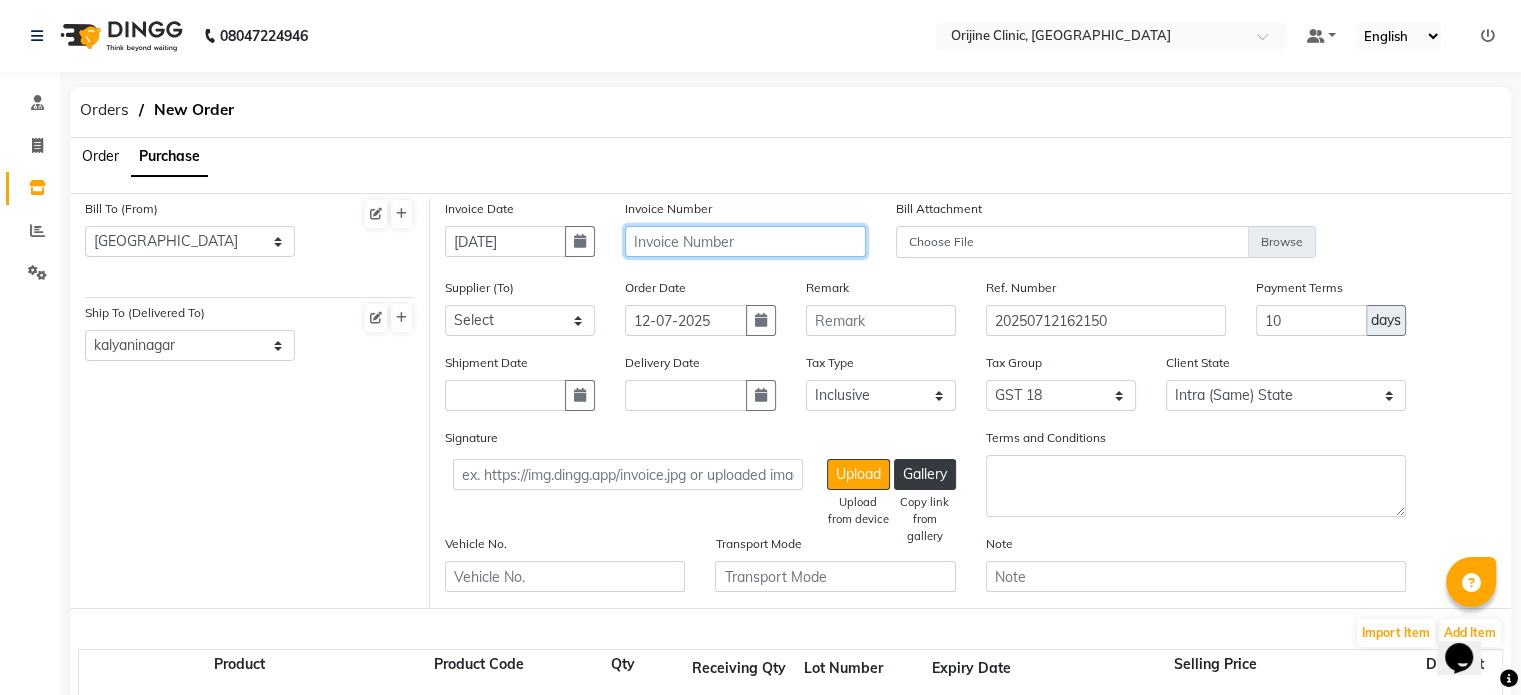 click 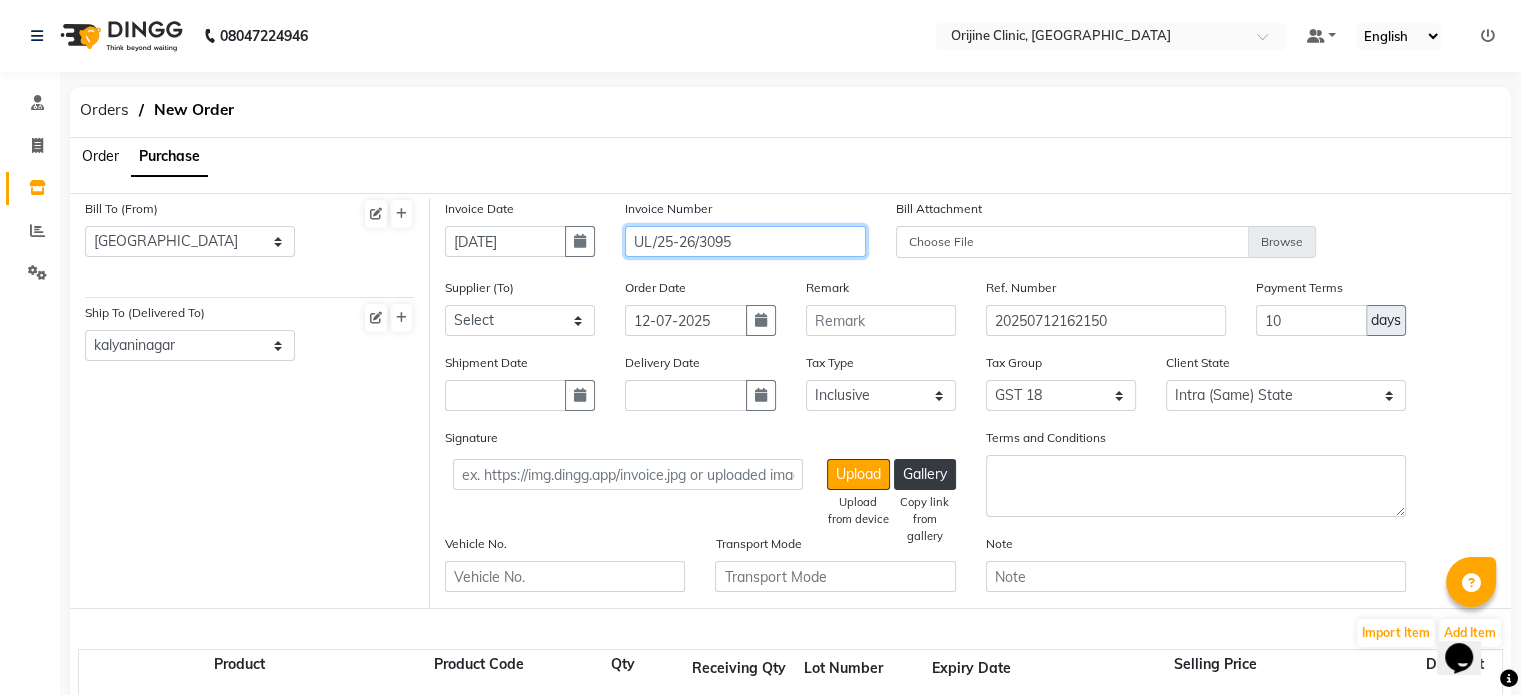 type on "UL/25-26/3095" 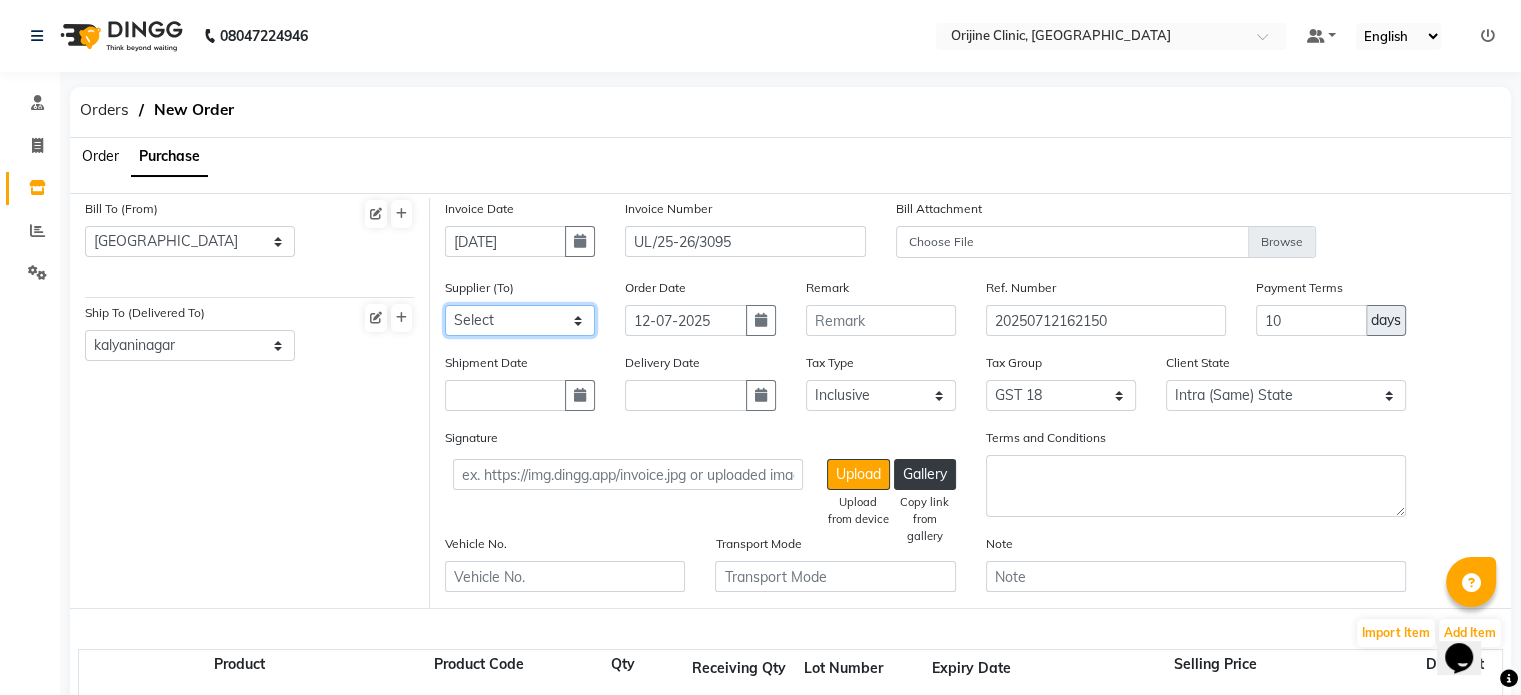 click on "Select Universal INC leader medical system - Leader Medical System PHARMA [GEOGRAPHIC_DATA] NX - PHARMA [GEOGRAPHIC_DATA] NX ETERNO DISTRIBUTORS - ETERNO DISTIBUTORS PVT LTD DIOS SALES AND MARKETING AGENCY - DIOA SALES AND MARKETING AGENCY G3 Medical System Private Limited - G3 Medical System Private Limited parmar surgicals - Parmar Surgicals Spectra Medicals - SPECTRA MEDICALS INDIA RAJAN SALES CORPORATION - RAJAN SALES CORPORATION SURGICARE DISTRIBUTORS - SURGICARE DISTRIBUTORS SHAUNON ENTERPRISES - SHAUNON ENTERPRISES REMI SALES & ENGINEERING LIMITED - REMI SALES & ENGINEERING LIMITED KGB LOGISTICS - KGB LOGISTICS ORIJINE CLINIC - ORIJINE CLINIC Goa Medical Distributors - Goa Medical Distributors Bioquest Pharmaceuticals - Bioquest Pharmaceuticals PVT  RIESSA ENTERPRISE INC - RIESSA ENTERPRISE INC NORDEN - DERMA PHARMA VIE PHARMA LLP - VIE PHARMA LLP G.R.K Enterprises - G.R.K Enterprises AVIVA PHARMAZHONE PRIVATE LIMITED - AVIVA PHARMAZHONE PRIVATE LIMITED ORBIT PHARMA - ORBIT PHARMA VIE PHARMA LL[ - VIE PHARMA LLP GLOW - GLOW" 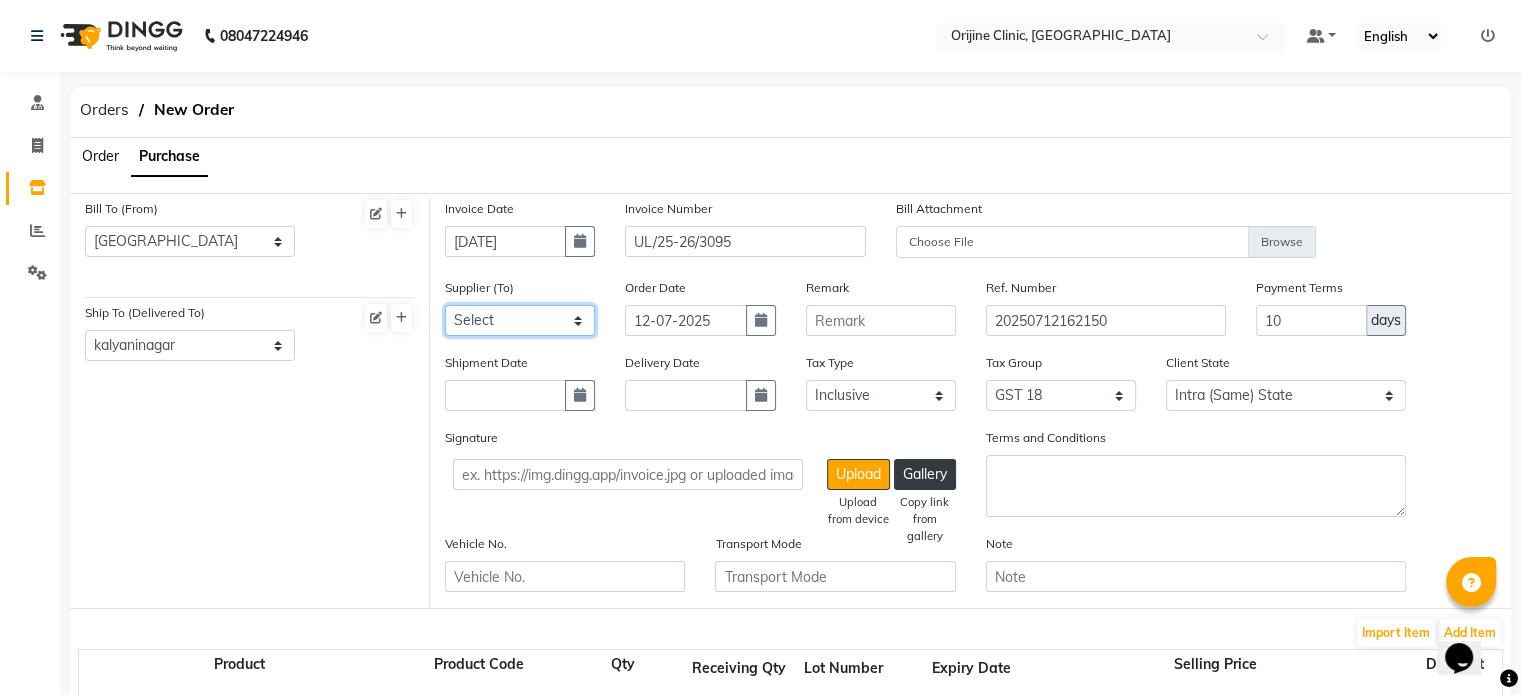 select on "428" 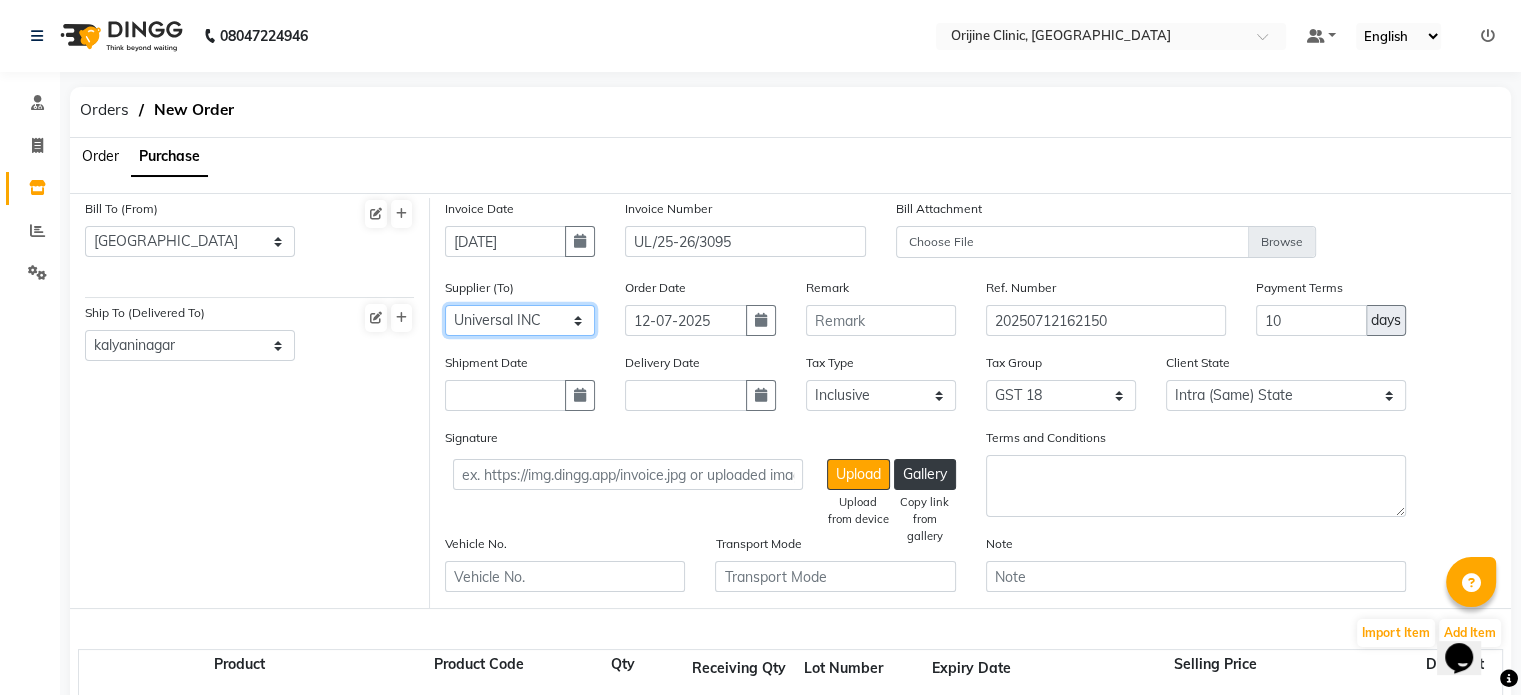 click on "Select Universal INC leader medical system - Leader Medical System PHARMA [GEOGRAPHIC_DATA] NX - PHARMA [GEOGRAPHIC_DATA] NX ETERNO DISTRIBUTORS - ETERNO DISTIBUTORS PVT LTD DIOS SALES AND MARKETING AGENCY - DIOA SALES AND MARKETING AGENCY G3 Medical System Private Limited - G3 Medical System Private Limited parmar surgicals - Parmar Surgicals Spectra Medicals - SPECTRA MEDICALS INDIA RAJAN SALES CORPORATION - RAJAN SALES CORPORATION SURGICARE DISTRIBUTORS - SURGICARE DISTRIBUTORS SHAUNON ENTERPRISES - SHAUNON ENTERPRISES REMI SALES & ENGINEERING LIMITED - REMI SALES & ENGINEERING LIMITED KGB LOGISTICS - KGB LOGISTICS ORIJINE CLINIC - ORIJINE CLINIC Goa Medical Distributors - Goa Medical Distributors Bioquest Pharmaceuticals - Bioquest Pharmaceuticals PVT  RIESSA ENTERPRISE INC - RIESSA ENTERPRISE INC NORDEN - DERMA PHARMA VIE PHARMA LLP - VIE PHARMA LLP G.R.K Enterprises - G.R.K Enterprises AVIVA PHARMAZHONE PRIVATE LIMITED - AVIVA PHARMAZHONE PRIVATE LIMITED ORBIT PHARMA - ORBIT PHARMA VIE PHARMA LL[ - VIE PHARMA LLP GLOW - GLOW" 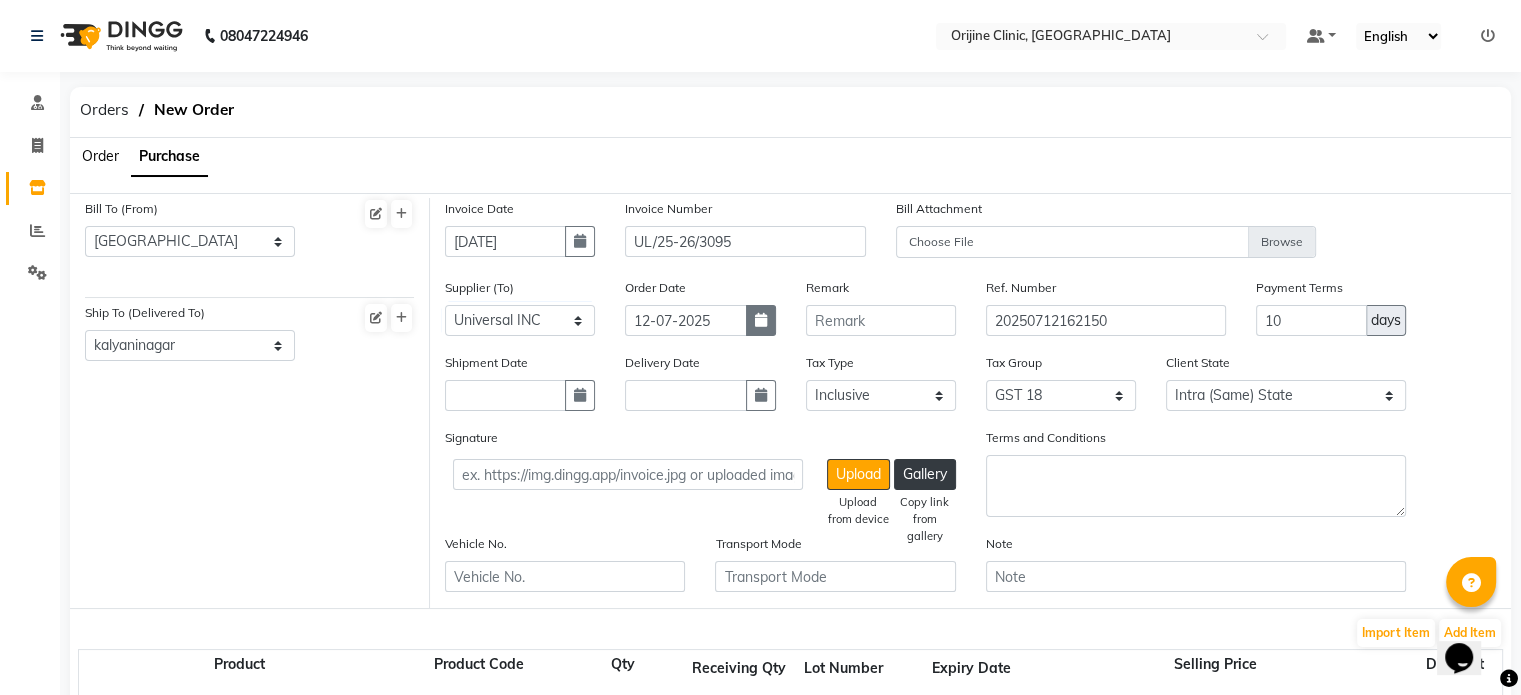 click 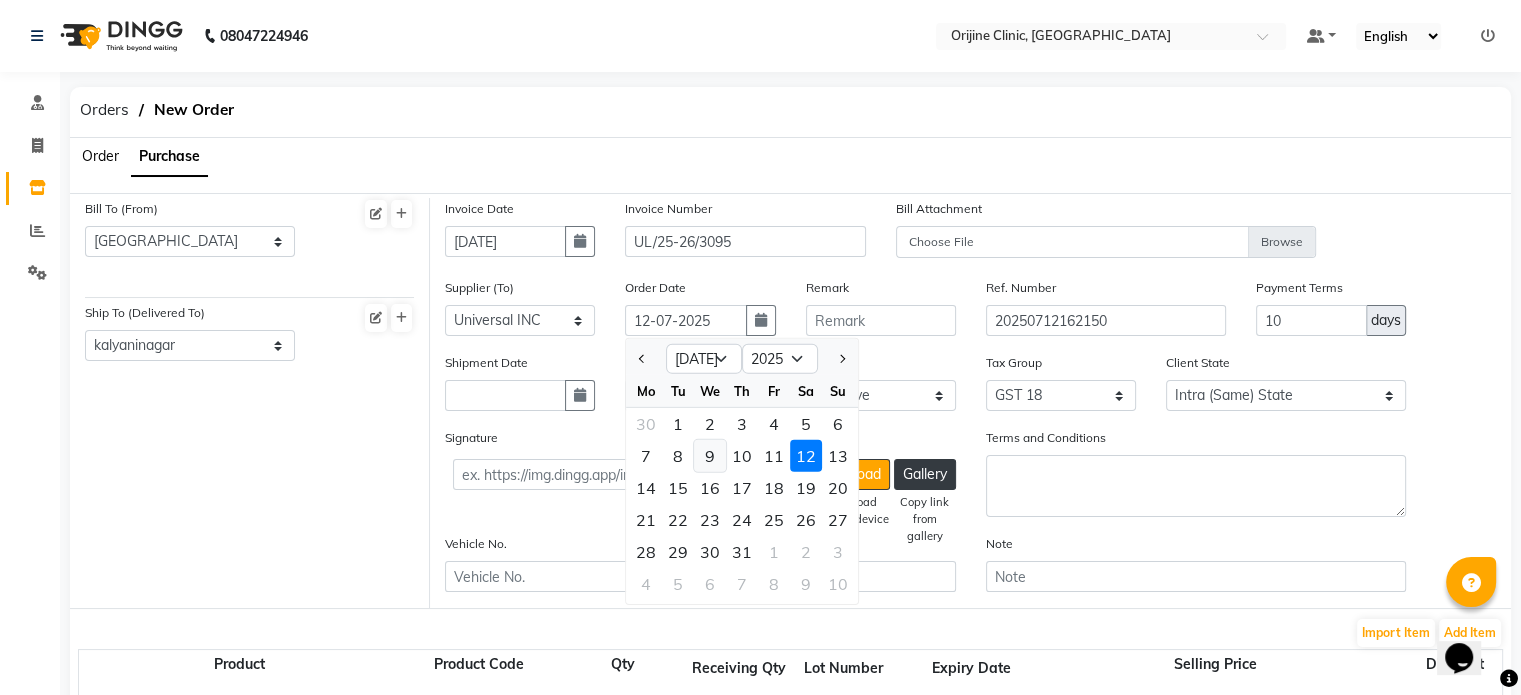 click on "9" 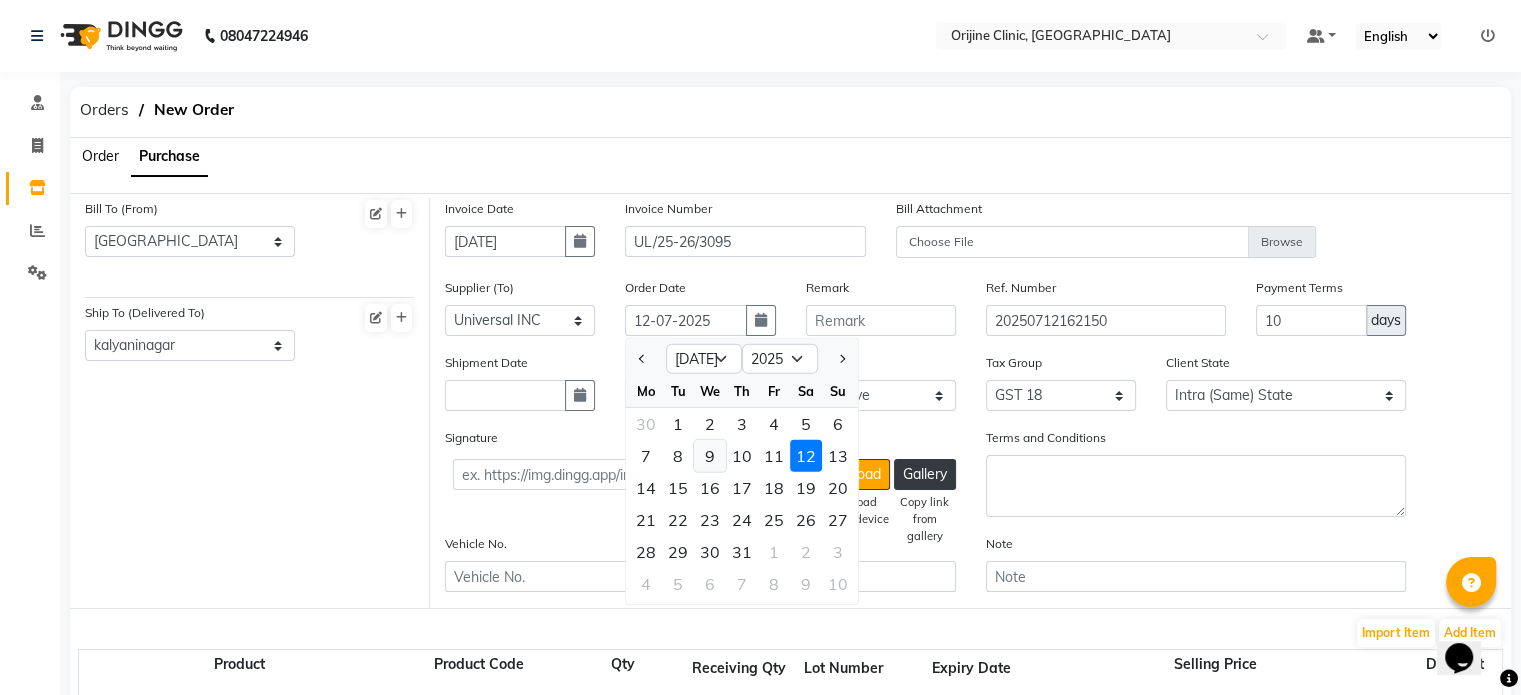 type on "[DATE]" 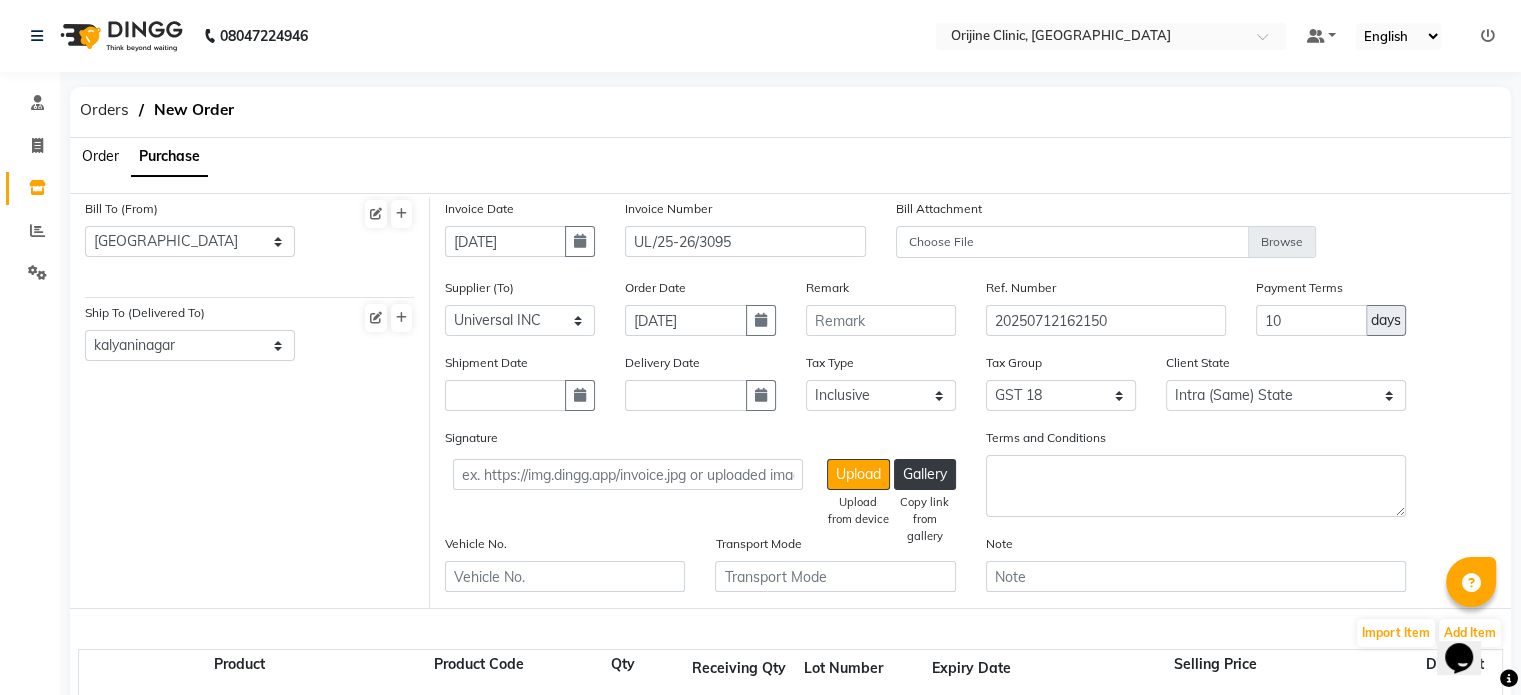 click on "Shipment Date" 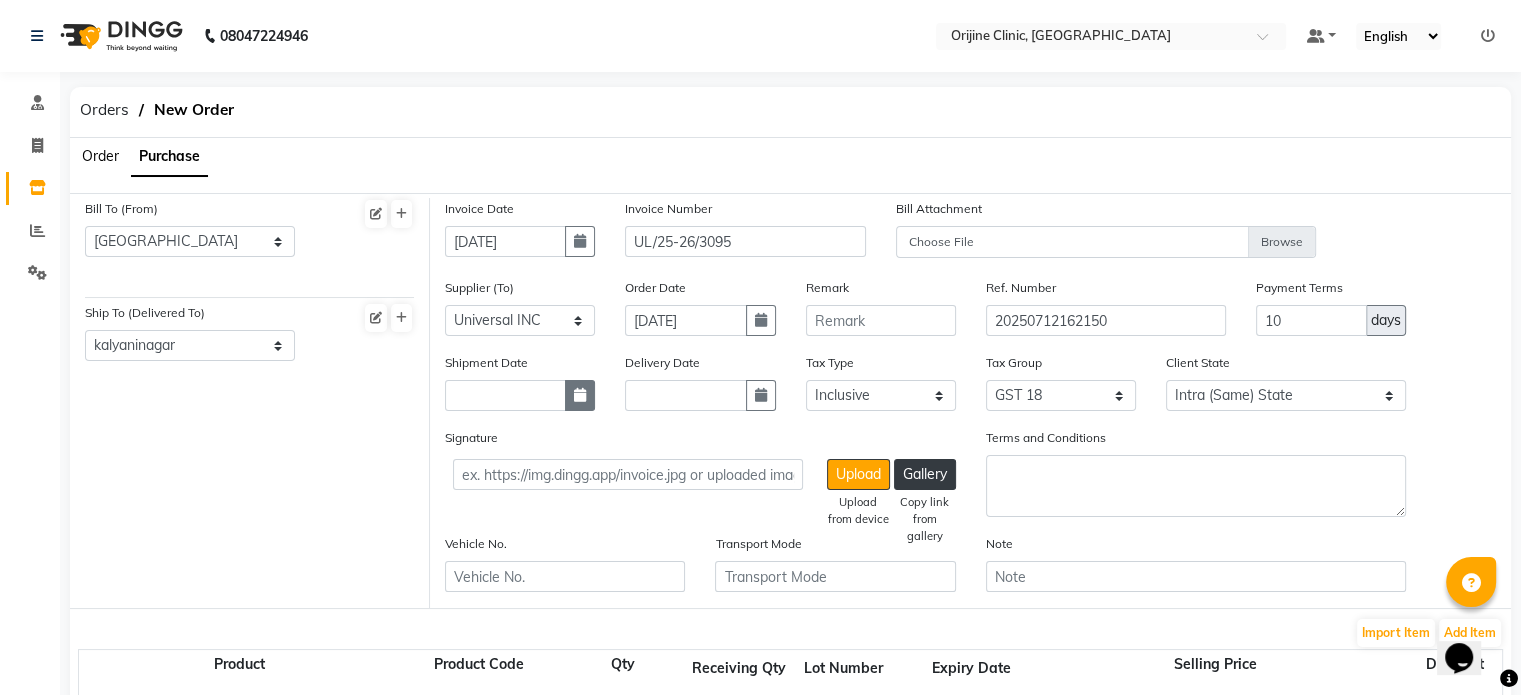 click 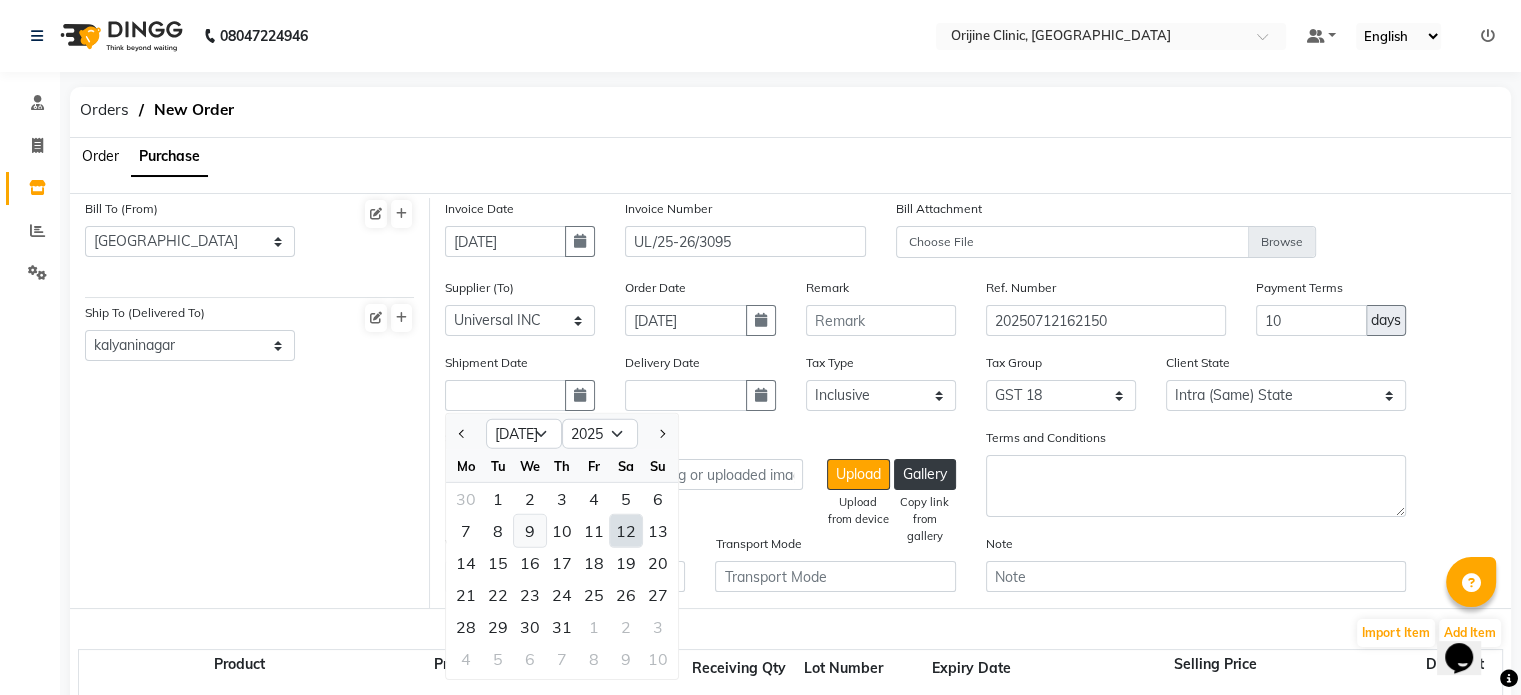 click on "9" 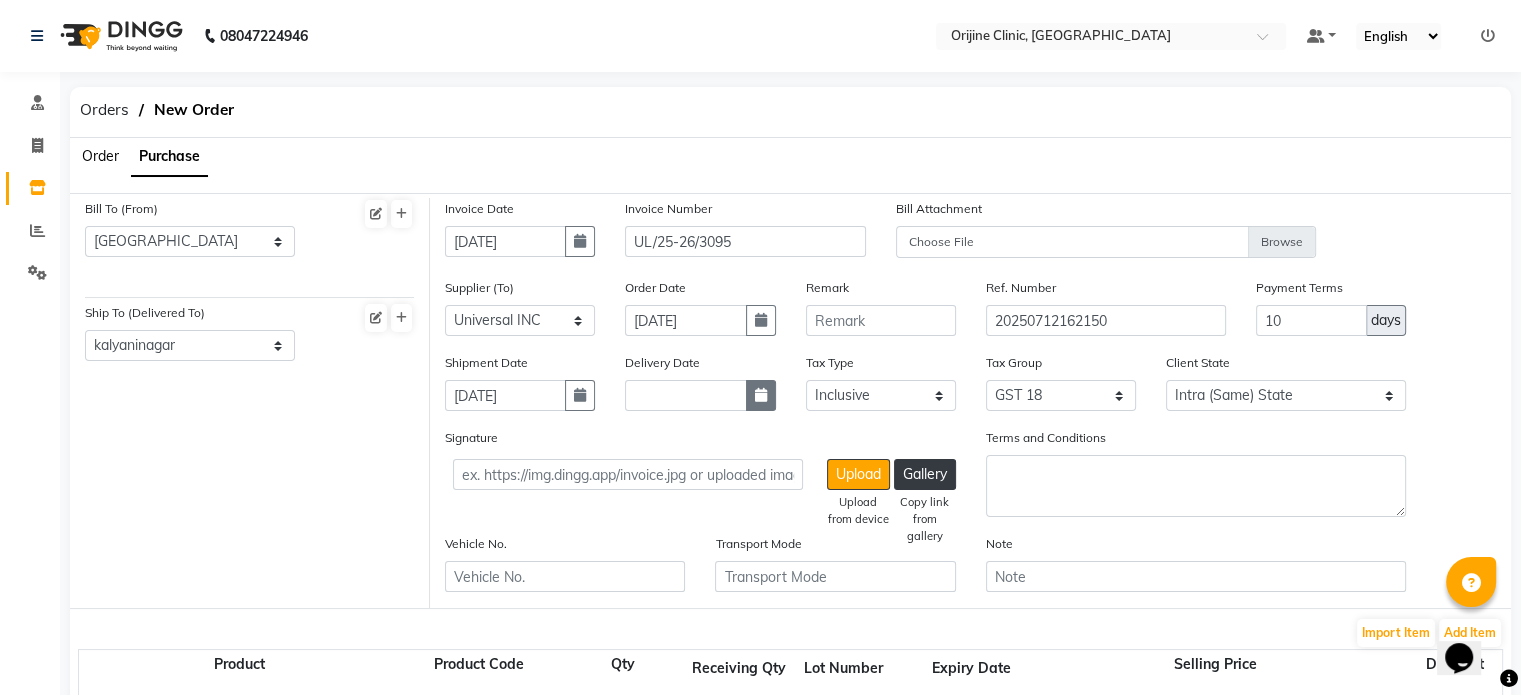 click 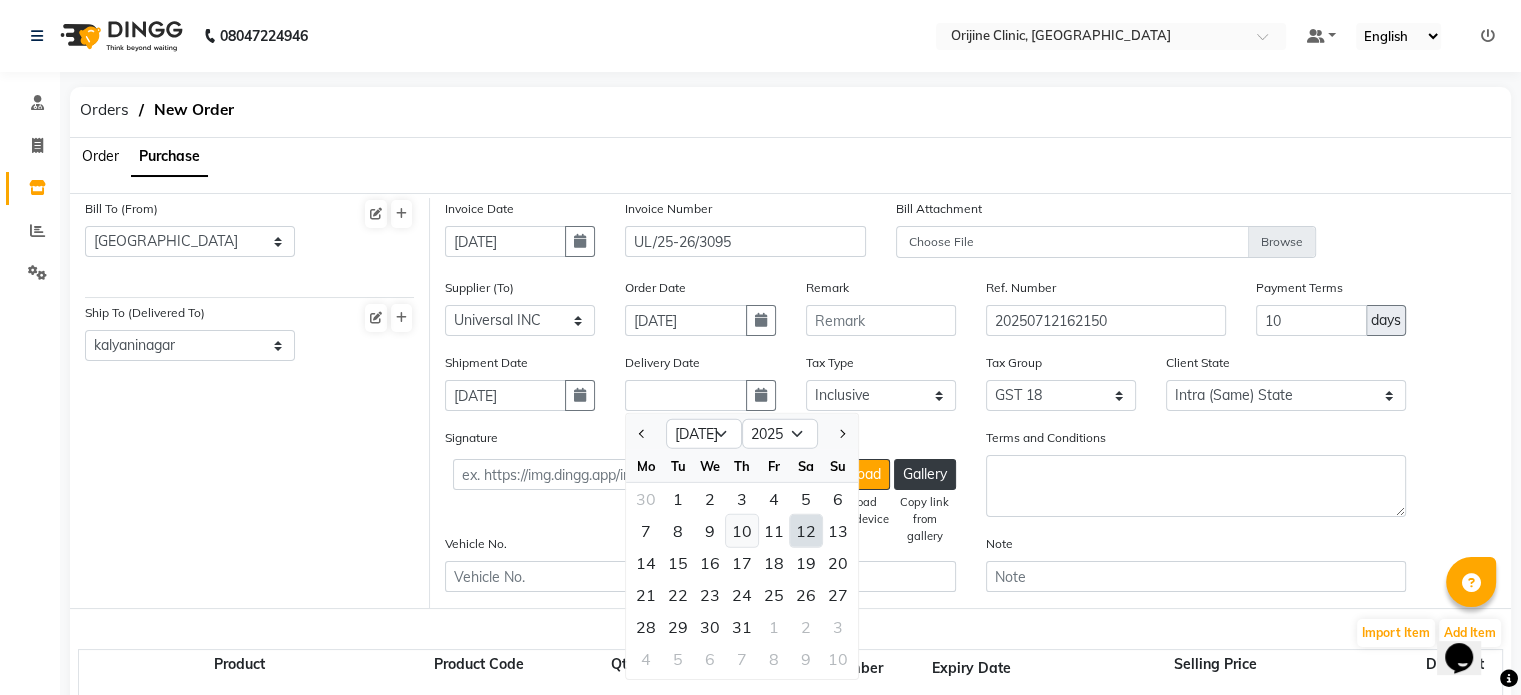 click on "10" 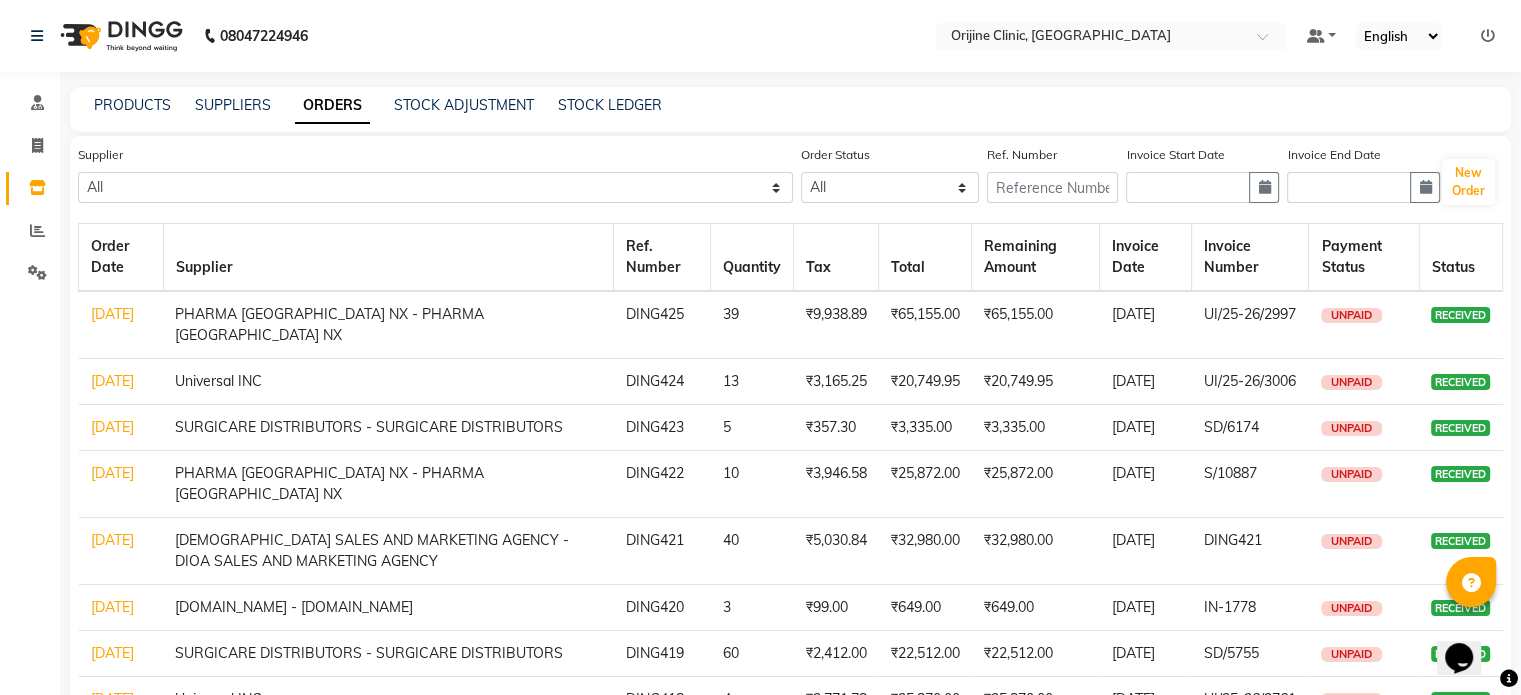 click on "[DATE]" 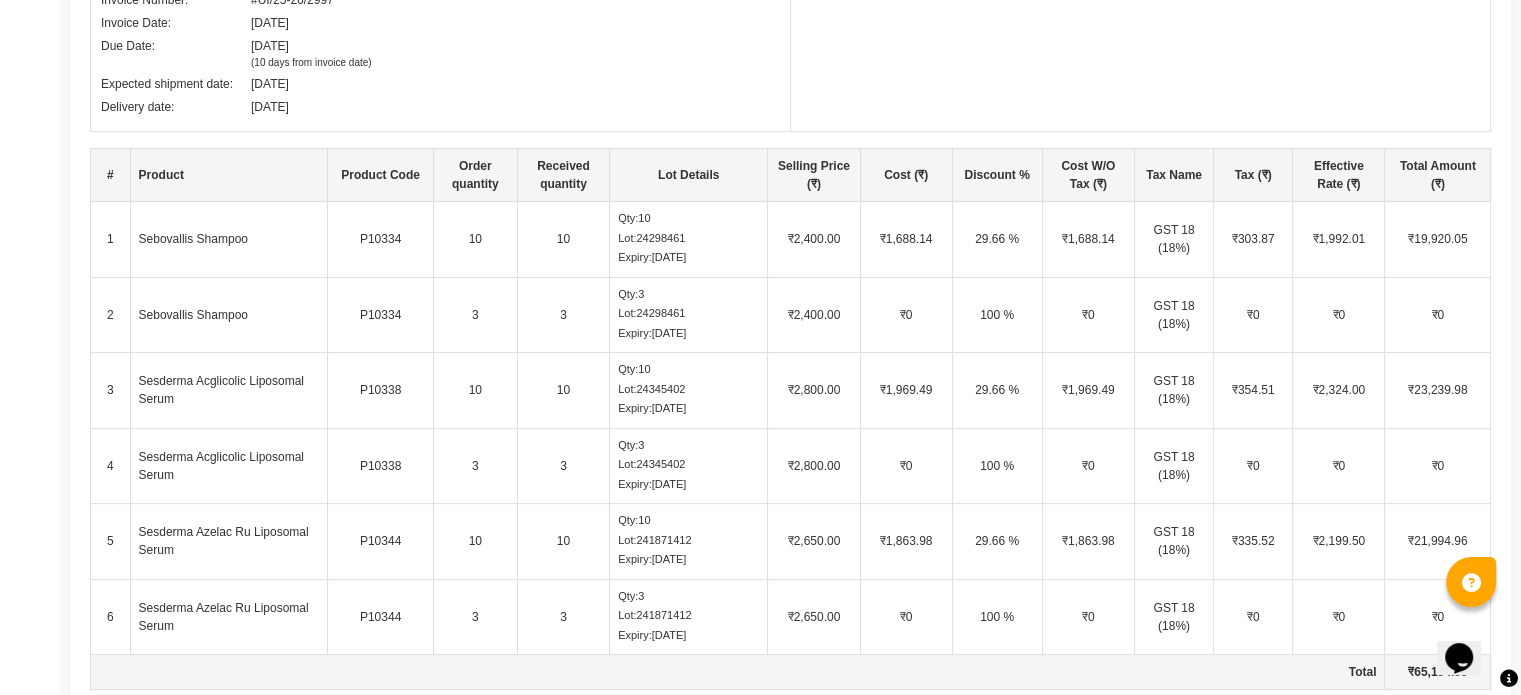 scroll, scrollTop: 524, scrollLeft: 0, axis: vertical 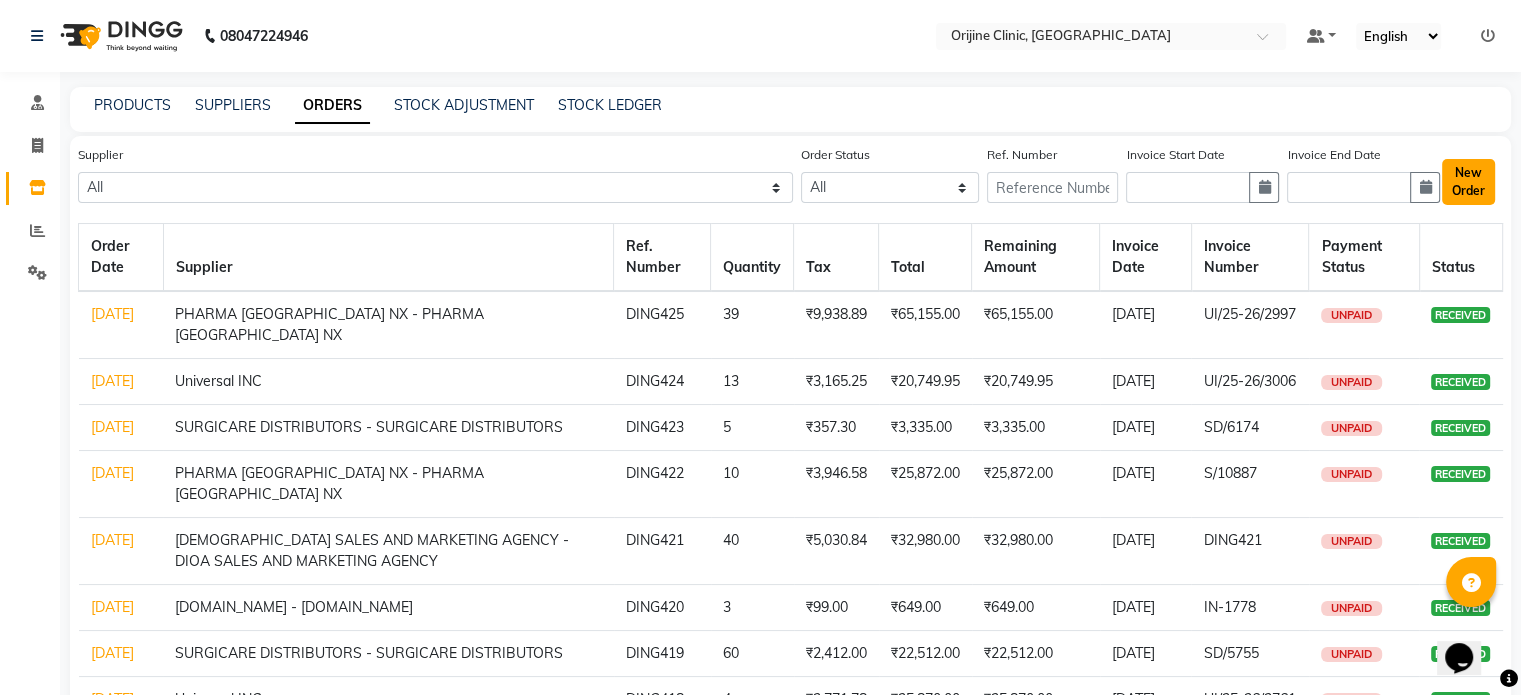 click on "New Order" 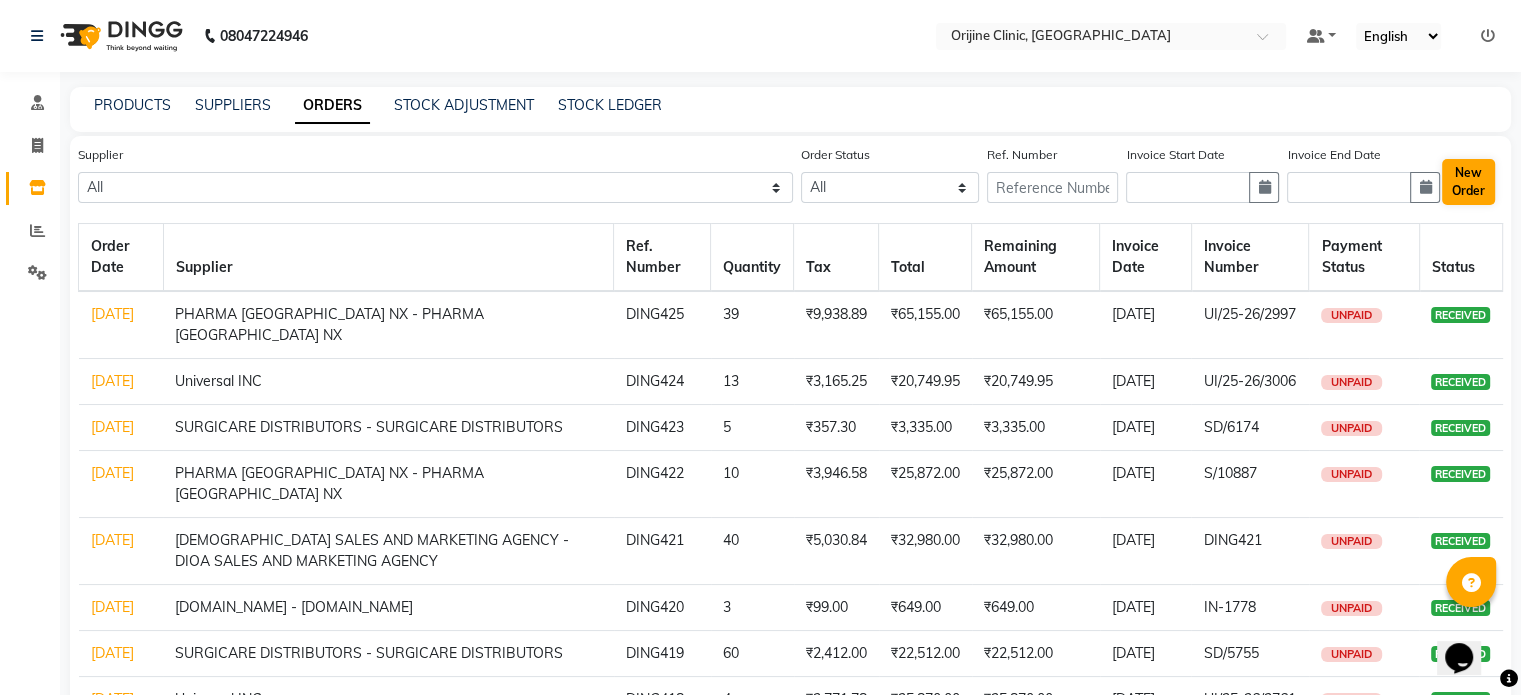 select on "true" 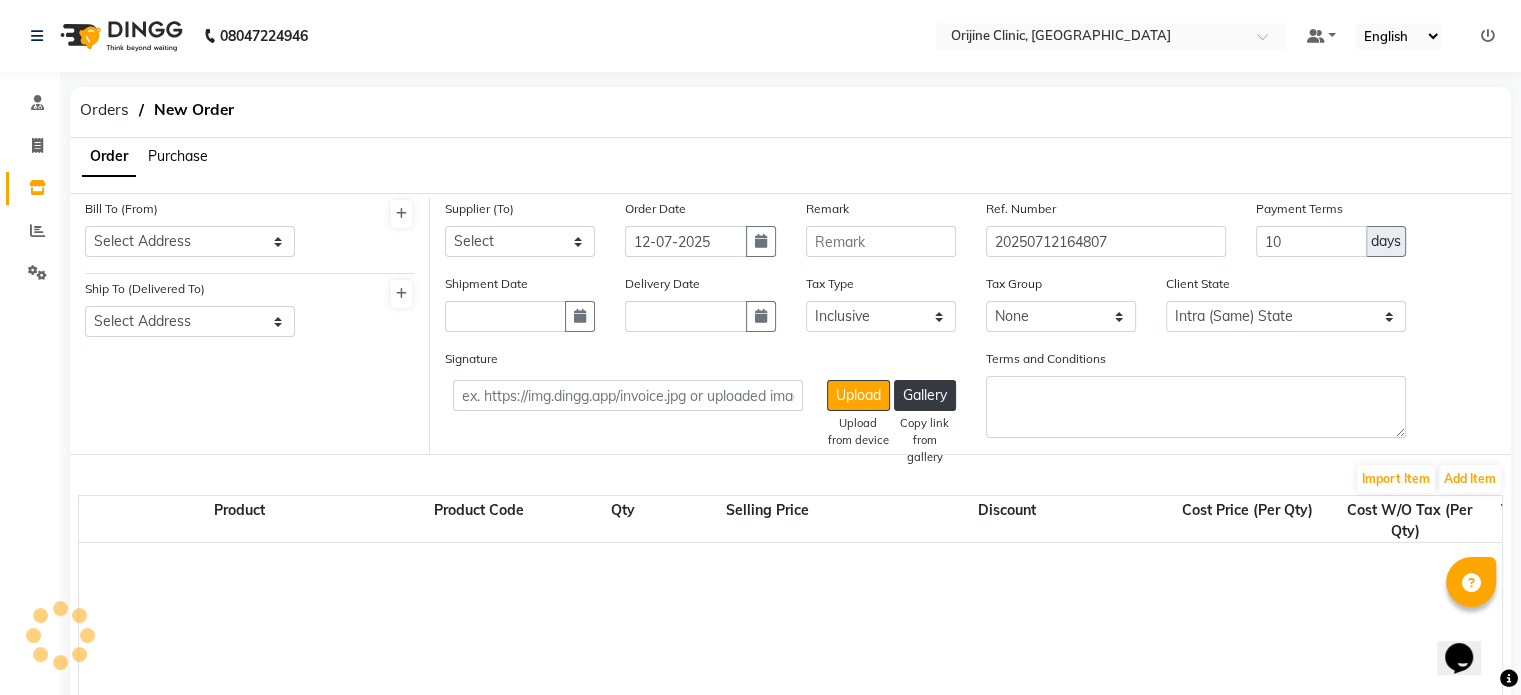 select on "908" 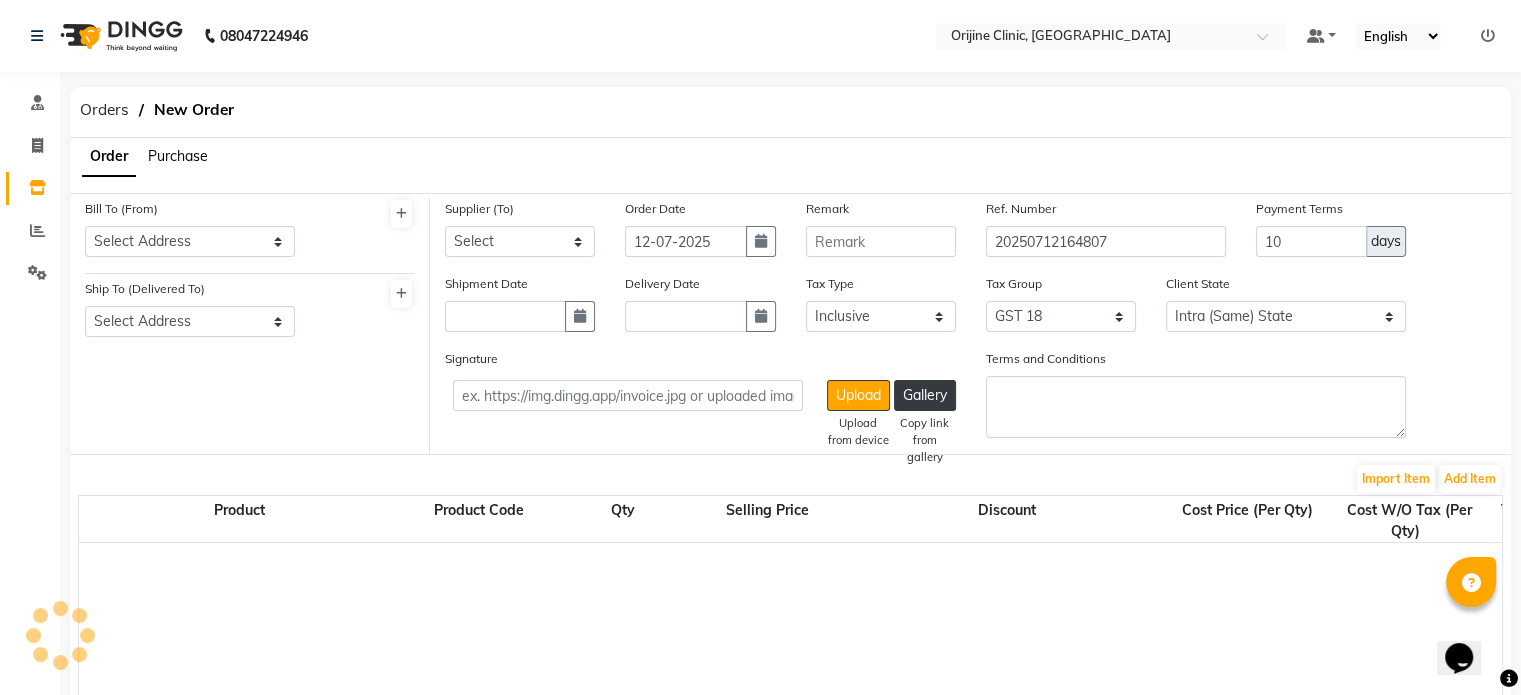 click on "Purchase" 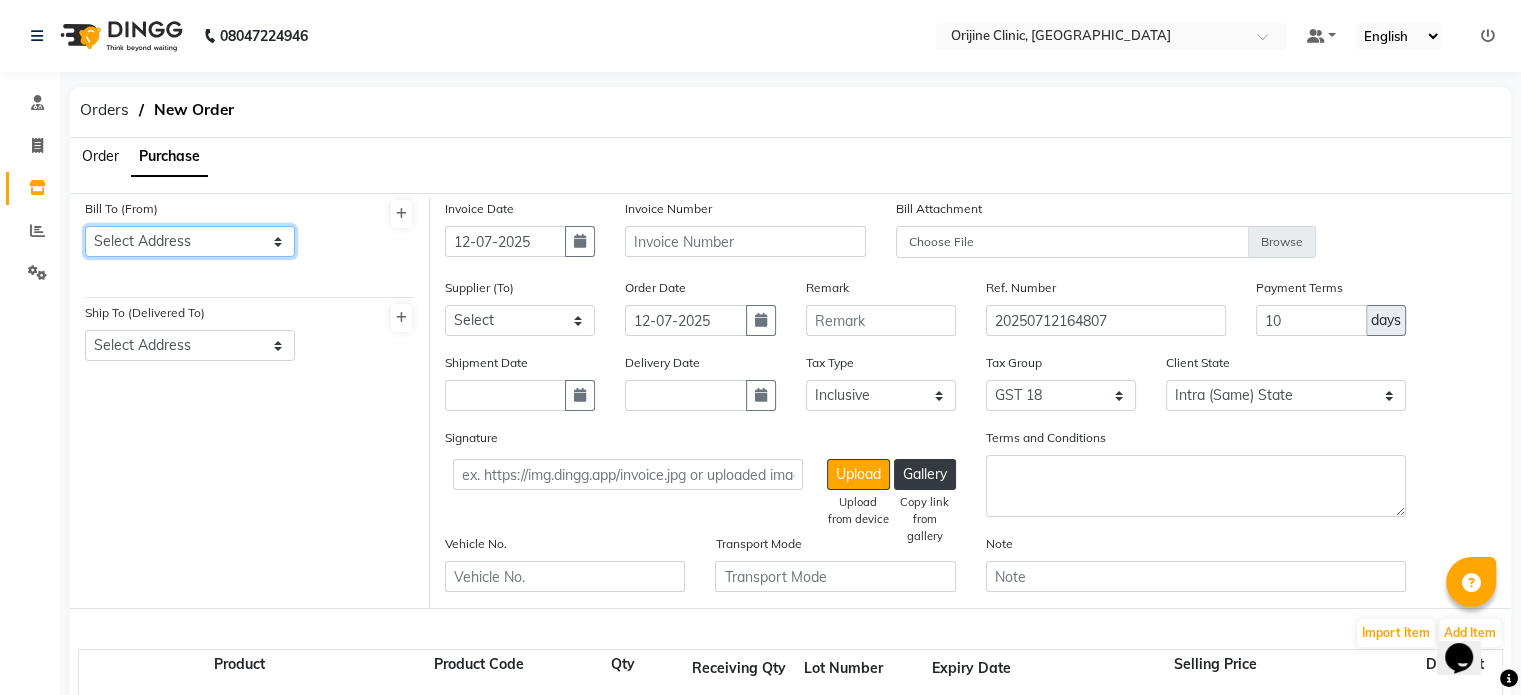 click on "Select Address  [GEOGRAPHIC_DATA]   [GEOGRAPHIC_DATA]   [GEOGRAPHIC_DATA]   [GEOGRAPHIC_DATA]   [GEOGRAPHIC_DATA]   [GEOGRAPHIC_DATA]   [GEOGRAPHIC_DATA]   [GEOGRAPHIC_DATA]   [GEOGRAPHIC_DATA]   [GEOGRAPHIC_DATA]   [GEOGRAPHIC_DATA]   [GEOGRAPHIC_DATA]   [GEOGRAPHIC_DATA]   [GEOGRAPHIC_DATA]   [GEOGRAPHIC_DATA]" 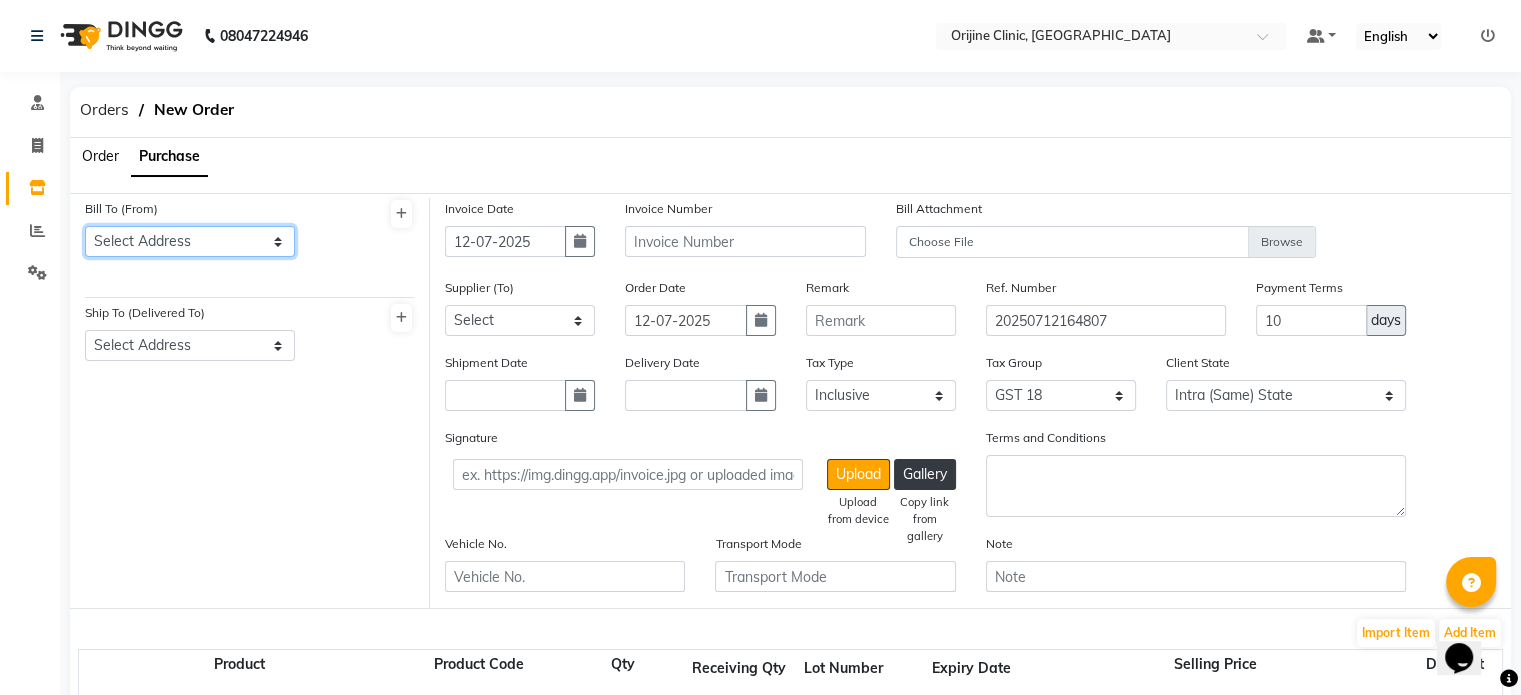 select on "893" 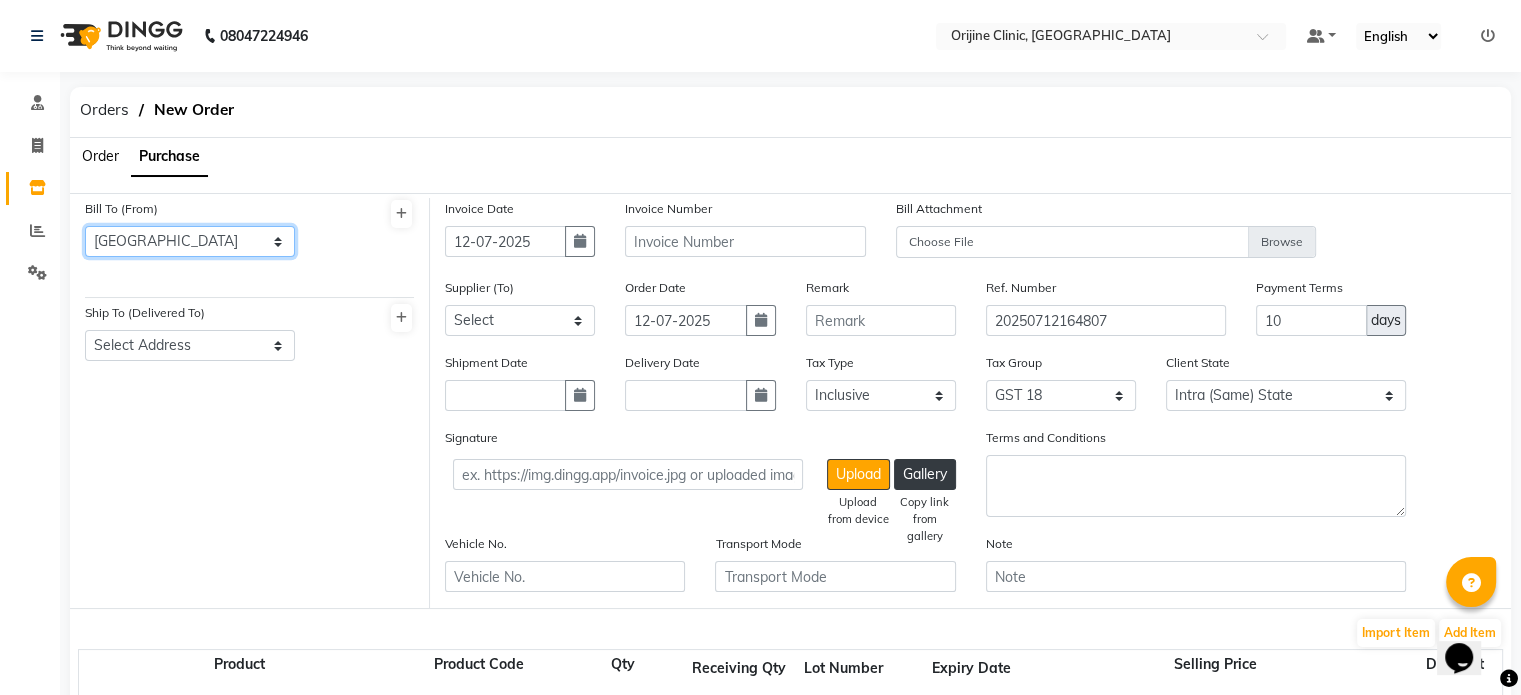 click on "Select Address  [GEOGRAPHIC_DATA]   [GEOGRAPHIC_DATA]   [GEOGRAPHIC_DATA]   [GEOGRAPHIC_DATA]   [GEOGRAPHIC_DATA]   [GEOGRAPHIC_DATA]   [GEOGRAPHIC_DATA]   [GEOGRAPHIC_DATA]   [GEOGRAPHIC_DATA]   [GEOGRAPHIC_DATA]   [GEOGRAPHIC_DATA]   [GEOGRAPHIC_DATA]   [GEOGRAPHIC_DATA]   [GEOGRAPHIC_DATA]   [GEOGRAPHIC_DATA]" 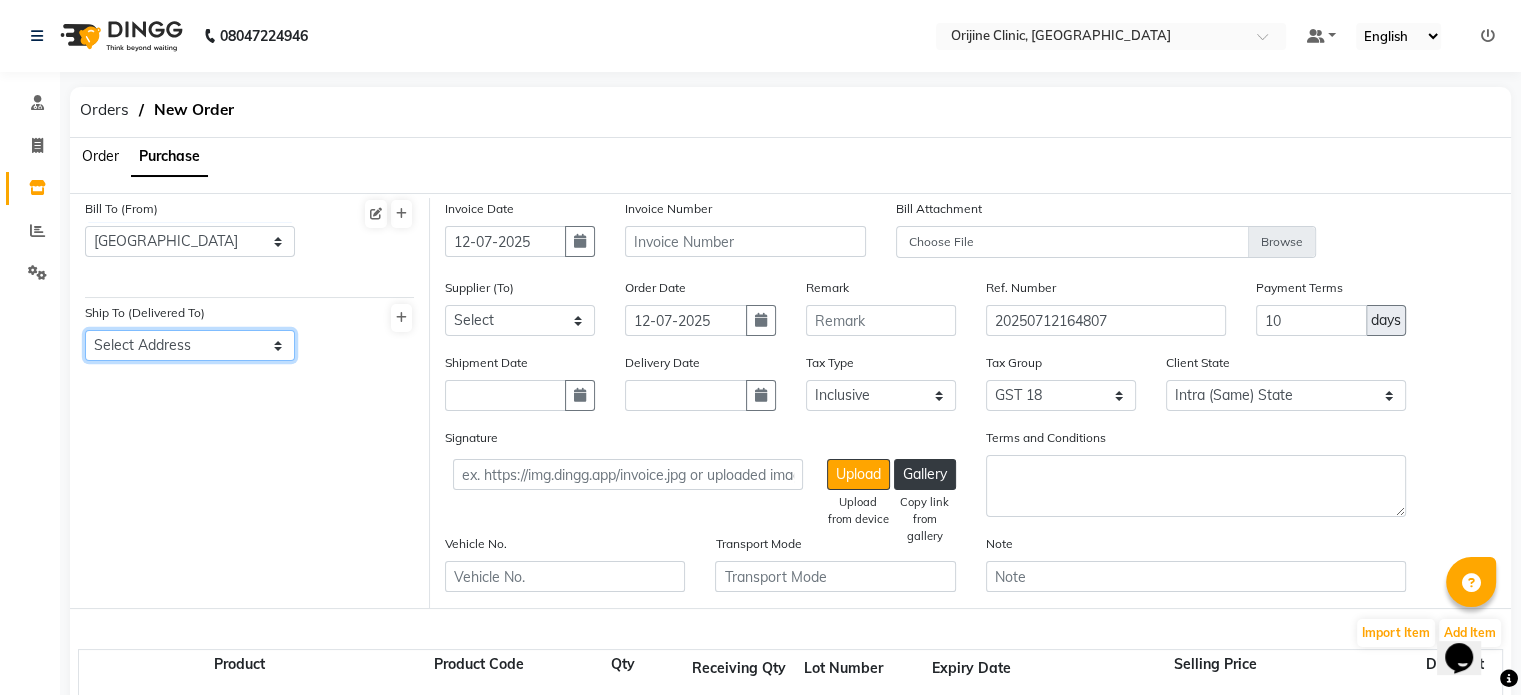 click on "Select Address  [GEOGRAPHIC_DATA]" 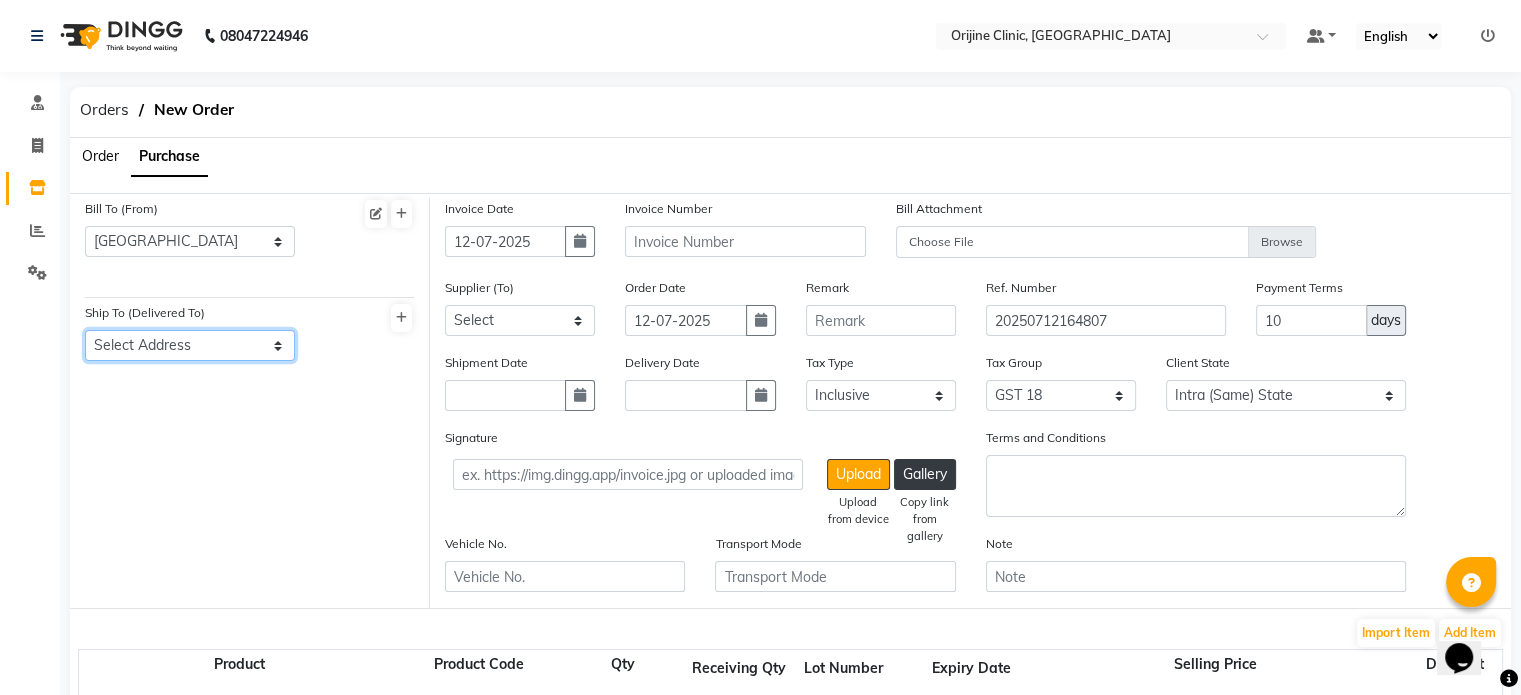 select on "884" 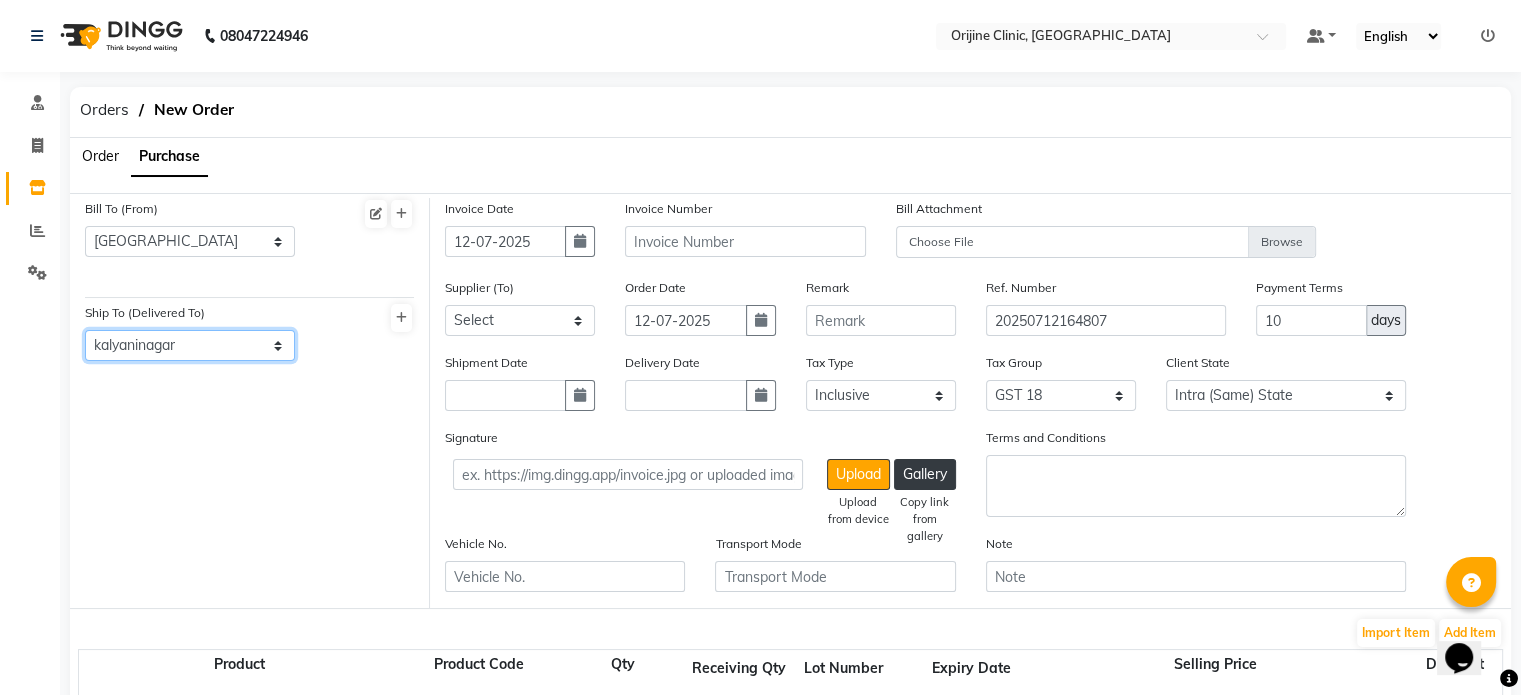 click on "Select Address  [GEOGRAPHIC_DATA]" 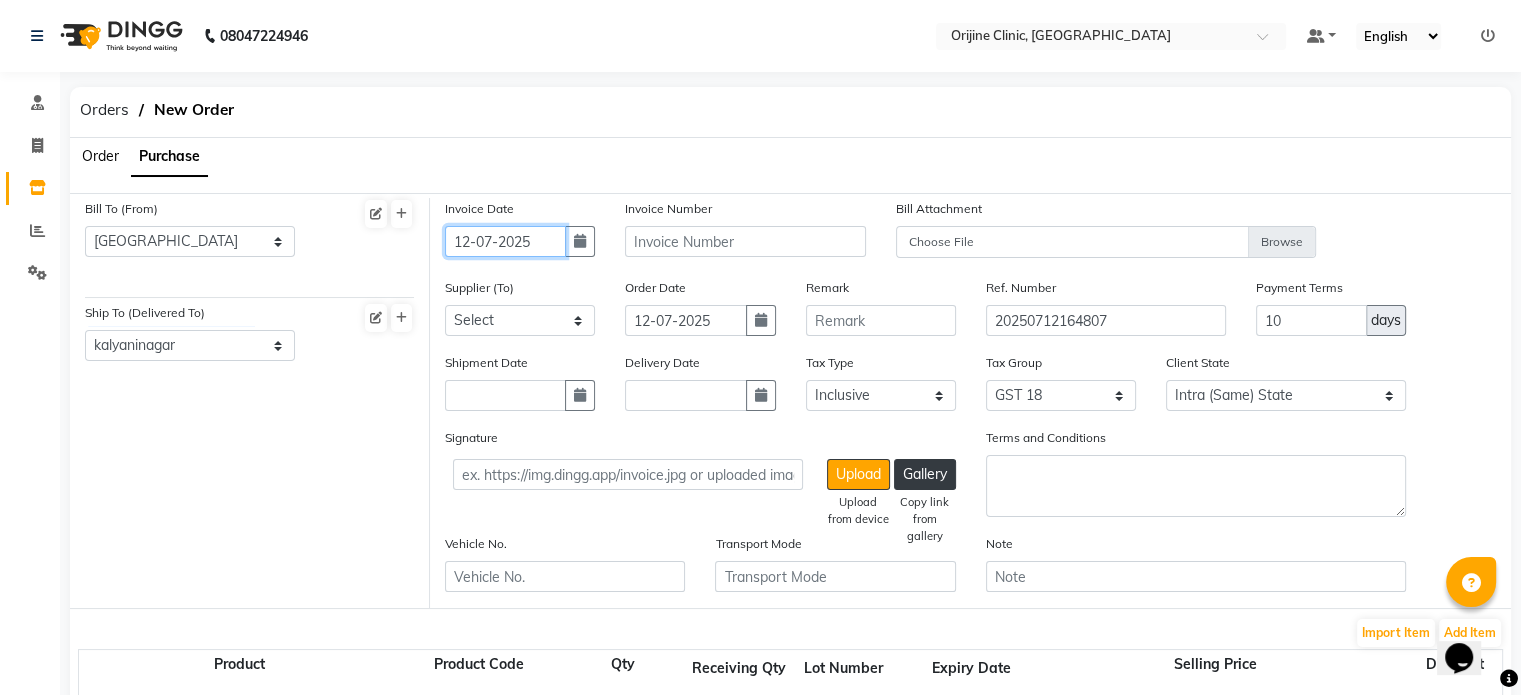 click on "12-07-2025" 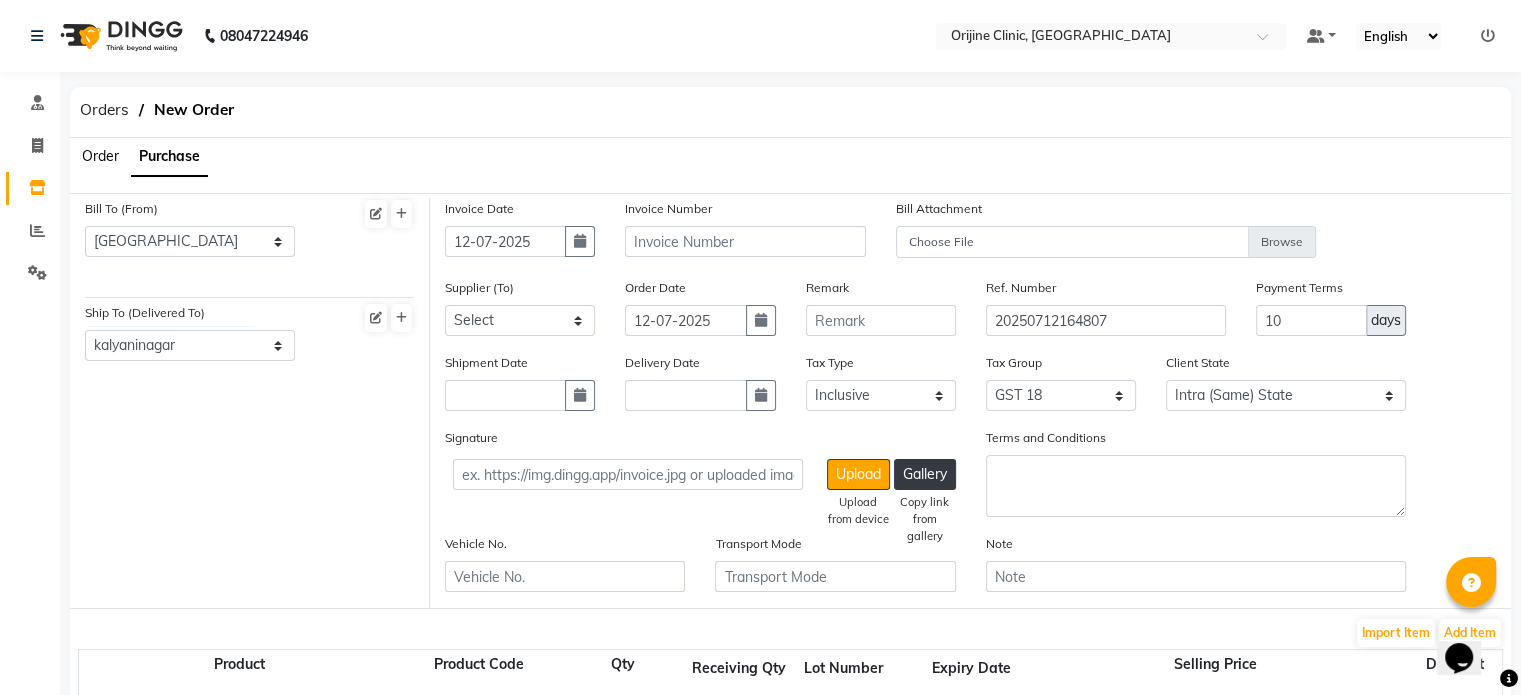 select on "7" 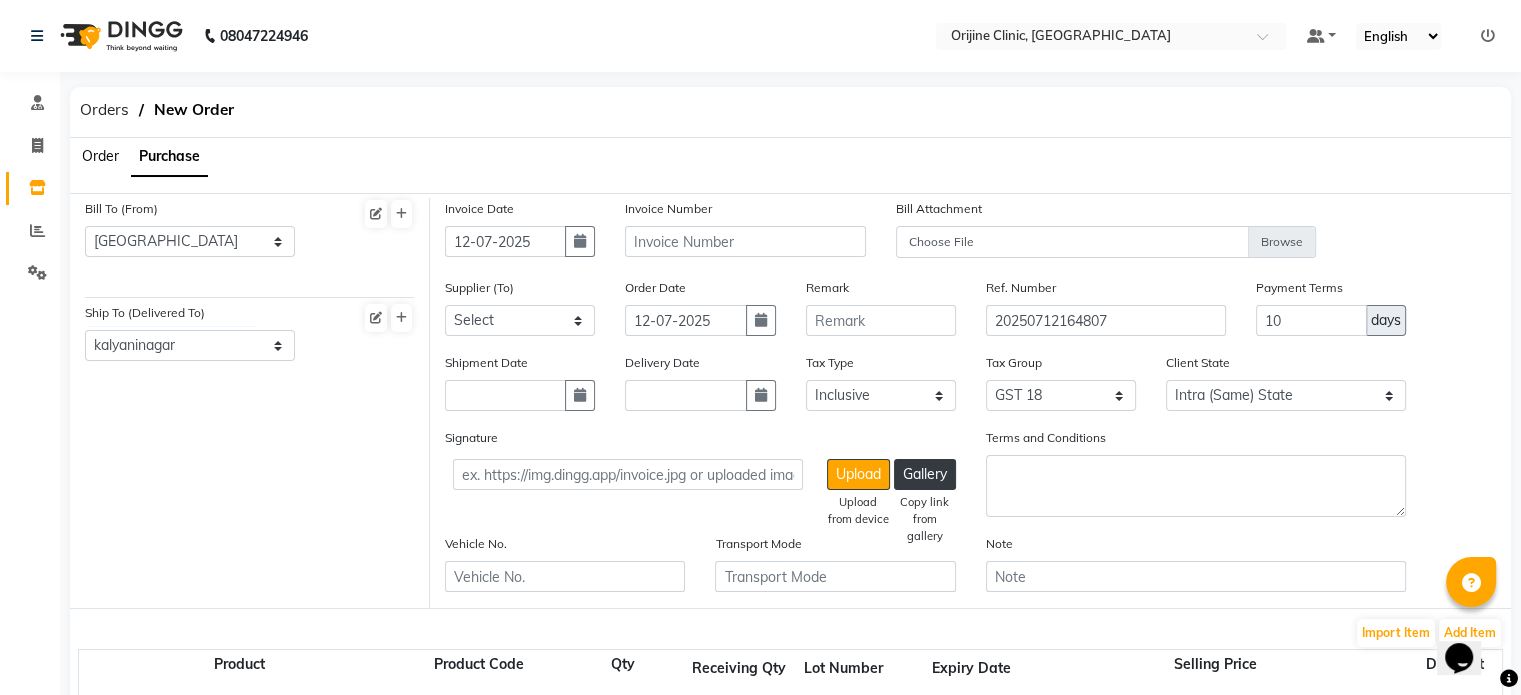 select on "2025" 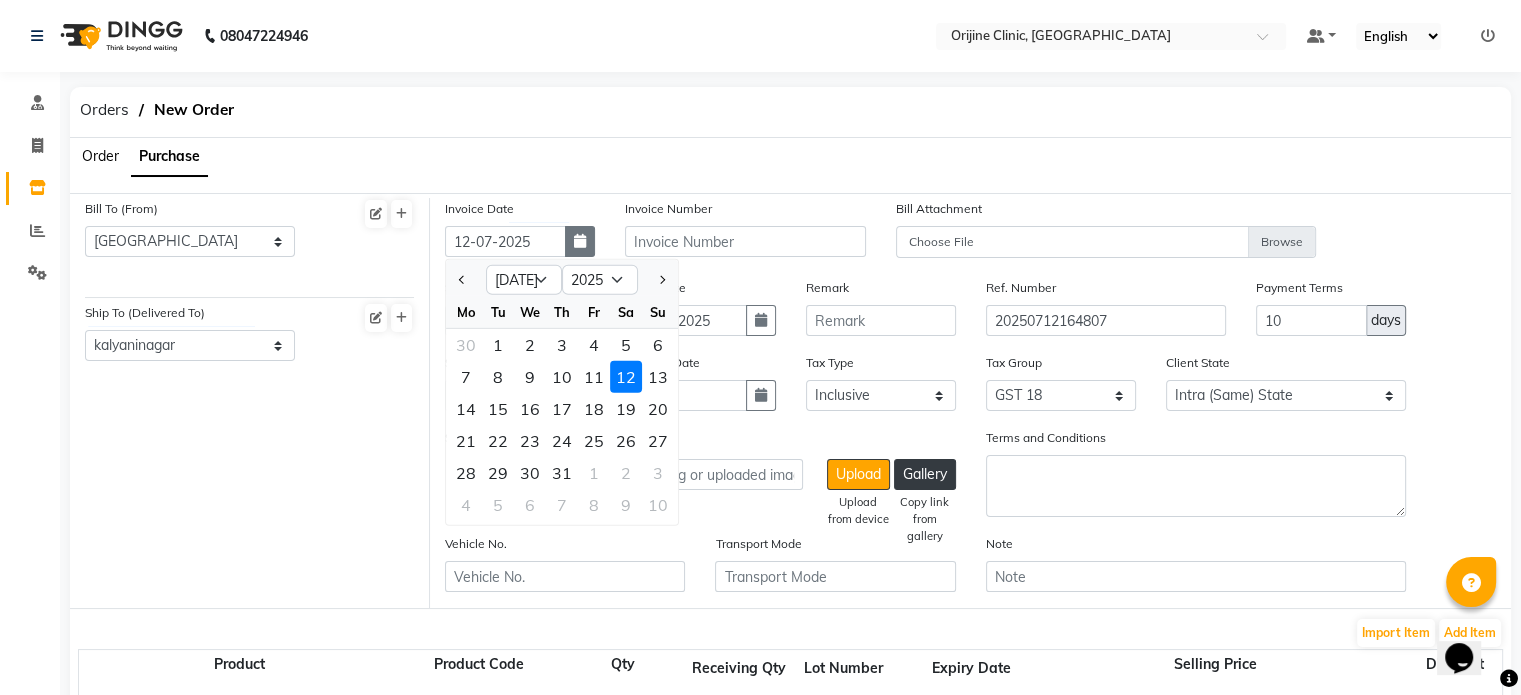 click 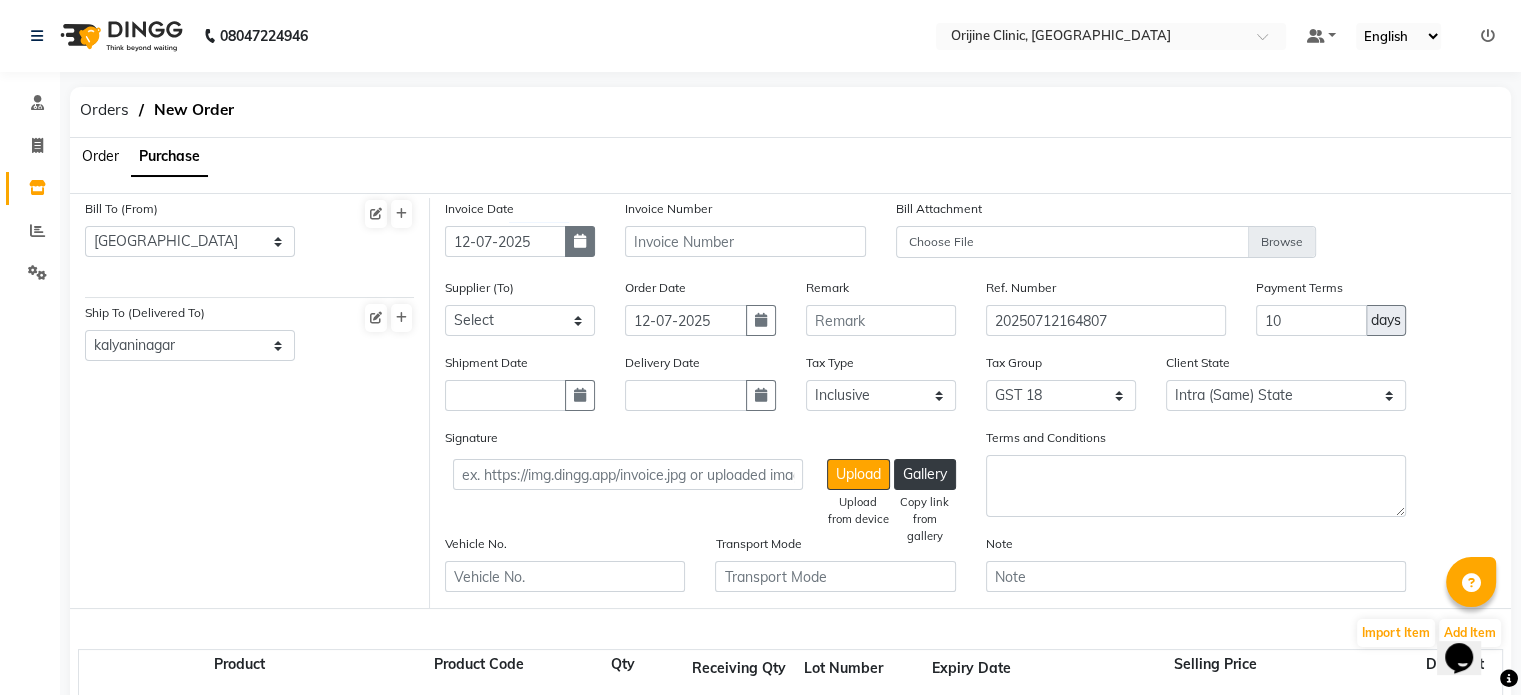 click 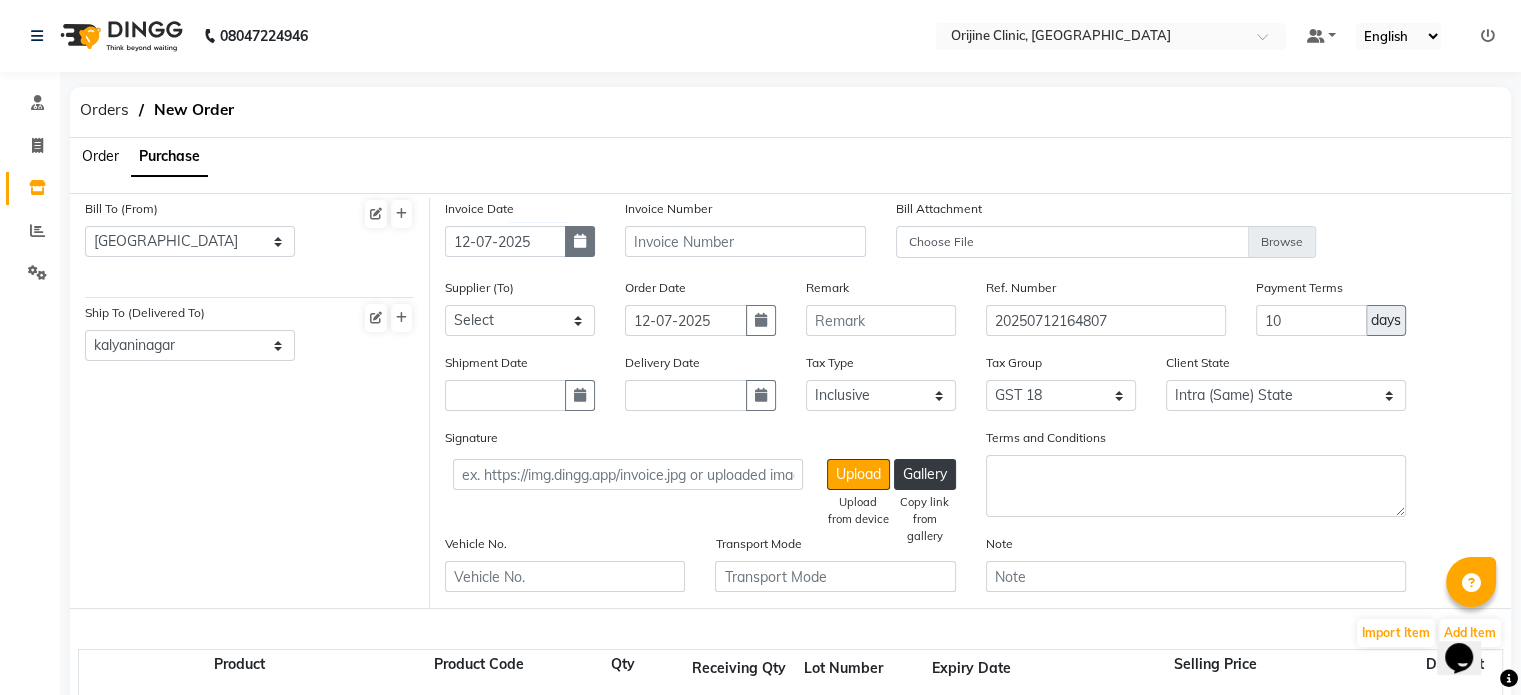 select on "7" 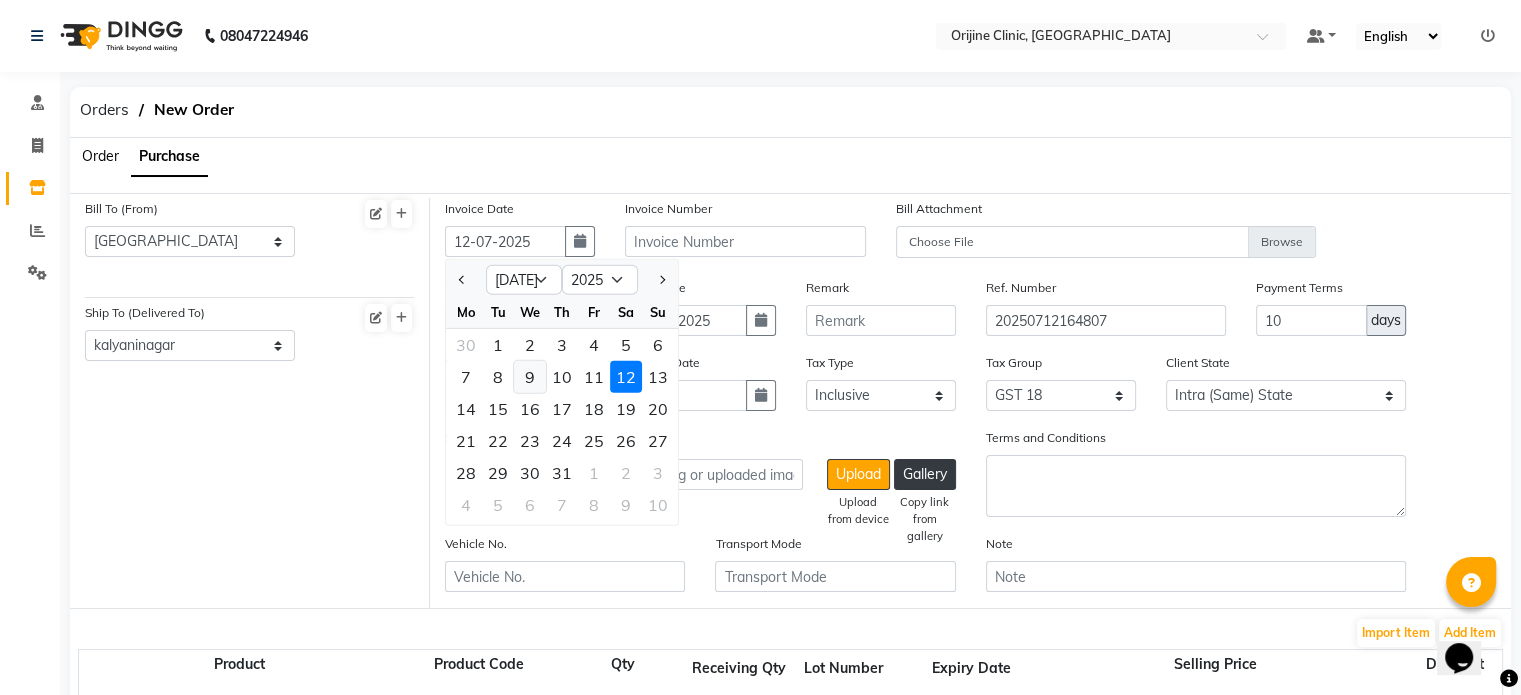 click on "9" 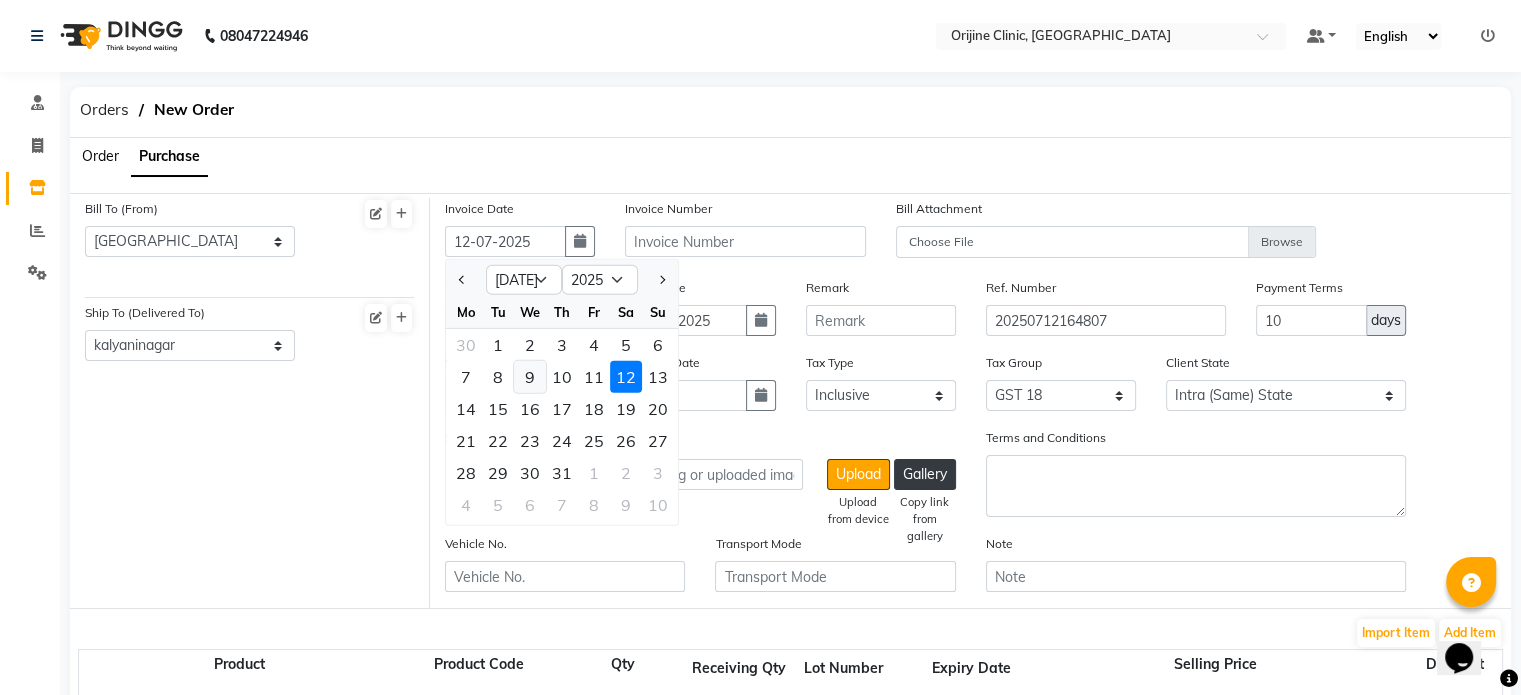 type on "[DATE]" 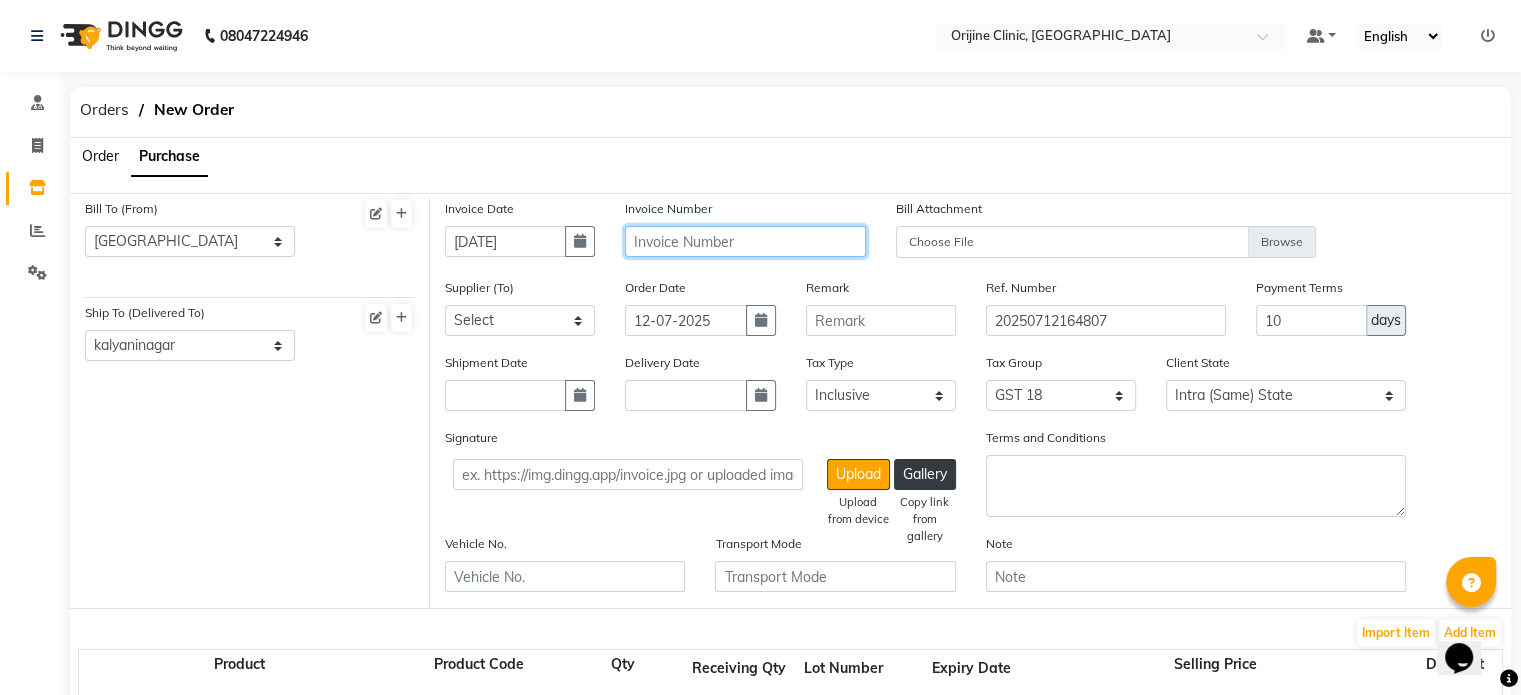 click 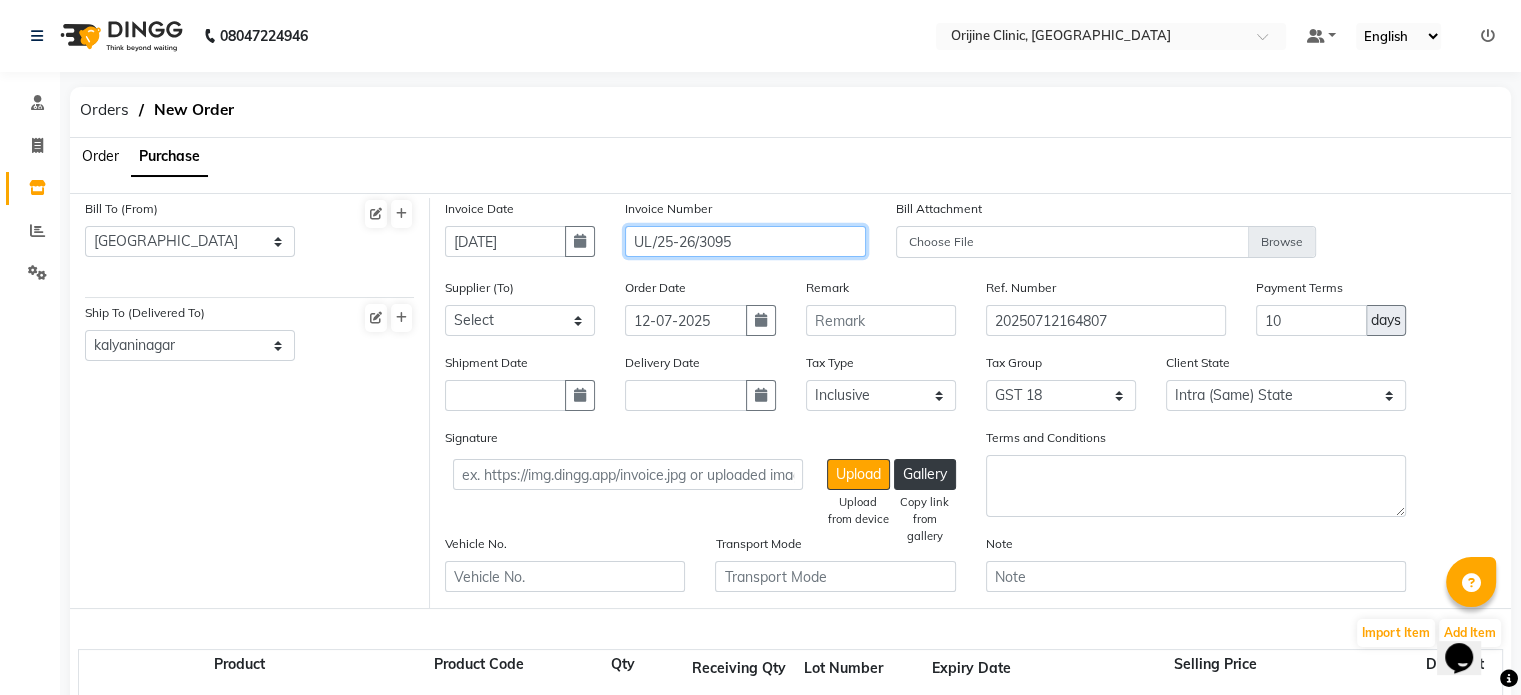 type on "UL/25-26/3095" 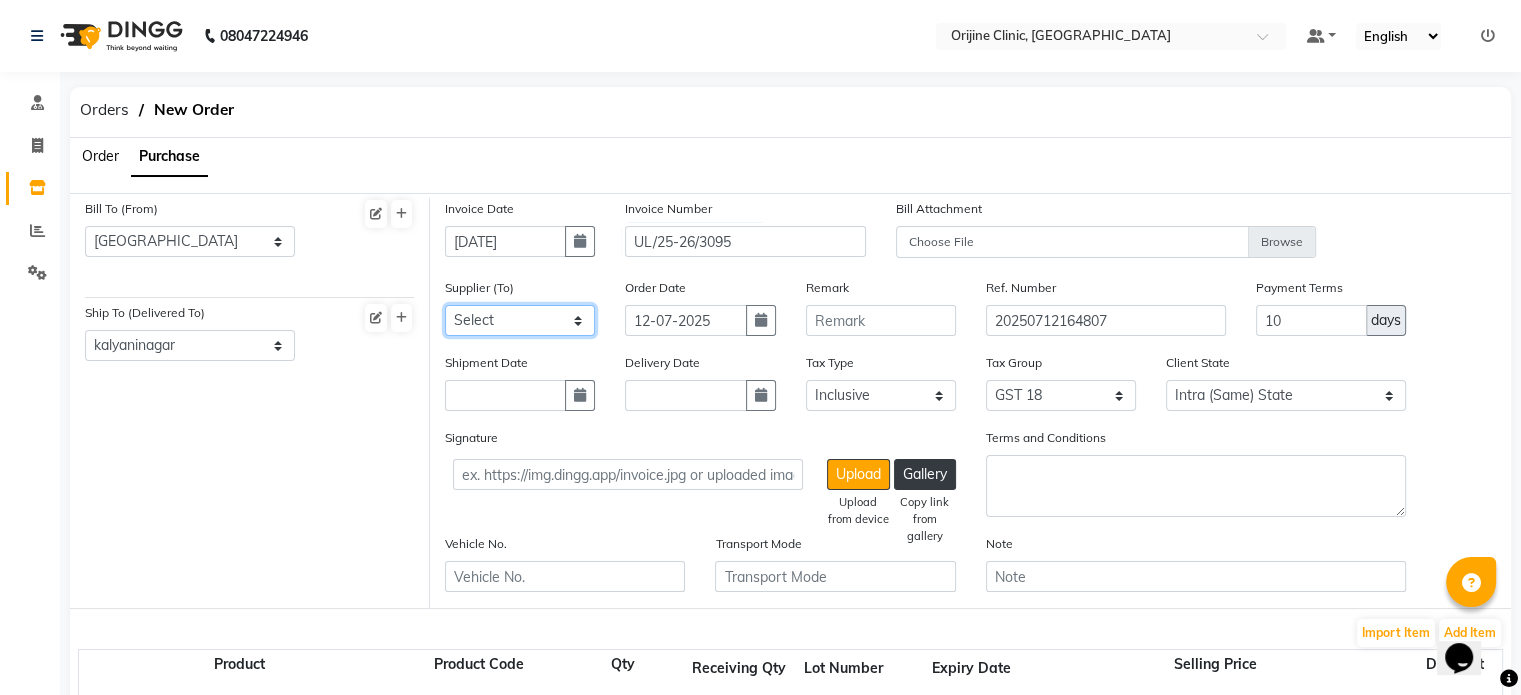 click on "Select Universal INC leader medical system - Leader Medical System PHARMA [GEOGRAPHIC_DATA] NX - PHARMA [GEOGRAPHIC_DATA] NX ETERNO DISTRIBUTORS - ETERNO DISTIBUTORS PVT LTD DIOS SALES AND MARKETING AGENCY - DIOA SALES AND MARKETING AGENCY G3 Medical System Private Limited - G3 Medical System Private Limited parmar surgicals - Parmar Surgicals Spectra Medicals - SPECTRA MEDICALS INDIA RAJAN SALES CORPORATION - RAJAN SALES CORPORATION SURGICARE DISTRIBUTORS - SURGICARE DISTRIBUTORS SHAUNON ENTERPRISES - SHAUNON ENTERPRISES REMI SALES & ENGINEERING LIMITED - REMI SALES & ENGINEERING LIMITED KGB LOGISTICS - KGB LOGISTICS ORIJINE CLINIC - ORIJINE CLINIC Goa Medical Distributors - Goa Medical Distributors Bioquest Pharmaceuticals - Bioquest Pharmaceuticals PVT  RIESSA ENTERPRISE INC - RIESSA ENTERPRISE INC NORDEN - DERMA PHARMA VIE PHARMA LLP - VIE PHARMA LLP G.R.K Enterprises - G.R.K Enterprises AVIVA PHARMAZHONE PRIVATE LIMITED - AVIVA PHARMAZHONE PRIVATE LIMITED ORBIT PHARMA - ORBIT PHARMA VIE PHARMA LL[ - VIE PHARMA LLP GLOW - GLOW" 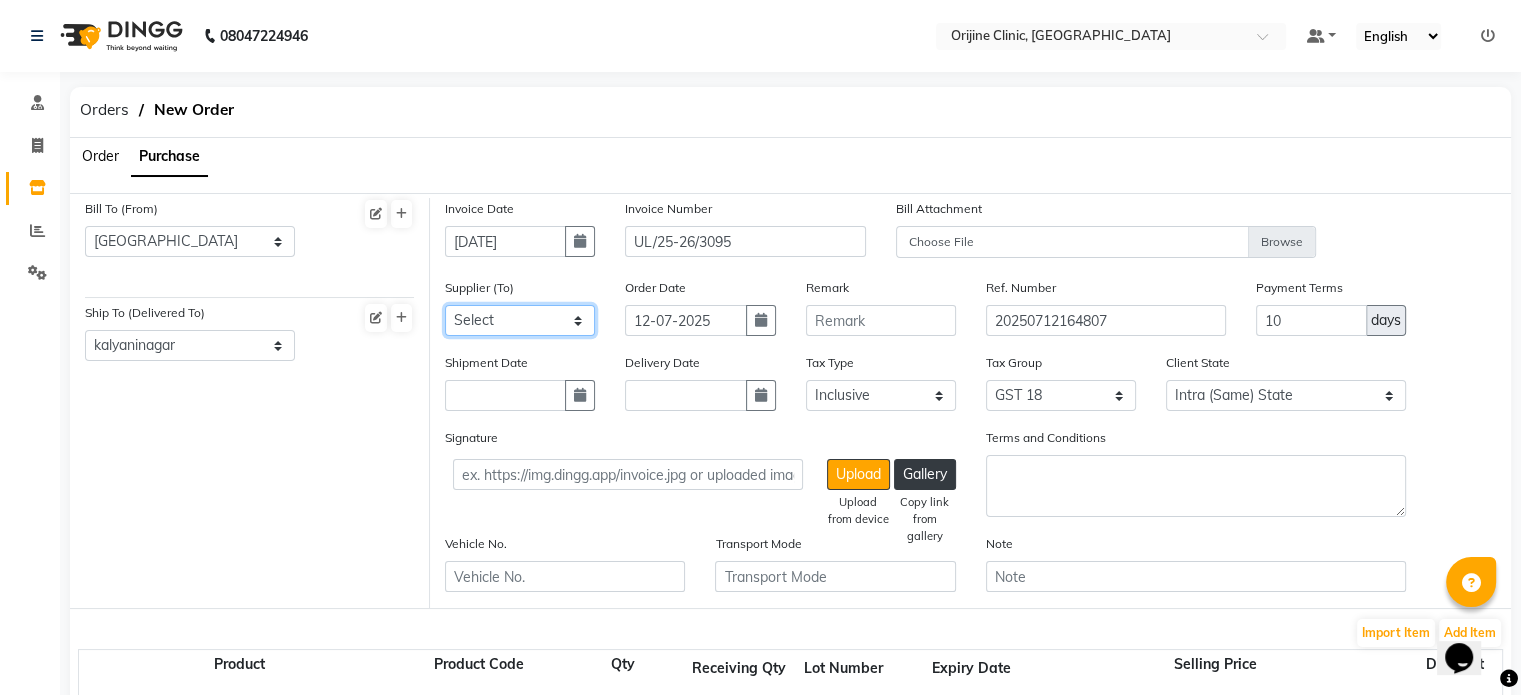 select on "428" 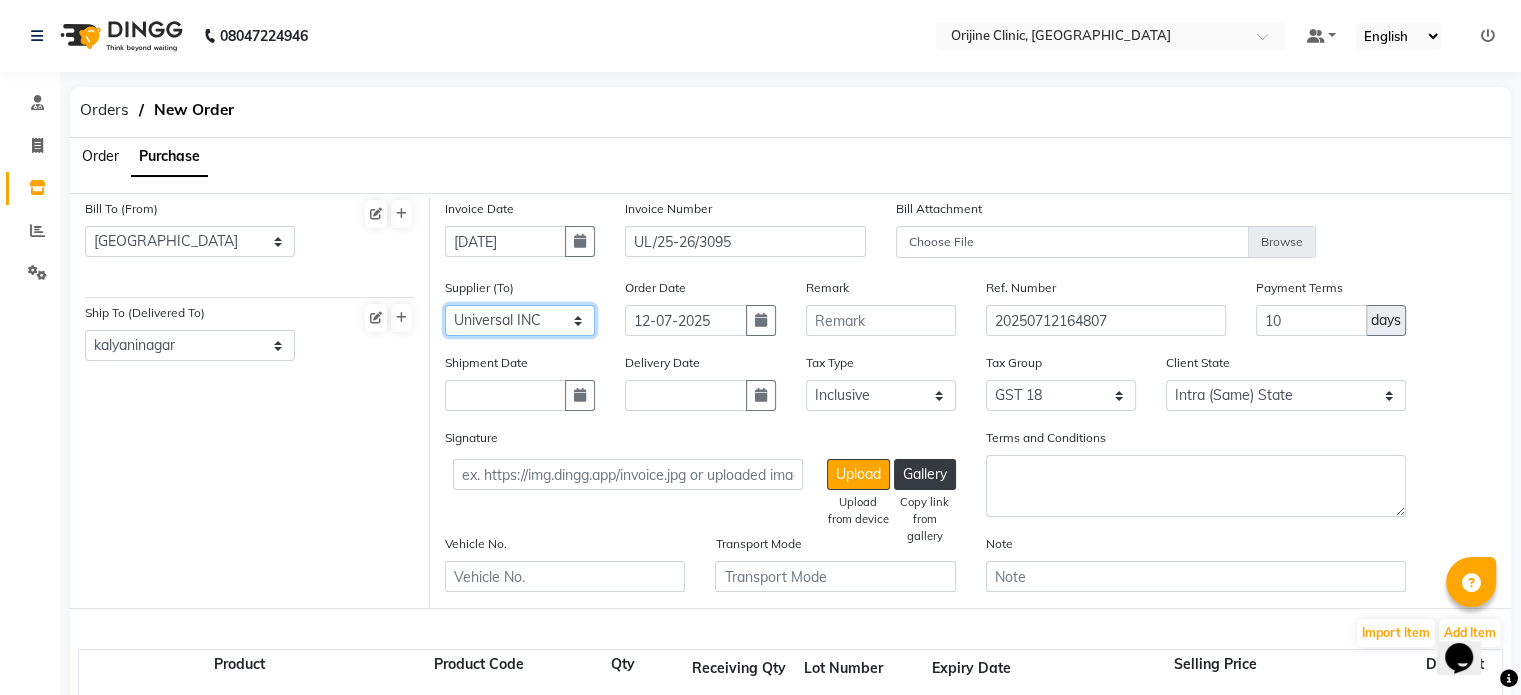 click on "Select Universal INC leader medical system - Leader Medical System PHARMA [GEOGRAPHIC_DATA] NX - PHARMA [GEOGRAPHIC_DATA] NX ETERNO DISTRIBUTORS - ETERNO DISTIBUTORS PVT LTD DIOS SALES AND MARKETING AGENCY - DIOA SALES AND MARKETING AGENCY G3 Medical System Private Limited - G3 Medical System Private Limited parmar surgicals - Parmar Surgicals Spectra Medicals - SPECTRA MEDICALS INDIA RAJAN SALES CORPORATION - RAJAN SALES CORPORATION SURGICARE DISTRIBUTORS - SURGICARE DISTRIBUTORS SHAUNON ENTERPRISES - SHAUNON ENTERPRISES REMI SALES & ENGINEERING LIMITED - REMI SALES & ENGINEERING LIMITED KGB LOGISTICS - KGB LOGISTICS ORIJINE CLINIC - ORIJINE CLINIC Goa Medical Distributors - Goa Medical Distributors Bioquest Pharmaceuticals - Bioquest Pharmaceuticals PVT  RIESSA ENTERPRISE INC - RIESSA ENTERPRISE INC NORDEN - DERMA PHARMA VIE PHARMA LLP - VIE PHARMA LLP G.R.K Enterprises - G.R.K Enterprises AVIVA PHARMAZHONE PRIVATE LIMITED - AVIVA PHARMAZHONE PRIVATE LIMITED ORBIT PHARMA - ORBIT PHARMA VIE PHARMA LL[ - VIE PHARMA LLP GLOW - GLOW" 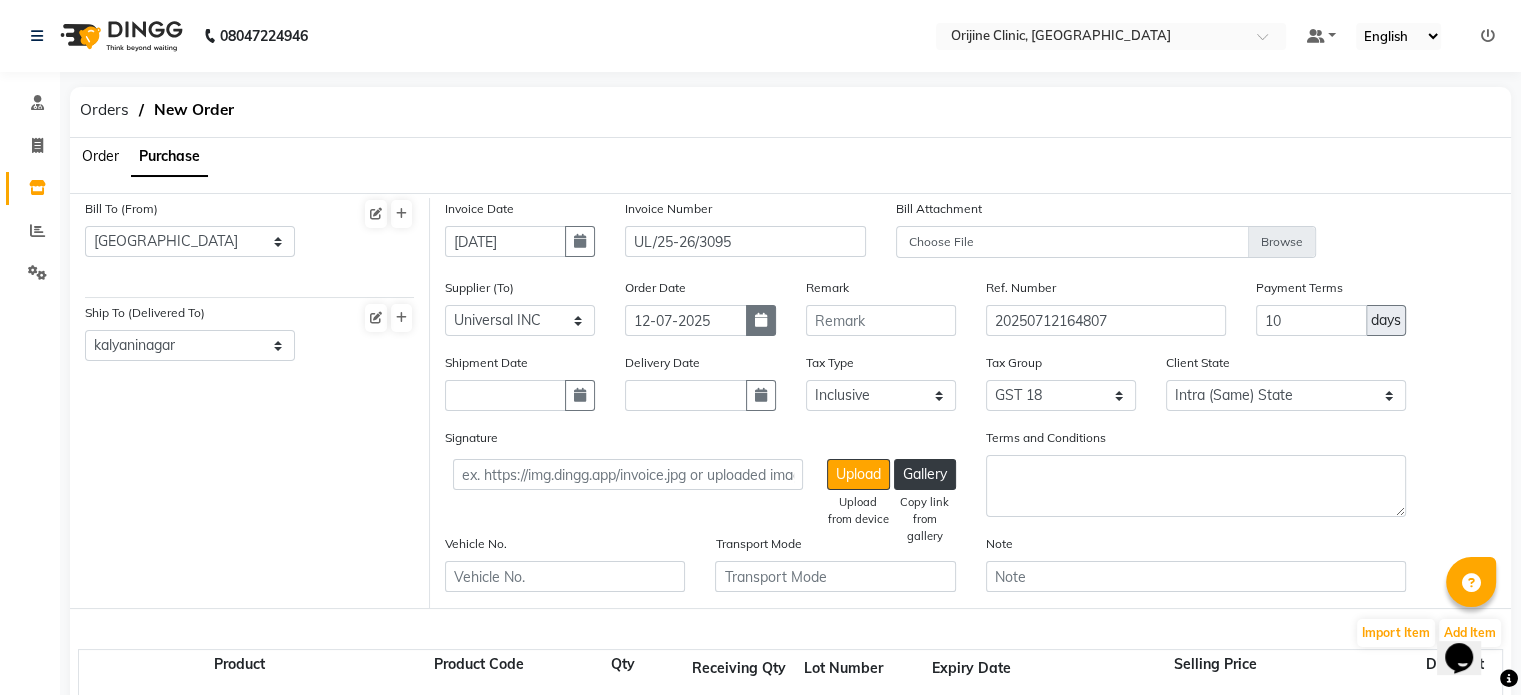 click 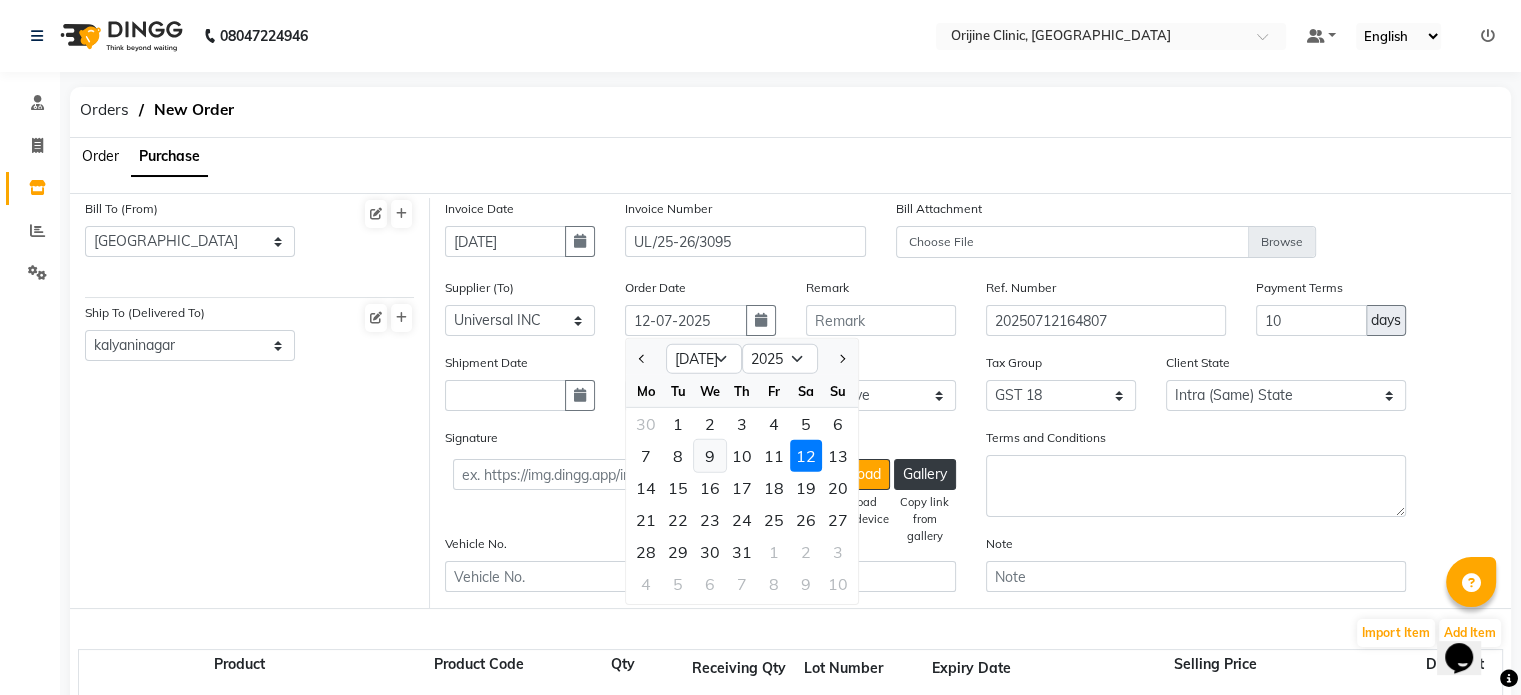 click on "9" 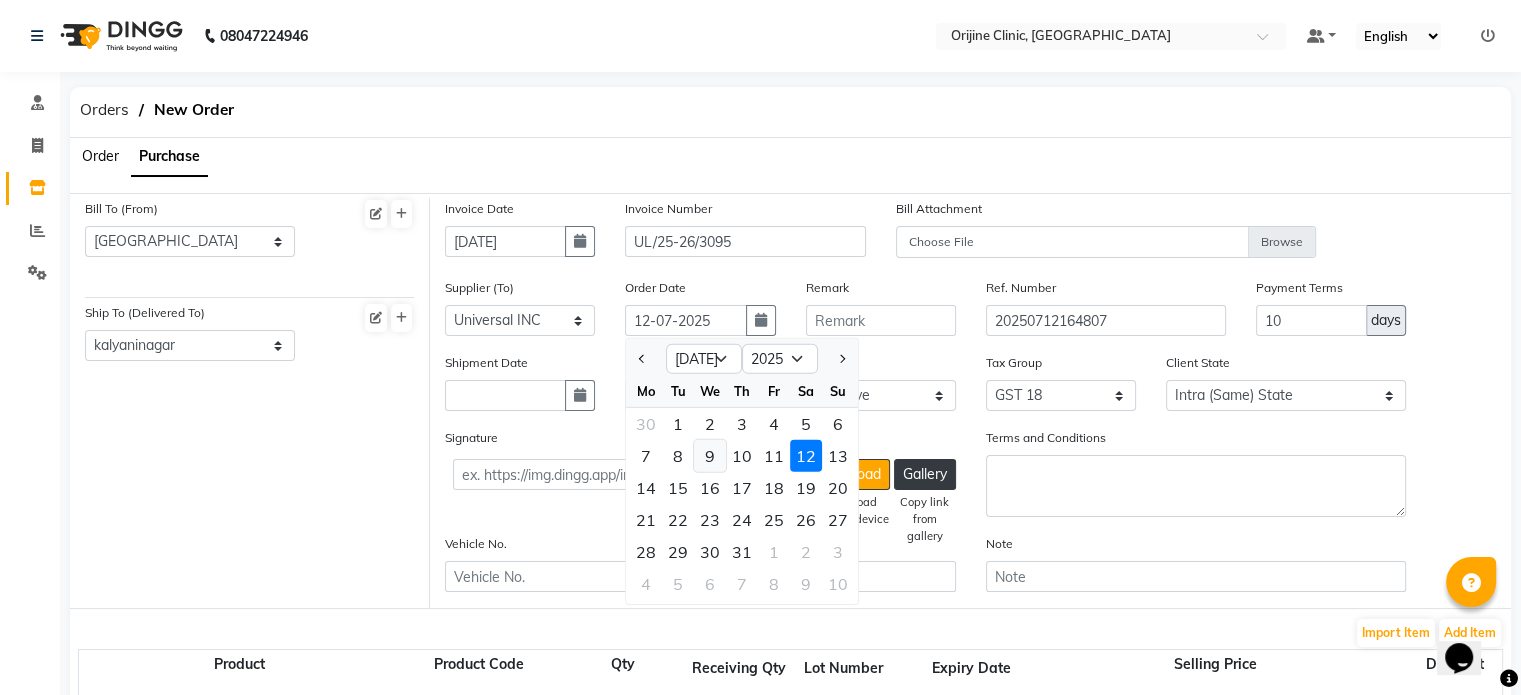 type on "[DATE]" 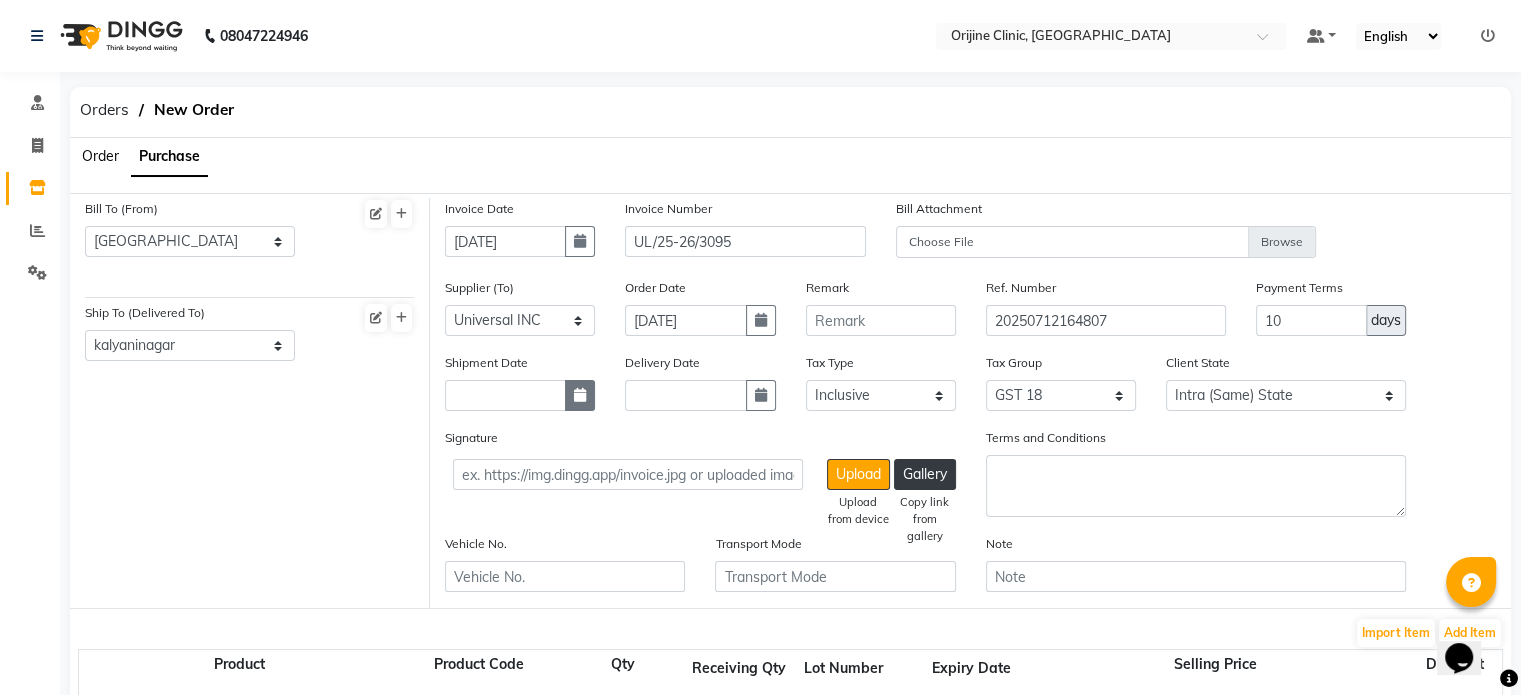 click 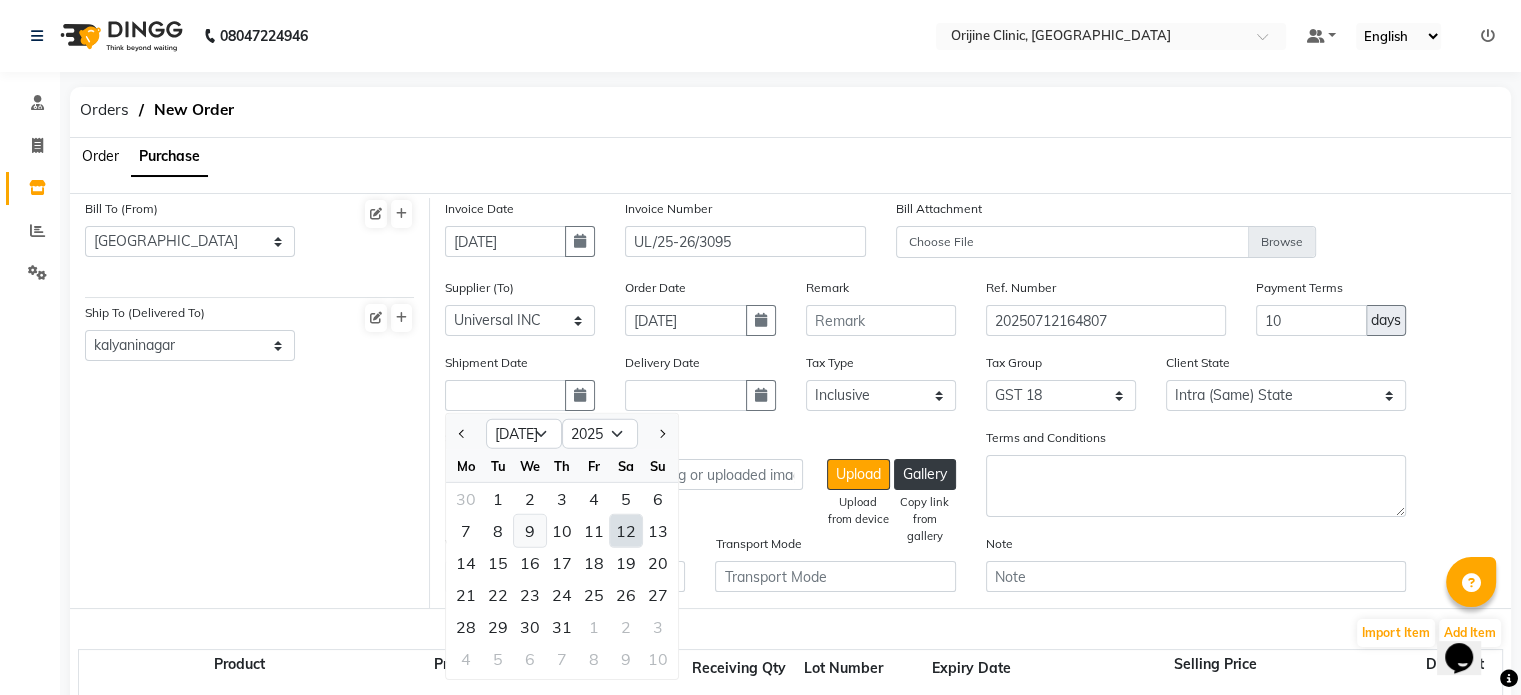 click on "9" 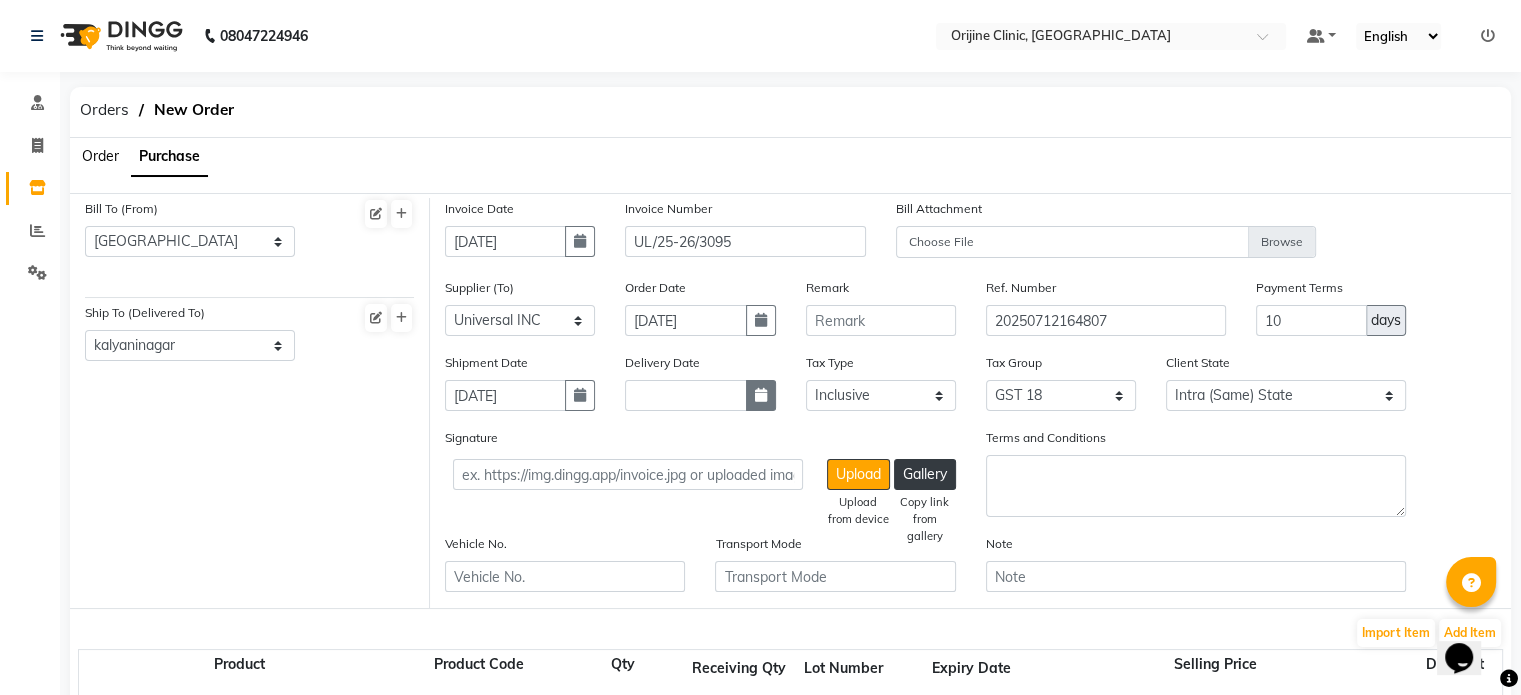 click 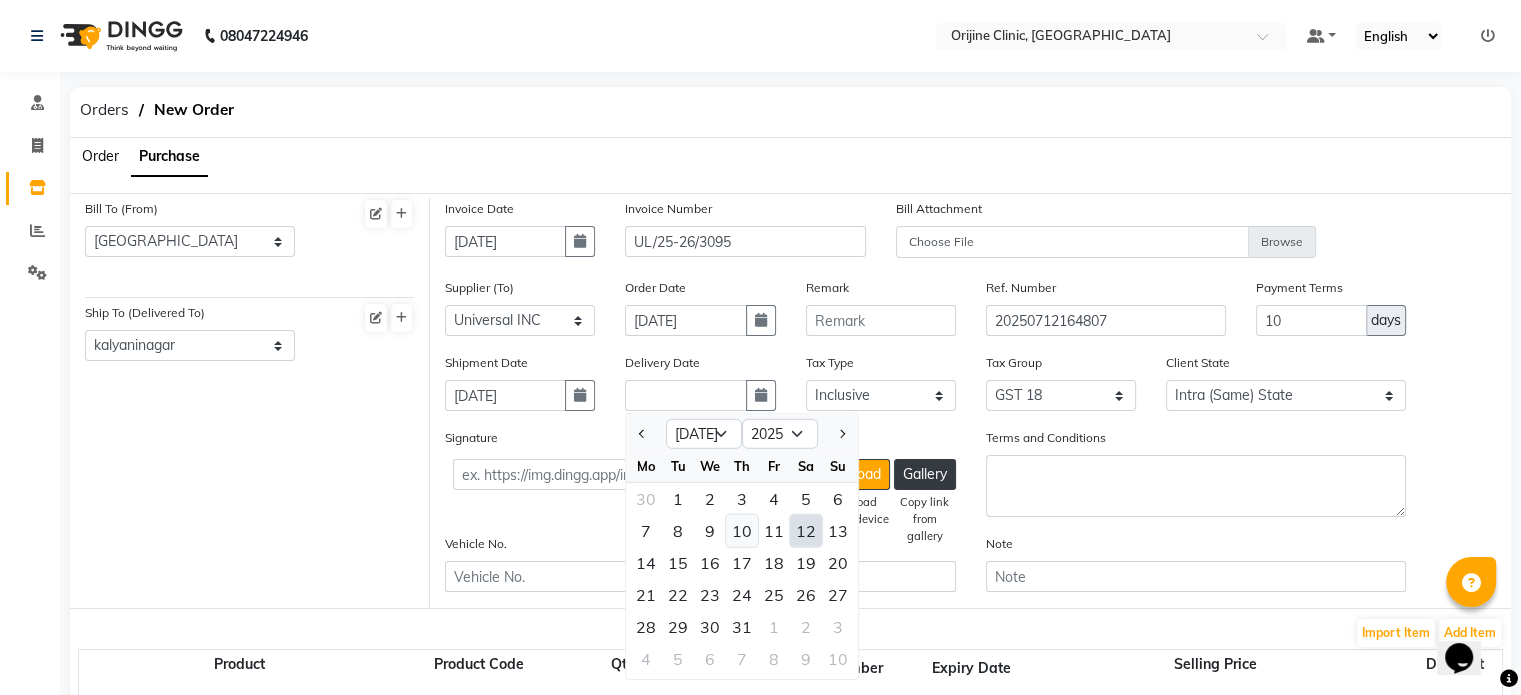 click on "10" 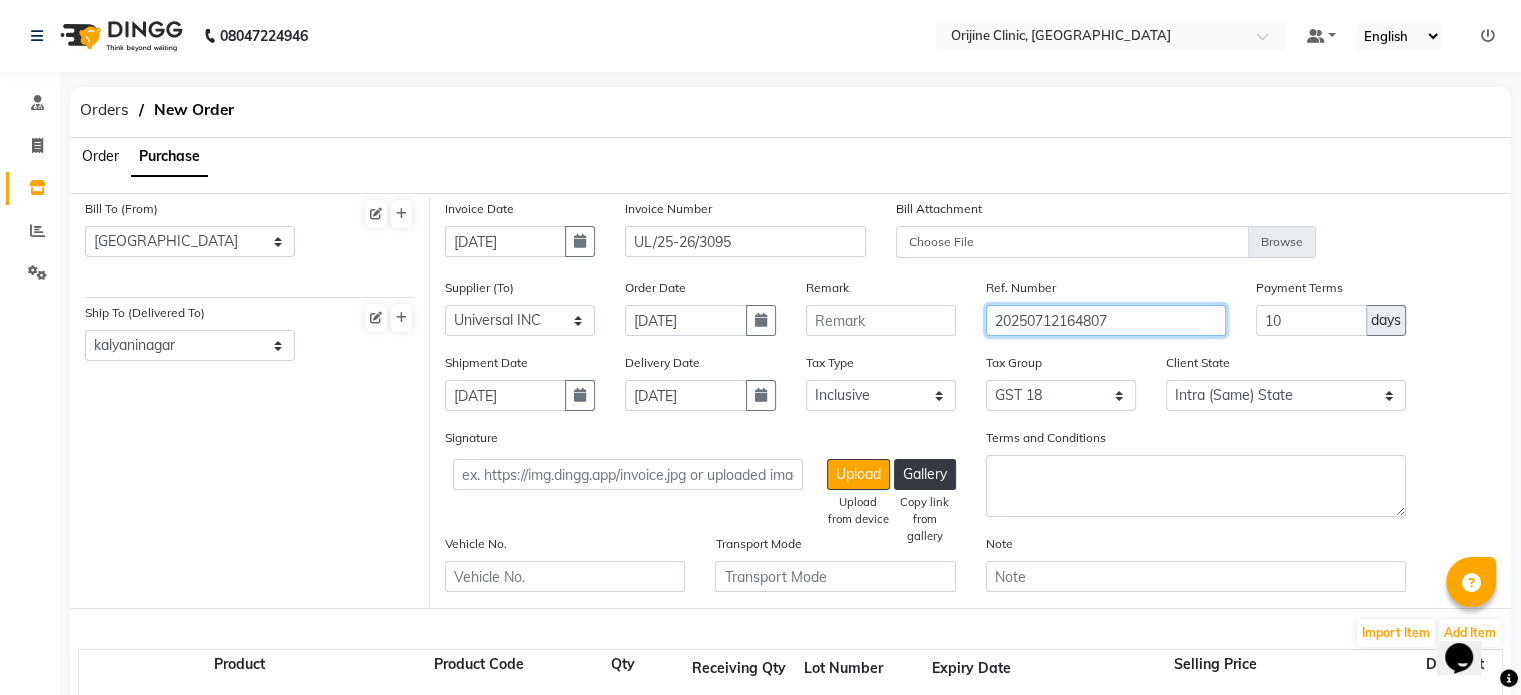 click on "20250712164807" 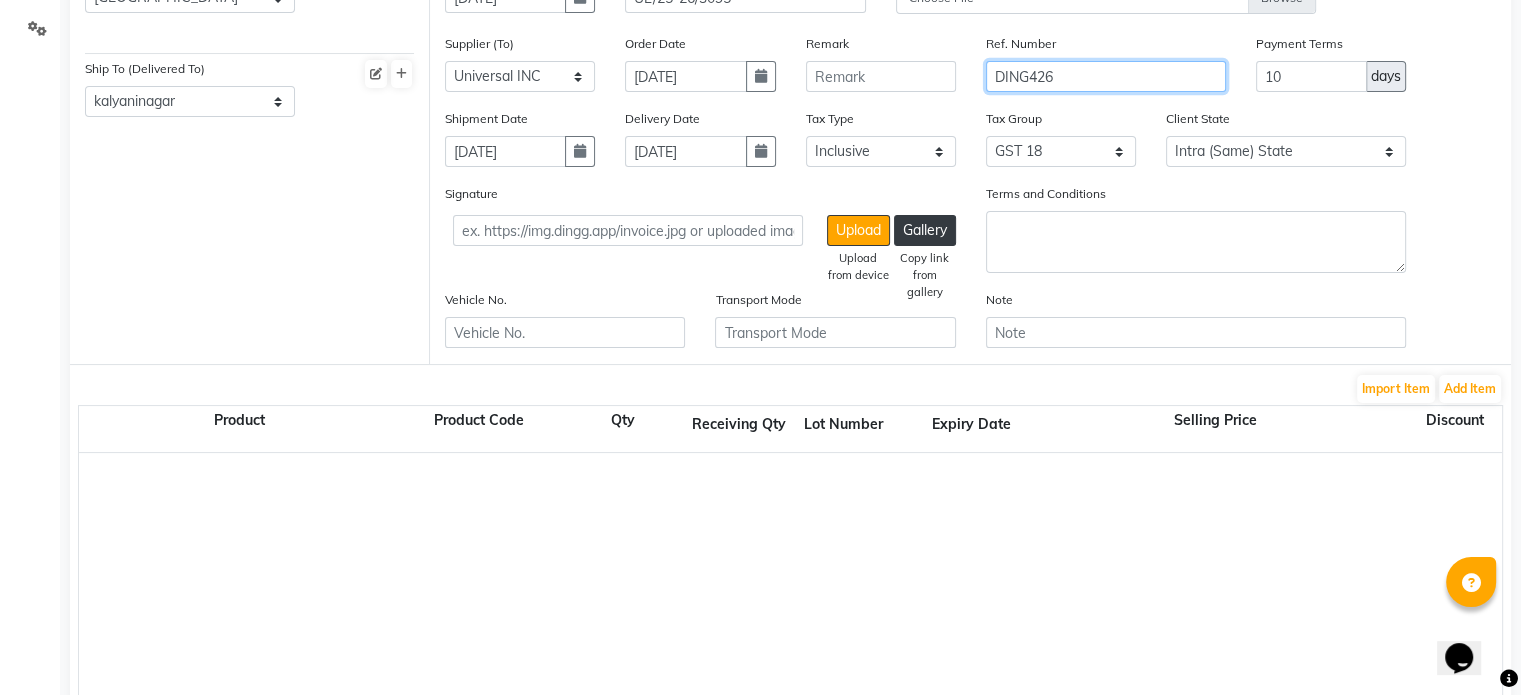 scroll, scrollTop: 248, scrollLeft: 0, axis: vertical 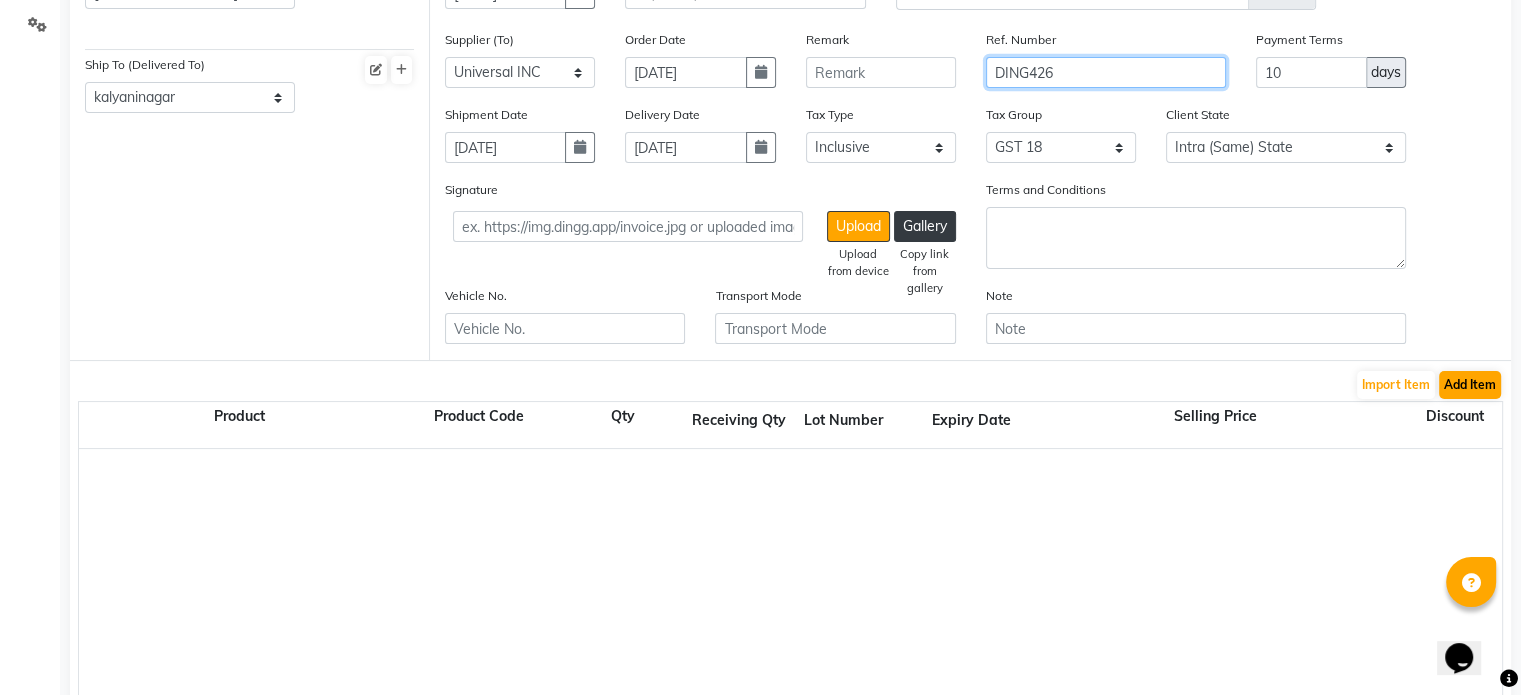 type on "DING426" 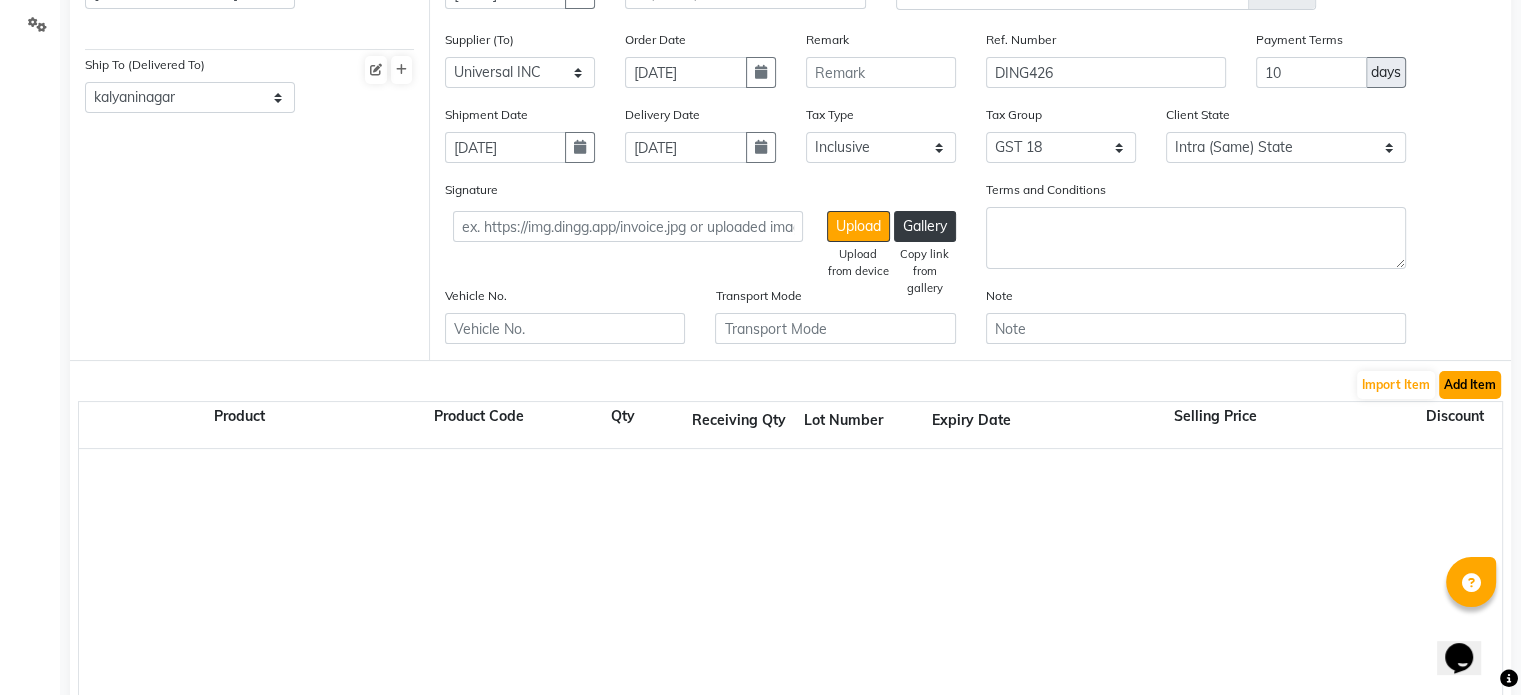 click on "Add Item" 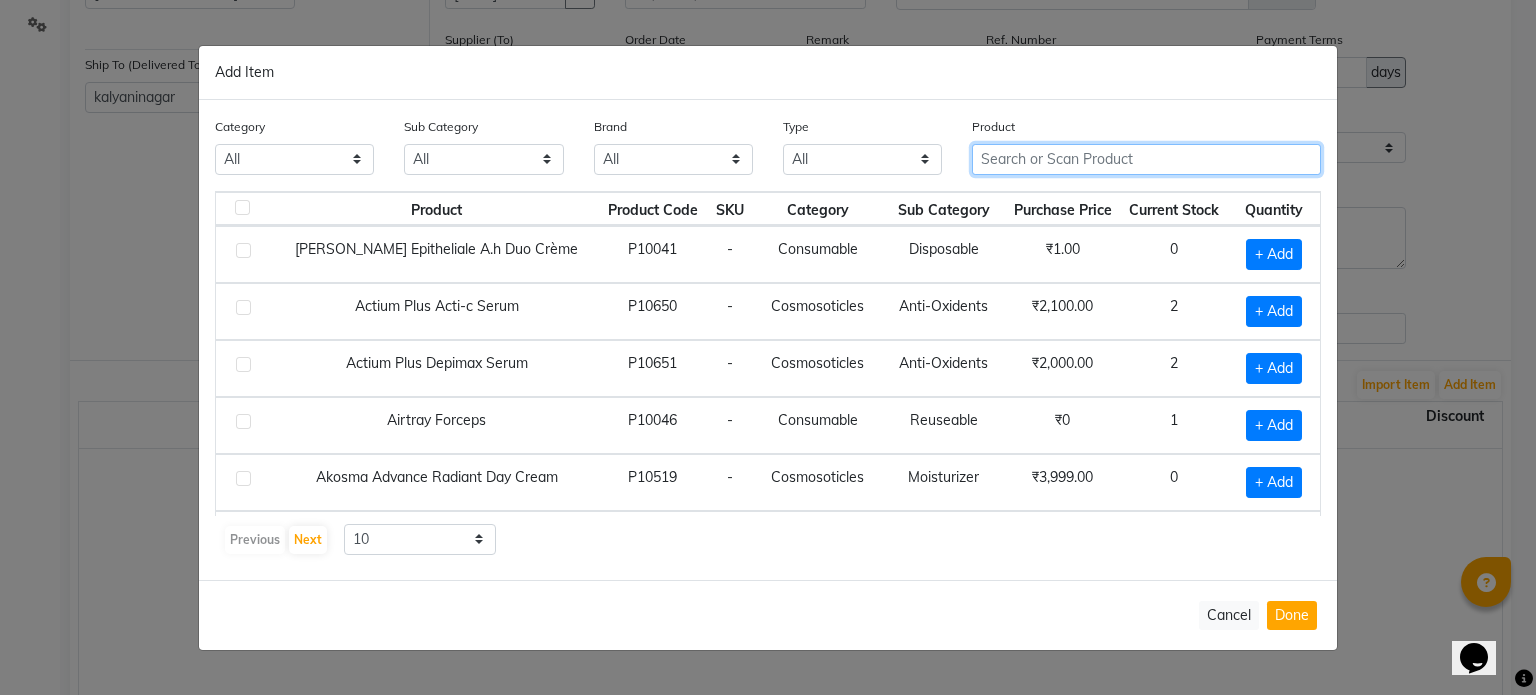 click 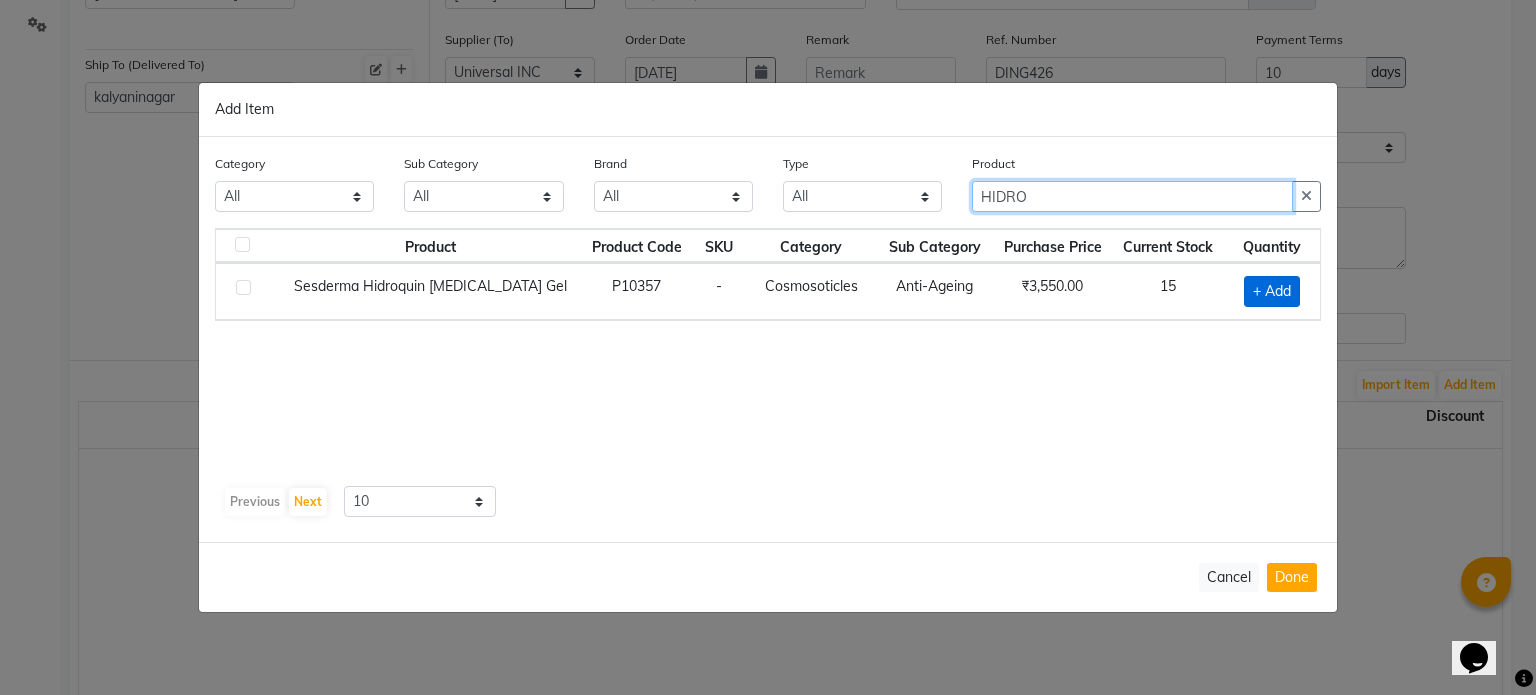 type on "HIDRO" 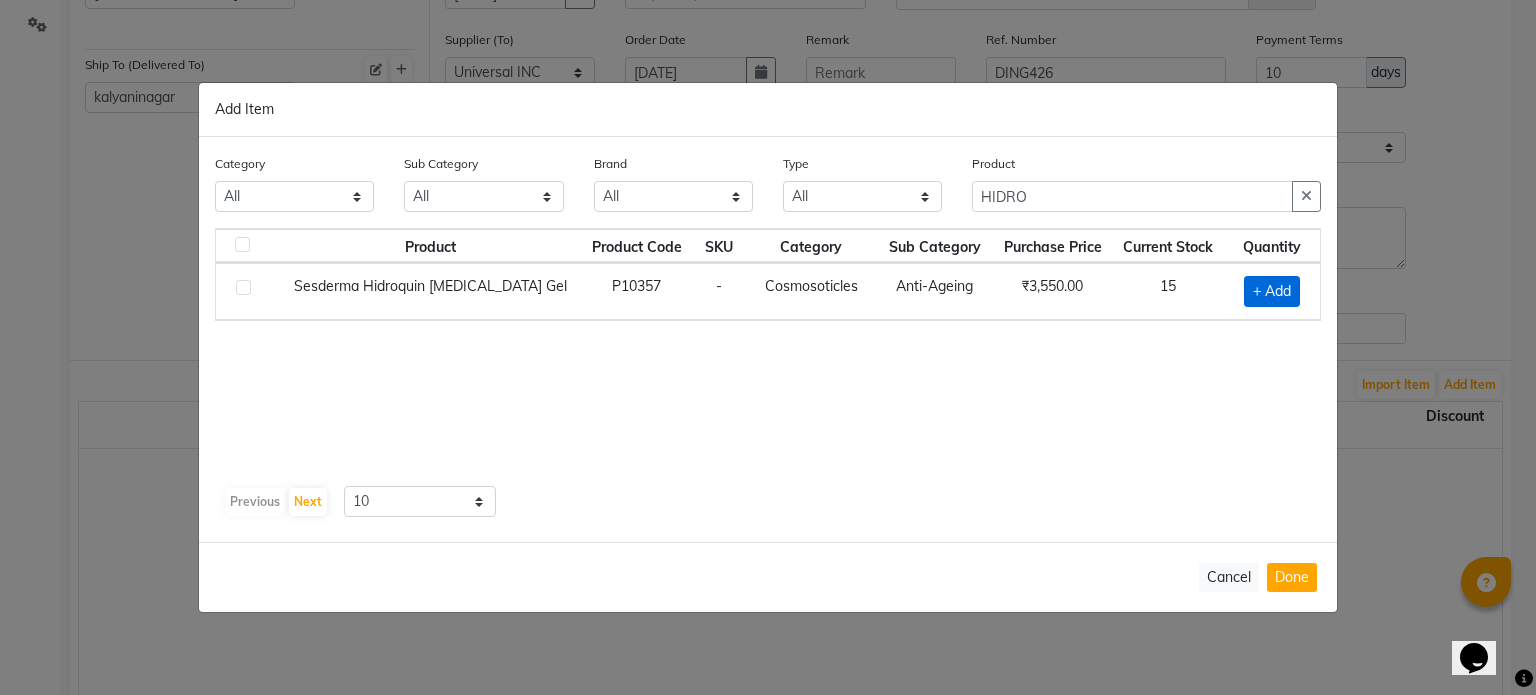 click on "+ Add" 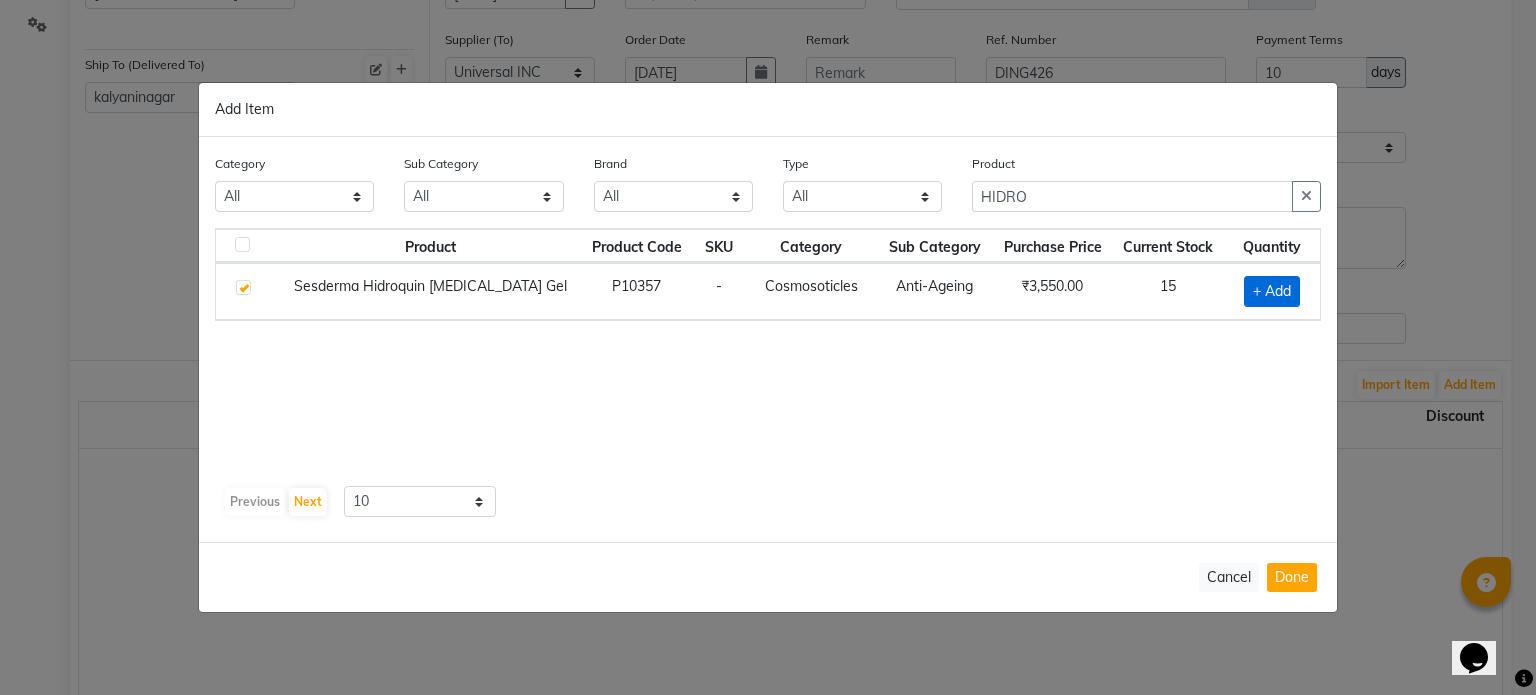 checkbox on "true" 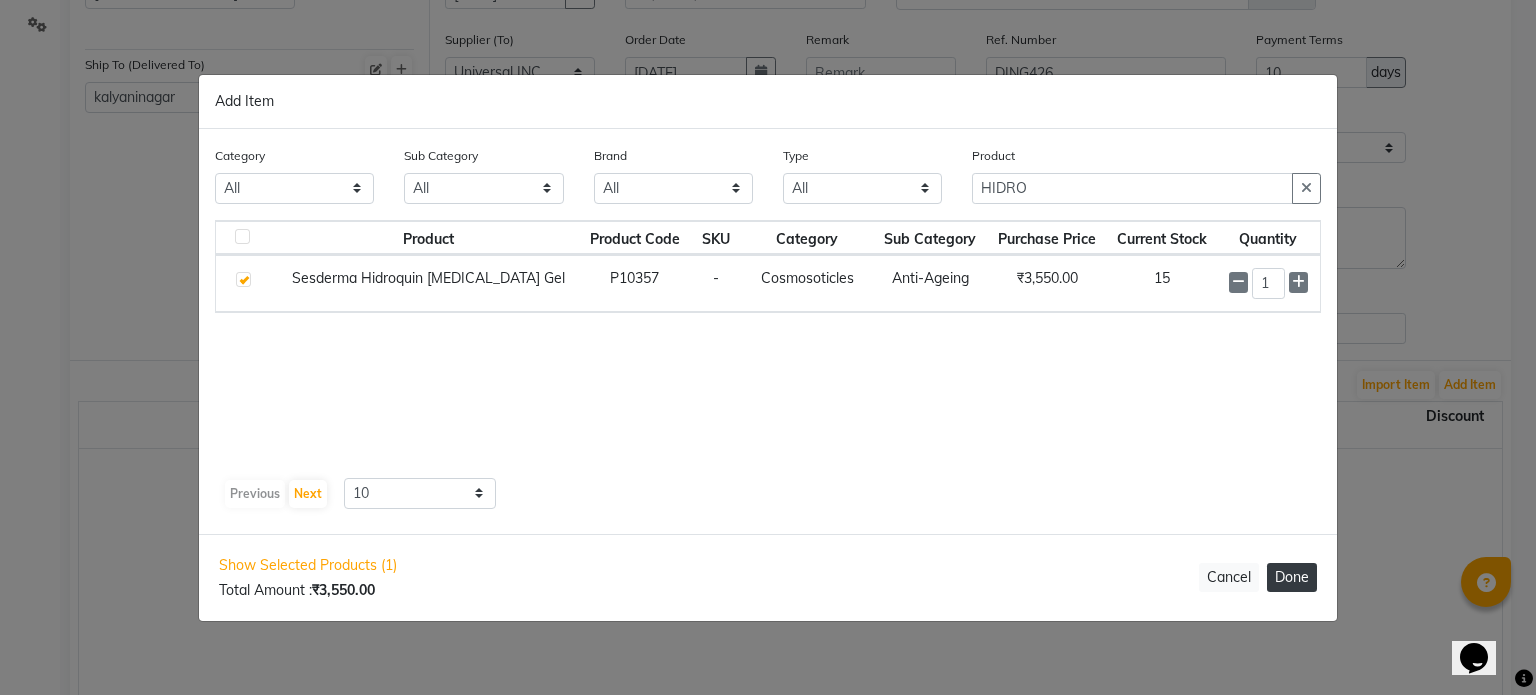 click on "Done" 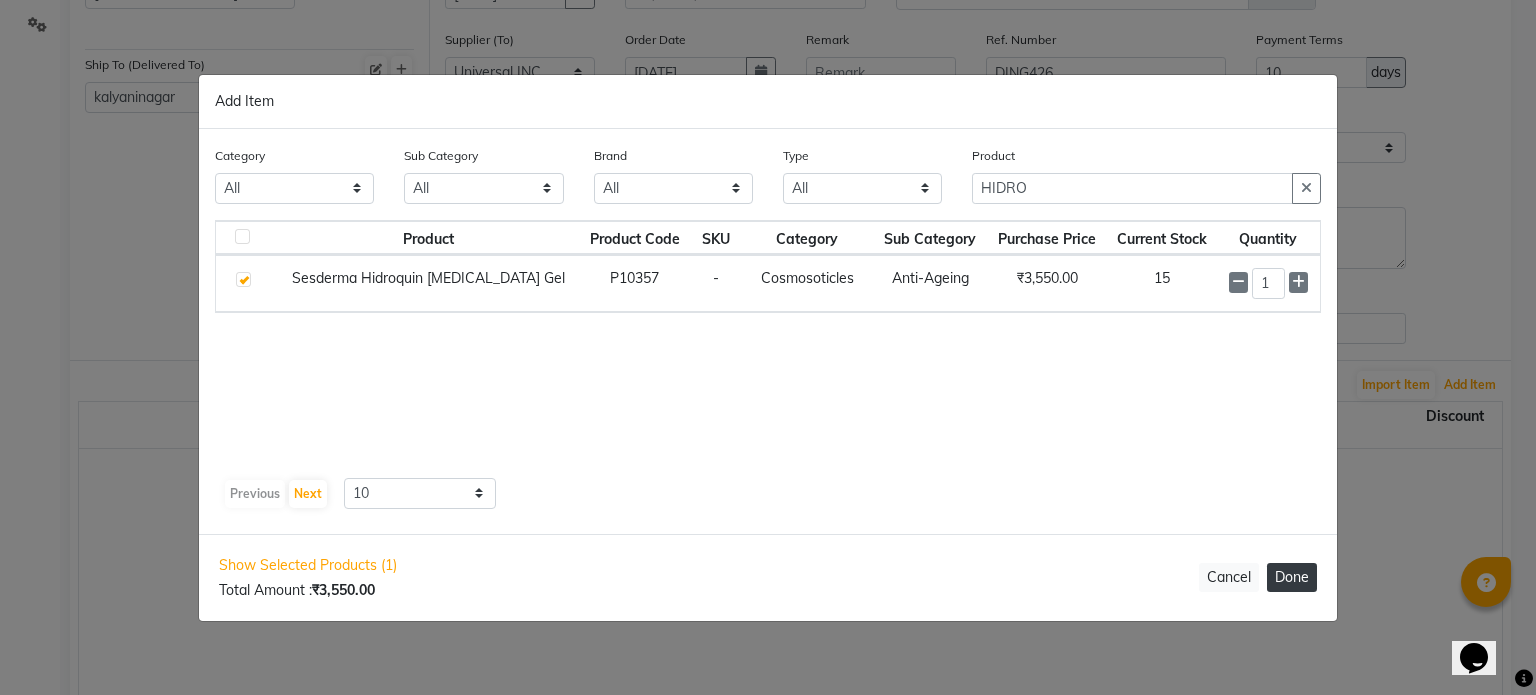 select on "908" 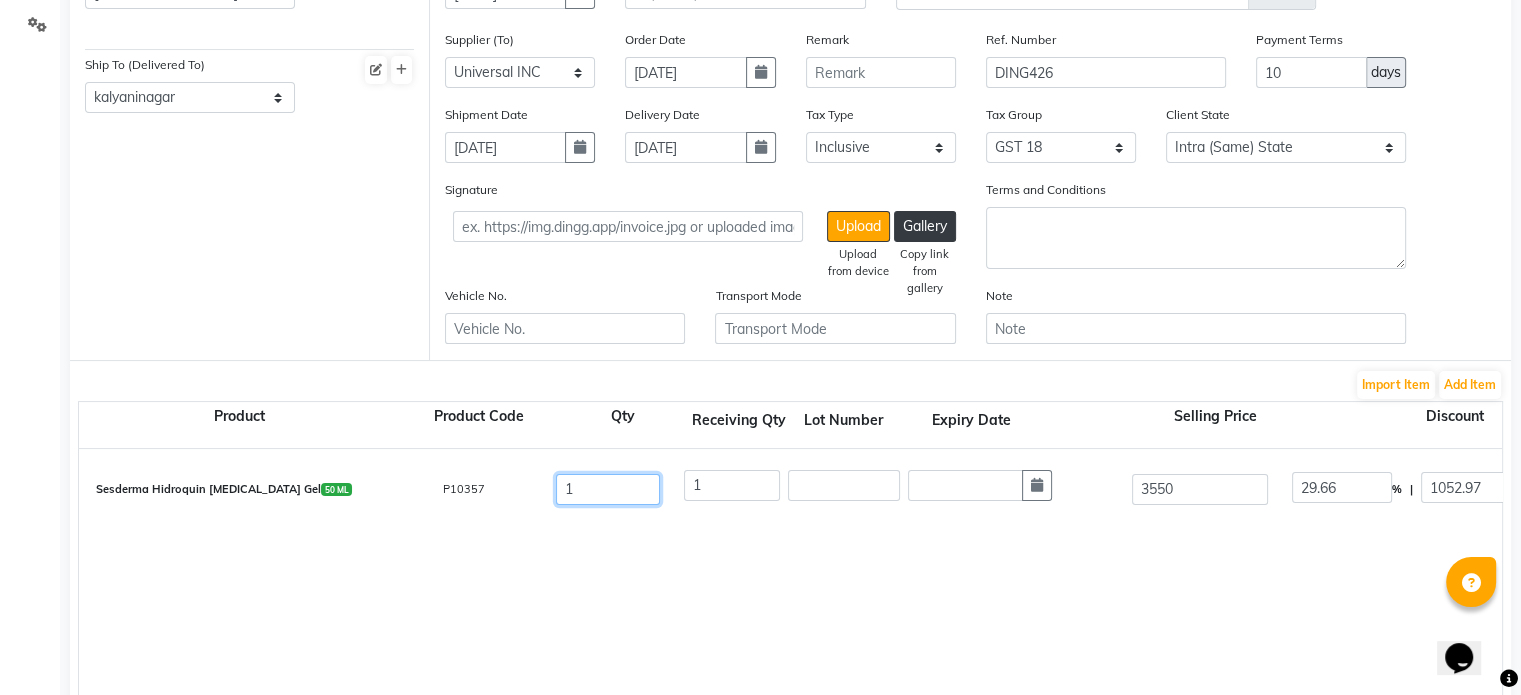 click on "1" 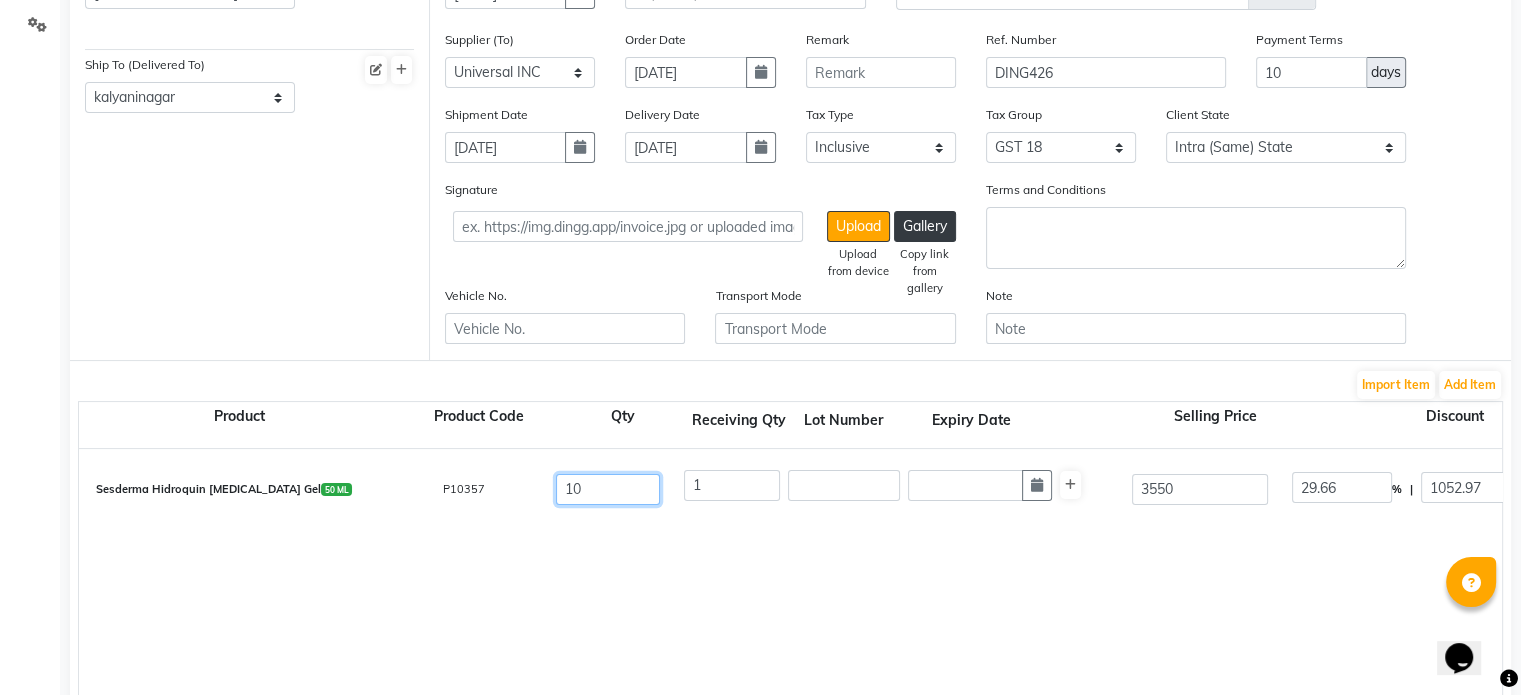 type on "10" 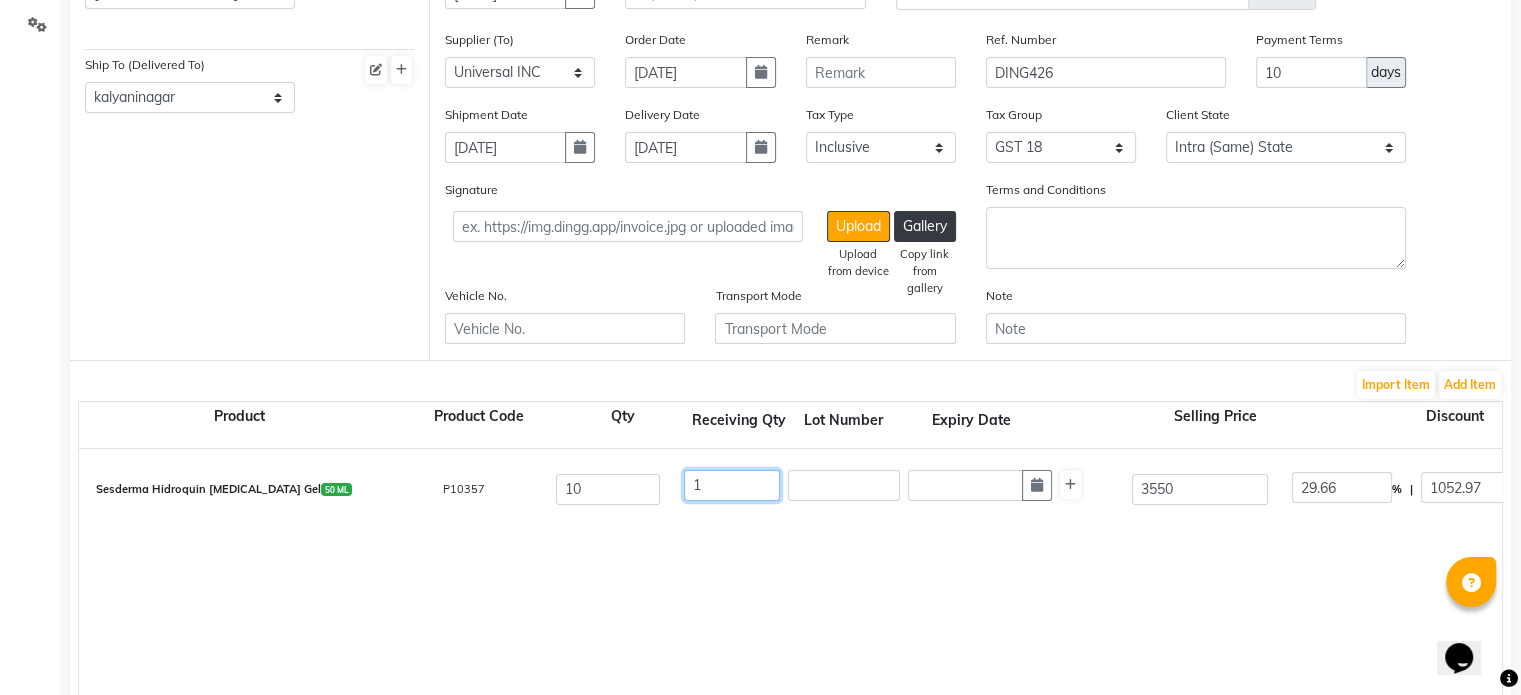 click on "1" 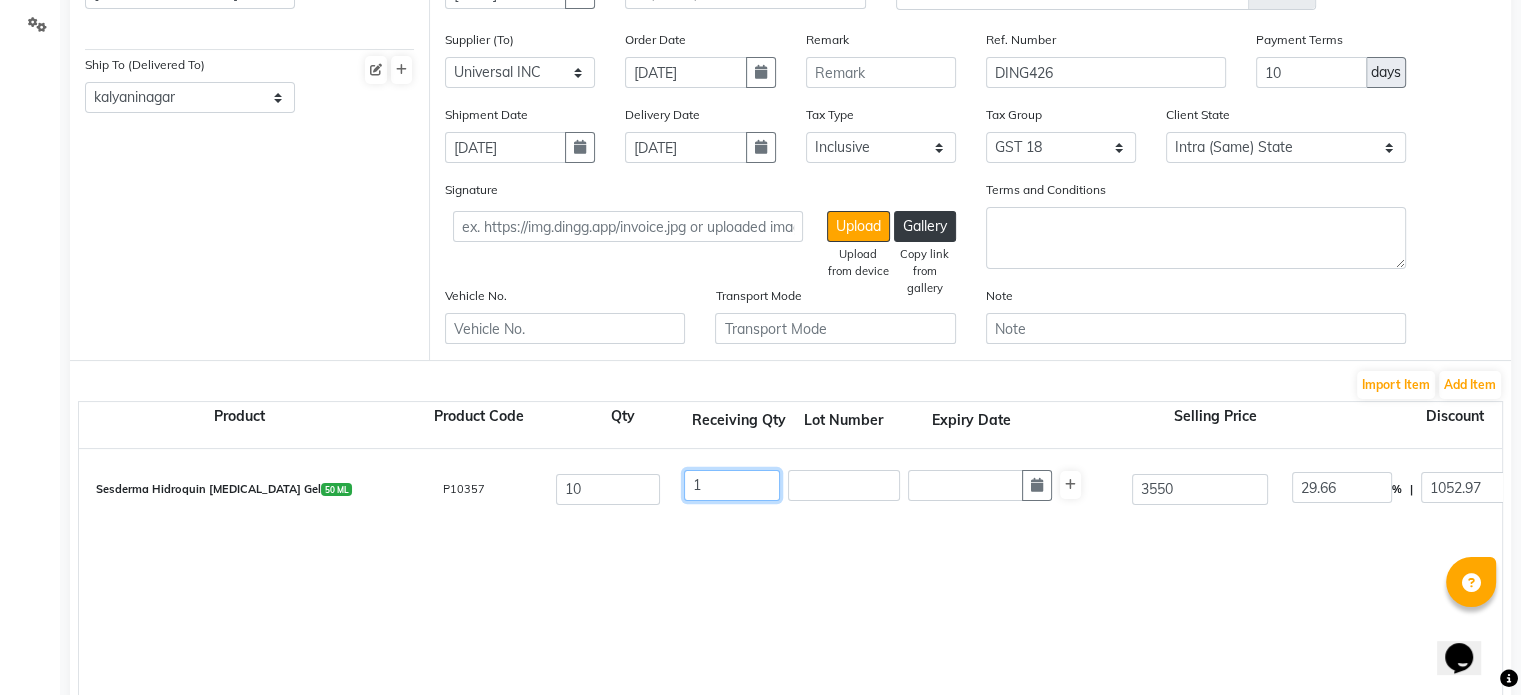 type on "10" 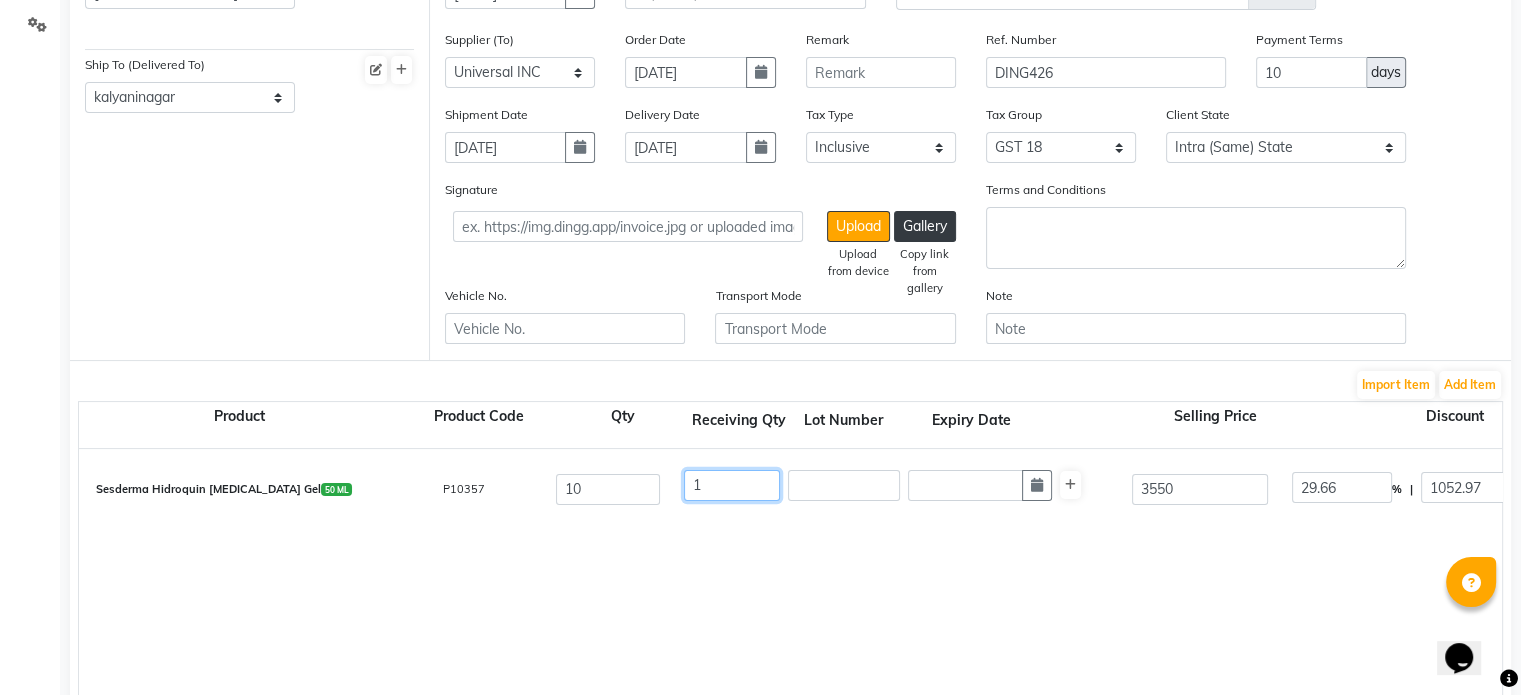 type on "21161.27" 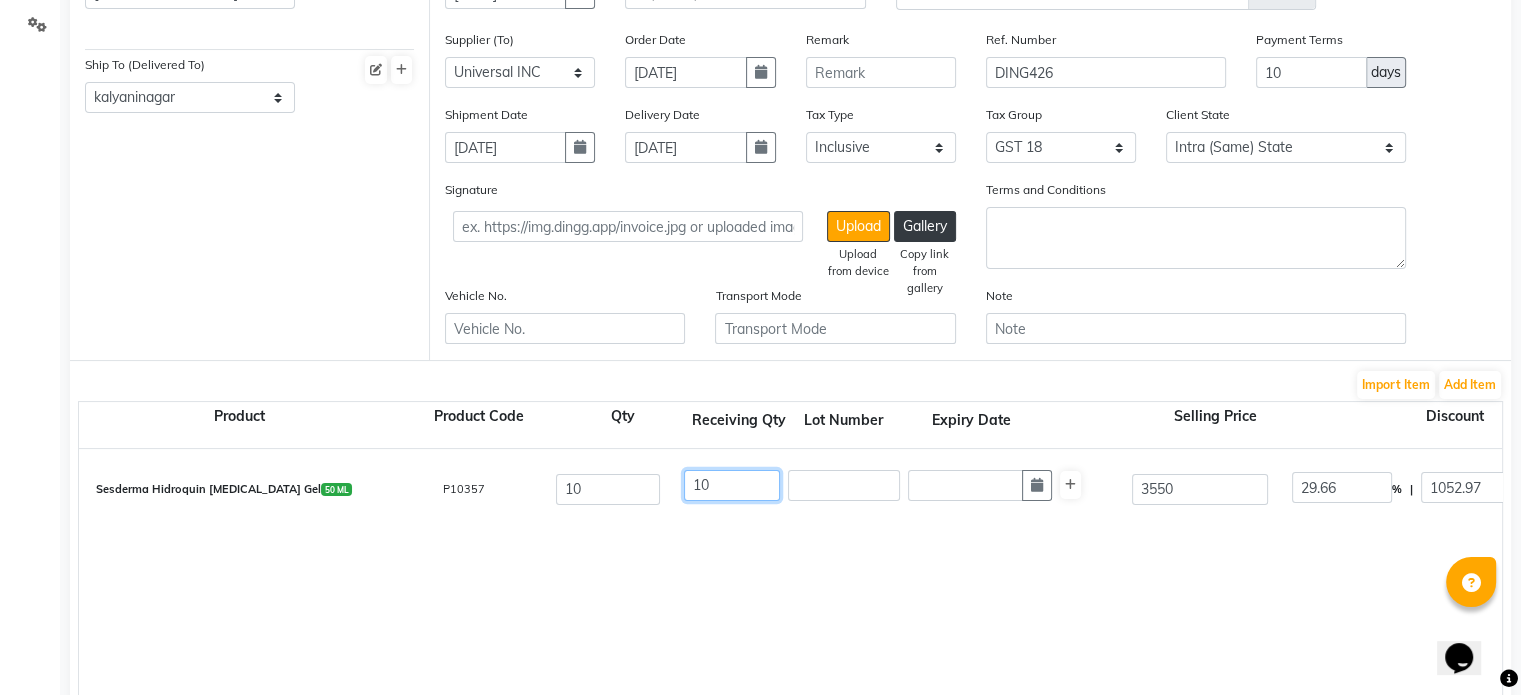 type on "3809.03" 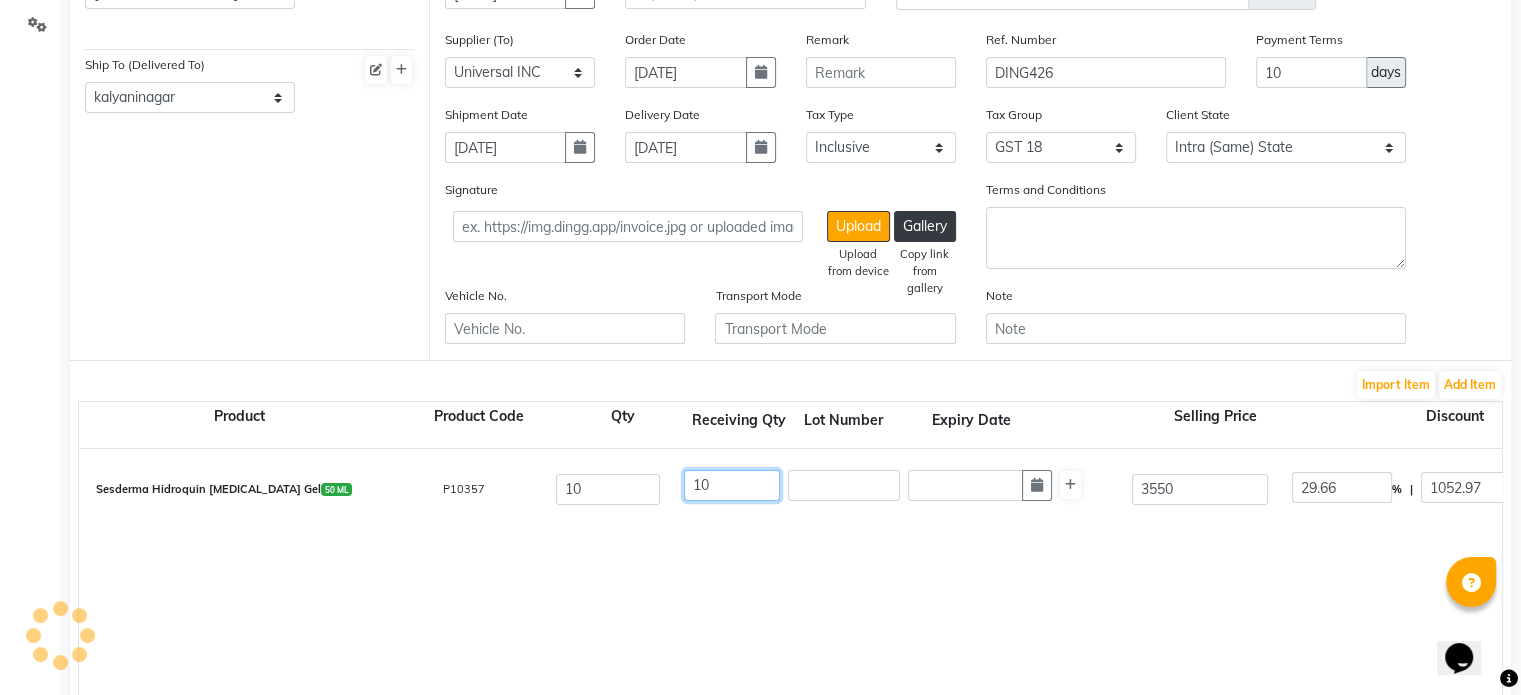 type on "10" 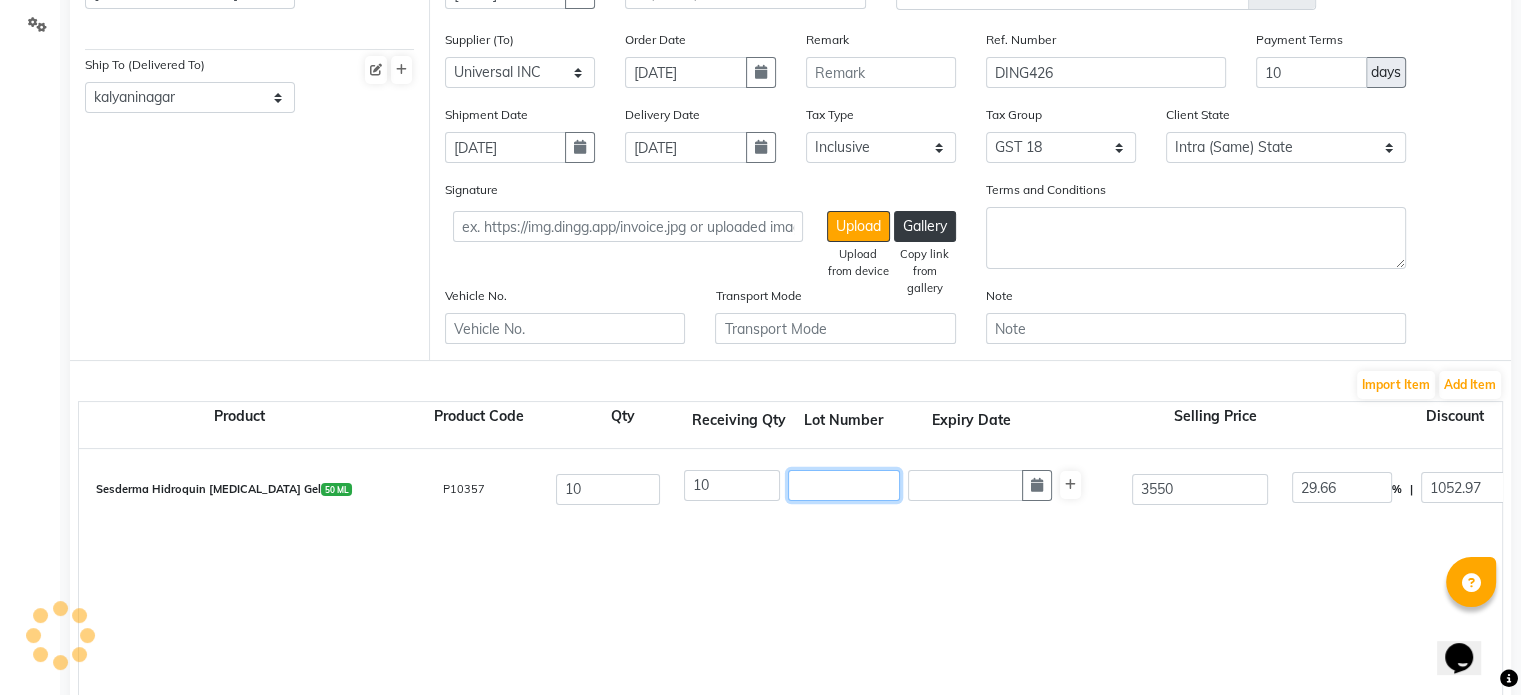 click 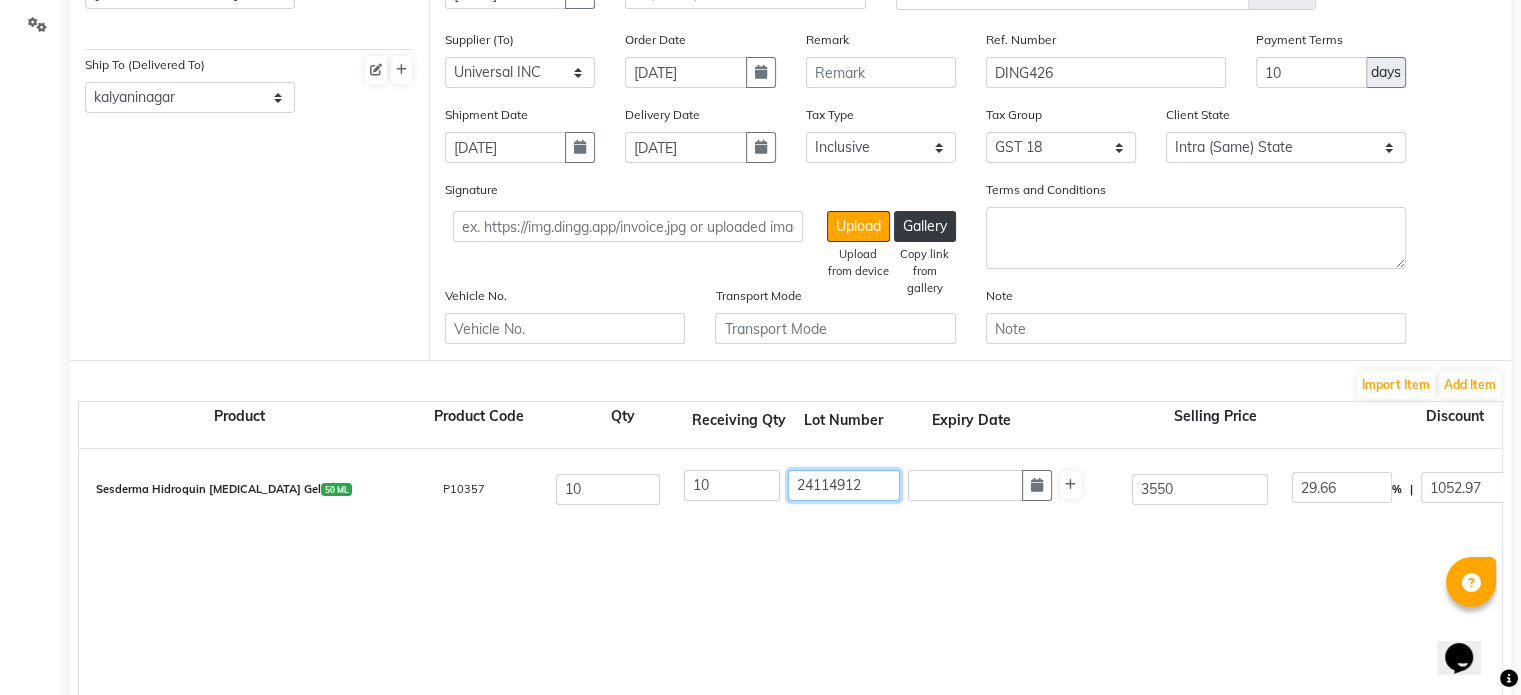type on "24114912" 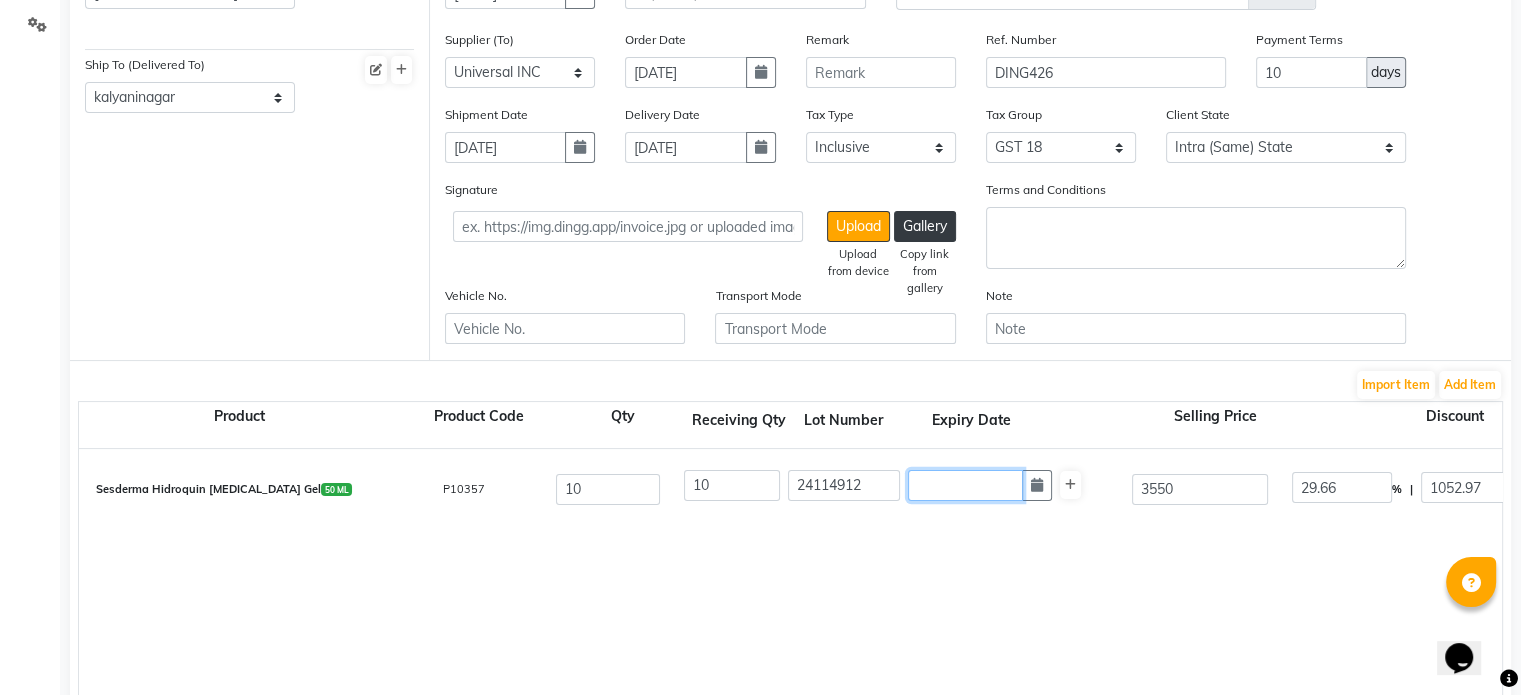 click 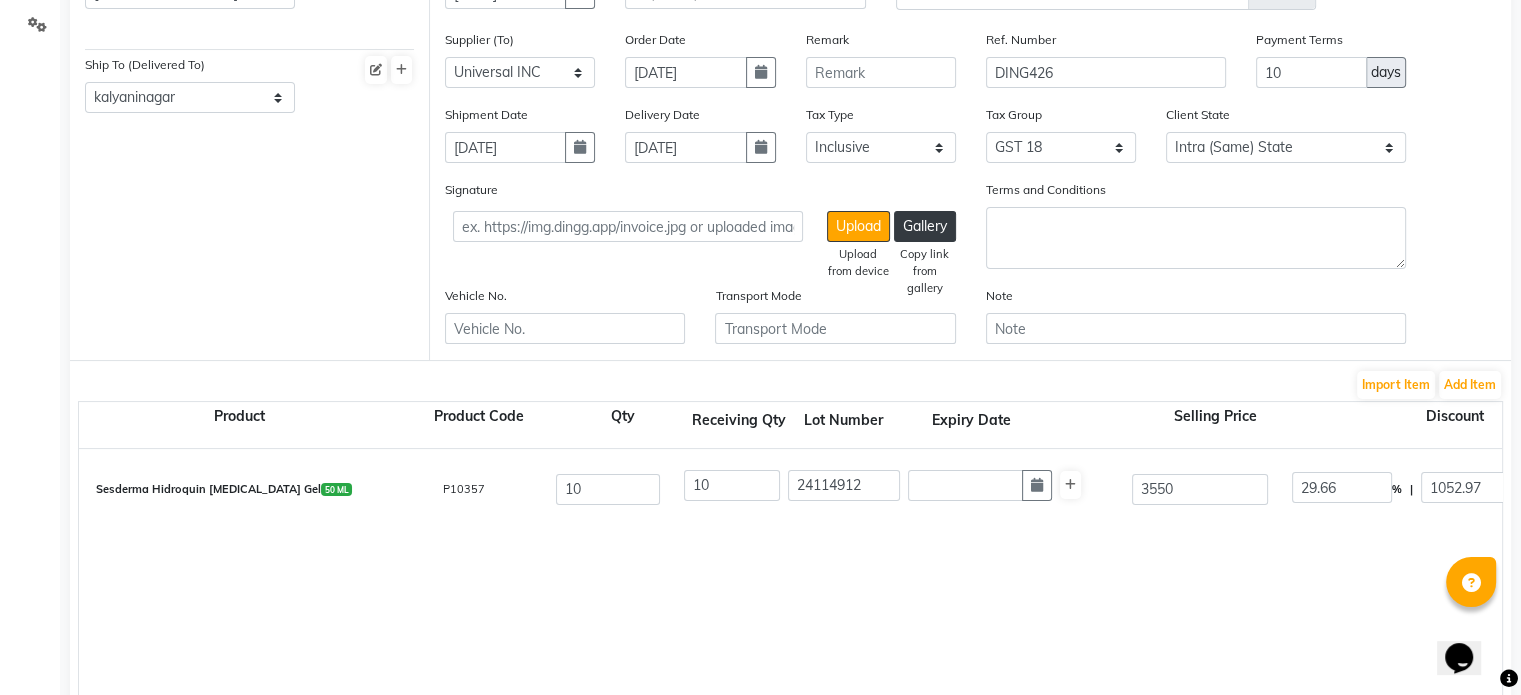 select on "7" 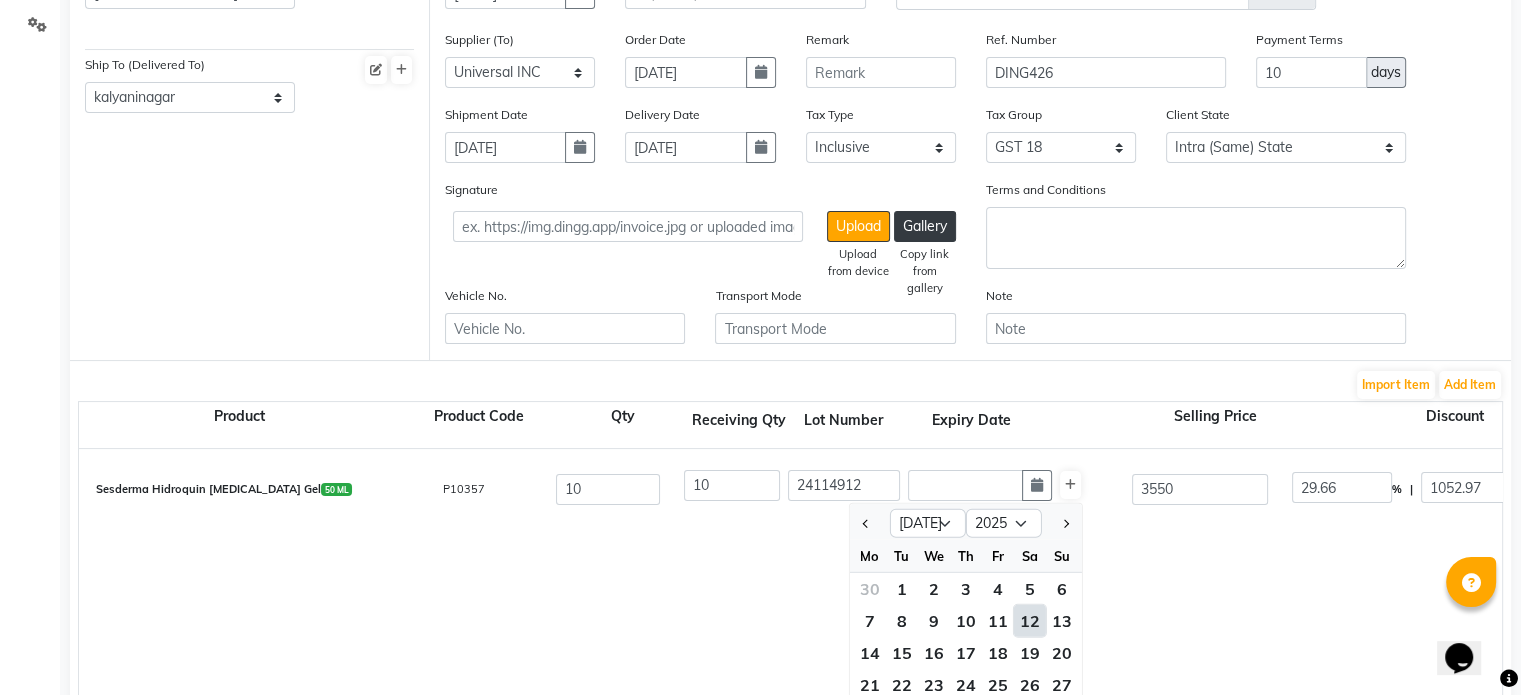click 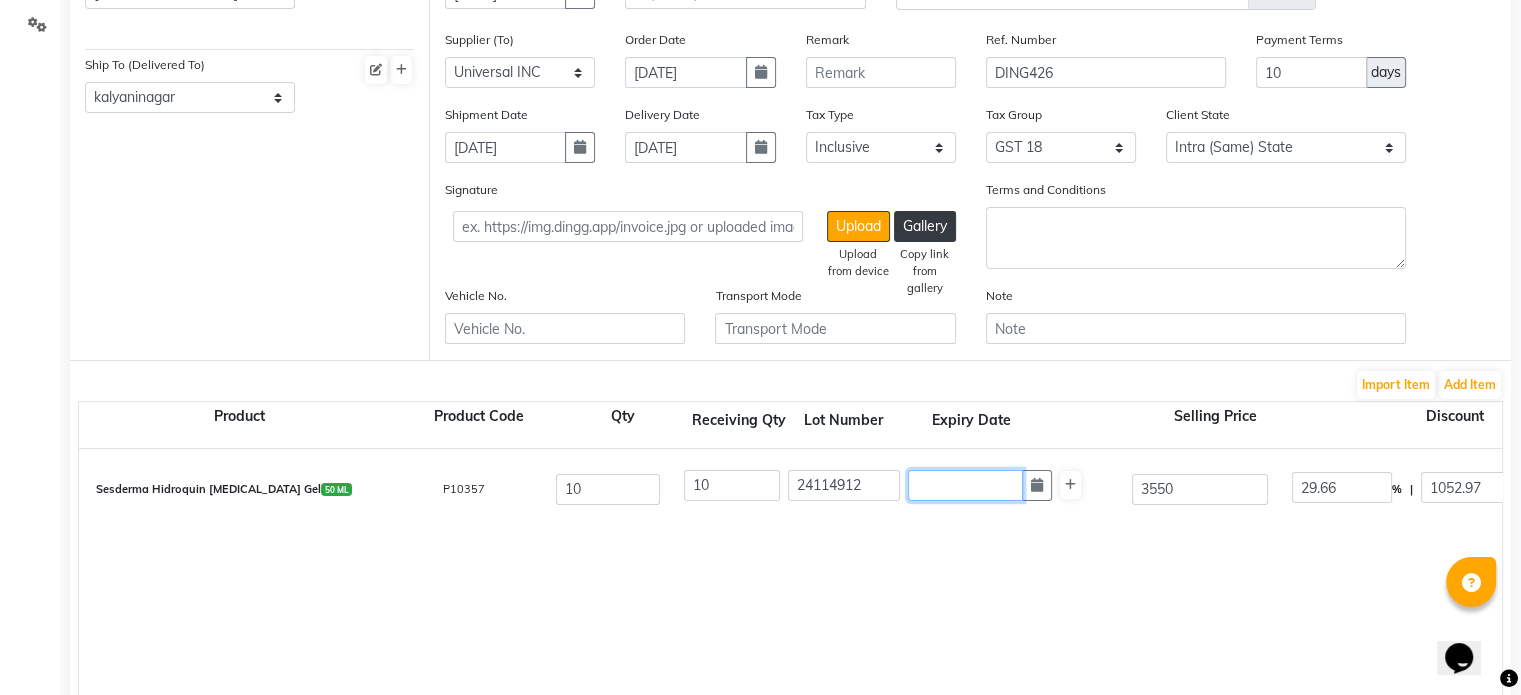 click 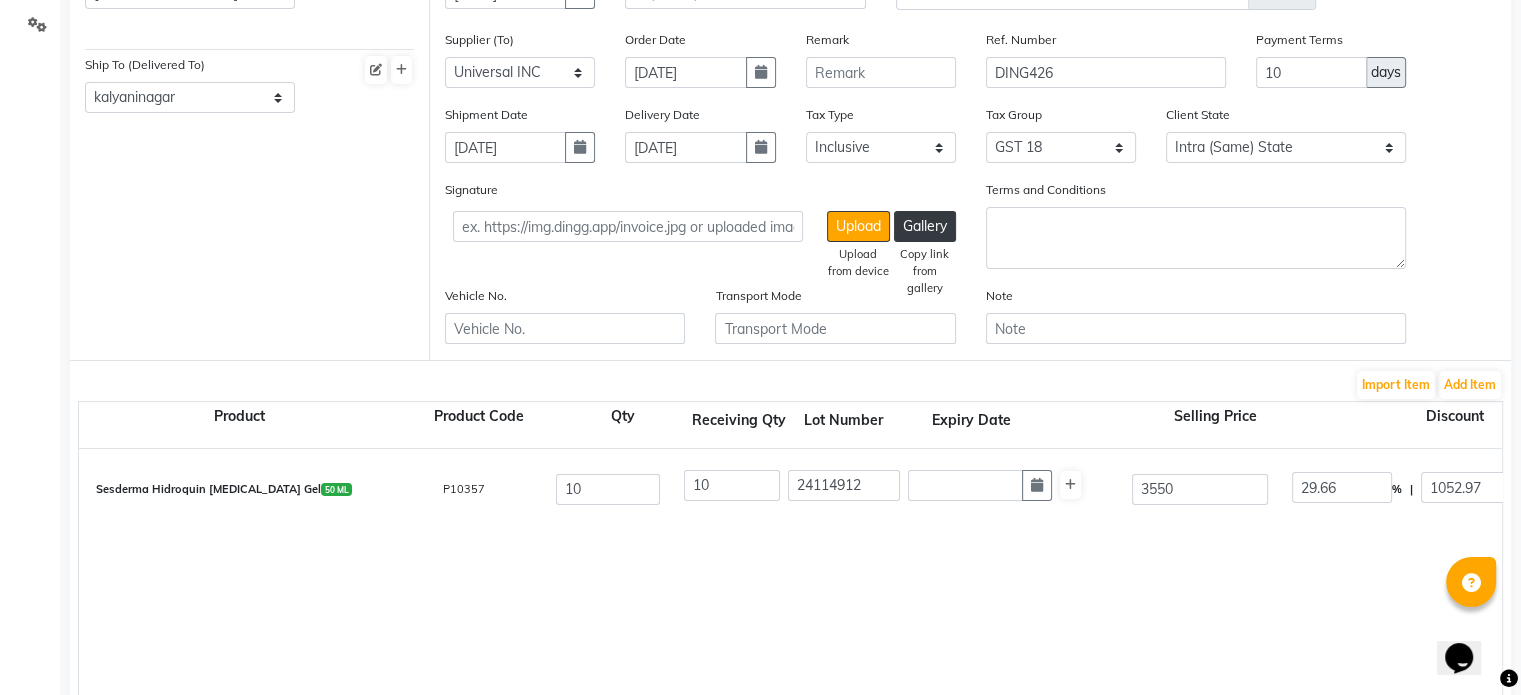 select on "7" 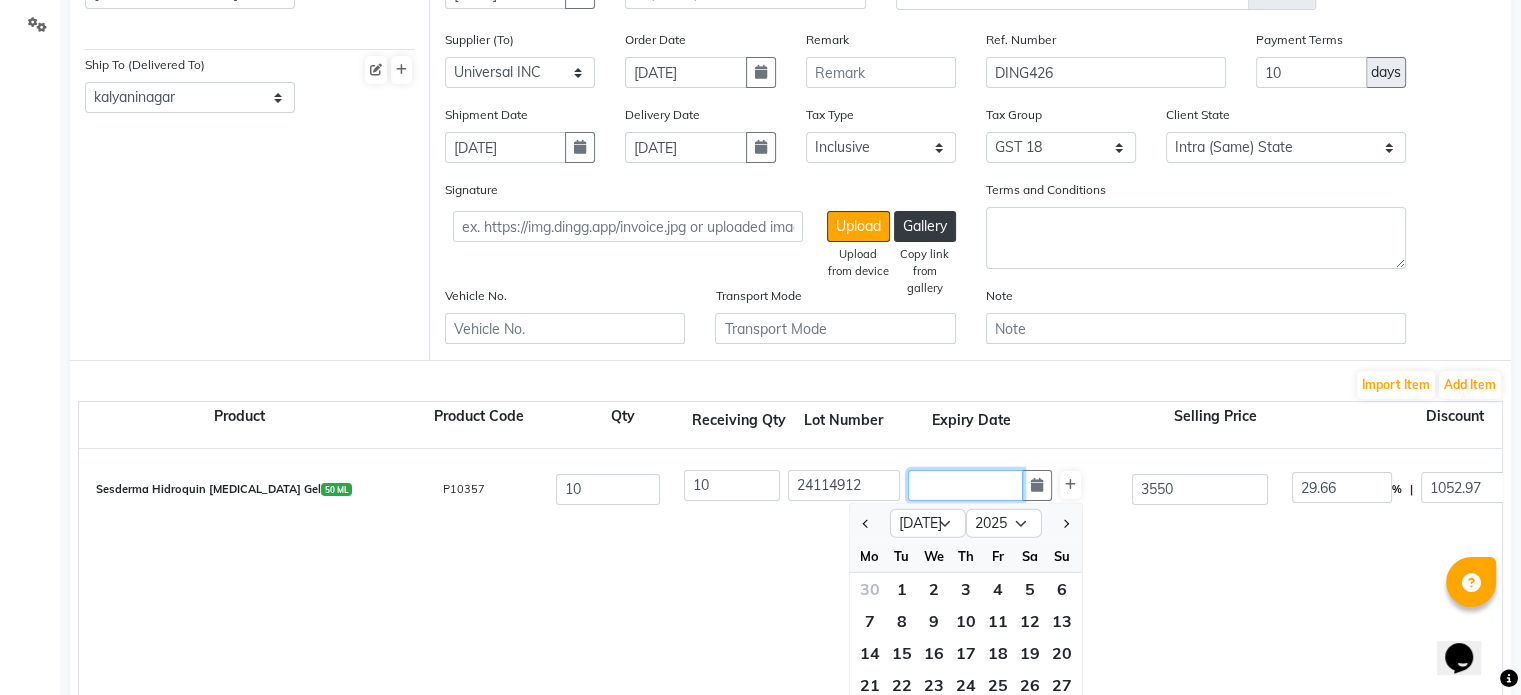 click 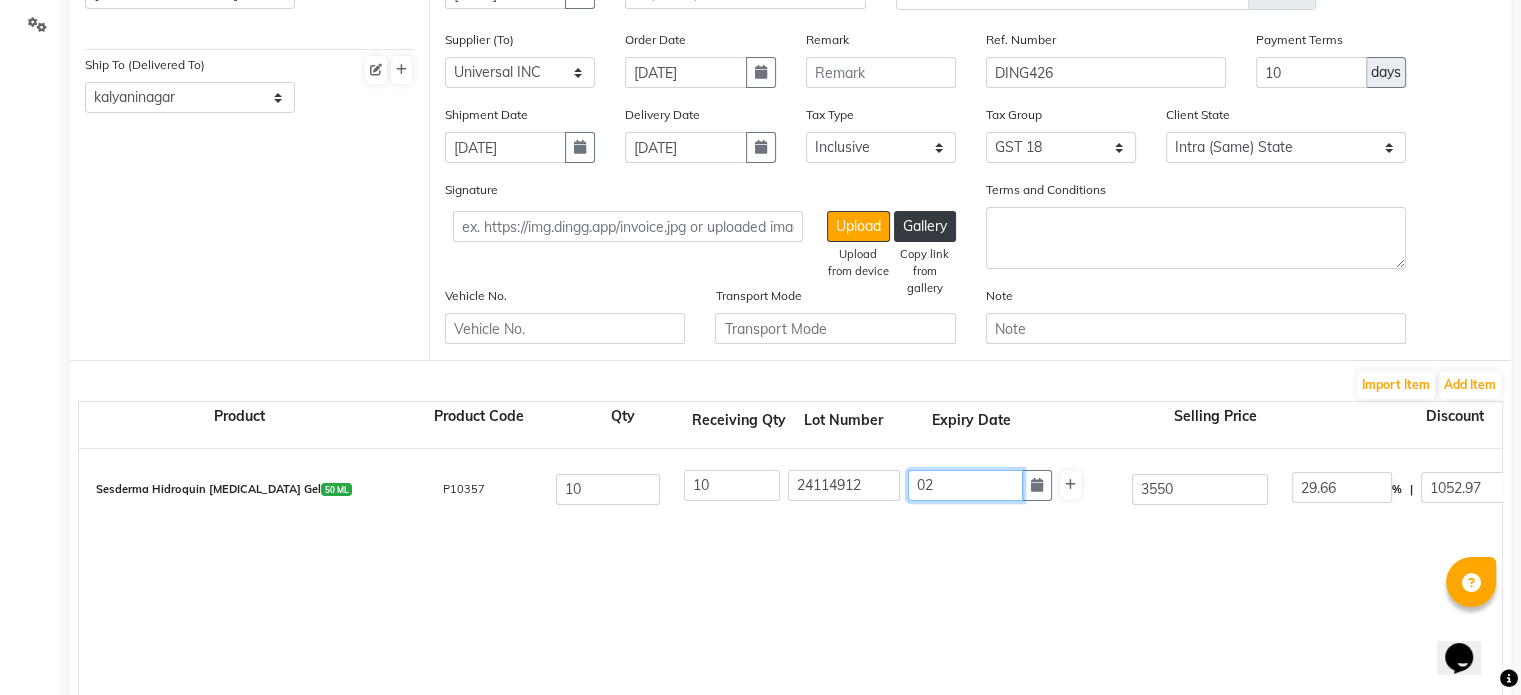 type on "0" 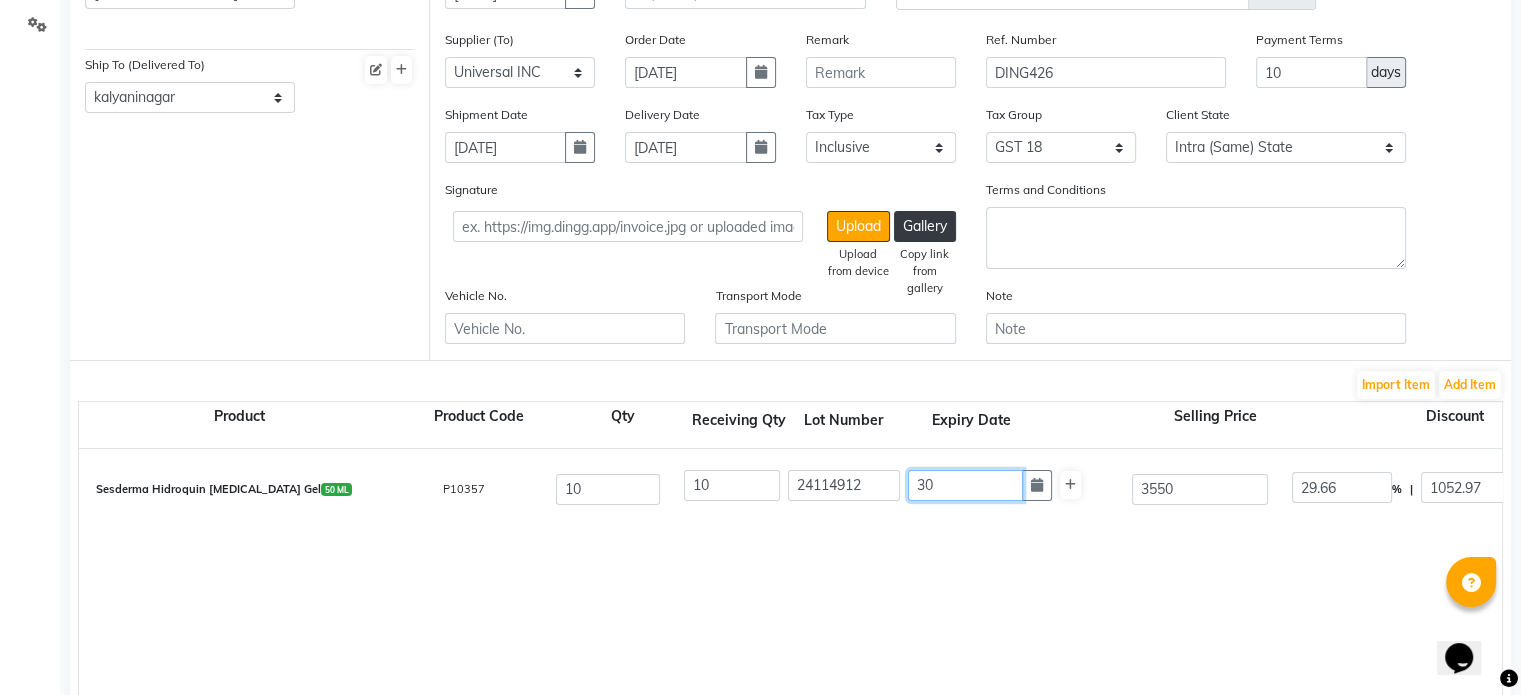 type on "3" 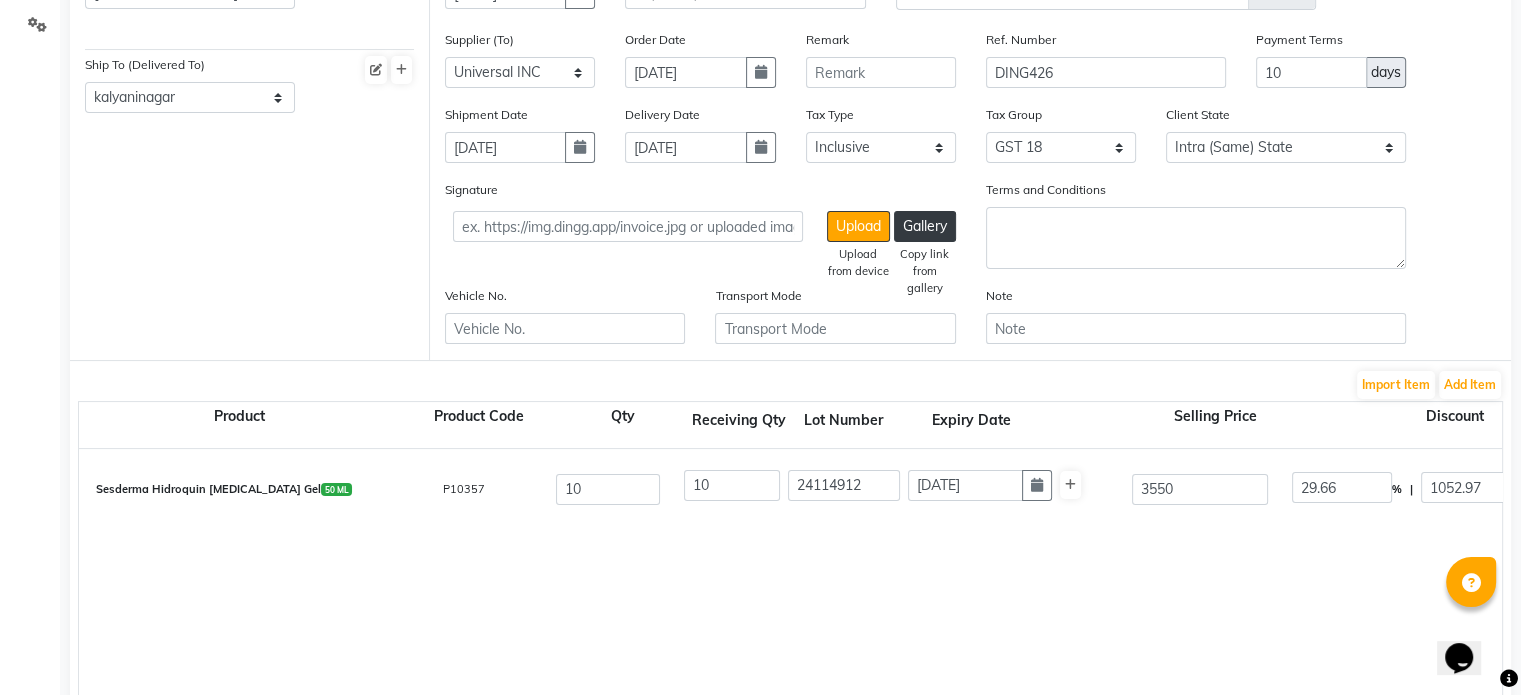 type on "[DATE]" 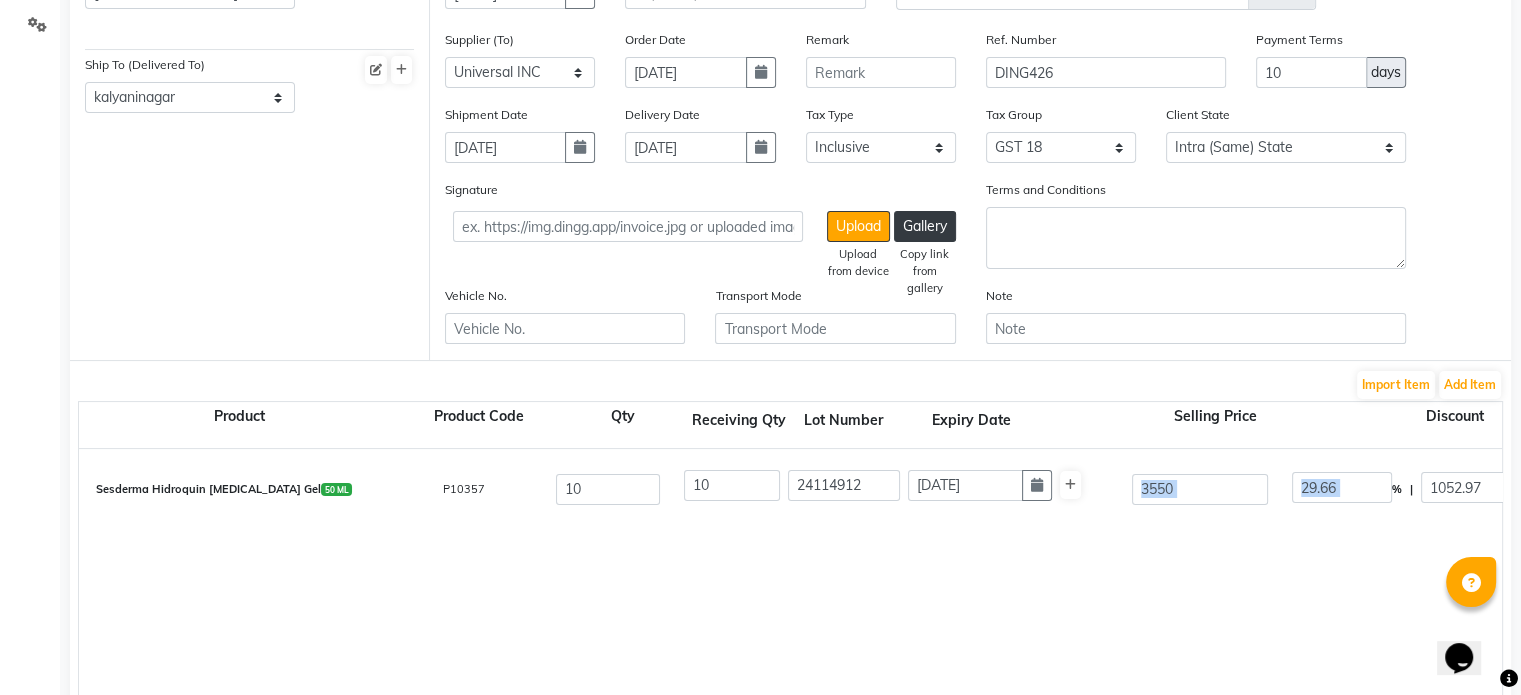 drag, startPoint x: 1093, startPoint y: 685, endPoint x: 1386, endPoint y: 649, distance: 295.2033 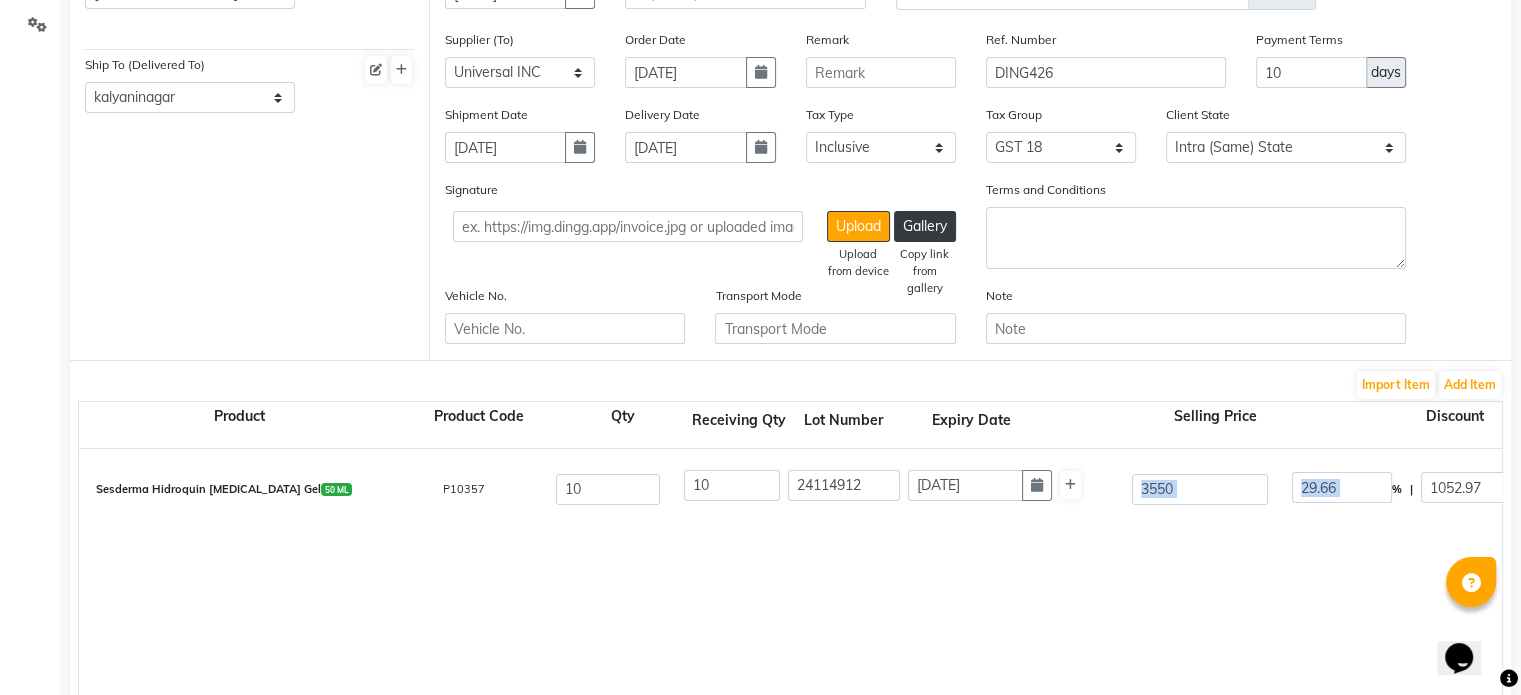 click on "Sesderma Hidroquin [MEDICAL_DATA] Gel  50 ML  P10357  10 10 24114912 [DATE] 3550 29.66 % | 1052.97 F 2497.03 2116.13 21161.27 None 5% GST Exempted GST 12 GST 18  (18%)  3809.03 24970.3" 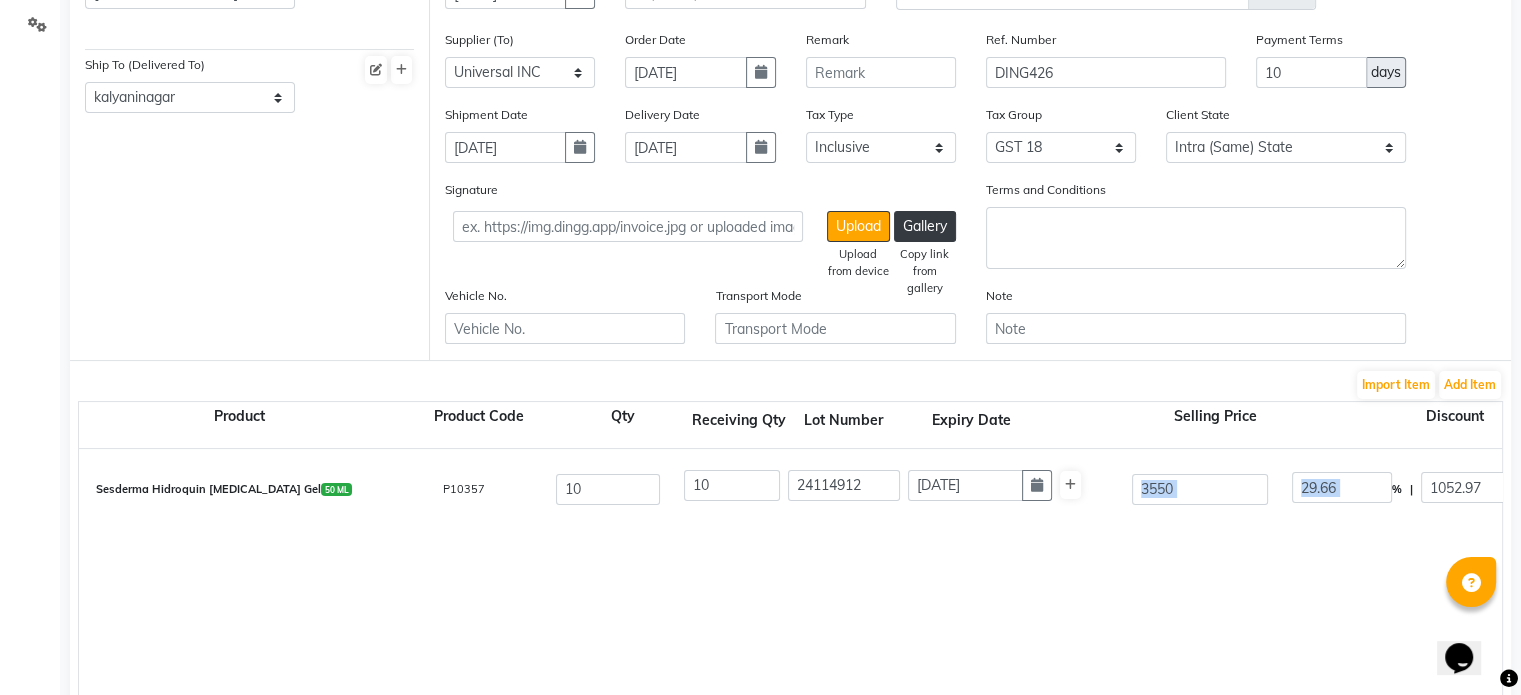 click on "Sesderma Hidroquin [MEDICAL_DATA] Gel  50 ML  P10357  10 10 24114912 [DATE] 3550 29.66 % | 1052.97 F 2497.03 2116.13 21161.27 None 5% GST Exempted GST 12 GST 18  (18%)  3809.03 24970.3" 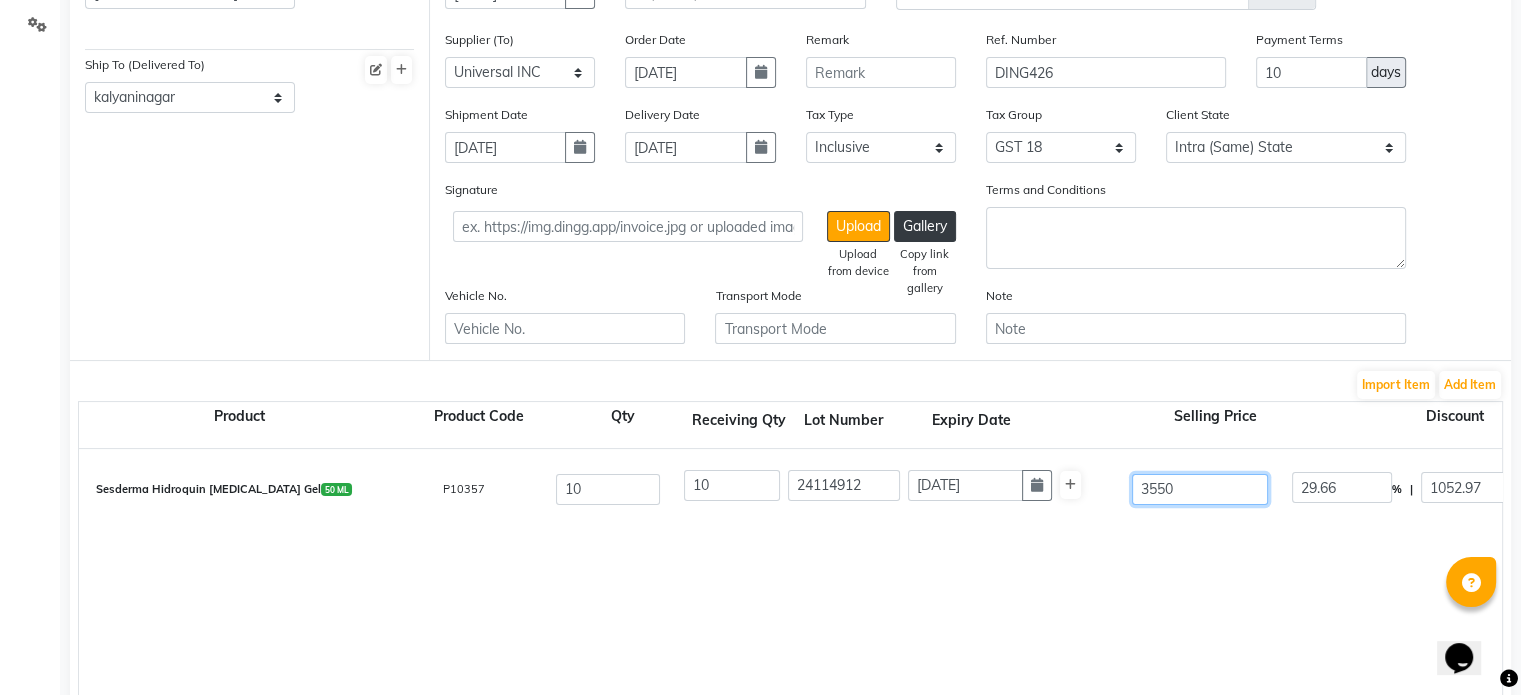 click on "3550" 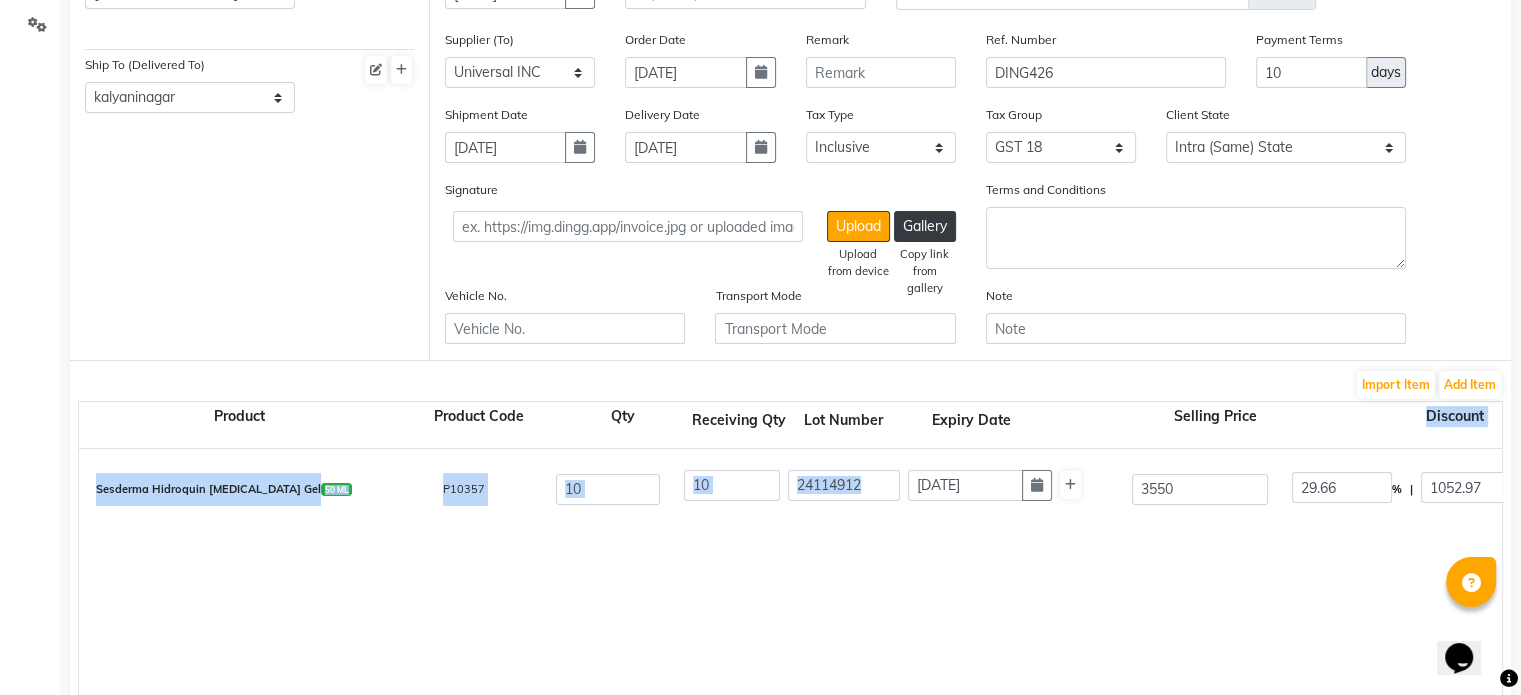 drag, startPoint x: 924, startPoint y: 552, endPoint x: 1411, endPoint y: 451, distance: 497.36304 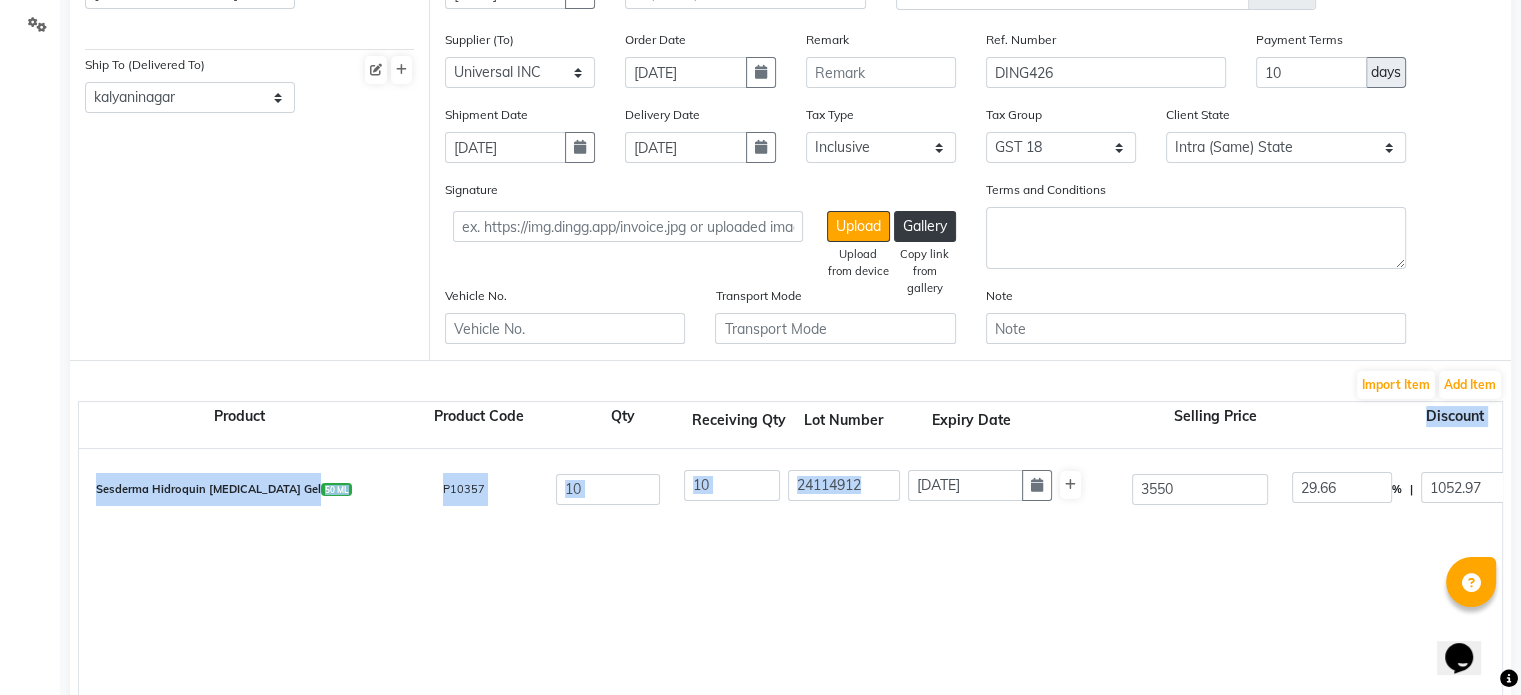click on "Product  Product Code   Qty   Receiving Qty   Lot Number   Expiry Date  Selling Price Discount Cost Price (Per Qty) Cost W/O Tax (Per Qty) Total Cost W/O Tax Total Tax Total  Sesderma Hidroquin [MEDICAL_DATA] Gel  50 ML  P10357  10 10 24114912 [DATE] 3550 29.66 % | 1052.97 F 2497.03 2116.13 21161.27 None 5% GST Exempted GST 12 GST 18  (18%)  3809.03 24970.3" 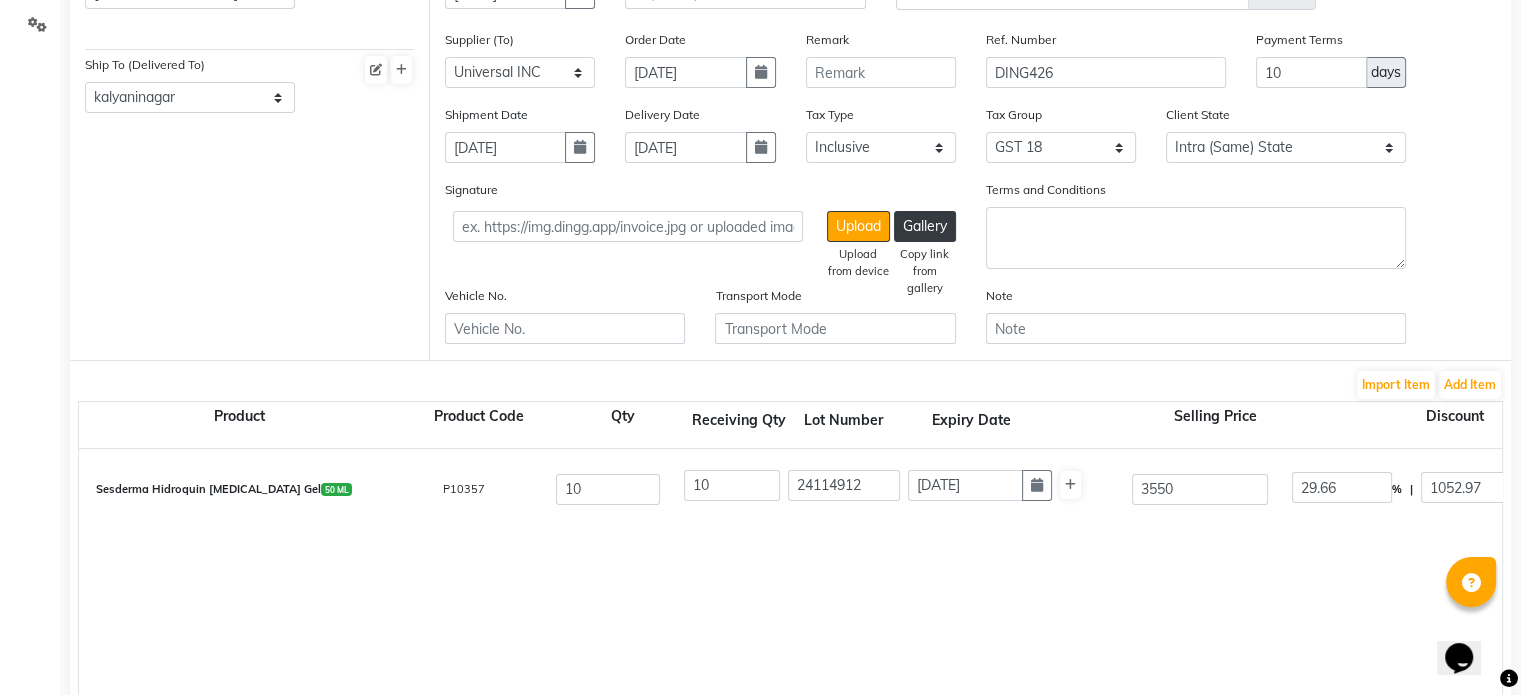 click on "Sesderma Hidroquin [MEDICAL_DATA] Gel  50 ML  P10357  10 10 24114912 [DATE] 3550 29.66 % | 1052.97 F 2497.03 2116.13 21161.27 None 5% GST Exempted GST 12 GST 18  (18%)  3809.03 24970.3" 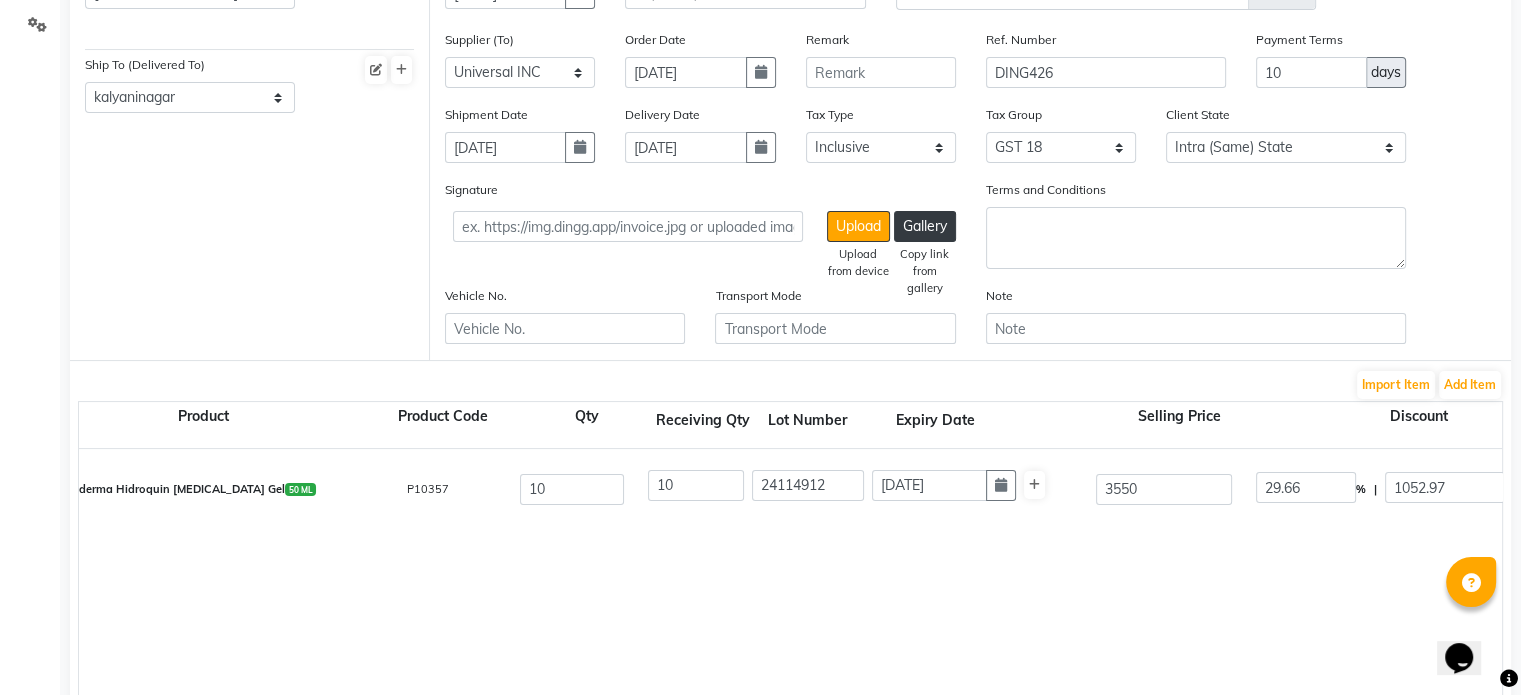 scroll, scrollTop: 0, scrollLeft: 24, axis: horizontal 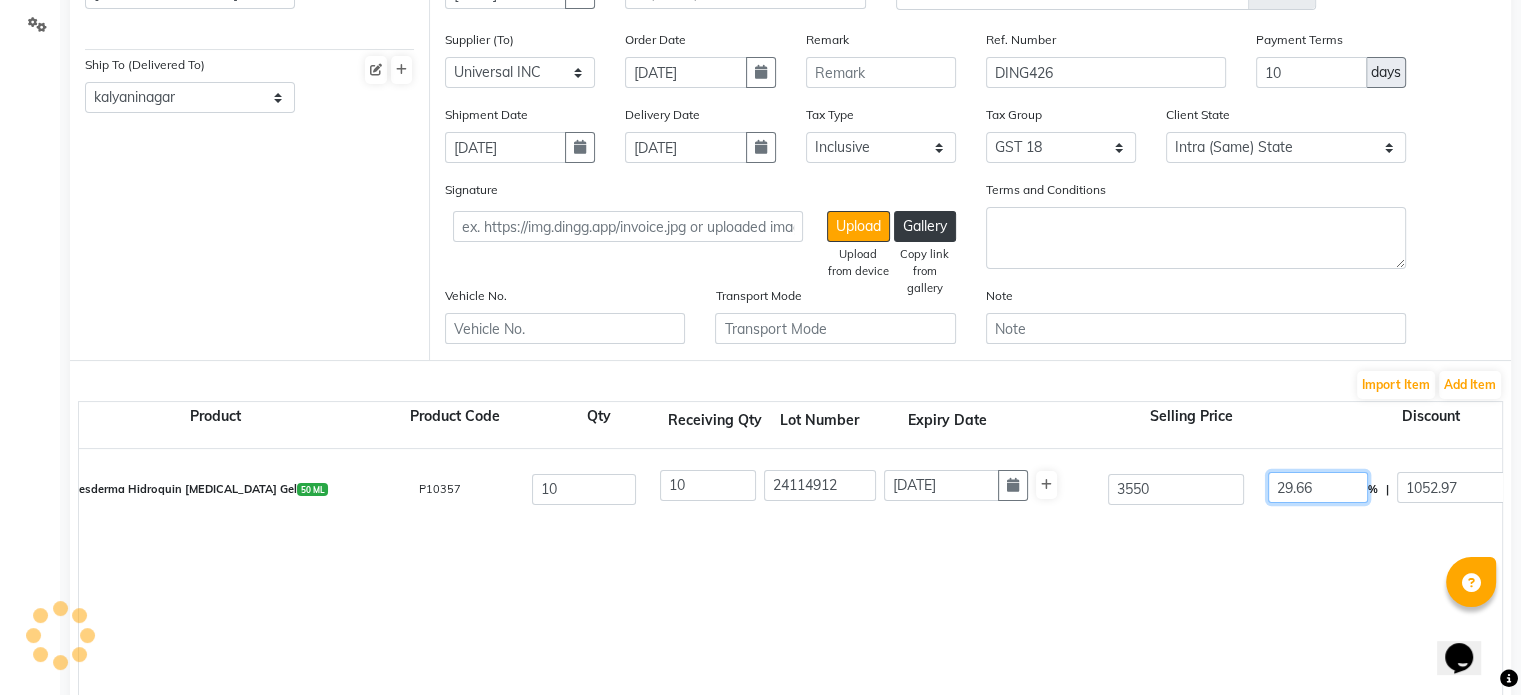 drag, startPoint x: 1324, startPoint y: 531, endPoint x: 1496, endPoint y: 535, distance: 172.04651 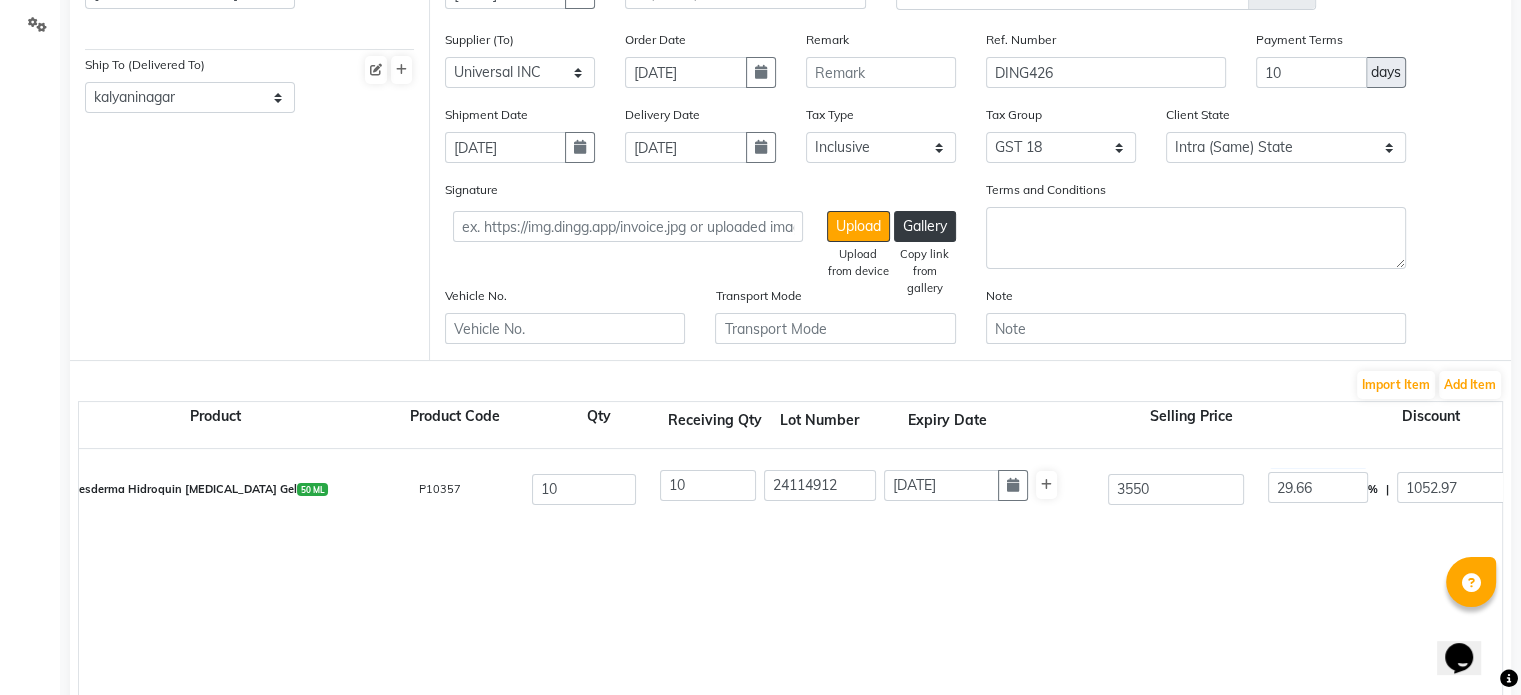 type on "1052.93" 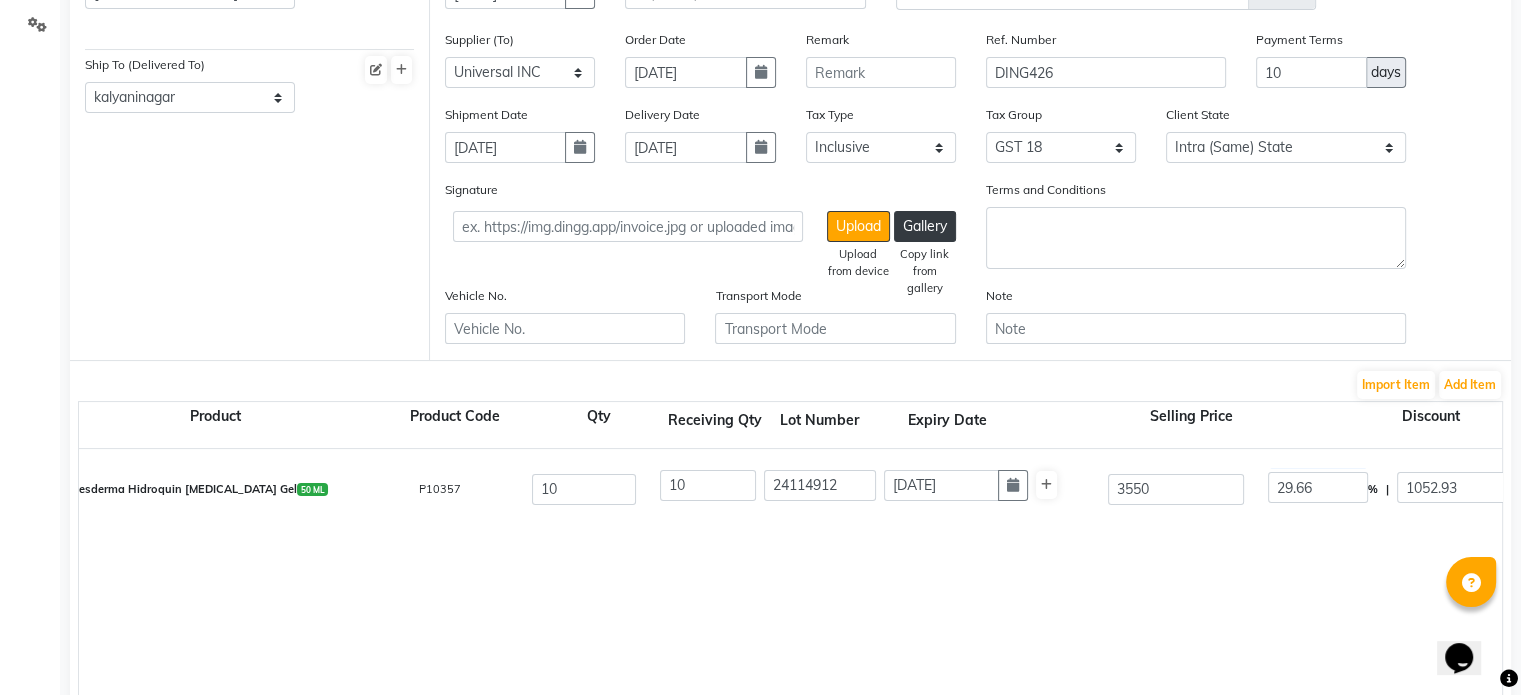 click on "Sesderma Hidroquin [MEDICAL_DATA] Gel  50 ML  P10357  10 10 24114912 [DATE] 3550 29.66 % | 1052.93 F 2497.07 2116.16 21161.61 None 5% GST Exempted GST 12 GST 18  (18%)  3809.09 24970.7" 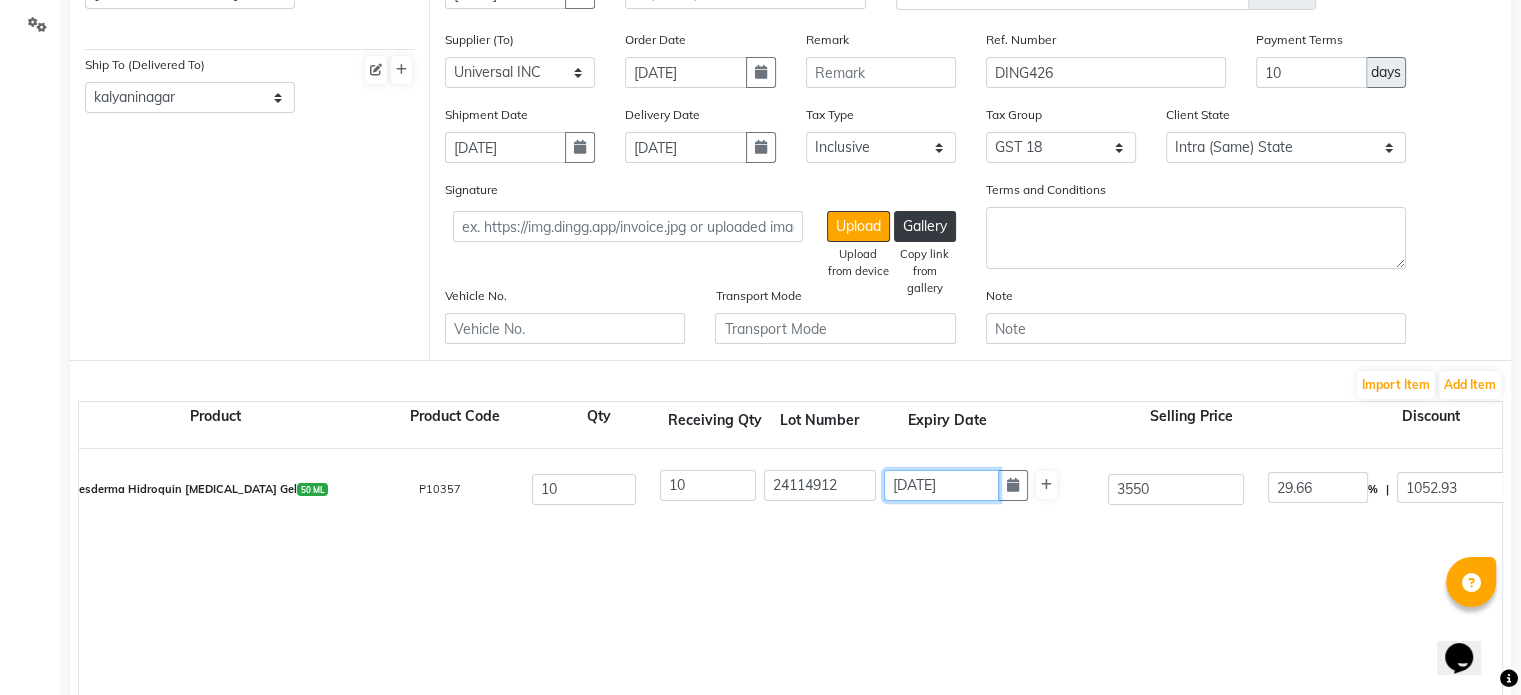 click on "[DATE]" 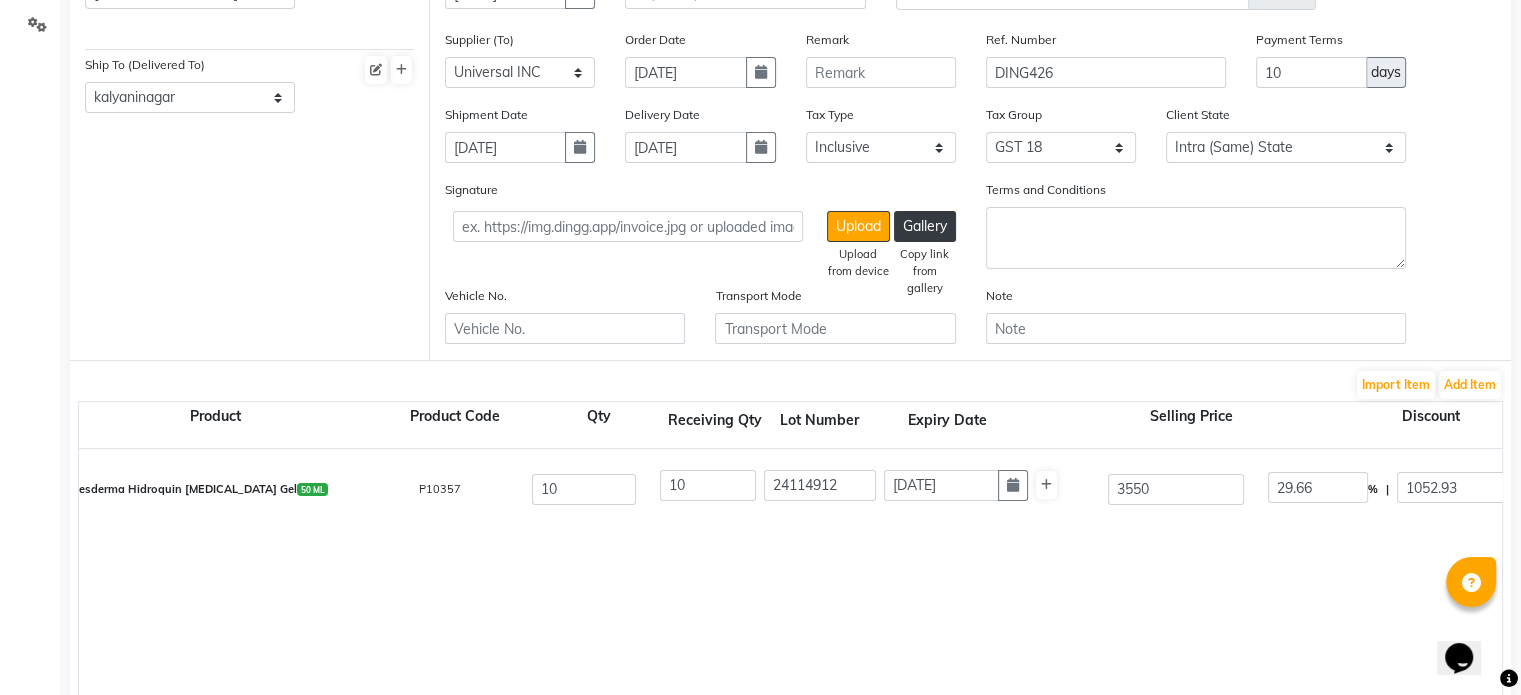 select on "2" 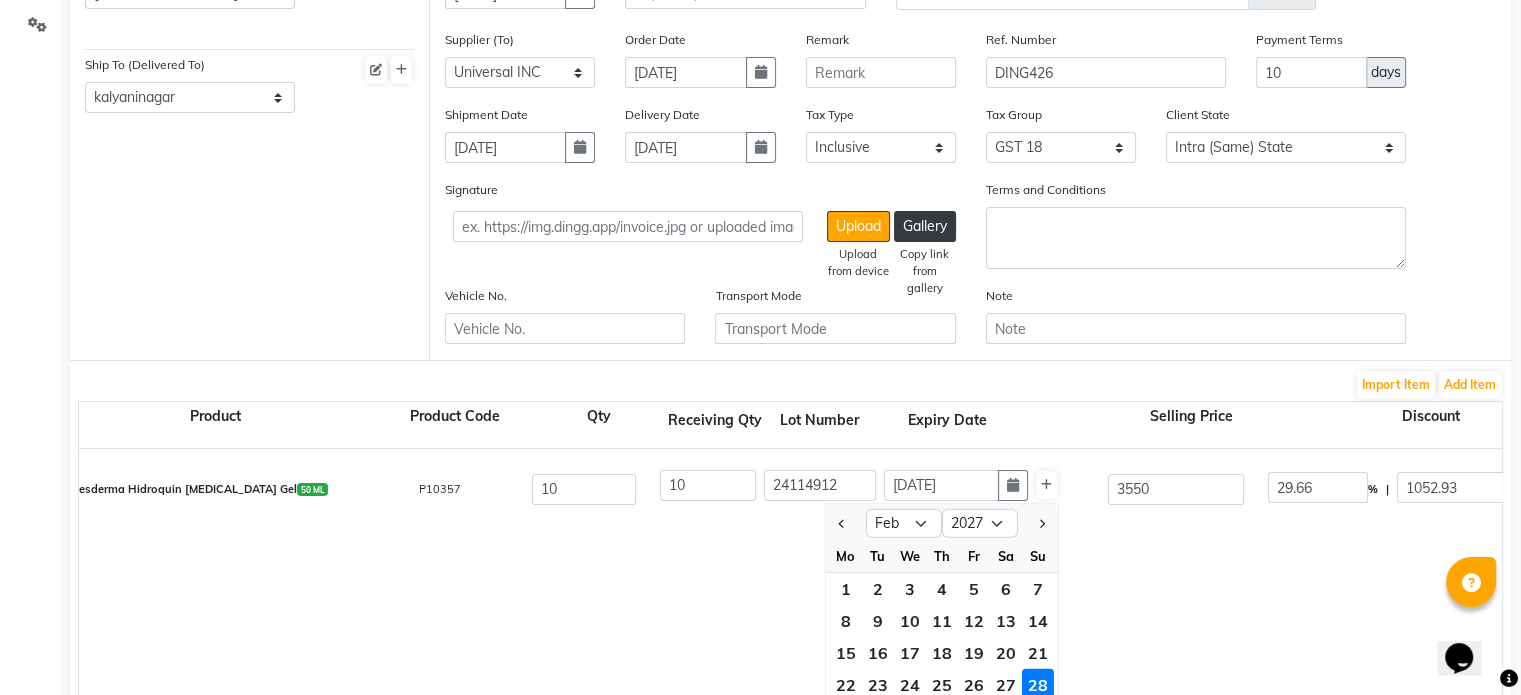 scroll, scrollTop: 256, scrollLeft: 0, axis: vertical 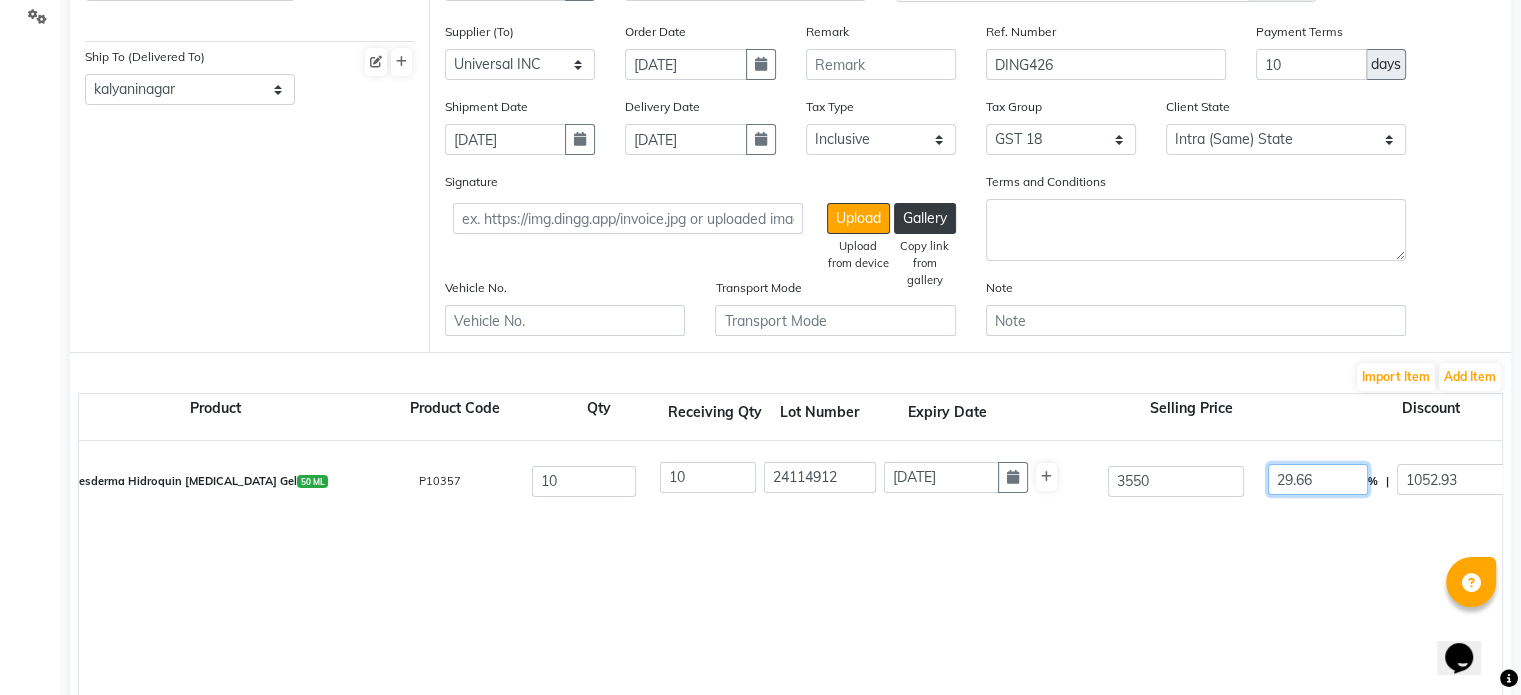 click on "29.66" 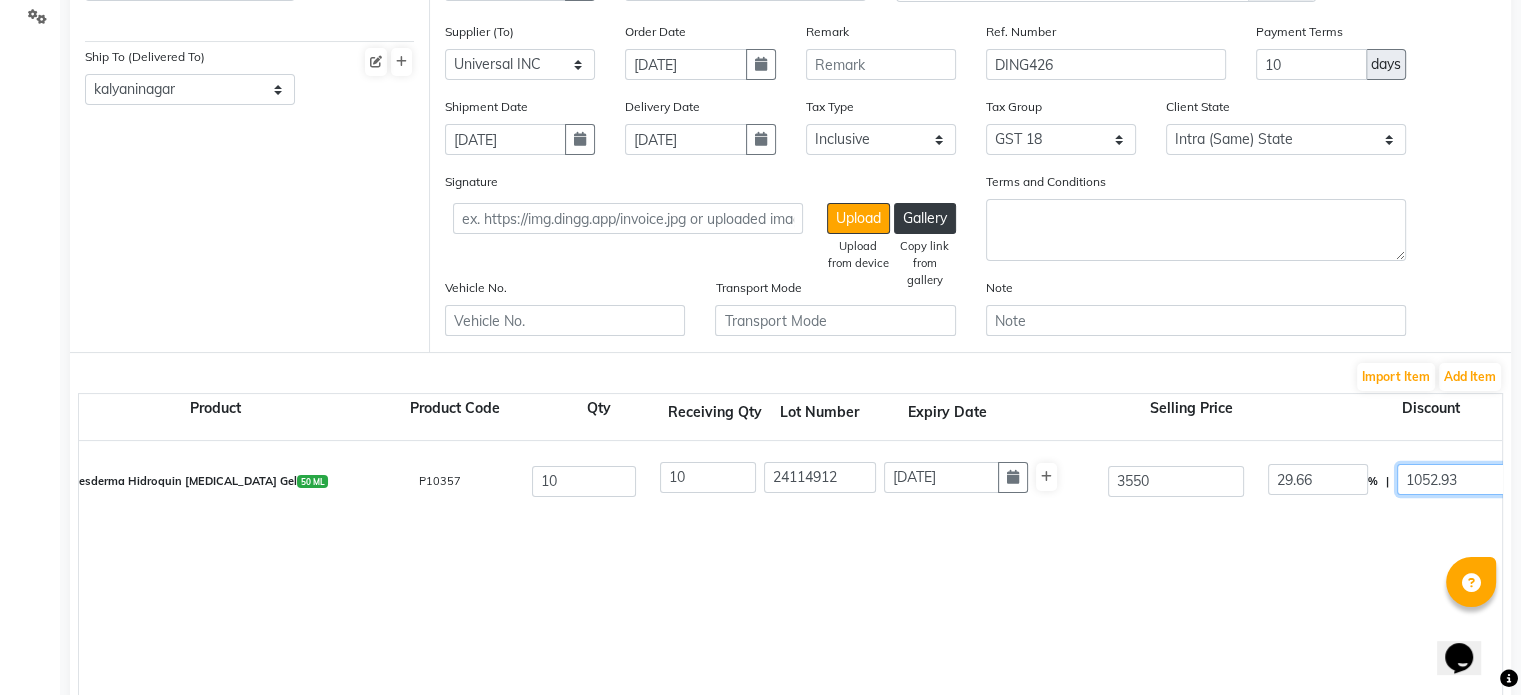 click on "1052.93" 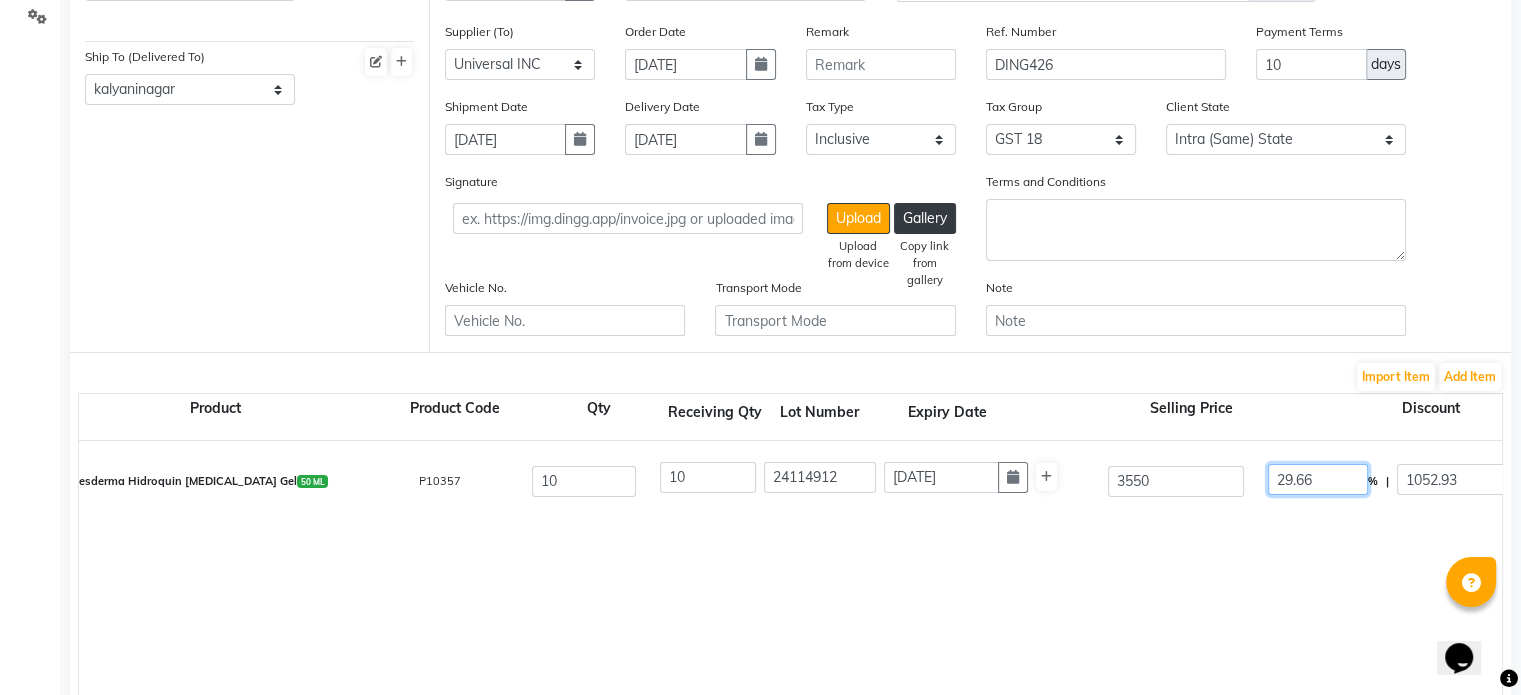 drag, startPoint x: 1305, startPoint y: 684, endPoint x: 336, endPoint y: 742, distance: 970.73425 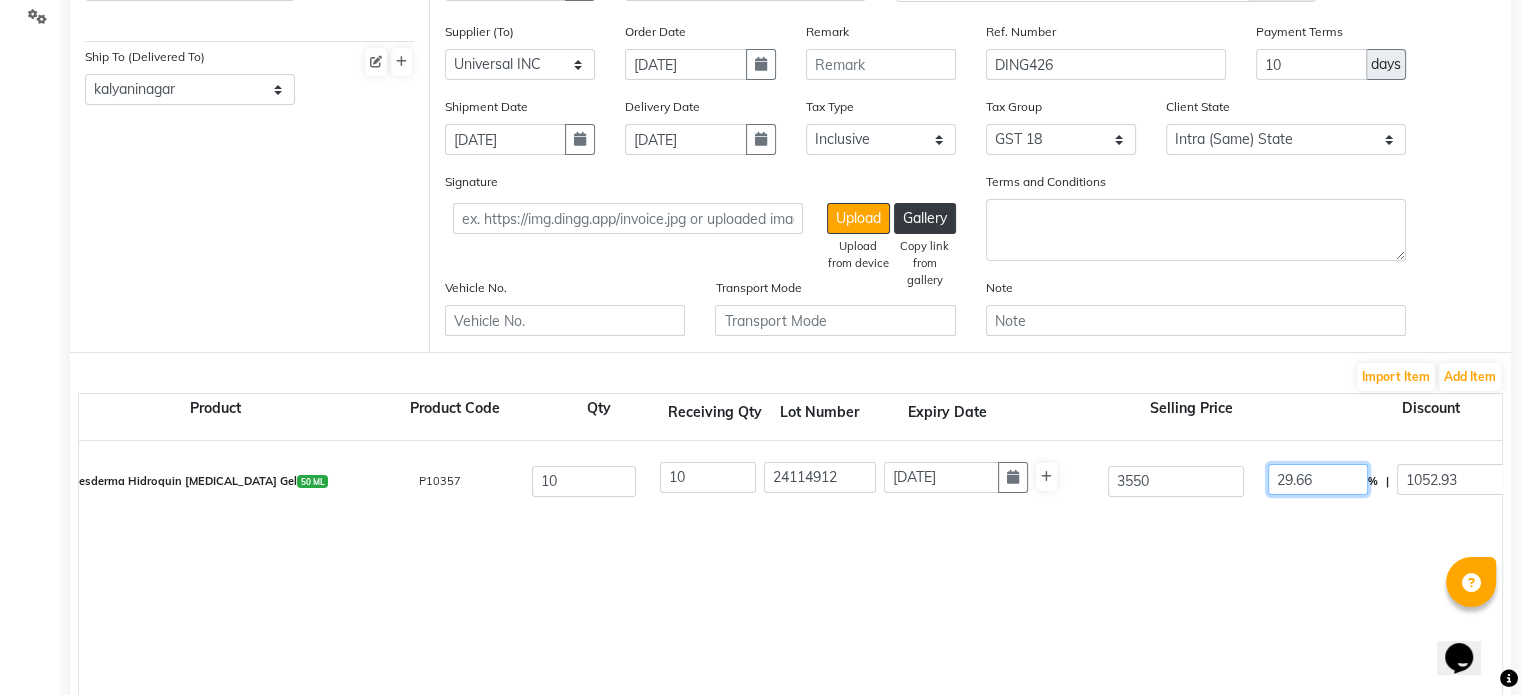 click on "08047224946 Select Location × [GEOGRAPHIC_DATA] Default Panel My Panel English ENGLISH Español العربية मराठी हिंदी ગુજરાતી தமிழ் 中文 Notifications nothing to show ☀ Orijine Clinic, [GEOGRAPHIC_DATA]  Consultation  Invoice  Inventory  Reports  Settings Segments Page Builder  Orders   New Order  Order Purchase Bill To (From) Select Address  [GEOGRAPHIC_DATA]   [GEOGRAPHIC_DATA]   [GEOGRAPHIC_DATA]   [GEOGRAPHIC_DATA]   [GEOGRAPHIC_DATA]   [GEOGRAPHIC_DATA]   [GEOGRAPHIC_DATA]   [GEOGRAPHIC_DATA]   [GEOGRAPHIC_DATA]   [GEOGRAPHIC_DATA]   [GEOGRAPHIC_DATA]   chinchwad   [GEOGRAPHIC_DATA]   BENGLOUR   [GEOGRAPHIC_DATA]  Ship To (Delivered To) Select Address  kalyaninagar  Invoice Date [DATE] Invoice Number UL/25-26/3095 Bill Attachment Choose File Supplier (To) Select Universal INC leader medical system - Leader Medical System PHARMA [GEOGRAPHIC_DATA] NX - PHARMA [GEOGRAPHIC_DATA] NX ETERNO DISTRIBUTORS - ETERNO DISTIBUTORS PVT LTD DIOS SALES AND MARKETING AGENCY - DIOA SALES AND MARKETING AGENCY G3 Medical System Private Limited - G3 Medical System Private Limited 10 %" at bounding box center (760, 91) 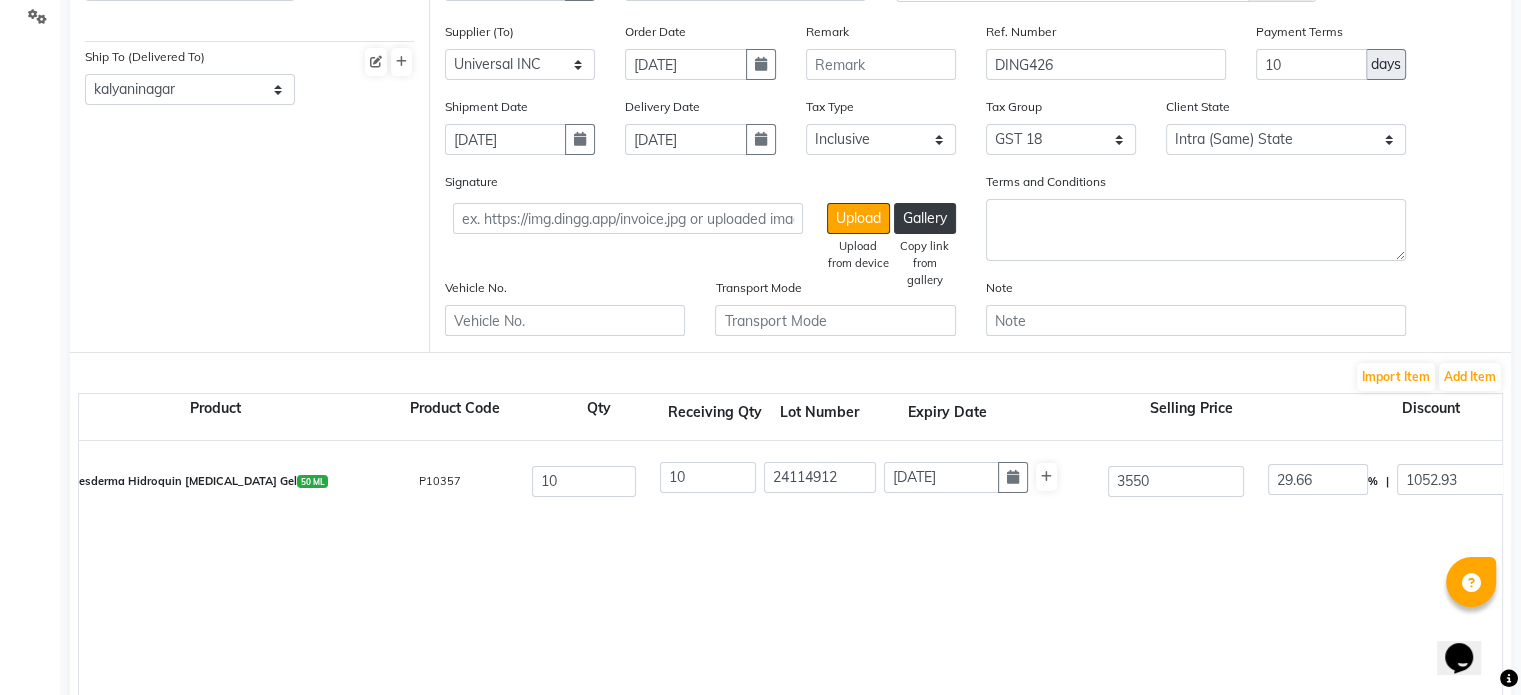 click on "Sesderma Hidroquin [MEDICAL_DATA] Gel  50 ML  P10357  10 10 24114912 [DATE] 3550 29.66 % | 1052.93 F 2497.07 2116.16 21161.61 None 5% GST Exempted GST 12 GST 18  (18%)  3809.09 24970.7" 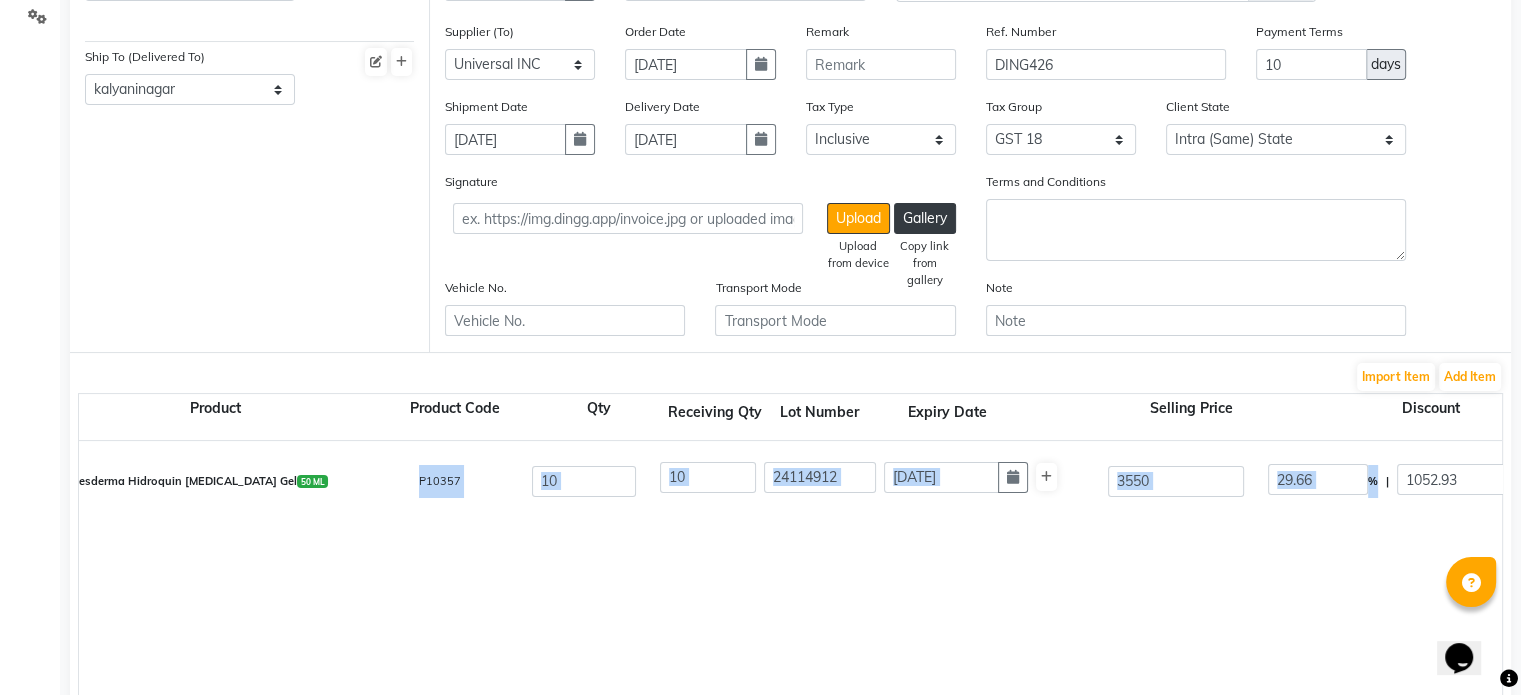 drag, startPoint x: 317, startPoint y: 662, endPoint x: 1424, endPoint y: 560, distance: 1111.6892 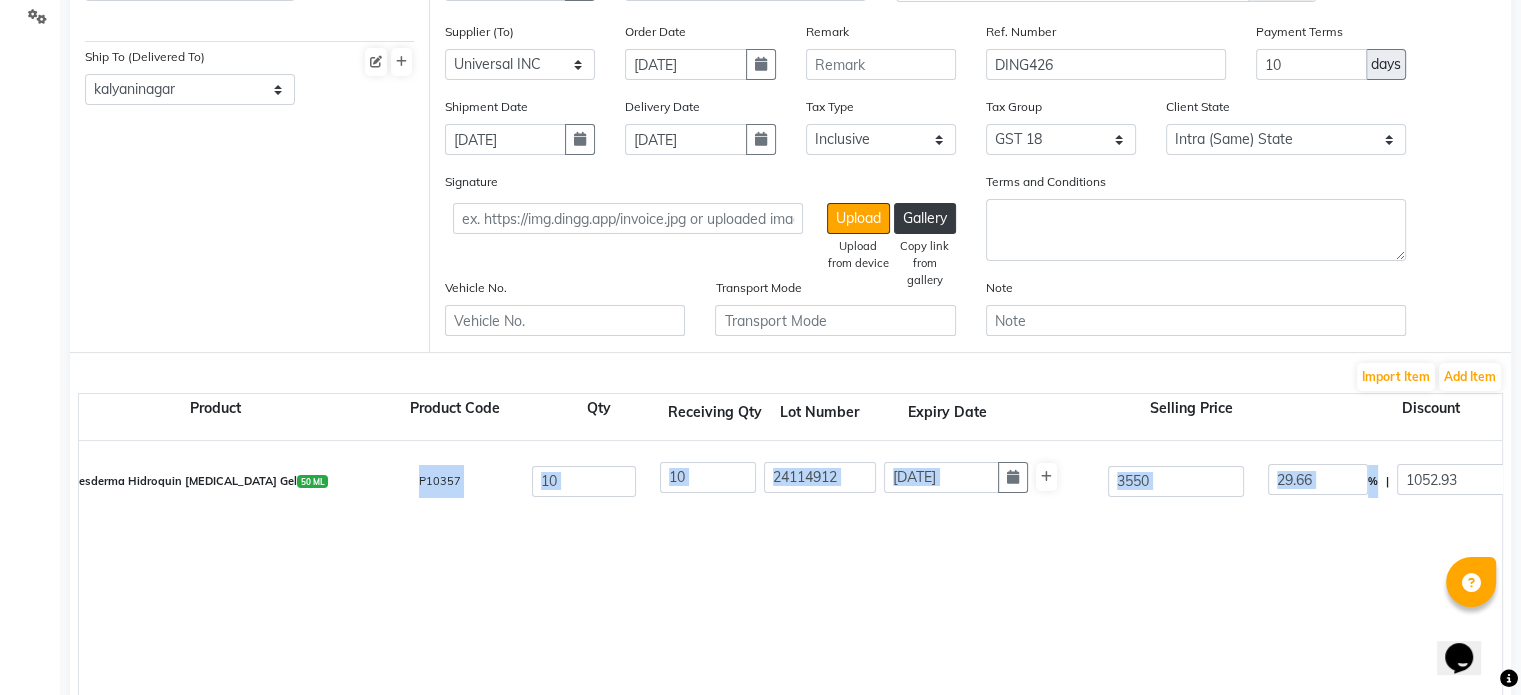 click on "Sesderma Hidroquin [MEDICAL_DATA] Gel  50 ML  P10357  10 10 24114912 [DATE] 3550 29.66 % | 1052.93 F 2497.07 2116.16 21161.61 None 5% GST Exempted GST 12 GST 18  (18%)  3809.09 24970.7" 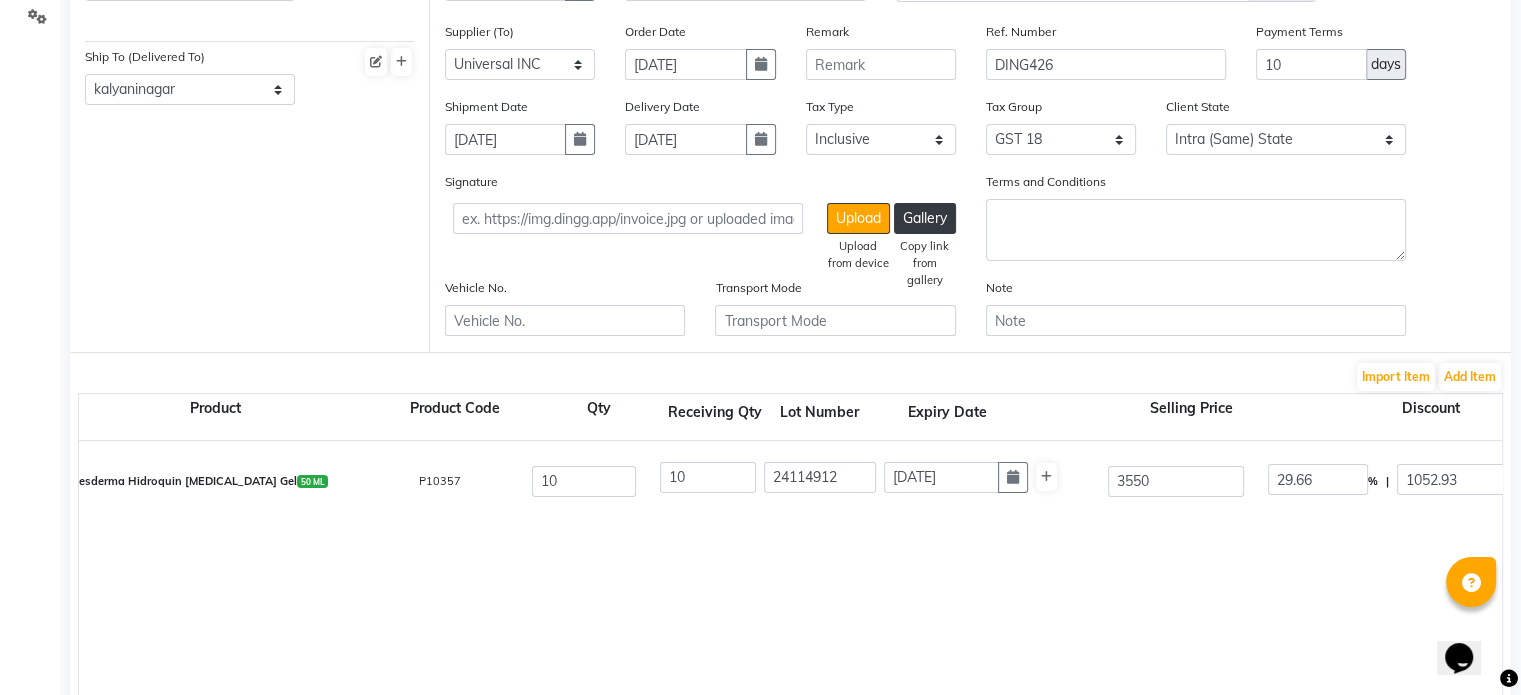 click on "Sesderma Hidroquin [MEDICAL_DATA] Gel  50 ML  P10357  10 10 24114912 [DATE] 3550 29.66 % | 1052.93 F 2497.07 2116.16 21161.61 None 5% GST Exempted GST 12 GST 18  (18%)  3809.09 24970.7" 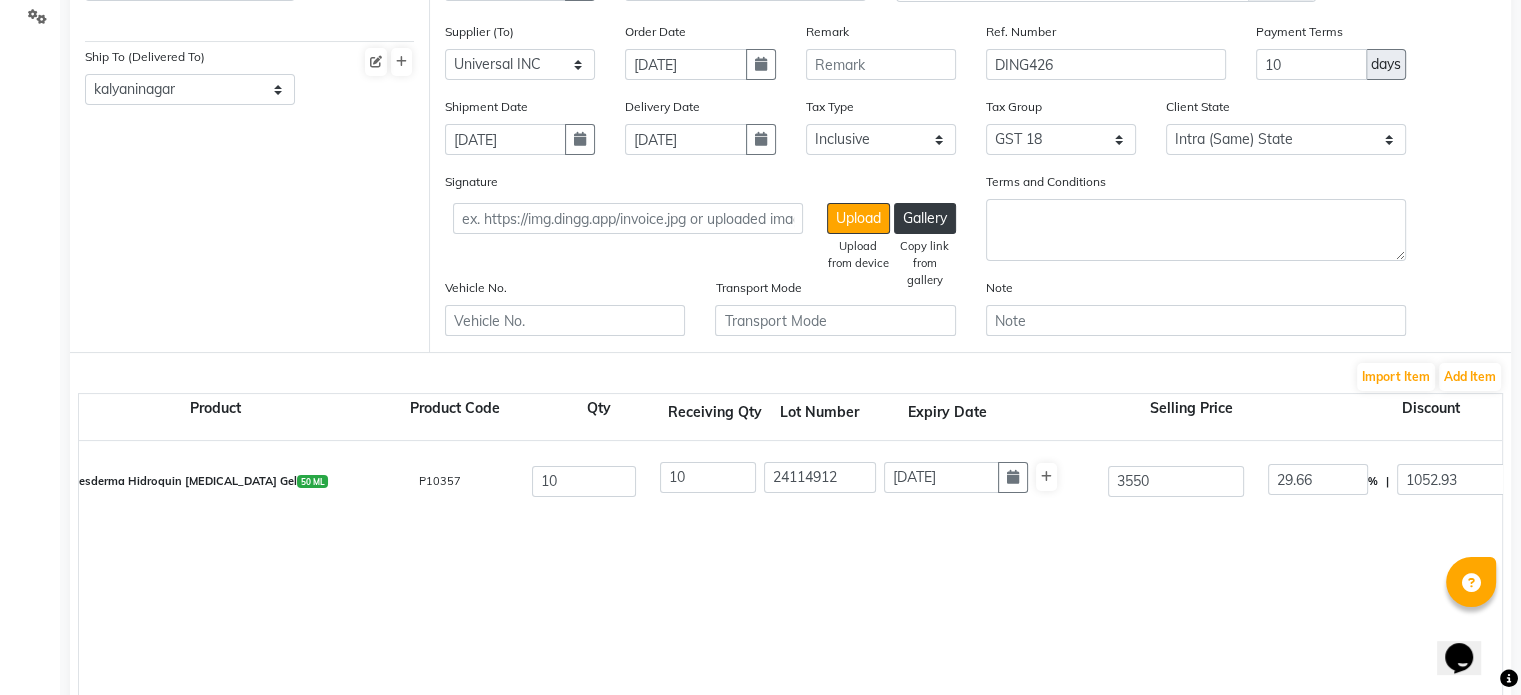 drag, startPoint x: 1048, startPoint y: 682, endPoint x: 1206, endPoint y: 659, distance: 159.66527 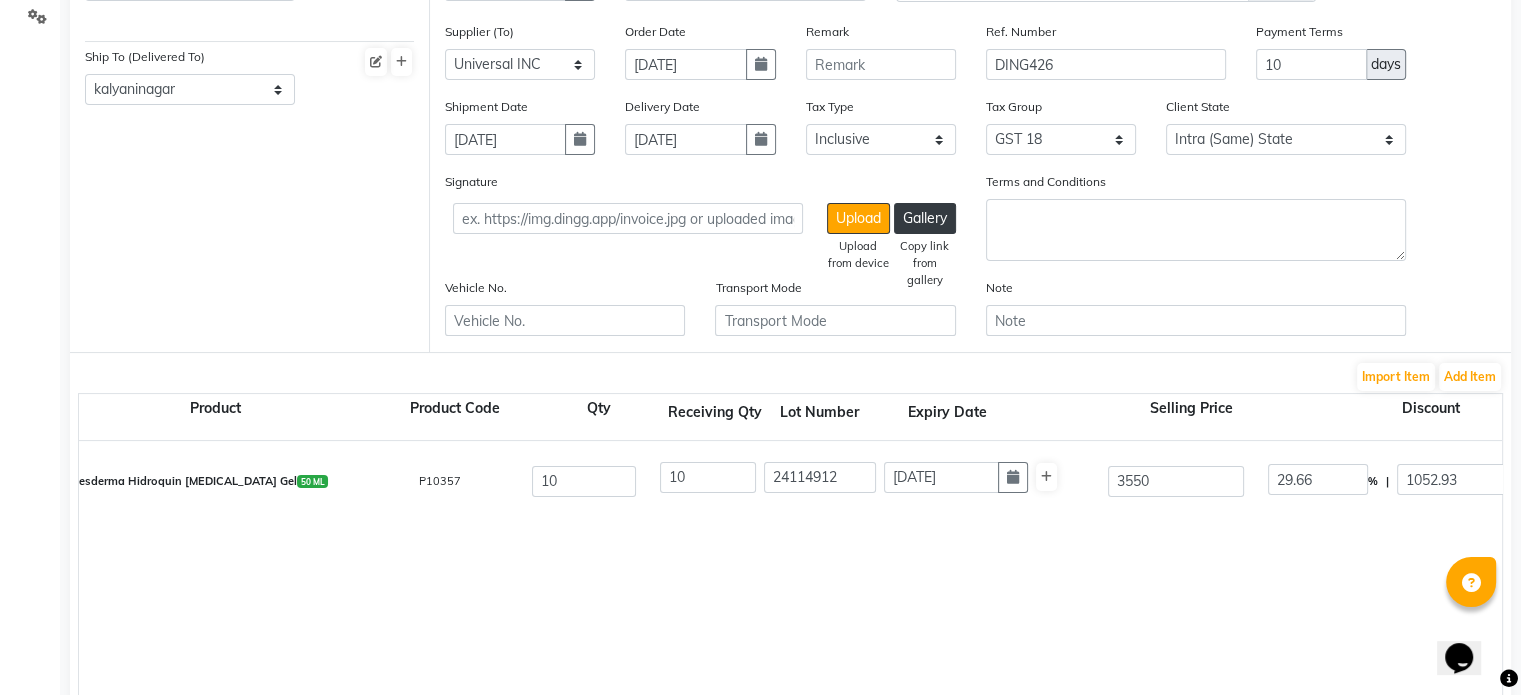 click on "Sesderma Hidroquin [MEDICAL_DATA] Gel  50 ML  P10357  10 10 24114912 [DATE] 3550 29.66 % | 1052.93 F 2497.07 2116.16 21161.61 None 5% GST Exempted GST 12 GST 18  (18%)  3809.09 24970.7" 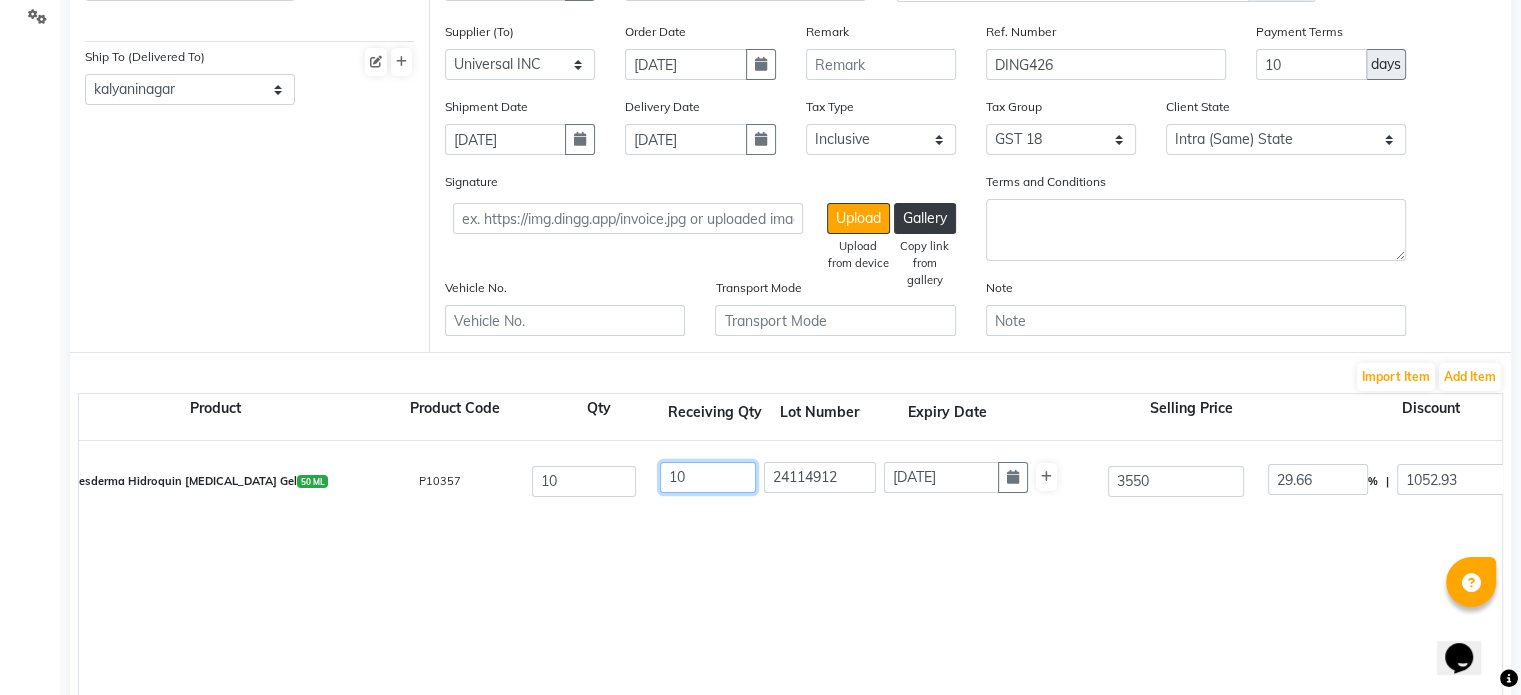 drag, startPoint x: 672, startPoint y: 626, endPoint x: 1288, endPoint y: 625, distance: 616.0008 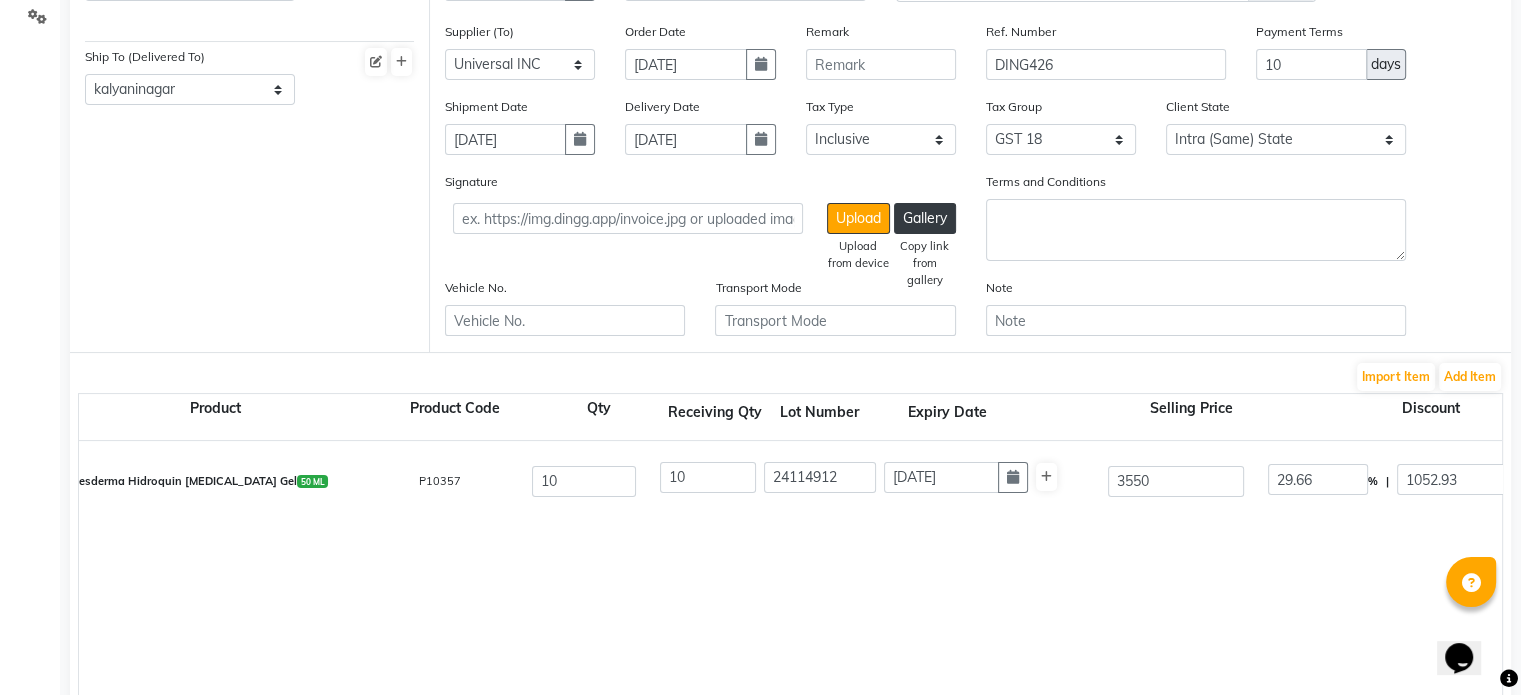 drag, startPoint x: 1494, startPoint y: 689, endPoint x: 1526, endPoint y: 688, distance: 32.01562 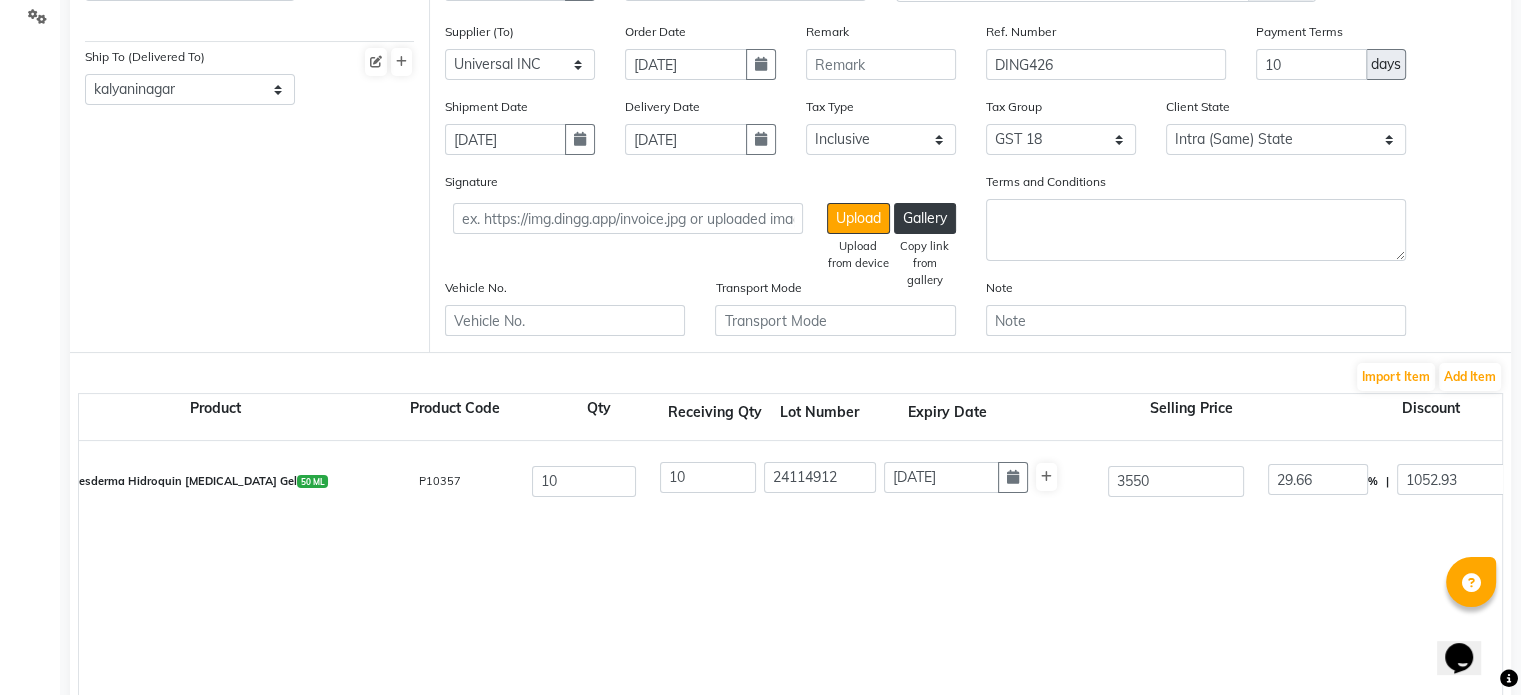 click on "08047224946 Select Location × [GEOGRAPHIC_DATA] Default Panel My Panel English ENGLISH Español العربية मराठी हिंदी ગુજરાતી தமிழ் 中文 Notifications nothing to show ☀ Orijine Clinic, [GEOGRAPHIC_DATA]  Consultation  Invoice  Inventory  Reports  Settings Segments Page Builder  Orders   New Order  Order Purchase Bill To (From) Select Address  [GEOGRAPHIC_DATA]   [GEOGRAPHIC_DATA]   [GEOGRAPHIC_DATA]   [GEOGRAPHIC_DATA]   [GEOGRAPHIC_DATA]   [GEOGRAPHIC_DATA]   [GEOGRAPHIC_DATA]   [GEOGRAPHIC_DATA]   [GEOGRAPHIC_DATA]   [GEOGRAPHIC_DATA]   [GEOGRAPHIC_DATA]   chinchwad   [GEOGRAPHIC_DATA]   BENGLOUR   [GEOGRAPHIC_DATA]  Ship To (Delivered To) Select Address  kalyaninagar  Invoice Date [DATE] Invoice Number UL/25-26/3095 Bill Attachment Choose File Supplier (To) Select Universal INC leader medical system - Leader Medical System PHARMA [GEOGRAPHIC_DATA] NX - PHARMA [GEOGRAPHIC_DATA] NX ETERNO DISTRIBUTORS - ETERNO DISTIBUTORS PVT LTD DIOS SALES AND MARKETING AGENCY - DIOA SALES AND MARKETING AGENCY G3 Medical System Private Limited - G3 Medical System Private Limited 10 %" at bounding box center (760, 91) 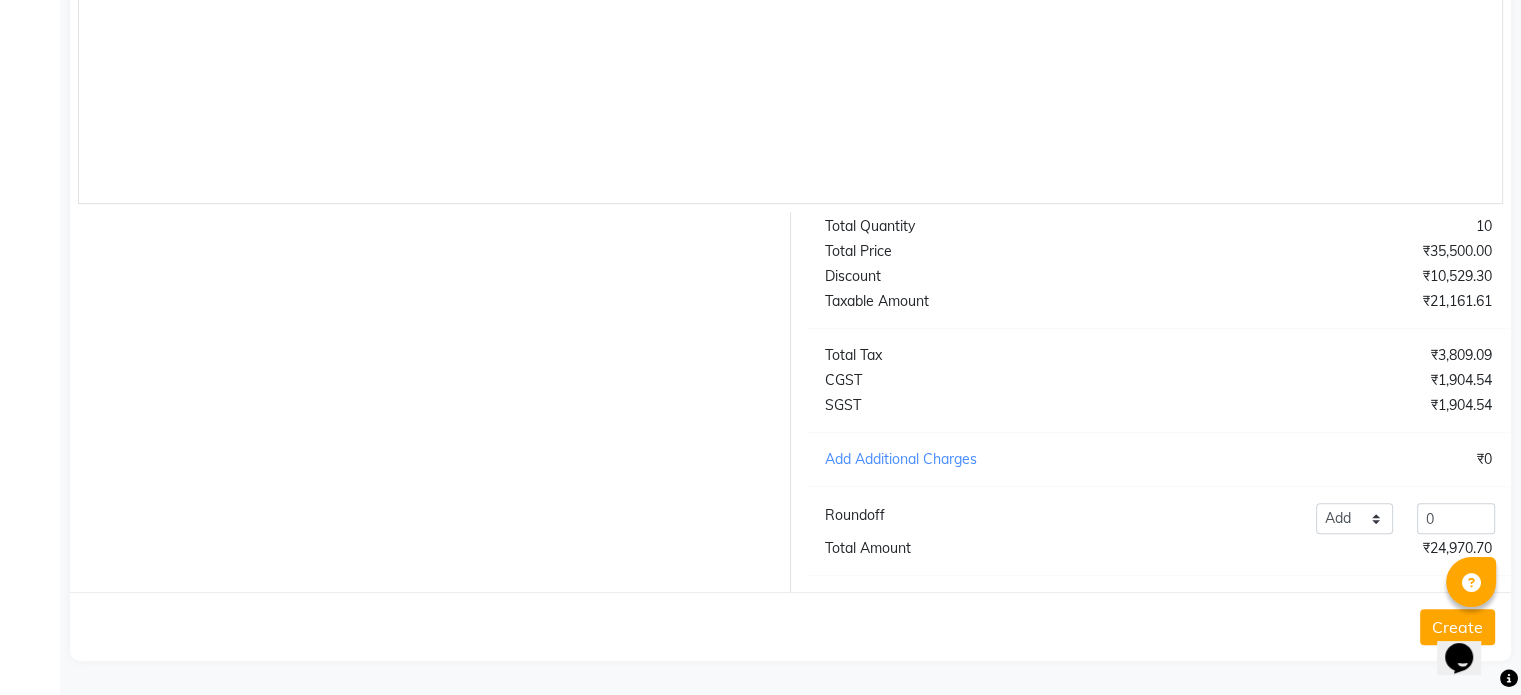 scroll, scrollTop: 912, scrollLeft: 0, axis: vertical 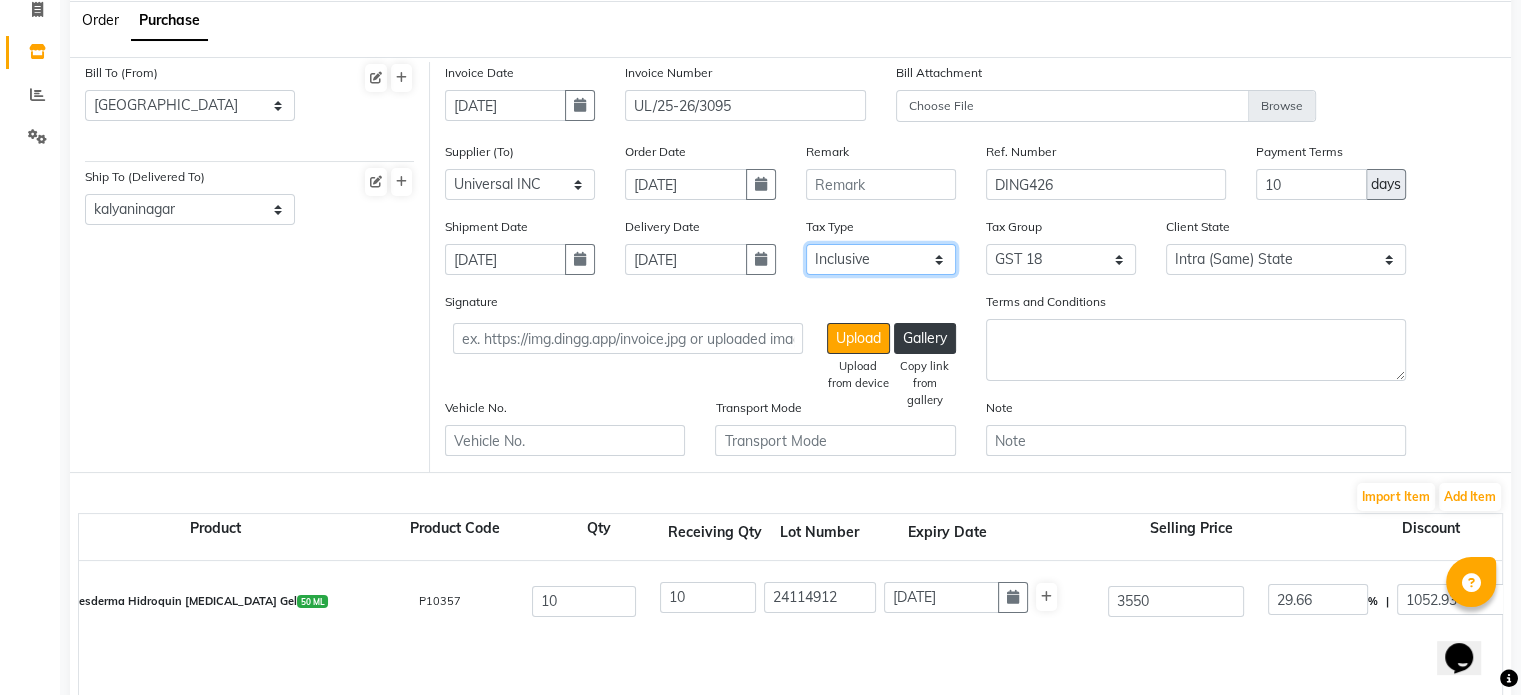 click on "Select Inclusive Exclusive" 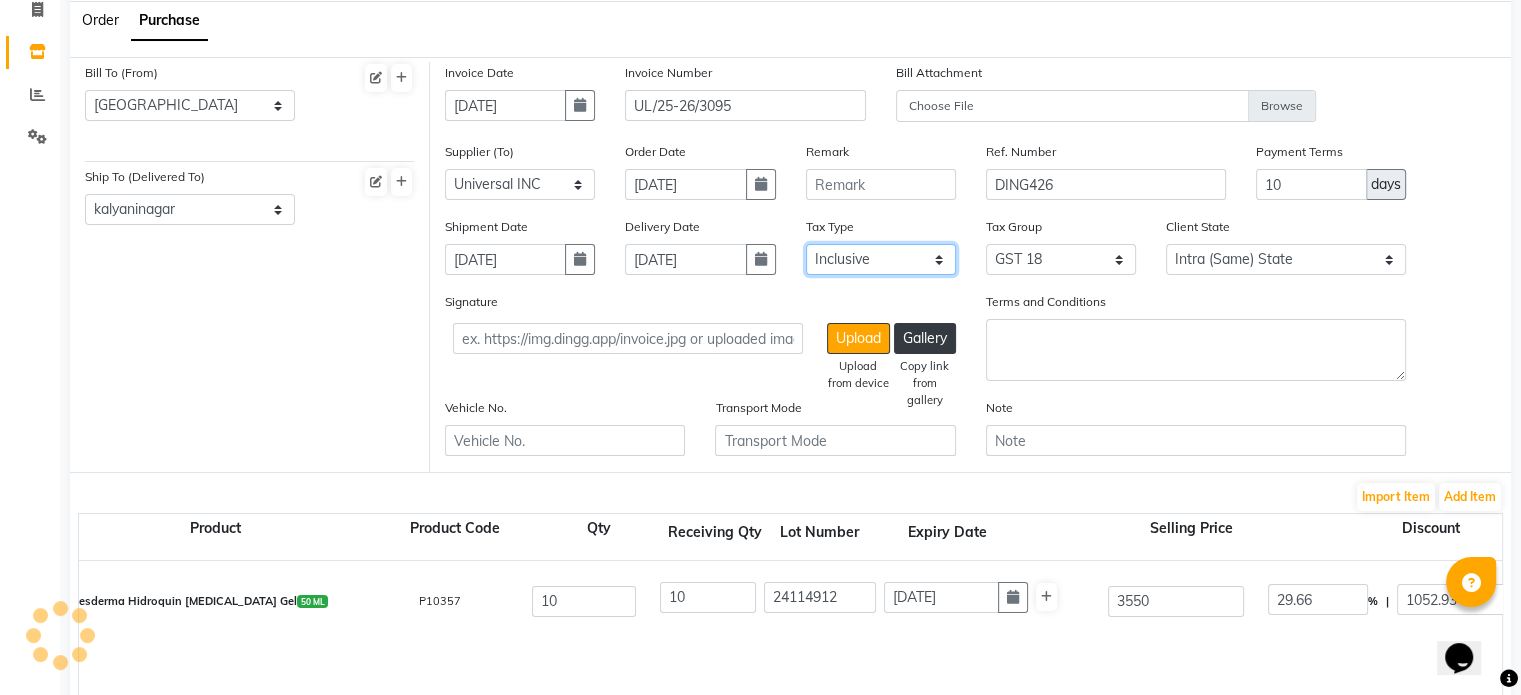 select on "false" 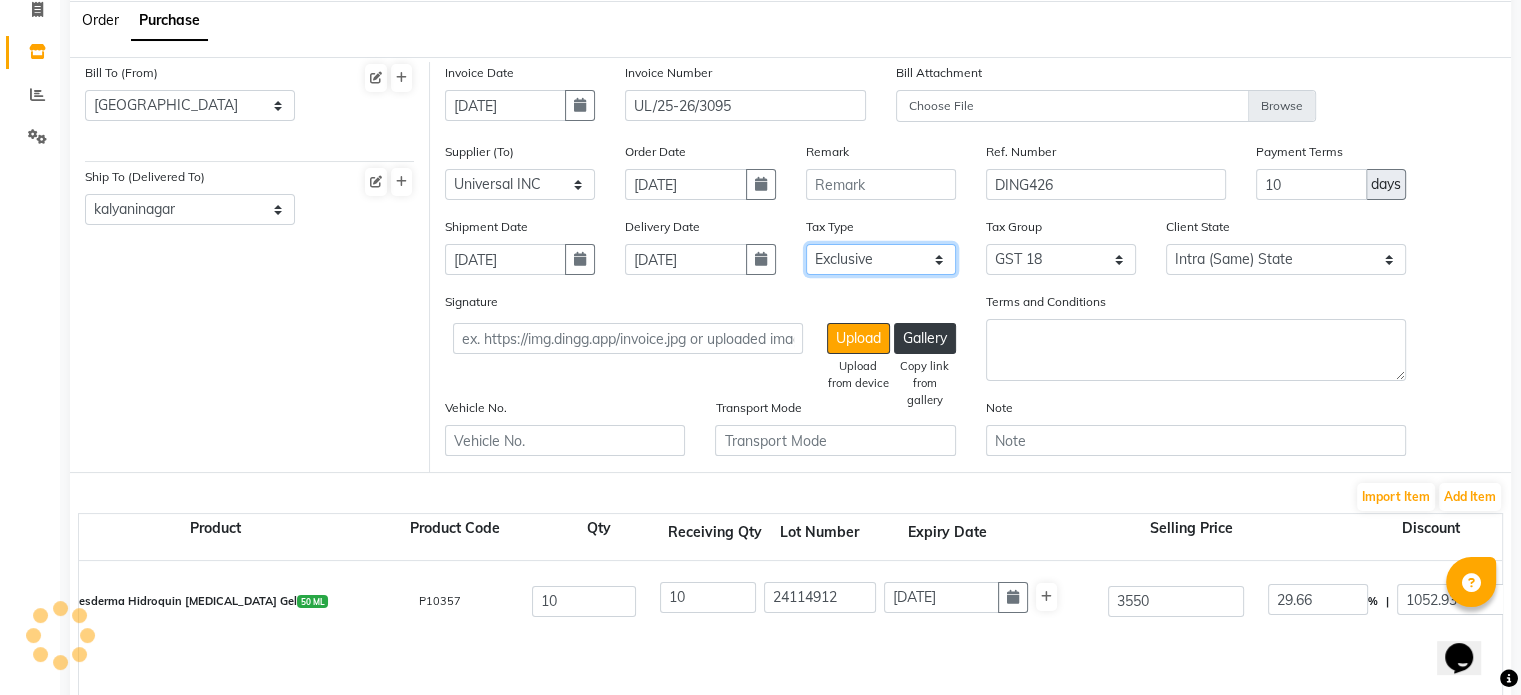 click on "Select Inclusive Exclusive" 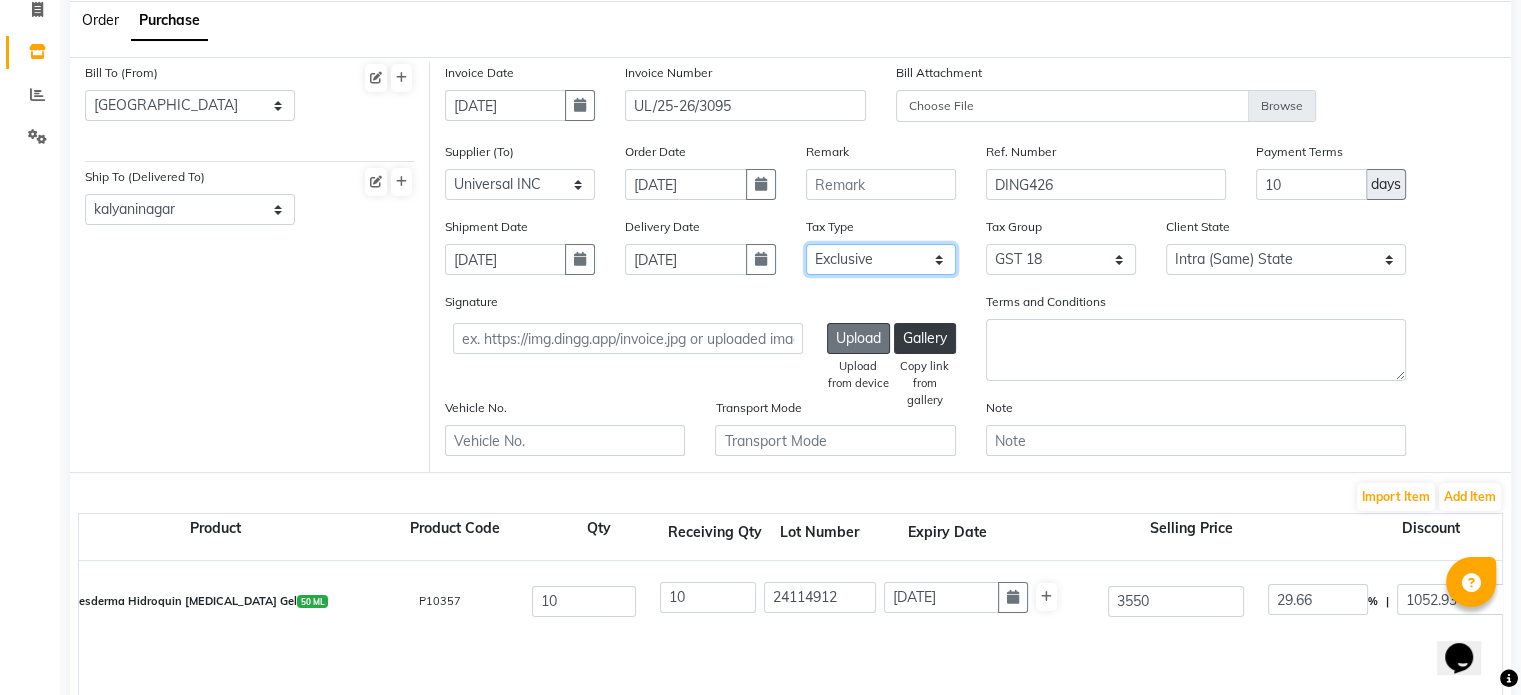 type on "2497.07" 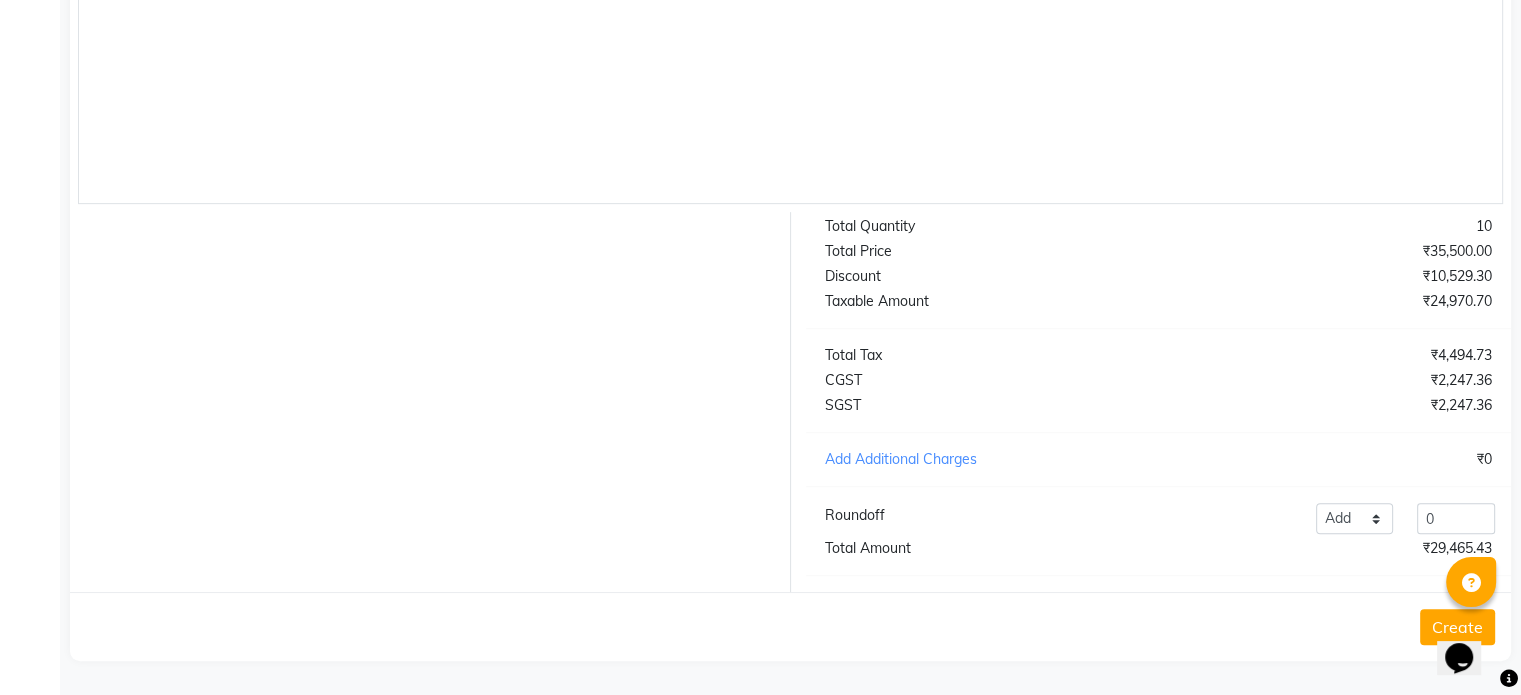 scroll, scrollTop: 912, scrollLeft: 0, axis: vertical 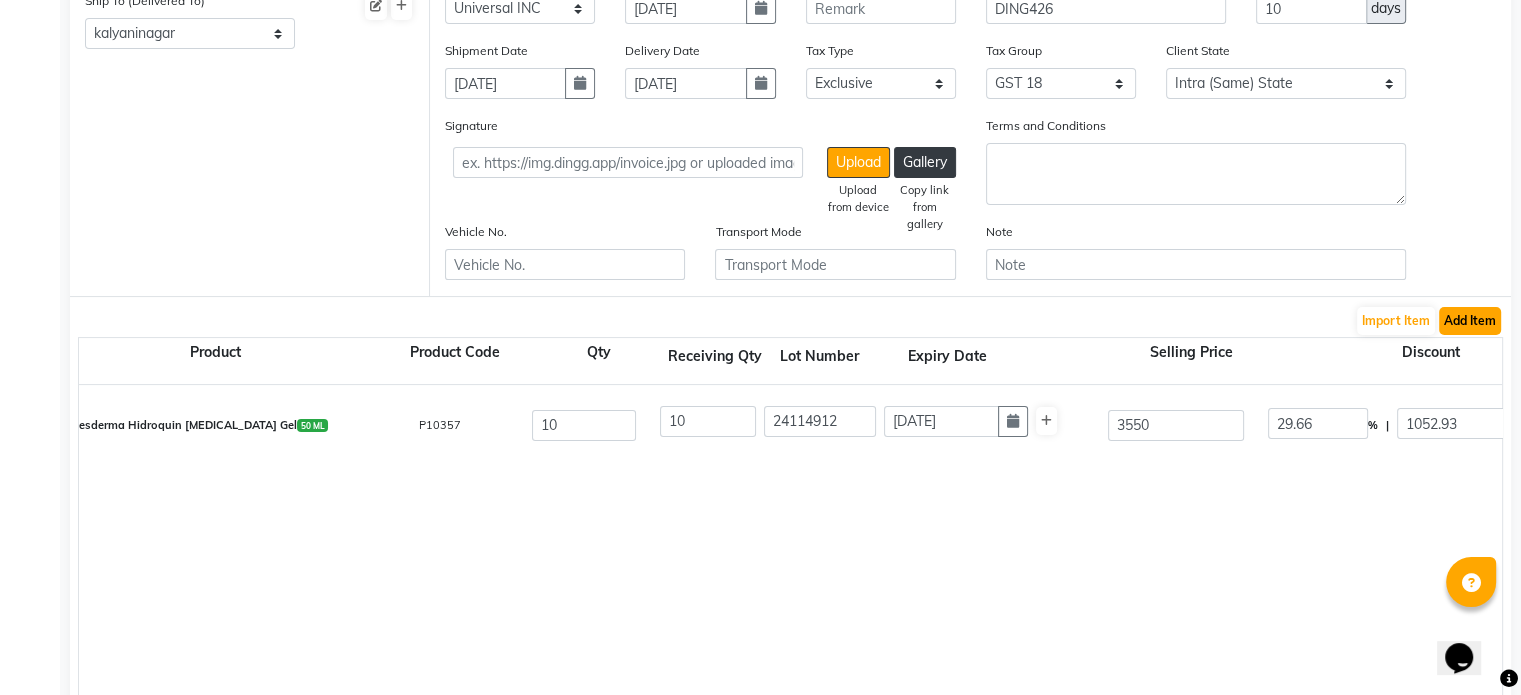 click on "Add Item" 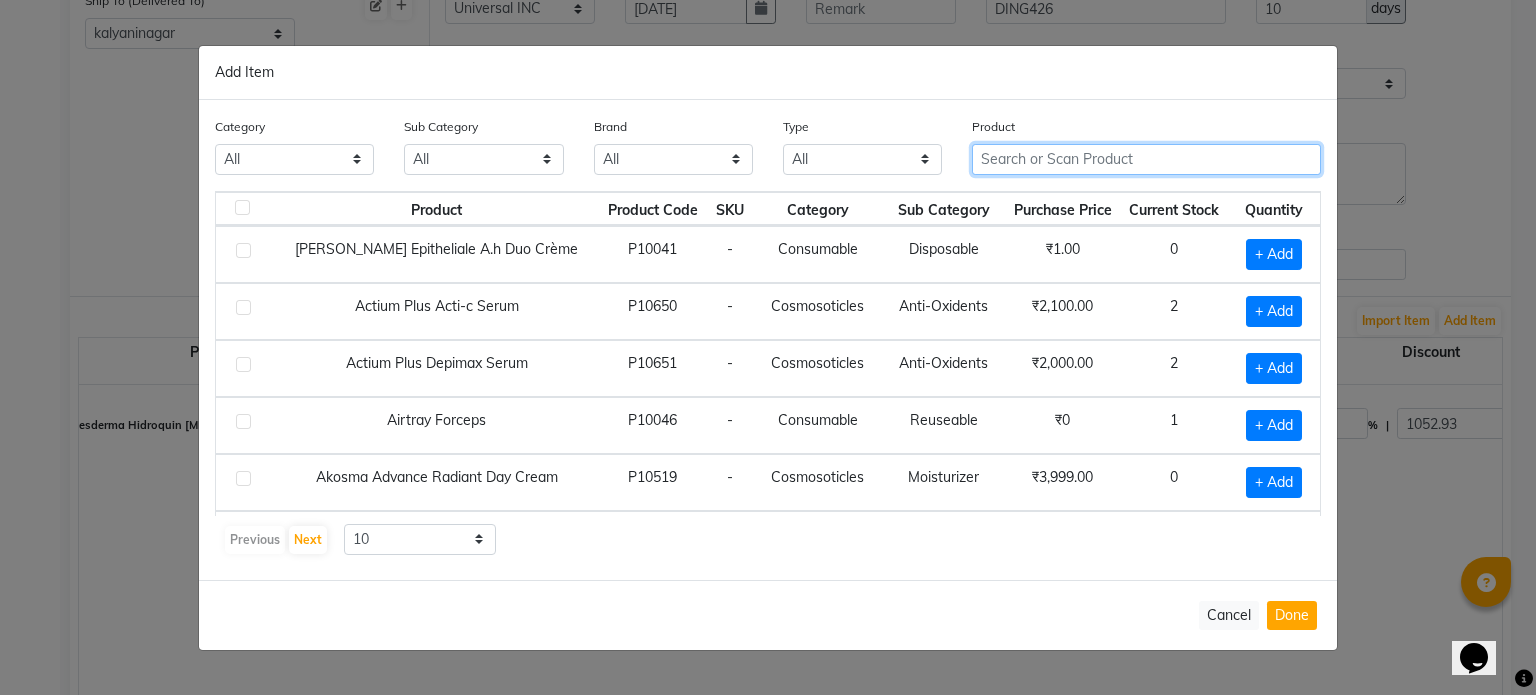 click 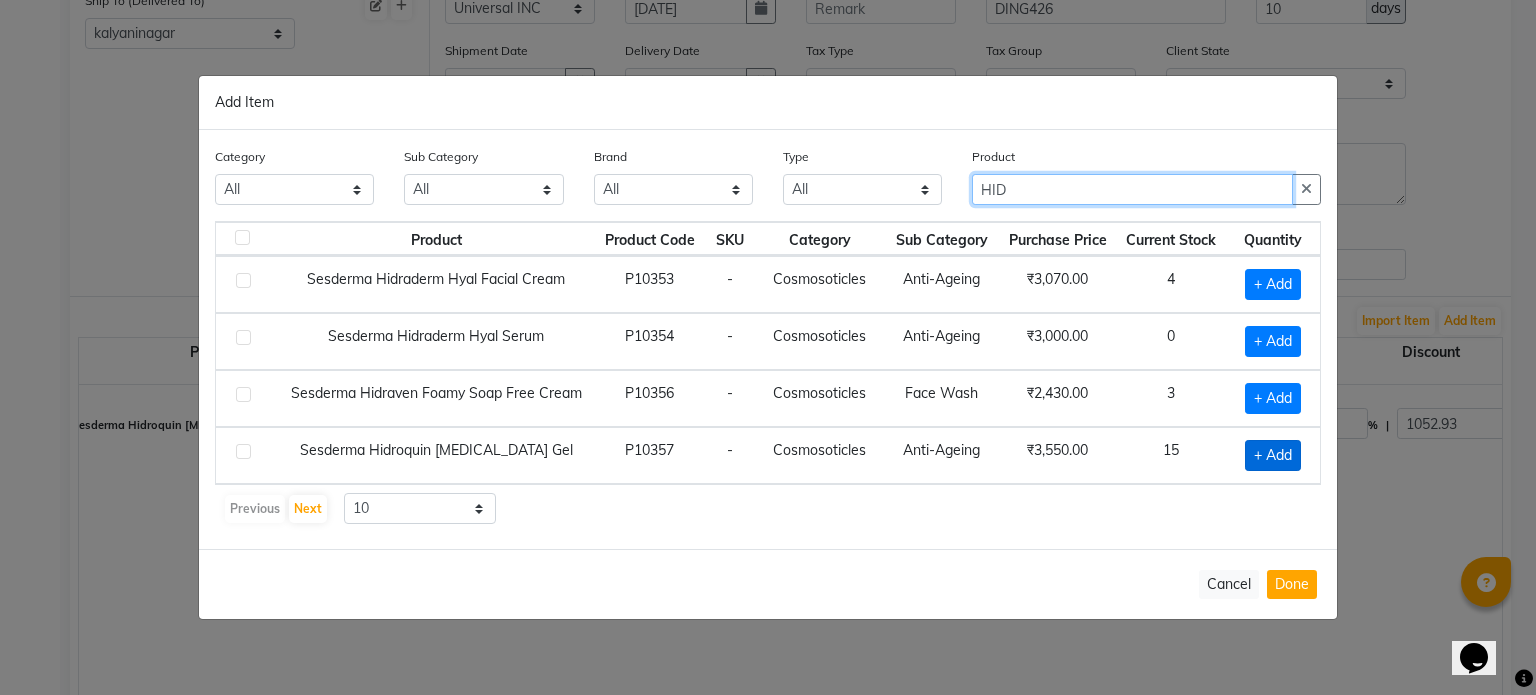 type on "HID" 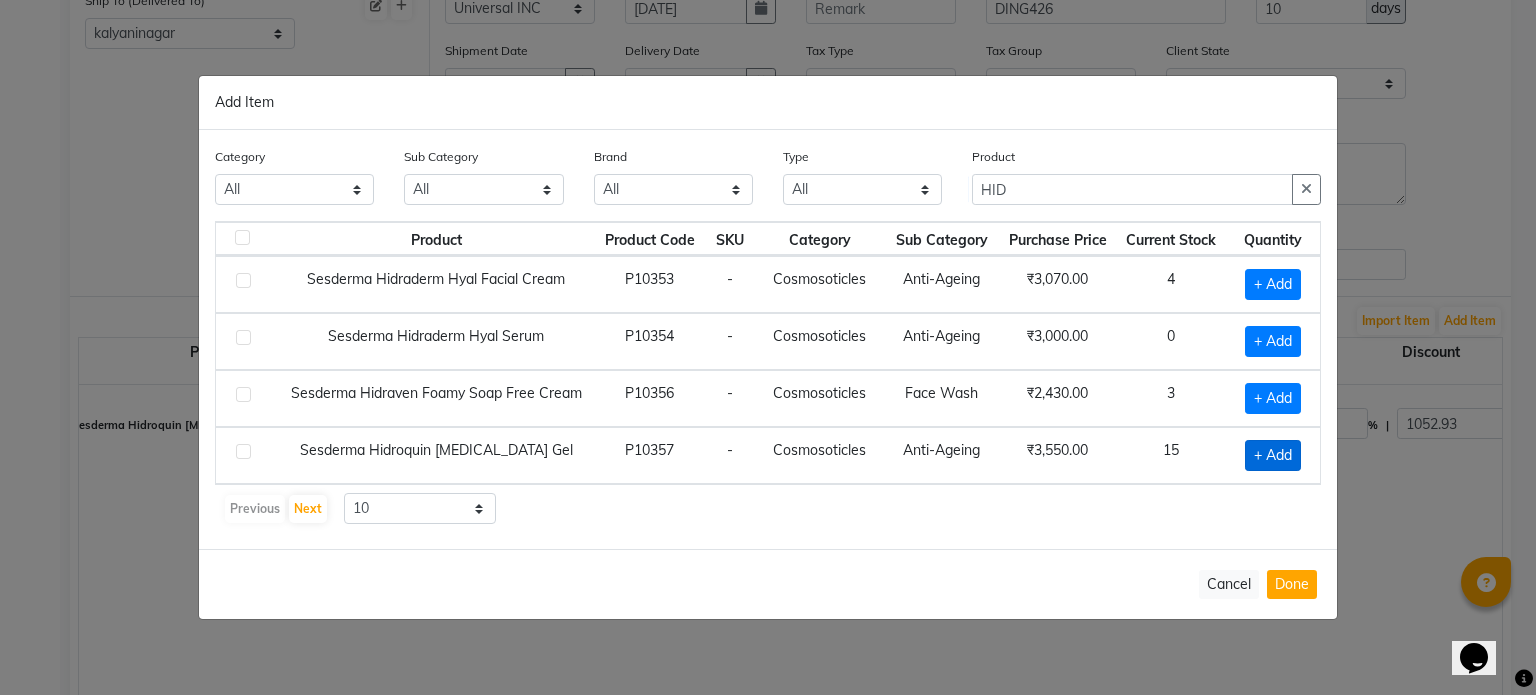 click on "+ Add" 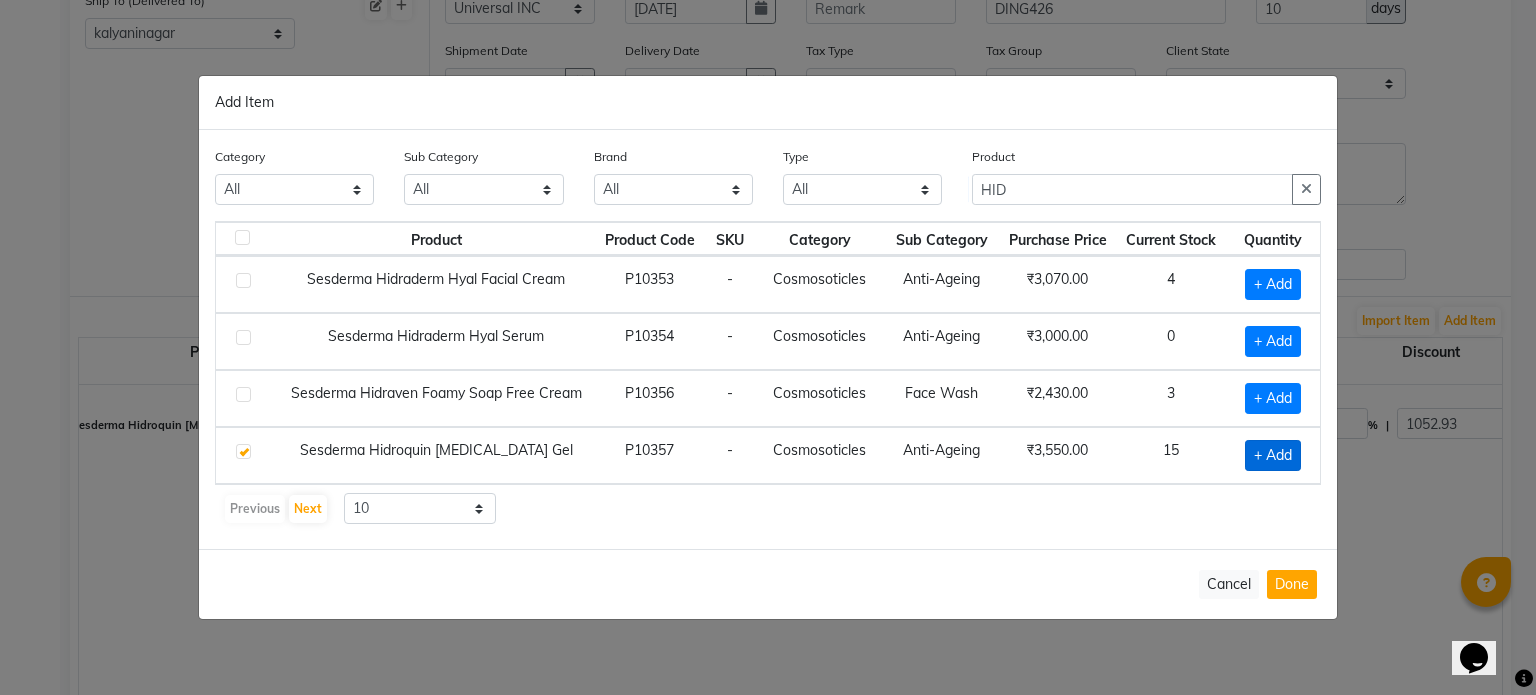 checkbox on "true" 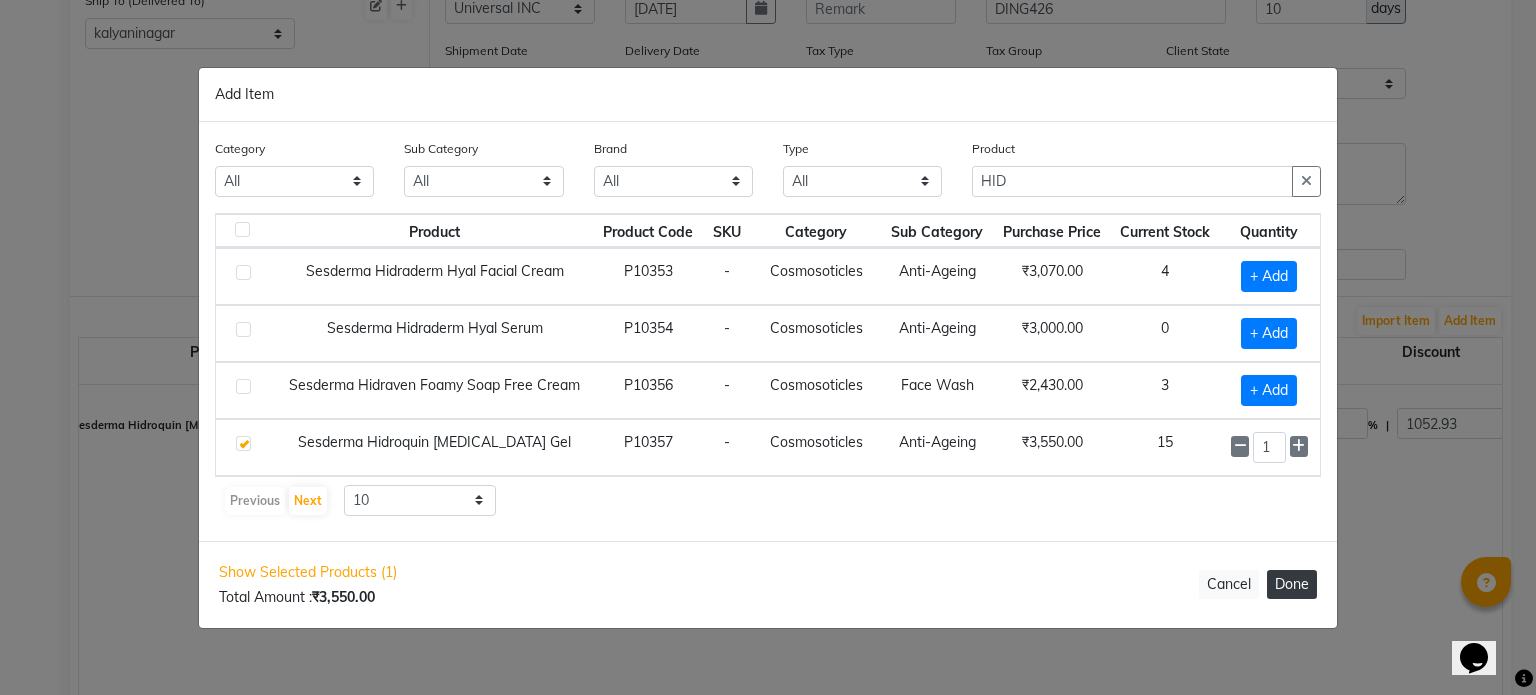 click on "Done" 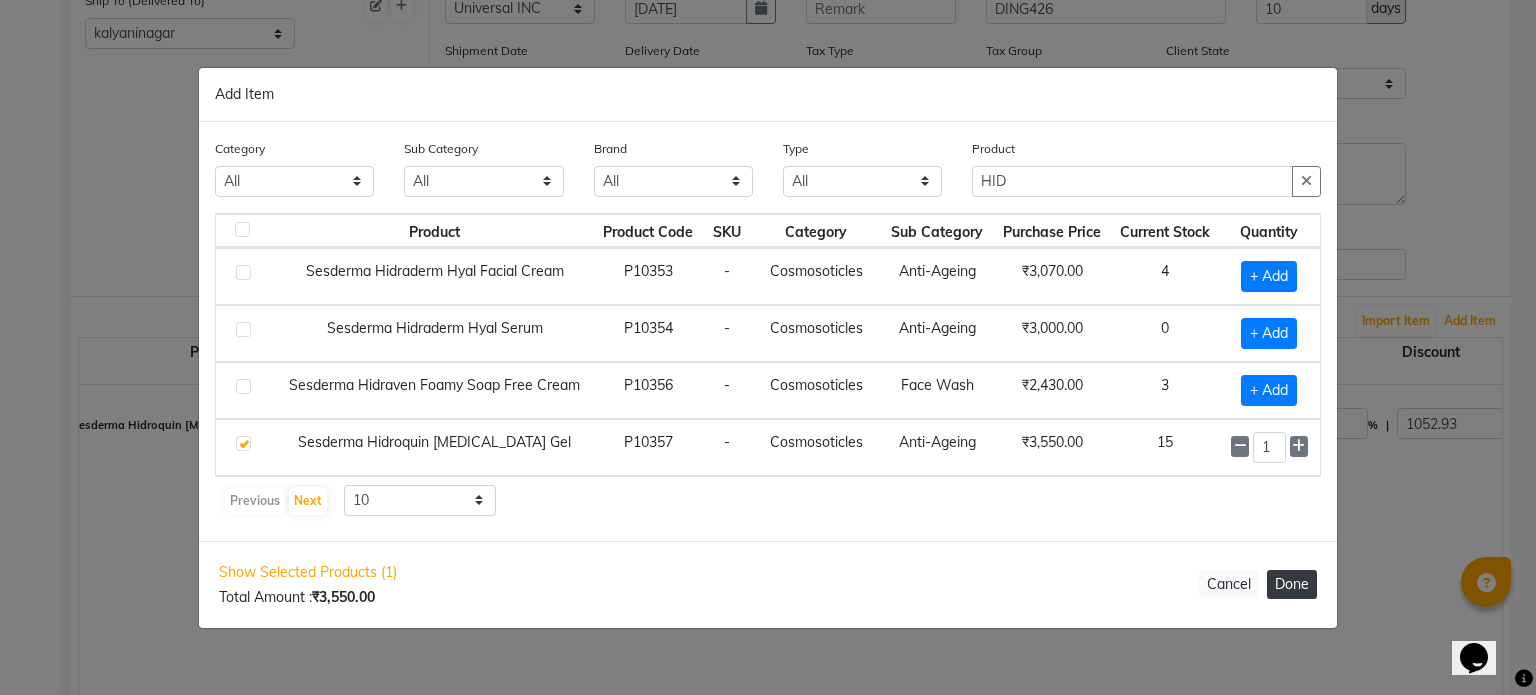 select on "908" 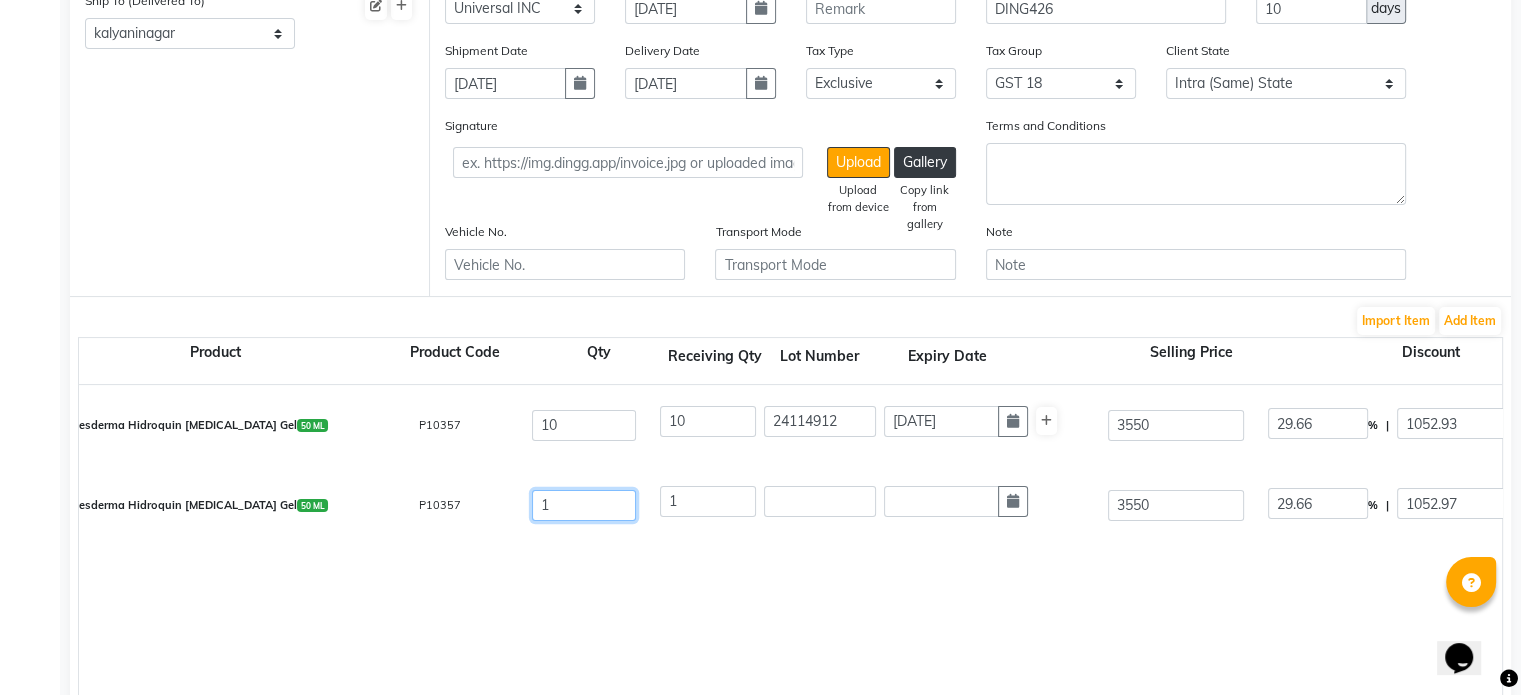 click on "1" 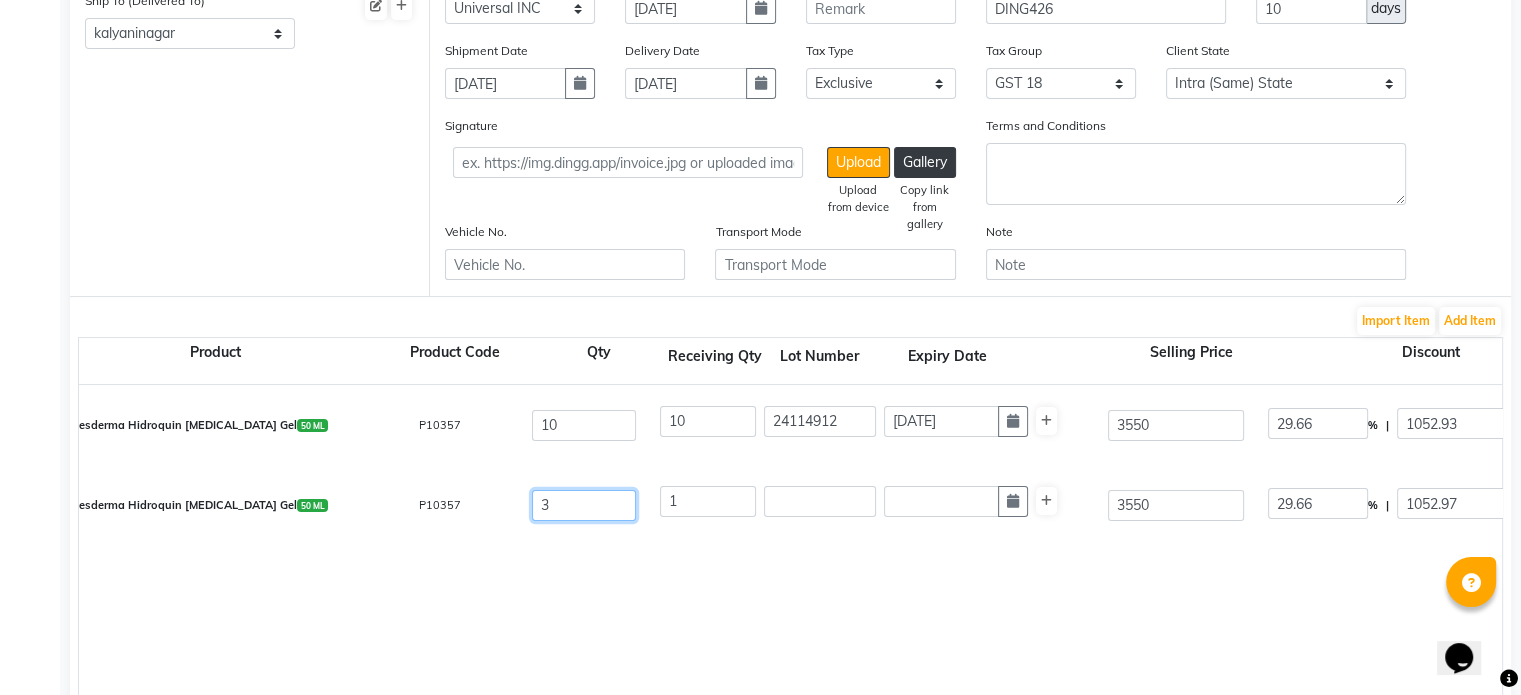 type on "3" 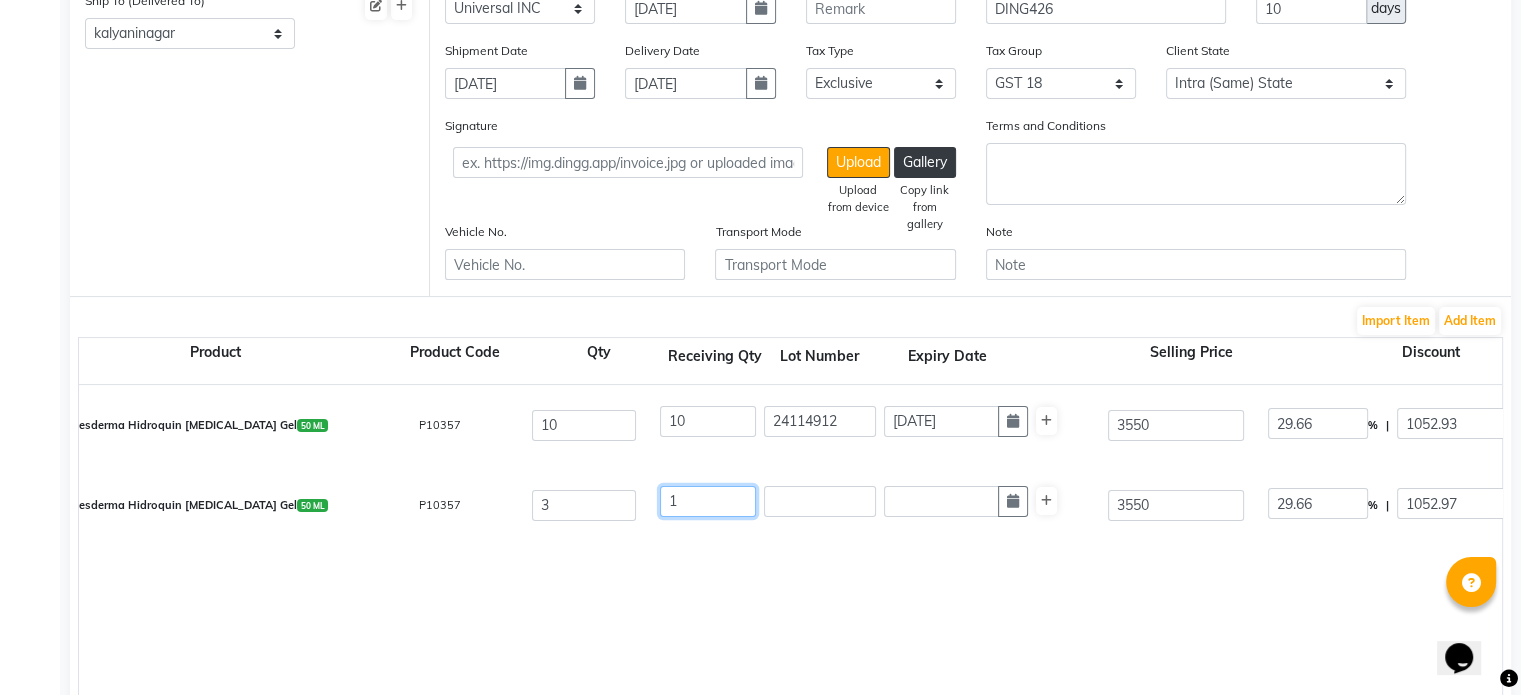 click on "1" 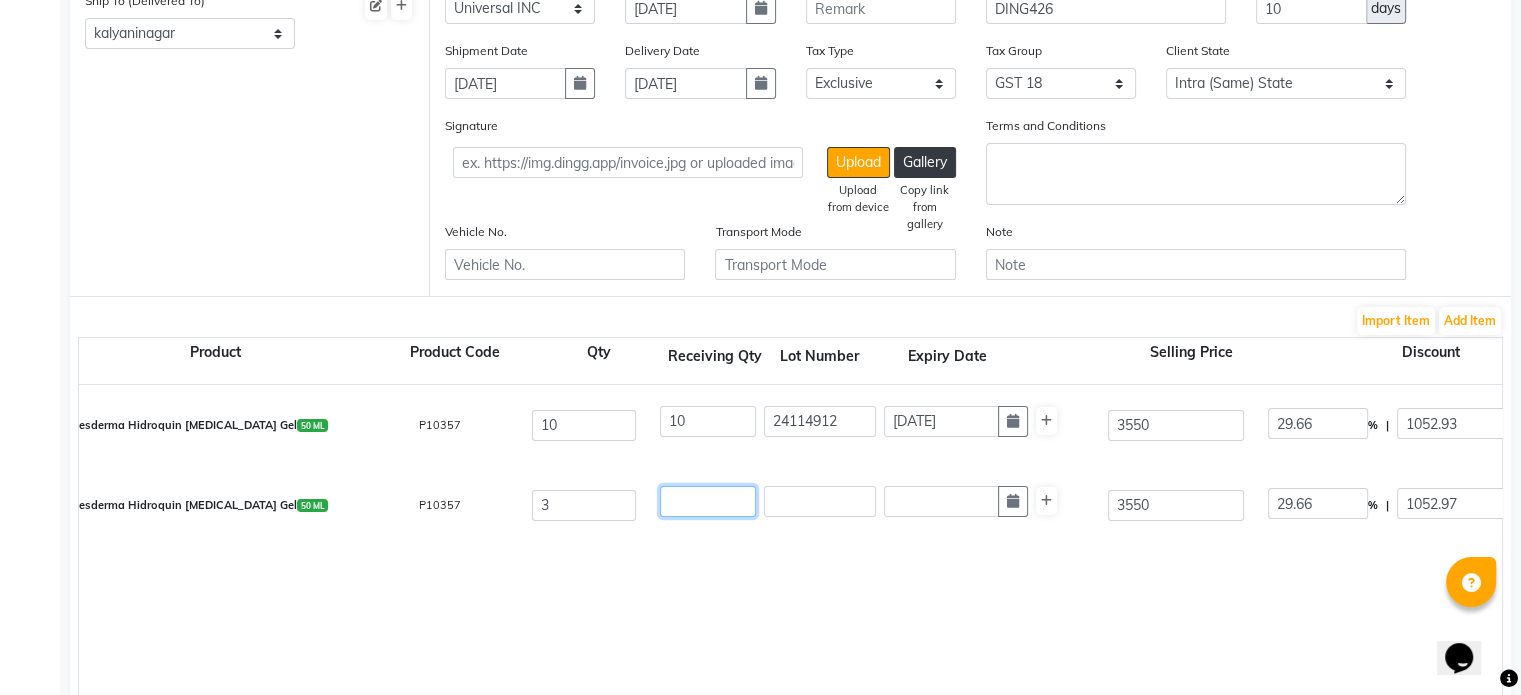type on "0" 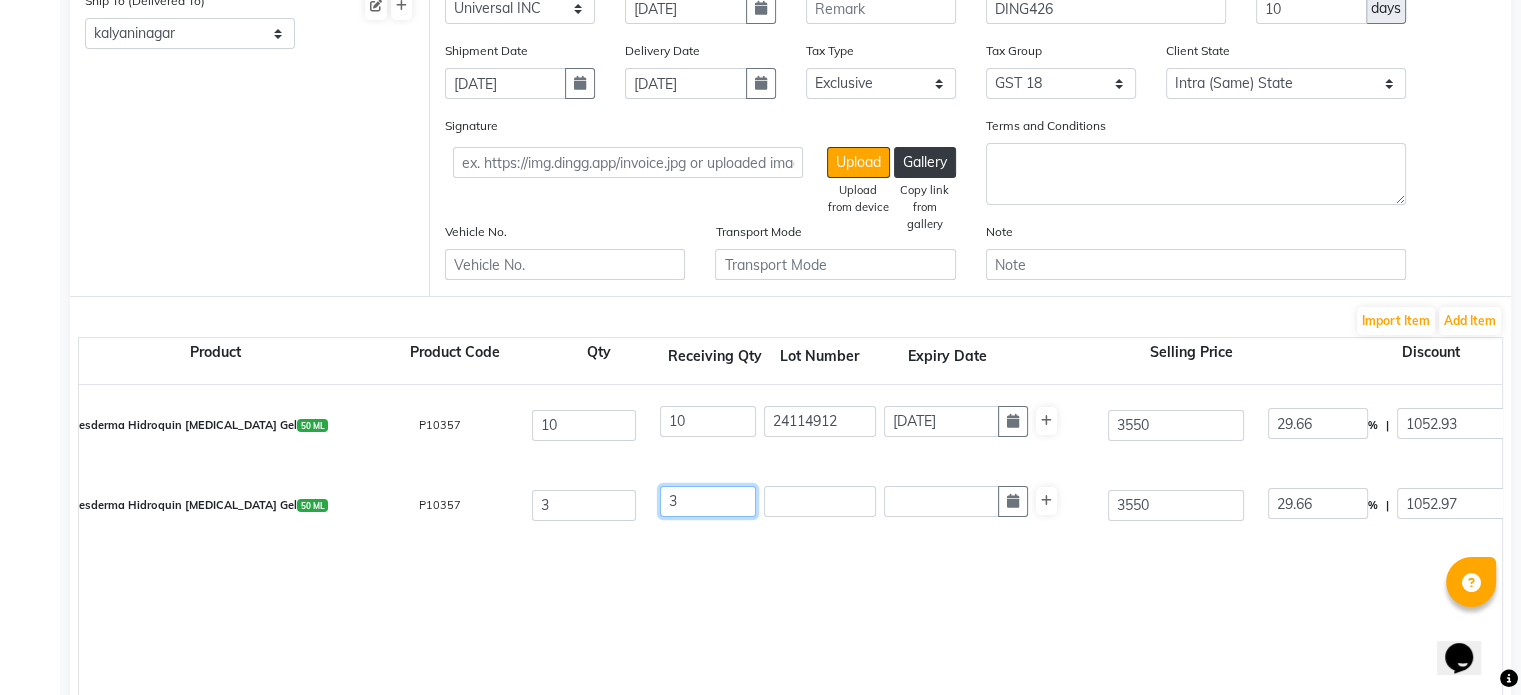 type on "1348.4" 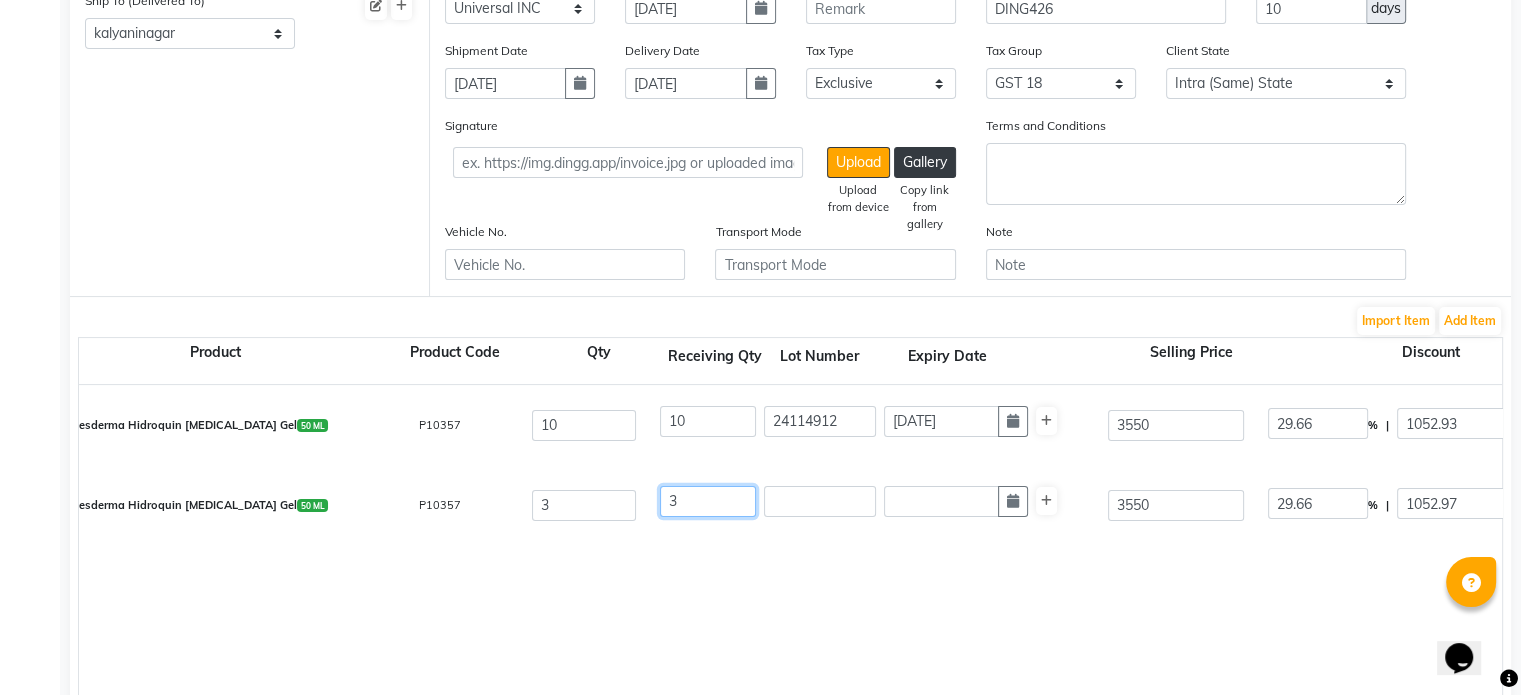 type on "3" 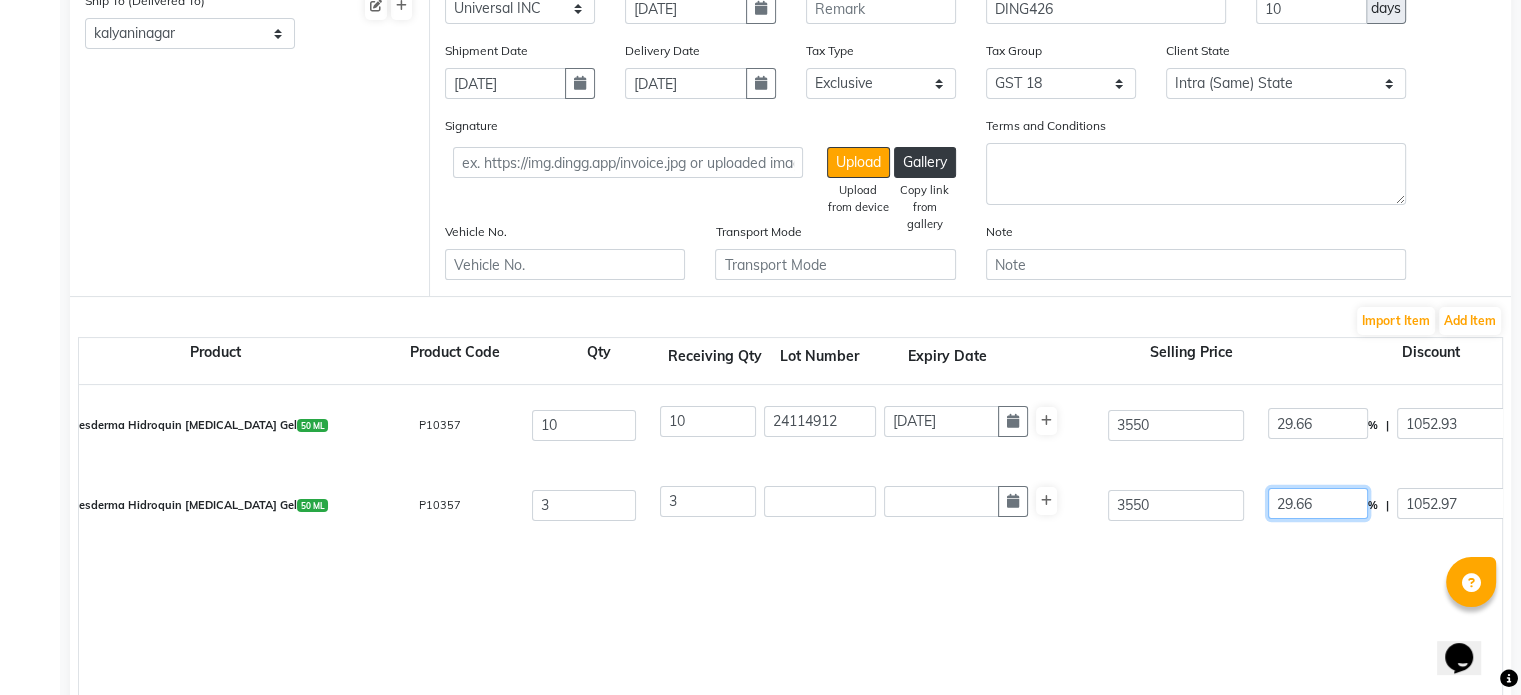 click on "29.66" 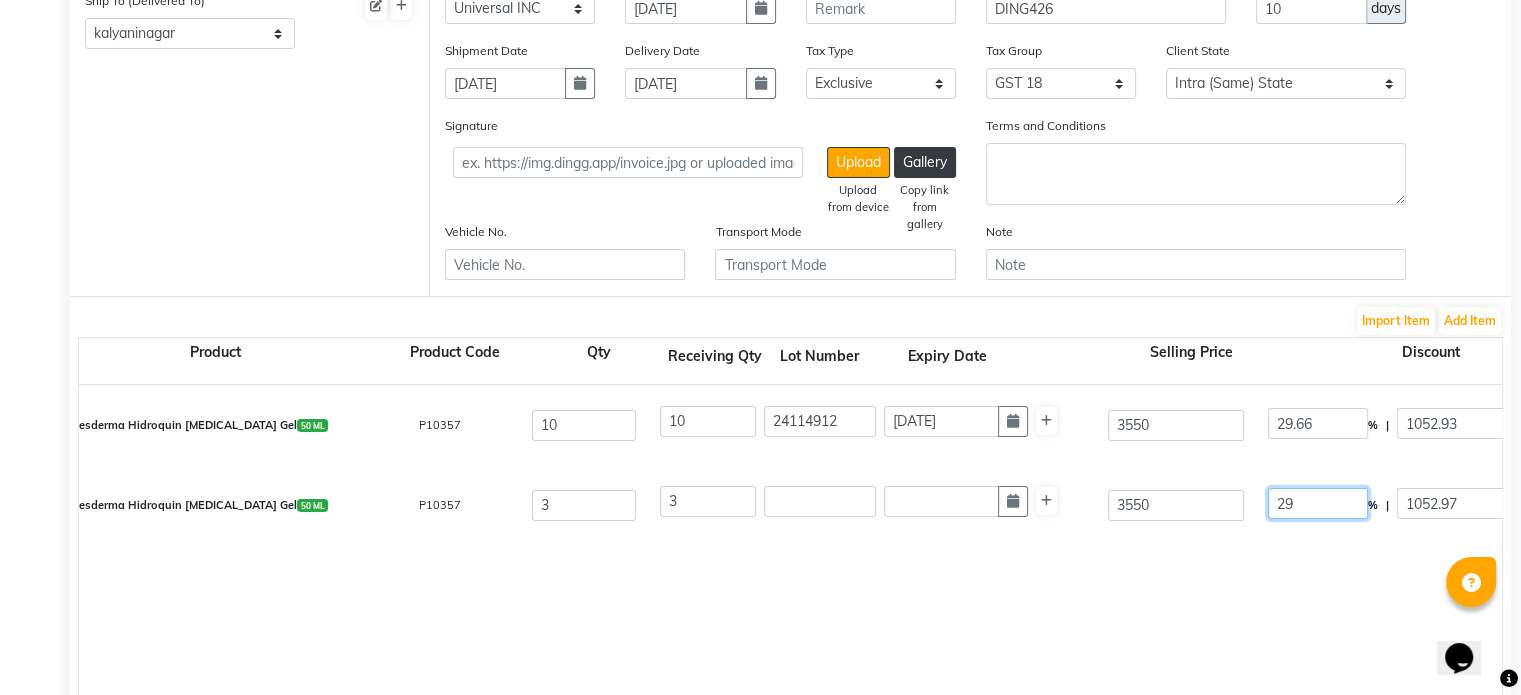 type on "2" 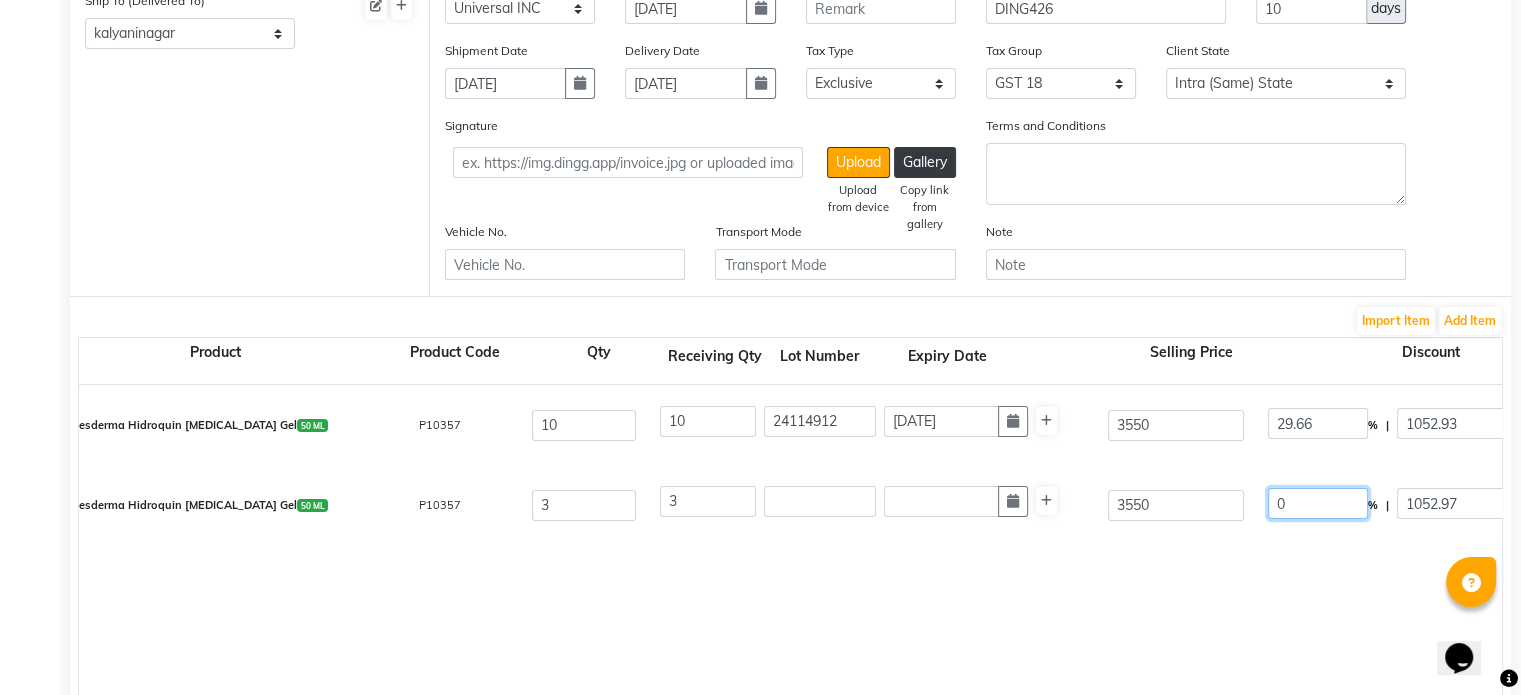 type on "0" 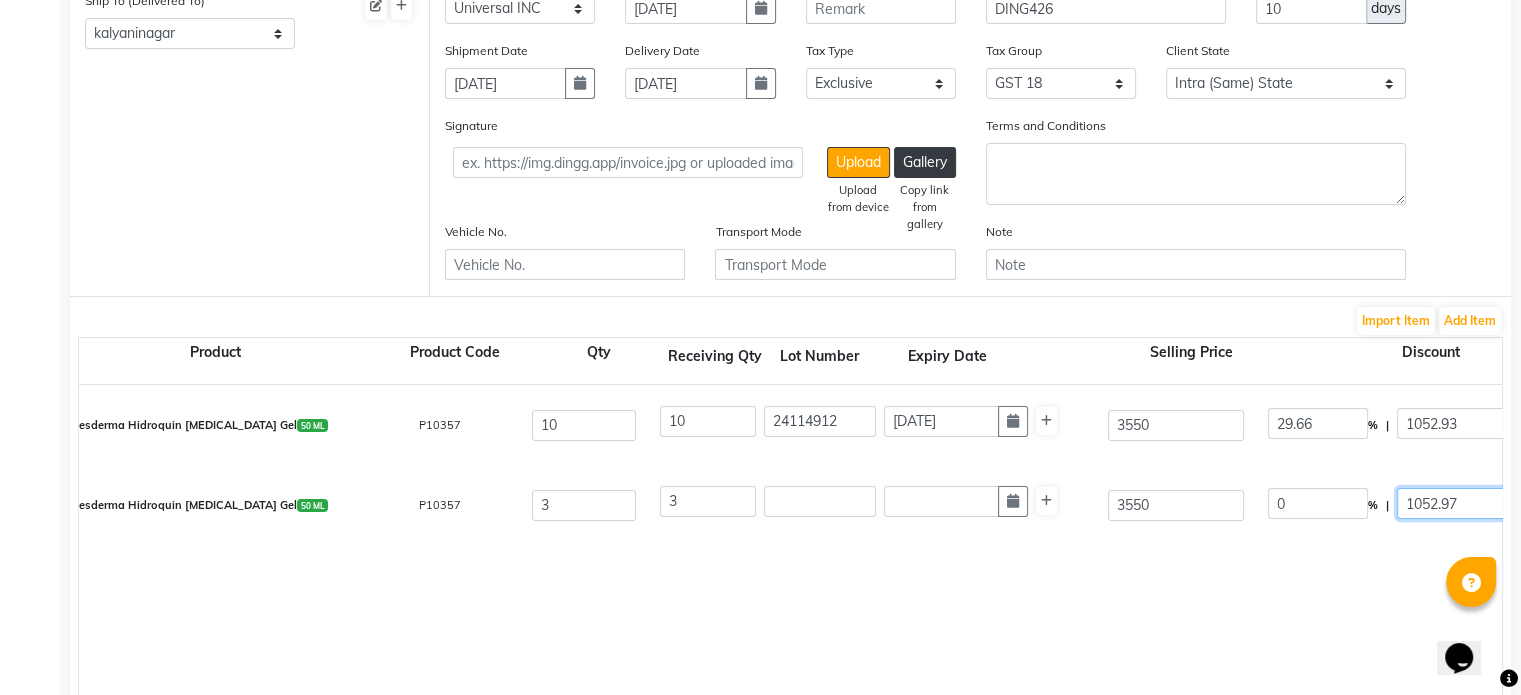 type on "0" 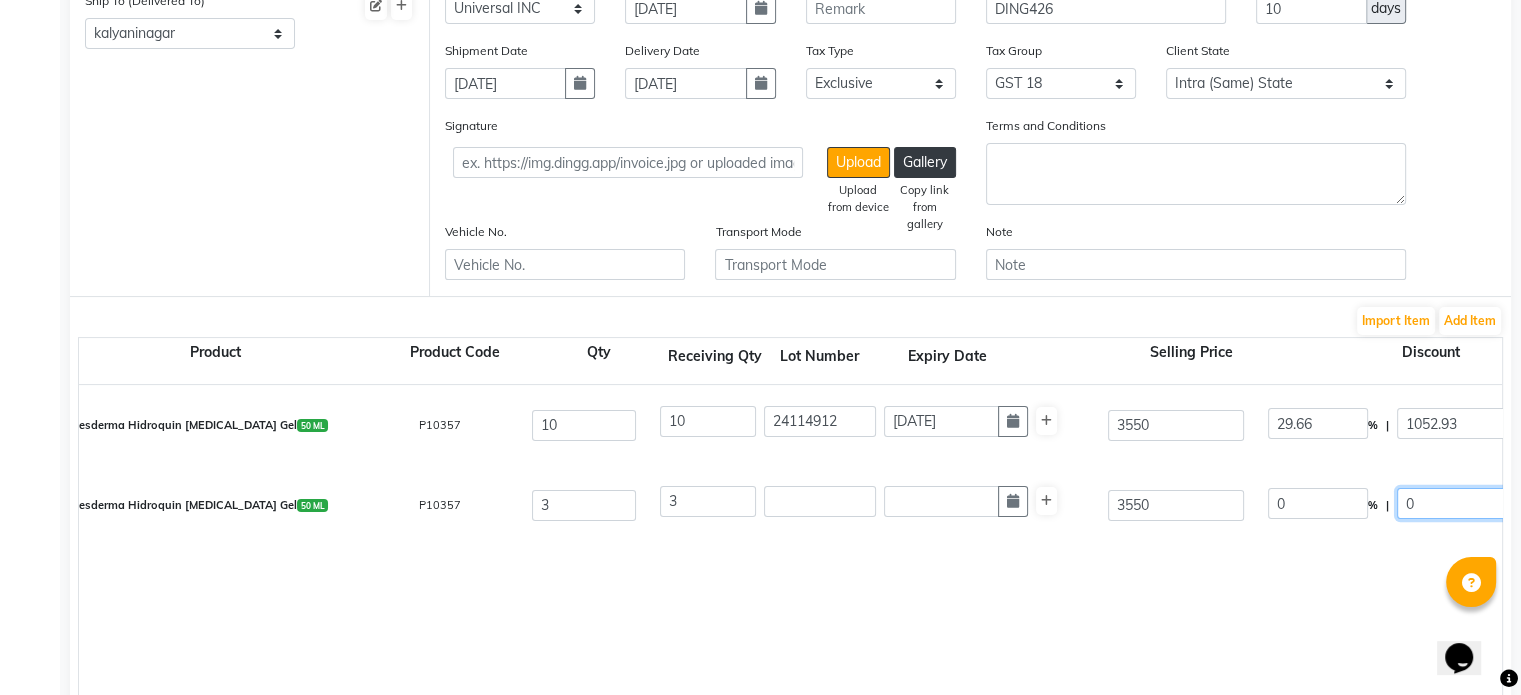 click on "0" 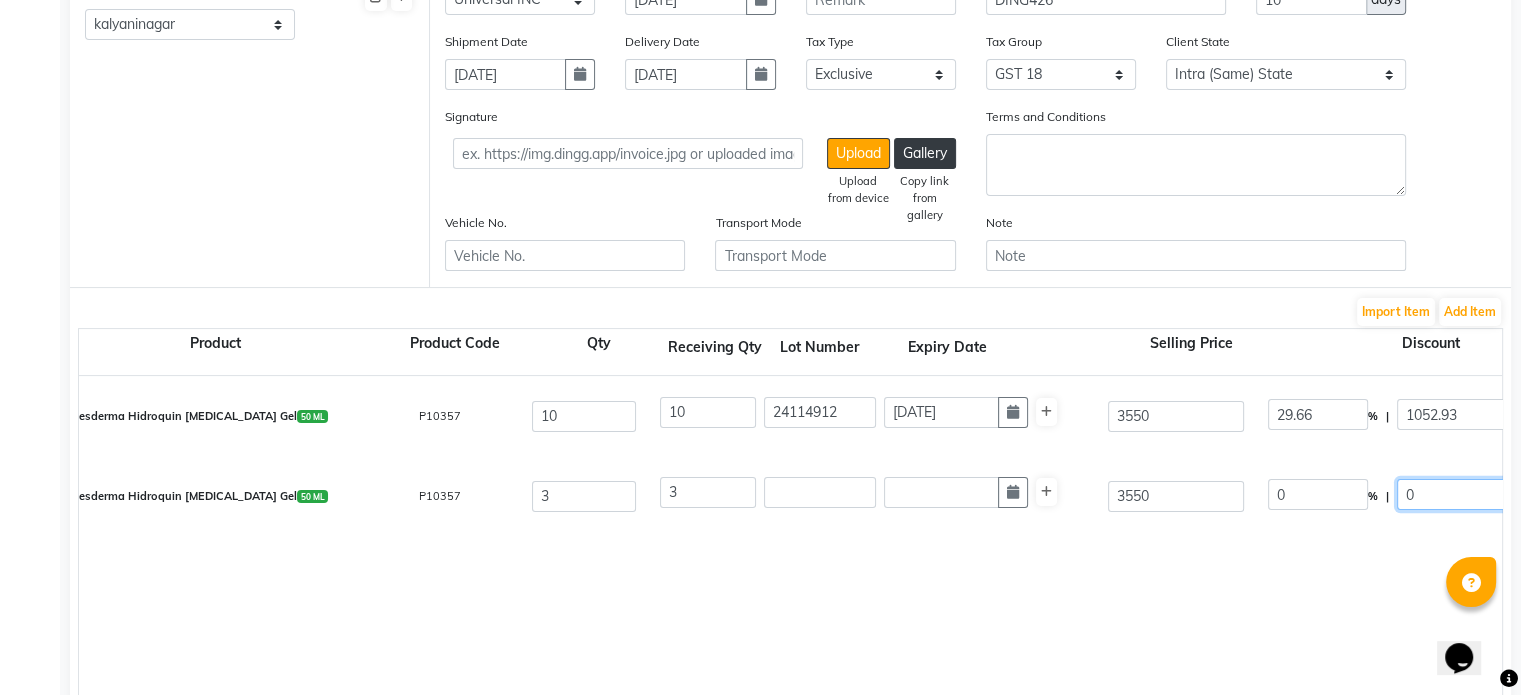scroll, scrollTop: 323, scrollLeft: 0, axis: vertical 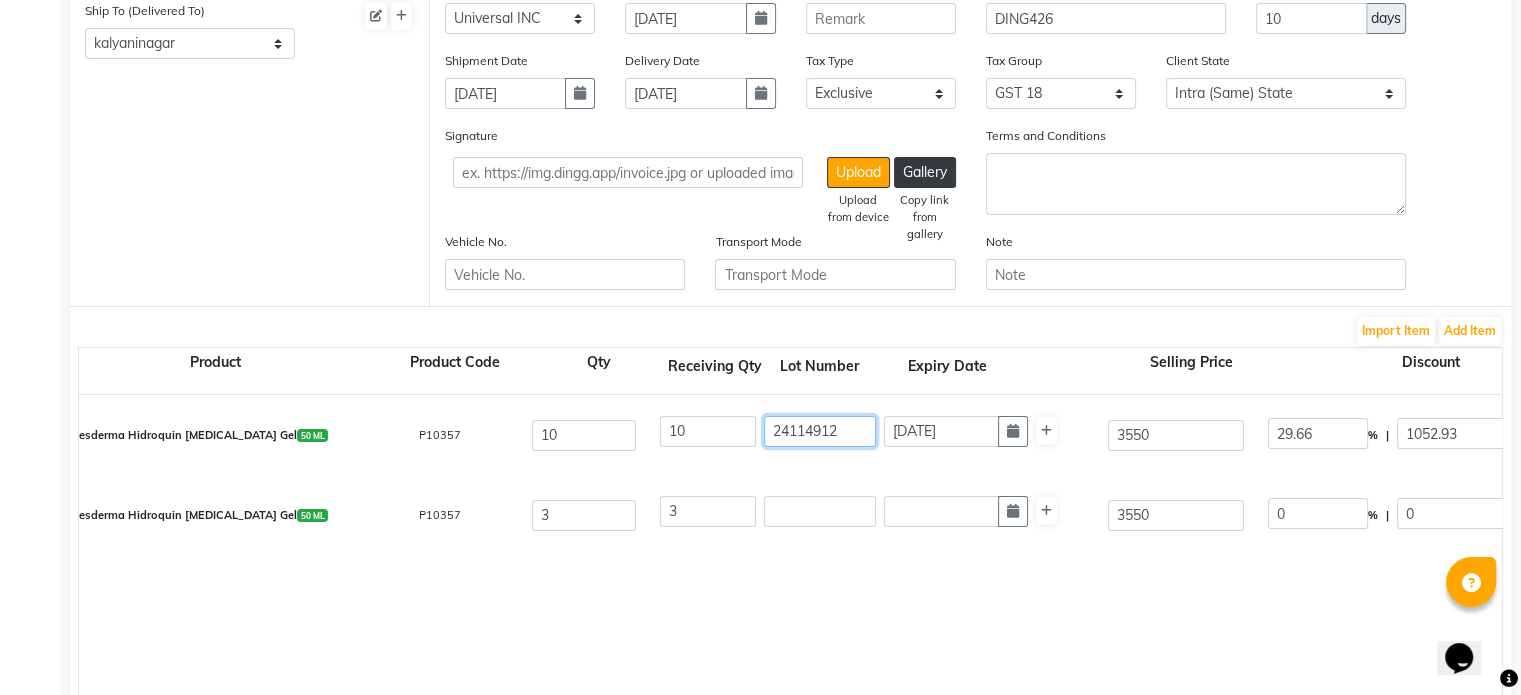 drag, startPoint x: 852, startPoint y: 434, endPoint x: 719, endPoint y: 444, distance: 133.37541 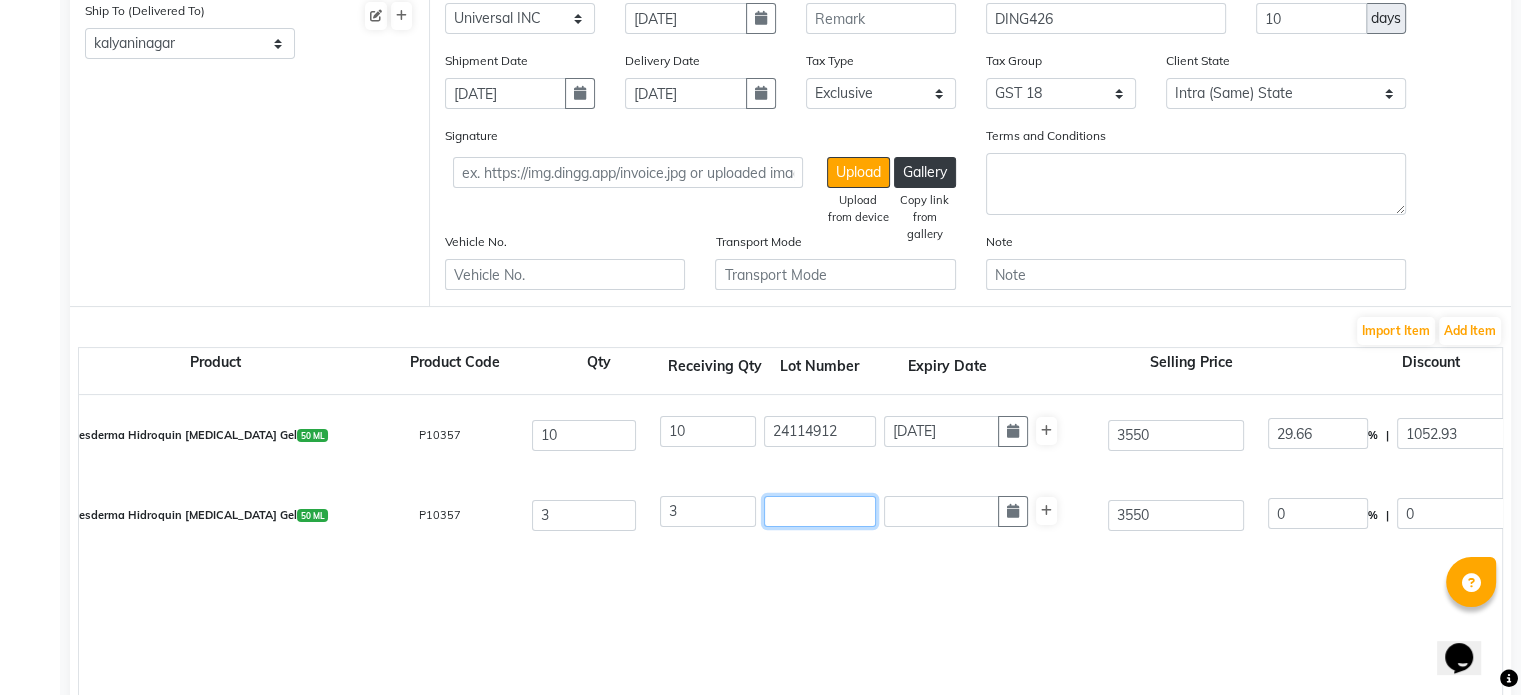 click 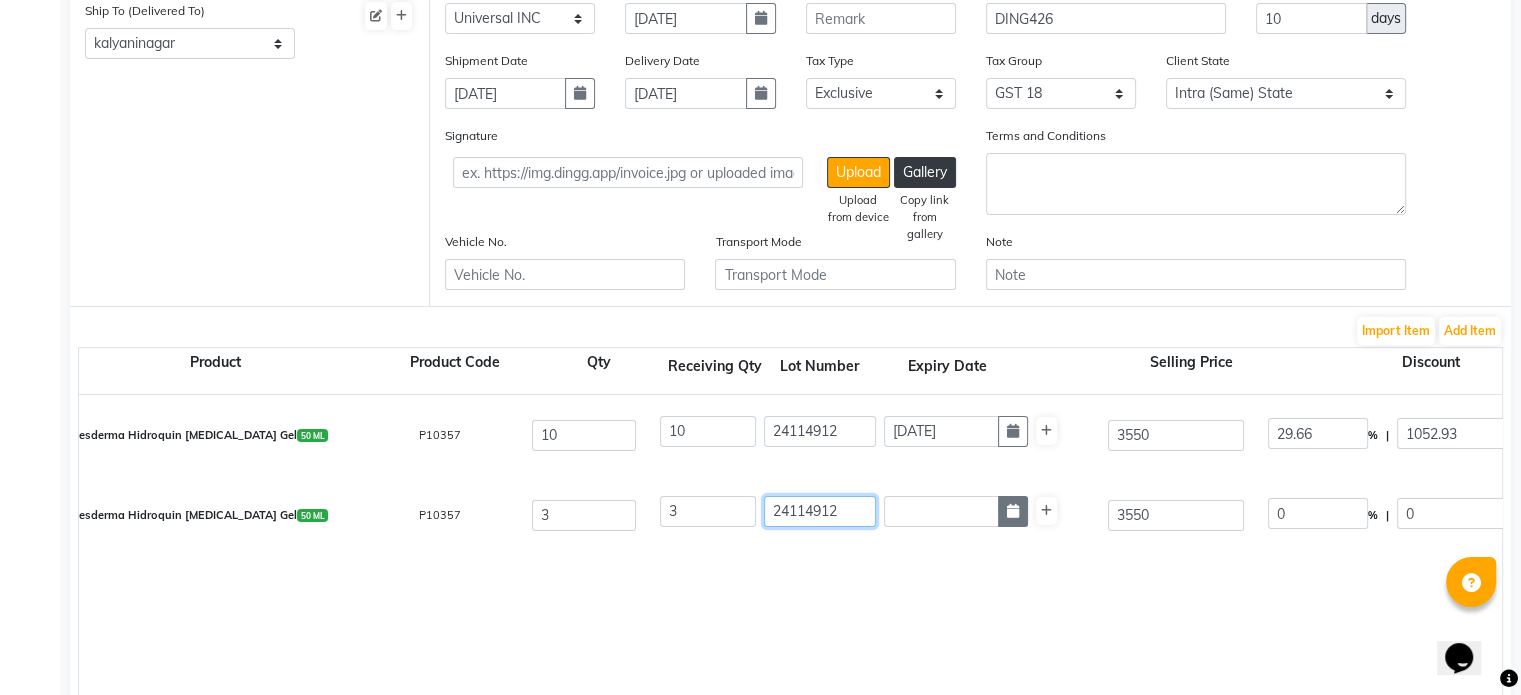 type on "24114912" 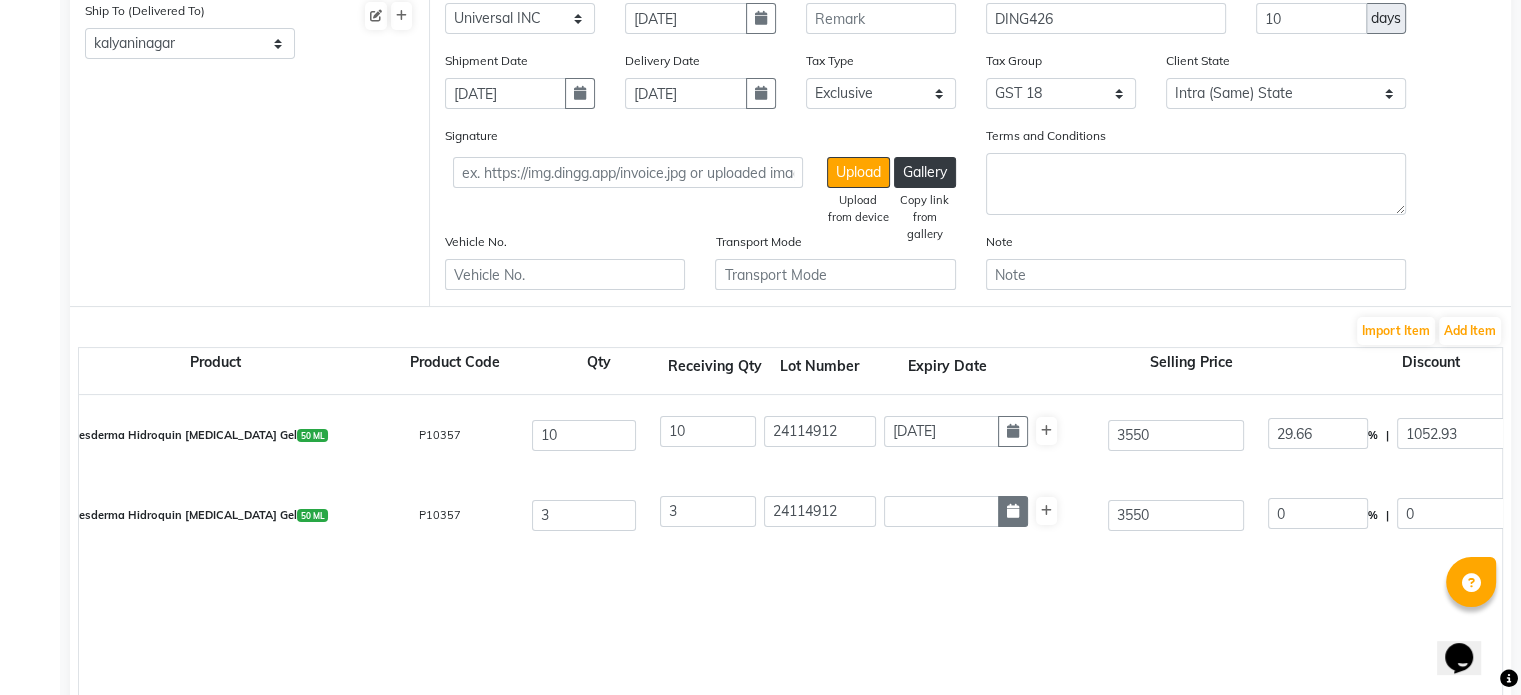 click 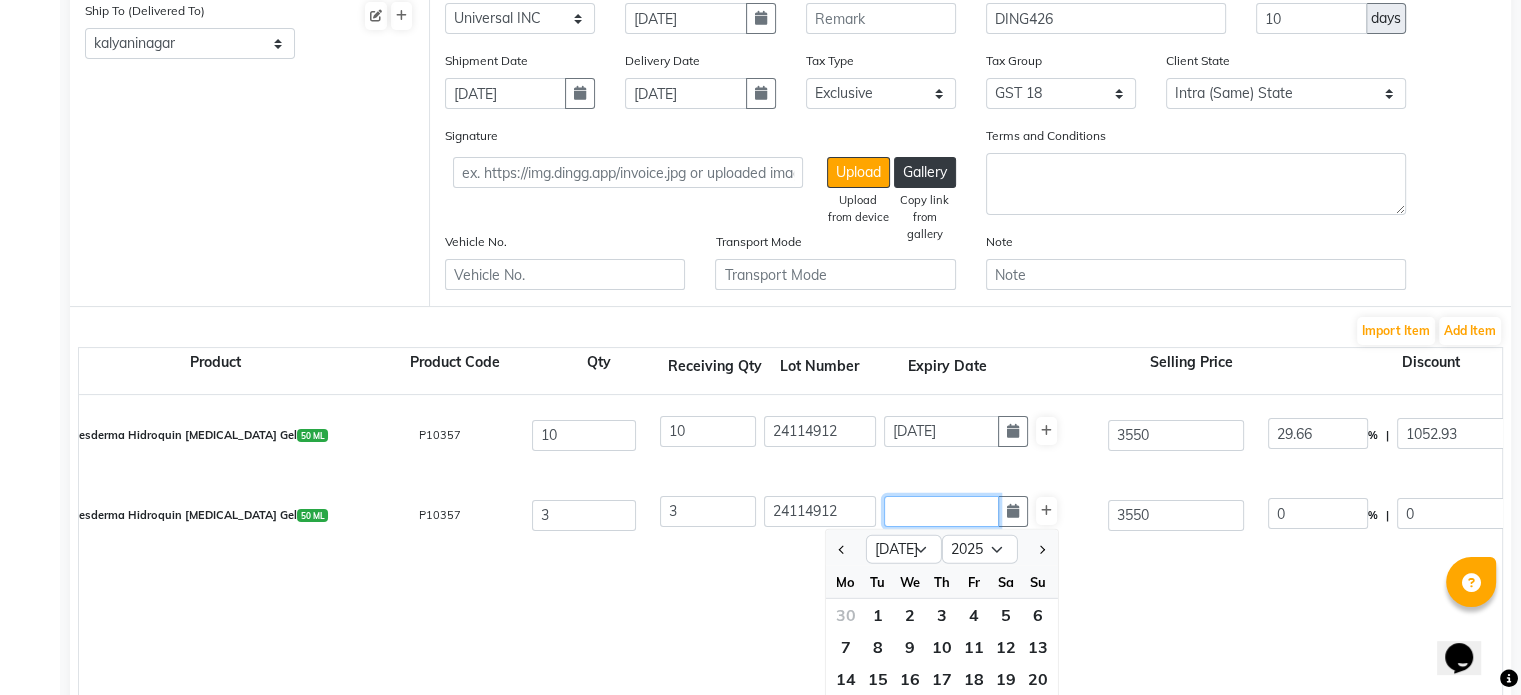 click 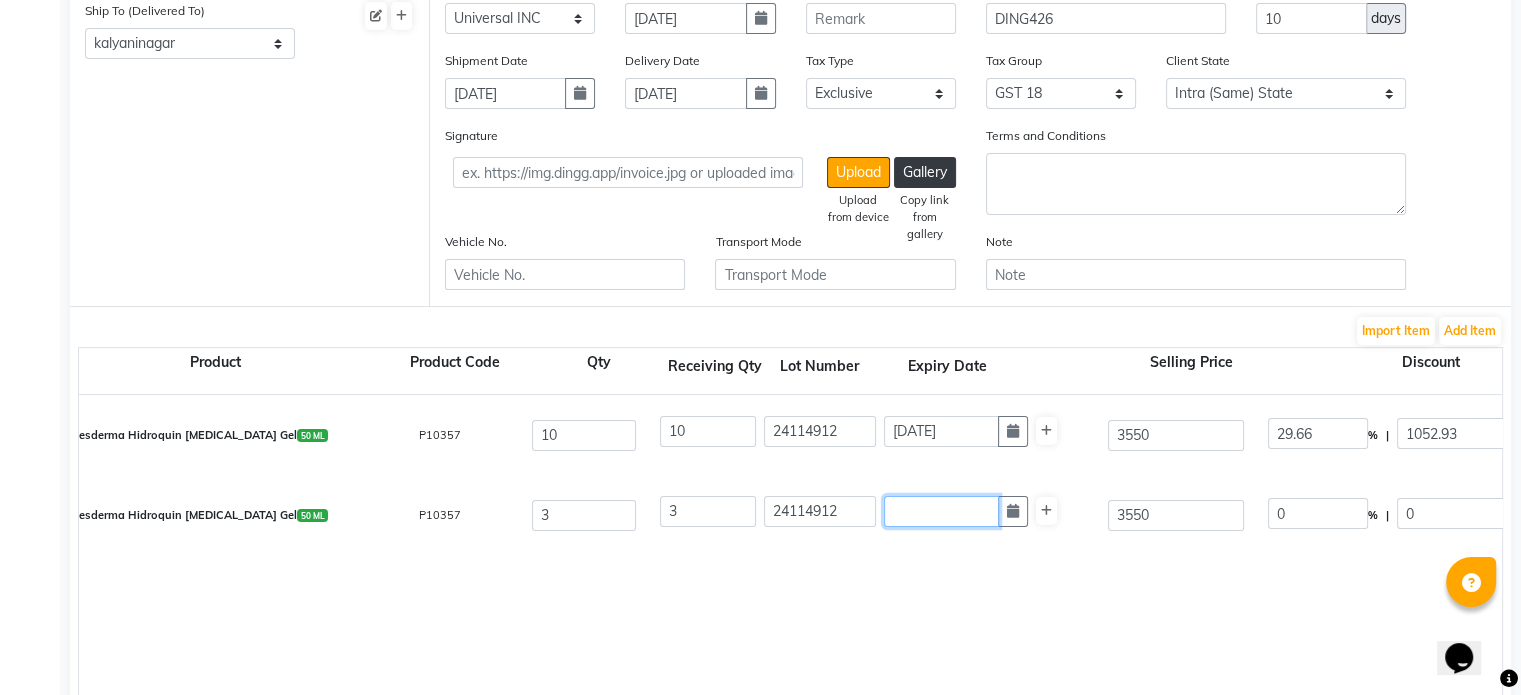 click 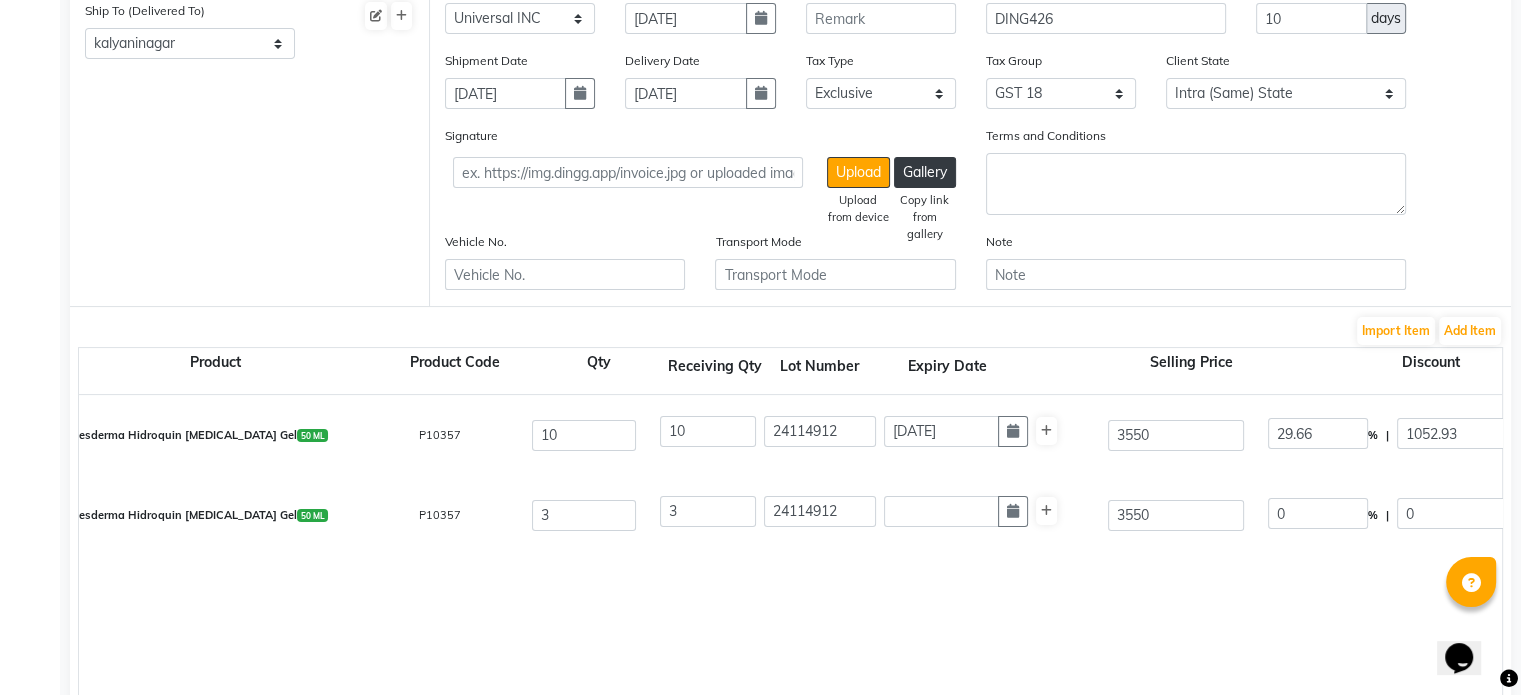 select on "7" 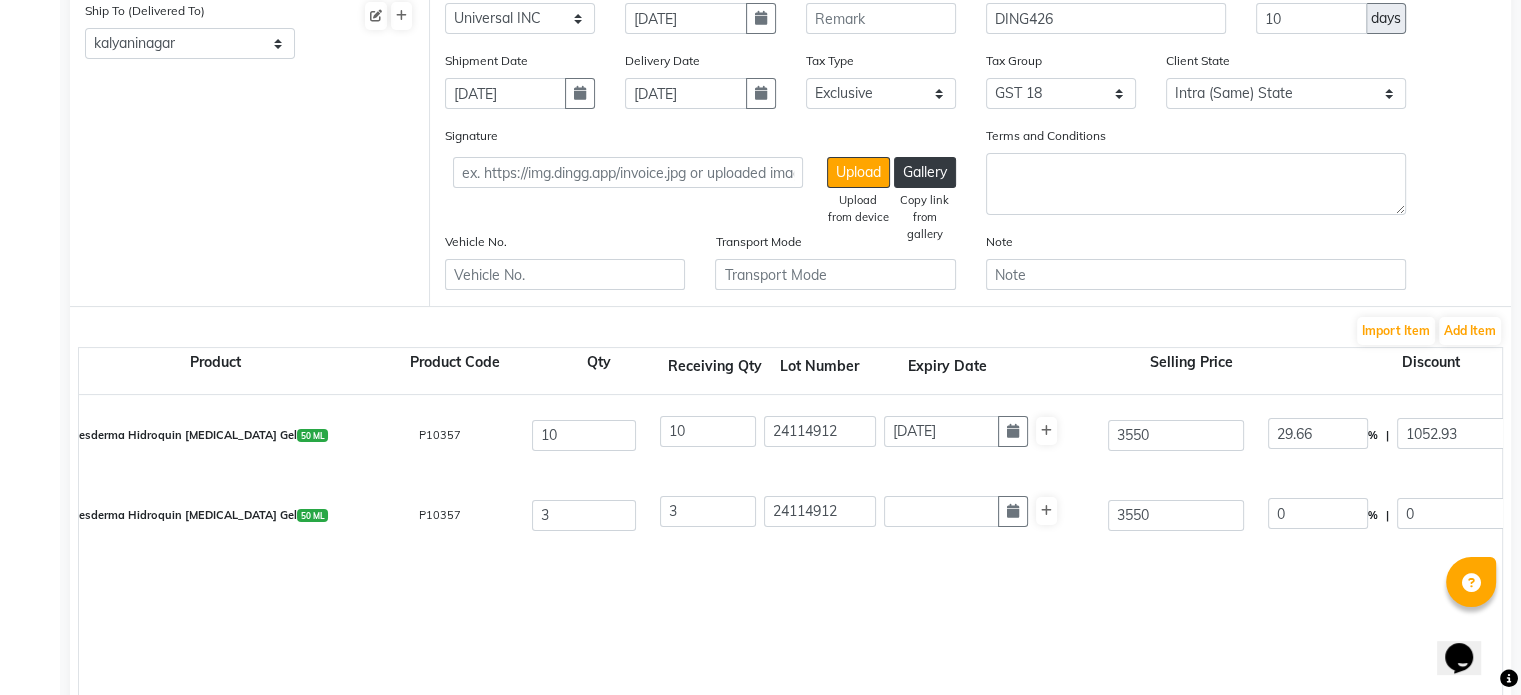 select on "2025" 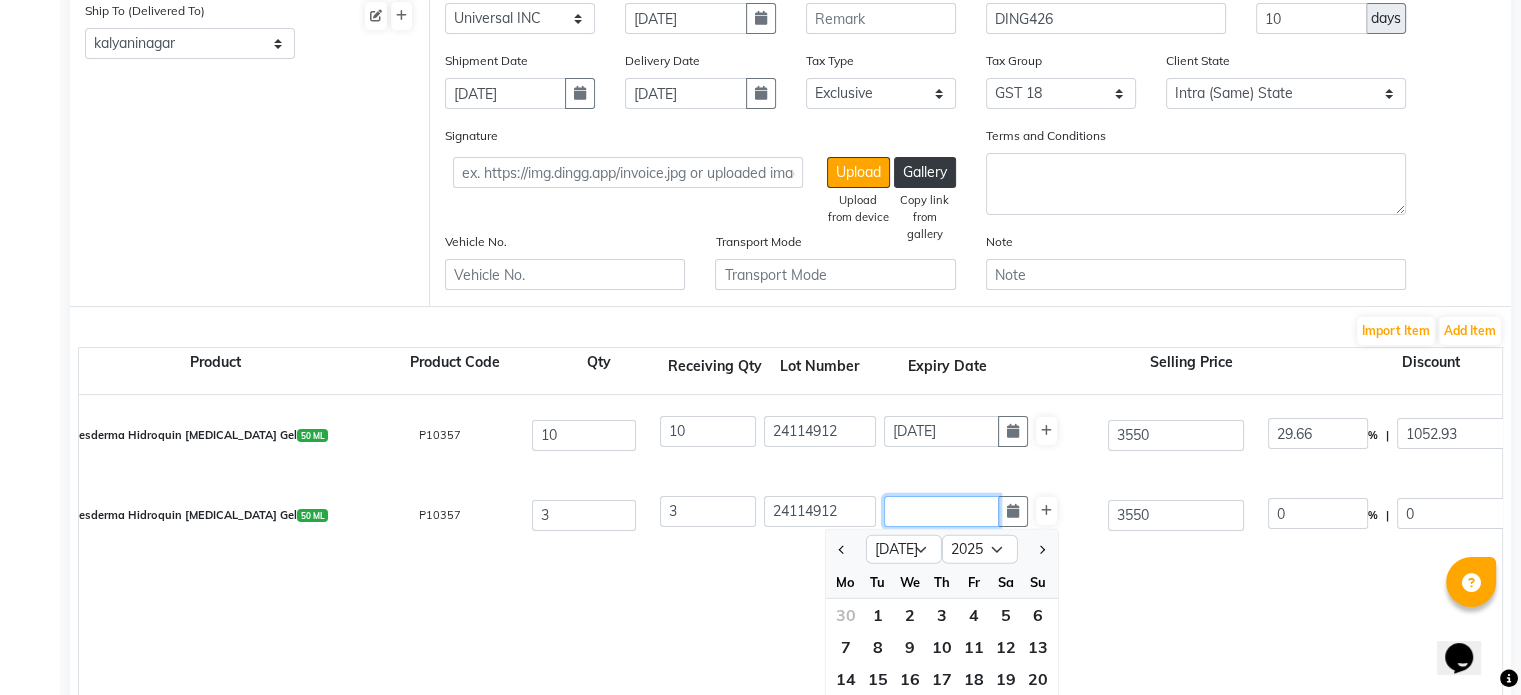 click 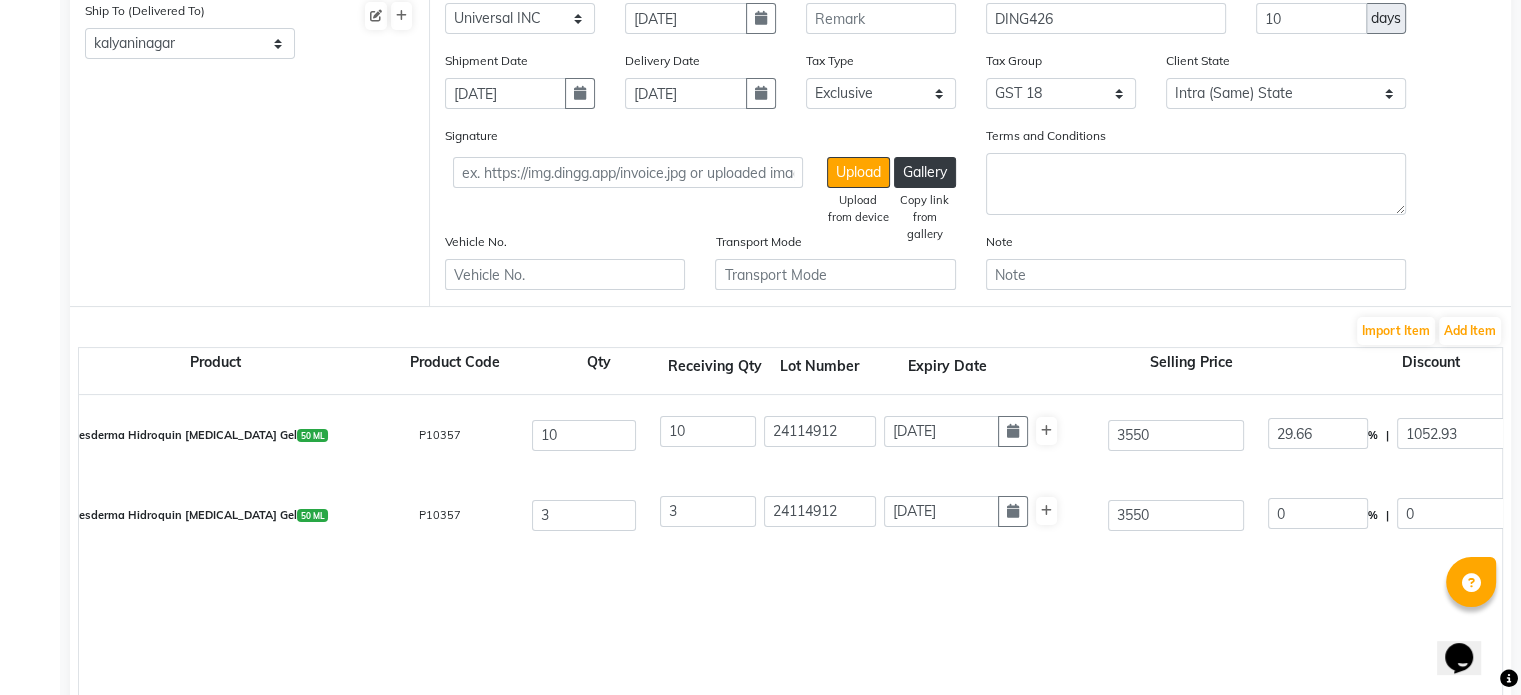 type on "[DATE]" 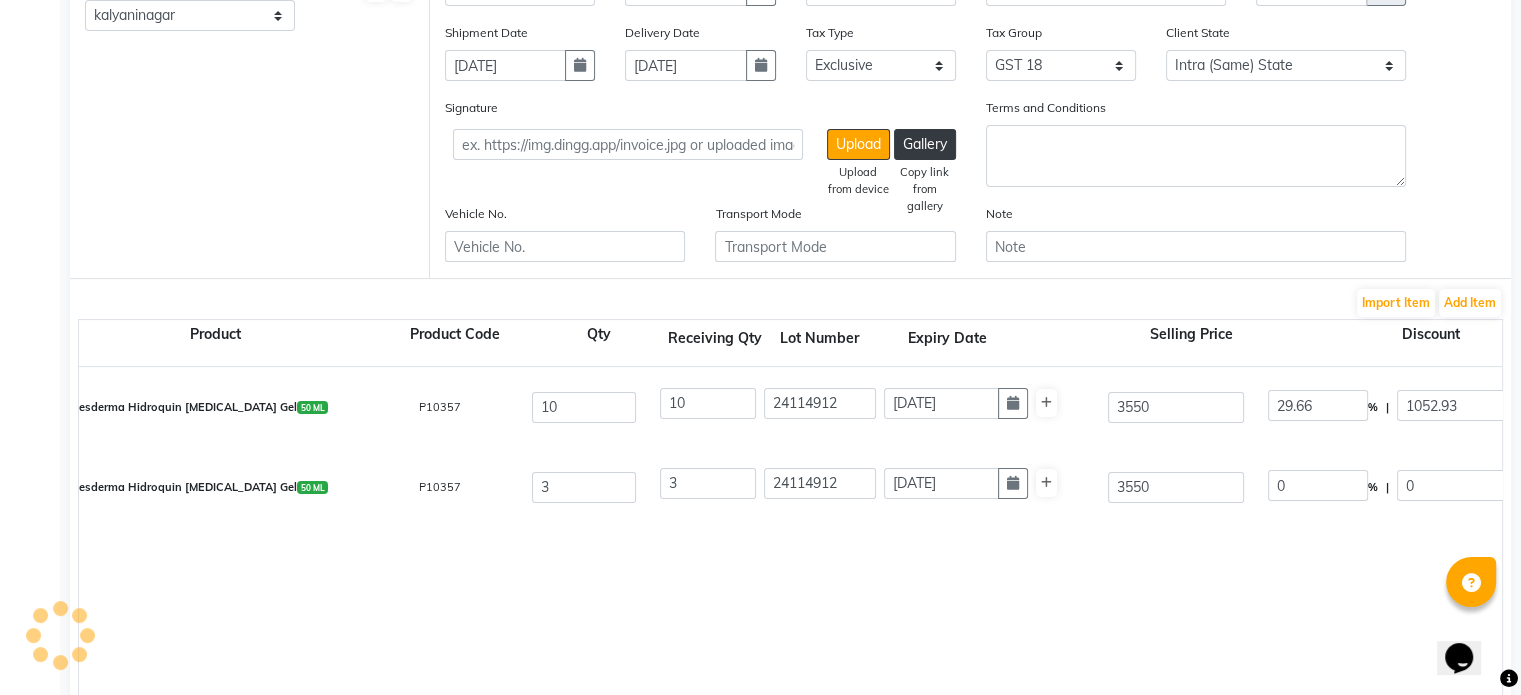 scroll, scrollTop: 138, scrollLeft: 0, axis: vertical 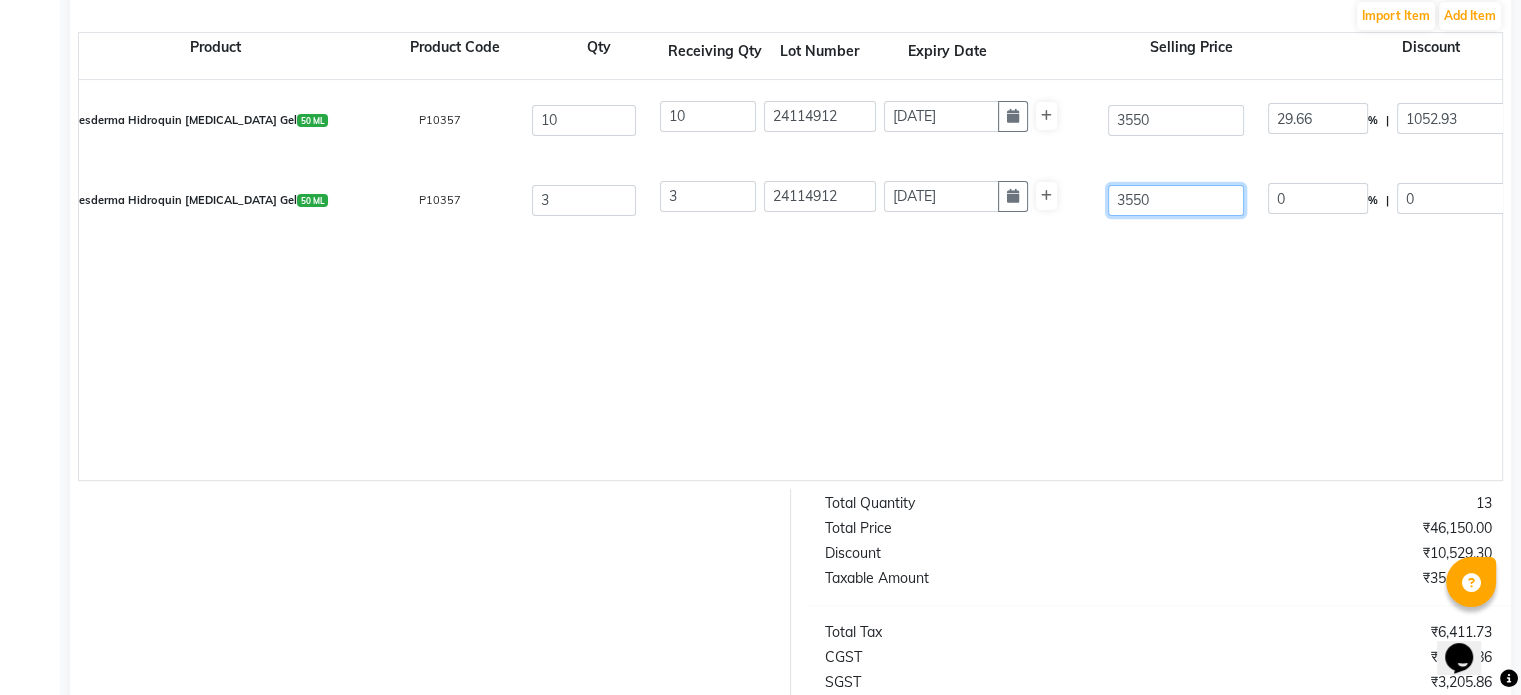 click on "3550" 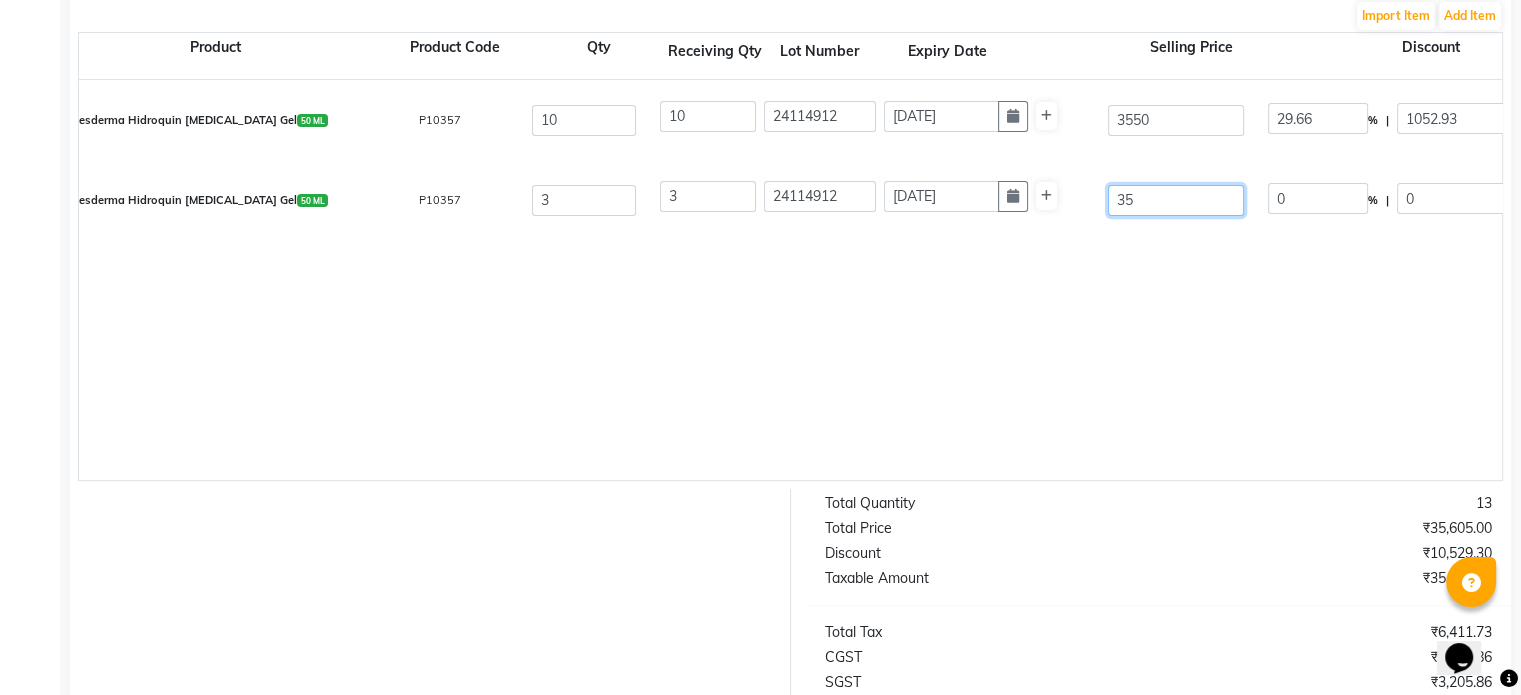 type on "3" 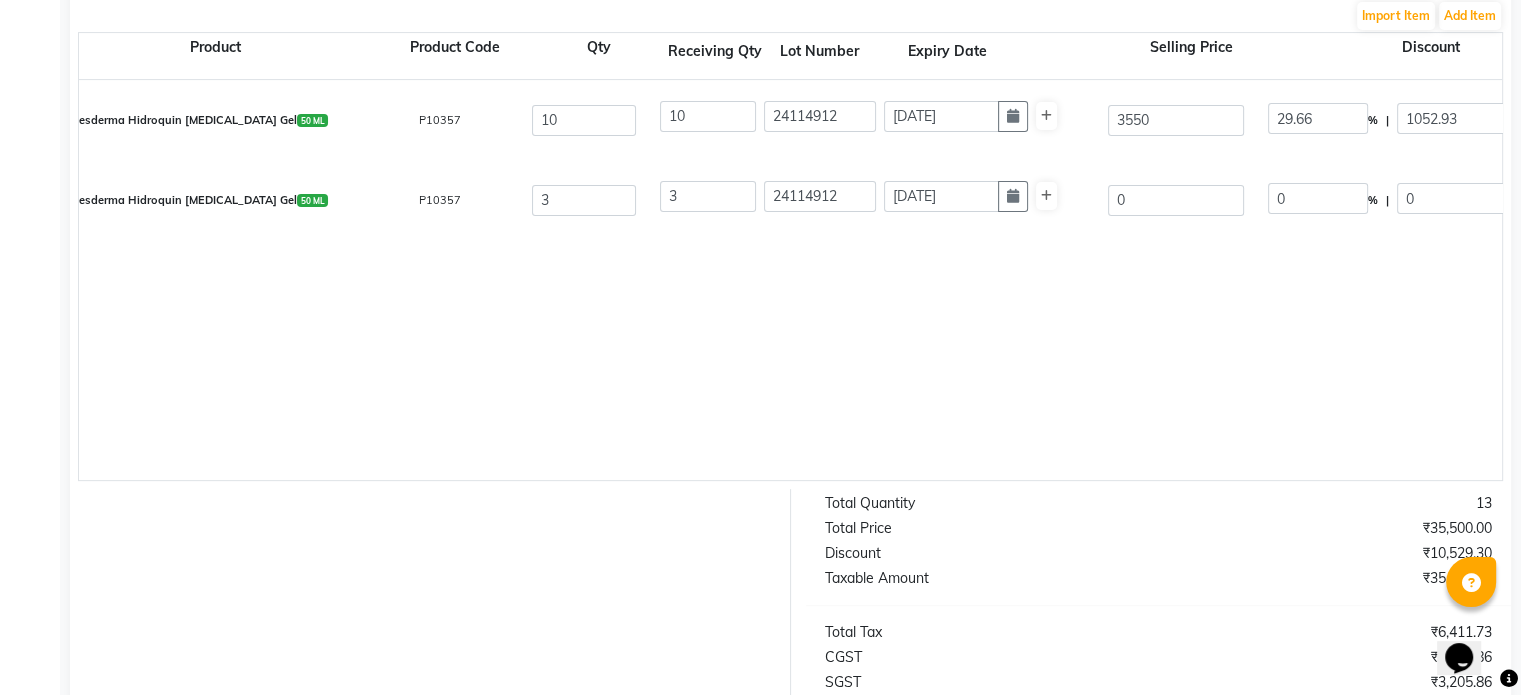 click on "Sesderma Hidroquin [MEDICAL_DATA] Gel  50 ML  P10357  10 10 24114912 [DATE] 3550 29.66 % | 1052.93 F 2497.07 2497.07 24970.7 None 5% GST Exempted GST 12 GST 18  (18%)  4494.73 29465.43  Sesderma Hidroquin [MEDICAL_DATA] Gel  50 ML  P10357  3 3 24114912 [DATE] 0 0 % | 0 F 3550 3550 10650 None 5% GST Exempted GST 12 GST 18  (18%)  1917 12567" 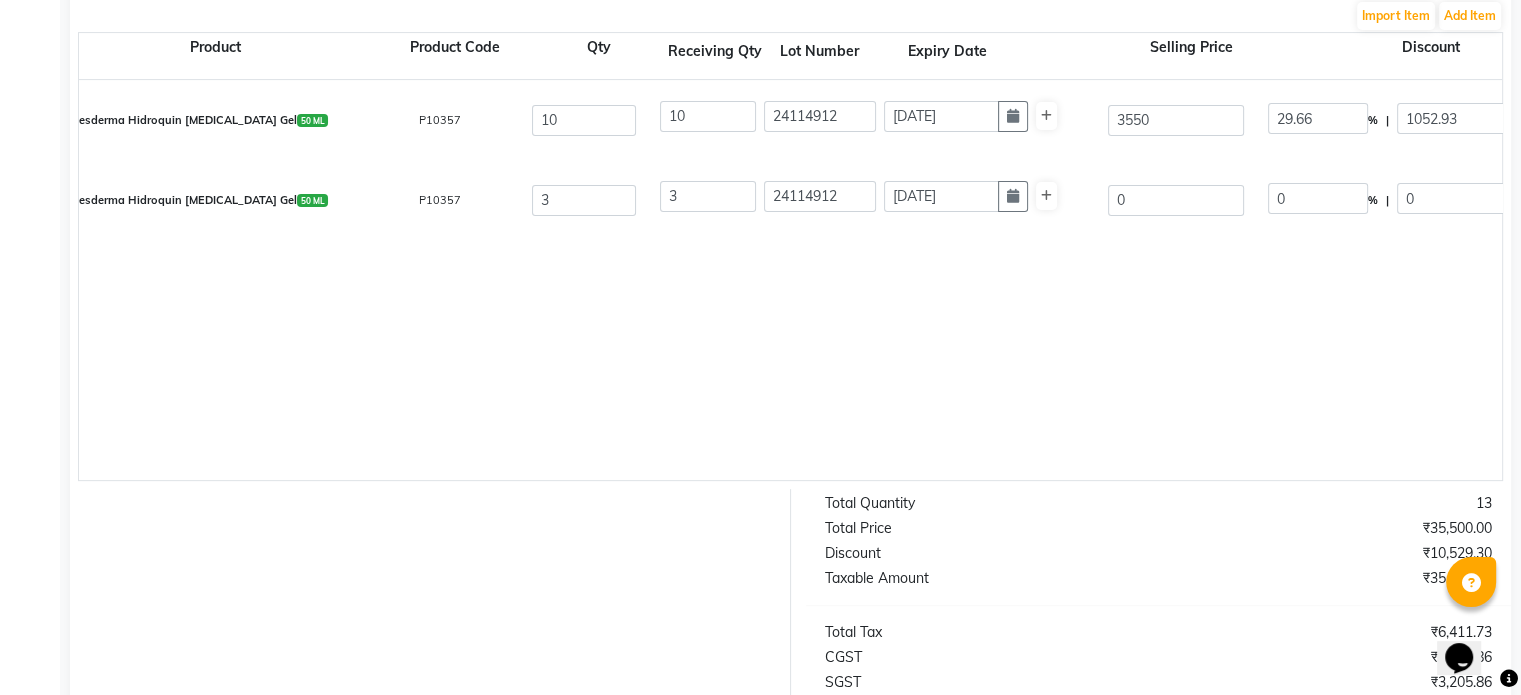 scroll, scrollTop: 616, scrollLeft: 0, axis: vertical 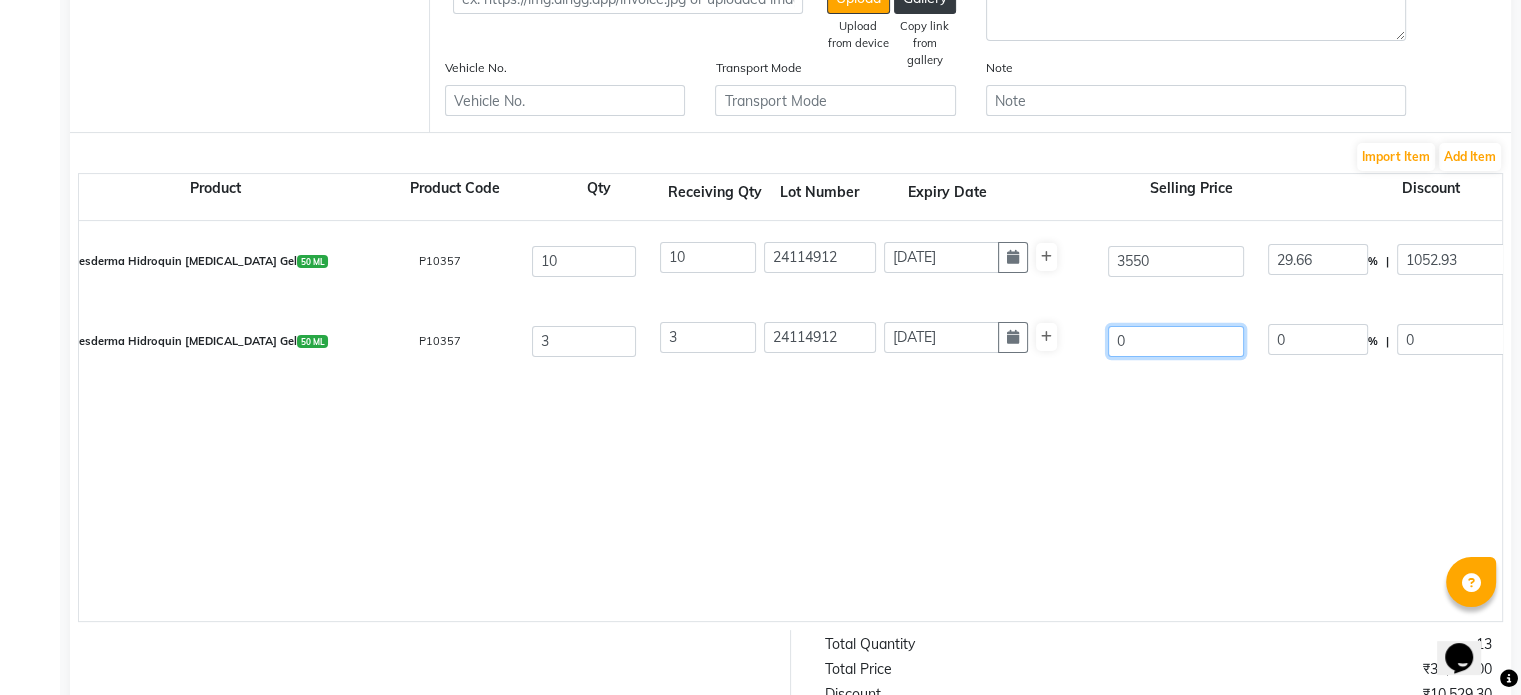 click on "0" 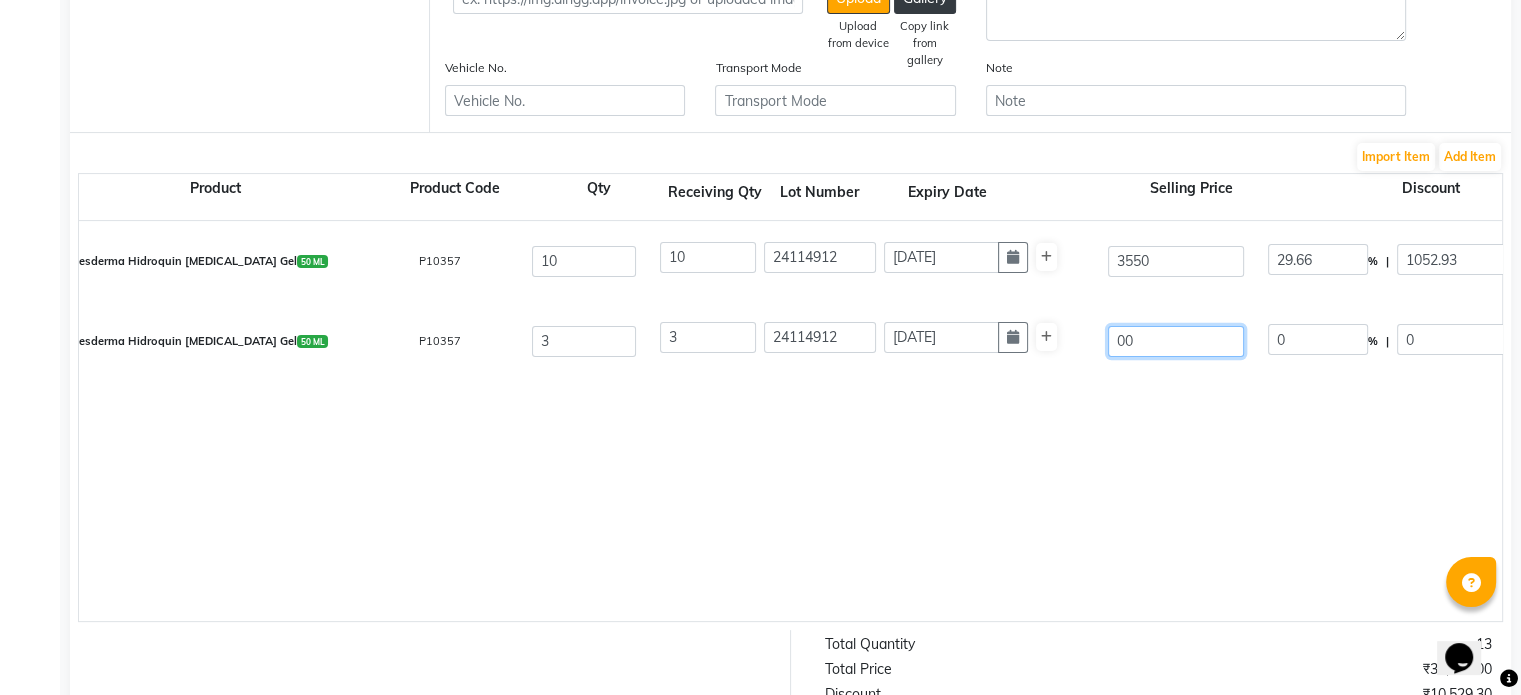 type on "0" 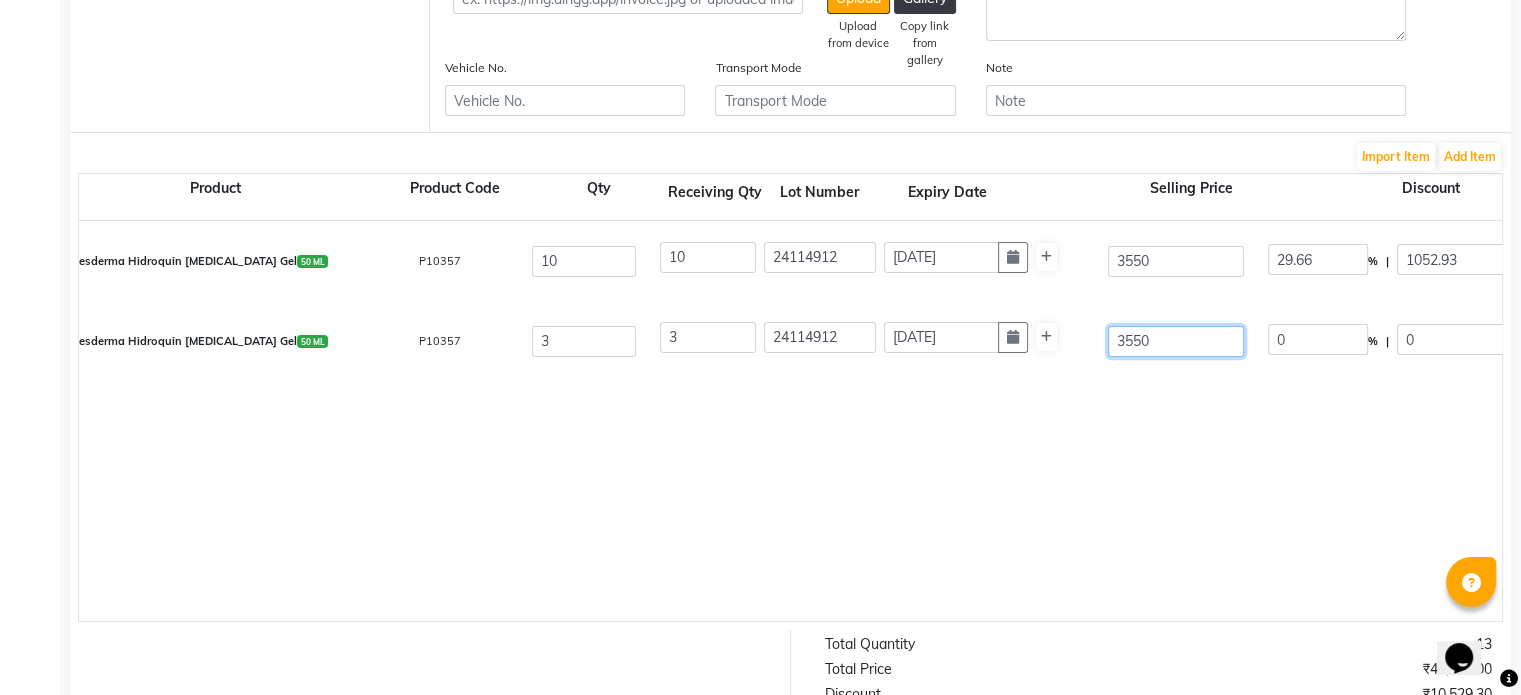 type on "3550" 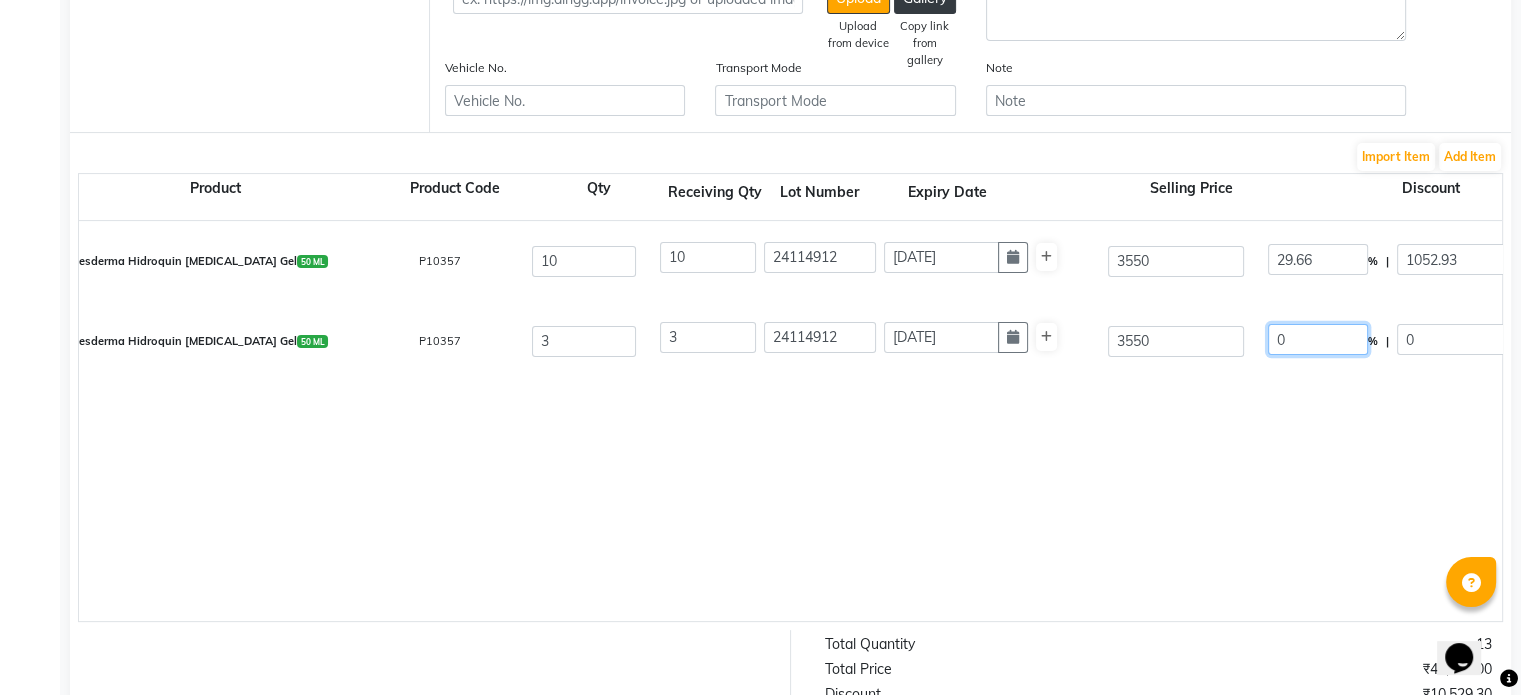 click on "0" 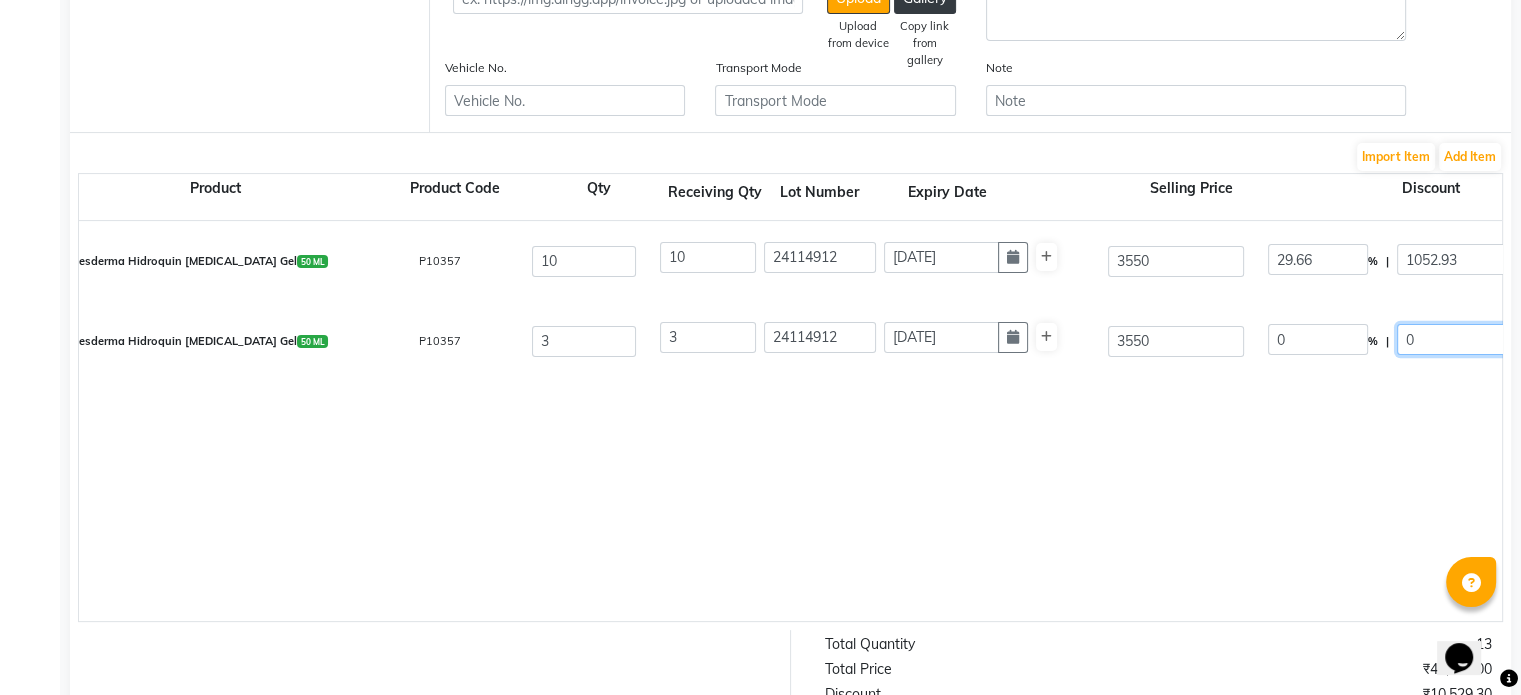 click on "0" 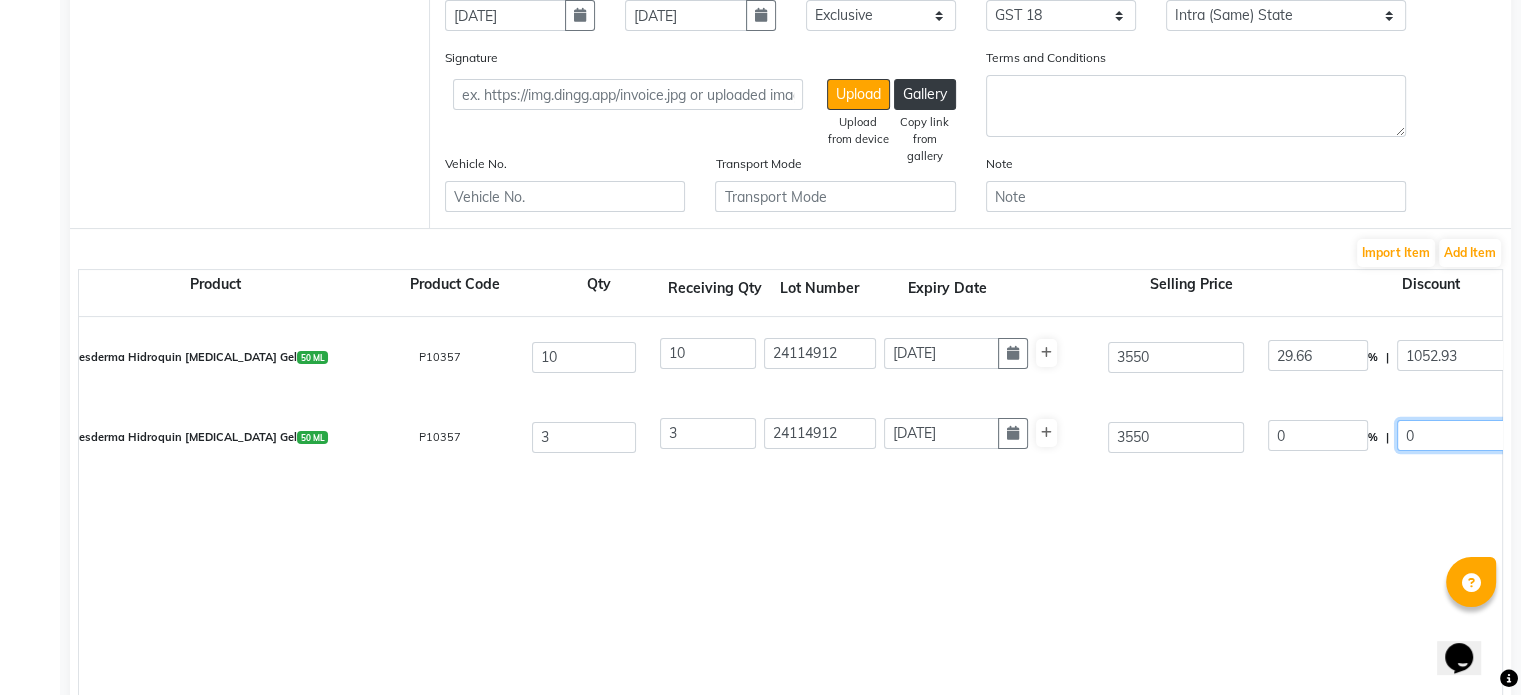 scroll, scrollTop: 364, scrollLeft: 0, axis: vertical 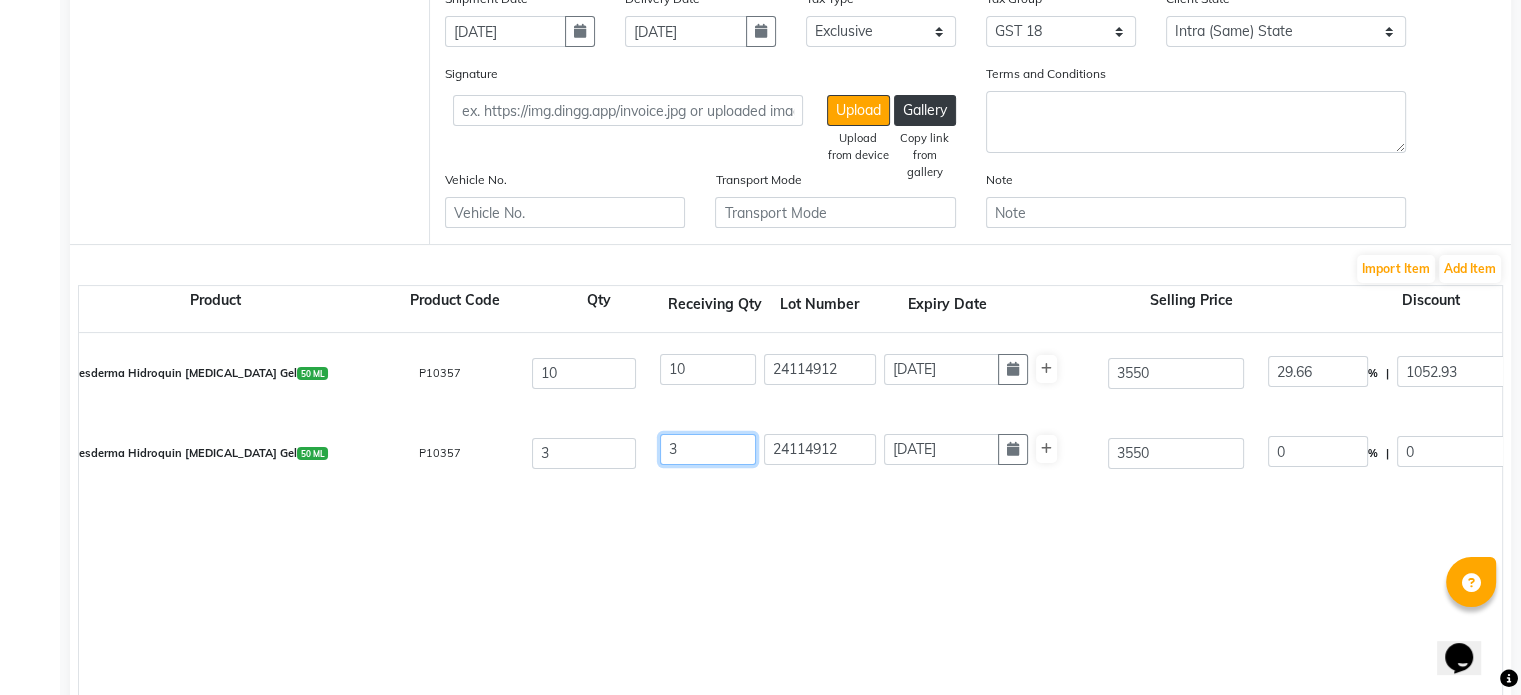 click on "3" 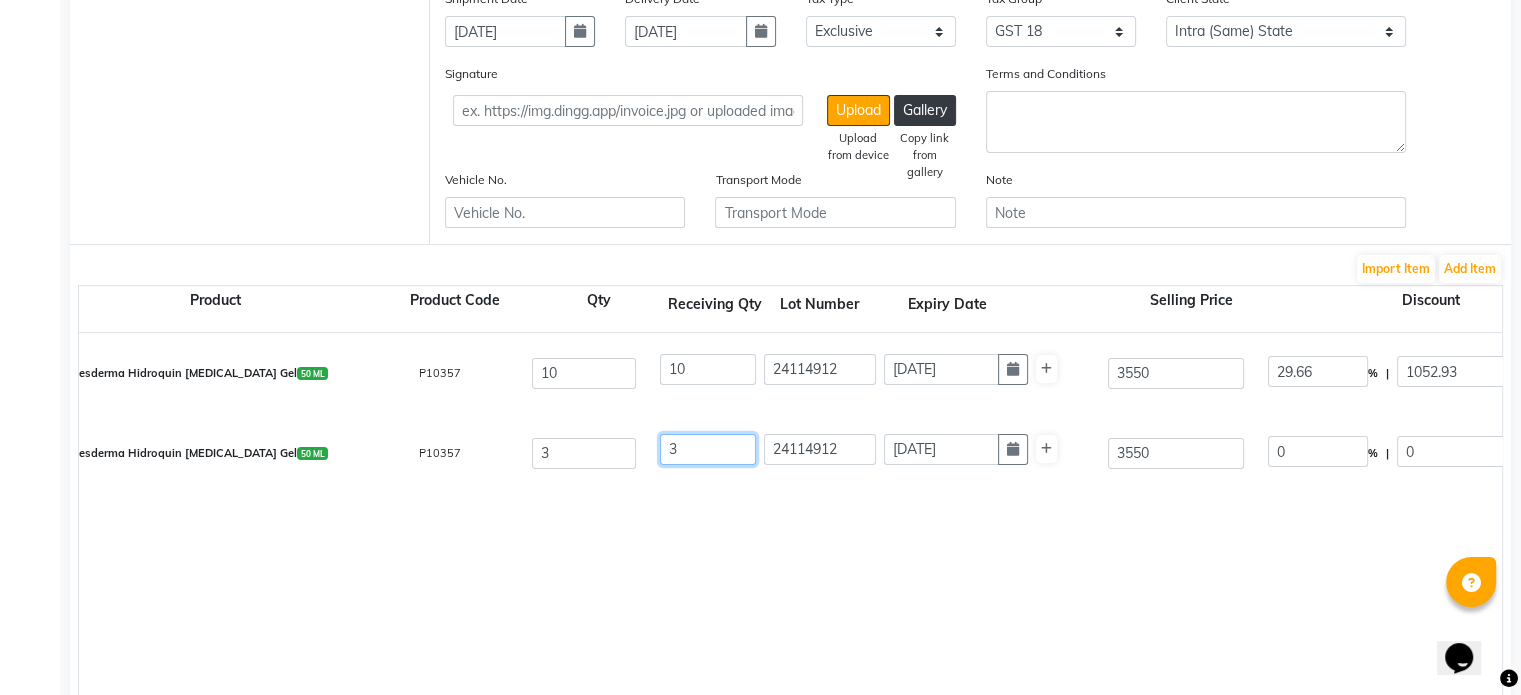type 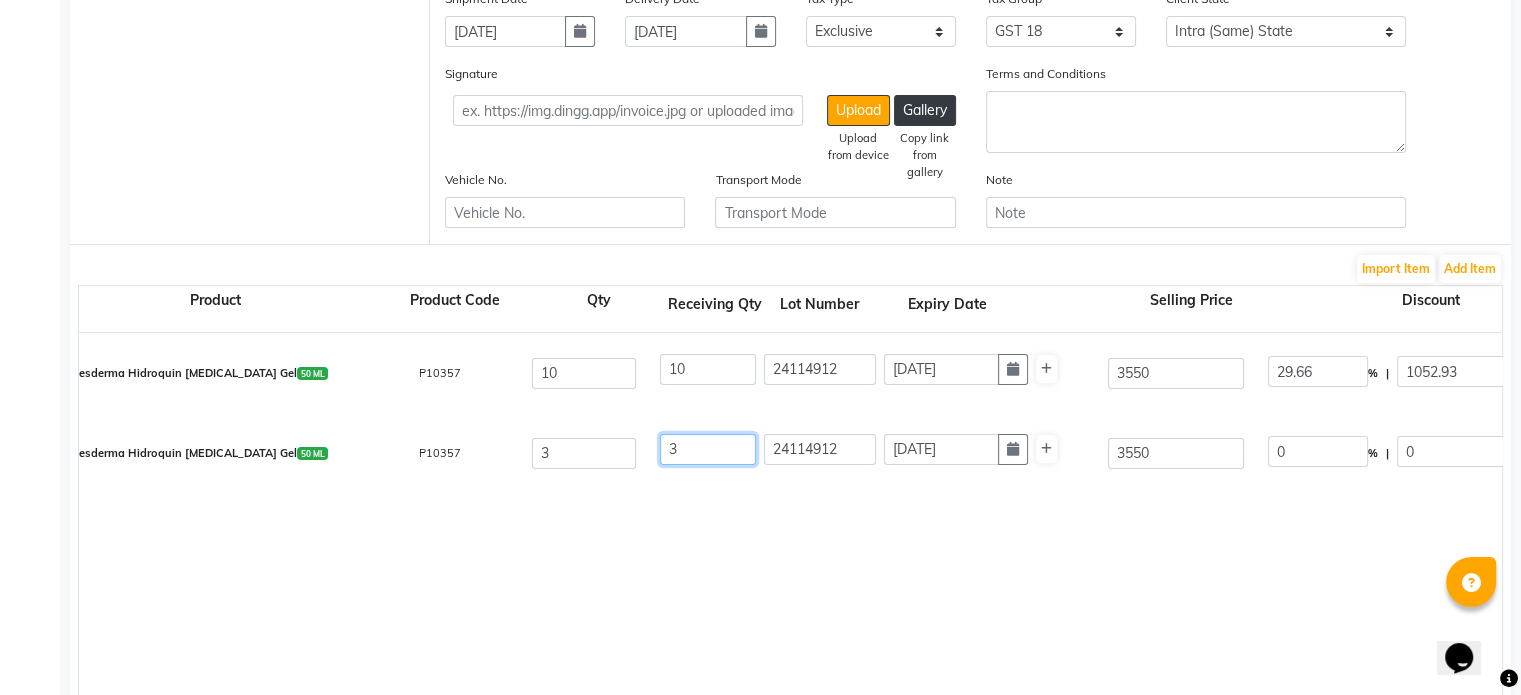 type on "0" 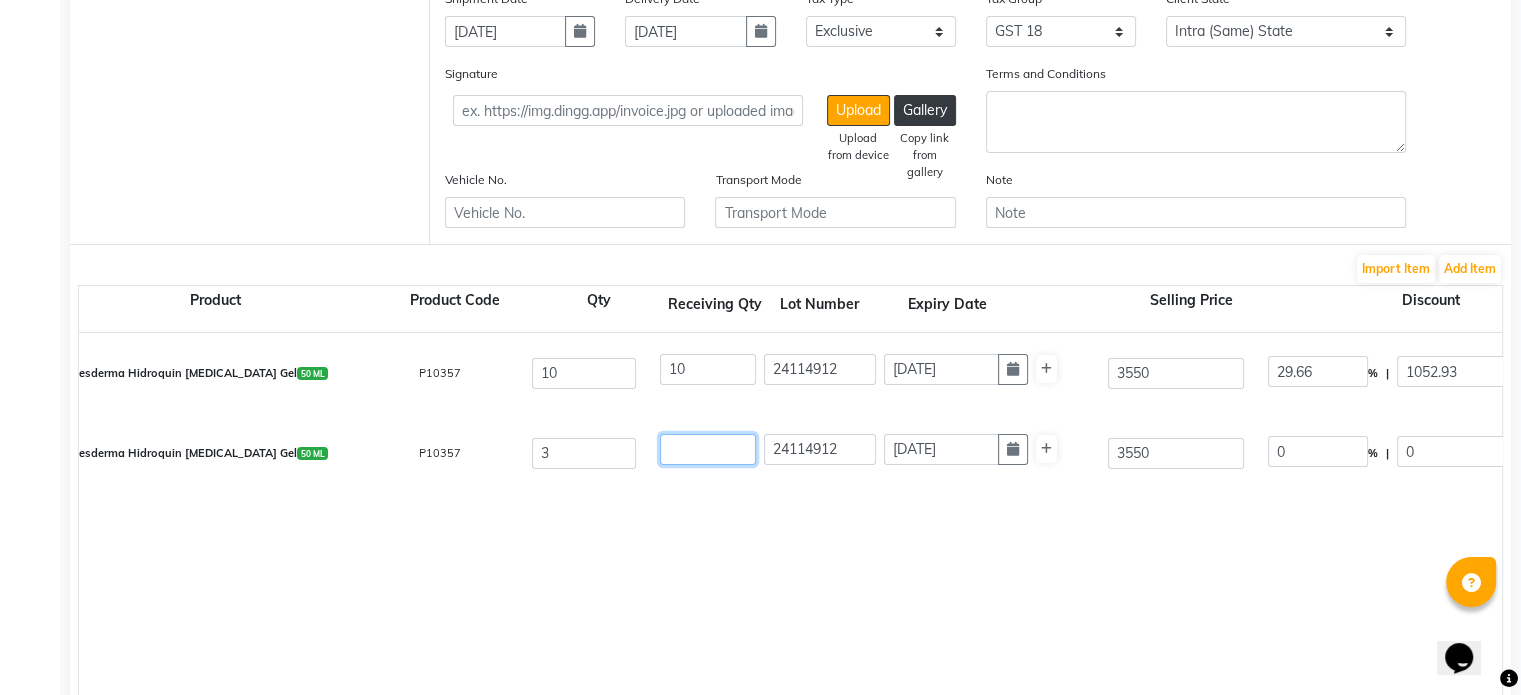 type on "0" 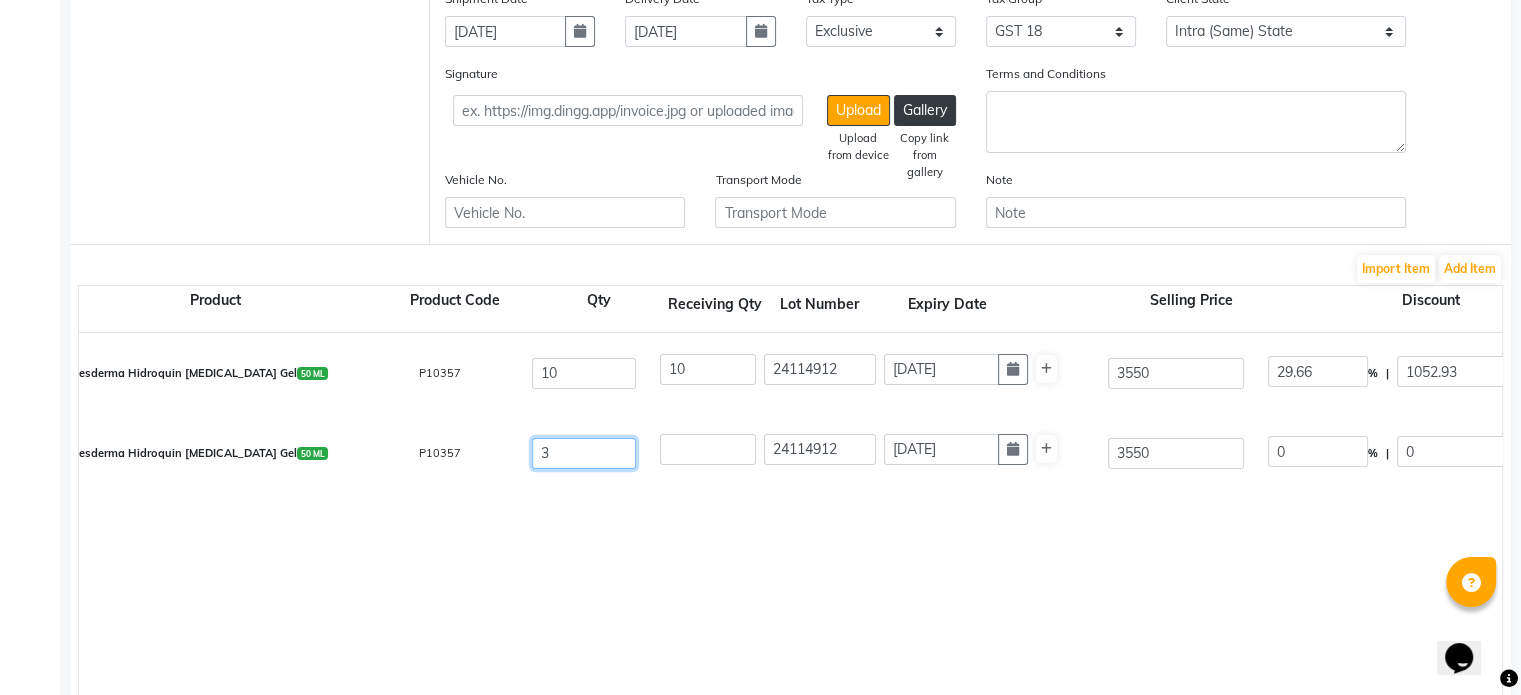 click on "3" 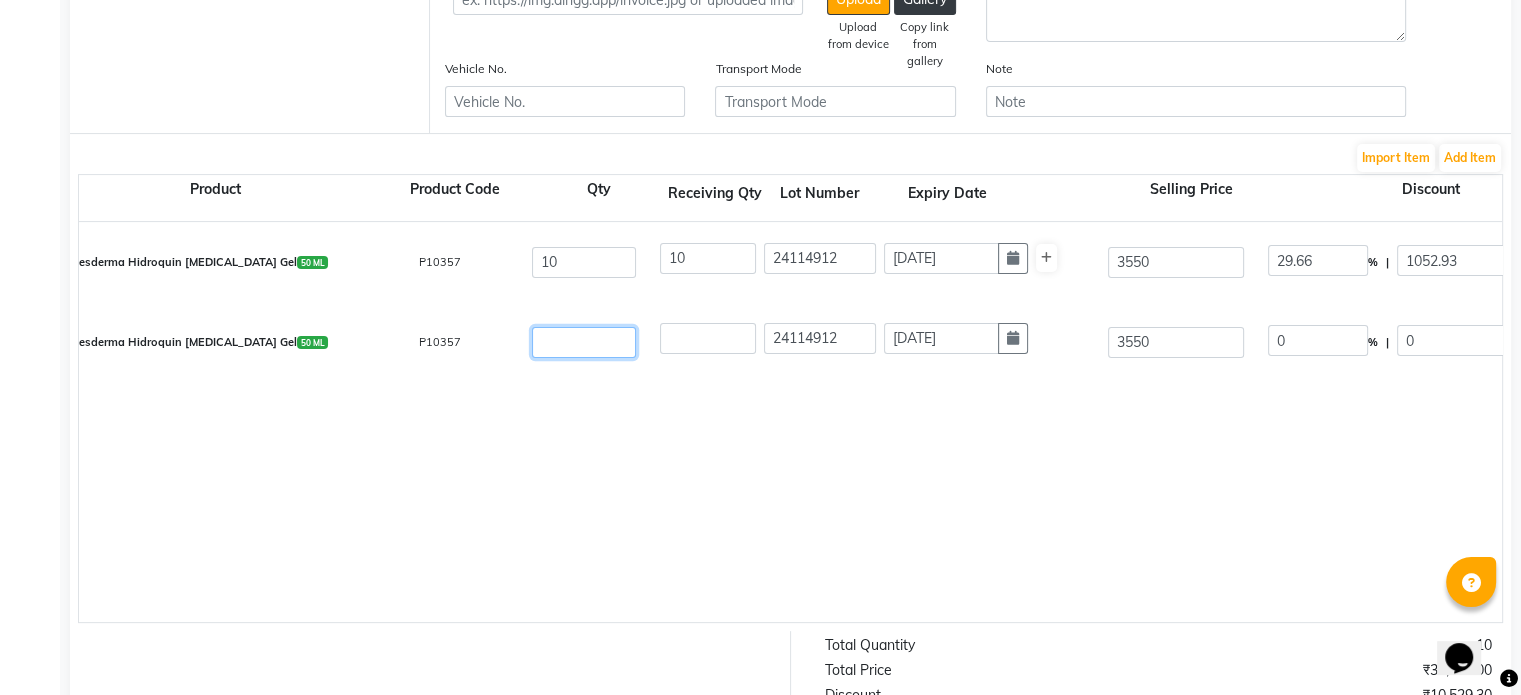 scroll, scrollTop: 471, scrollLeft: 0, axis: vertical 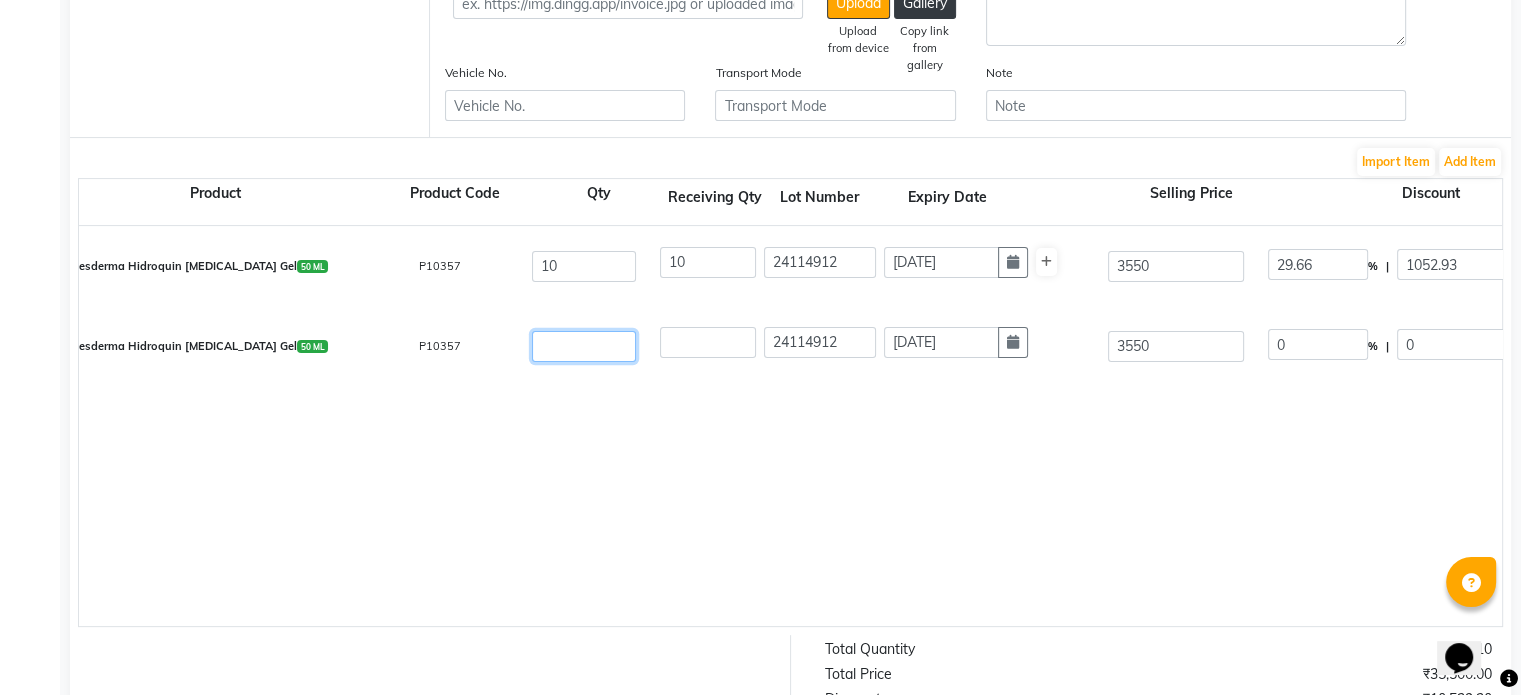 type on "3" 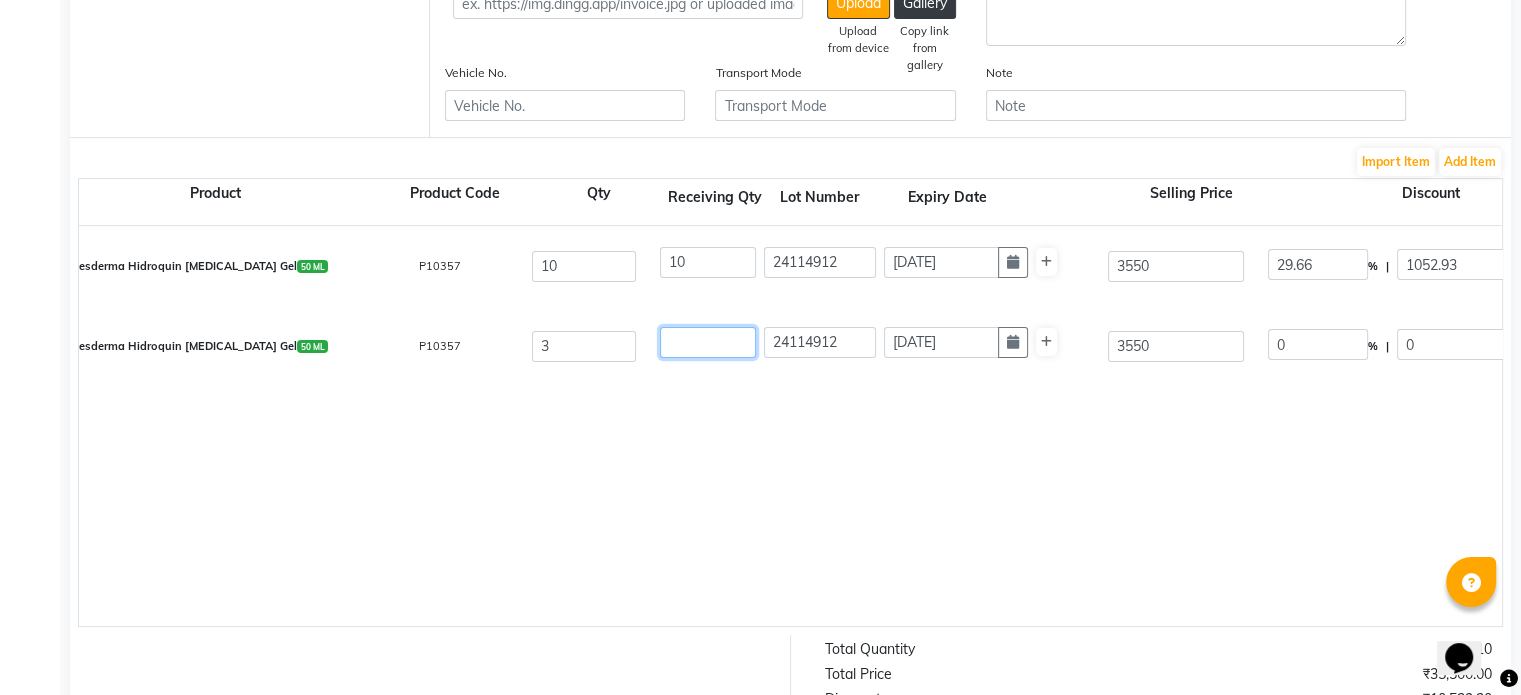 click 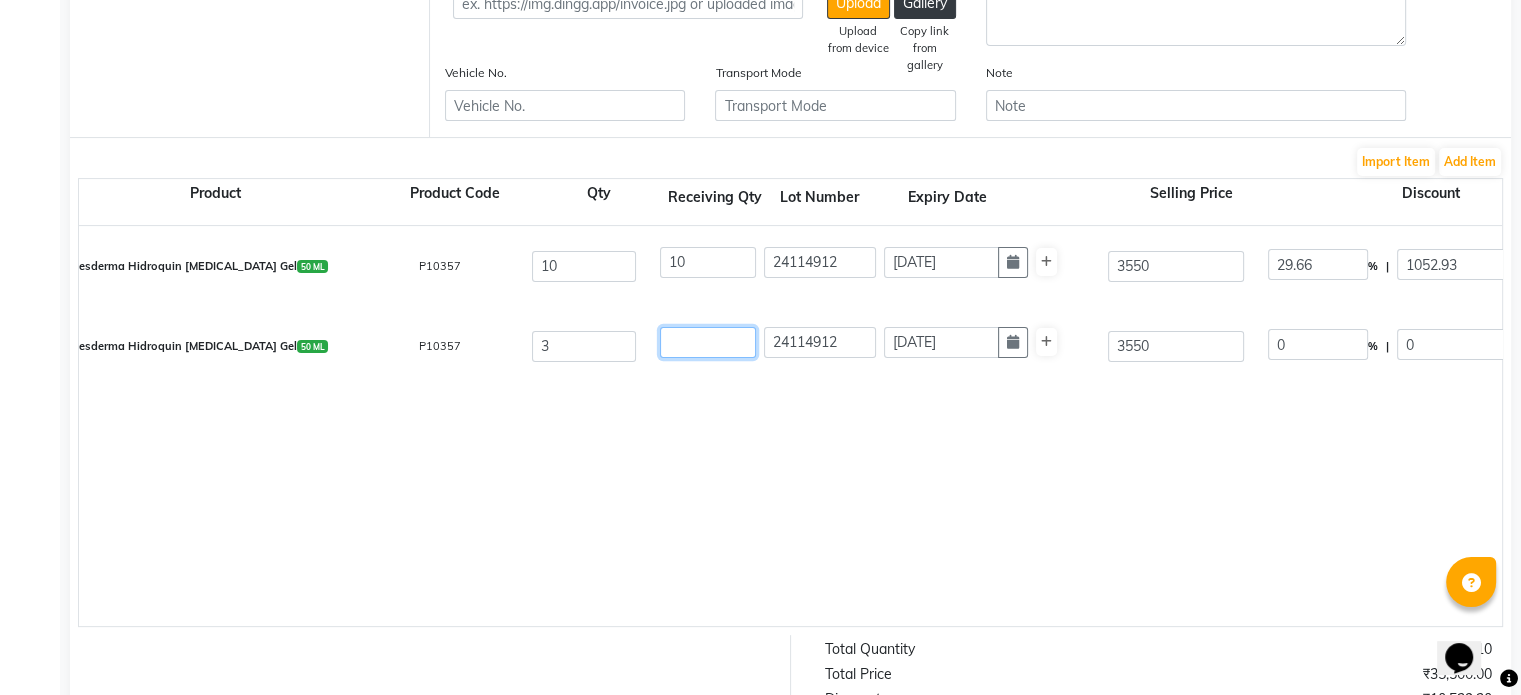 type on "3" 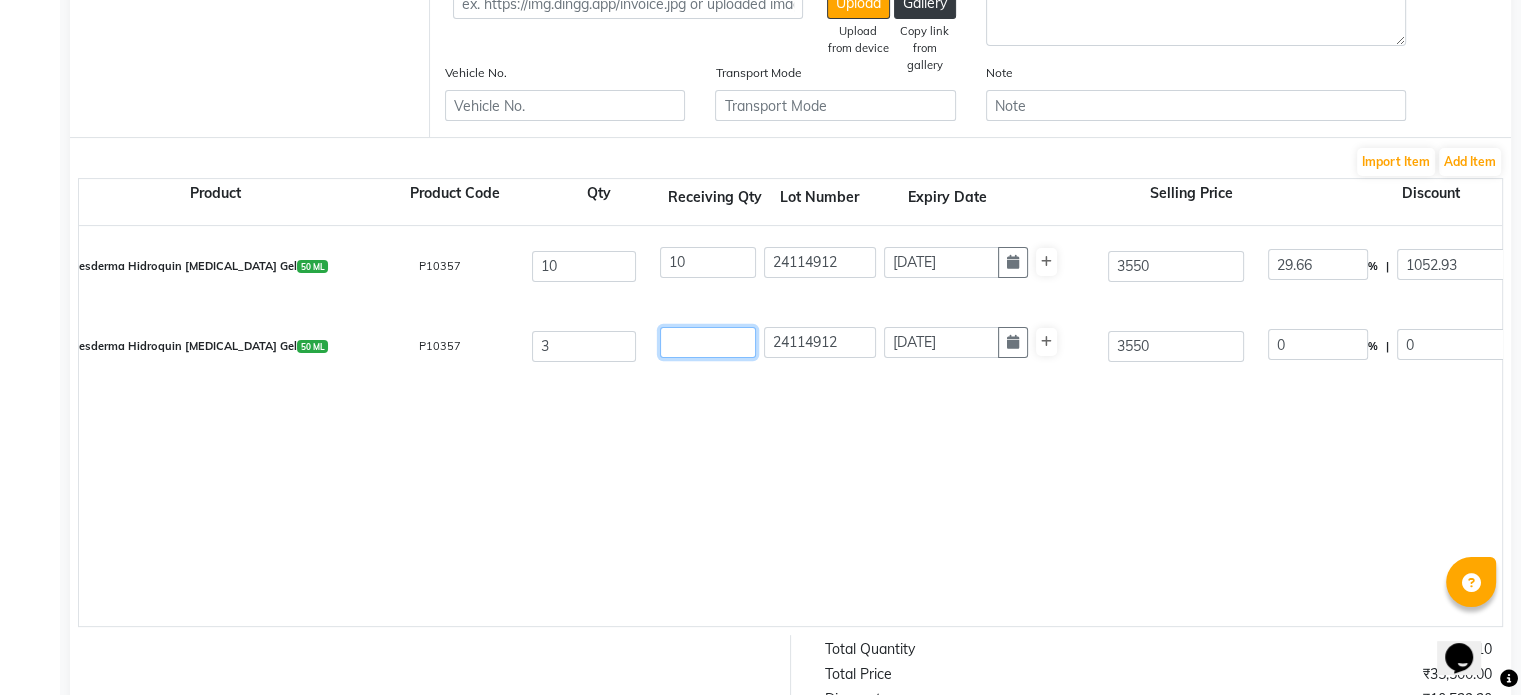 type on "10650" 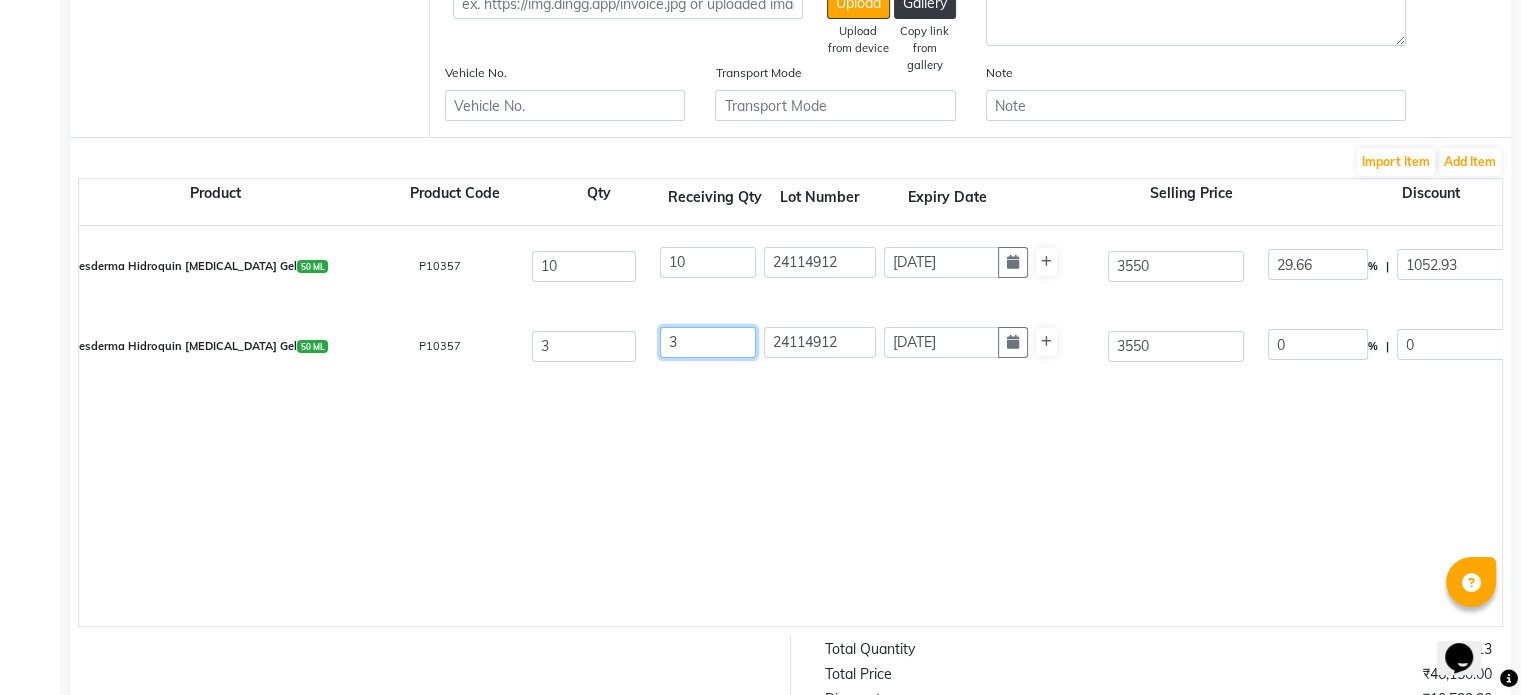 type on "1917" 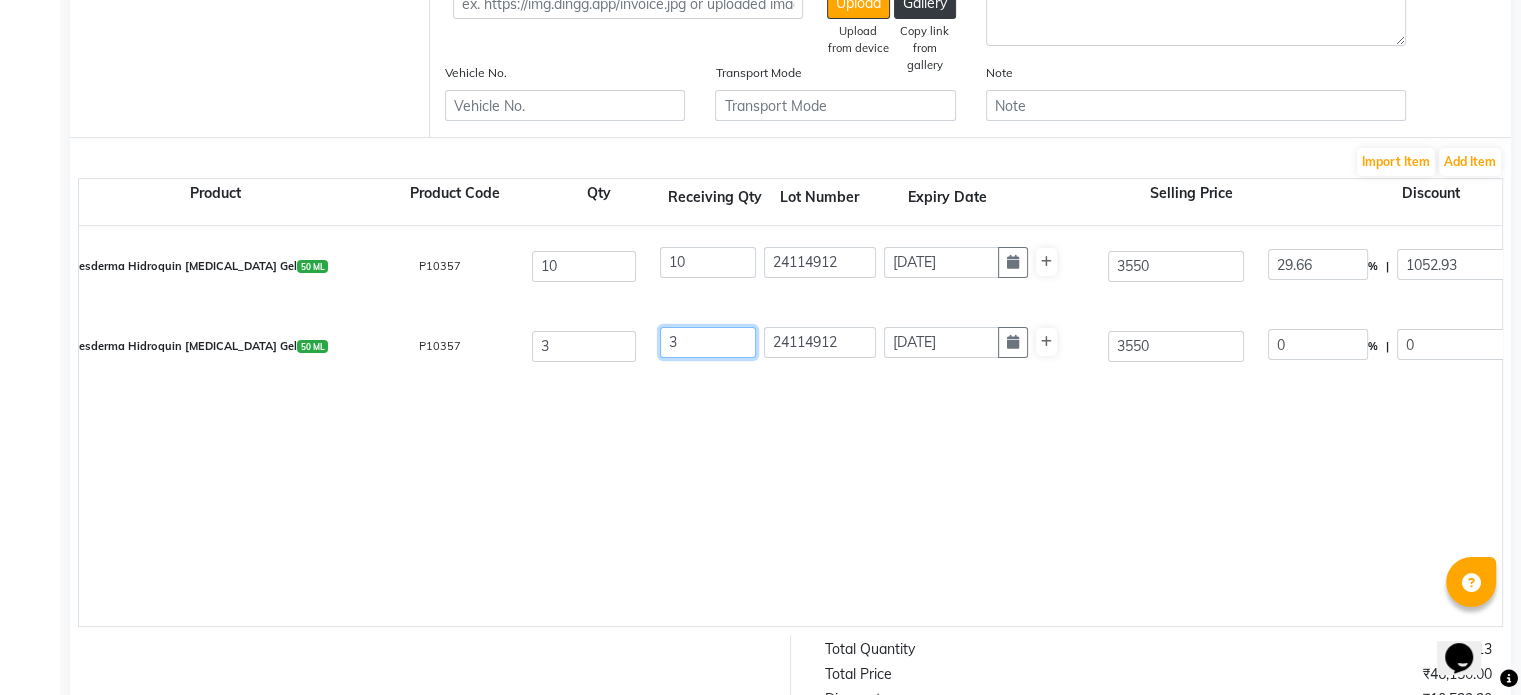 type on "12567" 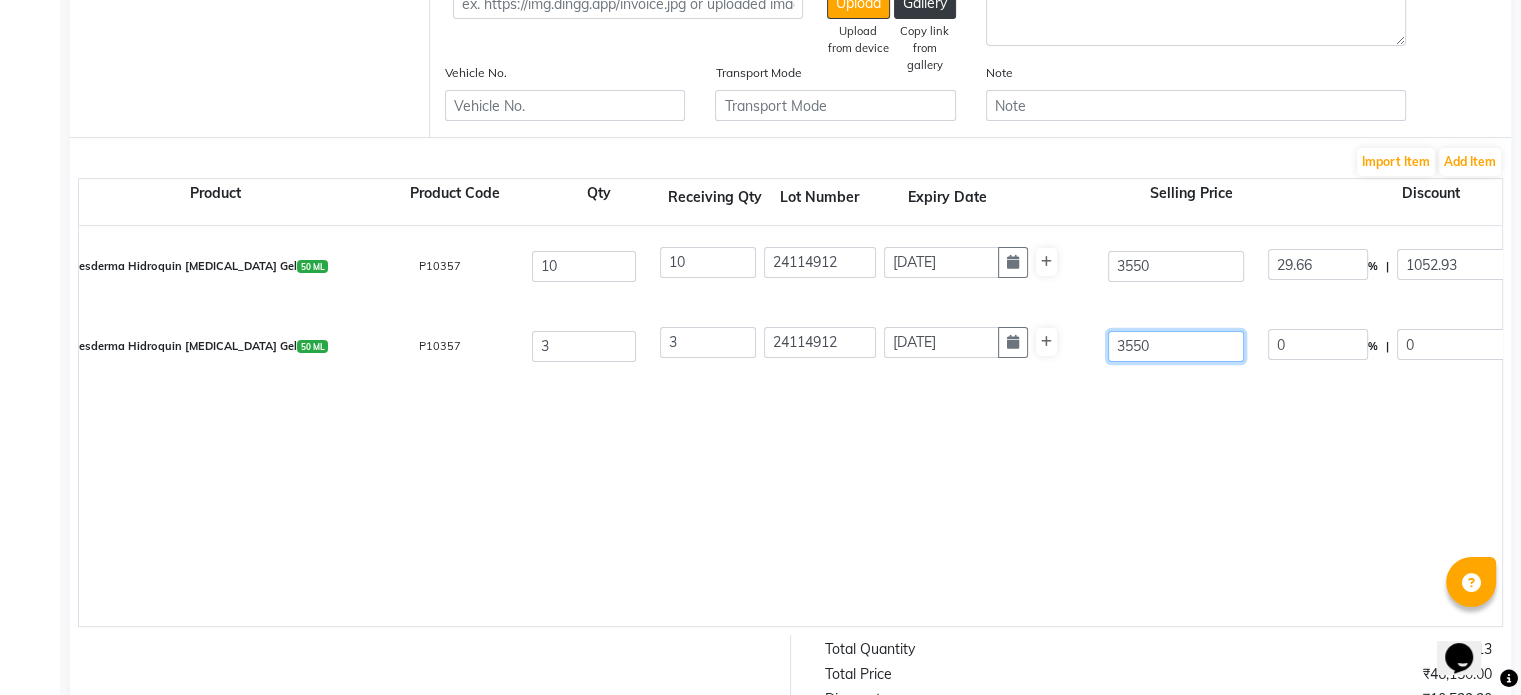 click on "3550" 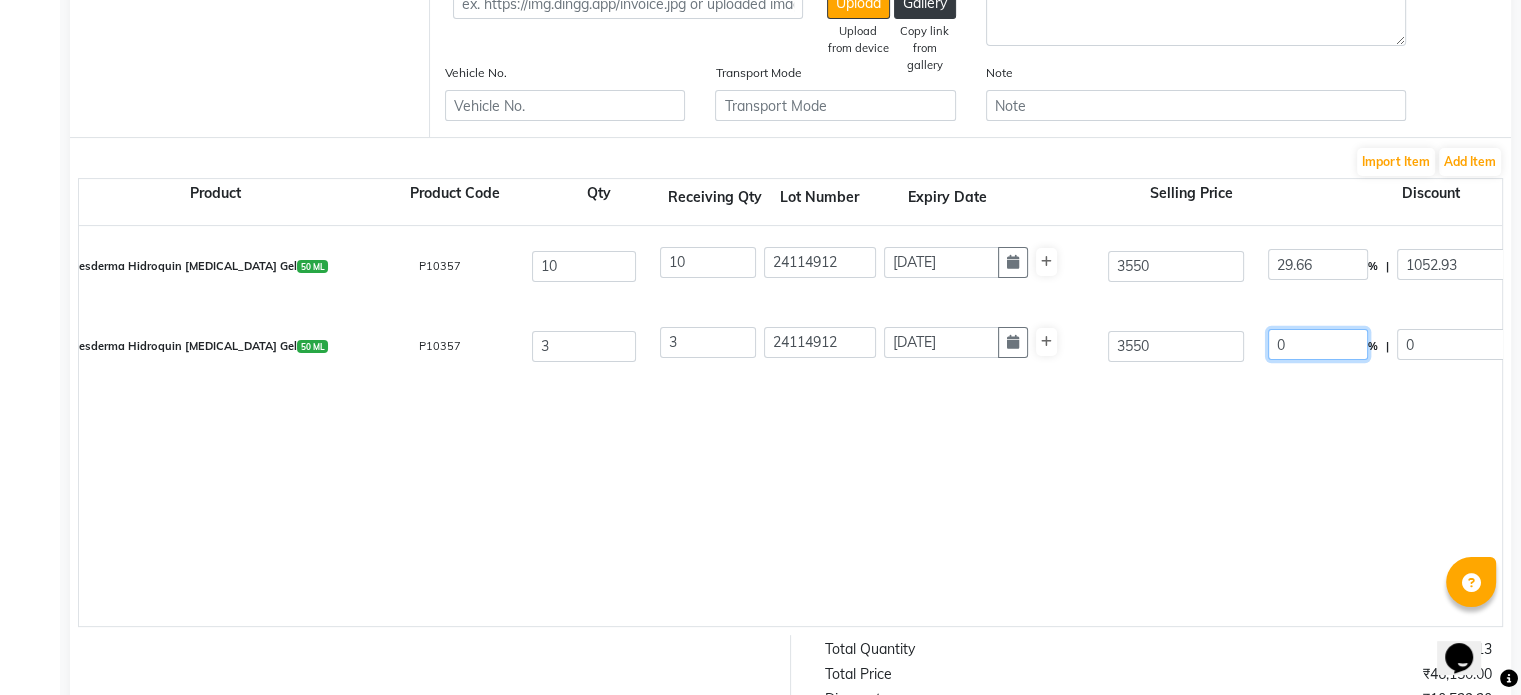 click on "0" 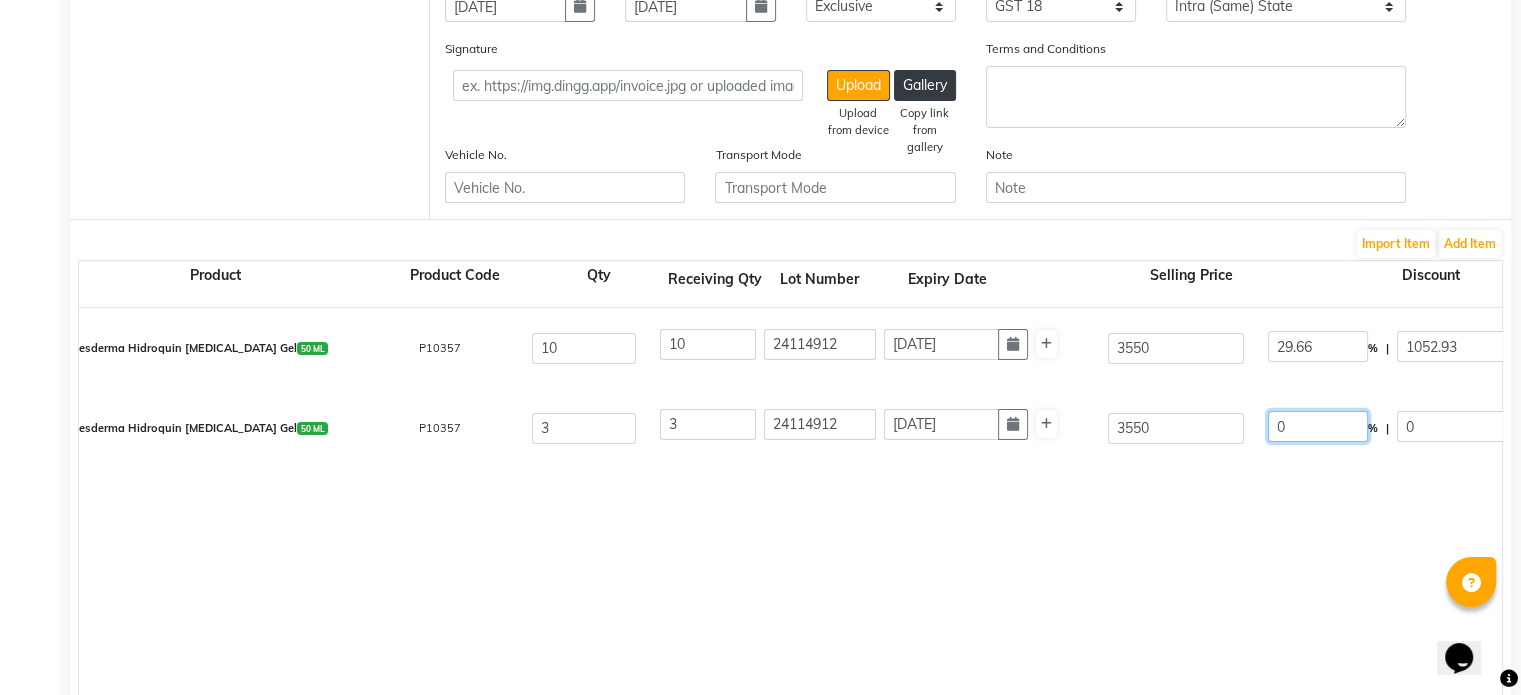 scroll, scrollTop: 391, scrollLeft: 0, axis: vertical 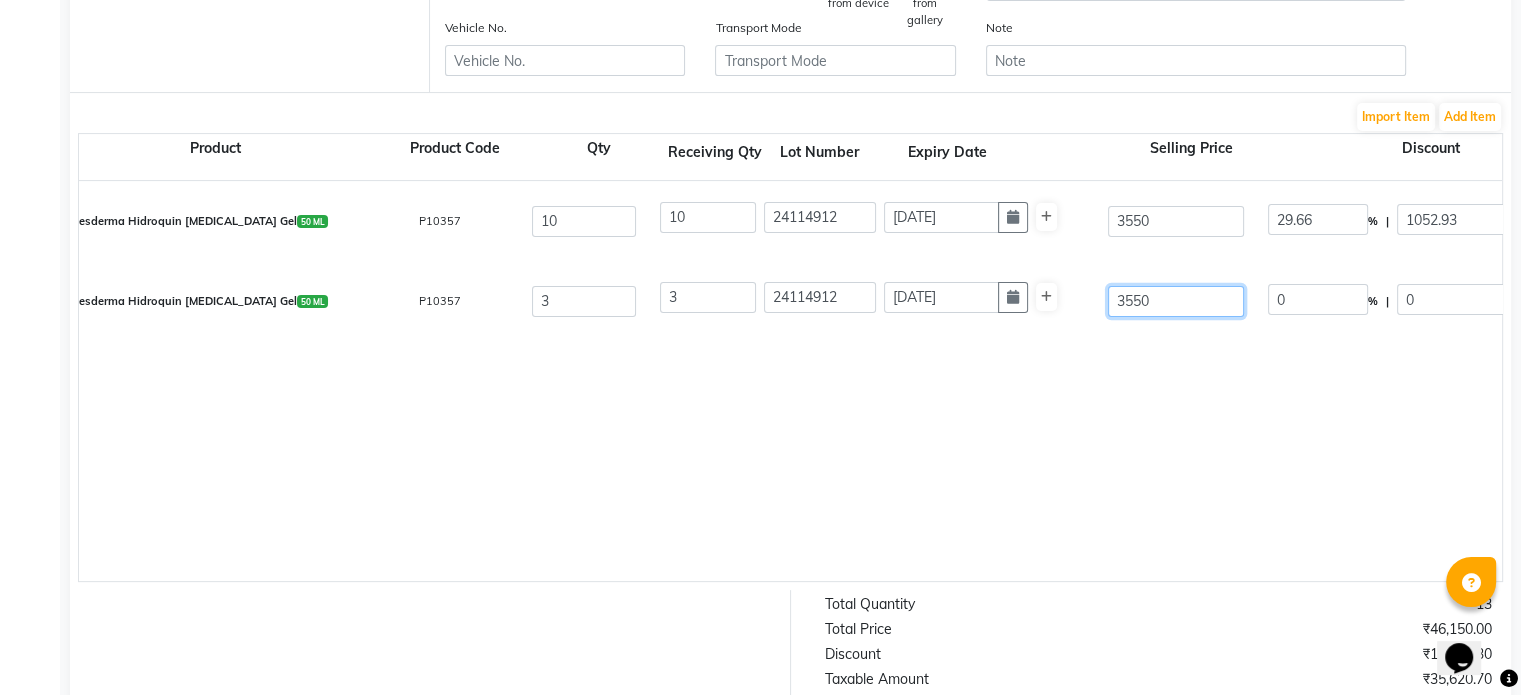 click on "3550" 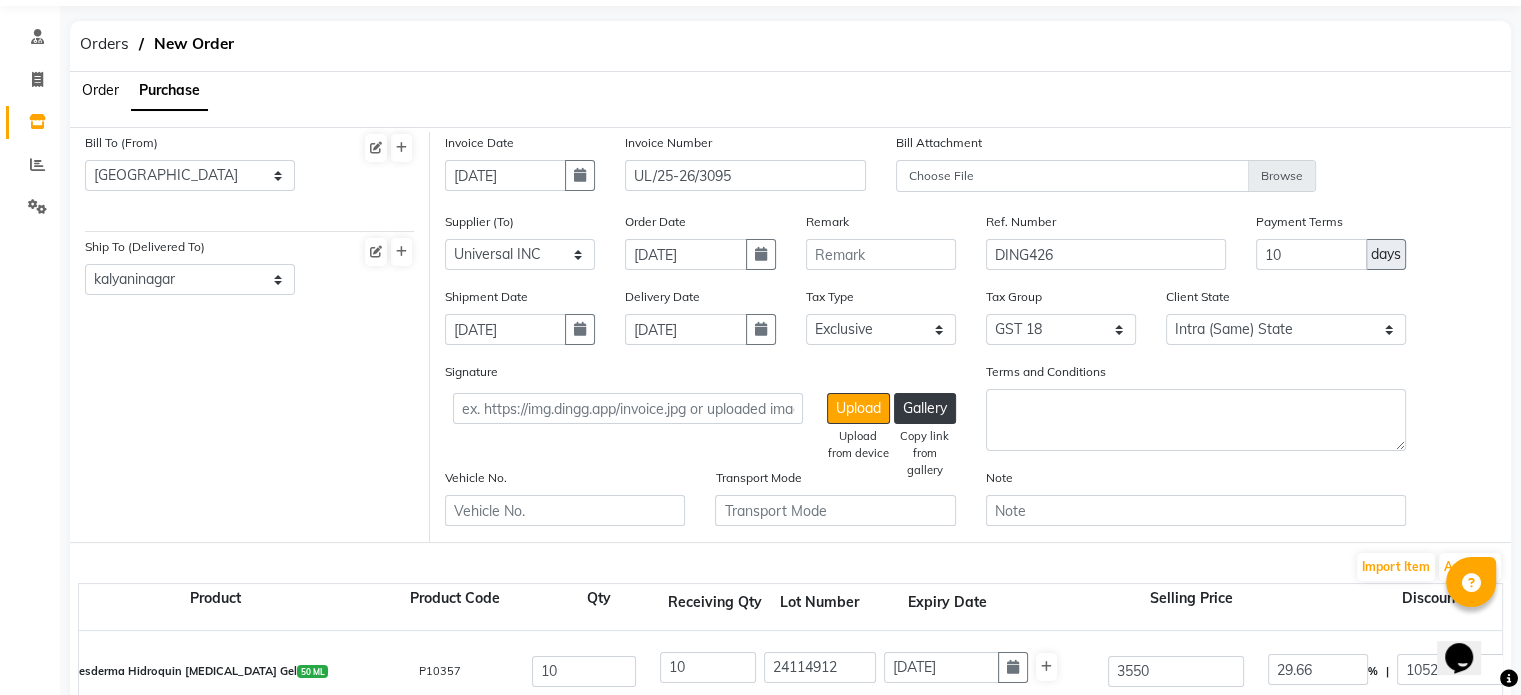 scroll, scrollTop: 0, scrollLeft: 0, axis: both 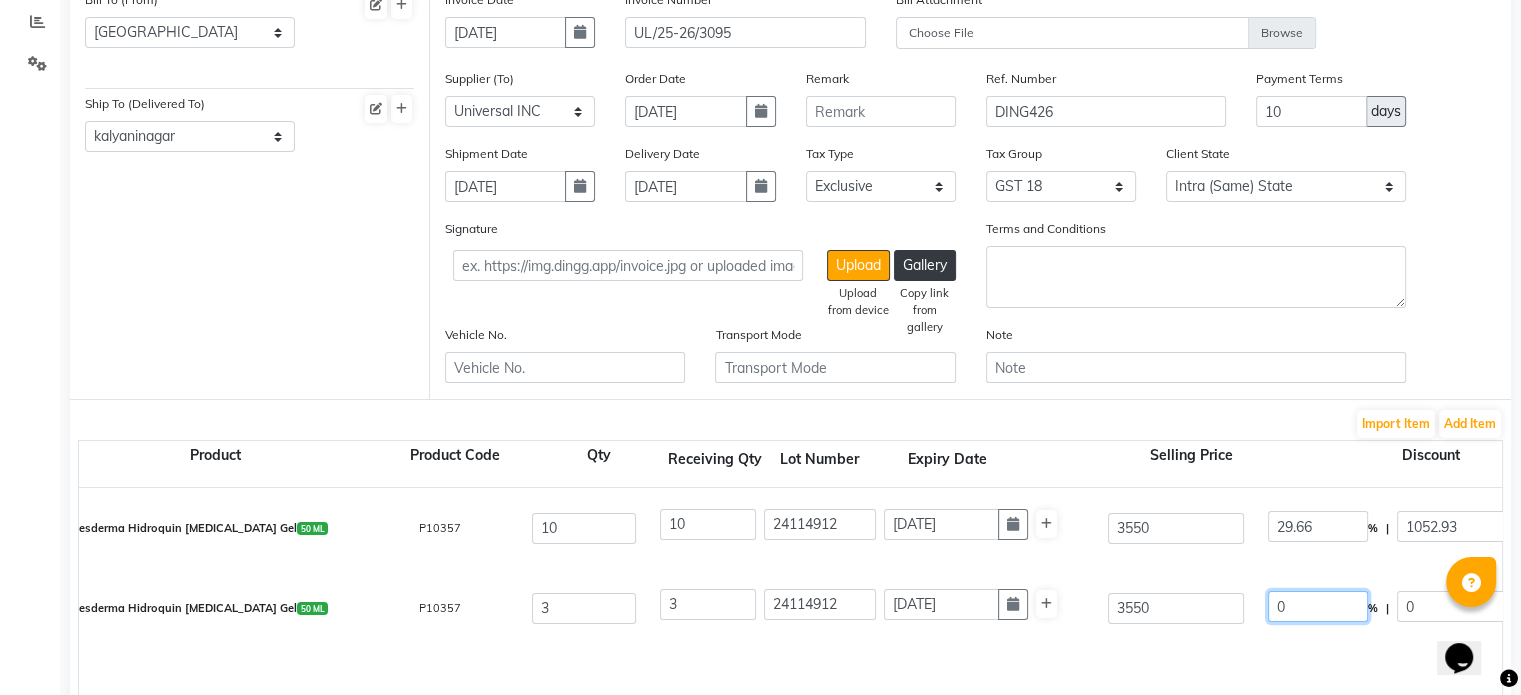 drag, startPoint x: 2693, startPoint y: 1301, endPoint x: 1499, endPoint y: 646, distance: 1361.8594 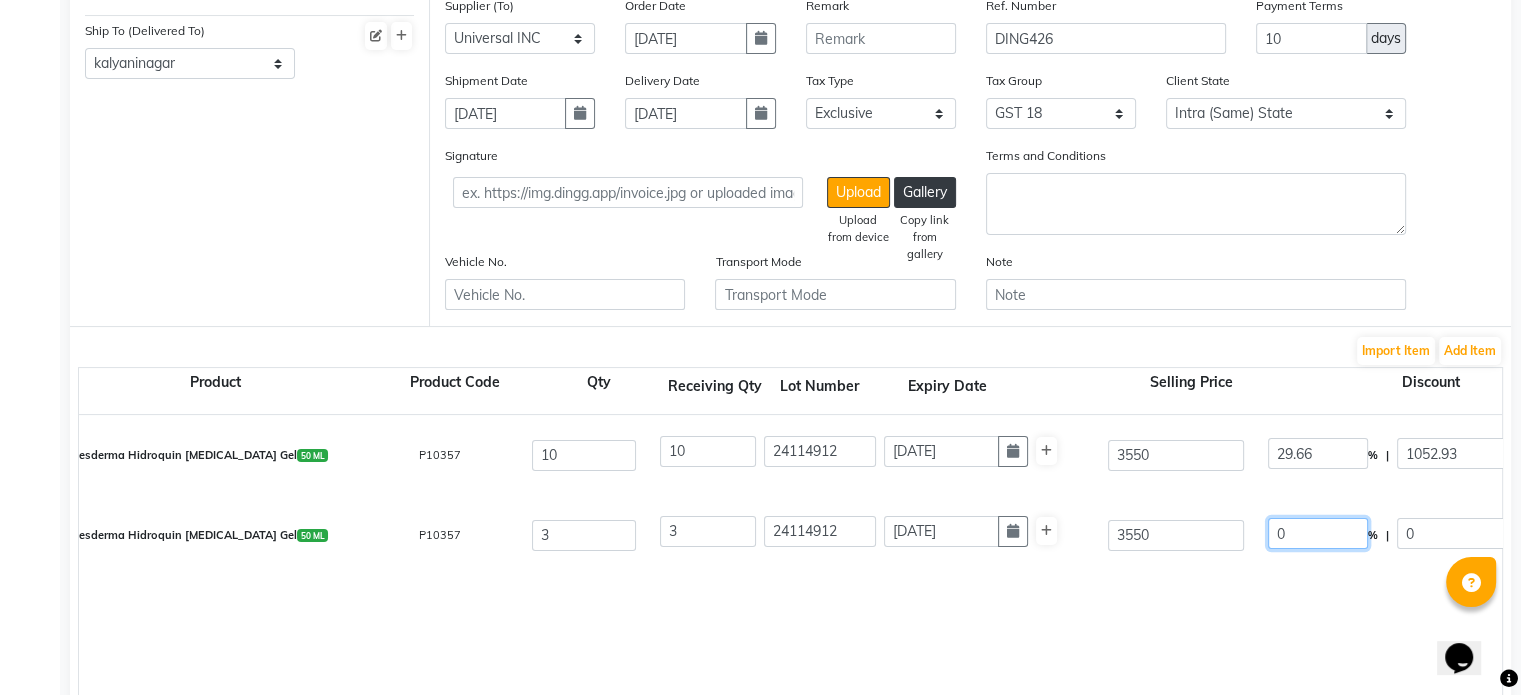scroll, scrollTop: 284, scrollLeft: 0, axis: vertical 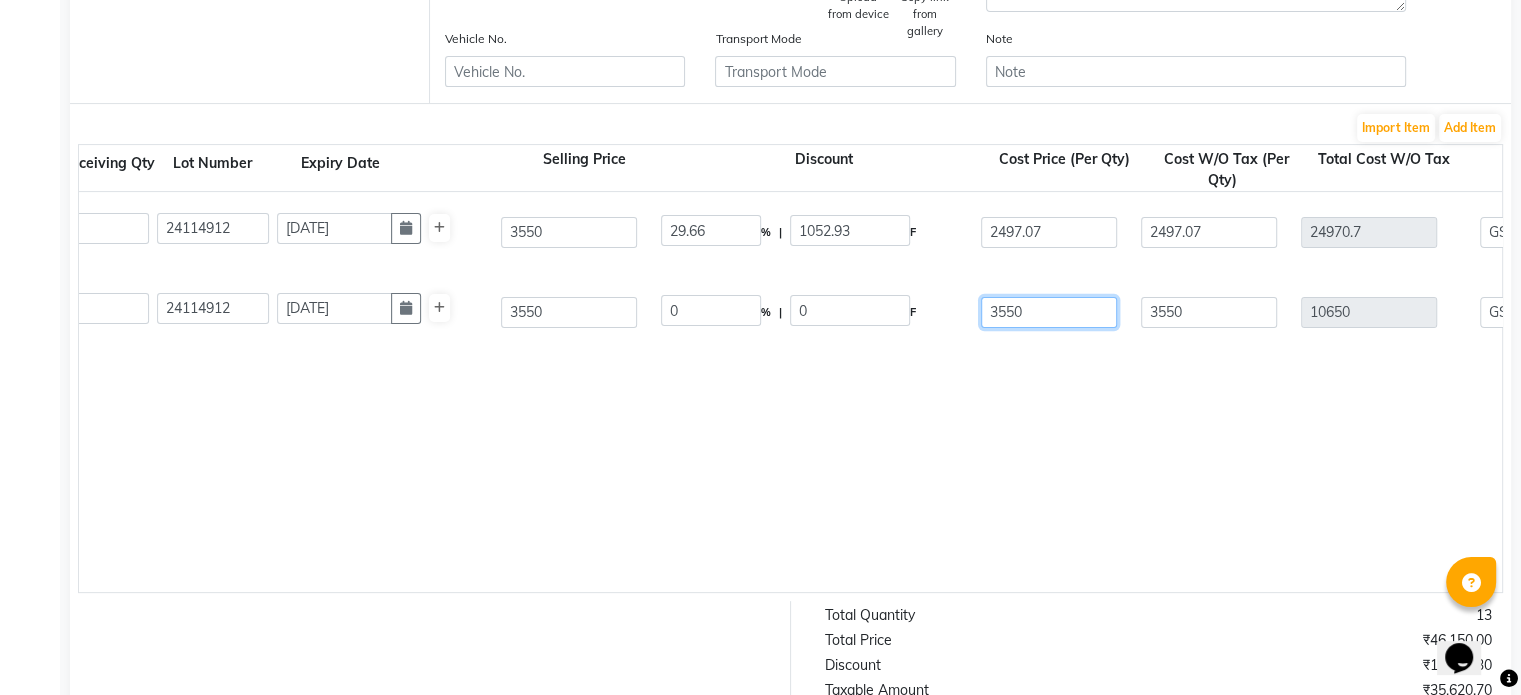 click on "3550" 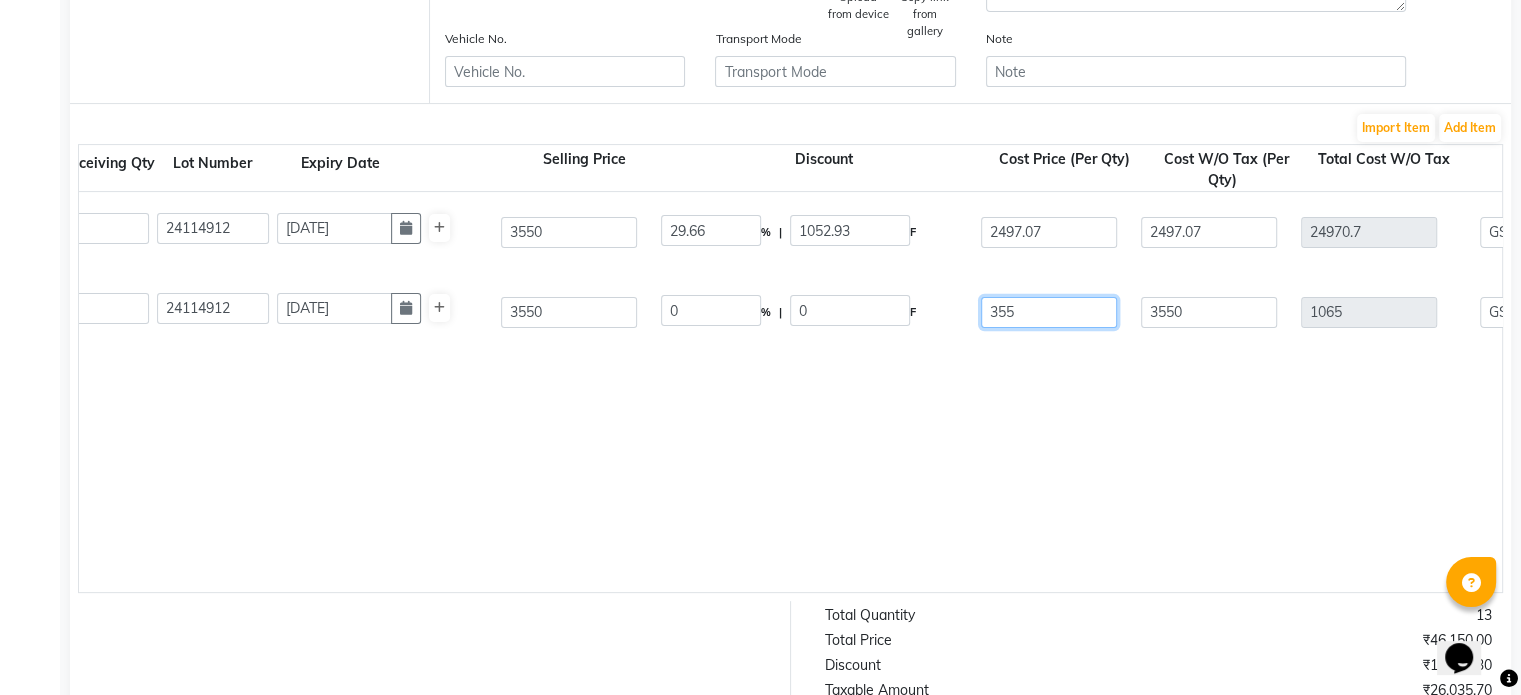 type on "35" 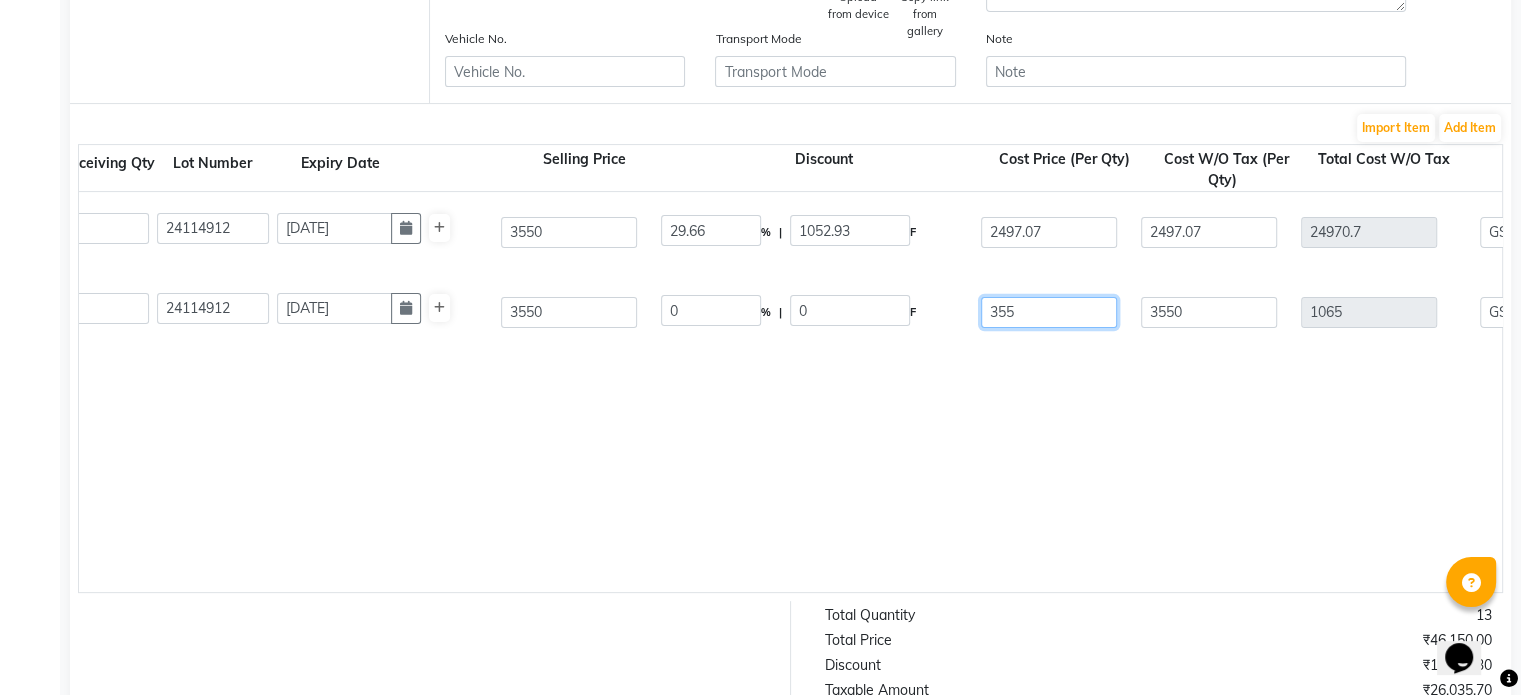 type on "105" 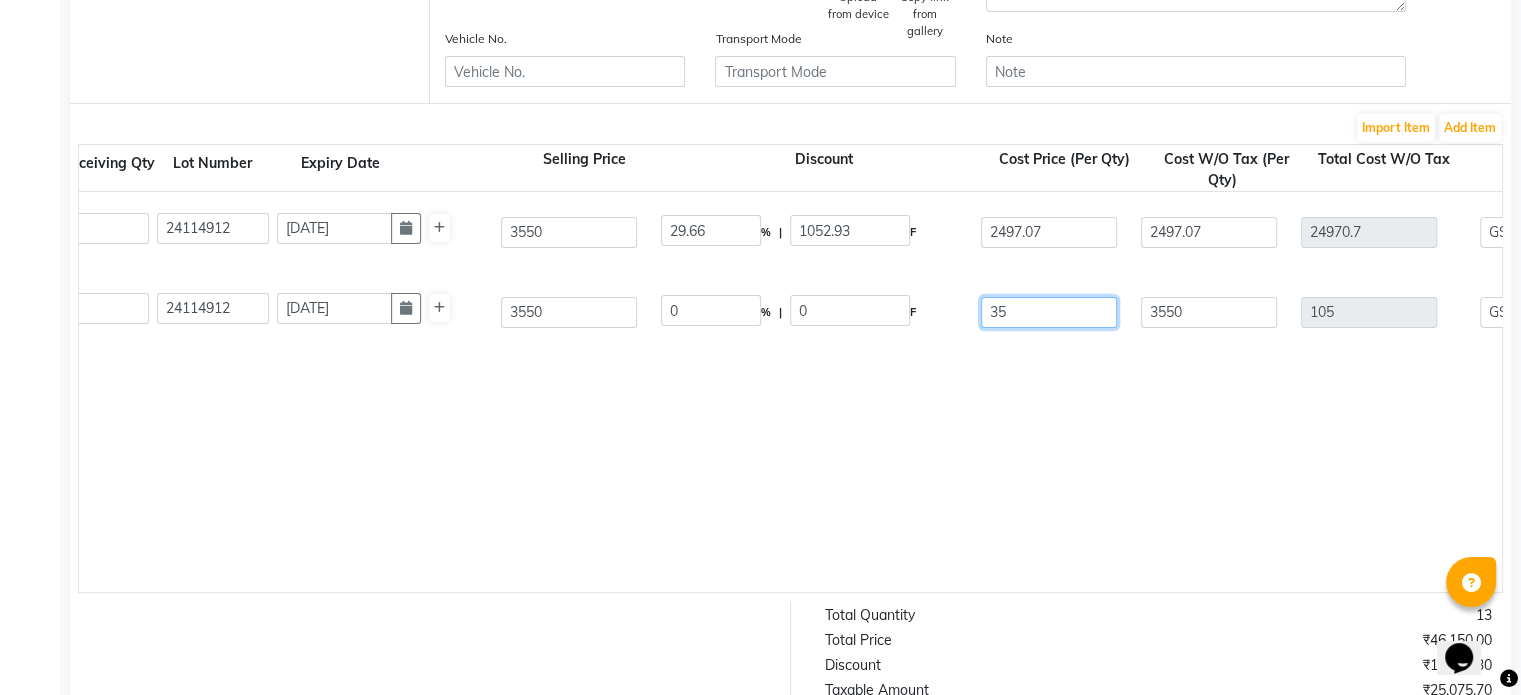 type on "3" 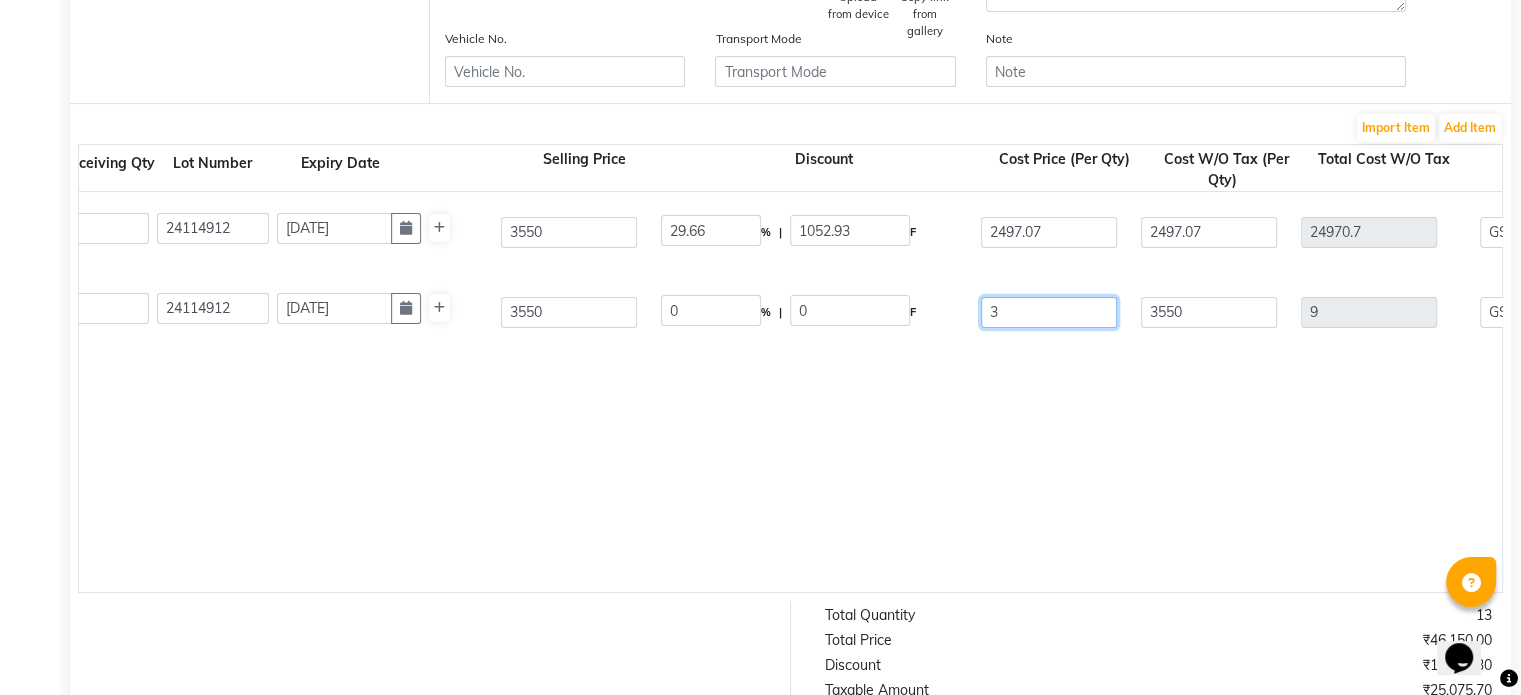 type 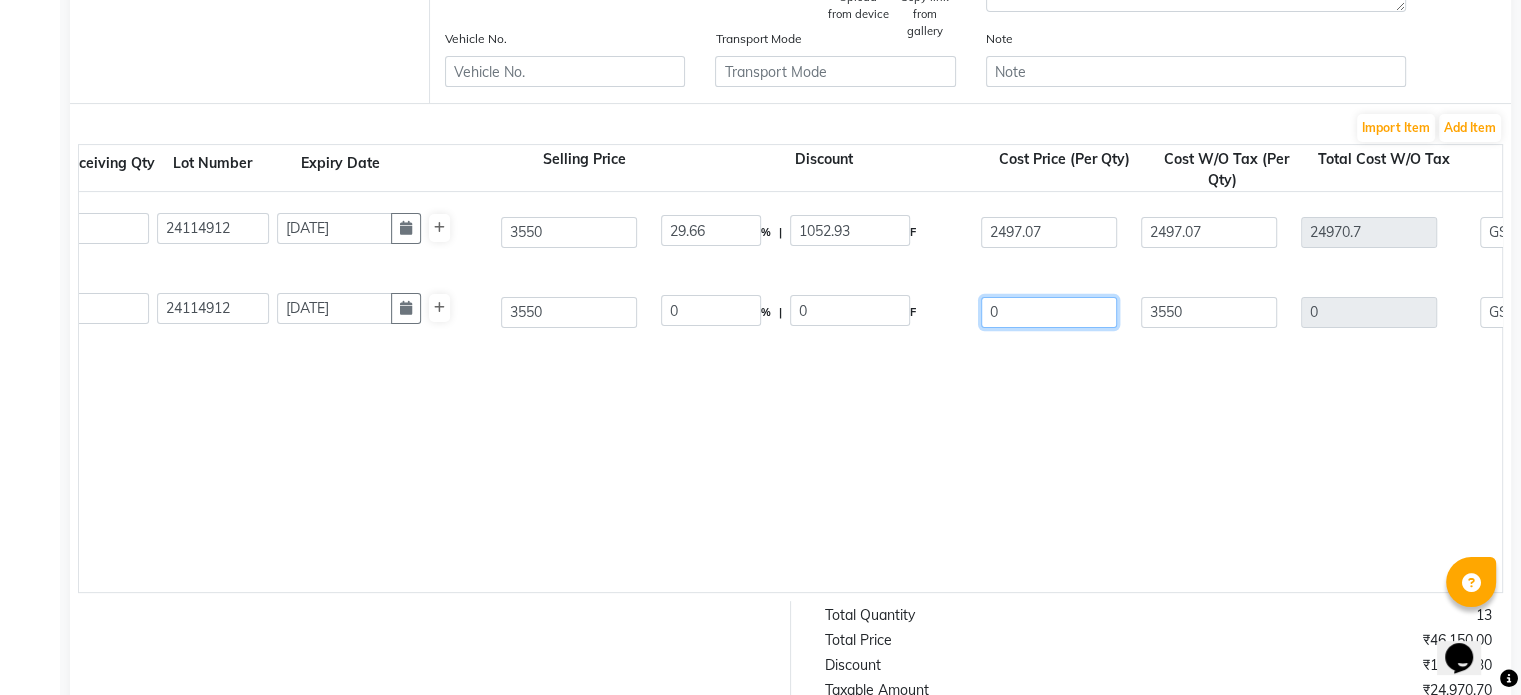 type on "0" 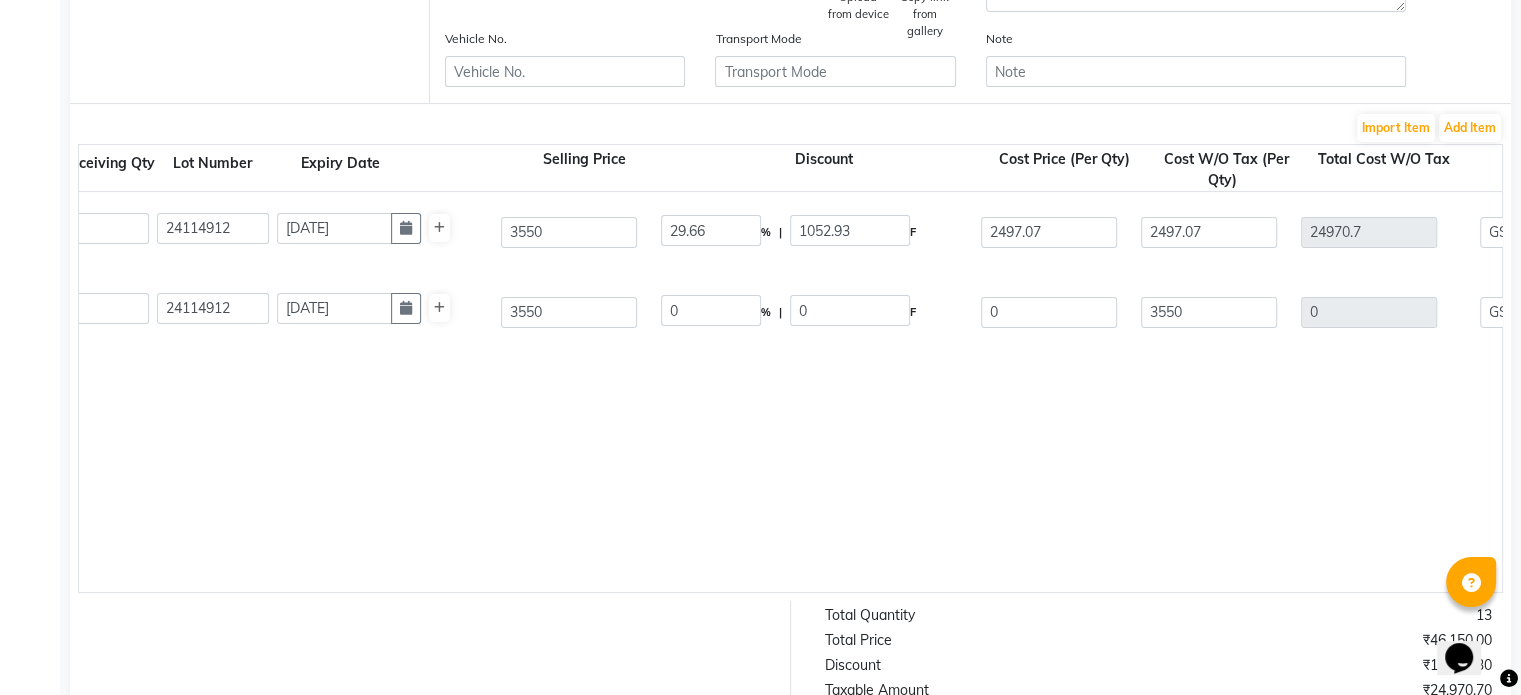 type on "100" 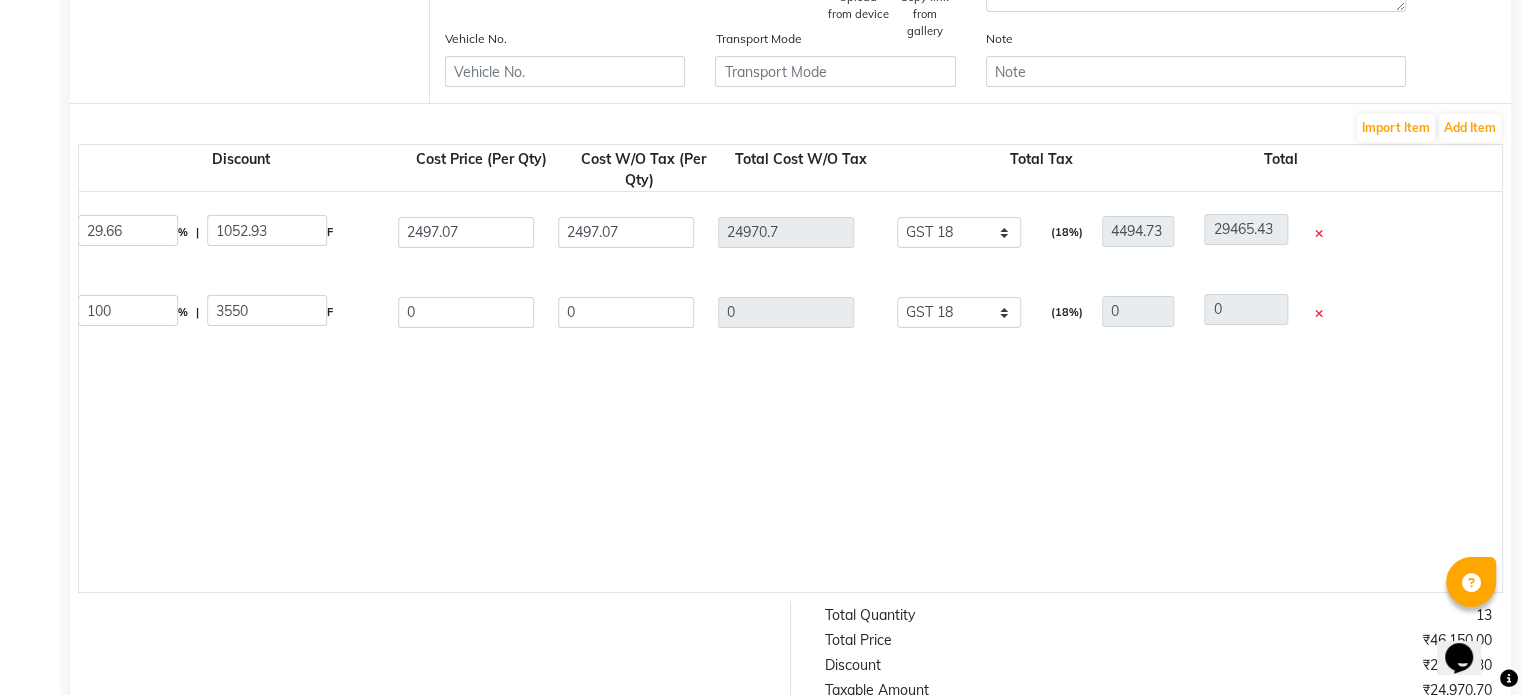 scroll, scrollTop: 0, scrollLeft: 1216, axis: horizontal 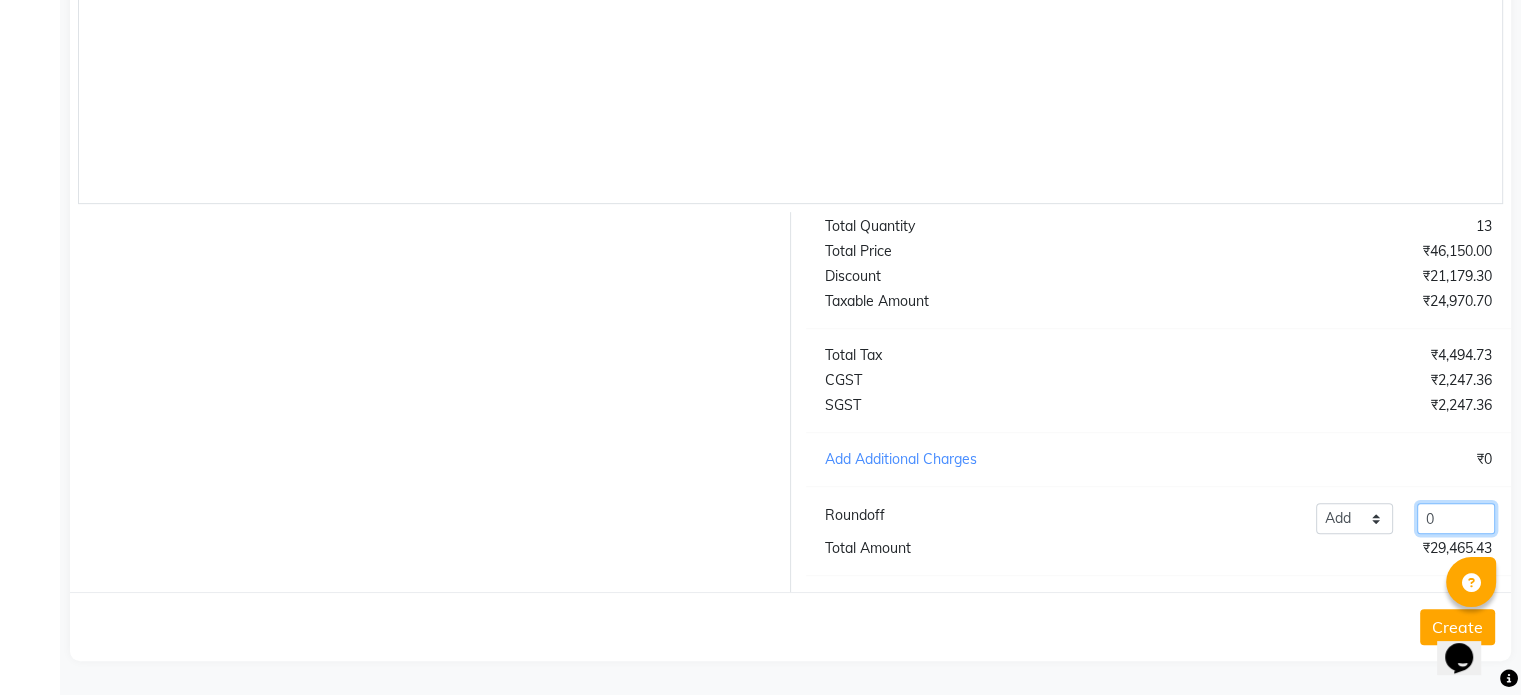 click on "0" 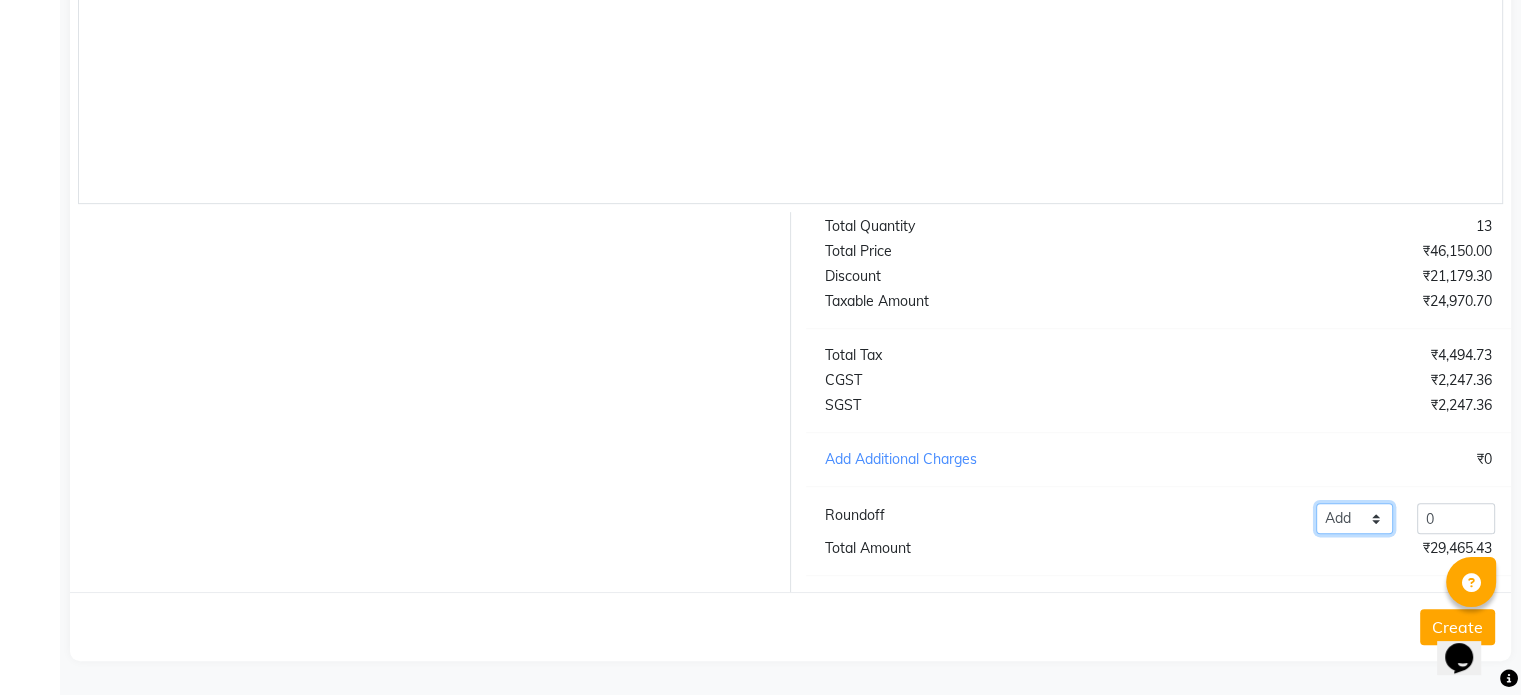 click on "Add Reduce" 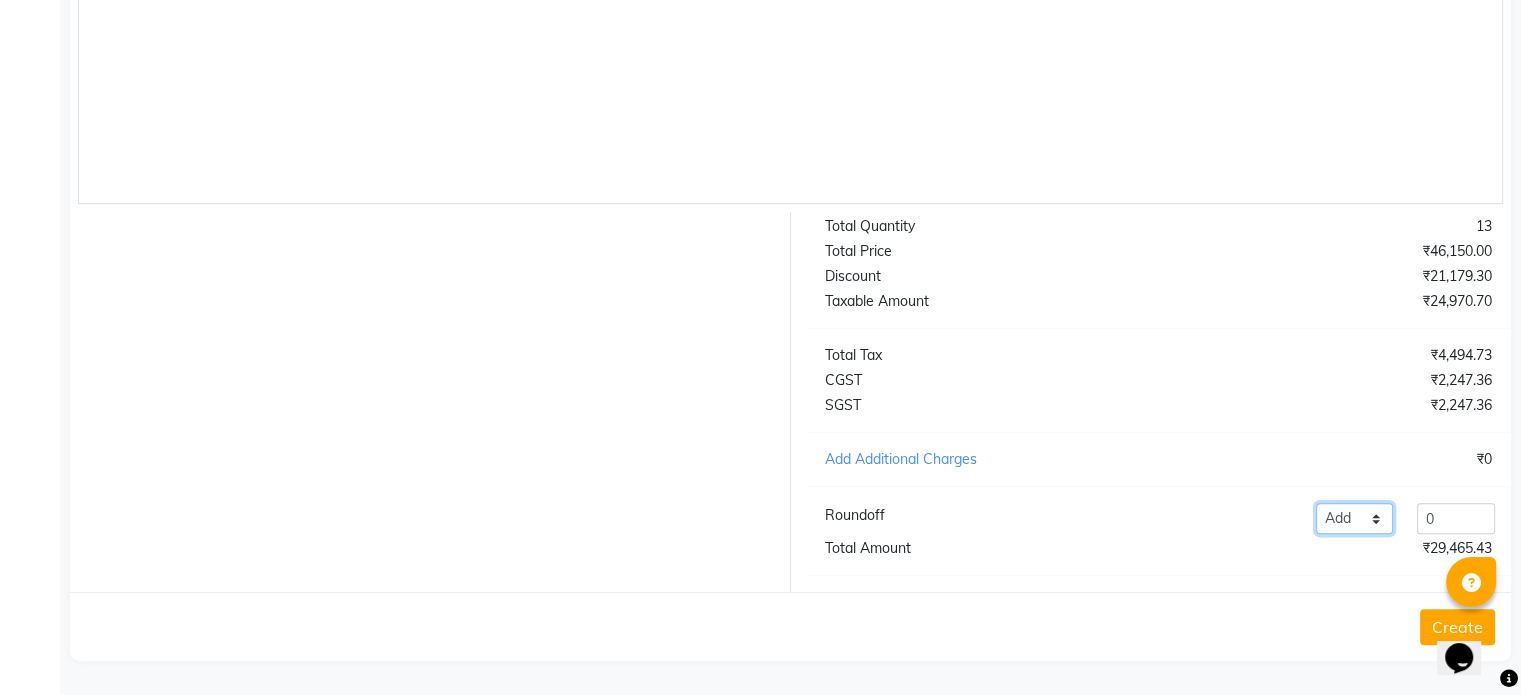 select on "reduce" 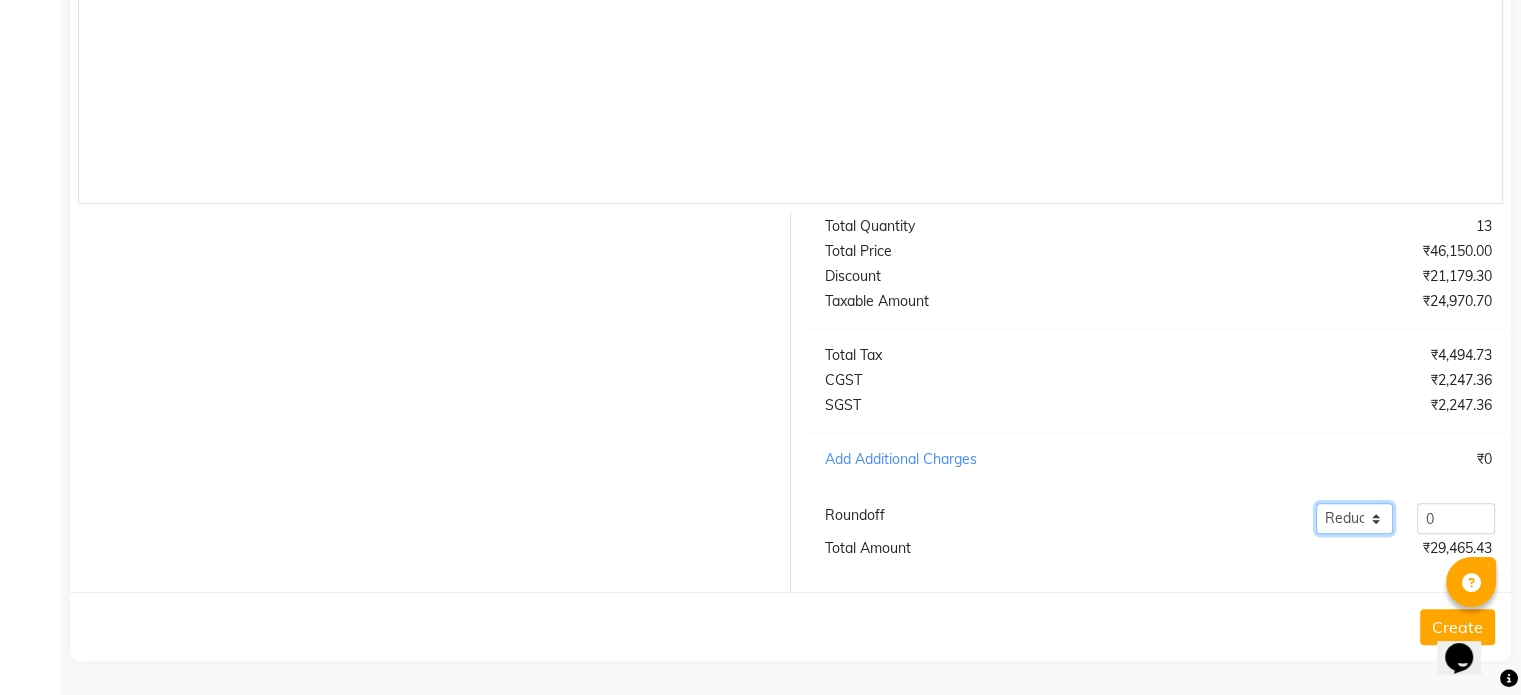 click on "Add Reduce" 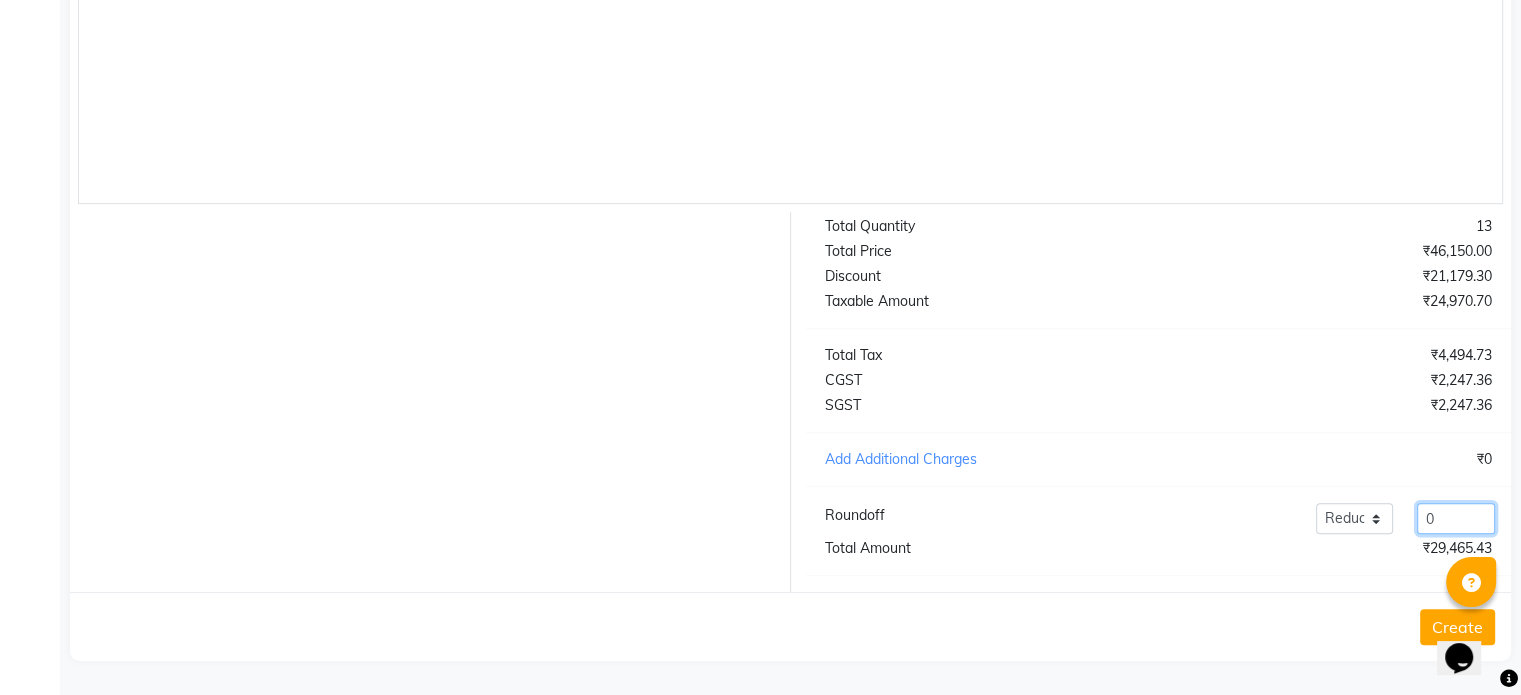 click on "0" 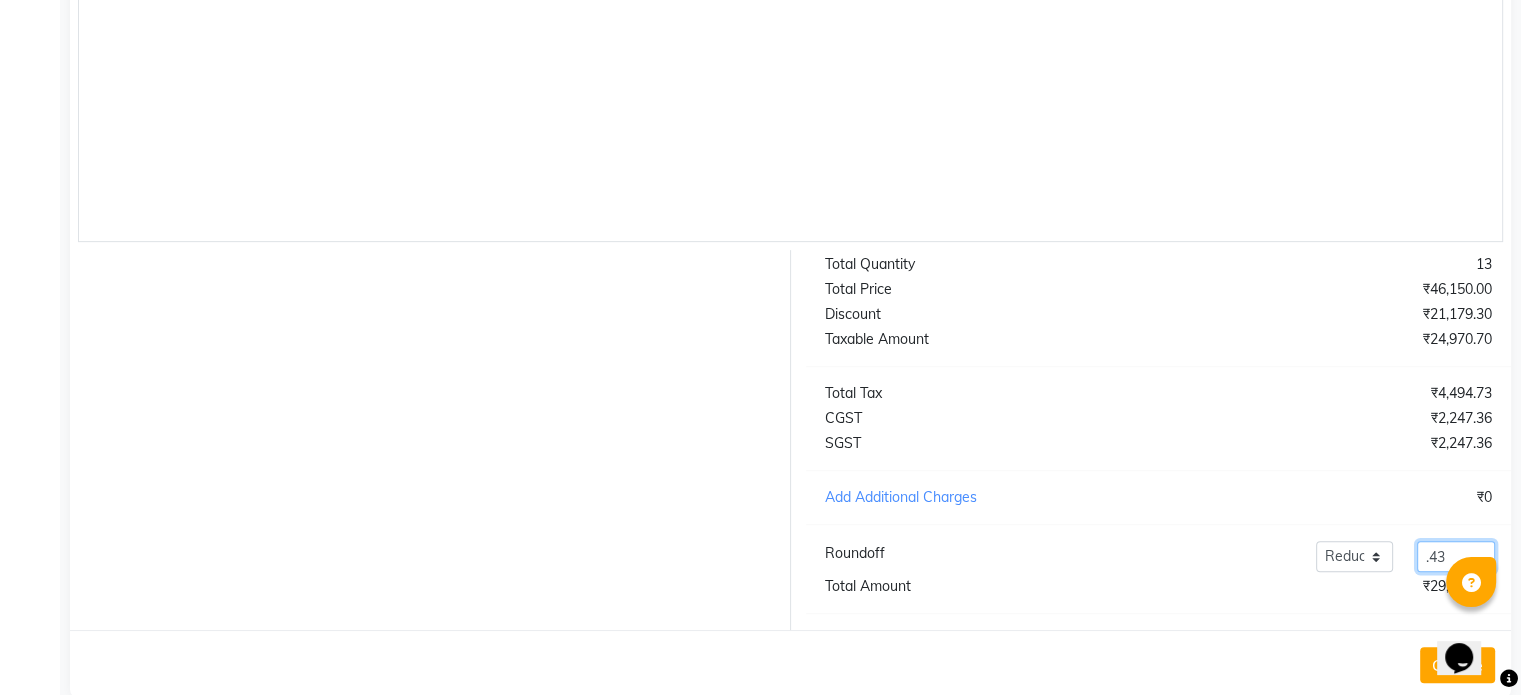 scroll, scrollTop: 857, scrollLeft: 0, axis: vertical 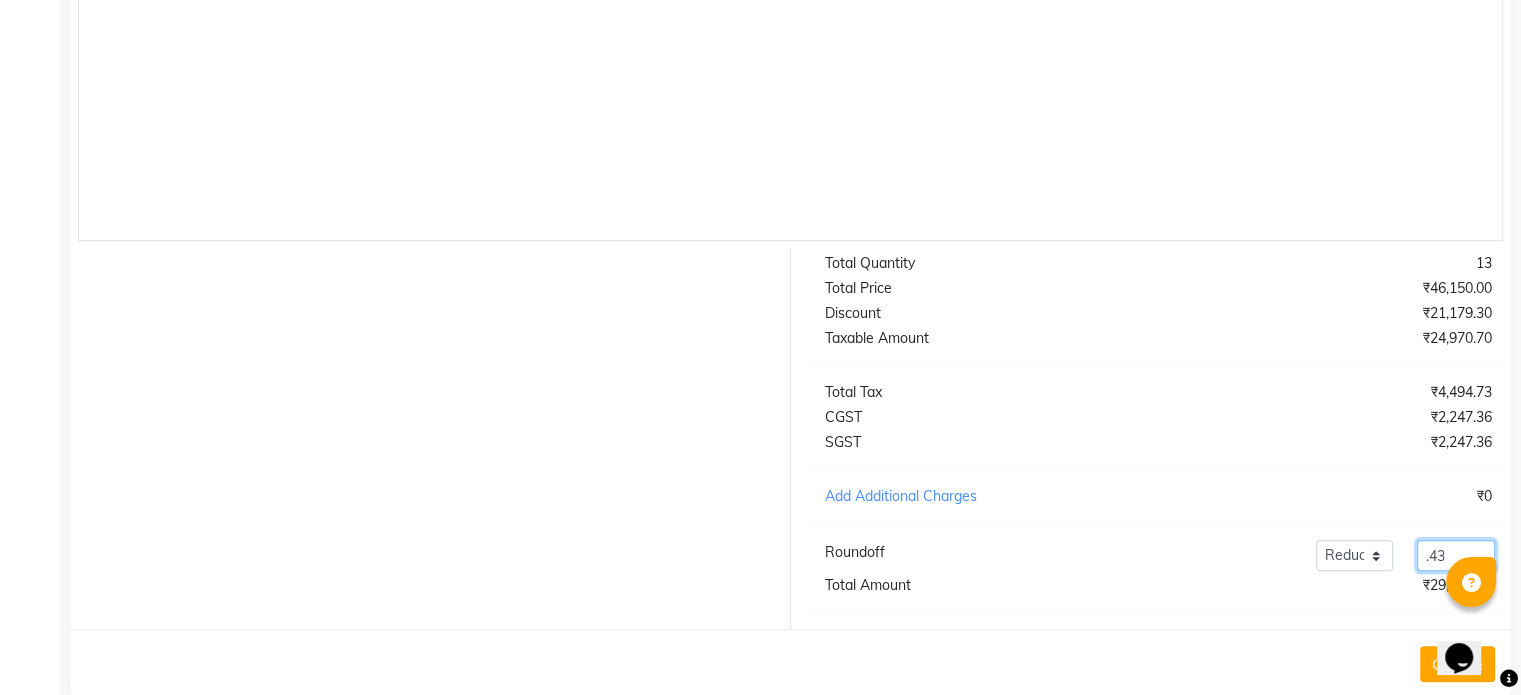 type on ".43" 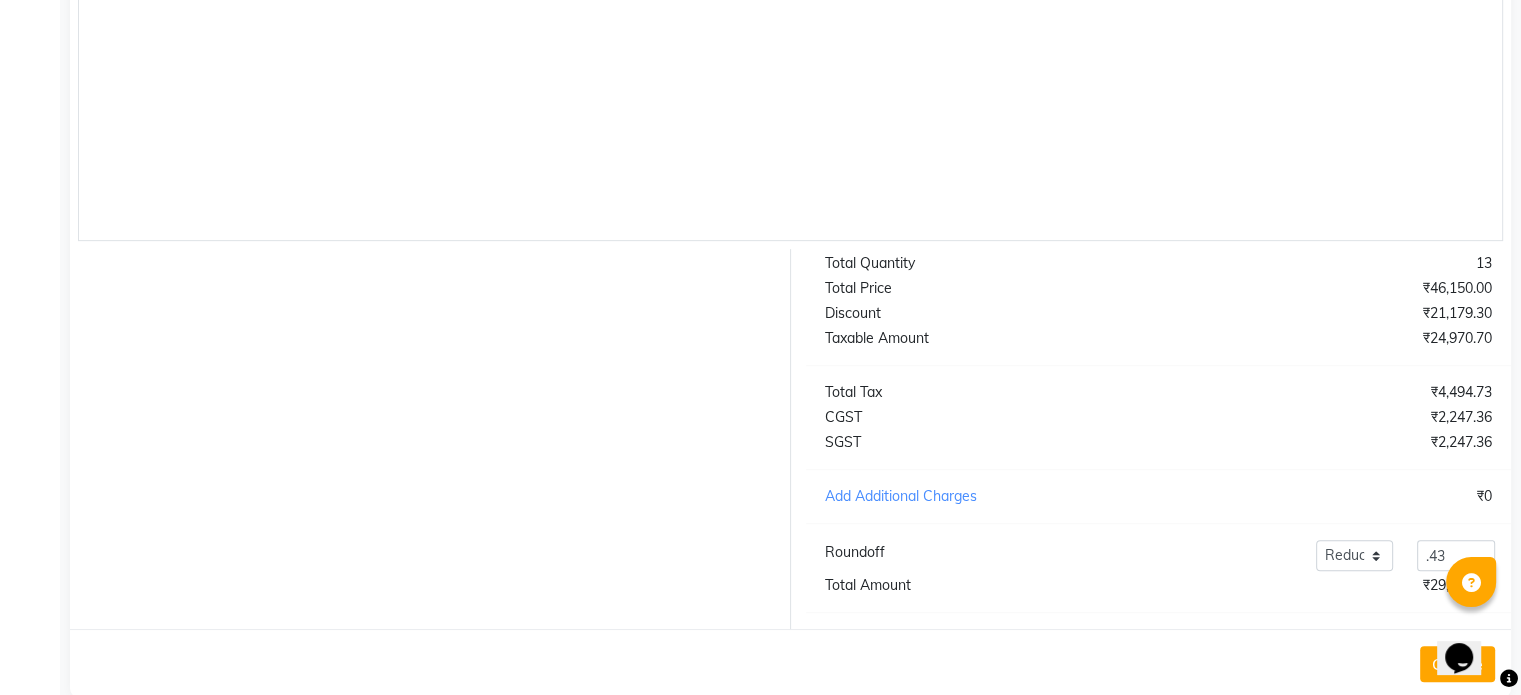 click on "Create" 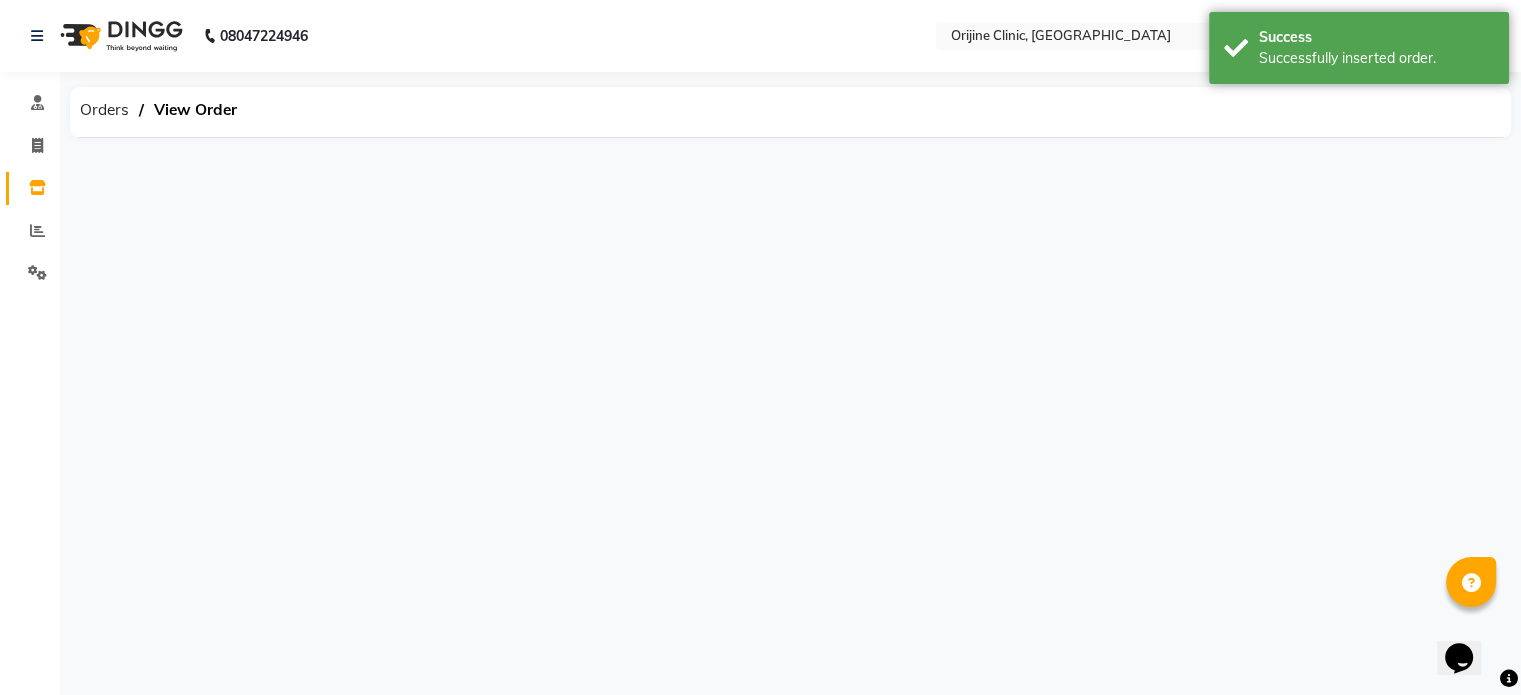 scroll, scrollTop: 0, scrollLeft: 0, axis: both 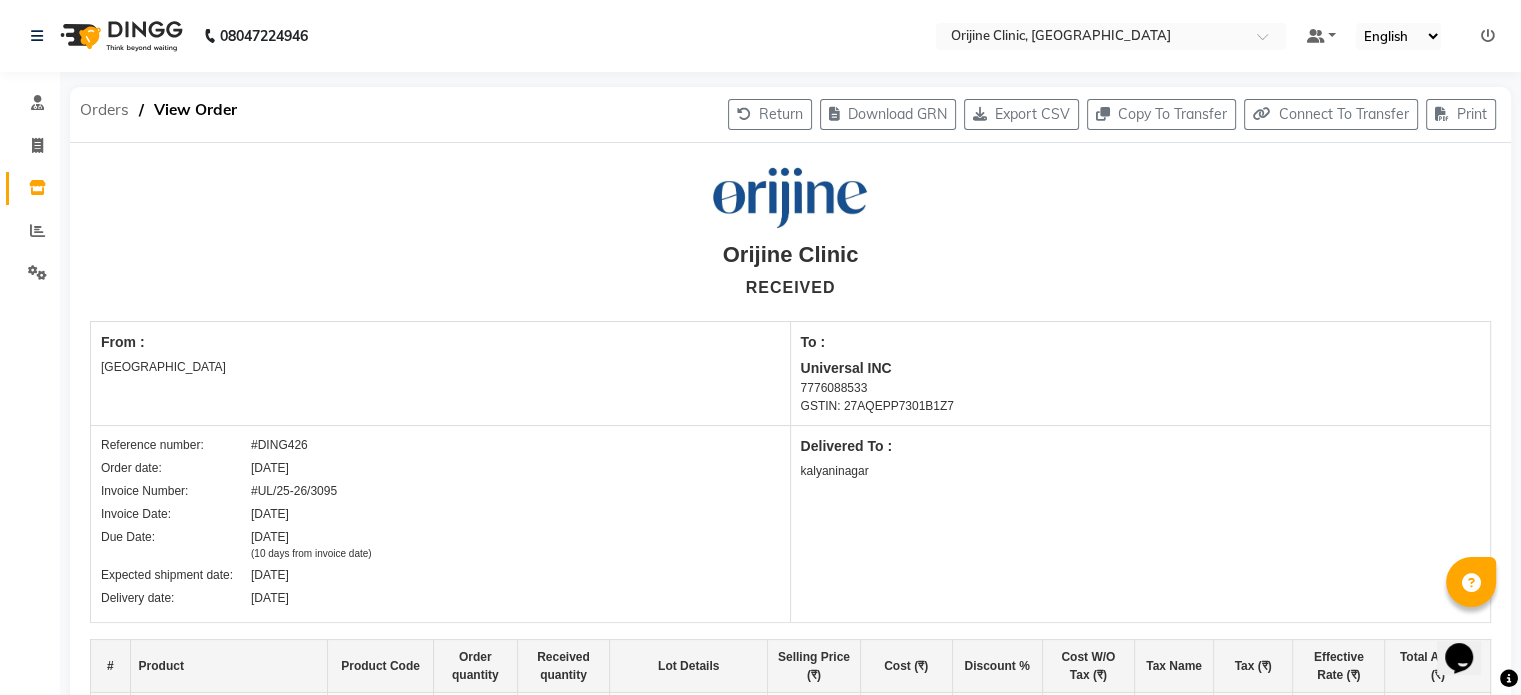 click on "Orders" 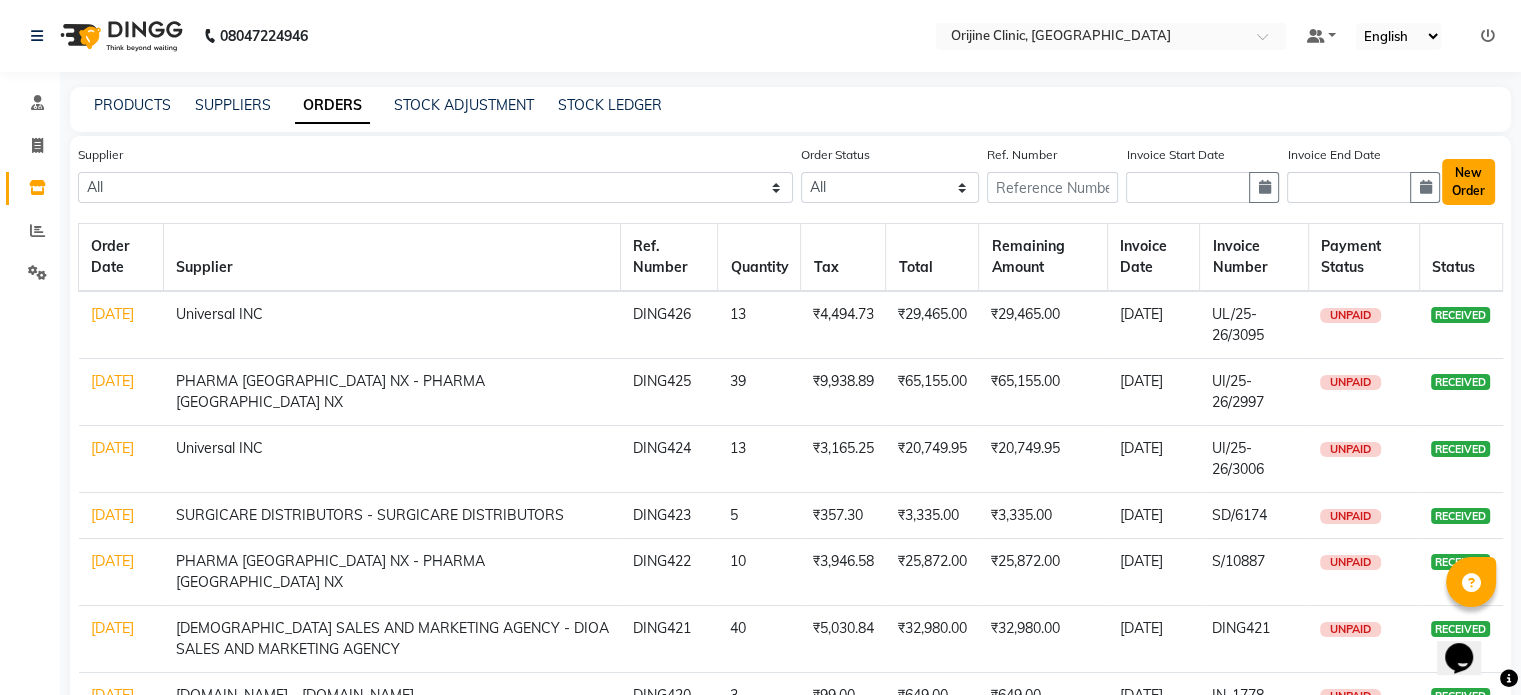 click on "New Order" 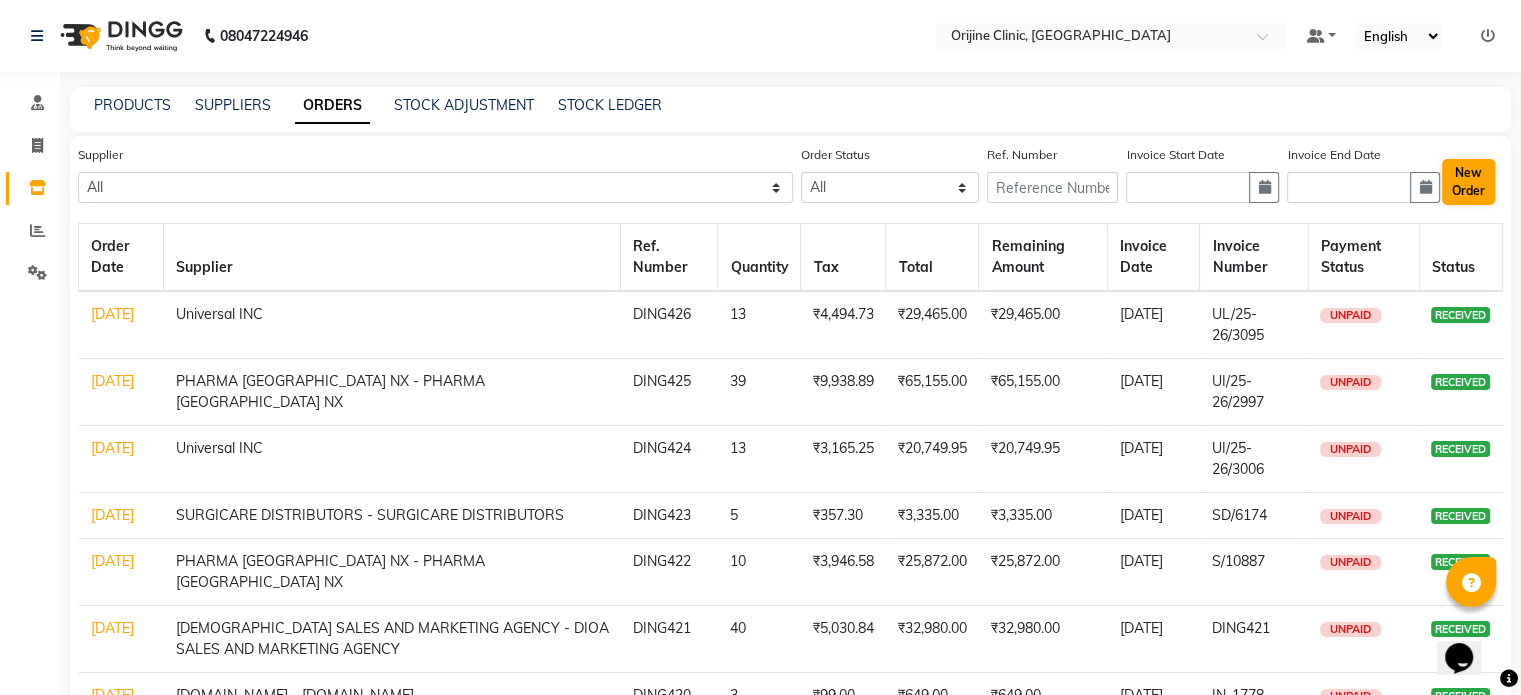 select on "true" 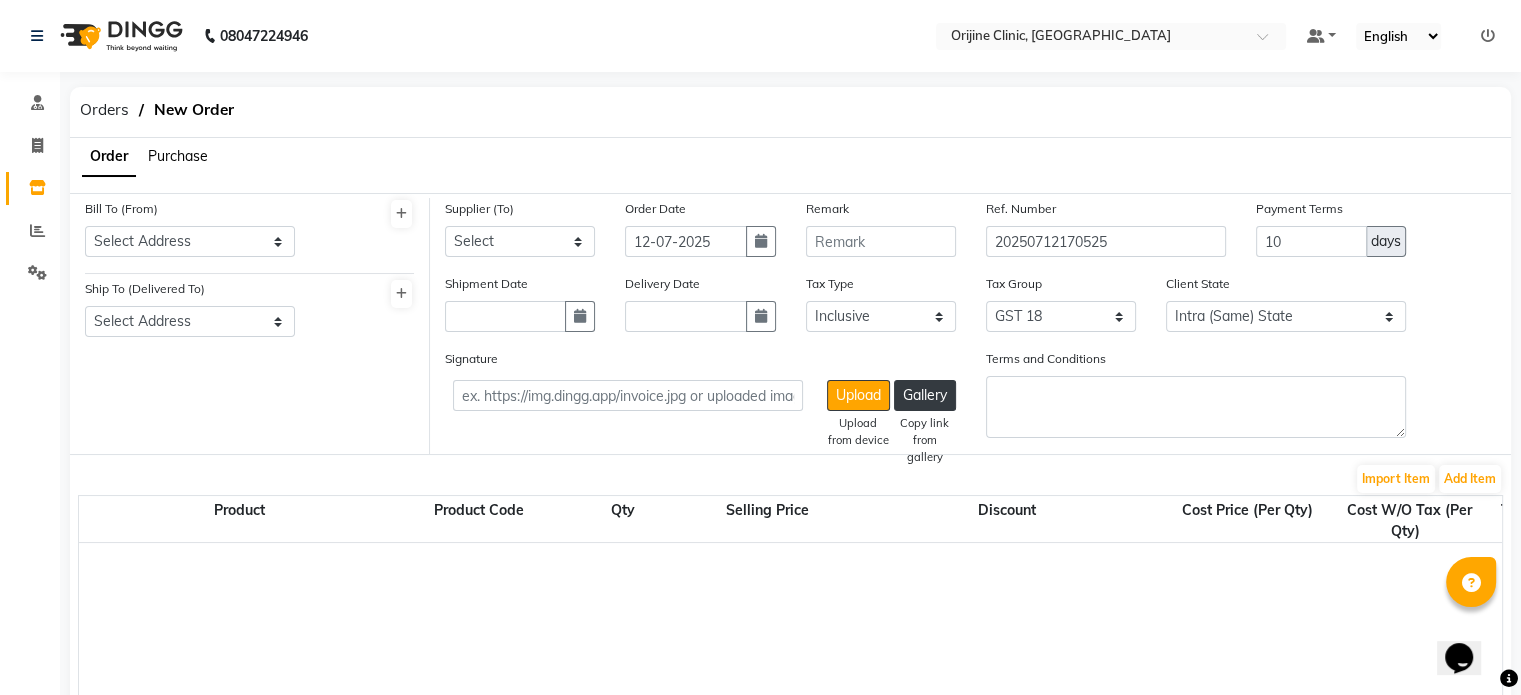 click on "Purchase" 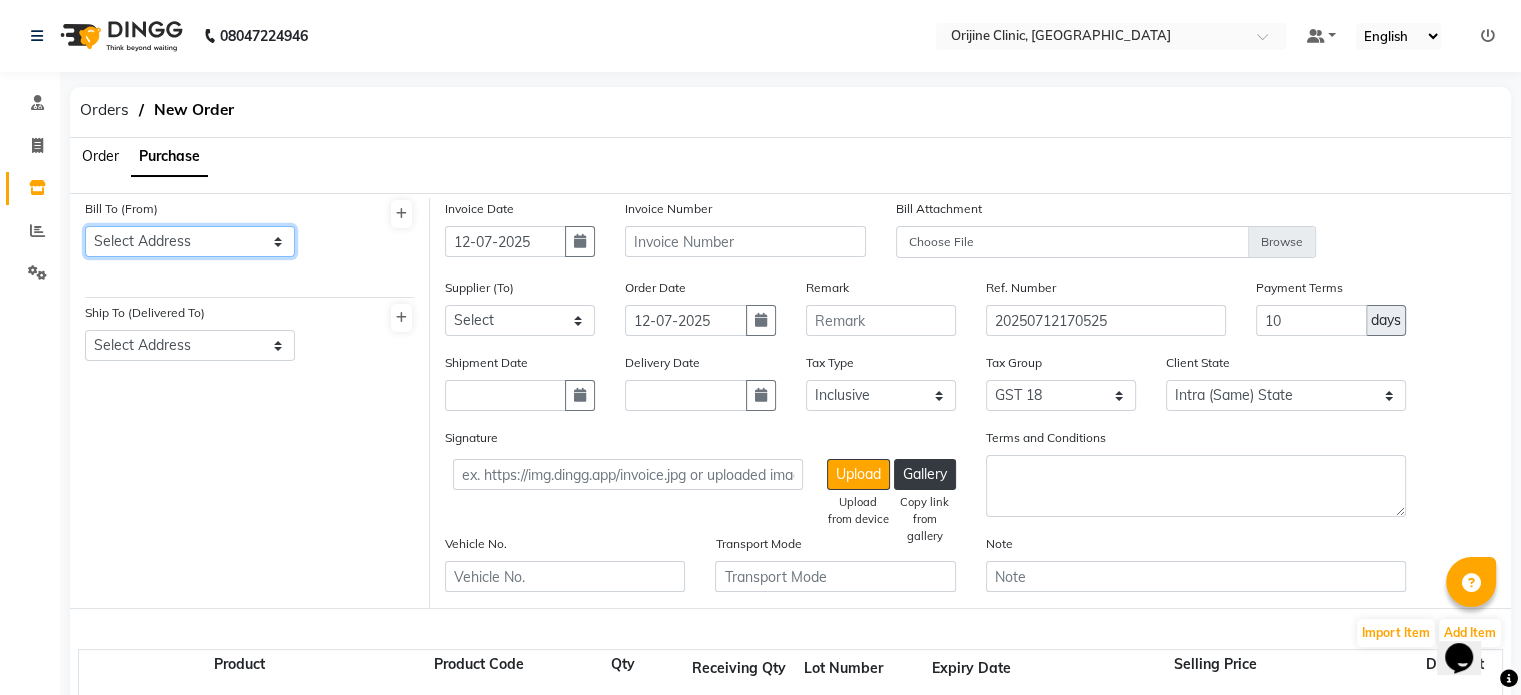 click on "Select Address  [GEOGRAPHIC_DATA]   [GEOGRAPHIC_DATA]   [GEOGRAPHIC_DATA]   [GEOGRAPHIC_DATA]   [GEOGRAPHIC_DATA]   [GEOGRAPHIC_DATA]   [GEOGRAPHIC_DATA]   [GEOGRAPHIC_DATA]   [GEOGRAPHIC_DATA]   [GEOGRAPHIC_DATA]   [GEOGRAPHIC_DATA]   [GEOGRAPHIC_DATA]   [GEOGRAPHIC_DATA]   [GEOGRAPHIC_DATA]   [GEOGRAPHIC_DATA]" 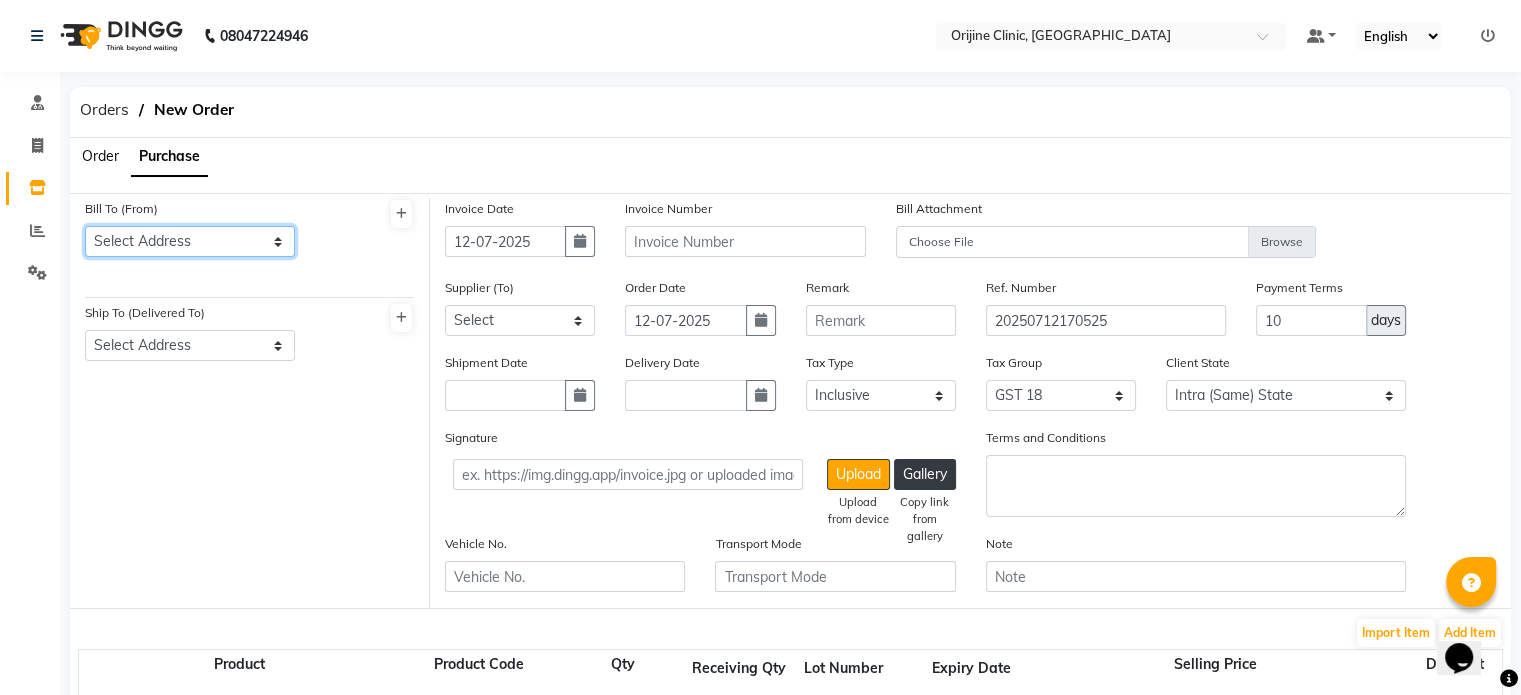 select on "893" 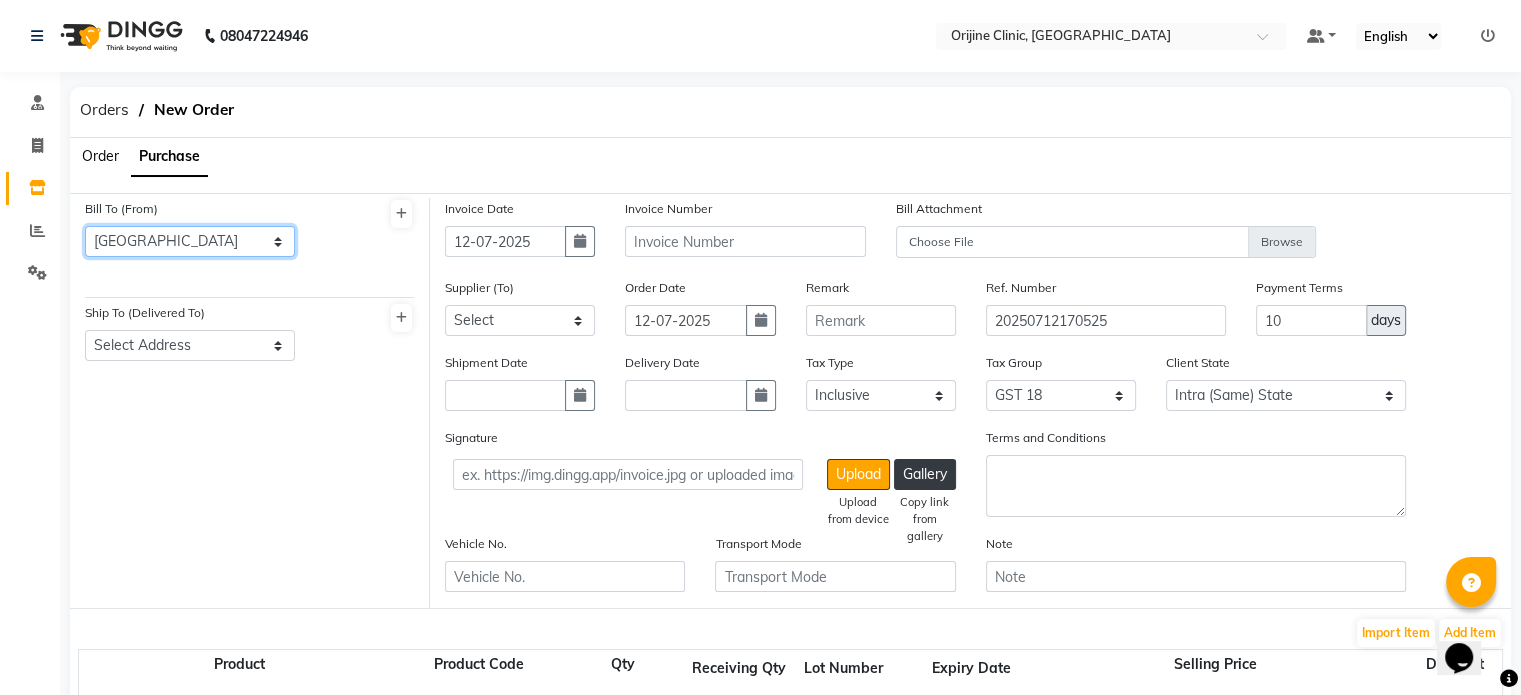 click on "Select Address  [GEOGRAPHIC_DATA]   [GEOGRAPHIC_DATA]   [GEOGRAPHIC_DATA]   [GEOGRAPHIC_DATA]   [GEOGRAPHIC_DATA]   [GEOGRAPHIC_DATA]   [GEOGRAPHIC_DATA]   [GEOGRAPHIC_DATA]   [GEOGRAPHIC_DATA]   [GEOGRAPHIC_DATA]   [GEOGRAPHIC_DATA]   [GEOGRAPHIC_DATA]   [GEOGRAPHIC_DATA]   [GEOGRAPHIC_DATA]   [GEOGRAPHIC_DATA]" 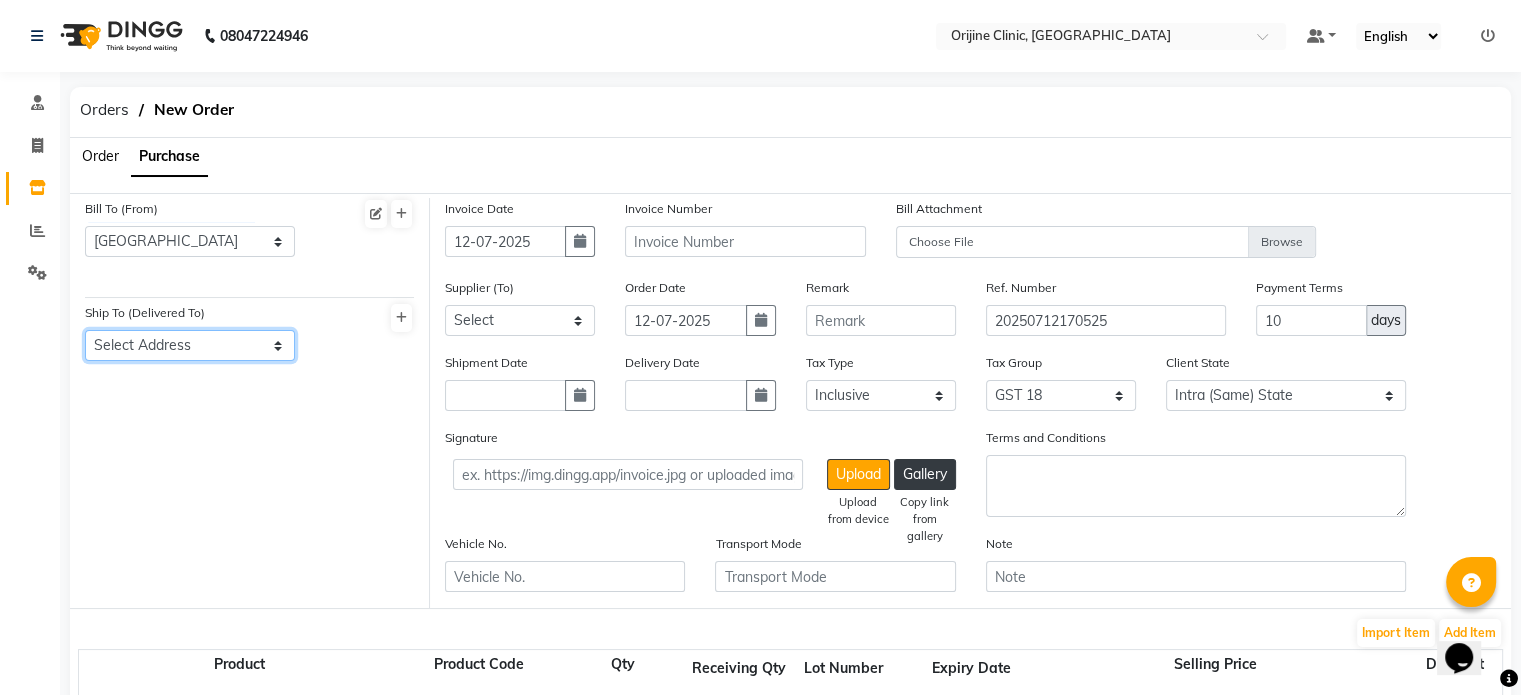 click on "Select Address  [GEOGRAPHIC_DATA]" 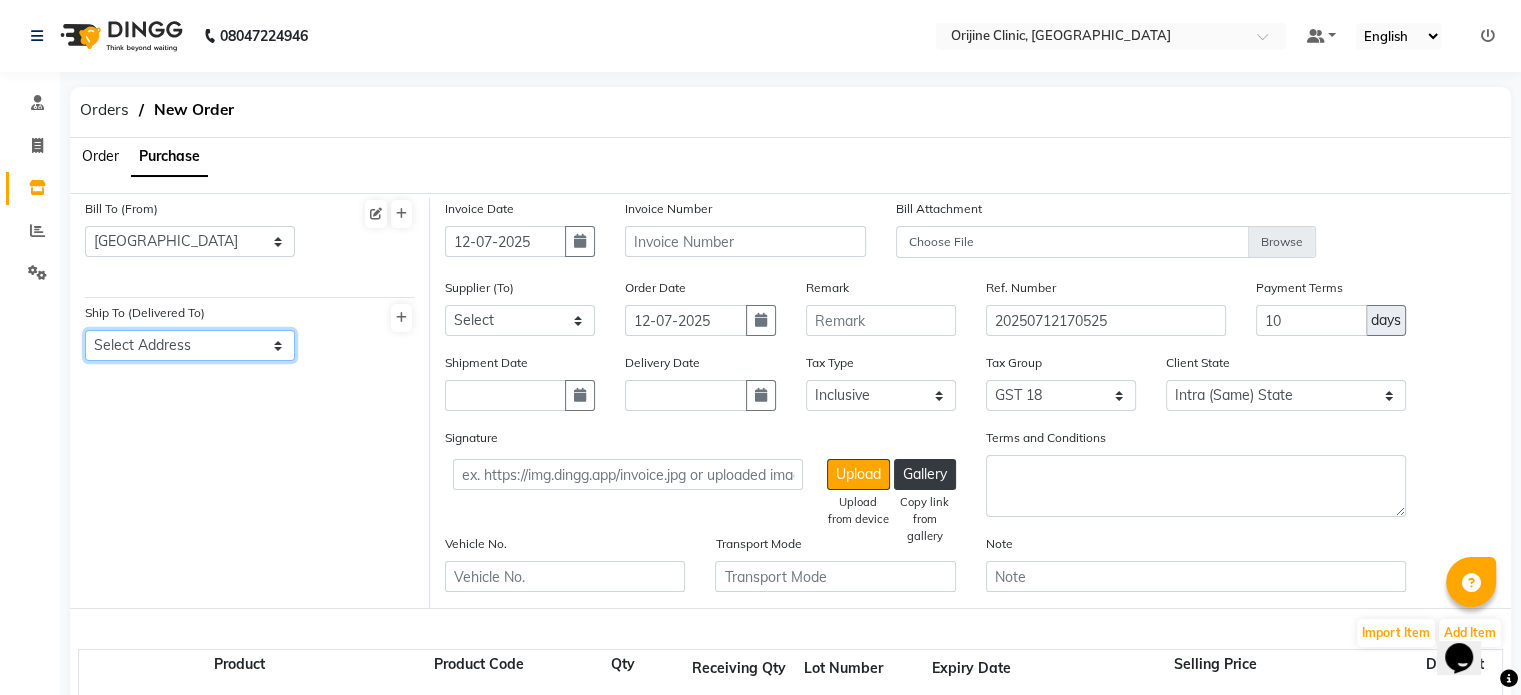 select on "884" 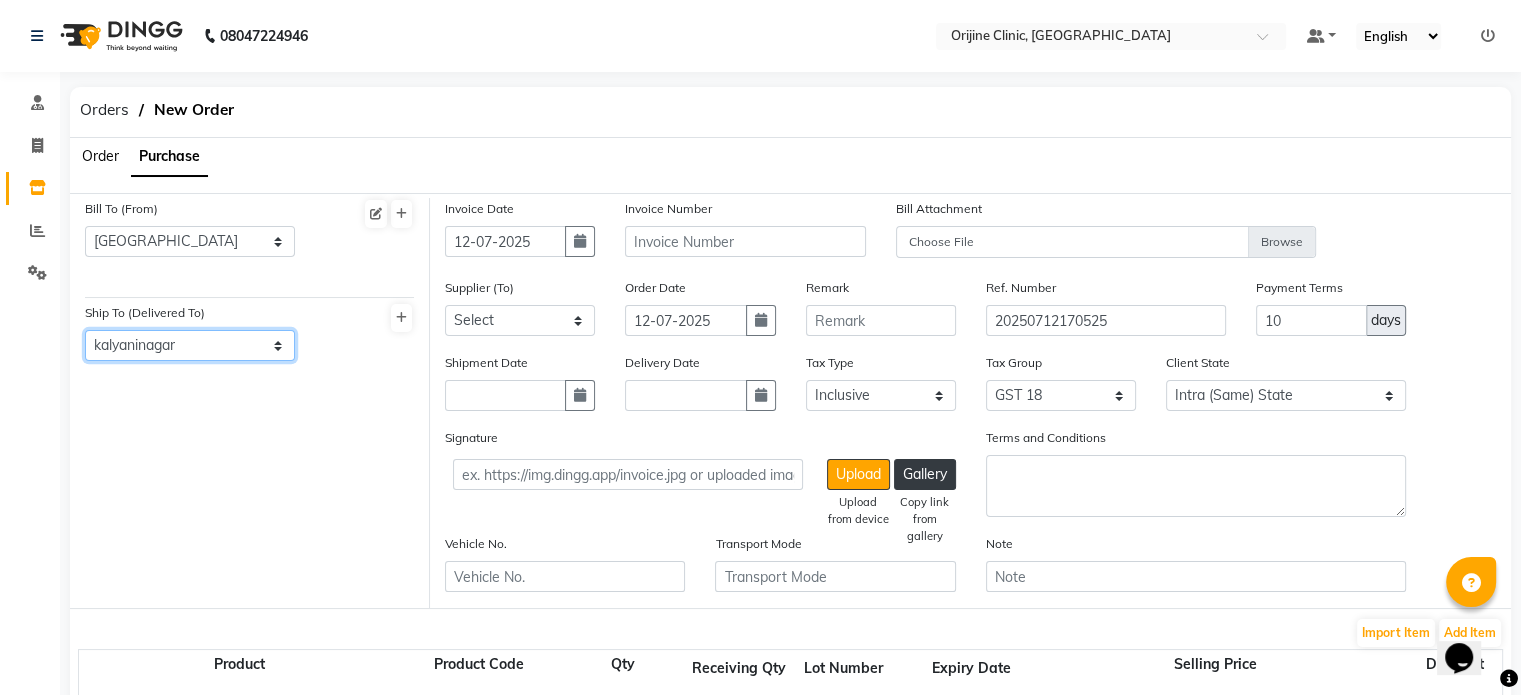 click on "Select Address  [GEOGRAPHIC_DATA]" 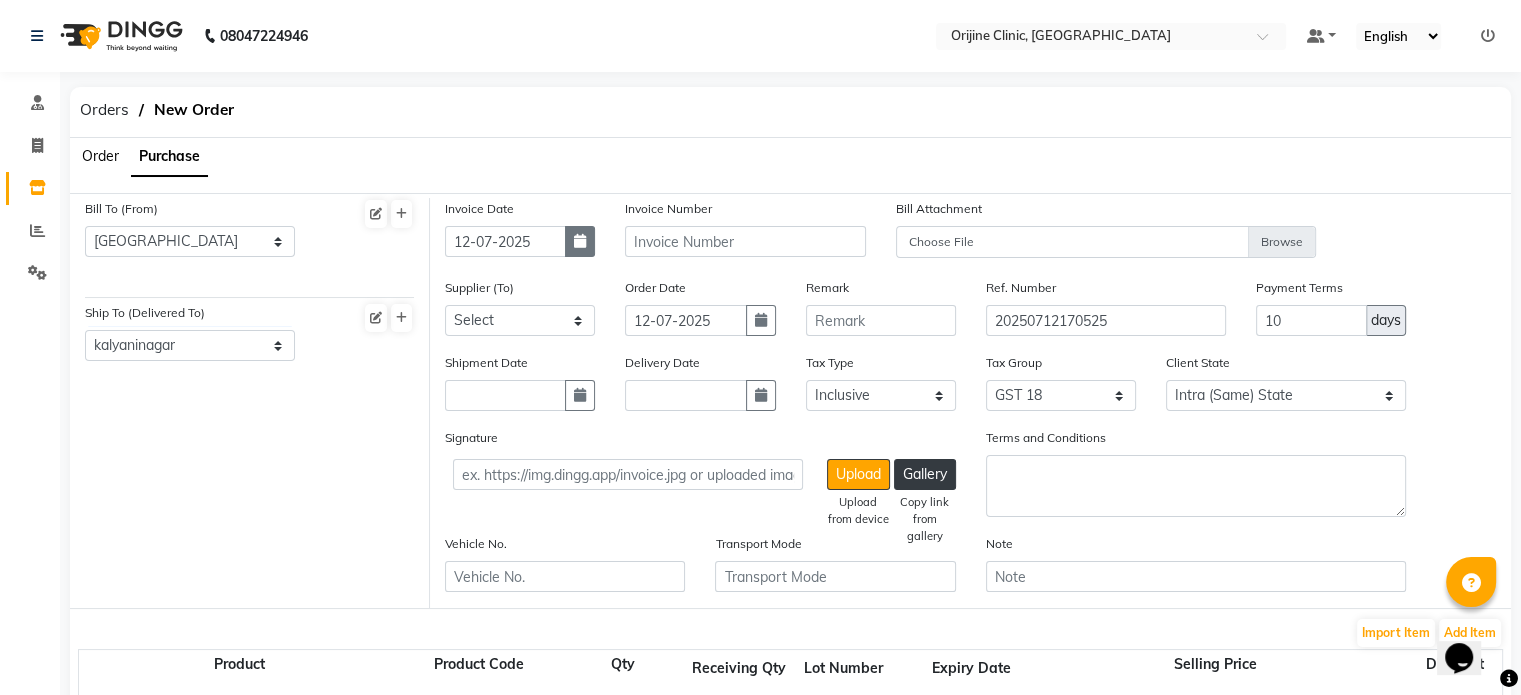 click 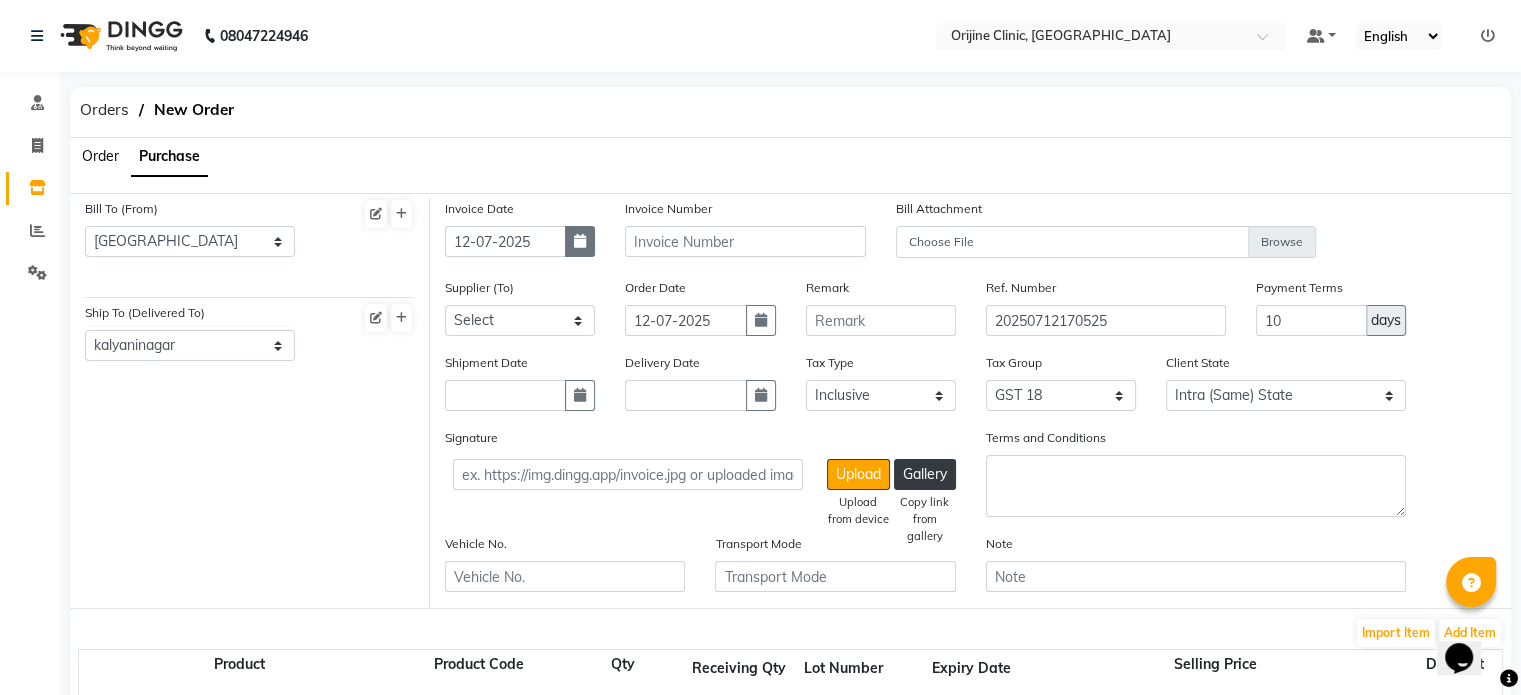 select on "7" 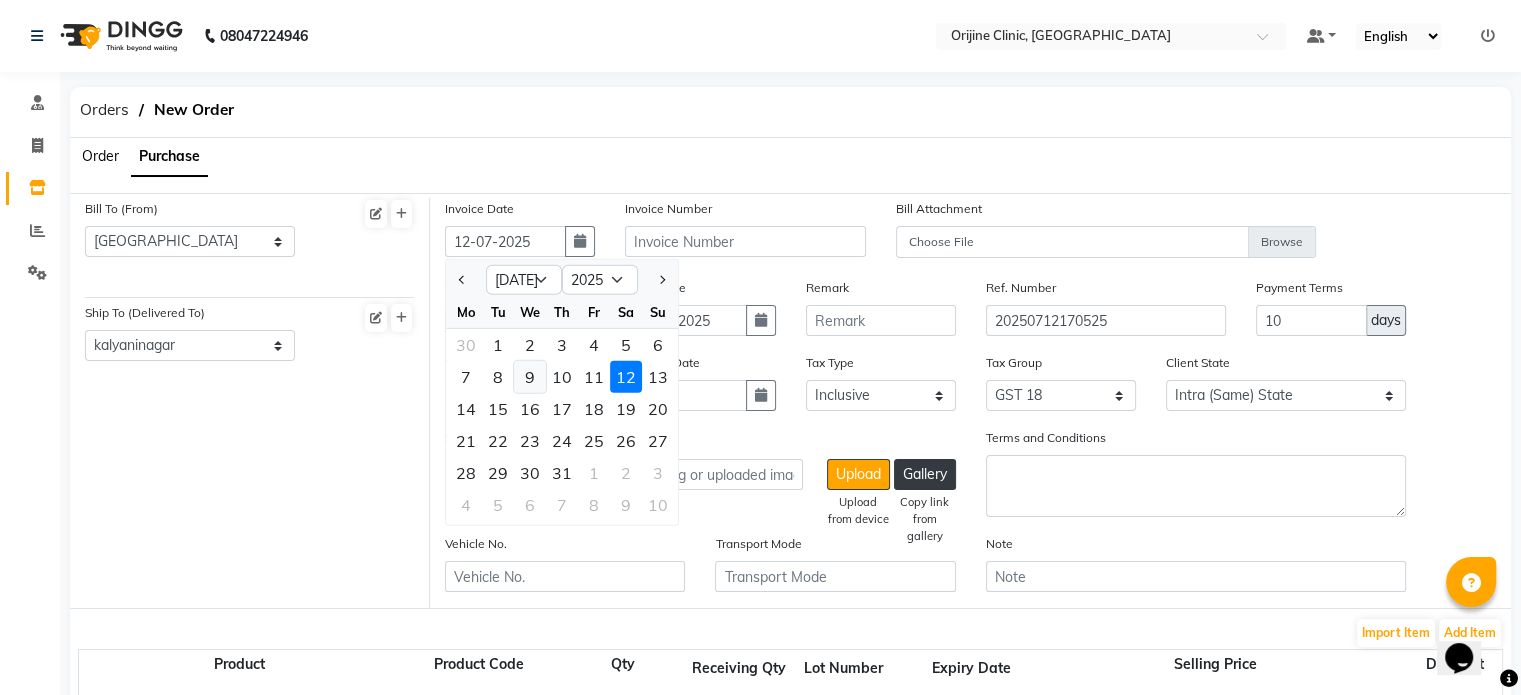 click on "9" 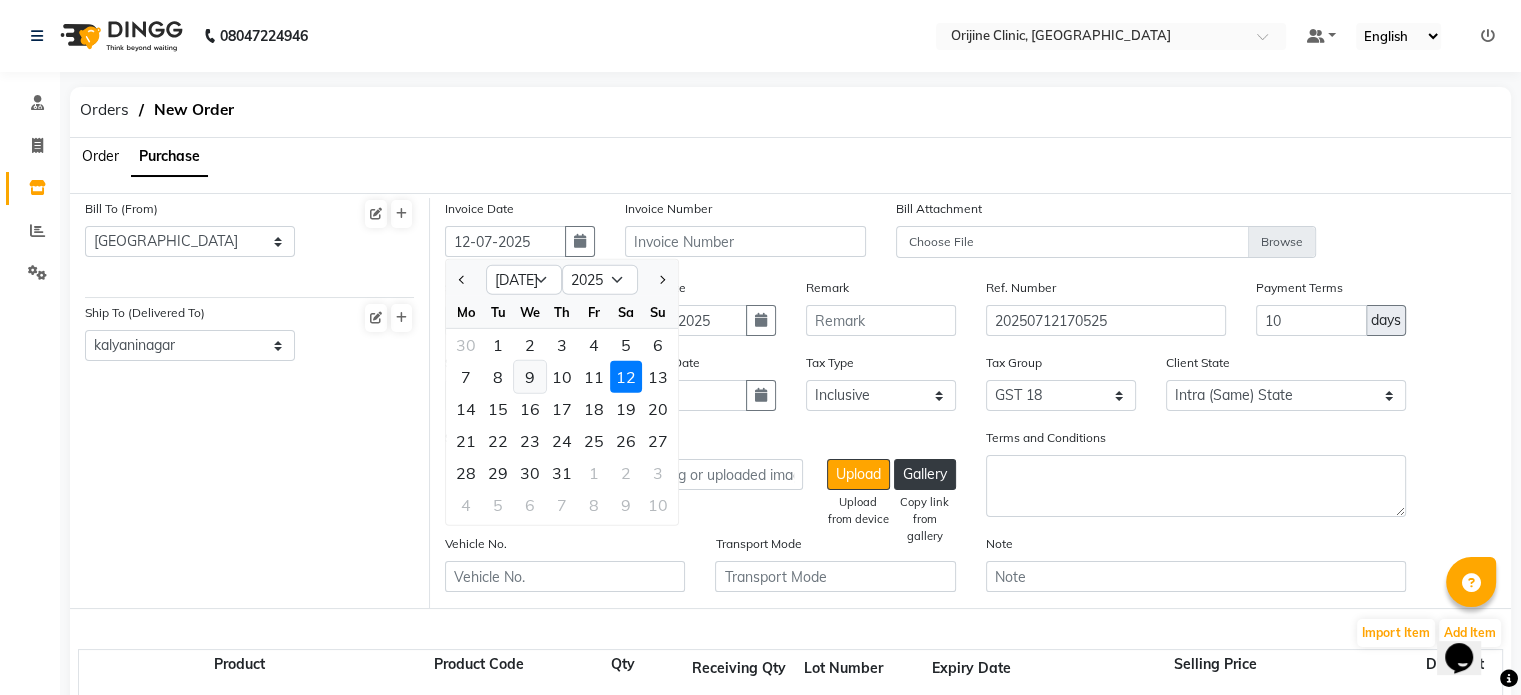 type on "[DATE]" 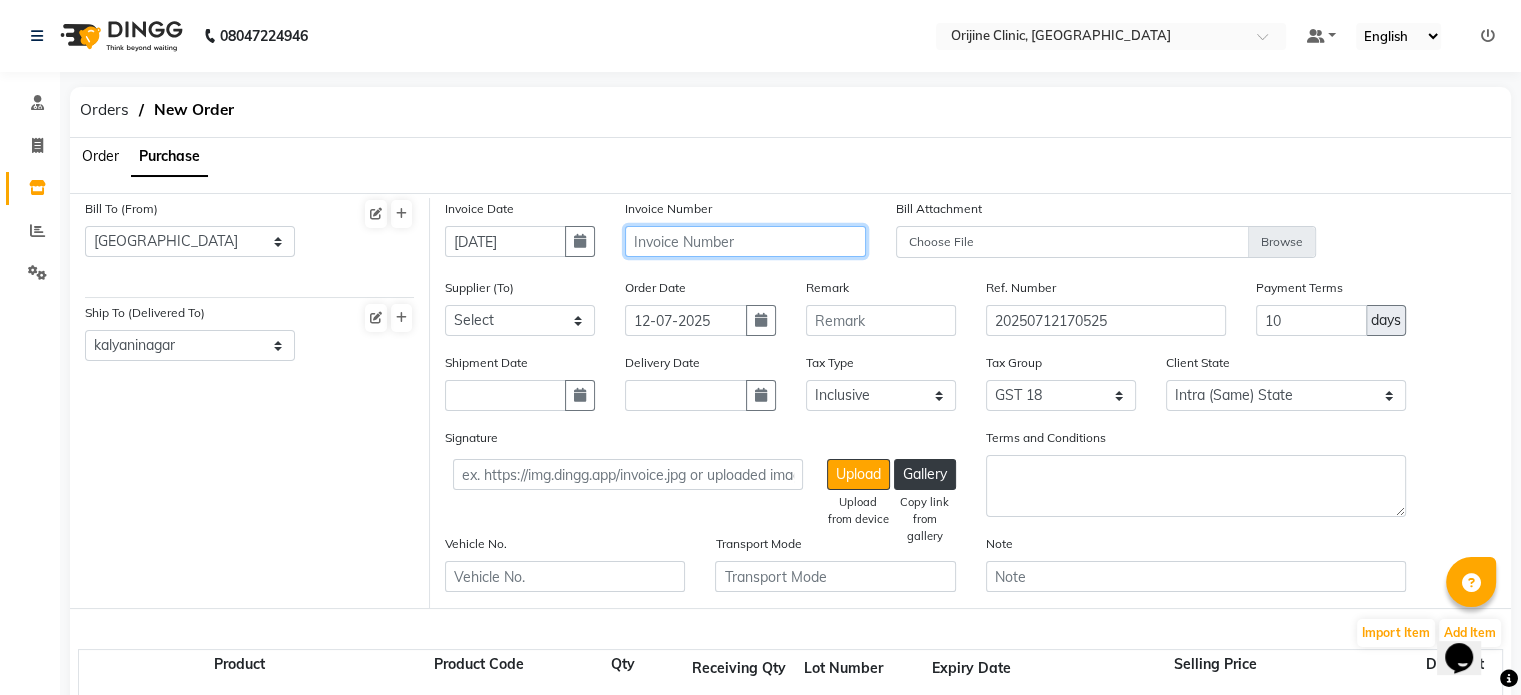 click 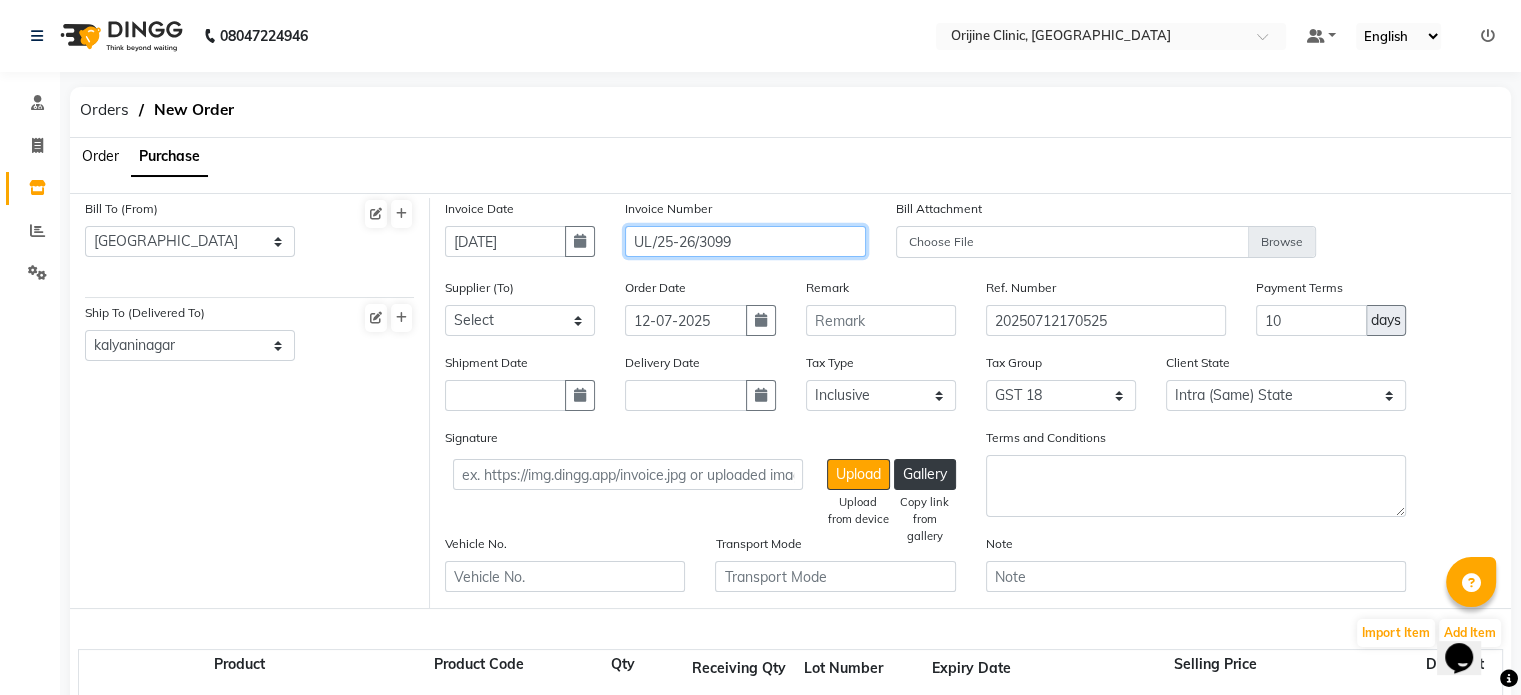 type on "UL/25-26/3099" 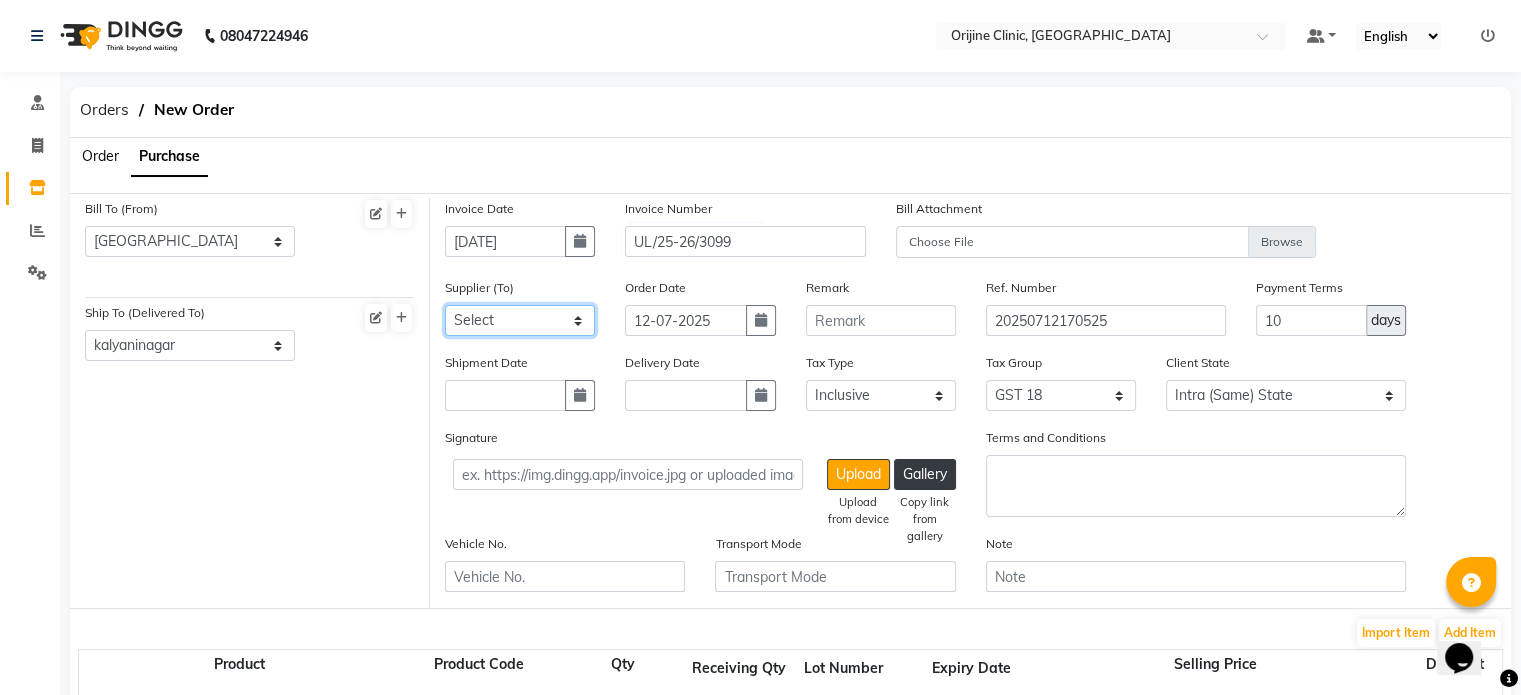 click on "Select Universal INC leader medical system - Leader Medical System PHARMA [GEOGRAPHIC_DATA] NX - PHARMA [GEOGRAPHIC_DATA] NX ETERNO DISTRIBUTORS - ETERNO DISTIBUTORS PVT LTD DIOS SALES AND MARKETING AGENCY - DIOA SALES AND MARKETING AGENCY G3 Medical System Private Limited - G3 Medical System Private Limited parmar surgicals - Parmar Surgicals Spectra Medicals - SPECTRA MEDICALS INDIA RAJAN SALES CORPORATION - RAJAN SALES CORPORATION SURGICARE DISTRIBUTORS - SURGICARE DISTRIBUTORS SHAUNON ENTERPRISES - SHAUNON ENTERPRISES REMI SALES & ENGINEERING LIMITED - REMI SALES & ENGINEERING LIMITED KGB LOGISTICS - KGB LOGISTICS ORIJINE CLINIC - ORIJINE CLINIC Goa Medical Distributors - Goa Medical Distributors Bioquest Pharmaceuticals - Bioquest Pharmaceuticals PVT  RIESSA ENTERPRISE INC - RIESSA ENTERPRISE INC NORDEN - DERMA PHARMA VIE PHARMA LLP - VIE PHARMA LLP G.R.K Enterprises - G.R.K Enterprises AVIVA PHARMAZHONE PRIVATE LIMITED - AVIVA PHARMAZHONE PRIVATE LIMITED ORBIT PHARMA - ORBIT PHARMA VIE PHARMA LL[ - VIE PHARMA LLP GLOW - GLOW" 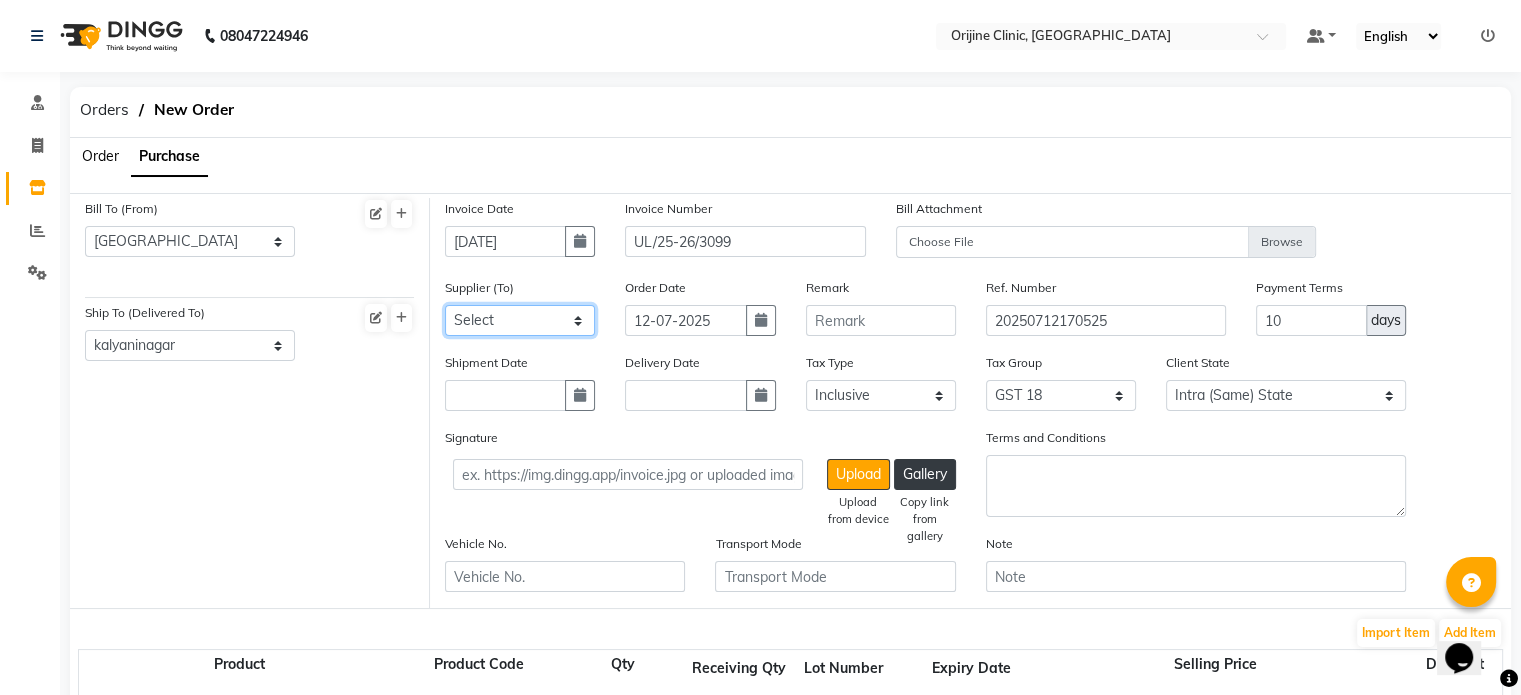 select on "428" 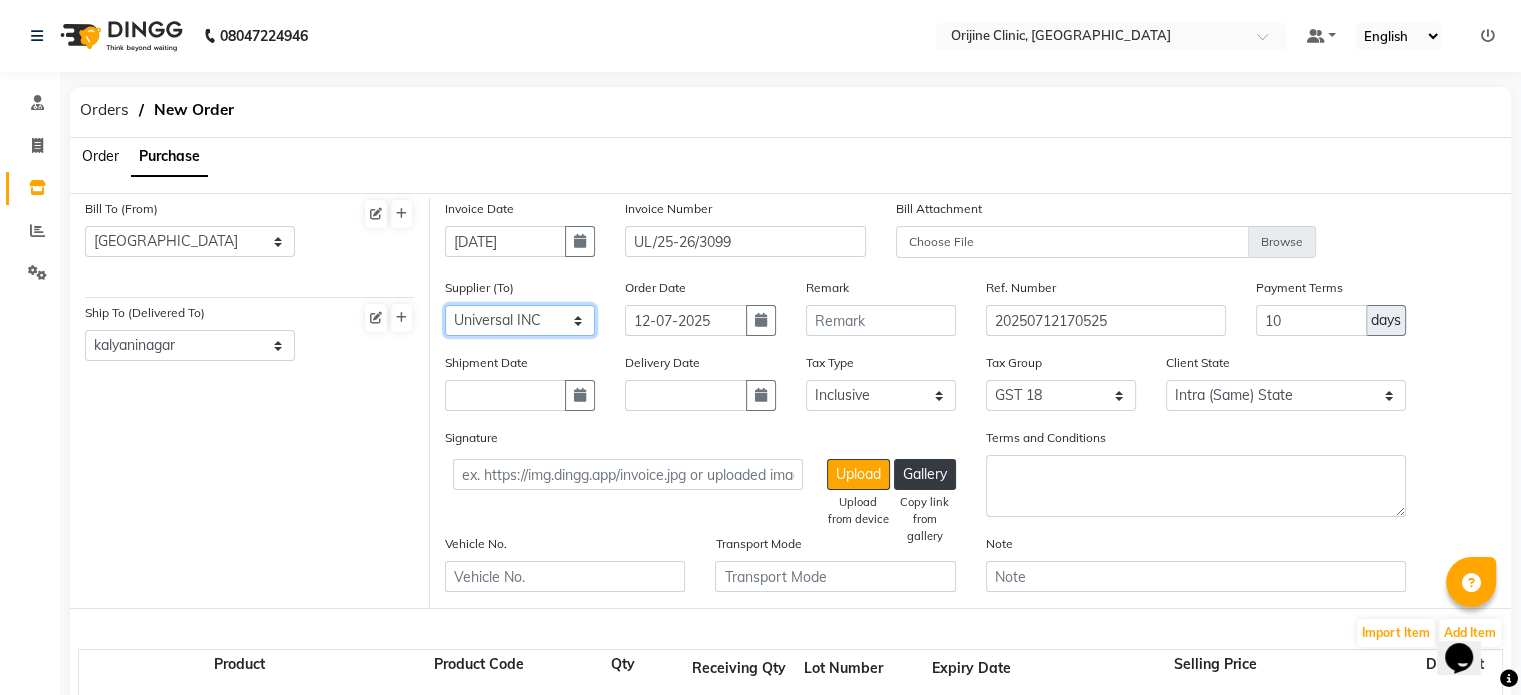 click on "Select Universal INC leader medical system - Leader Medical System PHARMA [GEOGRAPHIC_DATA] NX - PHARMA [GEOGRAPHIC_DATA] NX ETERNO DISTRIBUTORS - ETERNO DISTIBUTORS PVT LTD DIOS SALES AND MARKETING AGENCY - DIOA SALES AND MARKETING AGENCY G3 Medical System Private Limited - G3 Medical System Private Limited parmar surgicals - Parmar Surgicals Spectra Medicals - SPECTRA MEDICALS INDIA RAJAN SALES CORPORATION - RAJAN SALES CORPORATION SURGICARE DISTRIBUTORS - SURGICARE DISTRIBUTORS SHAUNON ENTERPRISES - SHAUNON ENTERPRISES REMI SALES & ENGINEERING LIMITED - REMI SALES & ENGINEERING LIMITED KGB LOGISTICS - KGB LOGISTICS ORIJINE CLINIC - ORIJINE CLINIC Goa Medical Distributors - Goa Medical Distributors Bioquest Pharmaceuticals - Bioquest Pharmaceuticals PVT  RIESSA ENTERPRISE INC - RIESSA ENTERPRISE INC NORDEN - DERMA PHARMA VIE PHARMA LLP - VIE PHARMA LLP G.R.K Enterprises - G.R.K Enterprises AVIVA PHARMAZHONE PRIVATE LIMITED - AVIVA PHARMAZHONE PRIVATE LIMITED ORBIT PHARMA - ORBIT PHARMA VIE PHARMA LL[ - VIE PHARMA LLP GLOW - GLOW" 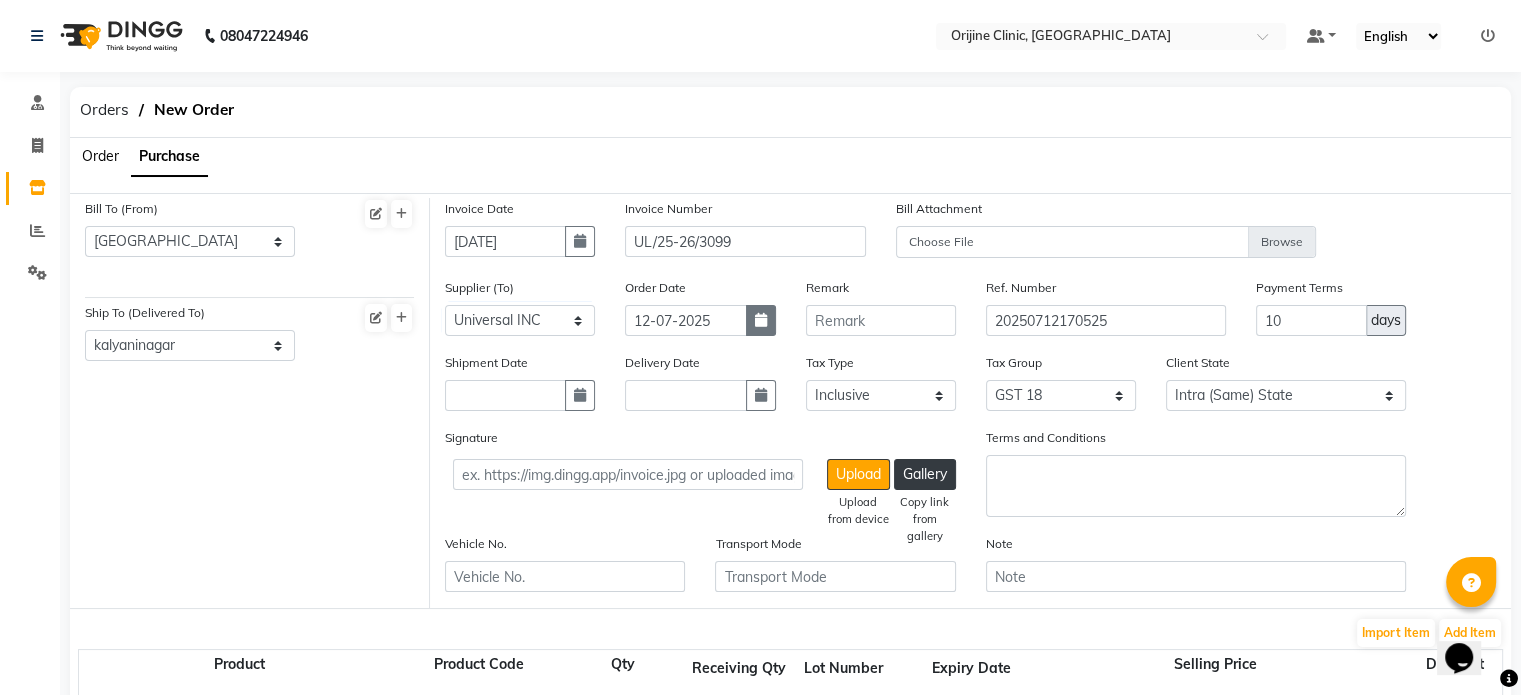 click 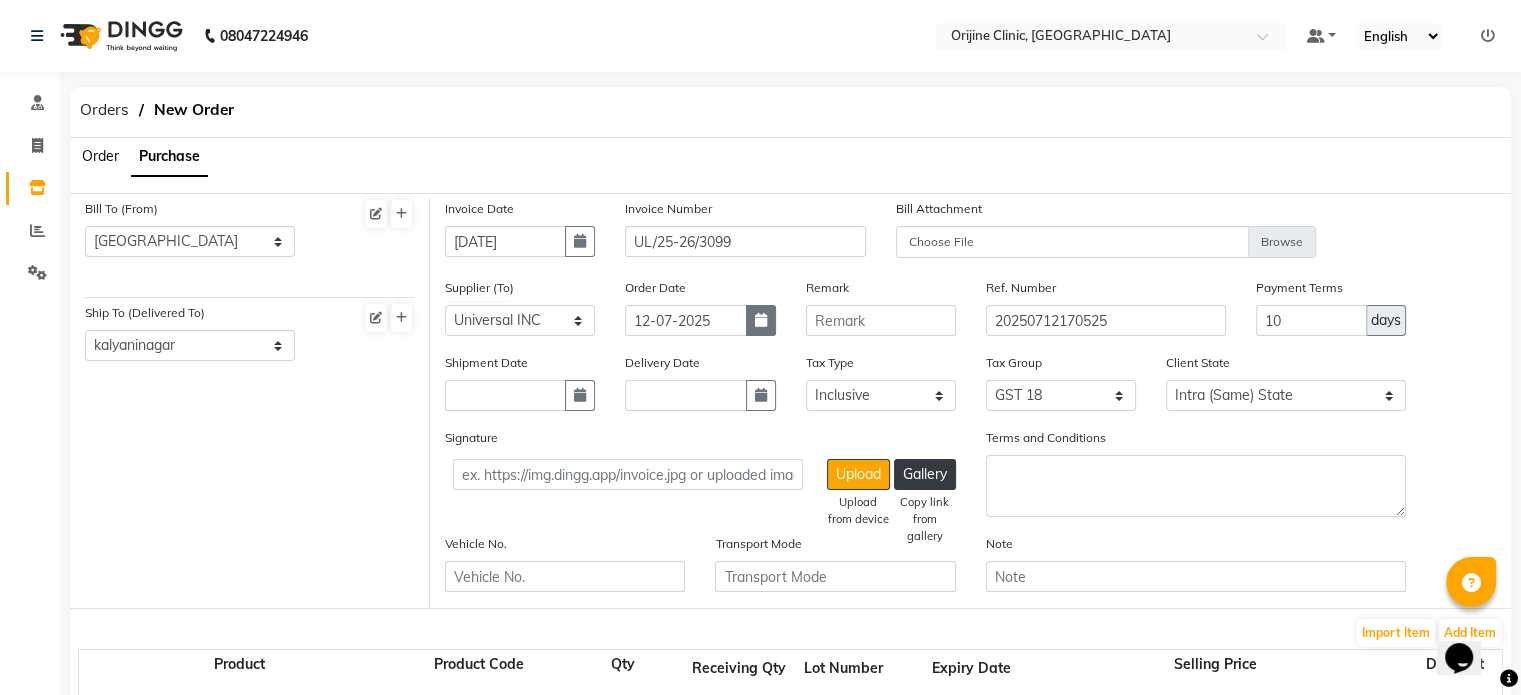 select on "7" 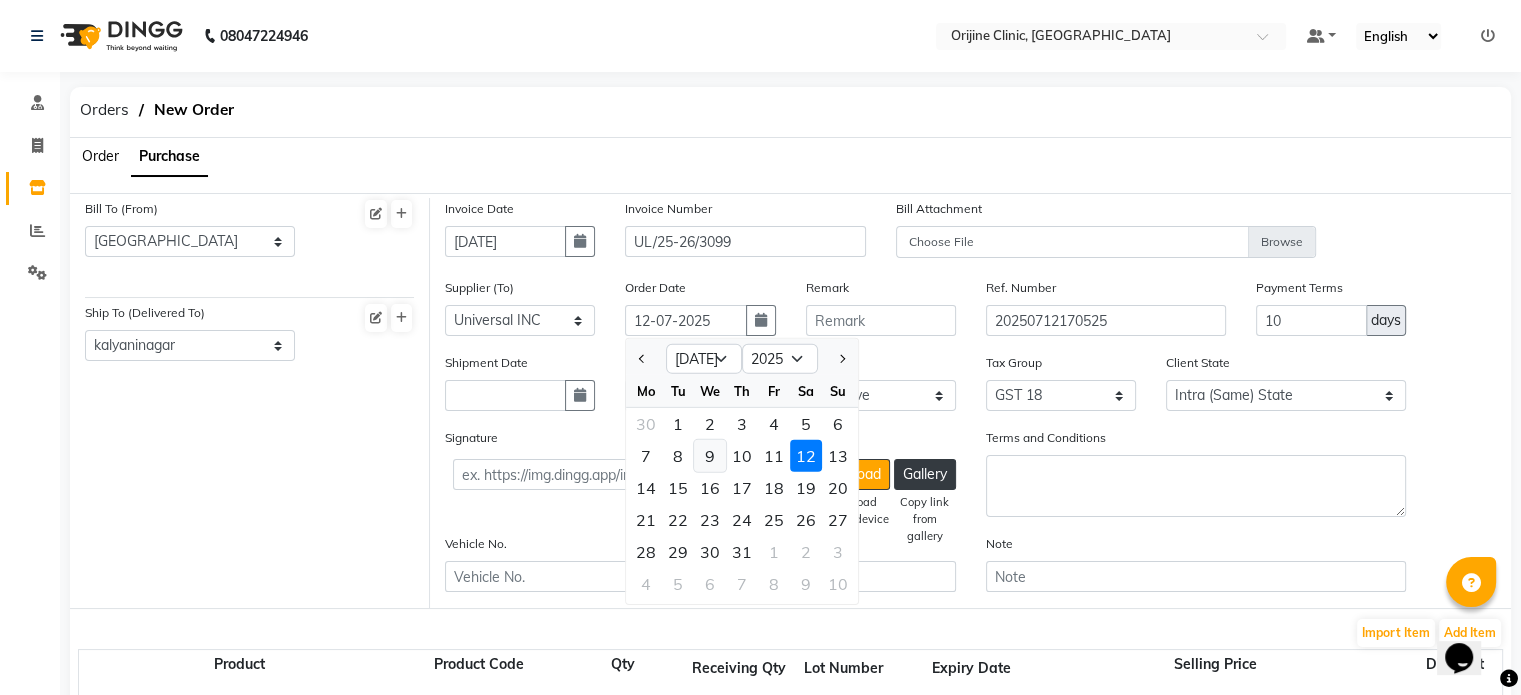 click on "9" 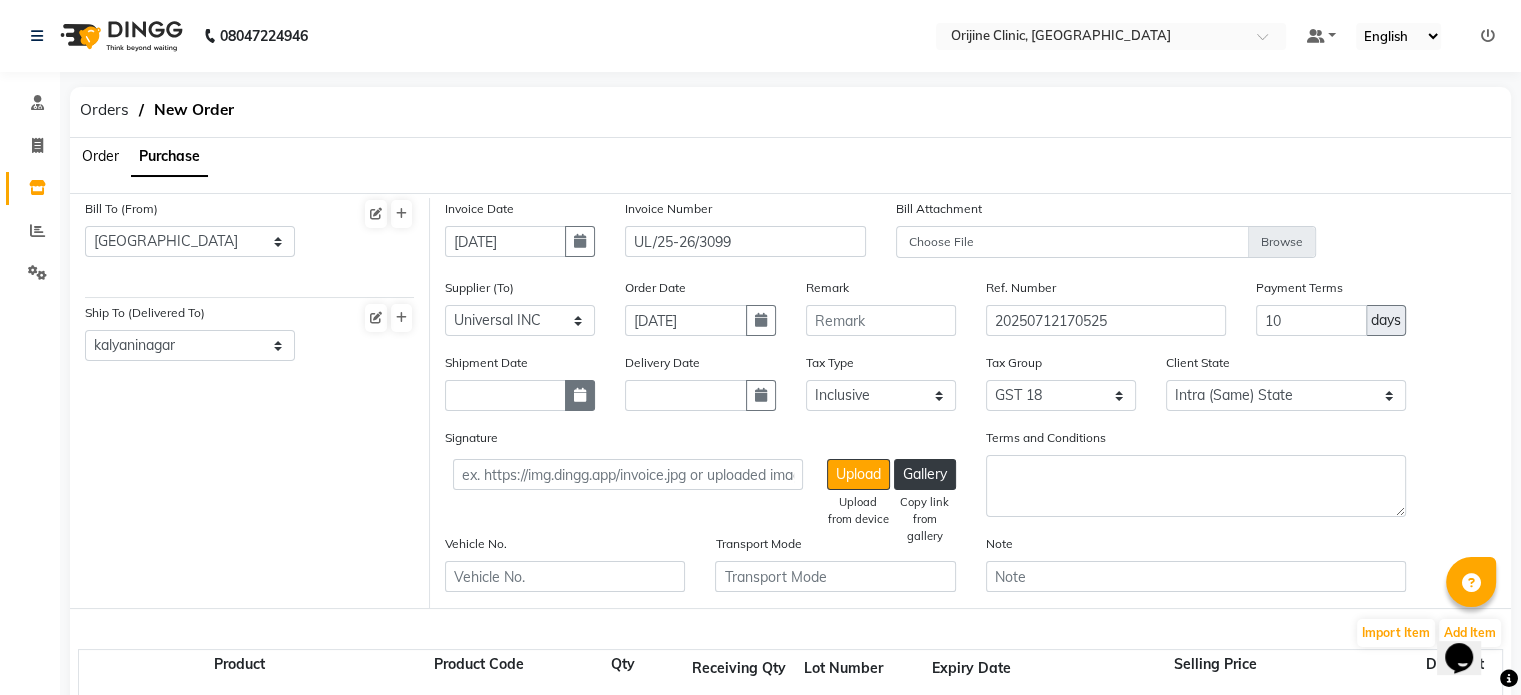 click 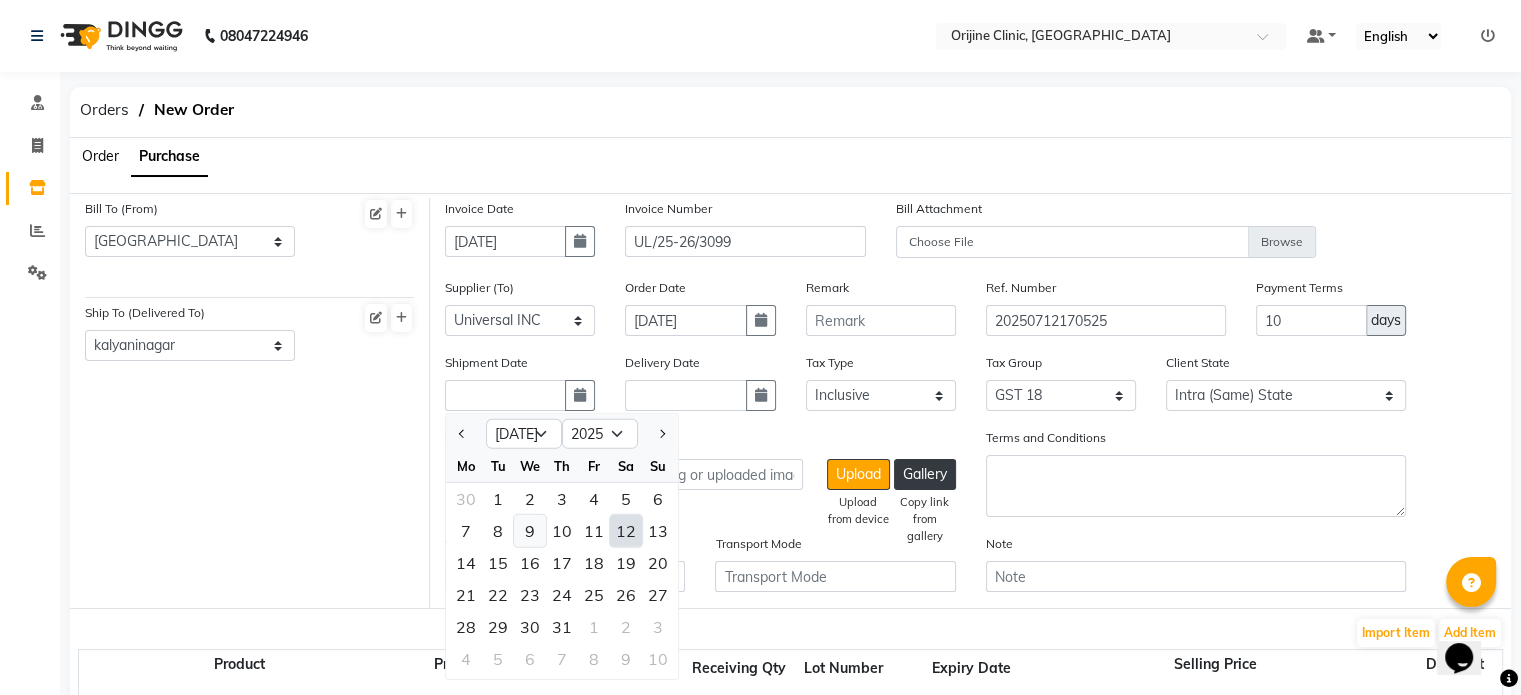 click on "9" 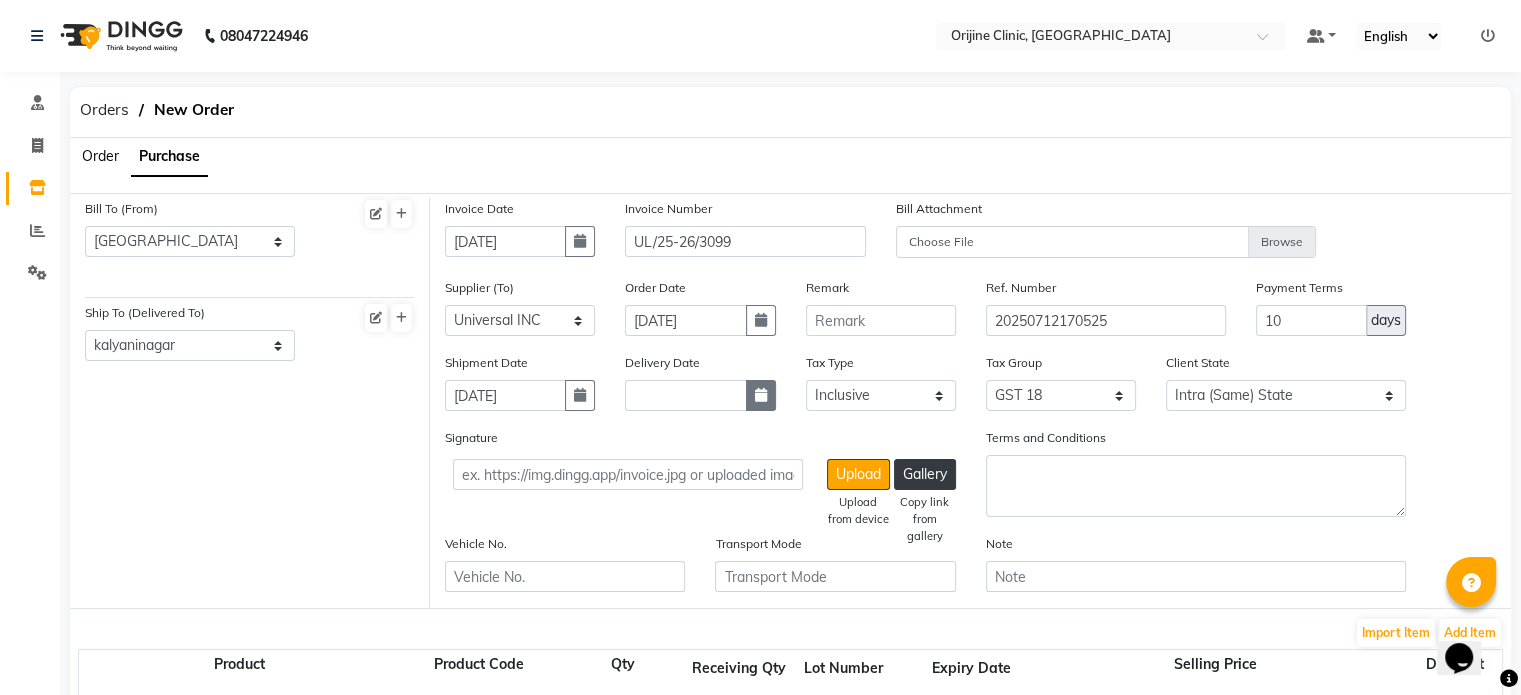 click 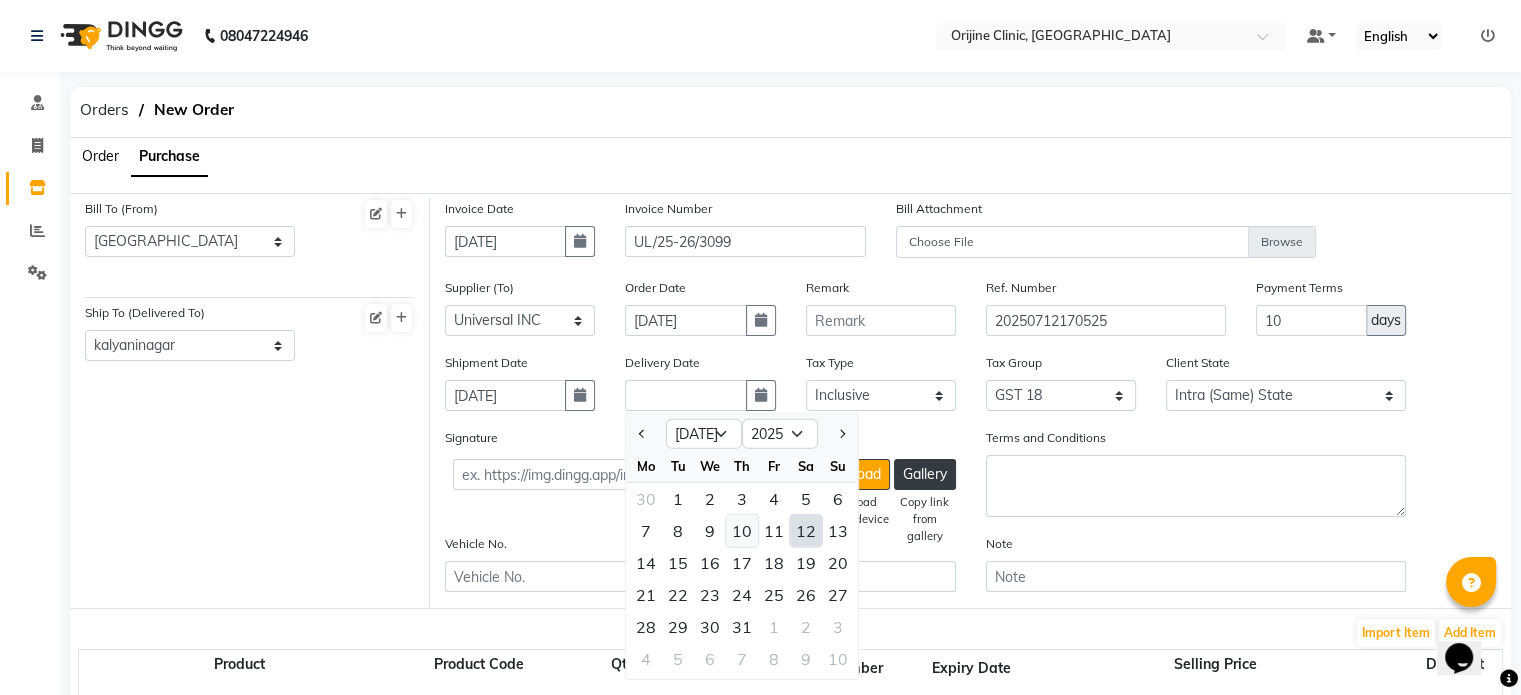 click on "10" 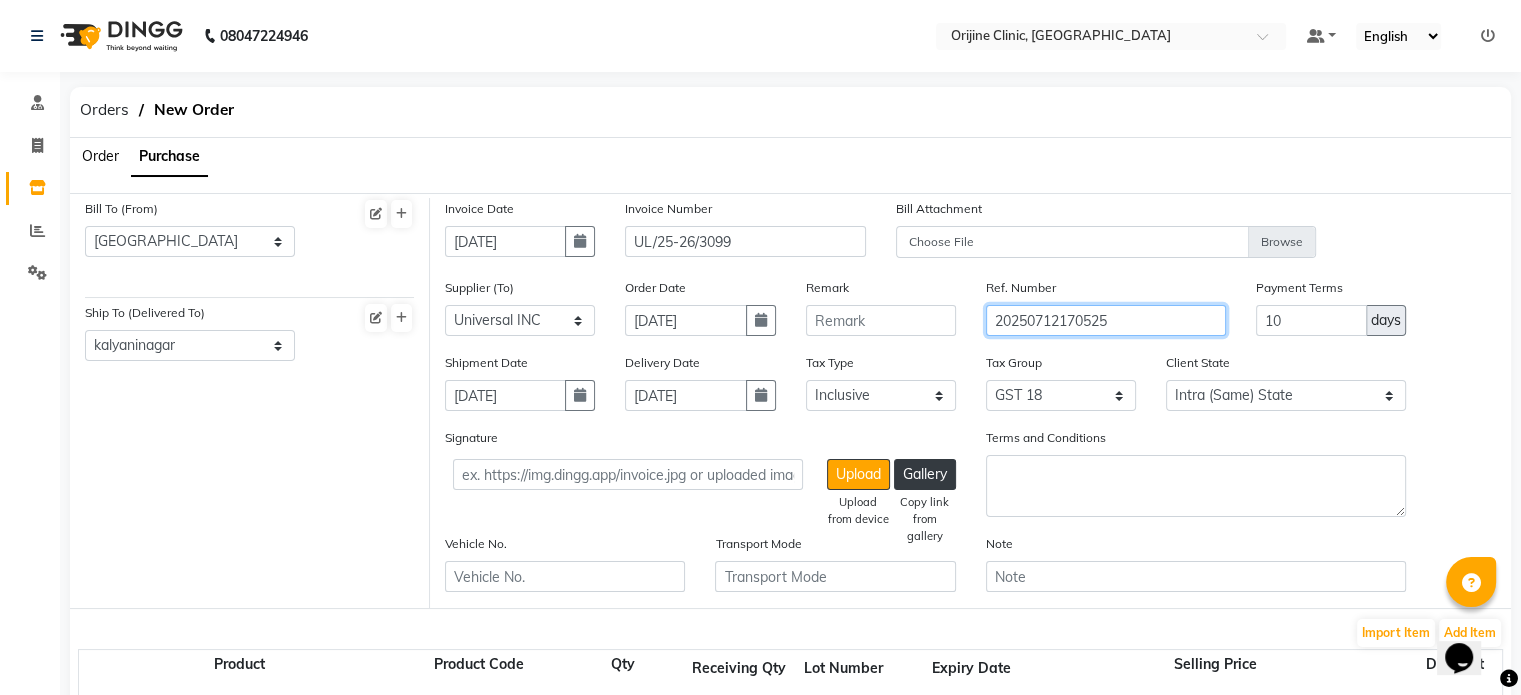 click on "20250712170525" 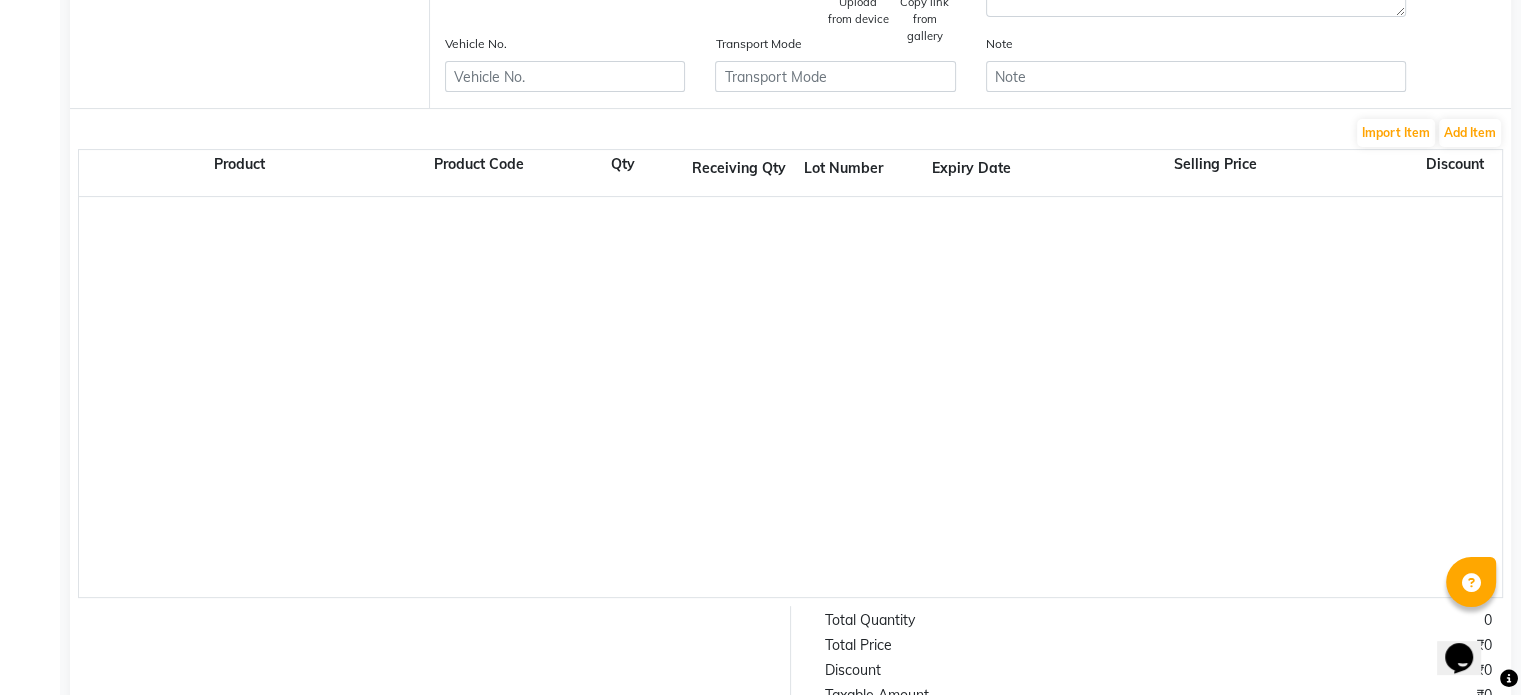 scroll, scrollTop: 501, scrollLeft: 0, axis: vertical 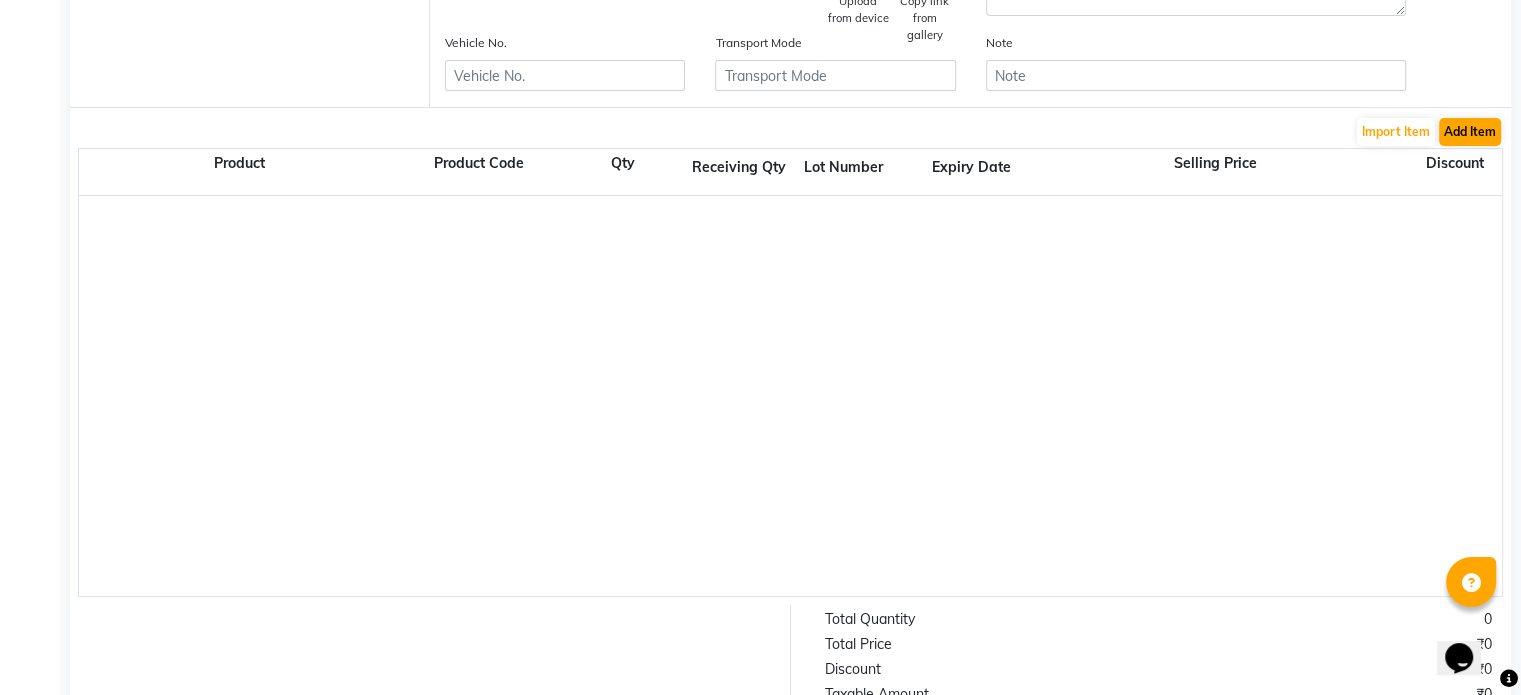 type on "DING427" 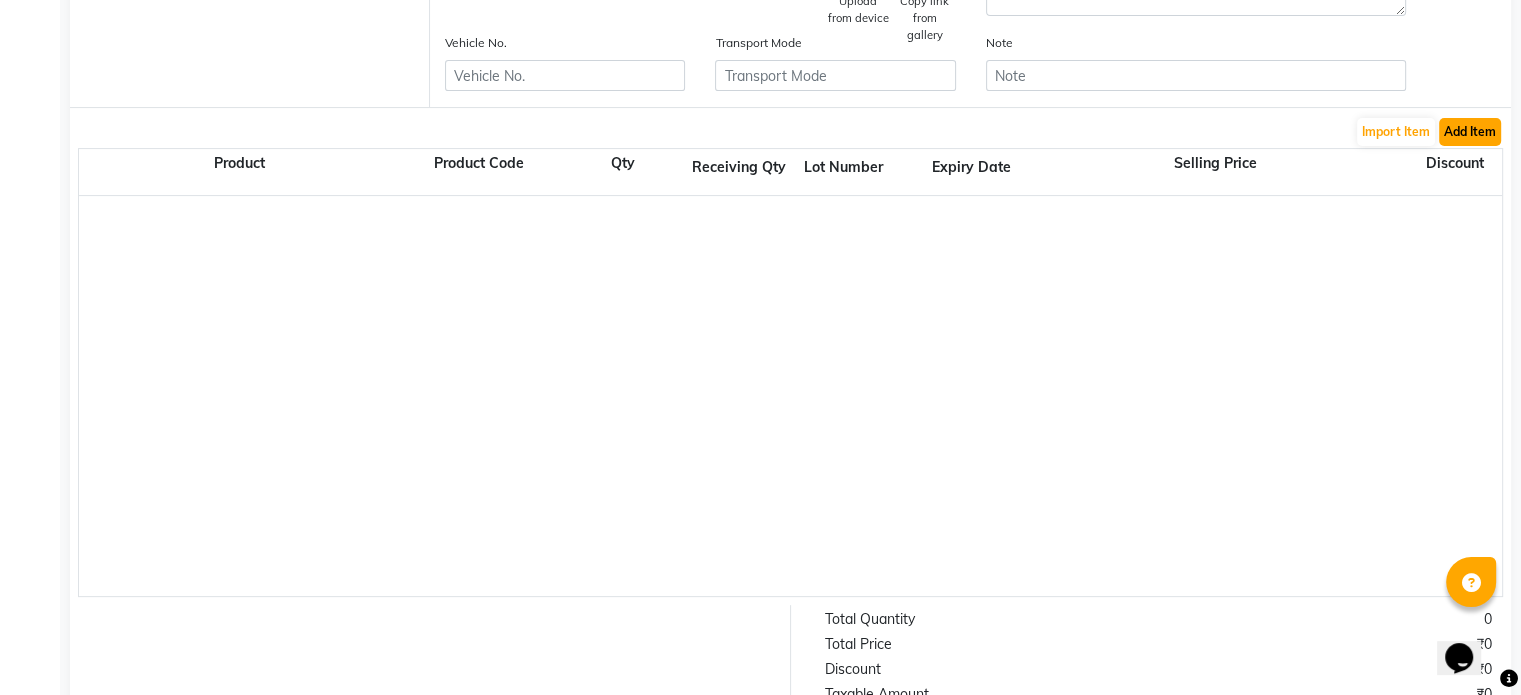 click on "Add Item" 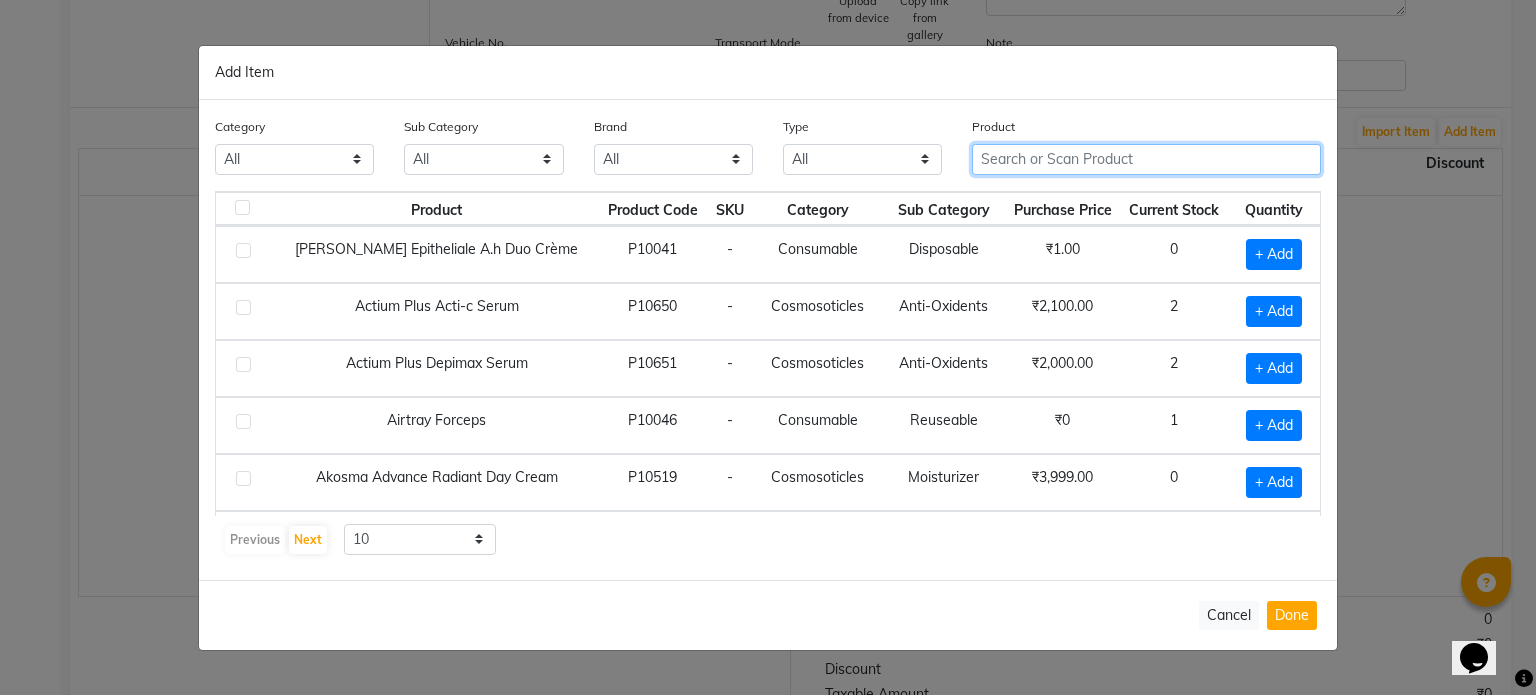 click 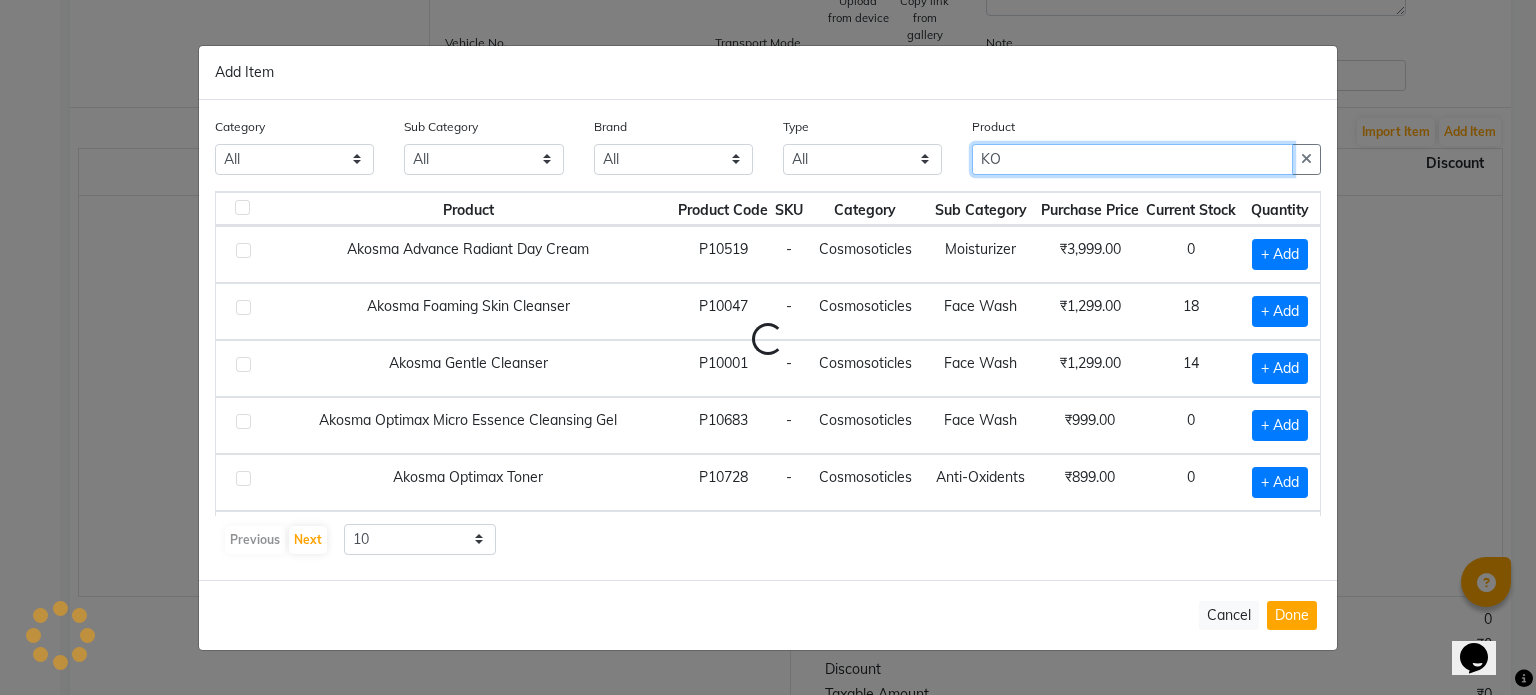 type on "K" 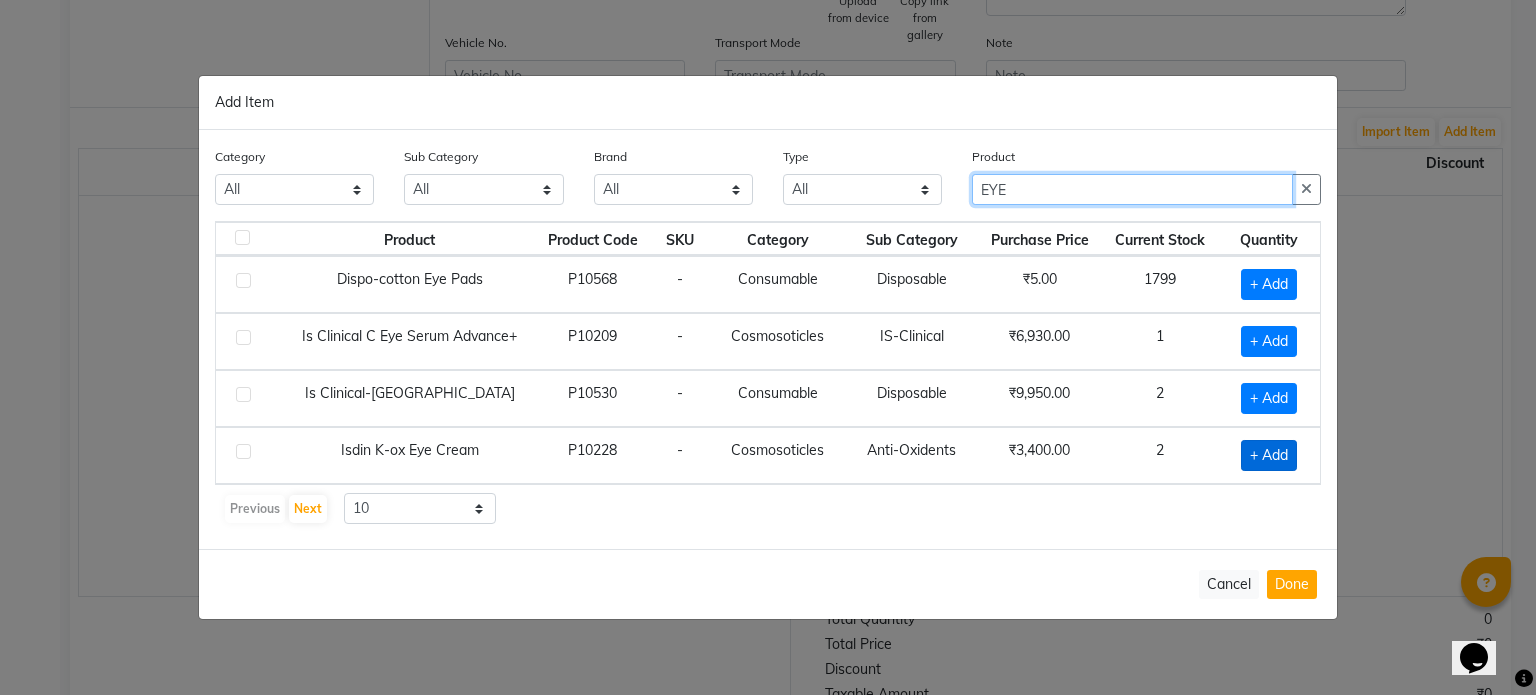 type on "EYE" 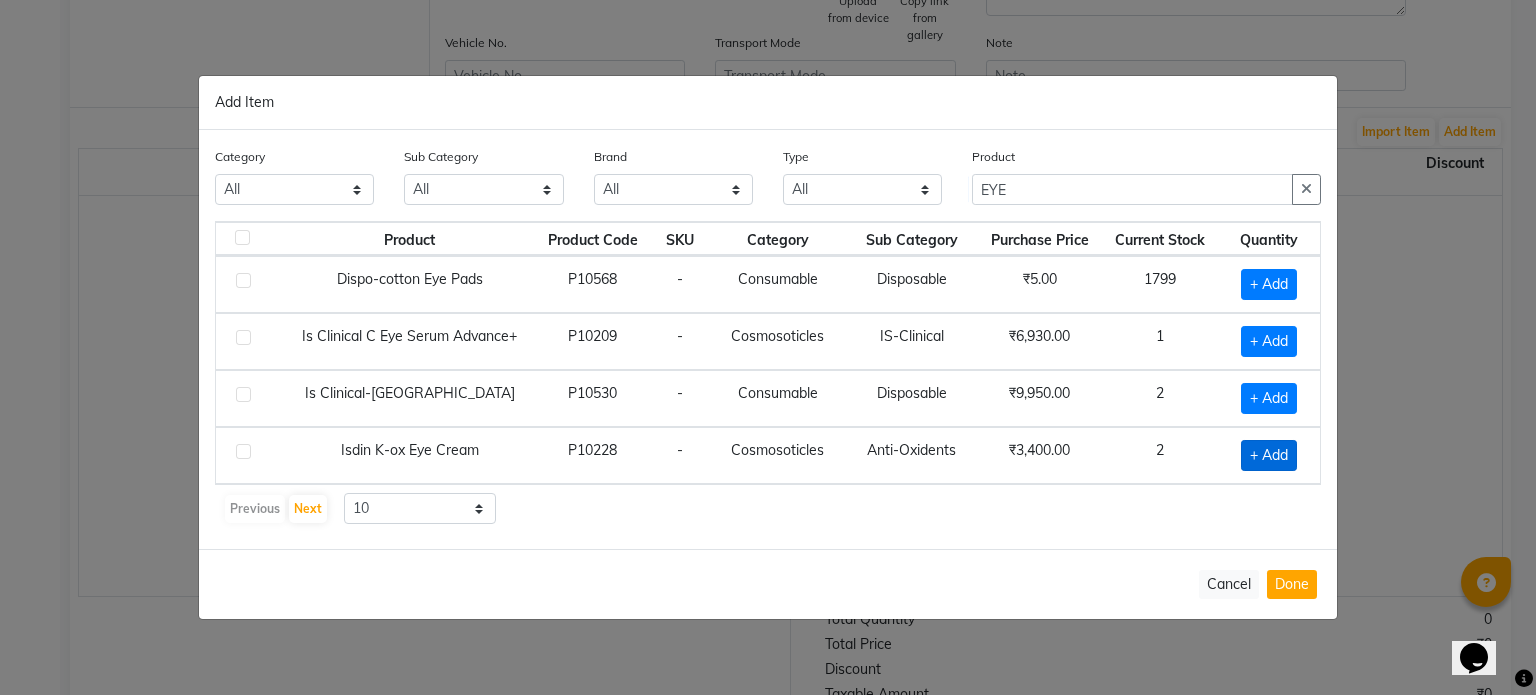 click on "+ Add" 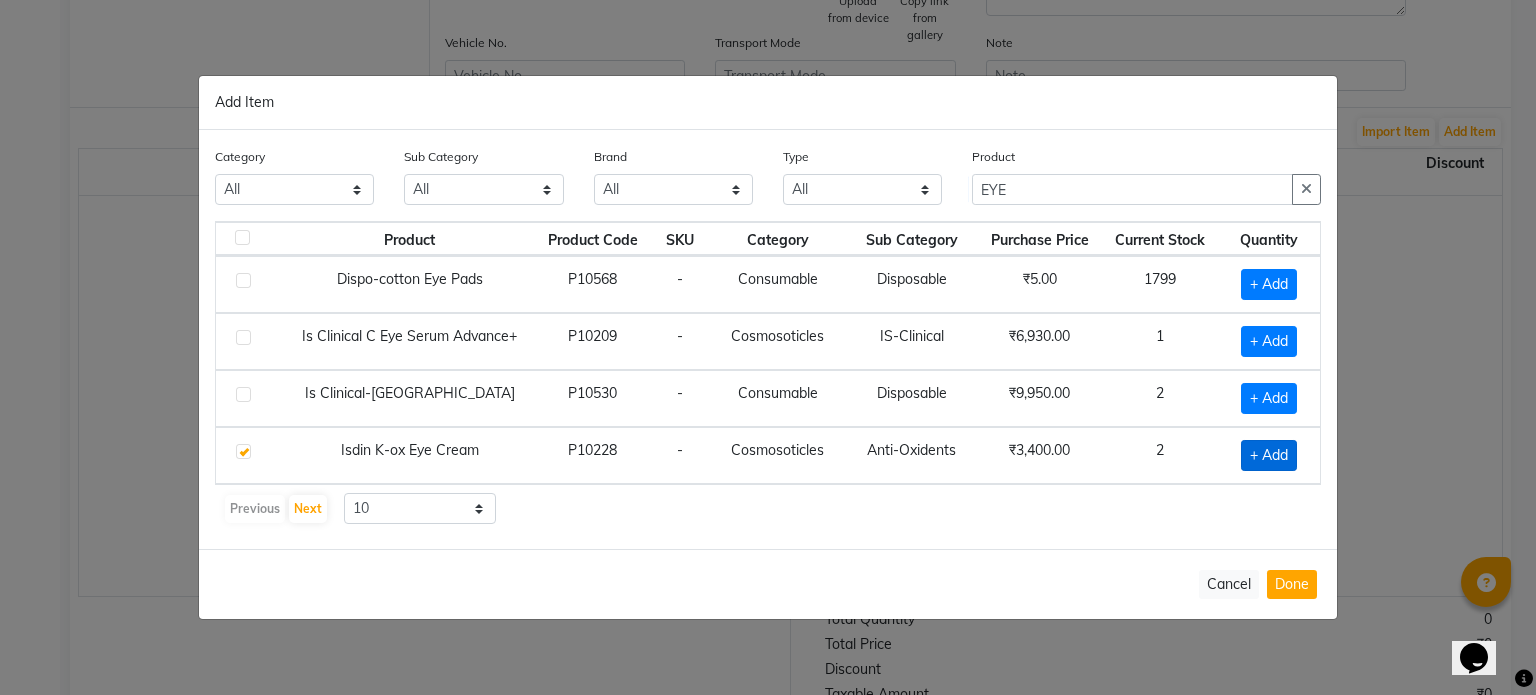 checkbox on "true" 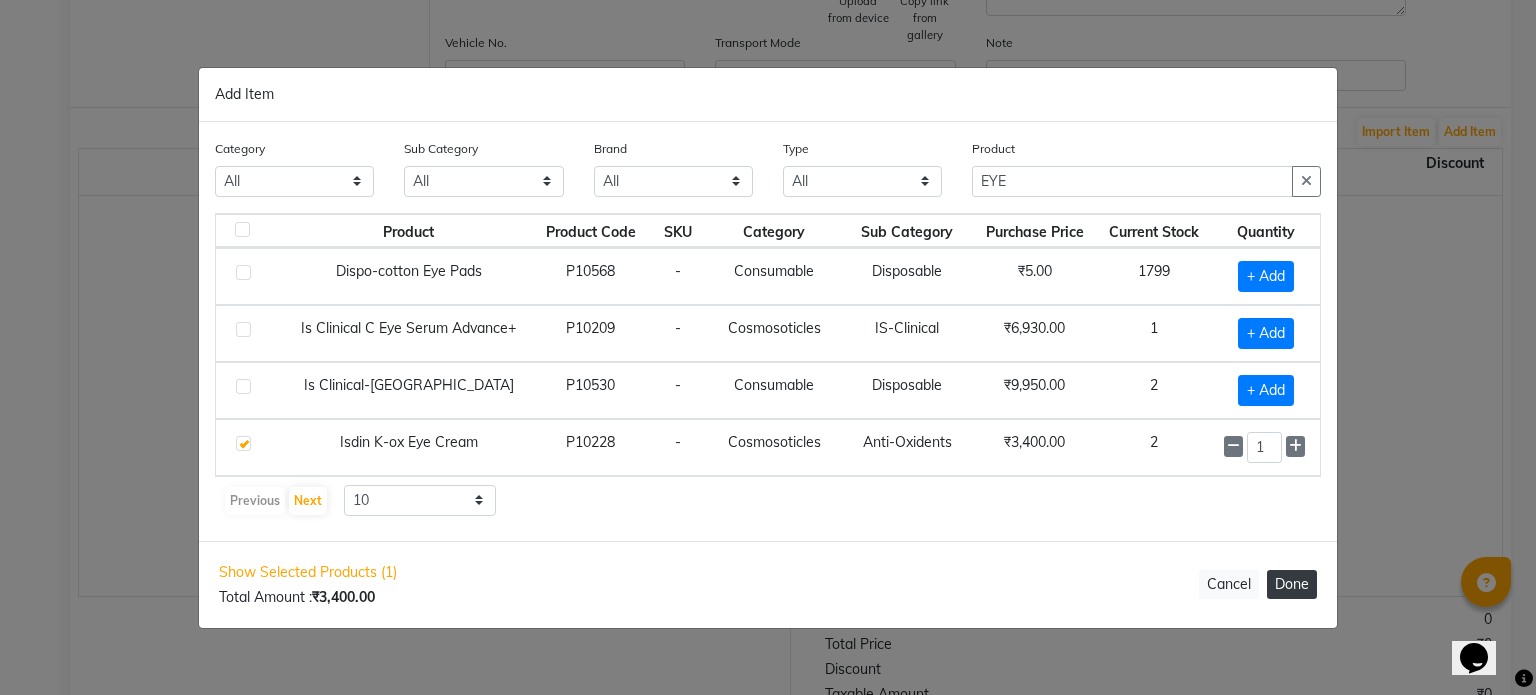 click on "Done" 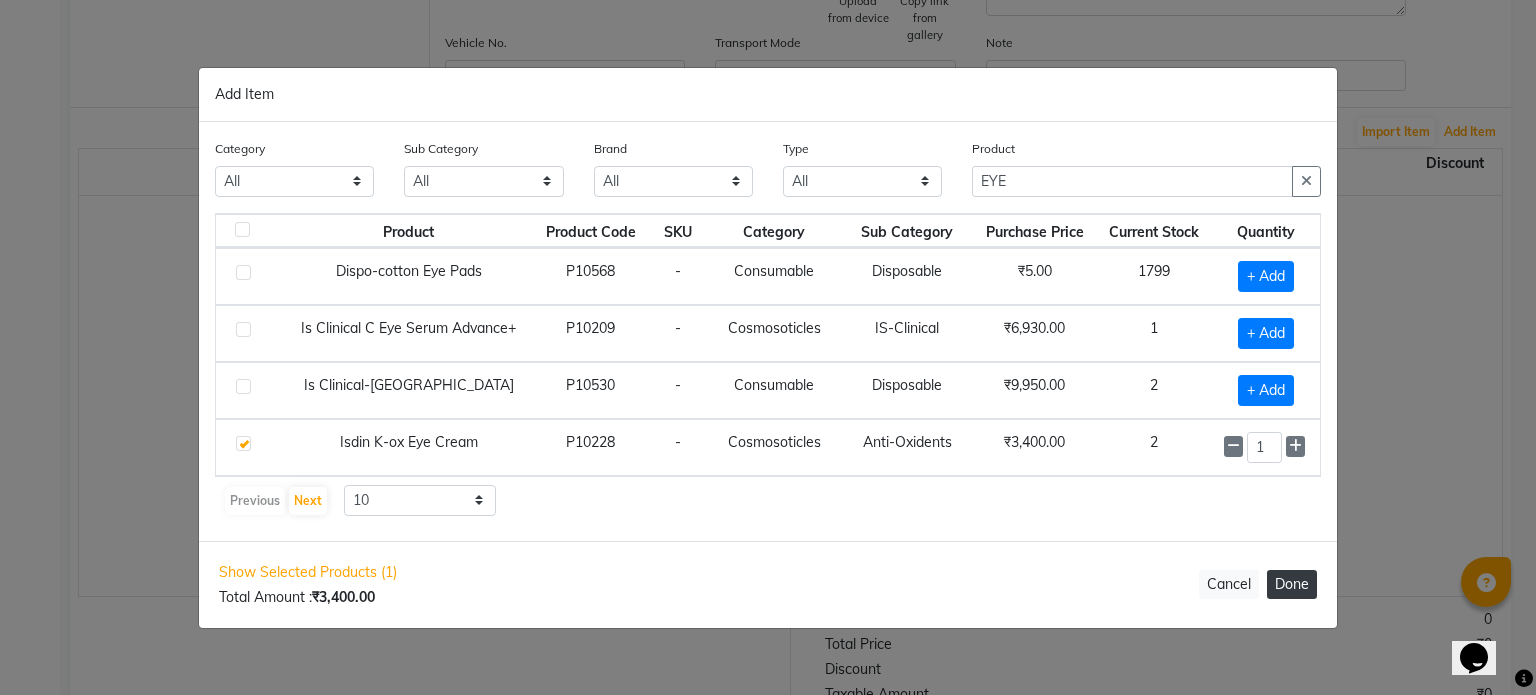 select on "908" 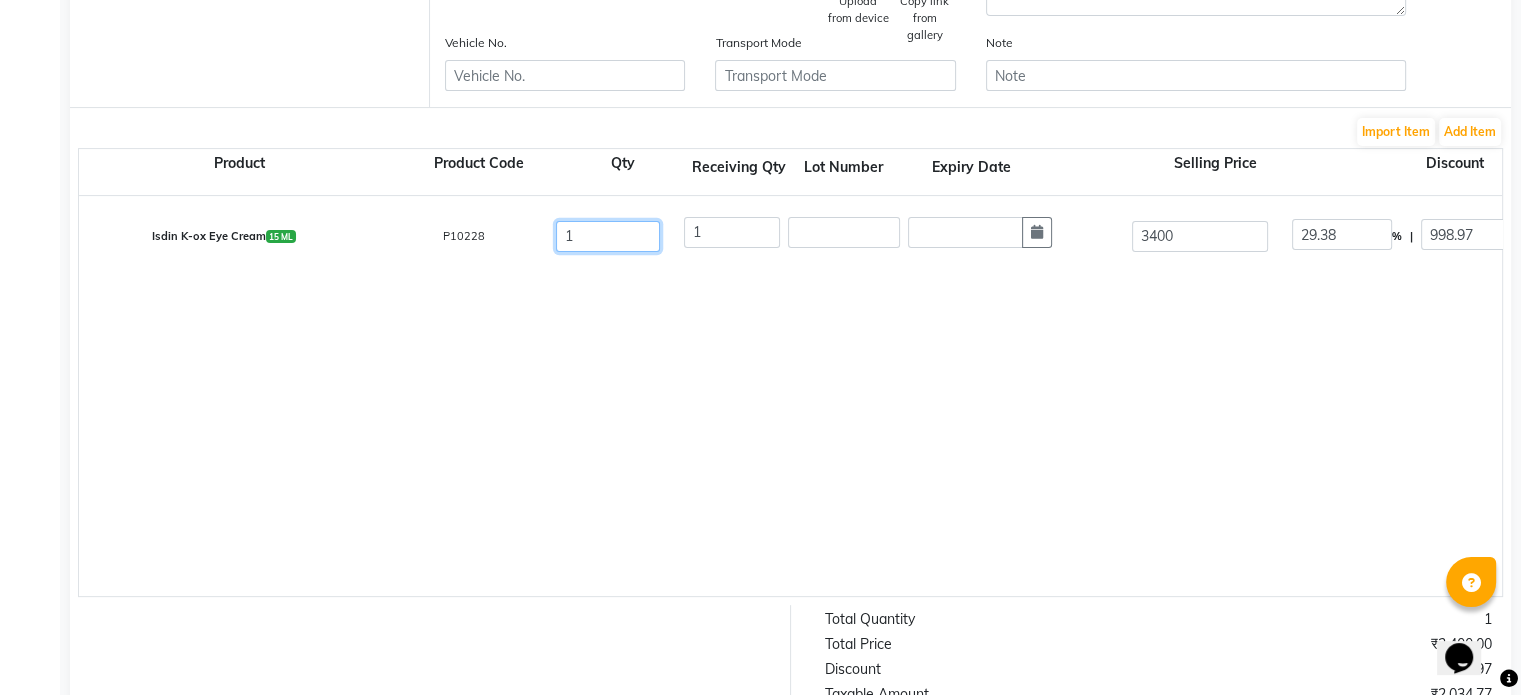 click on "1" 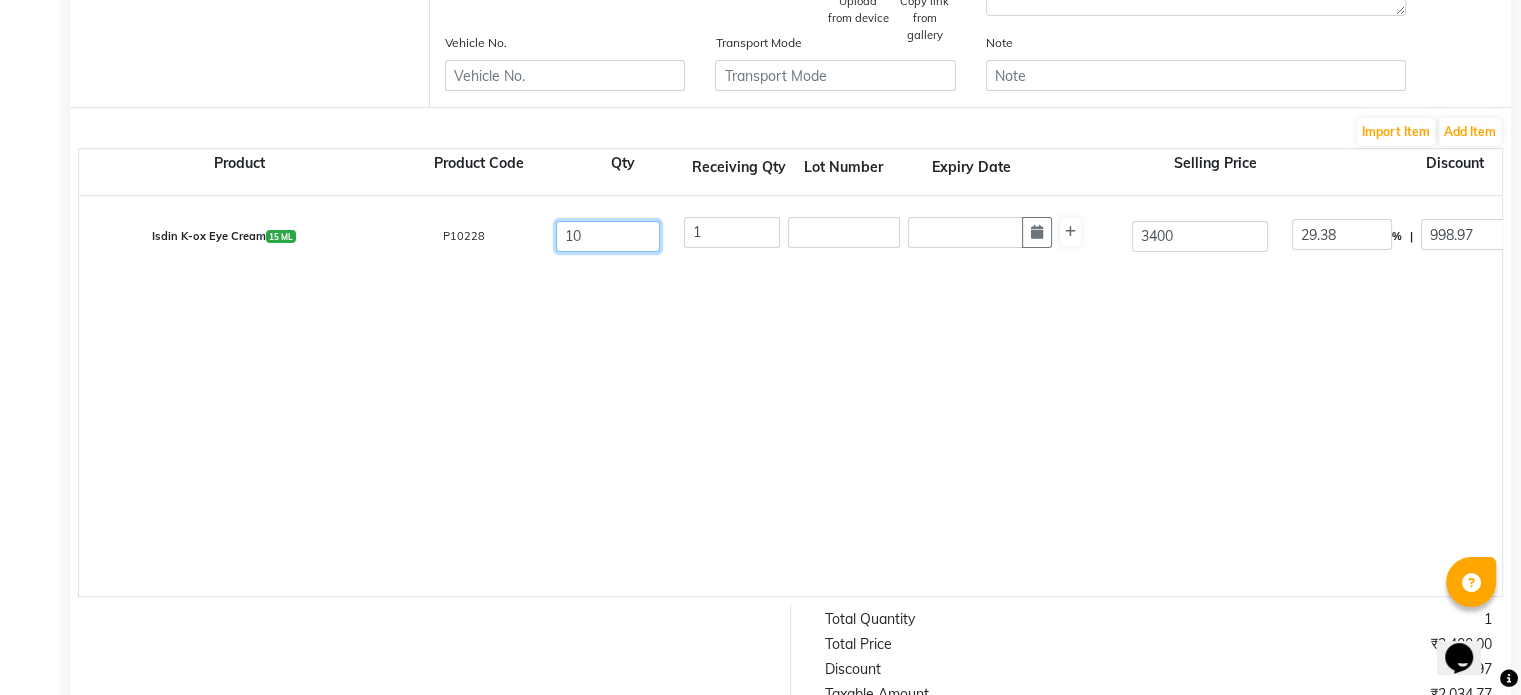 type on "10" 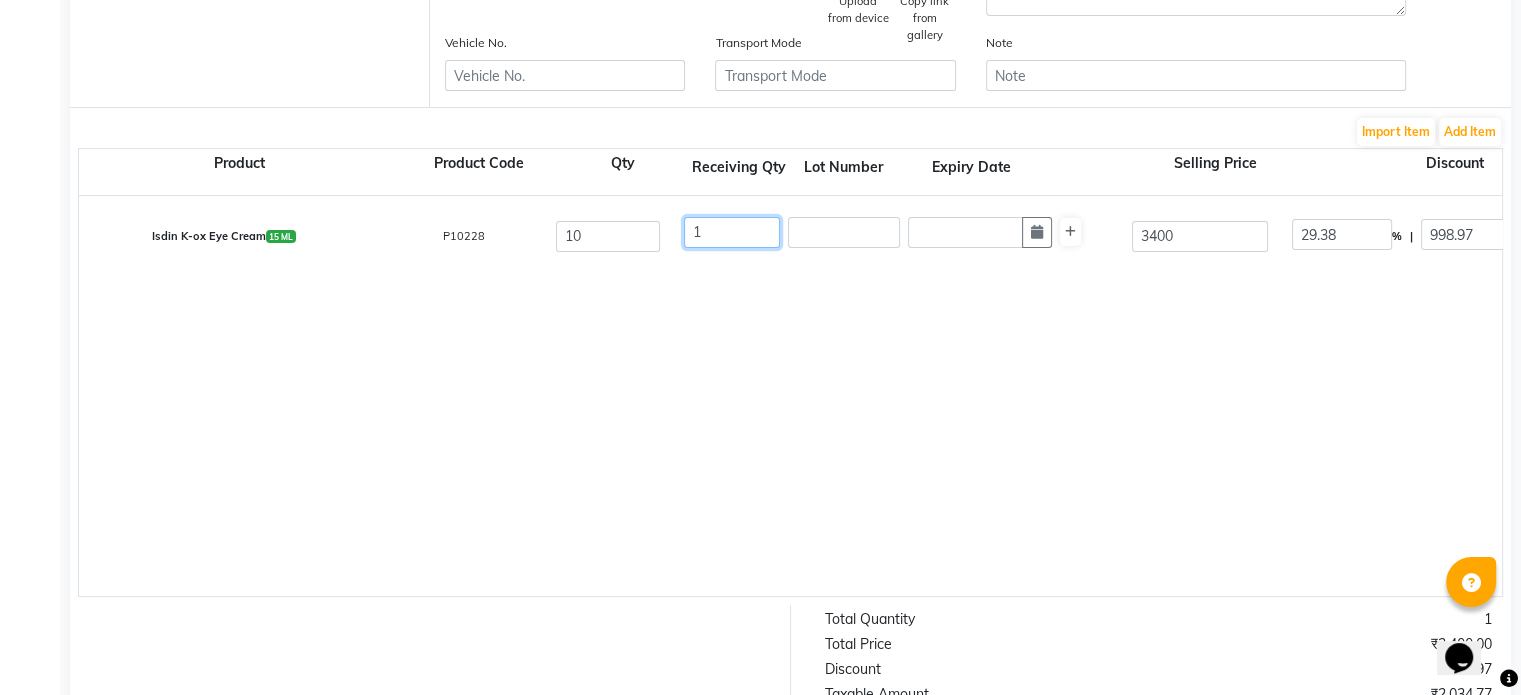 click on "1" 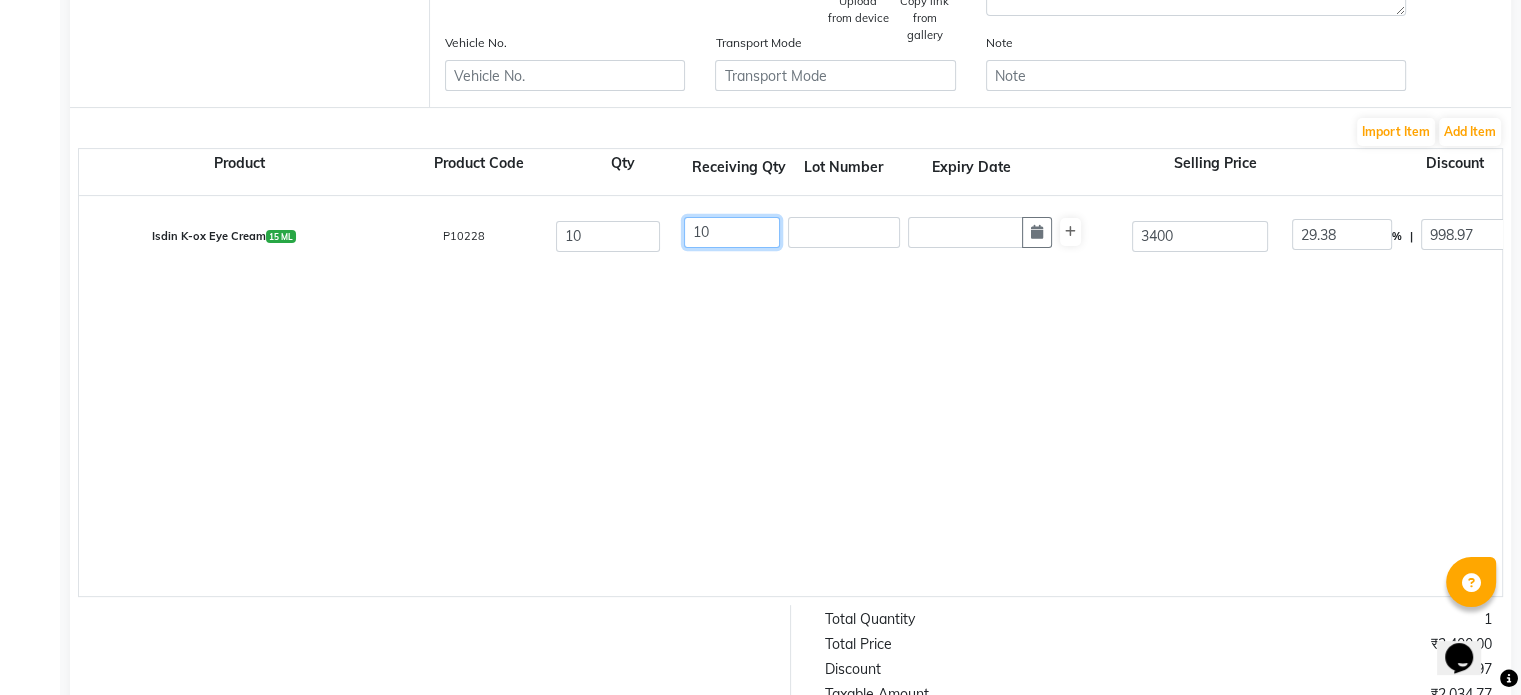 type on "3662.59" 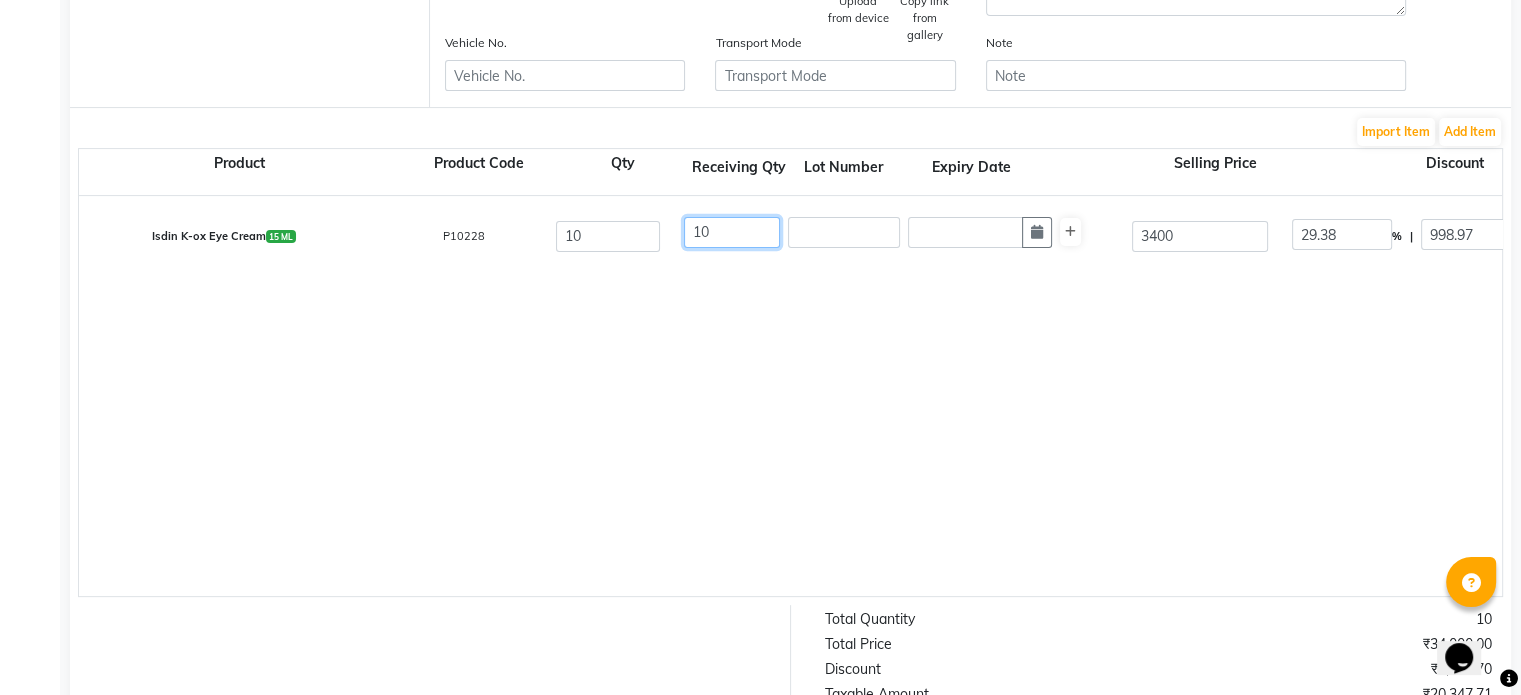 type on "10" 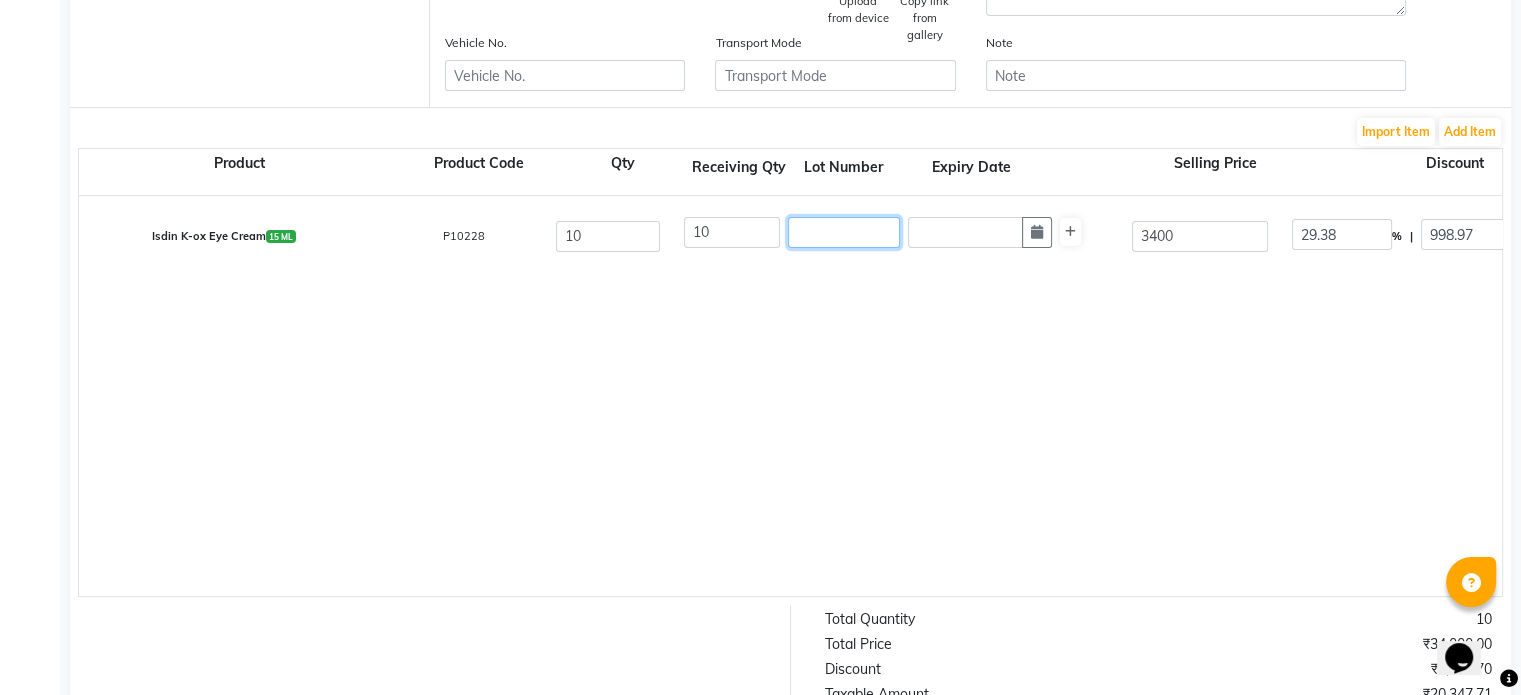 click 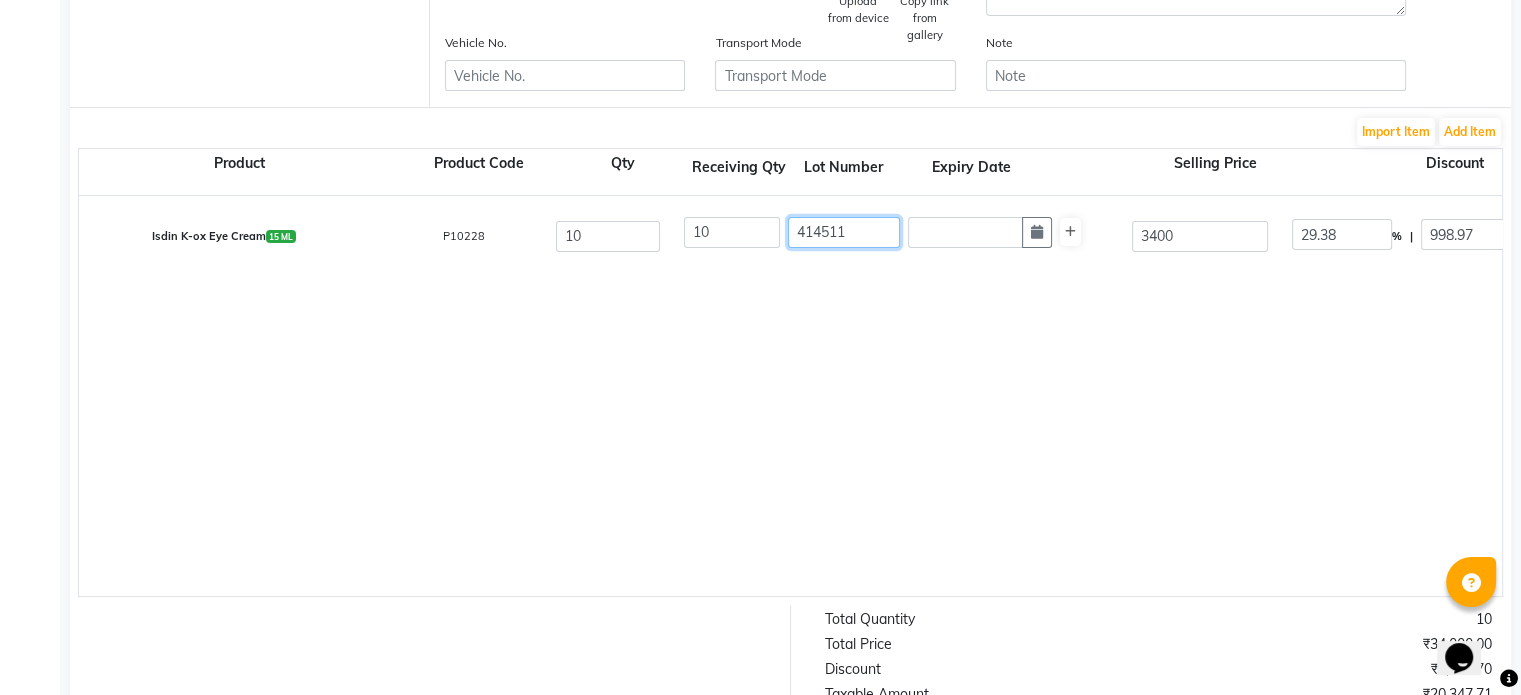 type on "414511" 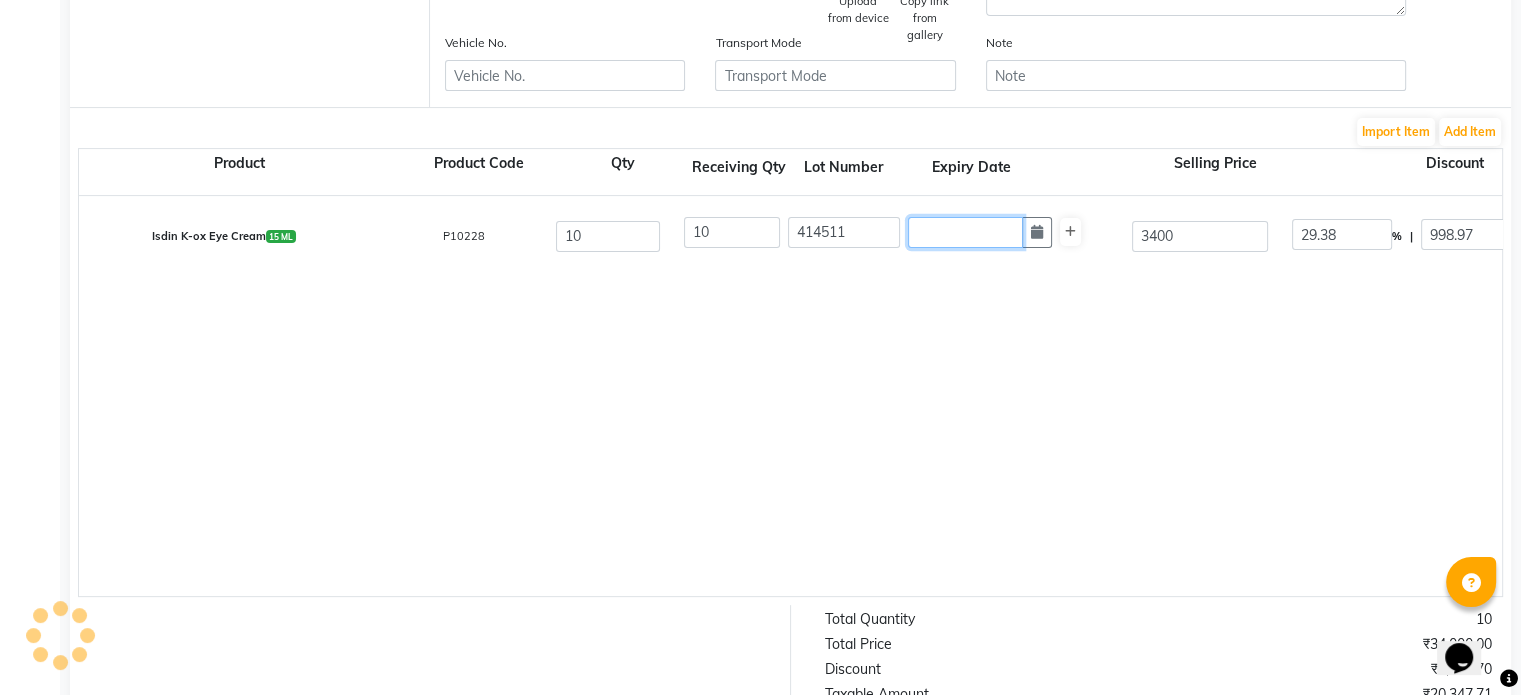 click 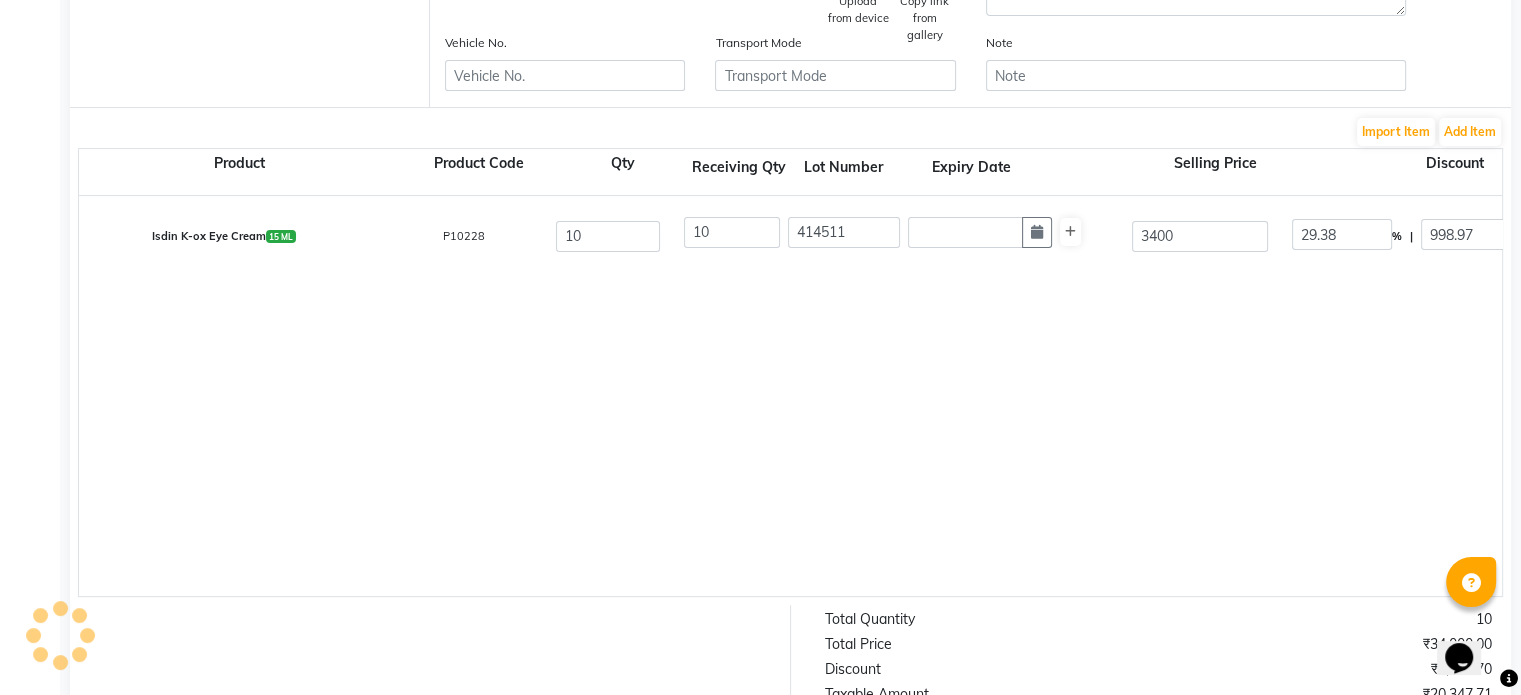select on "7" 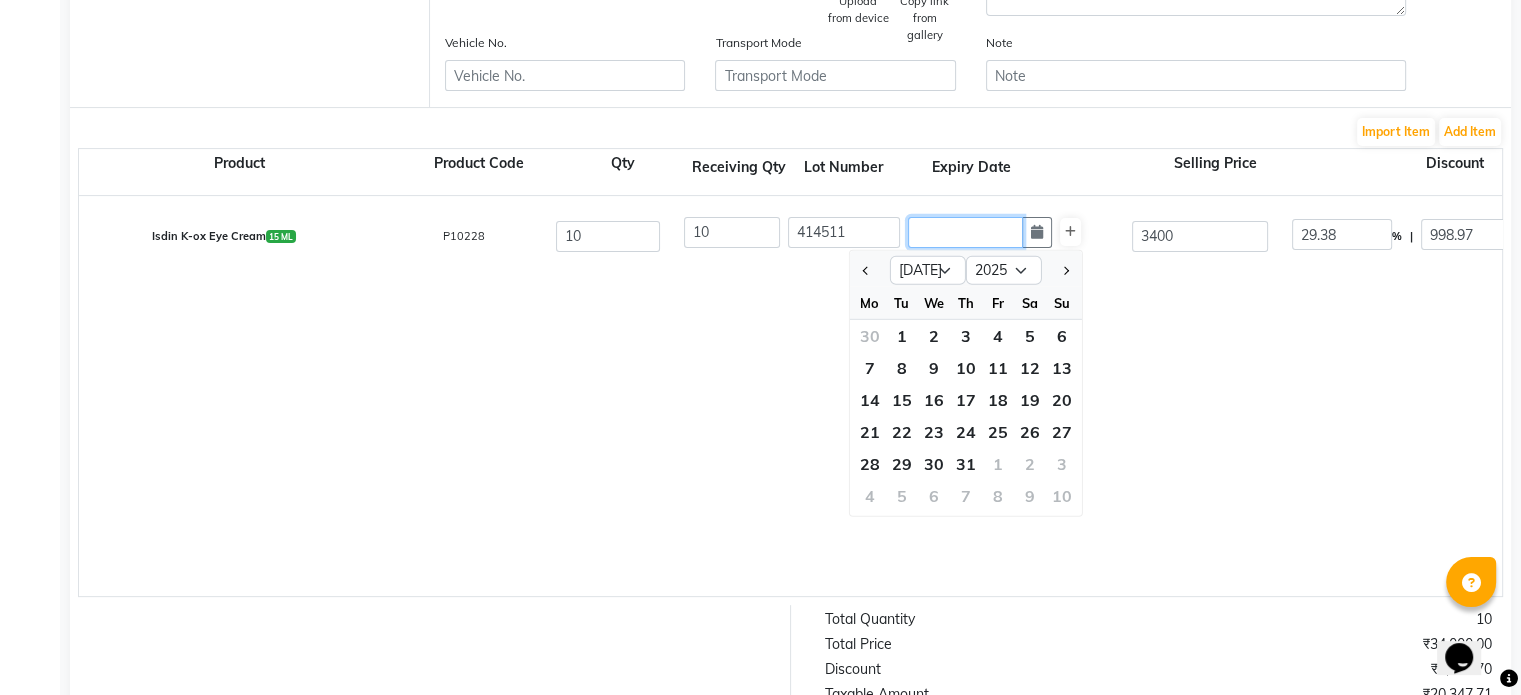 click 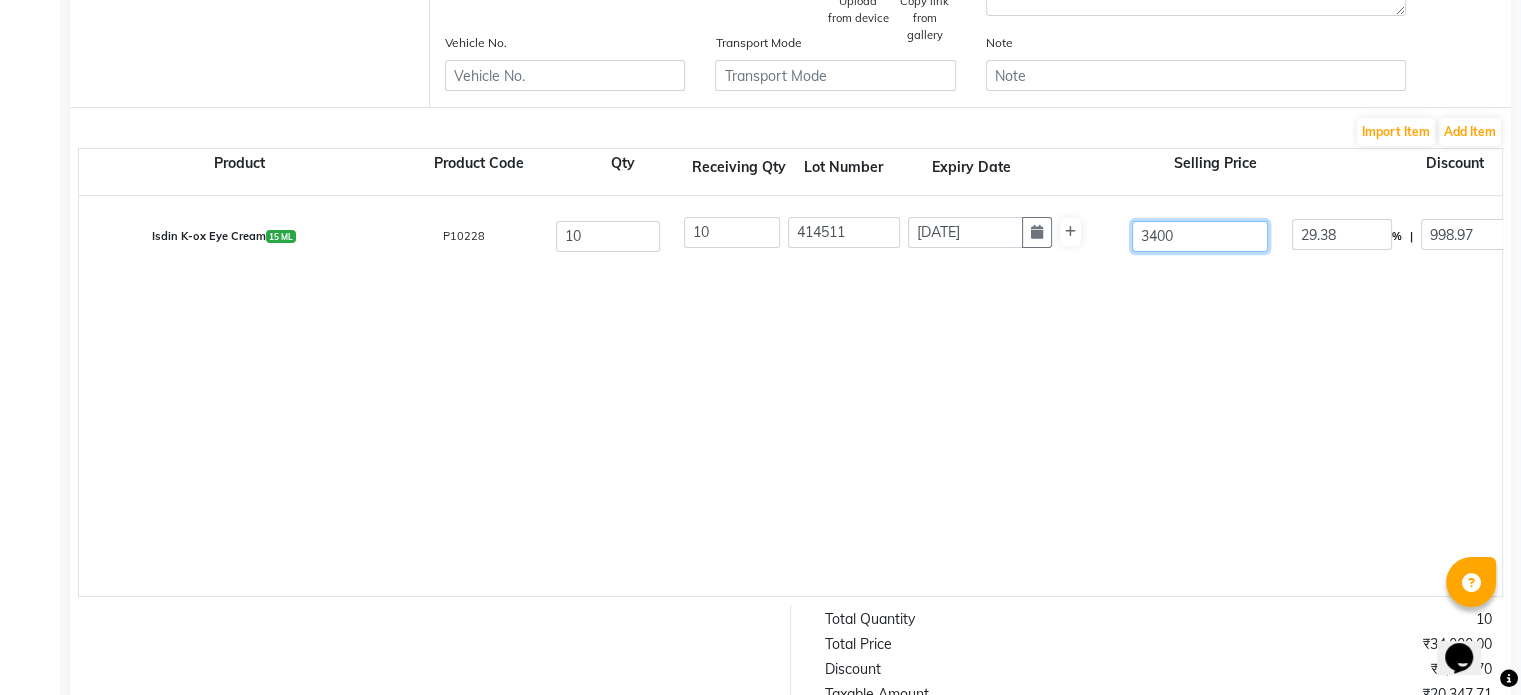 type on "[DATE]" 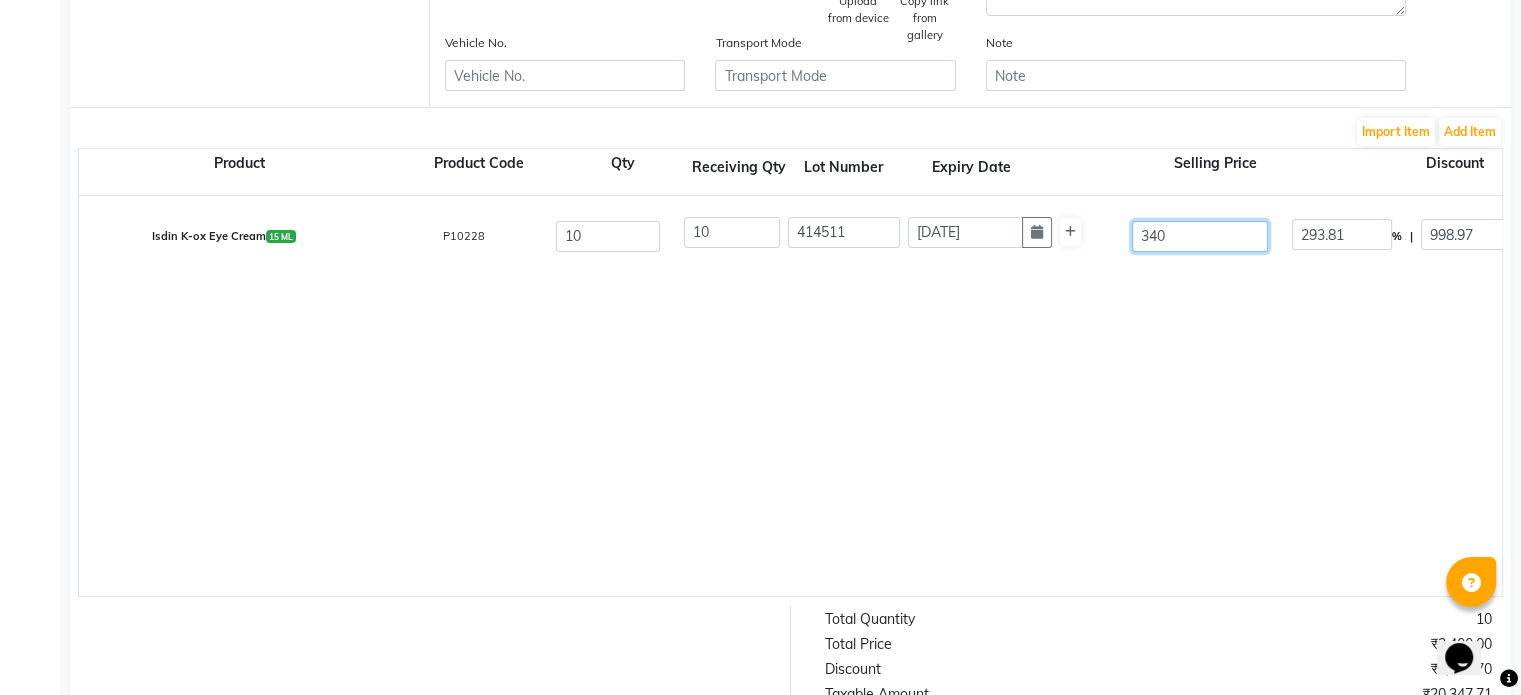 type on "34" 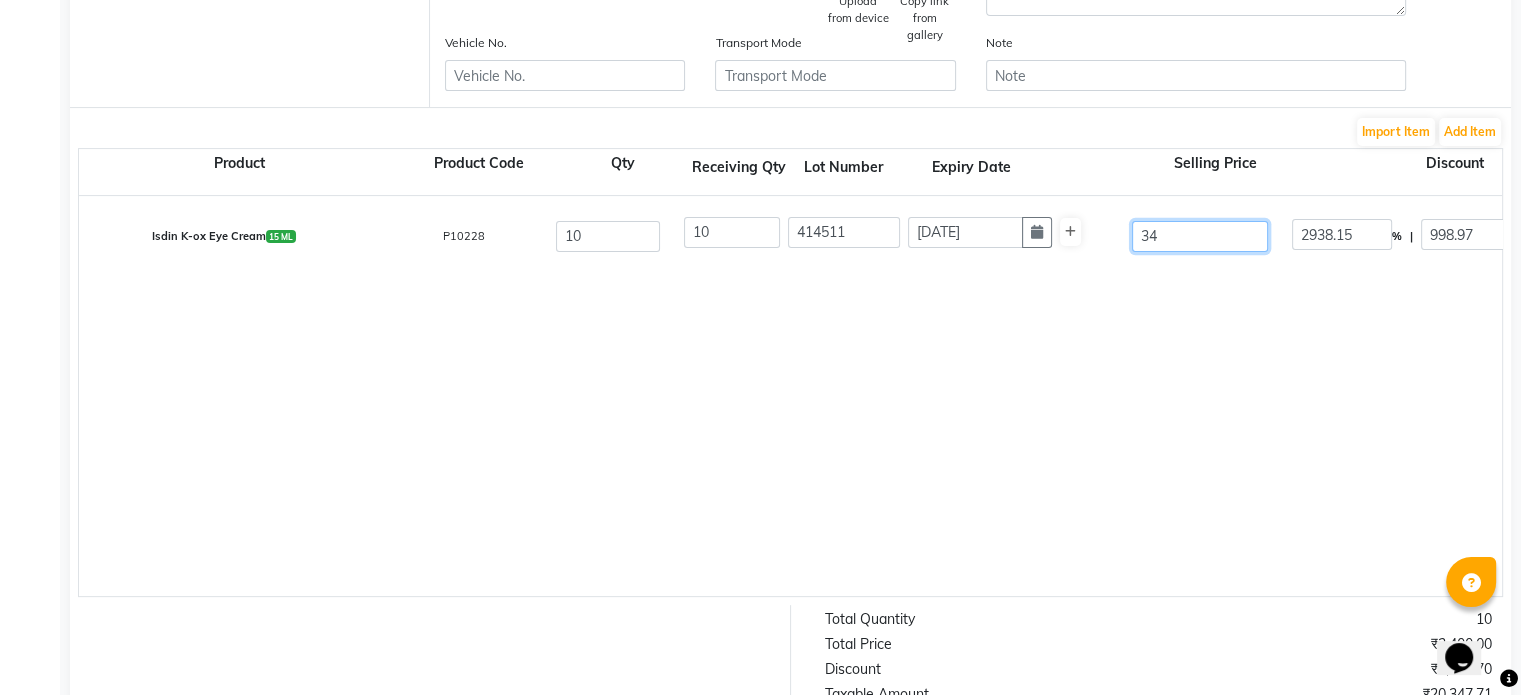 type on "3" 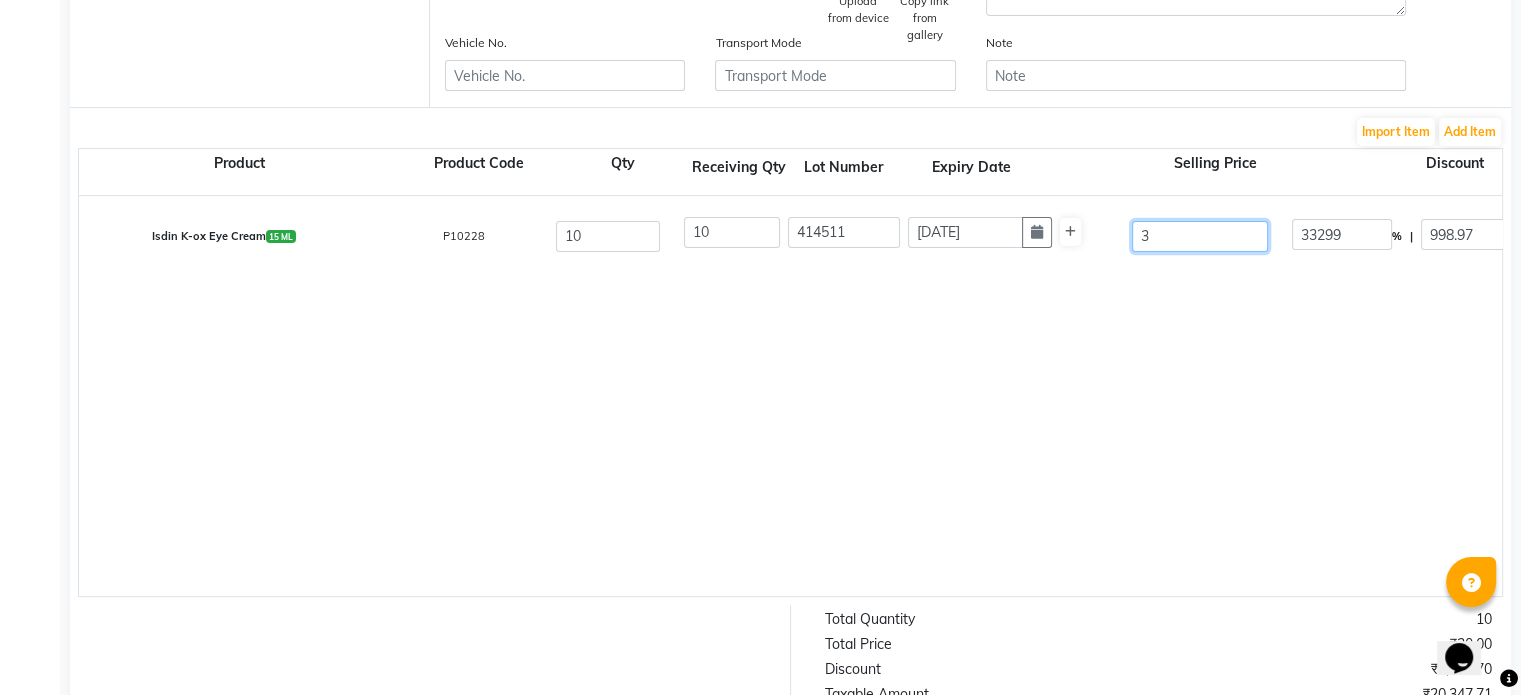 type on "35" 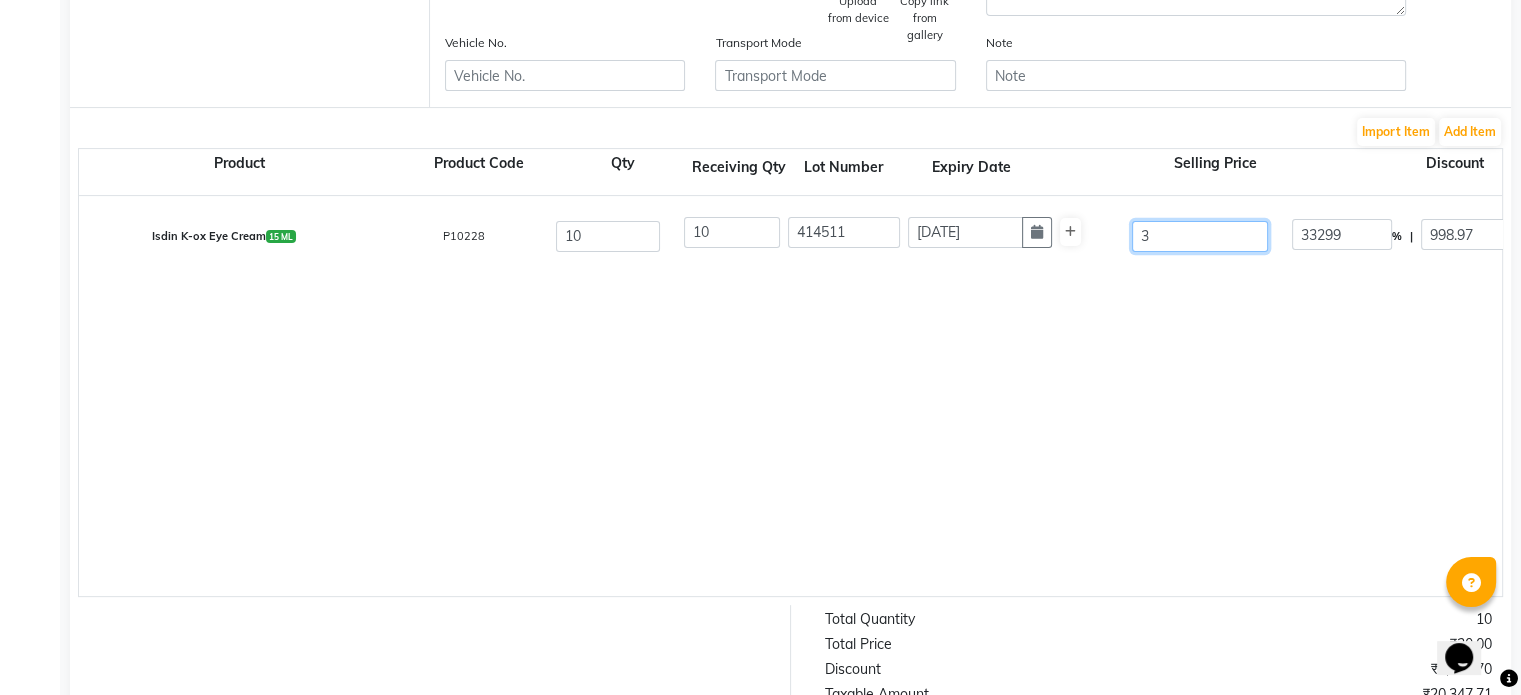 type on "2854.2" 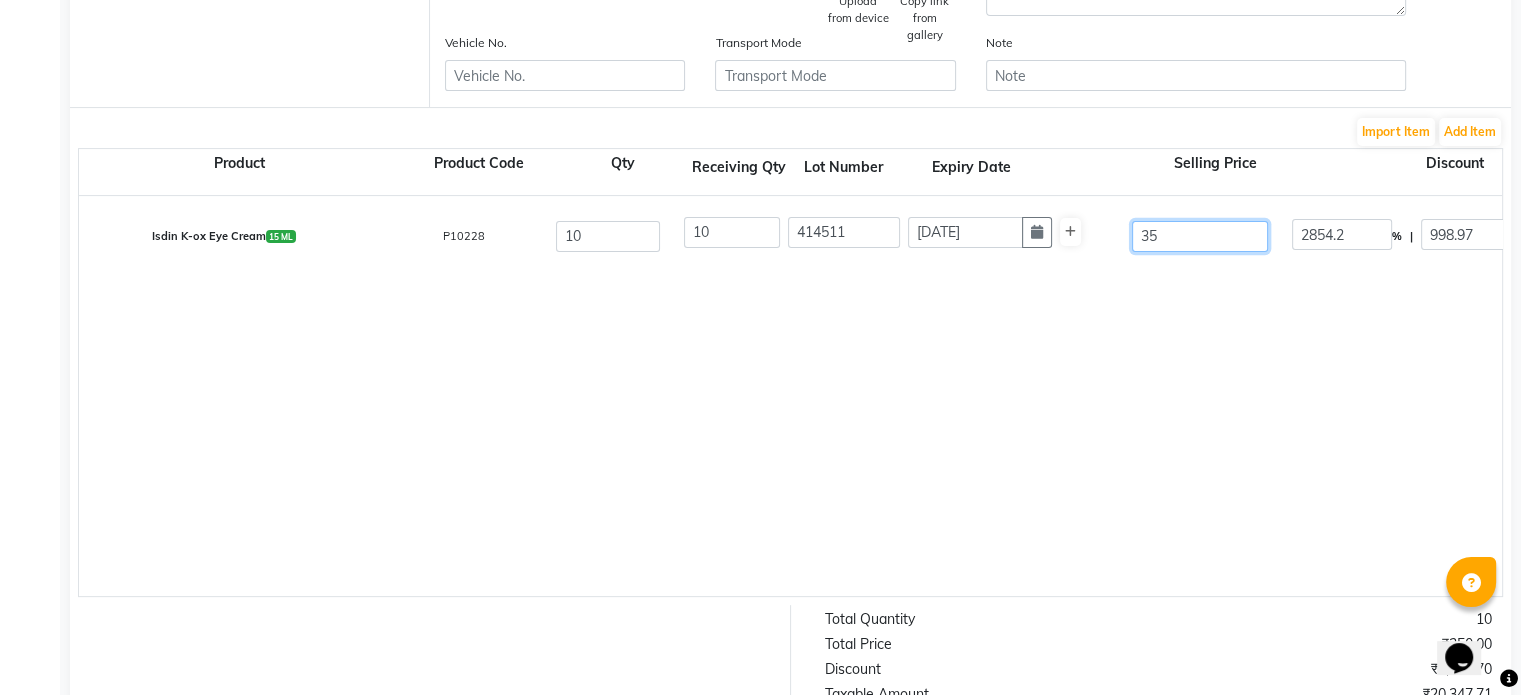 type on "357" 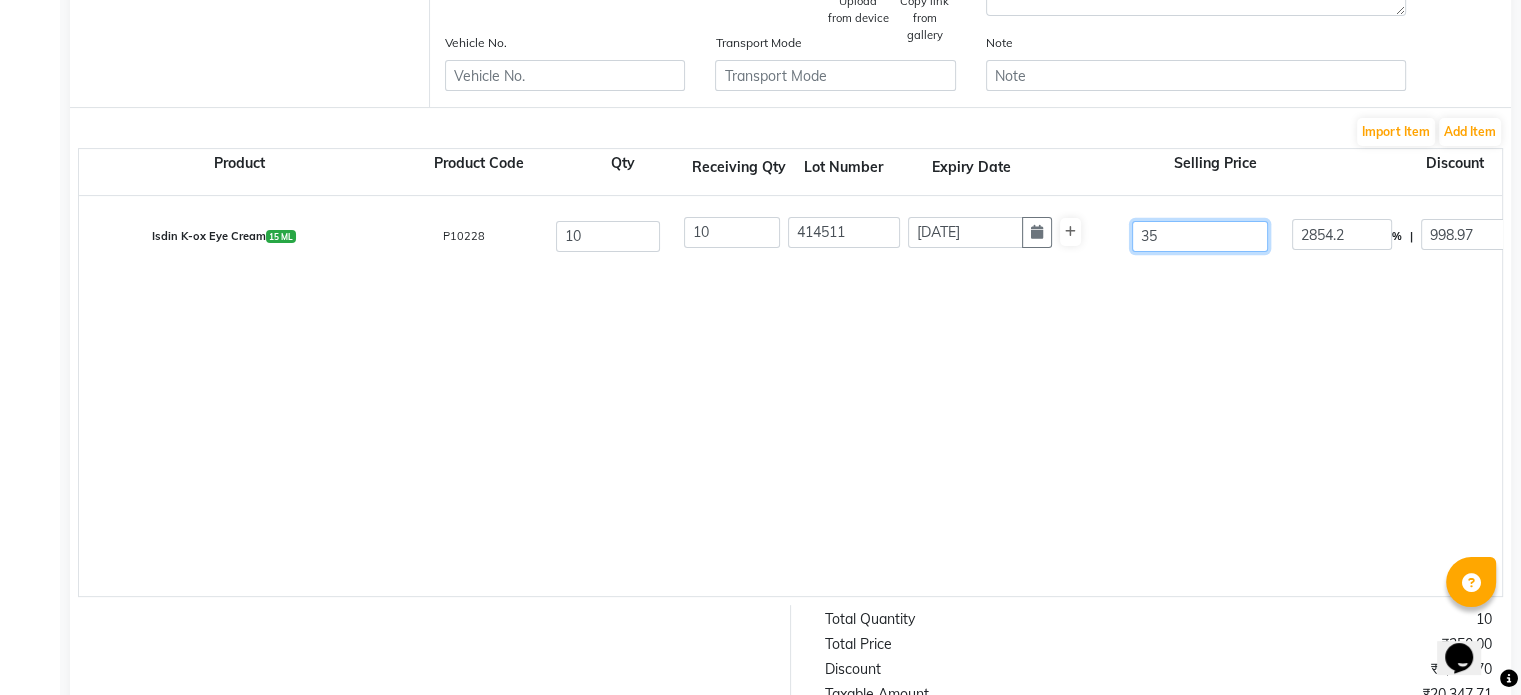 type on "279.82" 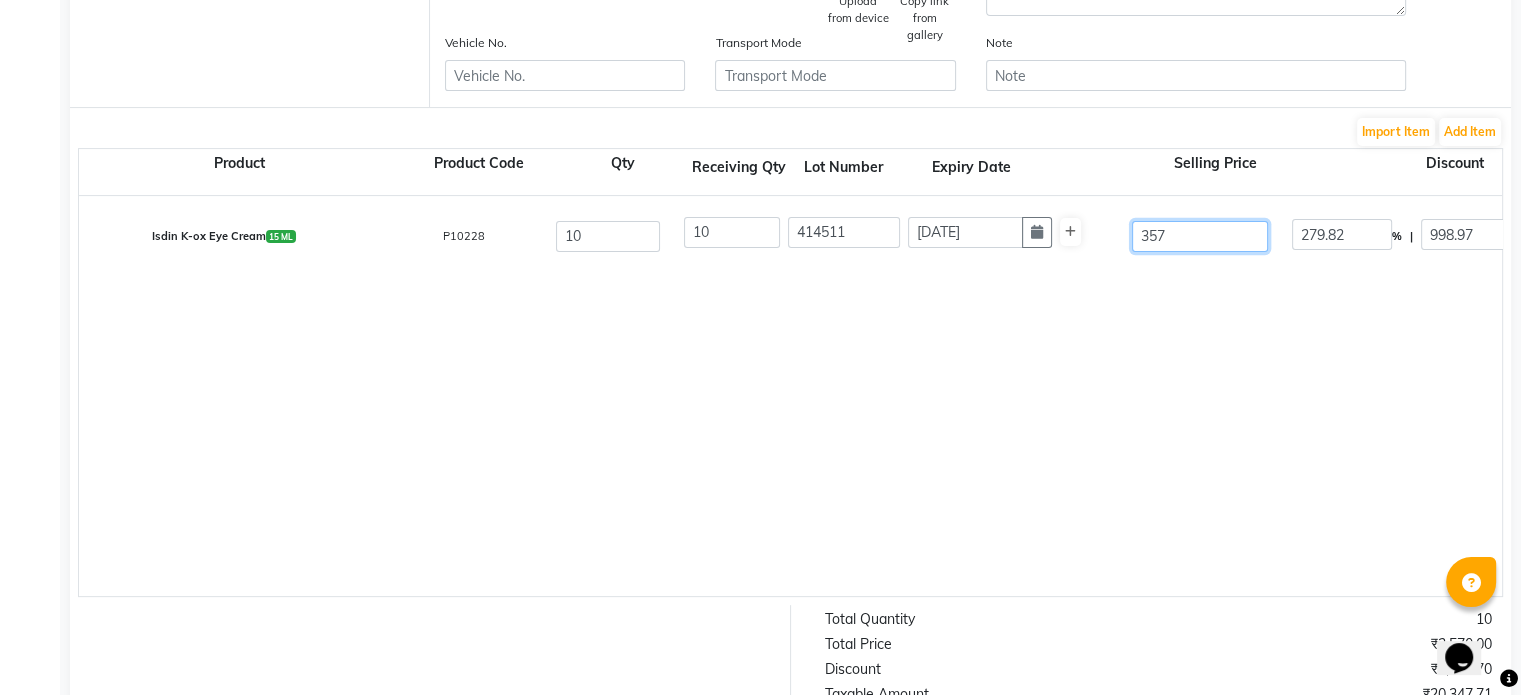 type on "3570" 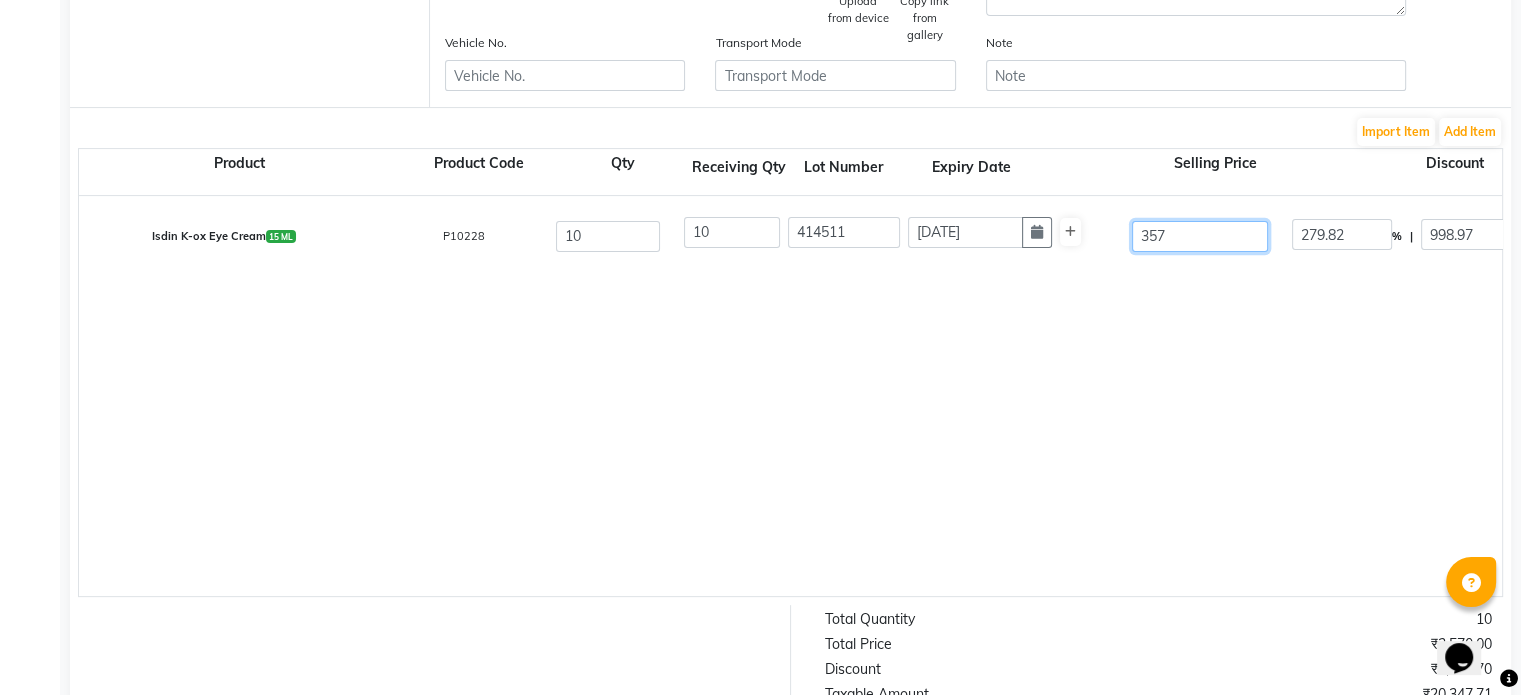type on "27.98" 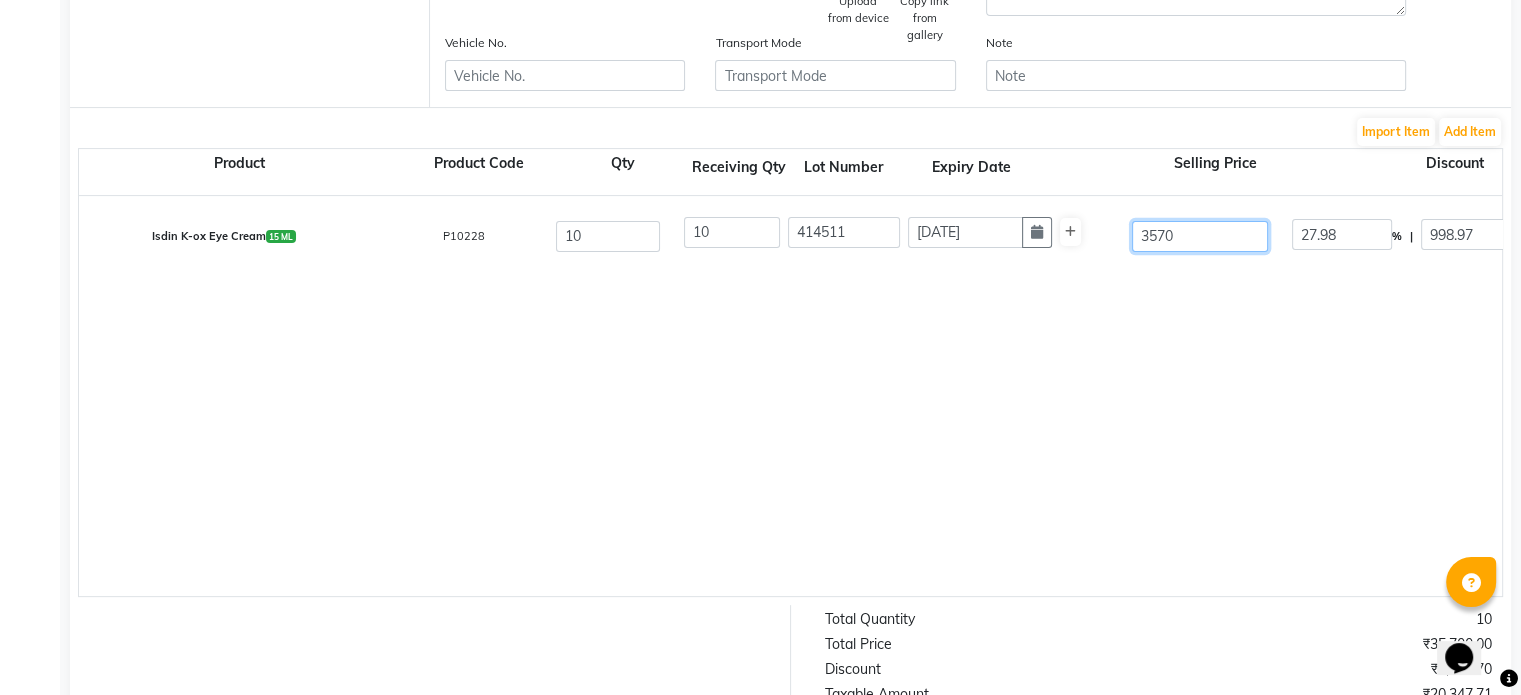 type on "3570" 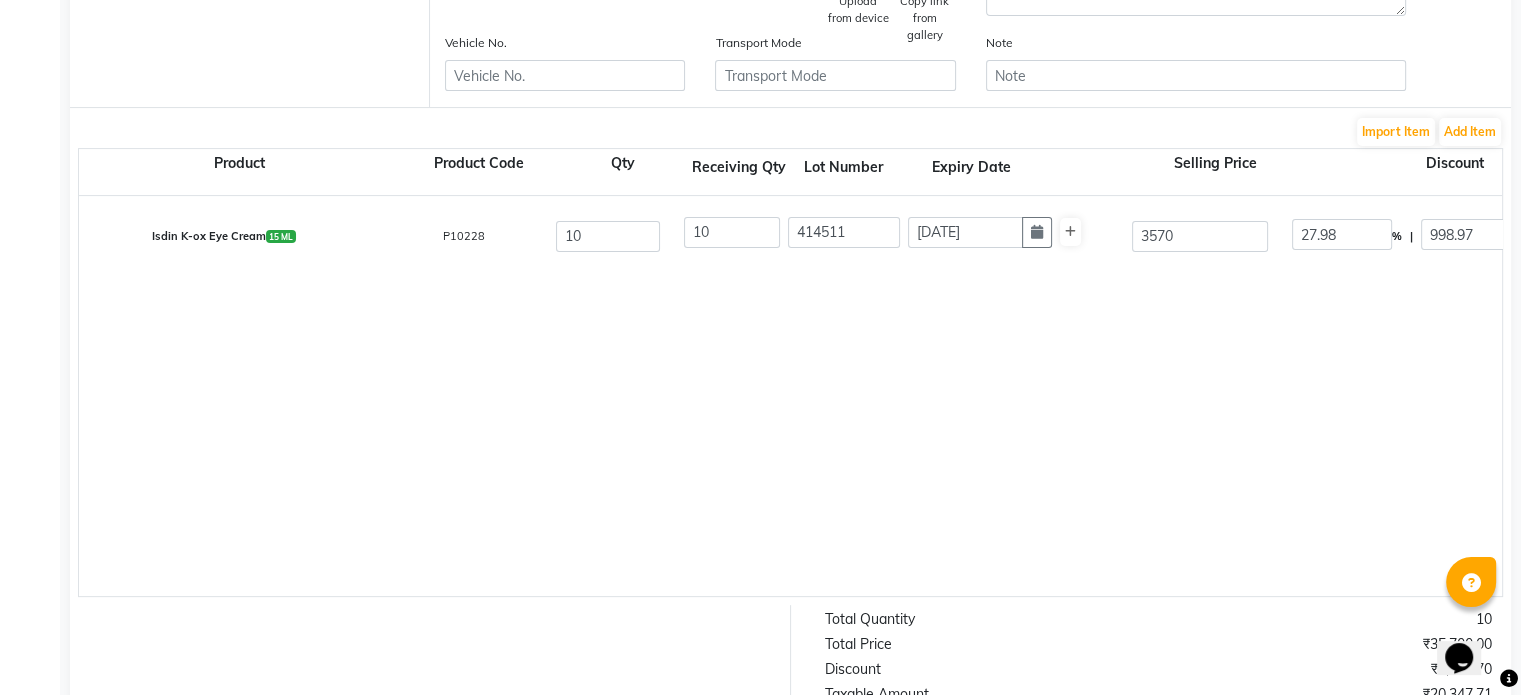 type on "32.74" 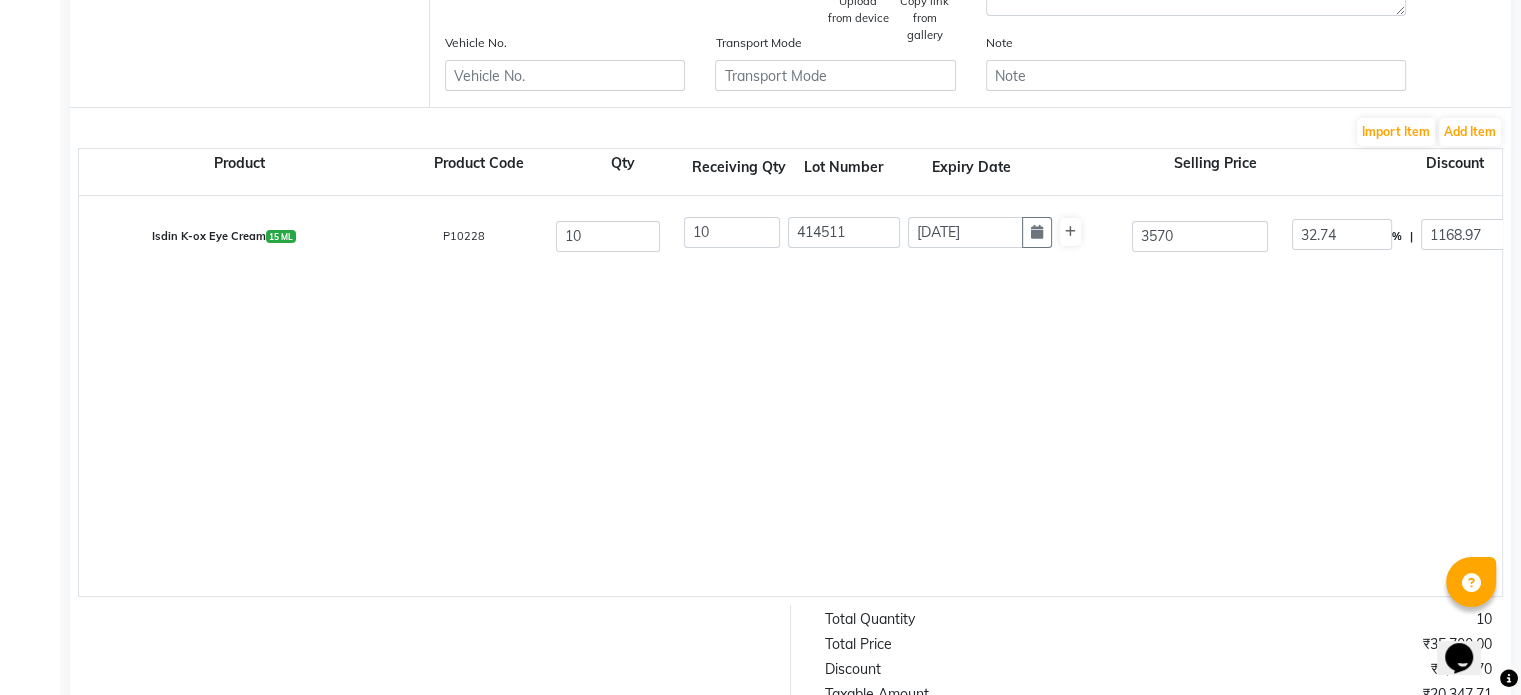 click on "Isdin K-ox Eye Cream  15 ML  P10228  10 10 414511 [DATE] 3570 32.74 % | 1168.97 F 2401.03 2034.77 20347.71 None 5% GST Exempted GST 12 GST 18  (18%)  3662.59 24010.3" 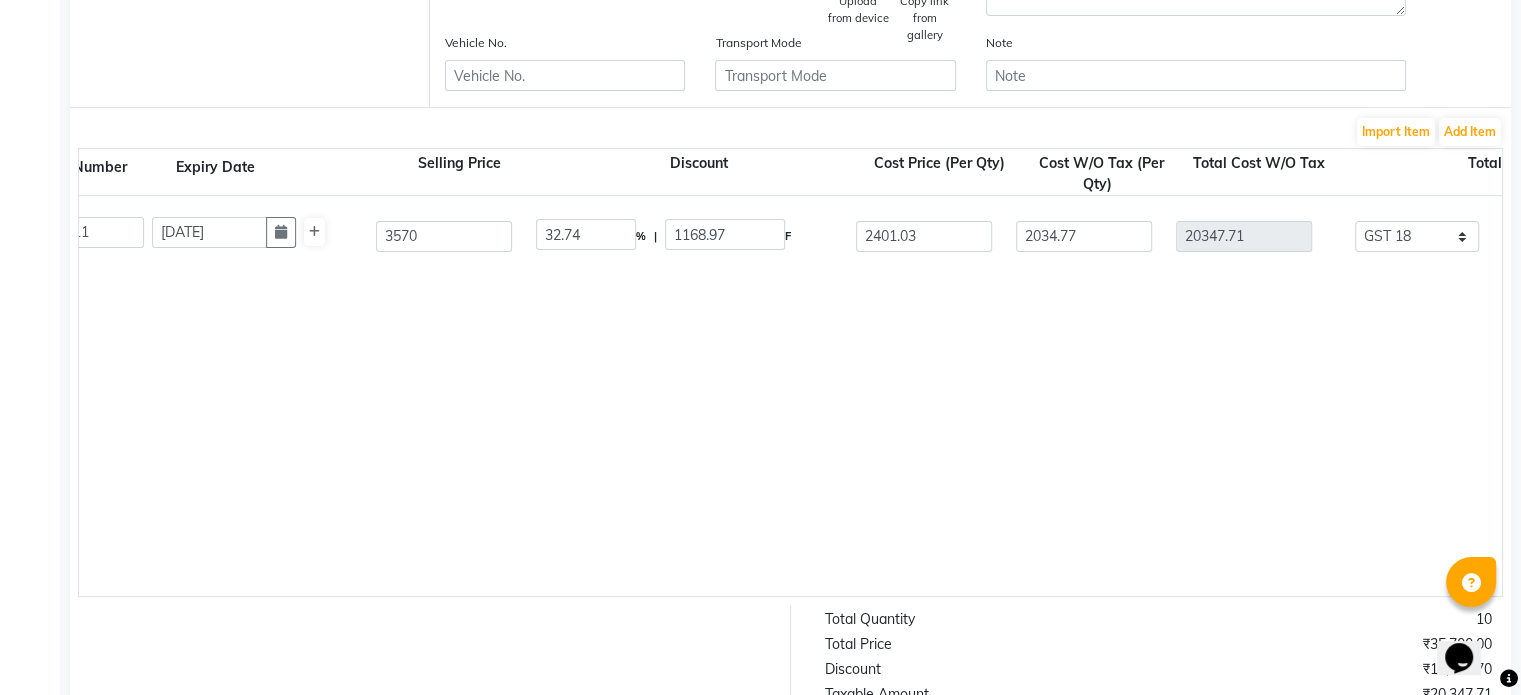 scroll, scrollTop: 0, scrollLeft: 760, axis: horizontal 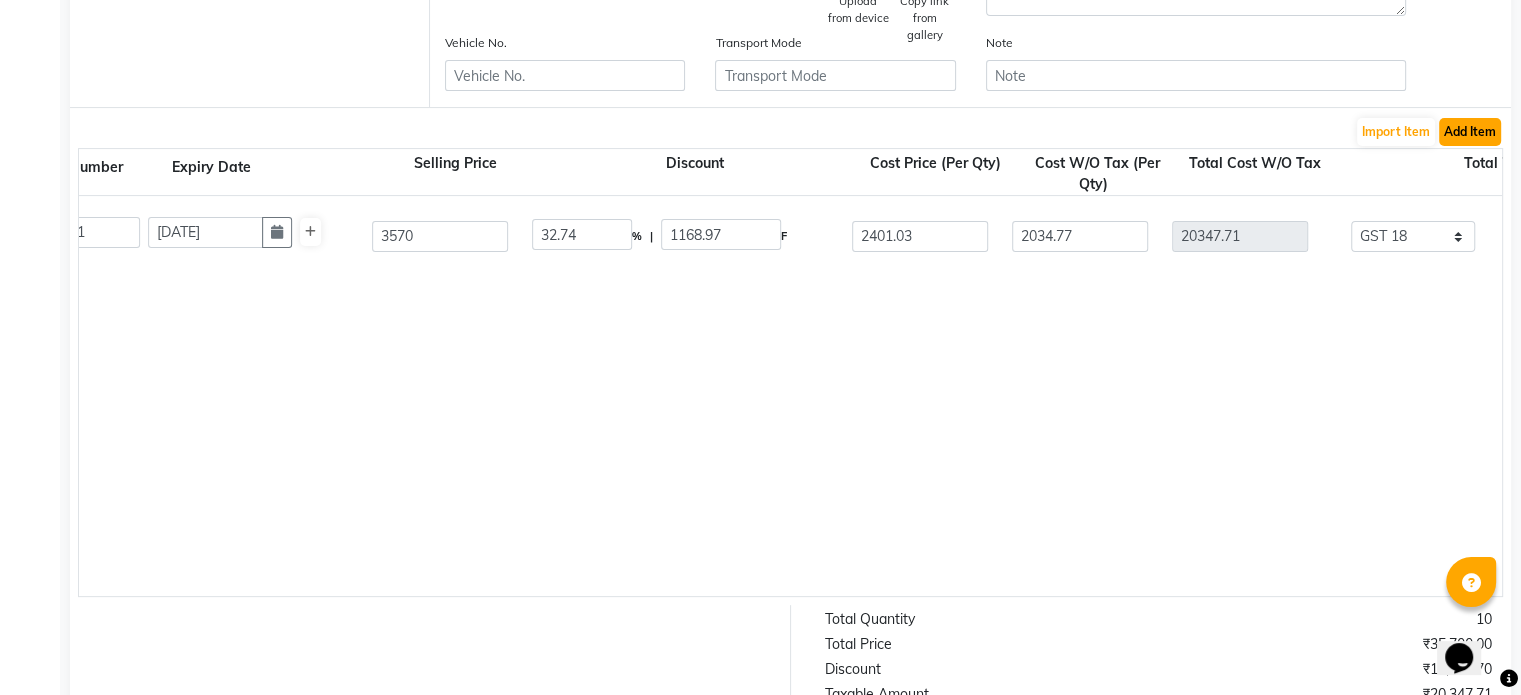 click on "Add Item" 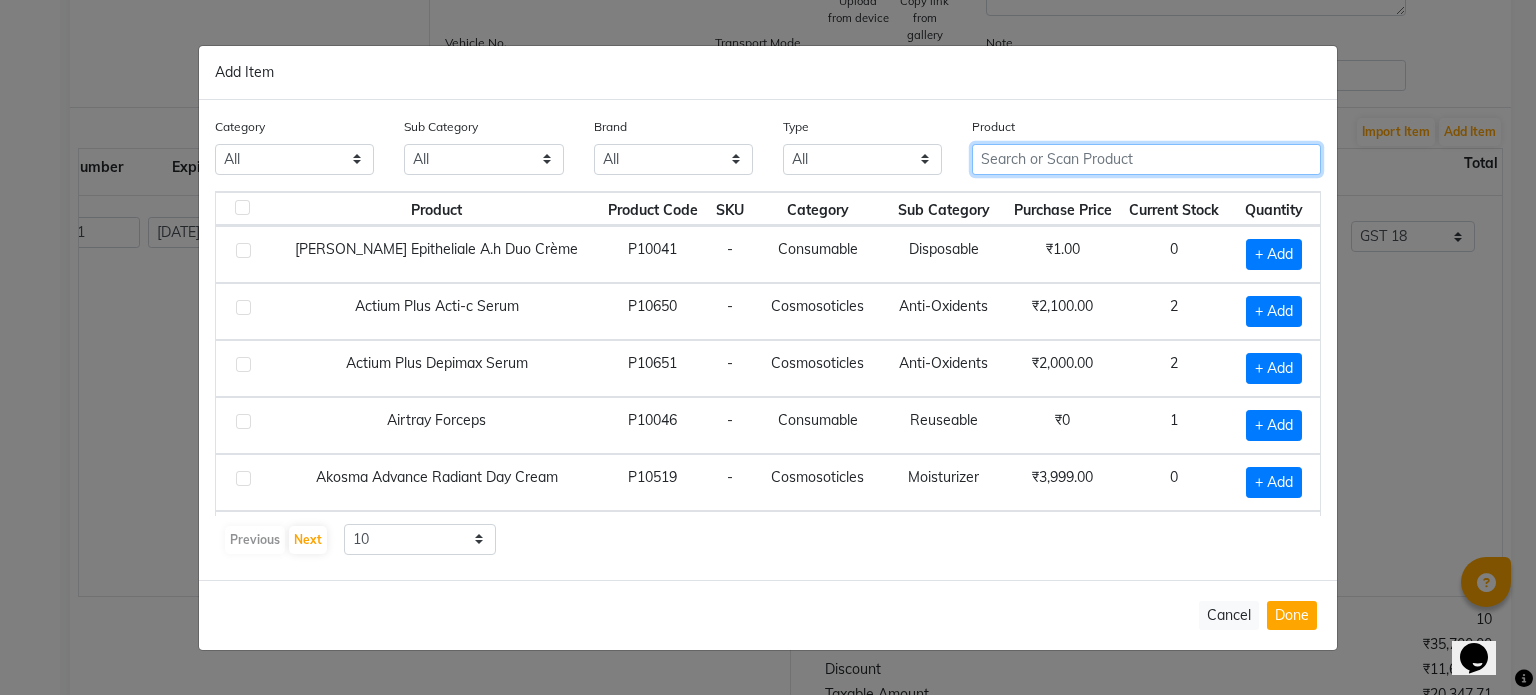 click 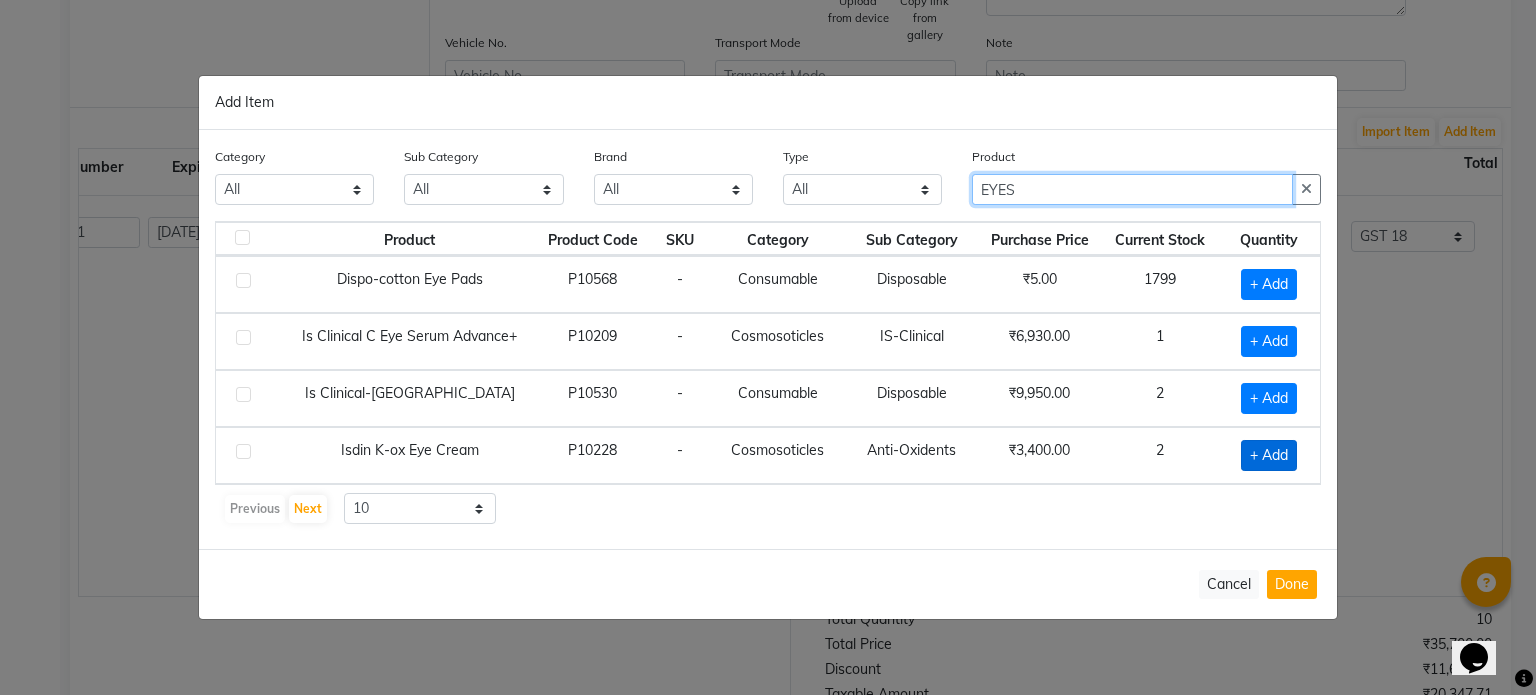 type on "EYES" 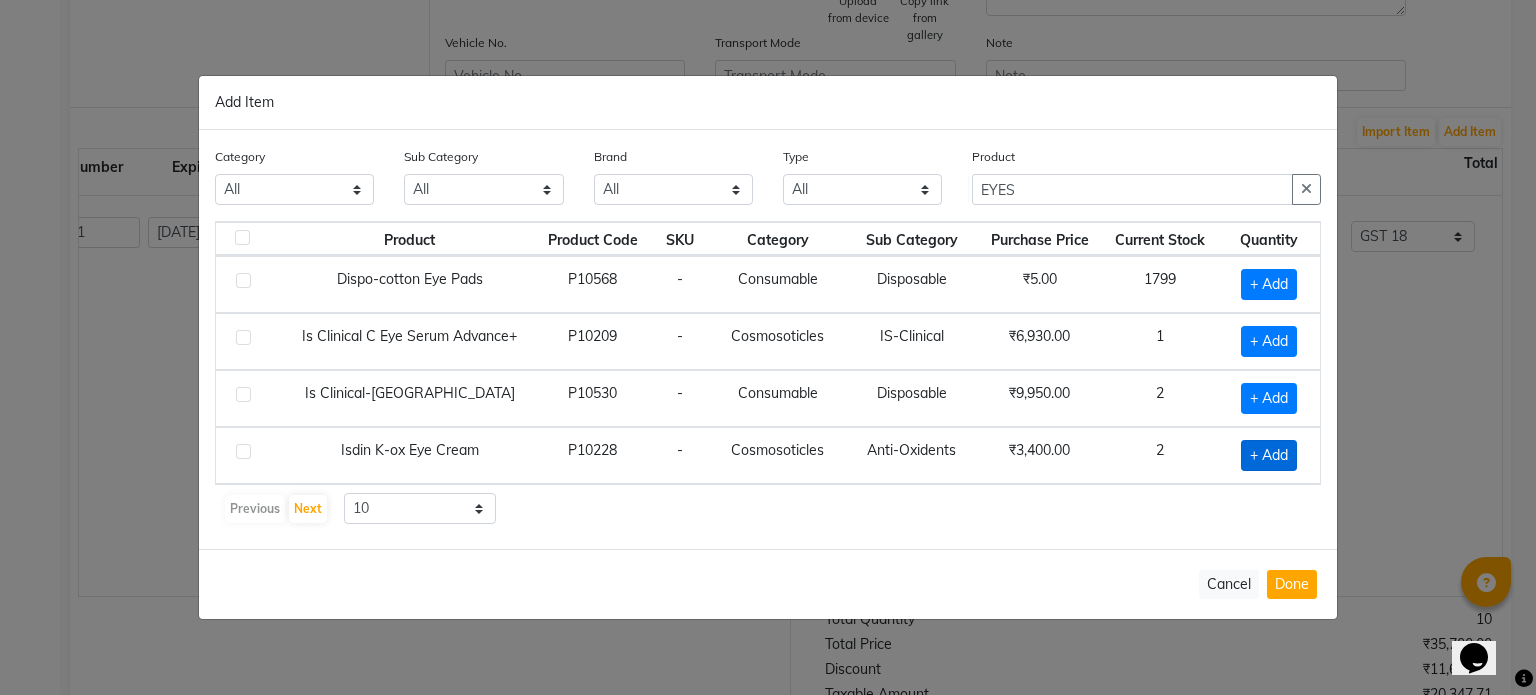 click on "+ Add" 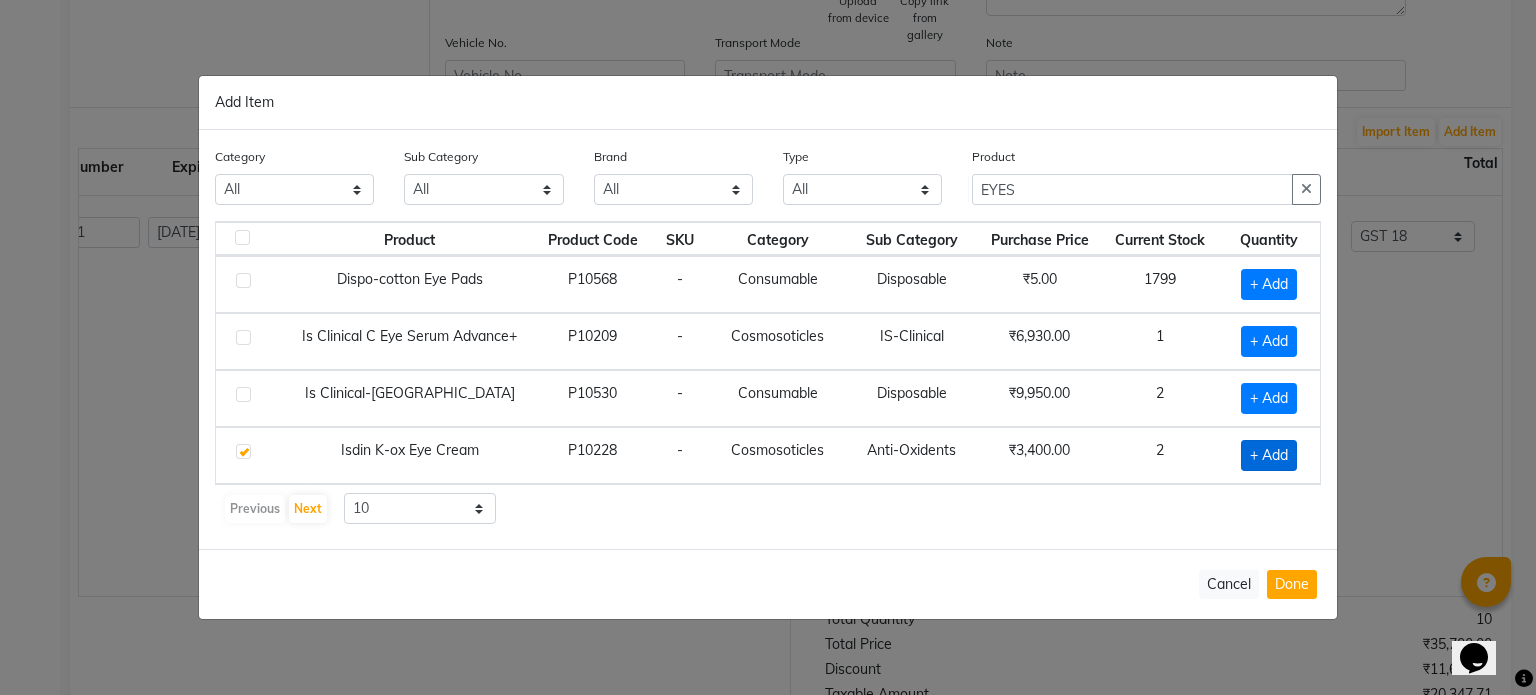 checkbox on "true" 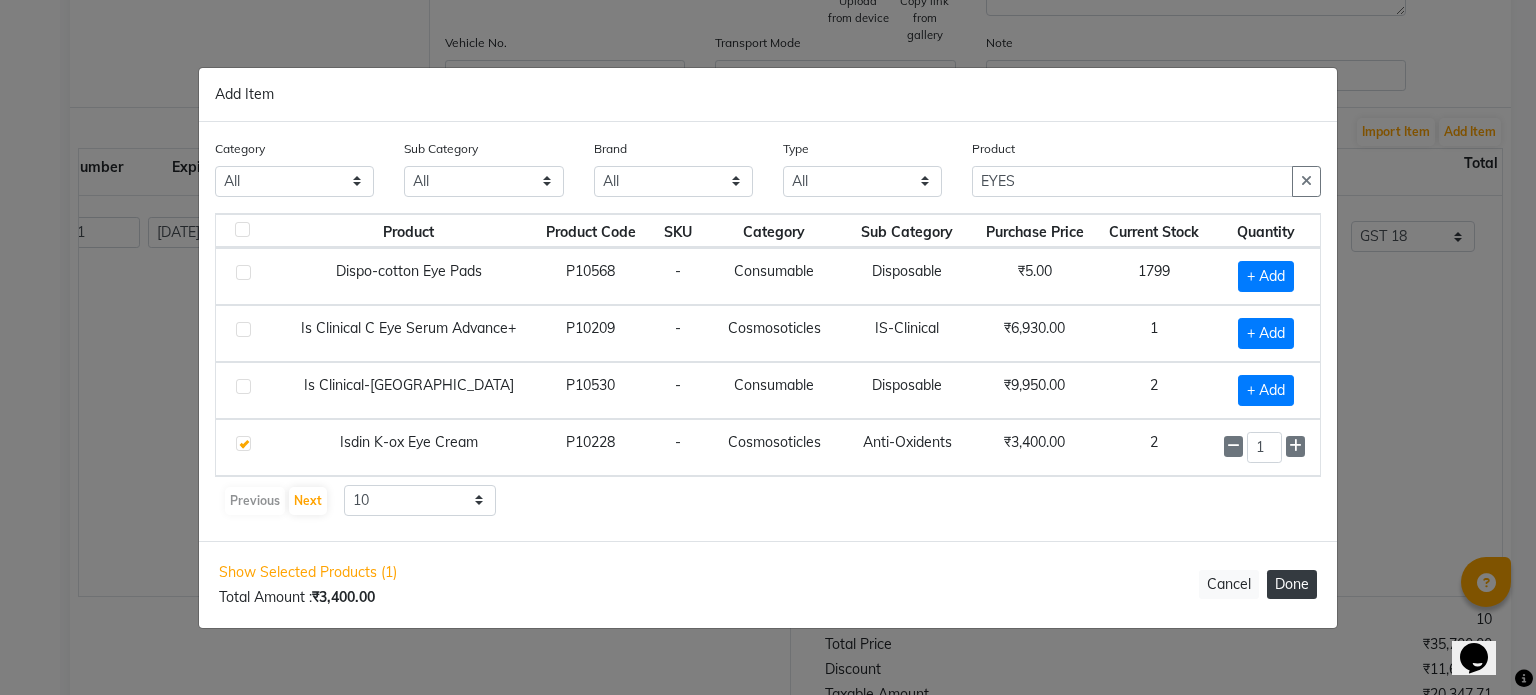 click on "Done" 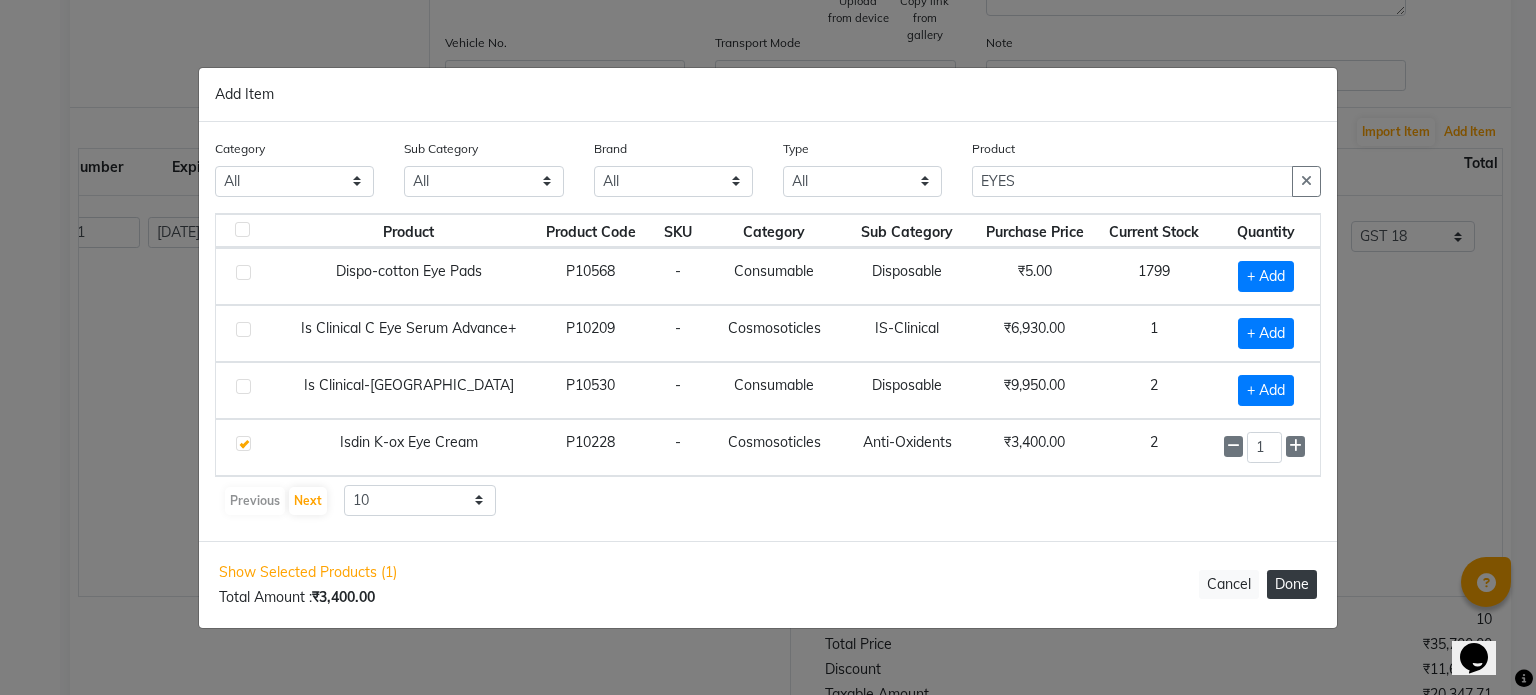 select on "908" 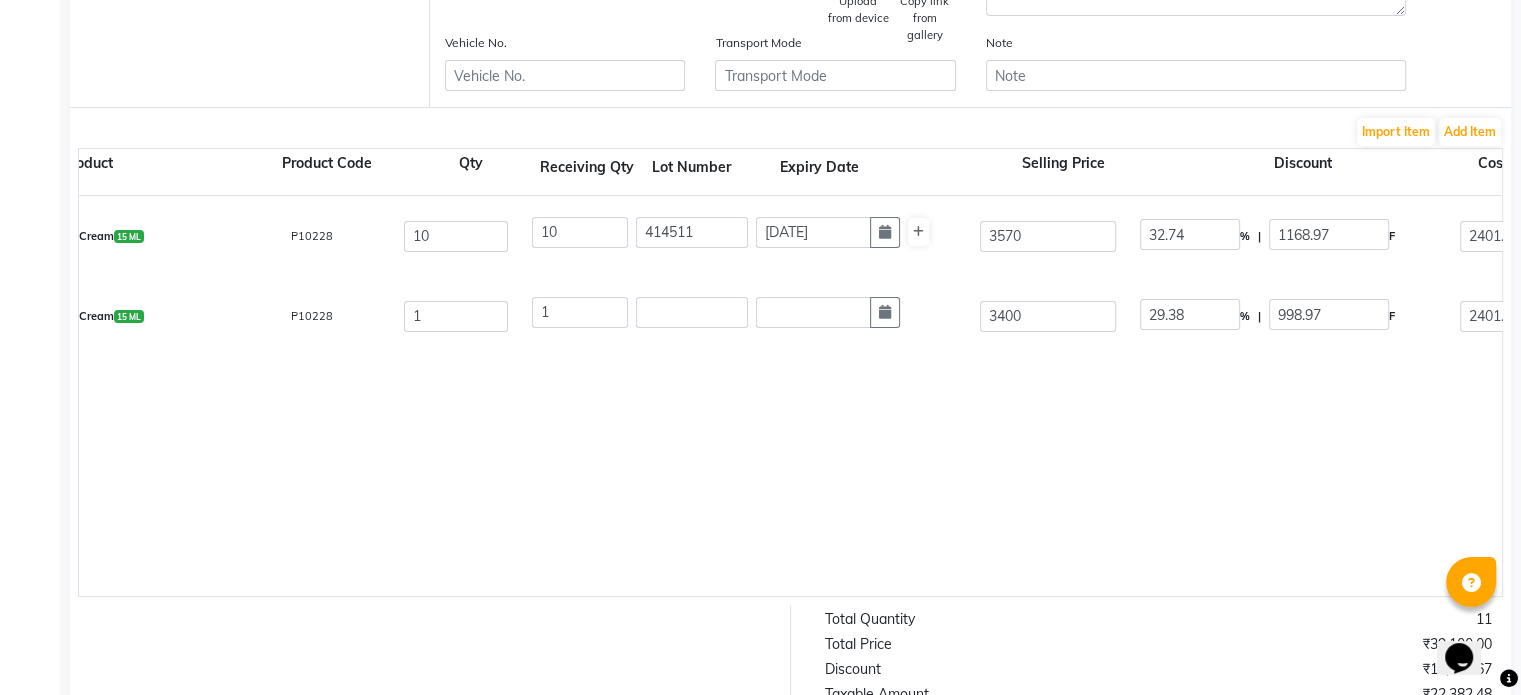 scroll, scrollTop: 0, scrollLeft: 0, axis: both 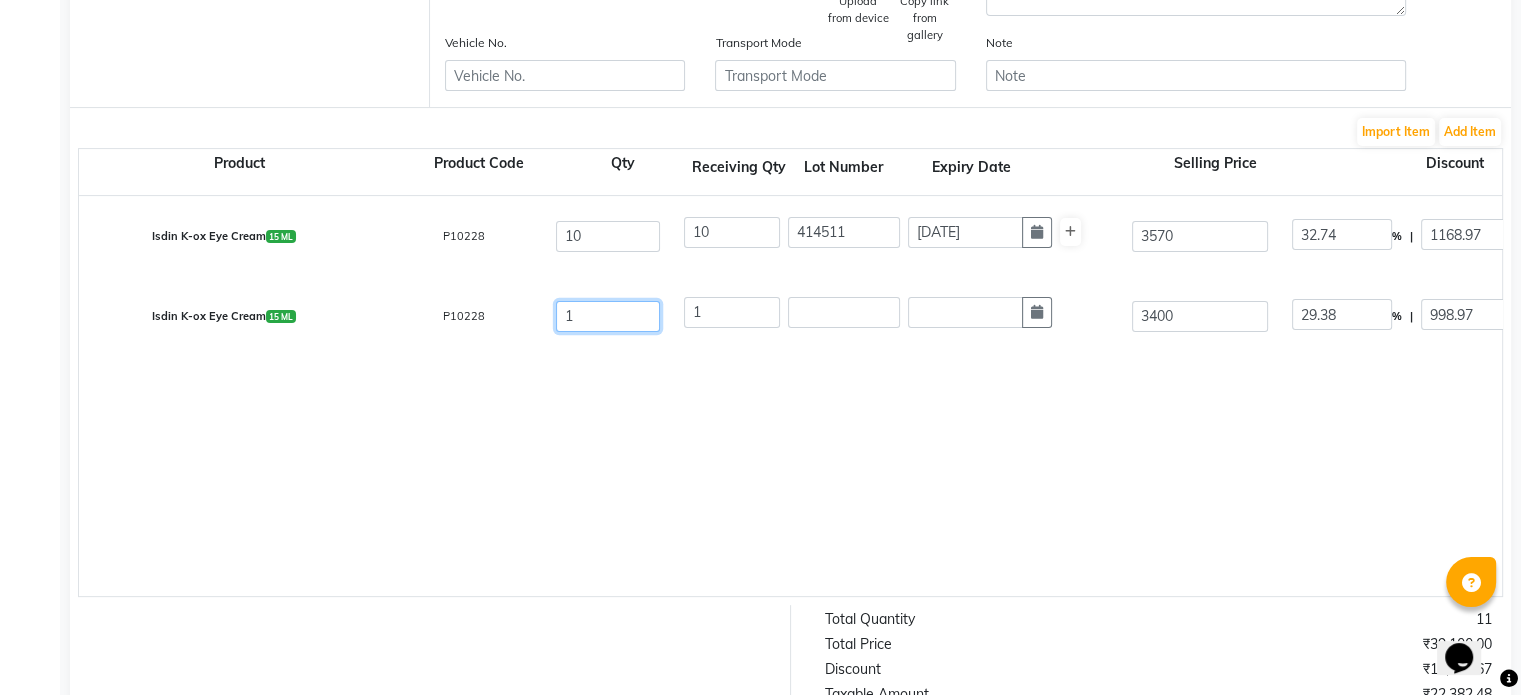 click on "1" 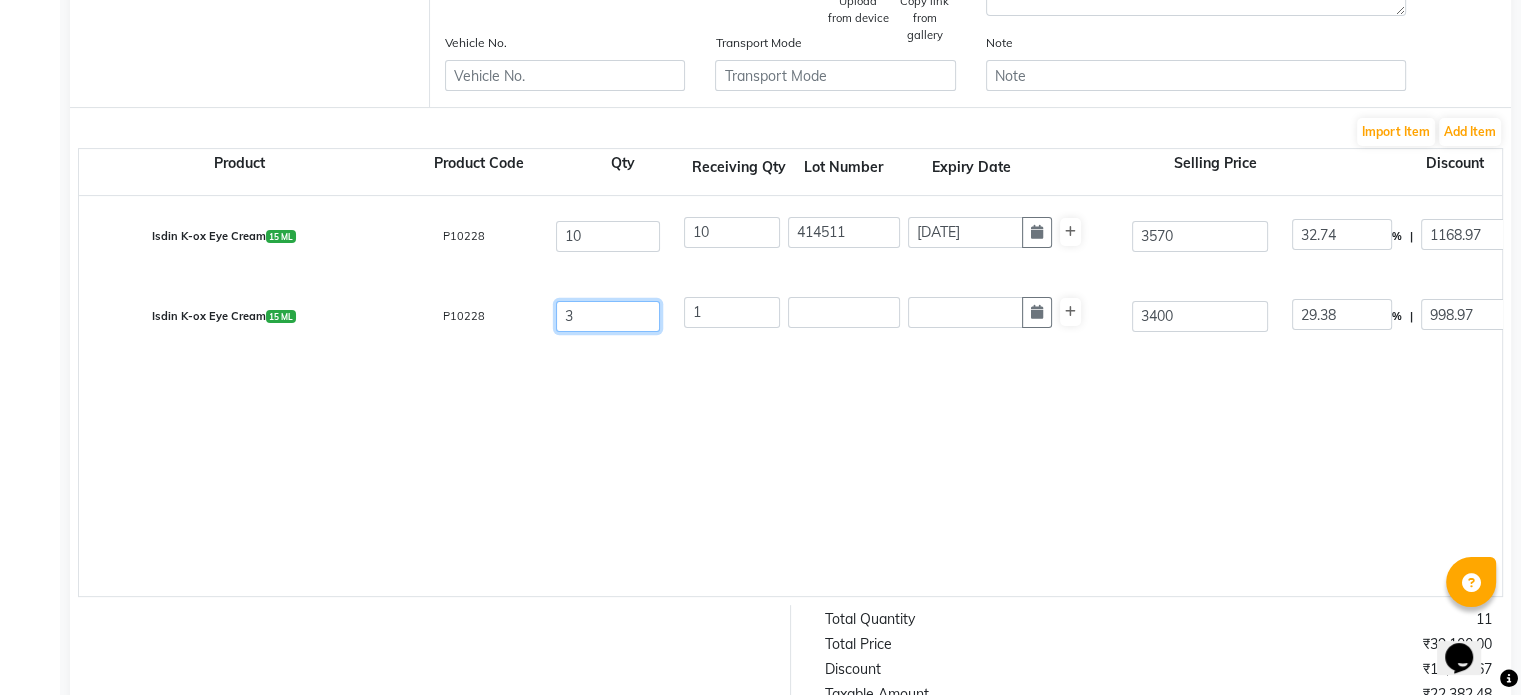 type on "3" 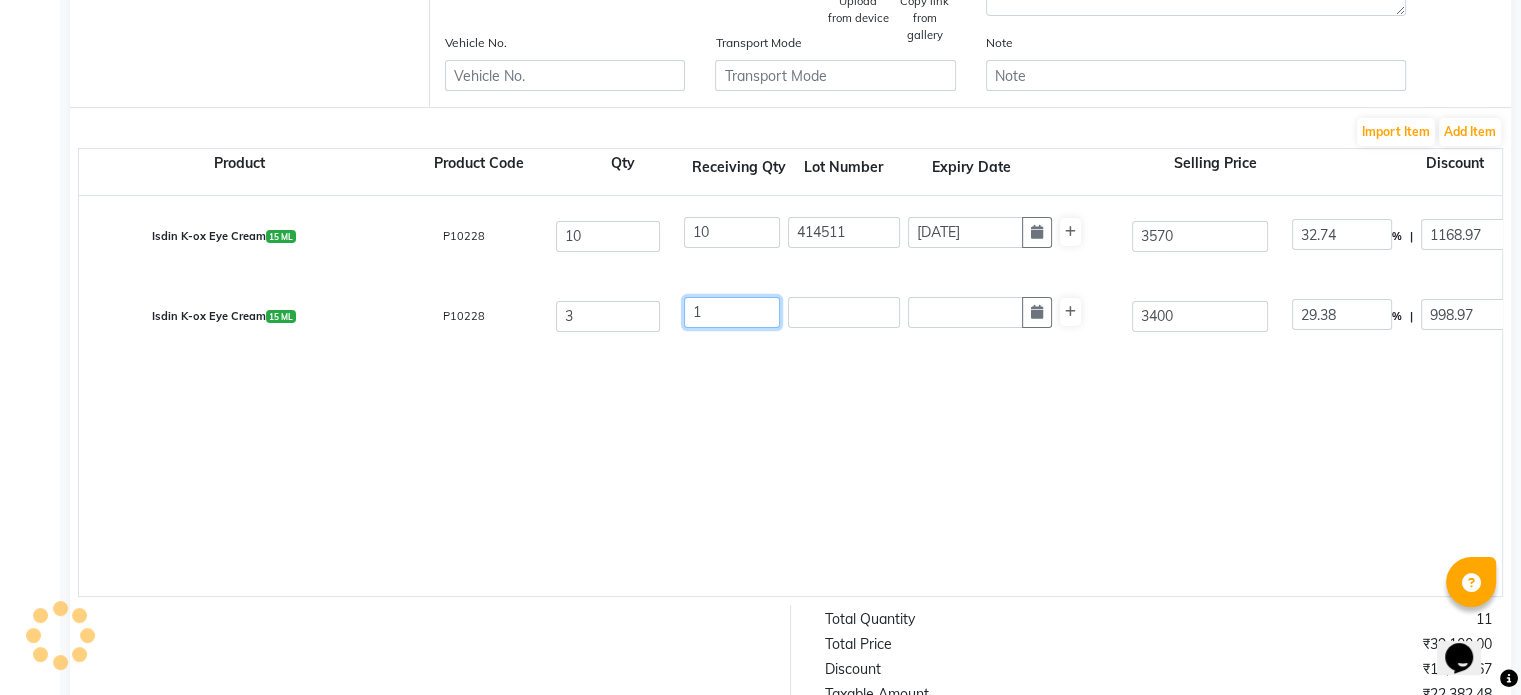 click on "1" 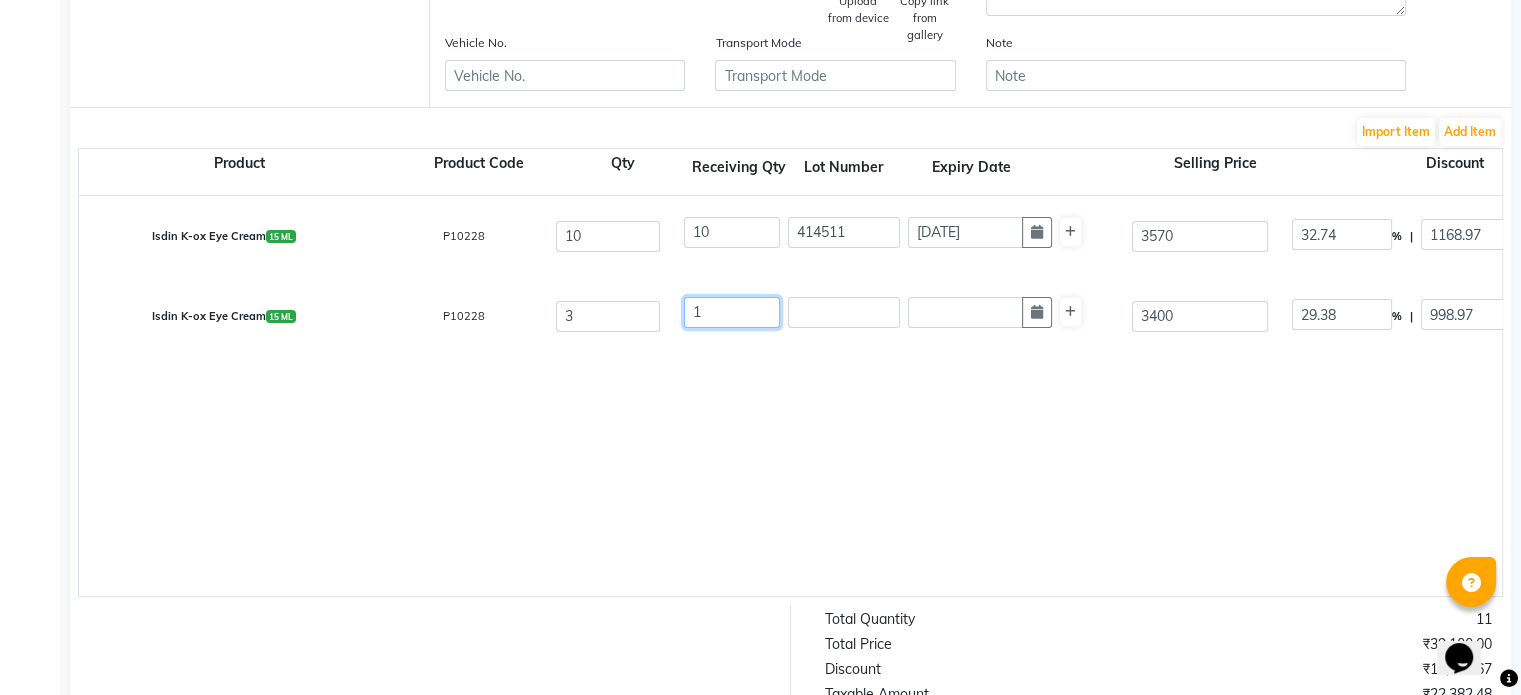 type 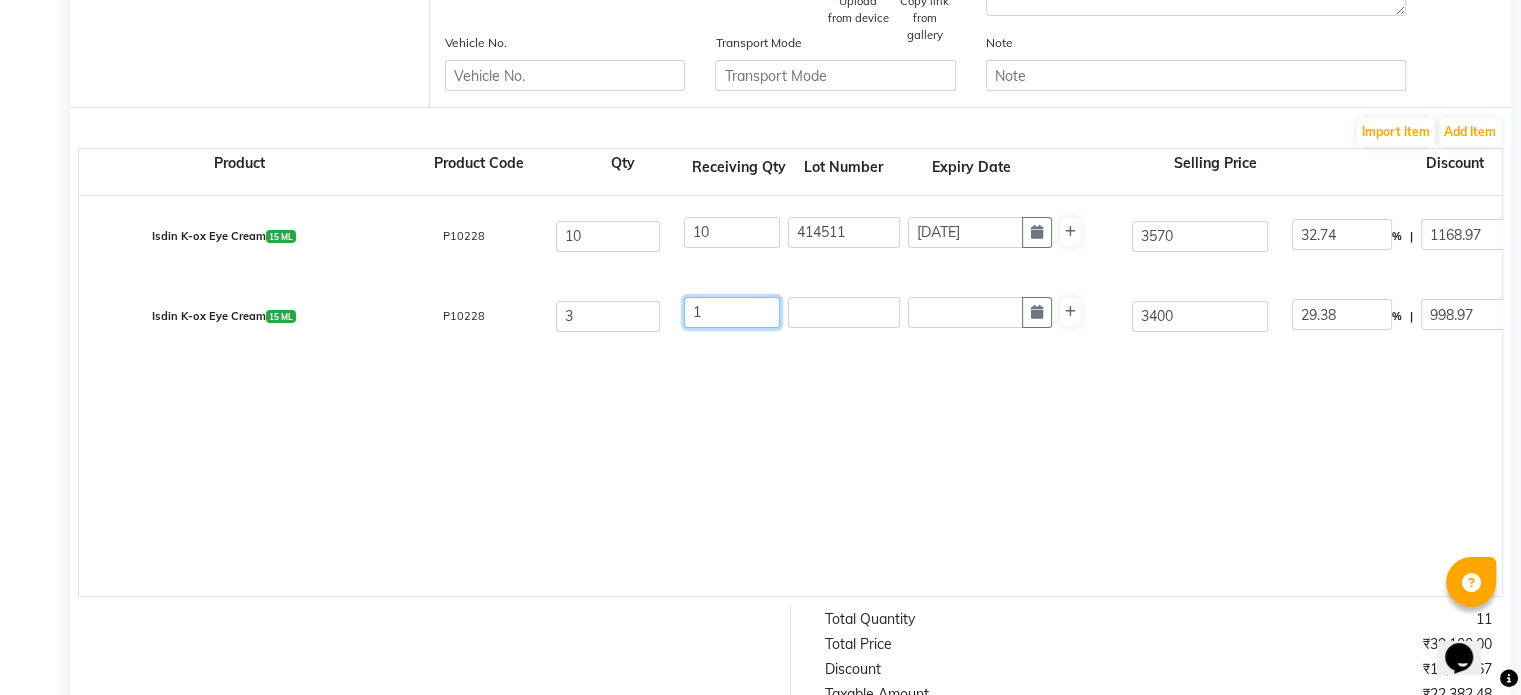 type on "0" 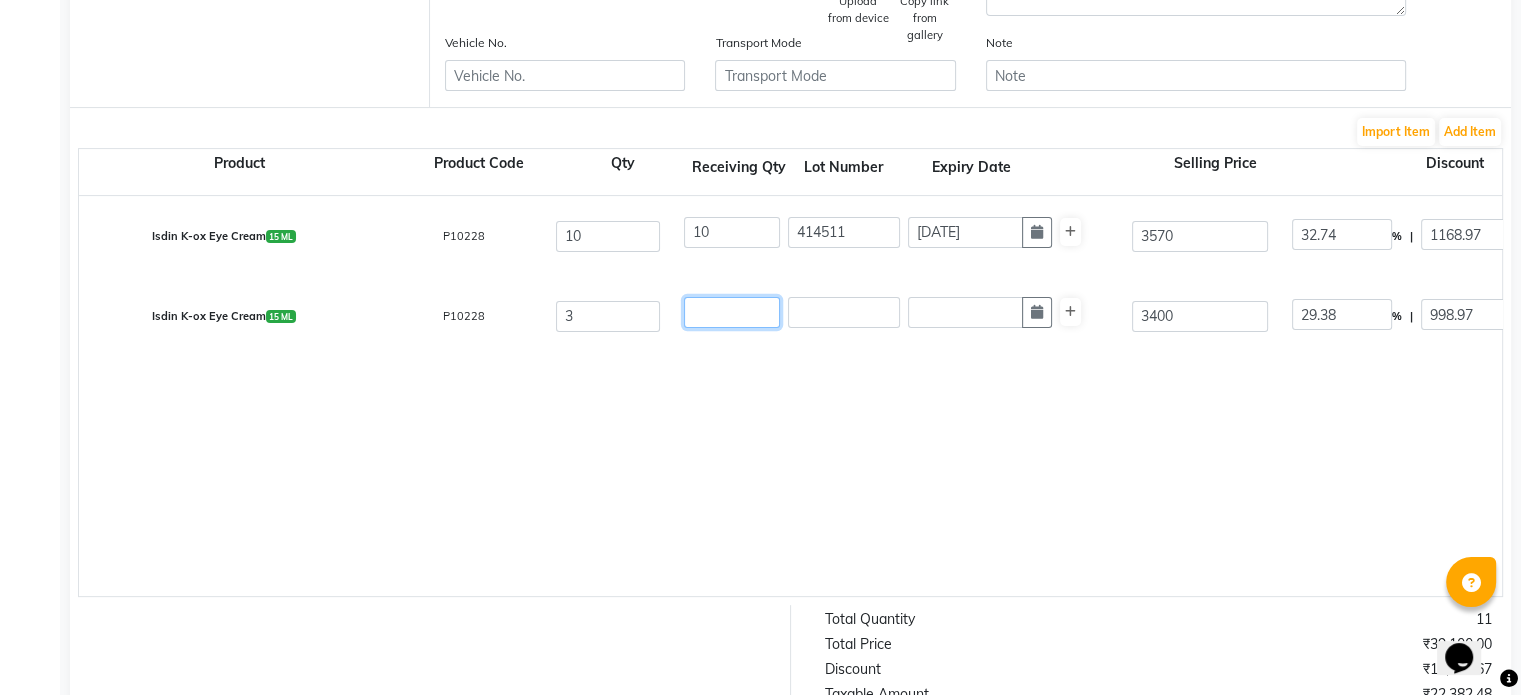 type on "0" 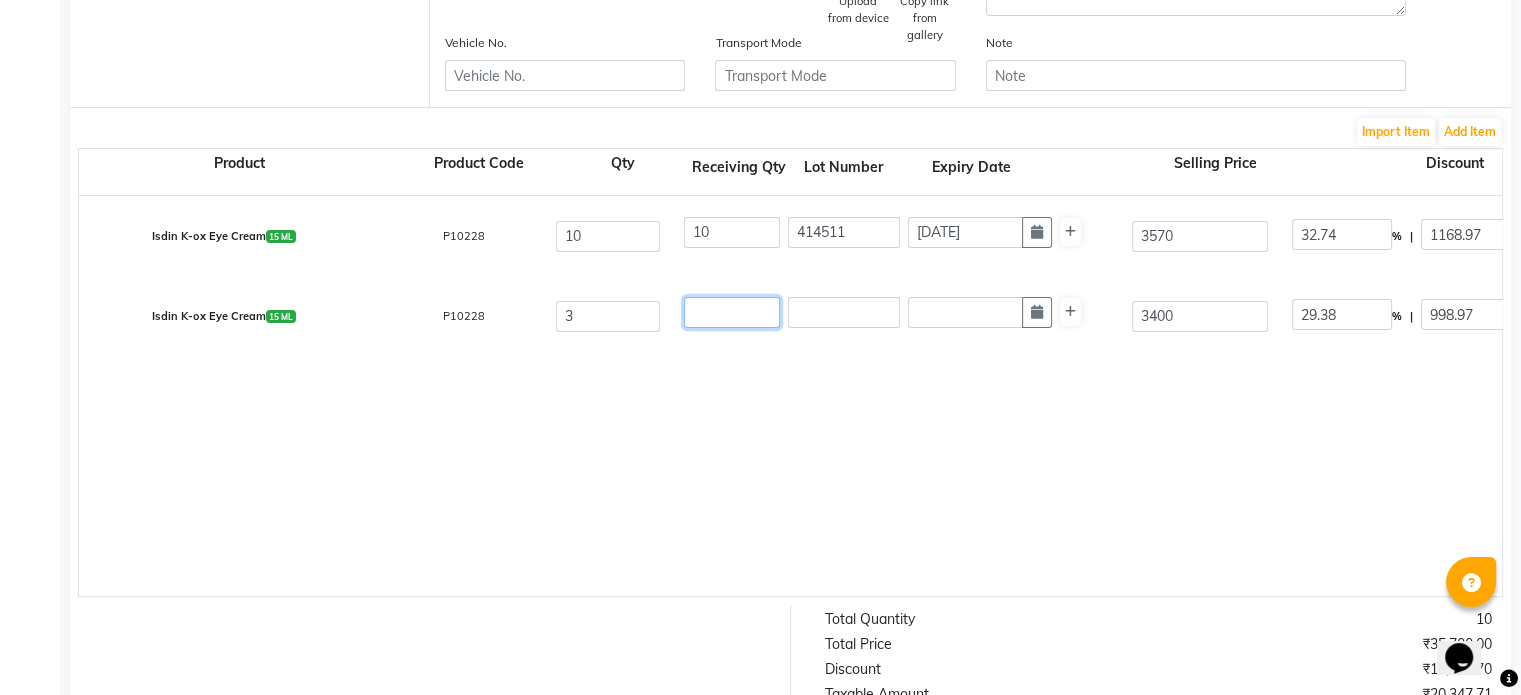 type on "3" 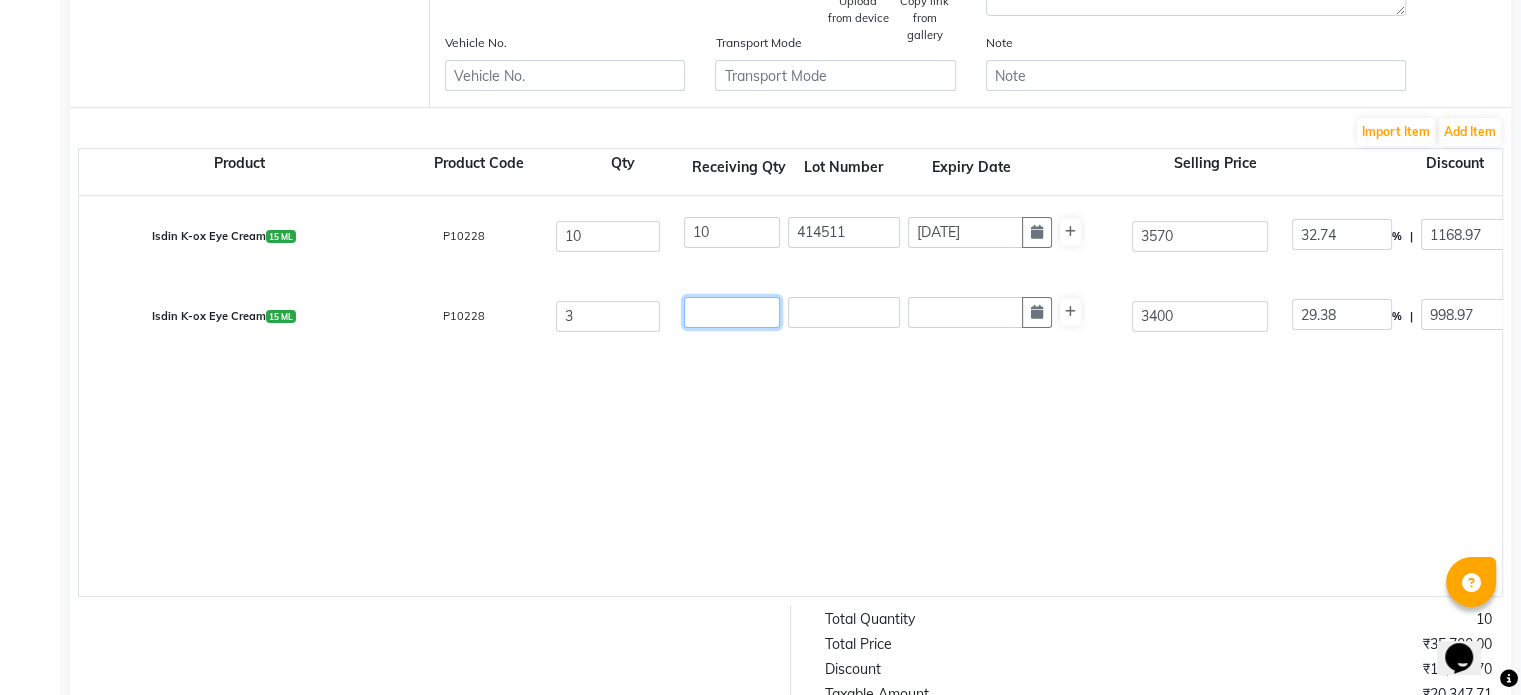 type 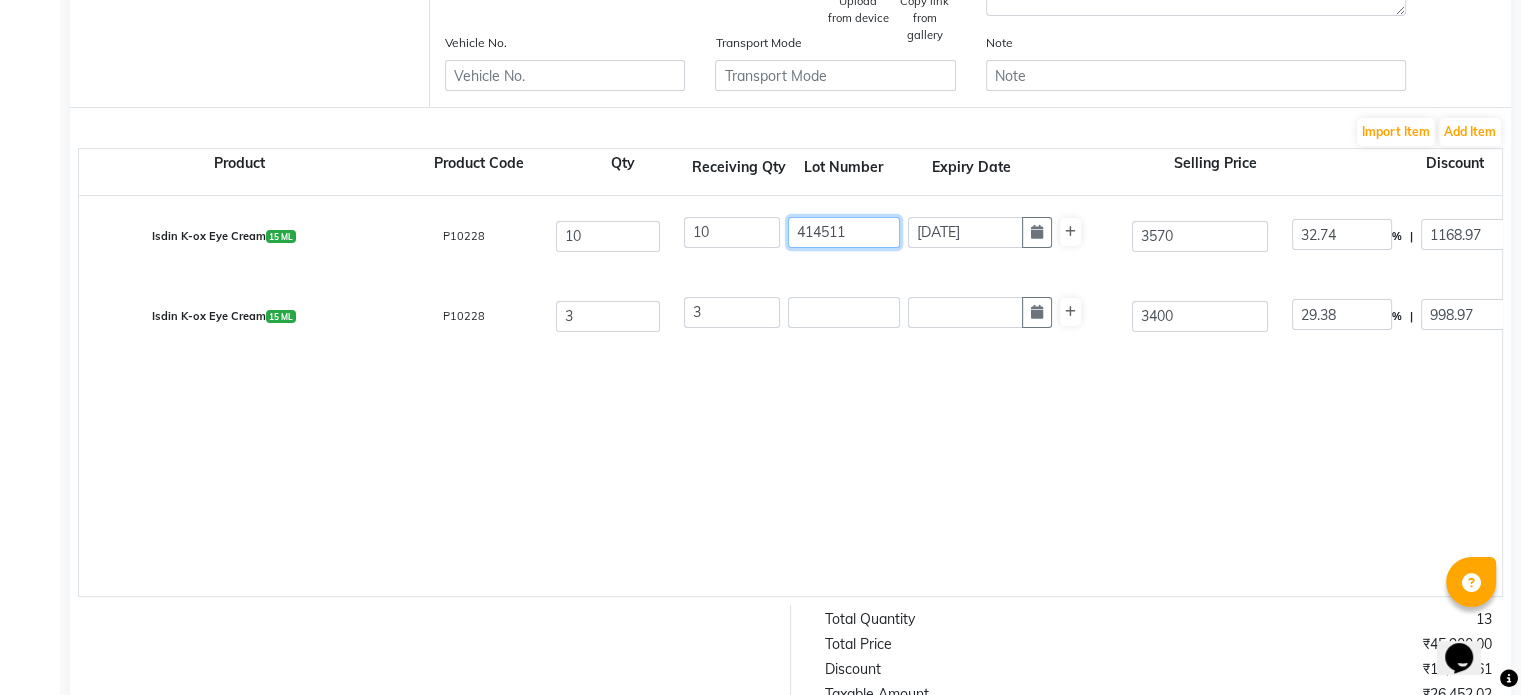 drag, startPoint x: 859, startPoint y: 239, endPoint x: 764, endPoint y: 242, distance: 95.047356 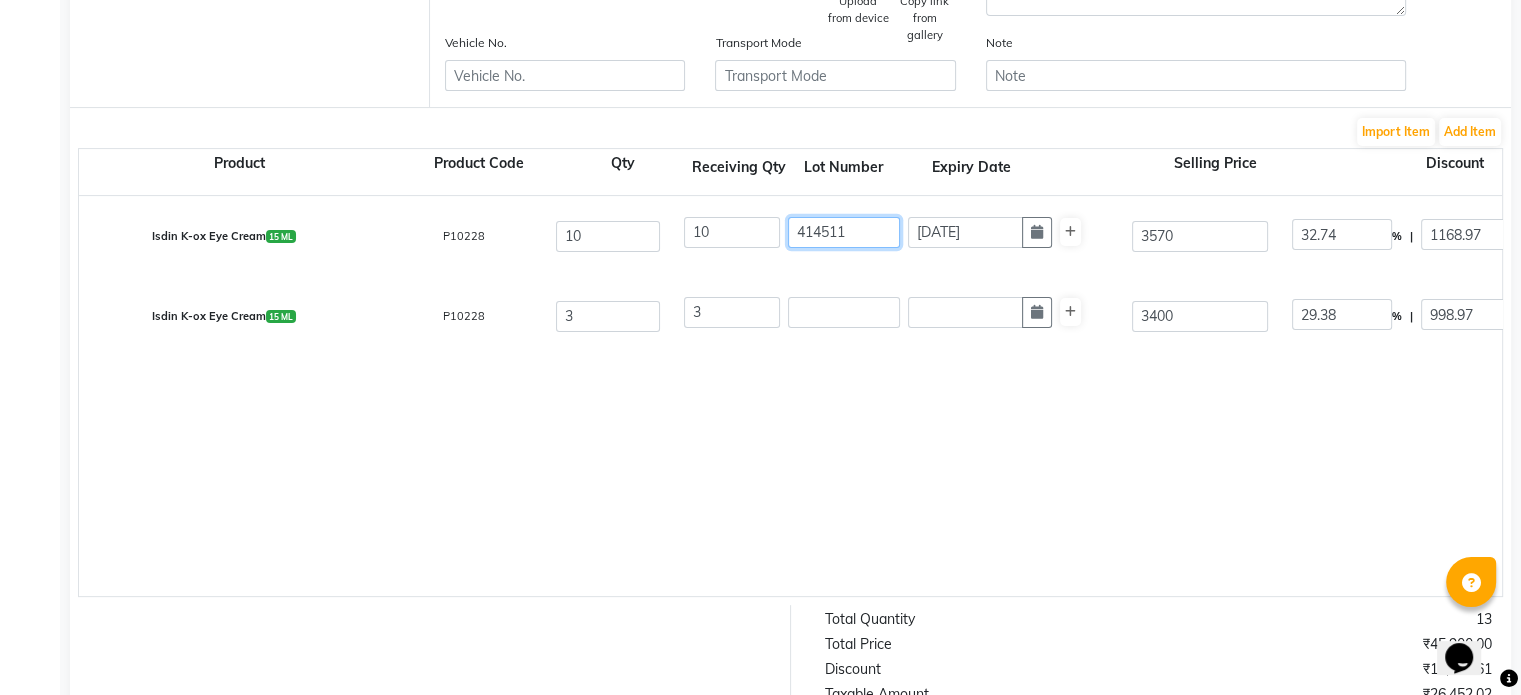 click on "10 414511 [DATE]" 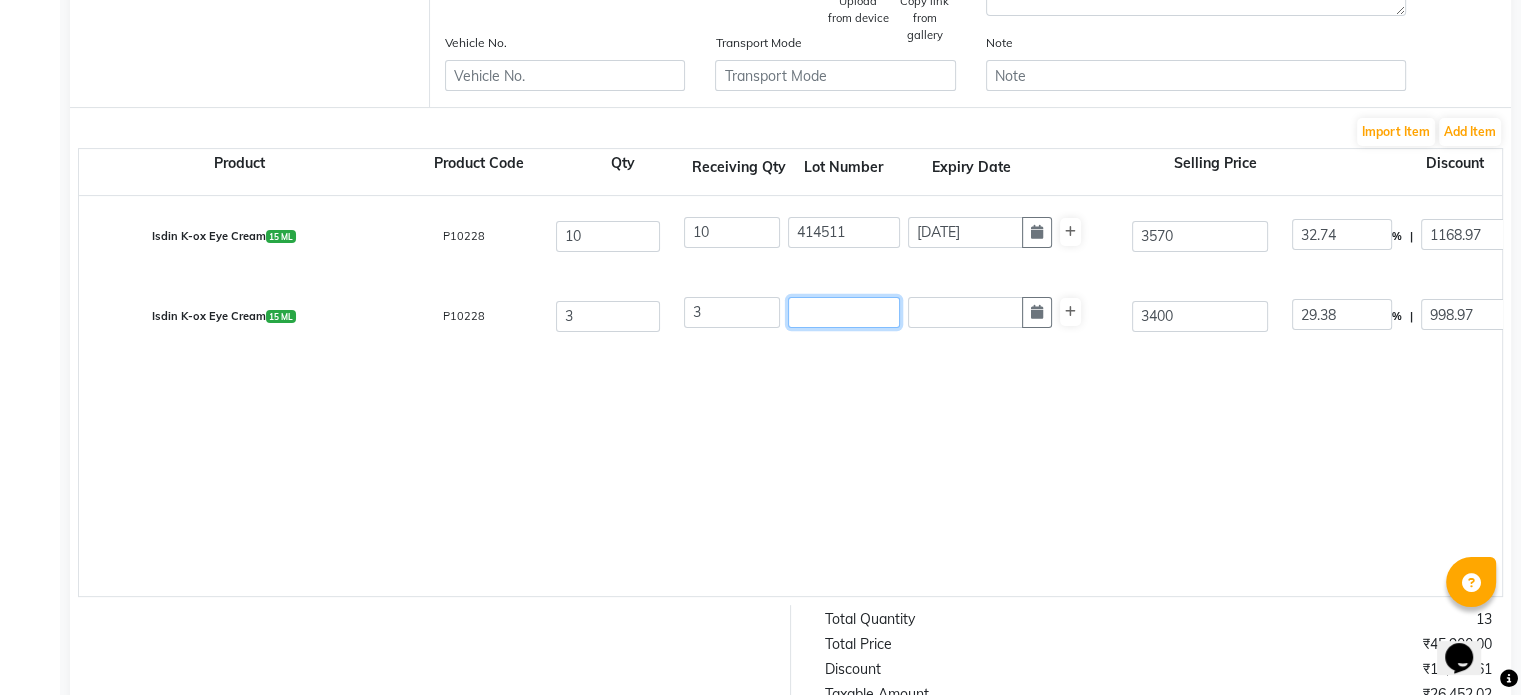 click 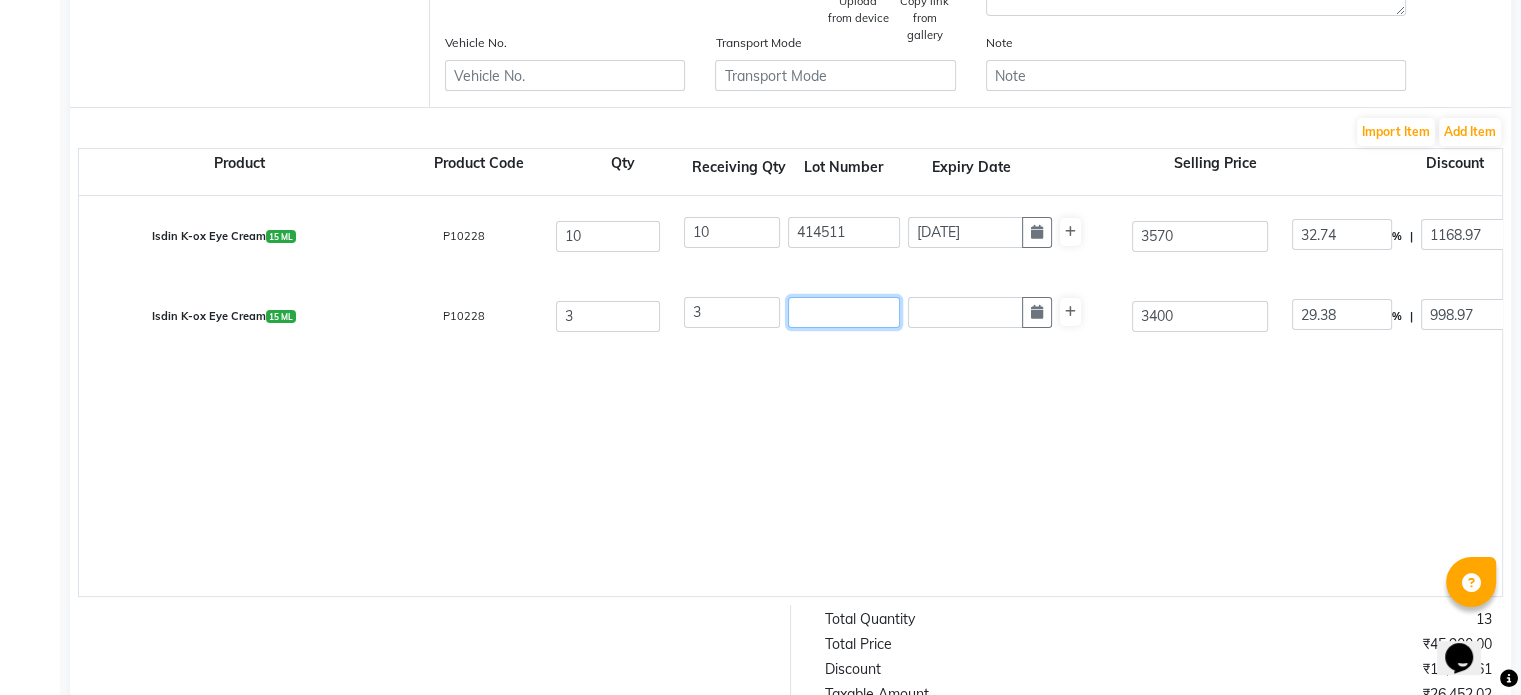 paste on "414511" 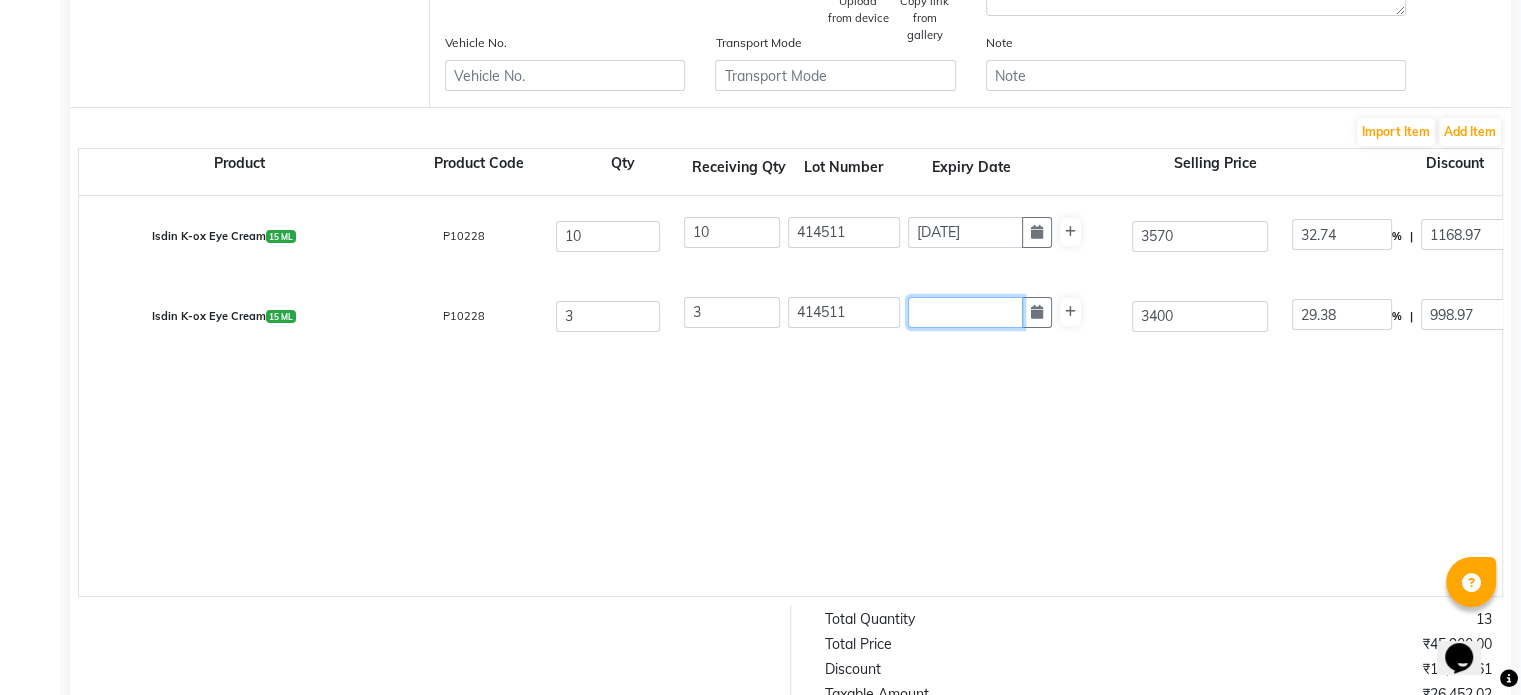 click 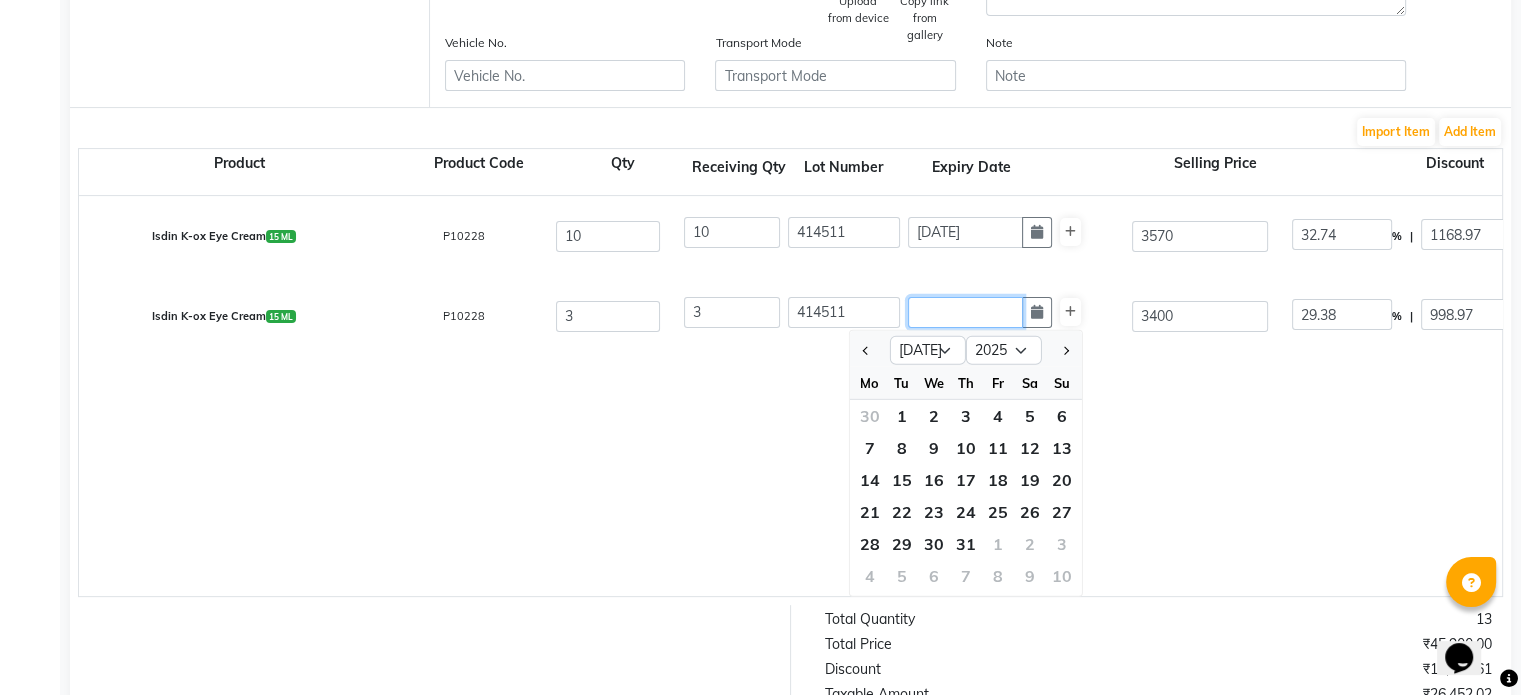 click 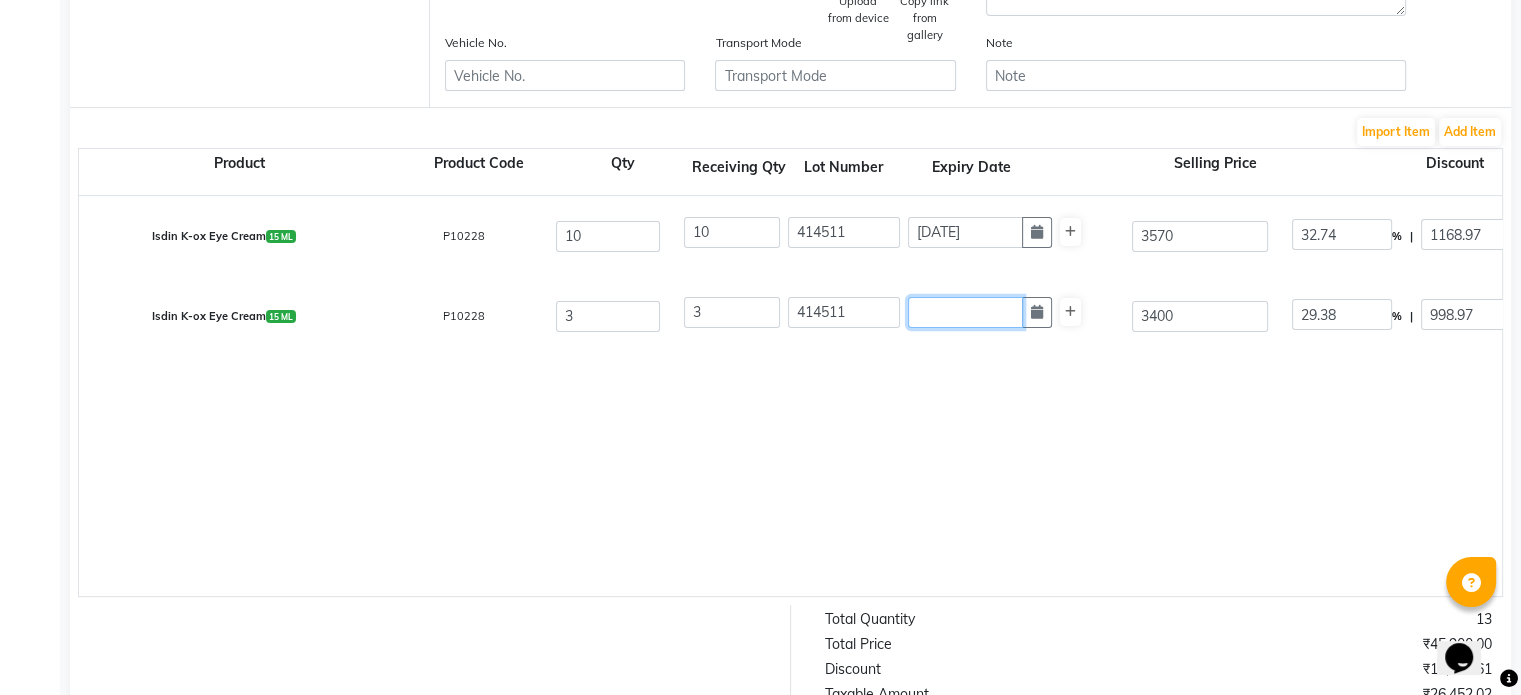 click 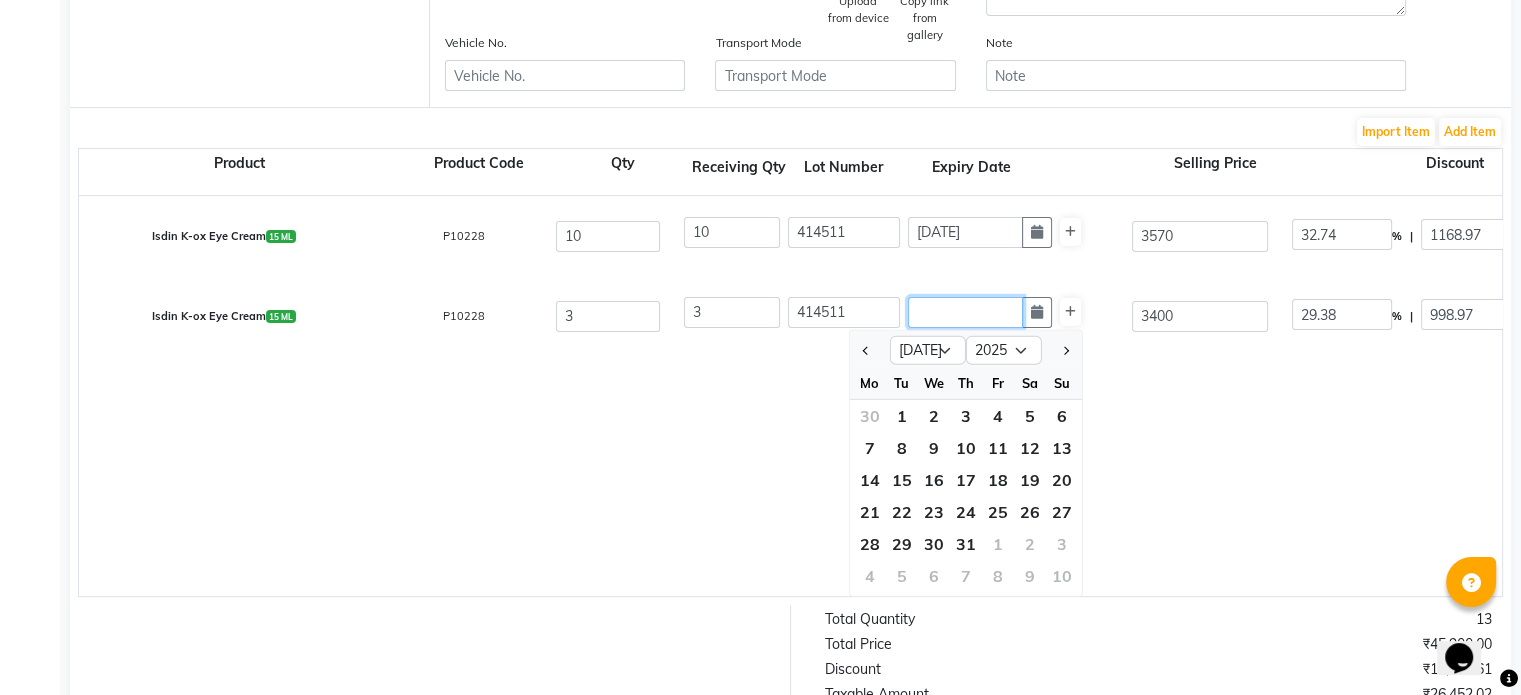 click 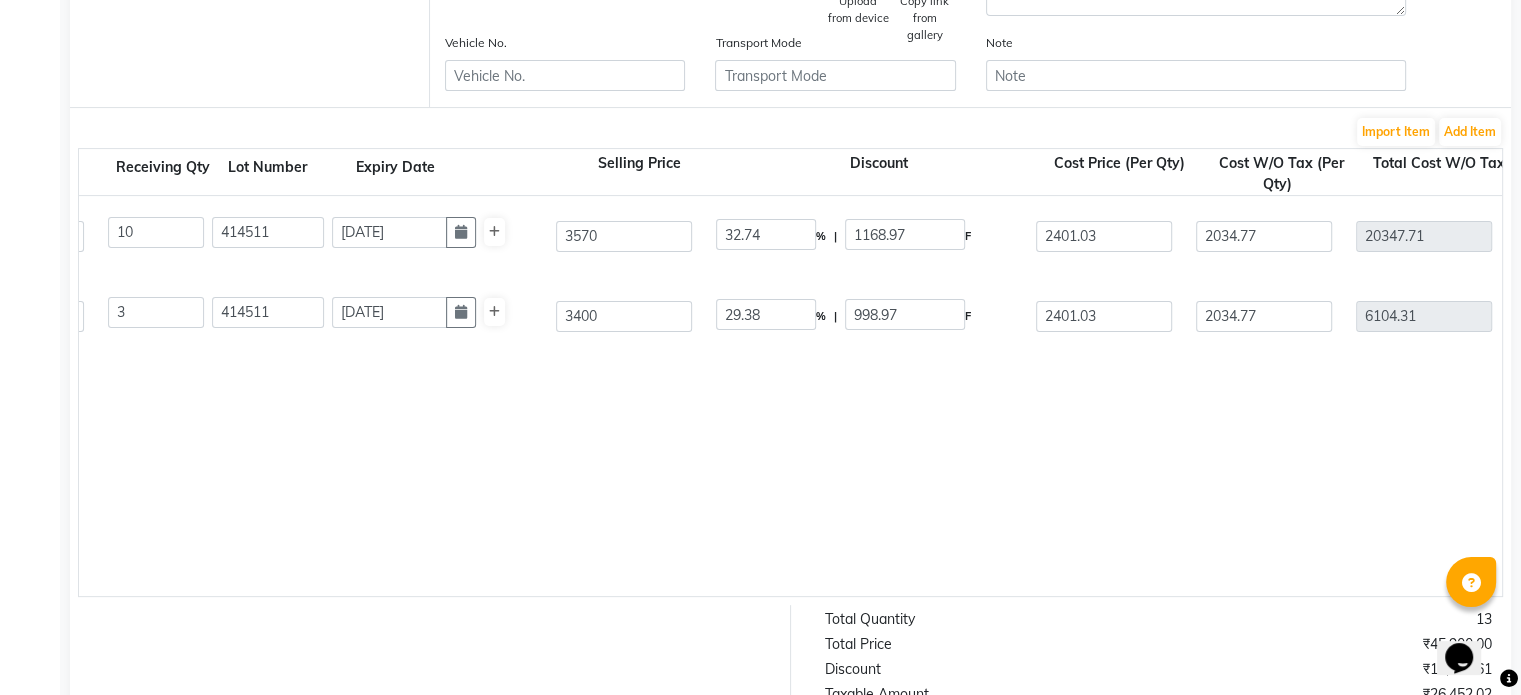 scroll, scrollTop: 0, scrollLeft: 578, axis: horizontal 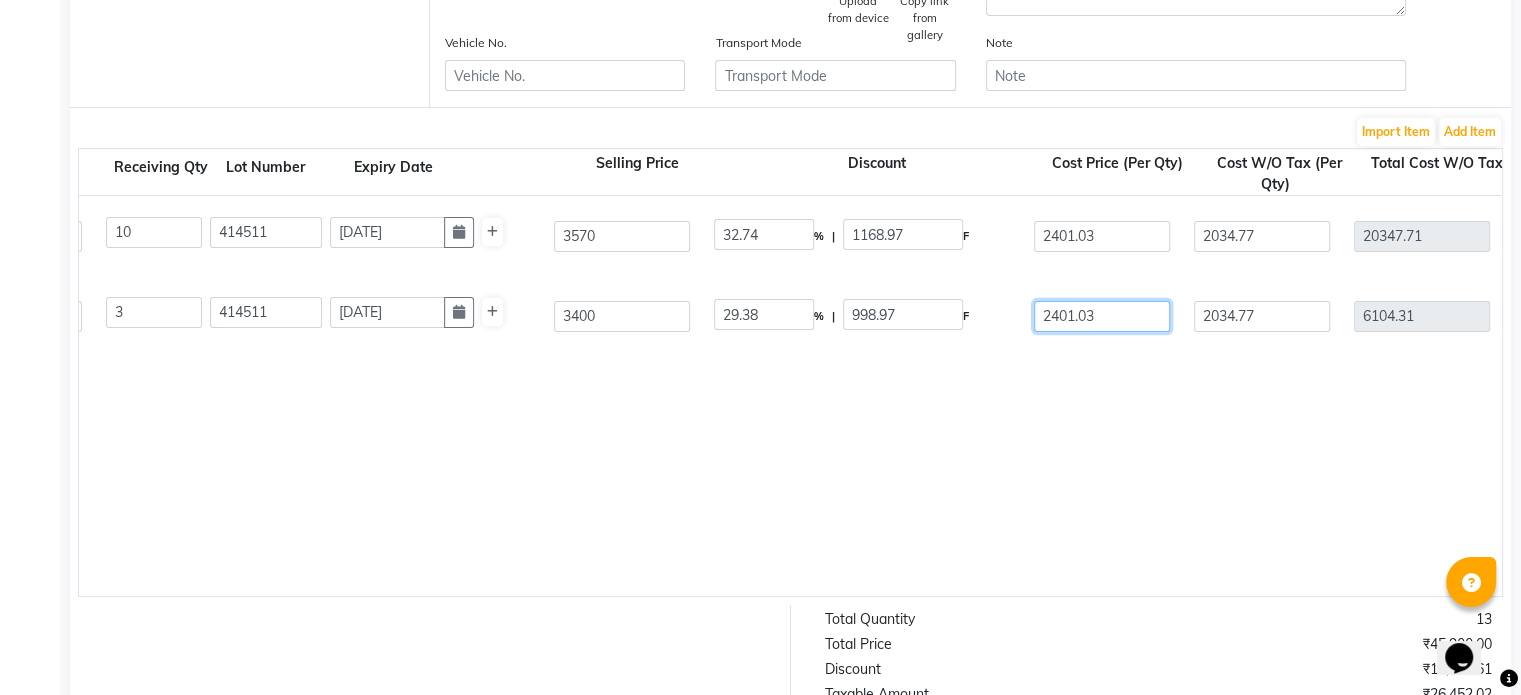 click on "2401.03" 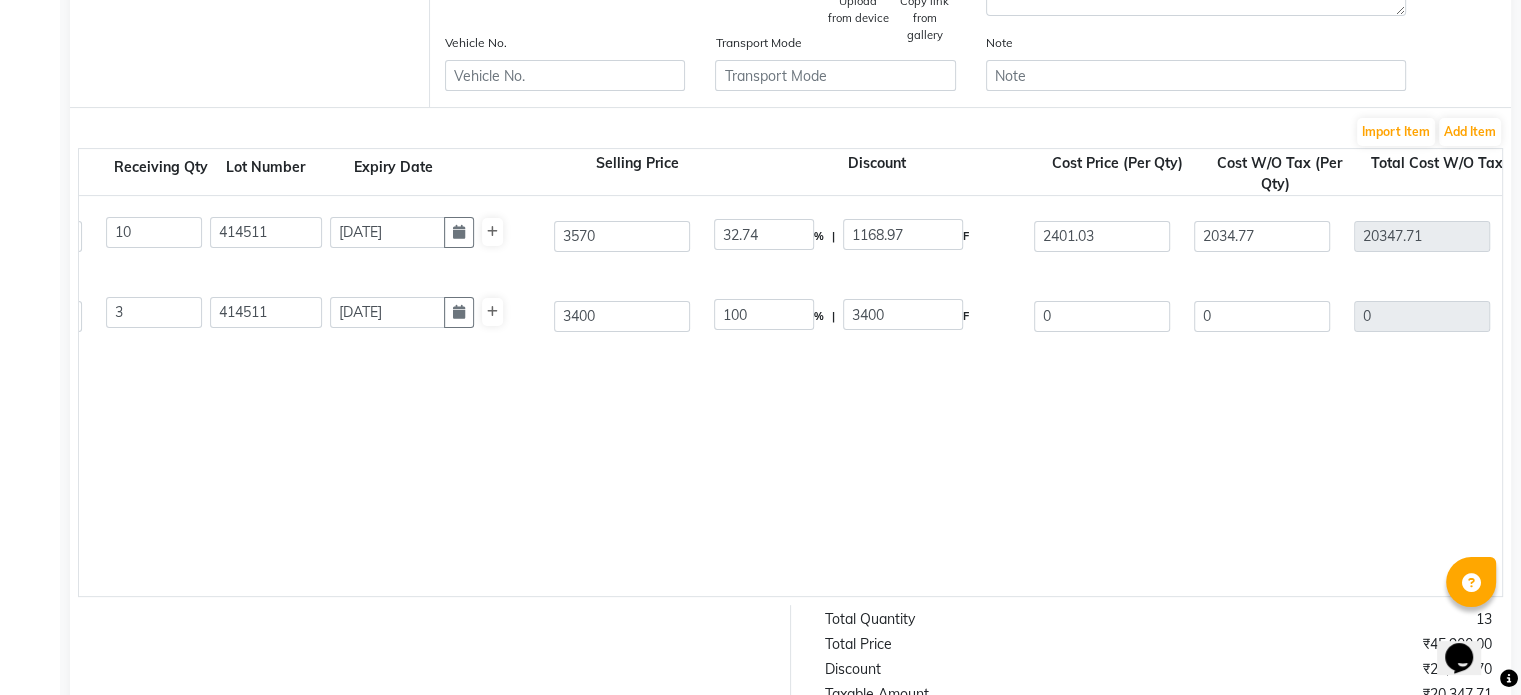click on "Isdin K-ox Eye Cream  15 ML  P10228  10 10 414511 [DATE] 3570 32.74 % | 1168.97 F 2401.03 2034.77 20347.71 None 5% GST Exempted GST 12 GST 18  (18%)  3662.59 24010.3  Isdin K-ox Eye Cream  15 ML  P10228  3 3 414511 [DATE] 3400 100 % | 3400 F 0 0 0 None 5% GST Exempted GST 12 GST 18  (18%)  0 0" 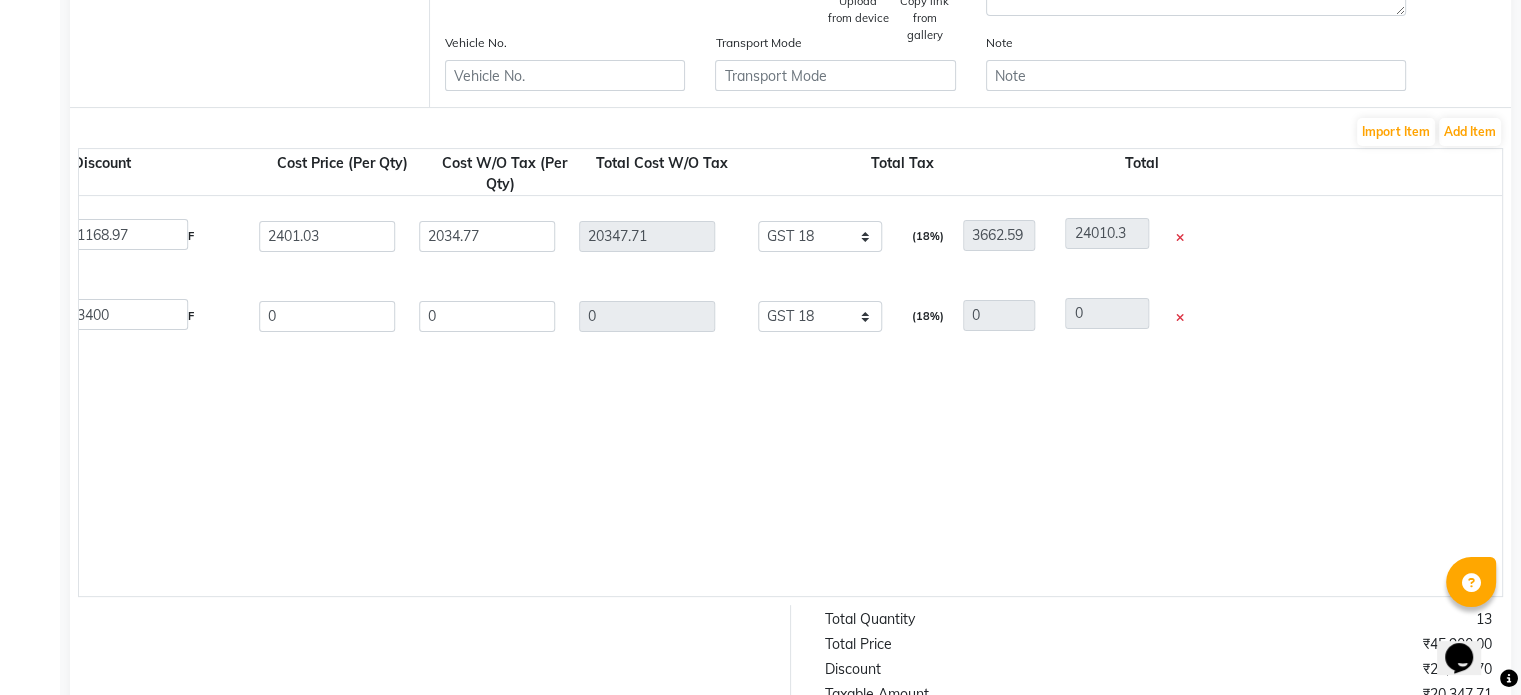 scroll, scrollTop: 0, scrollLeft: 1356, axis: horizontal 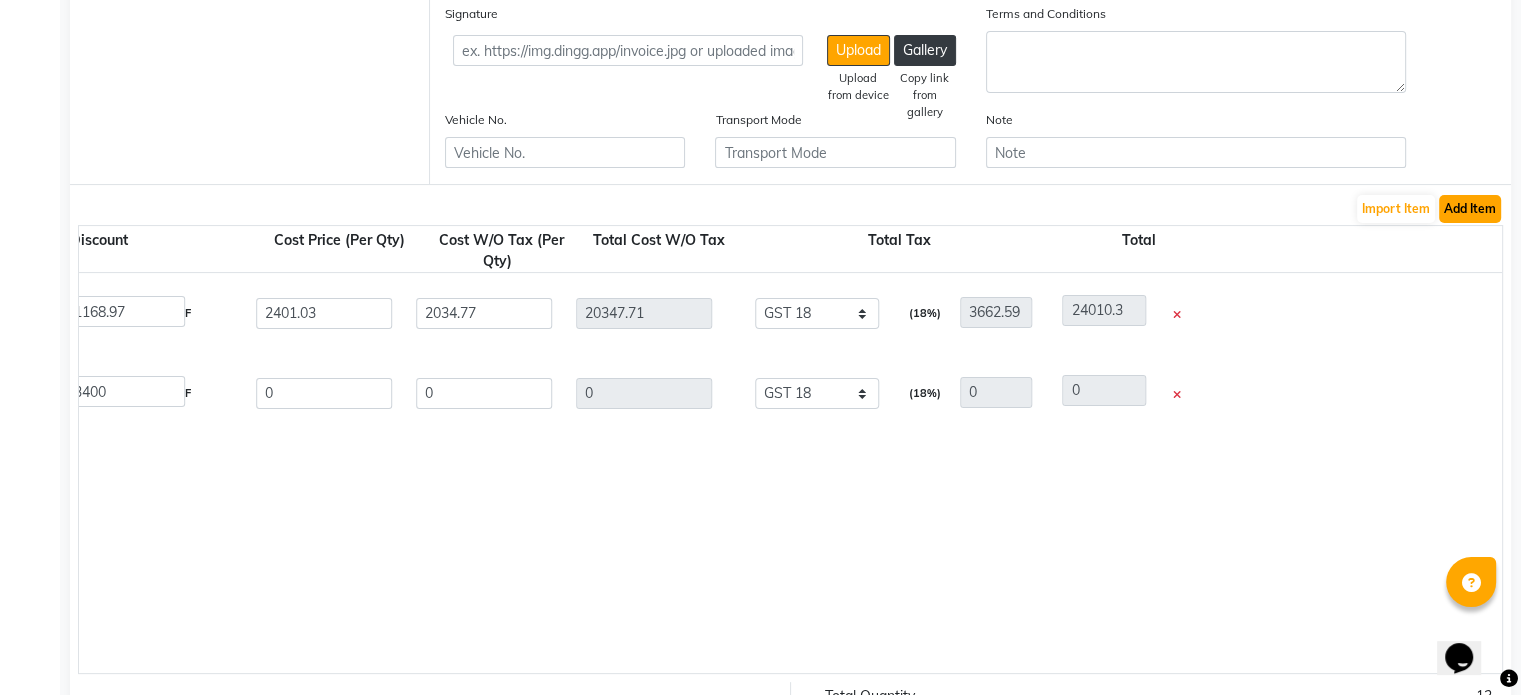 click on "Add Item" 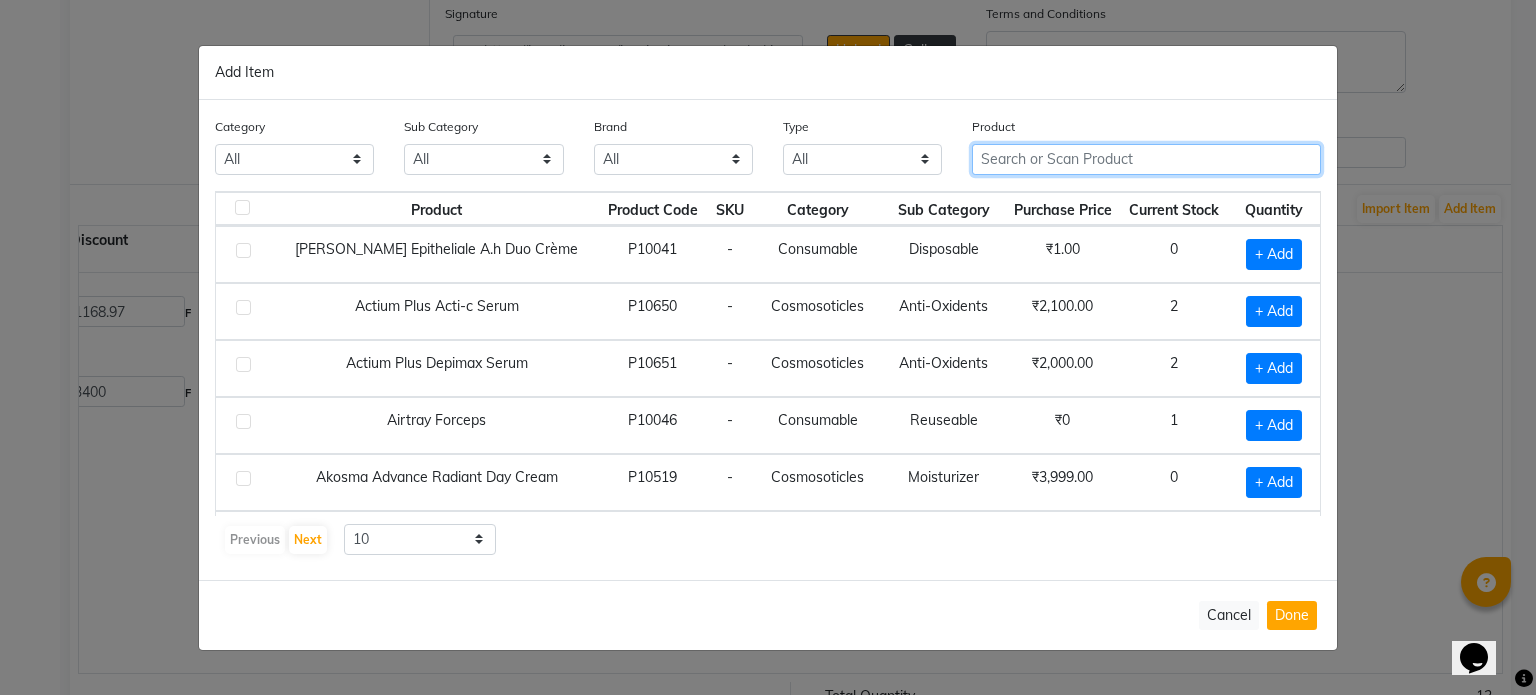 click 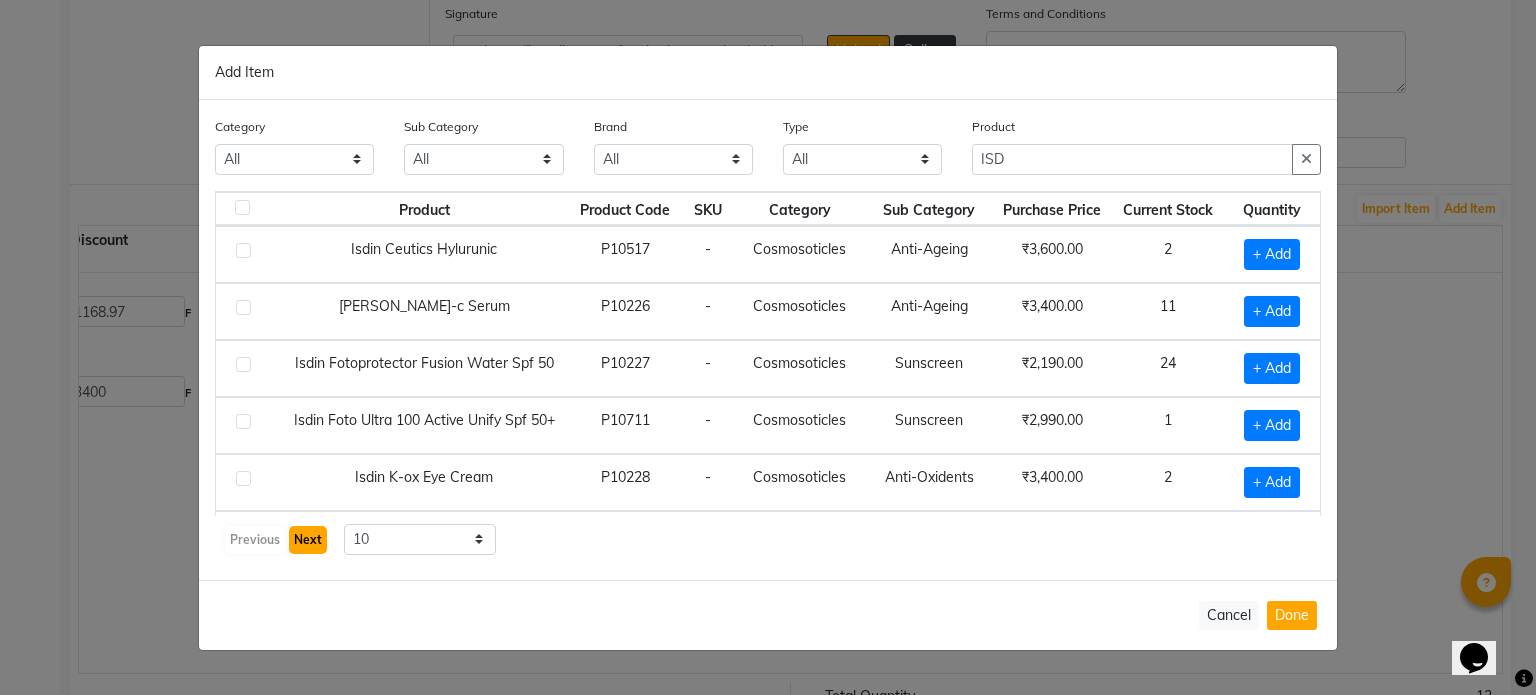 click on "Next" 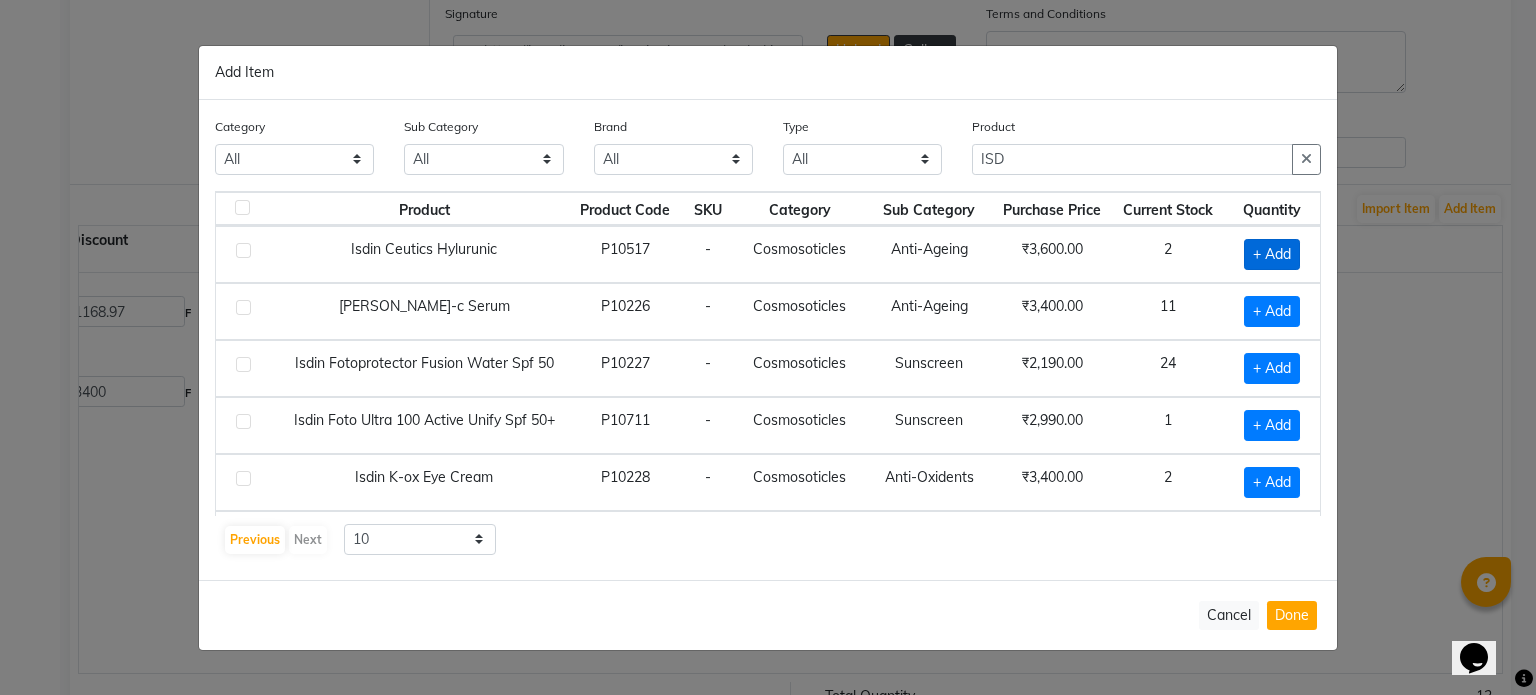 click on "+ Add" 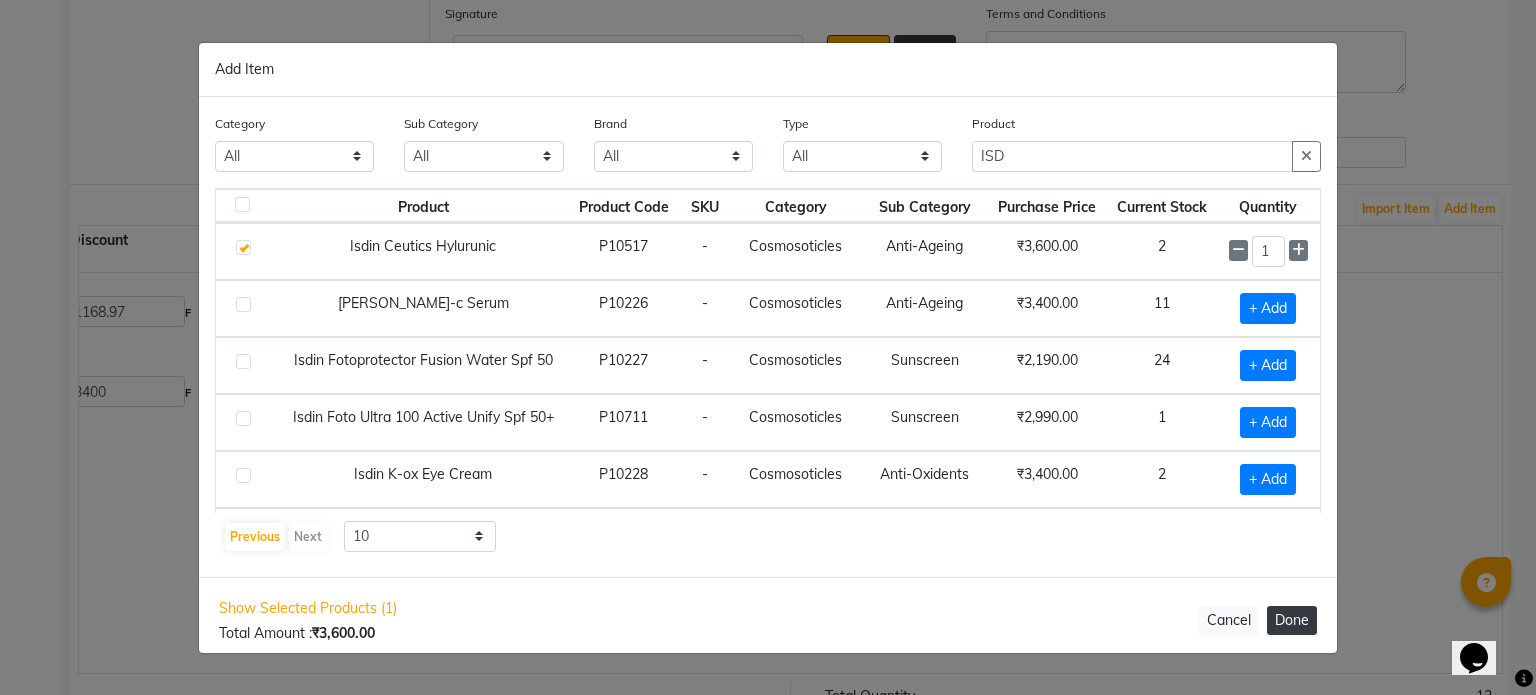 click on "Done" 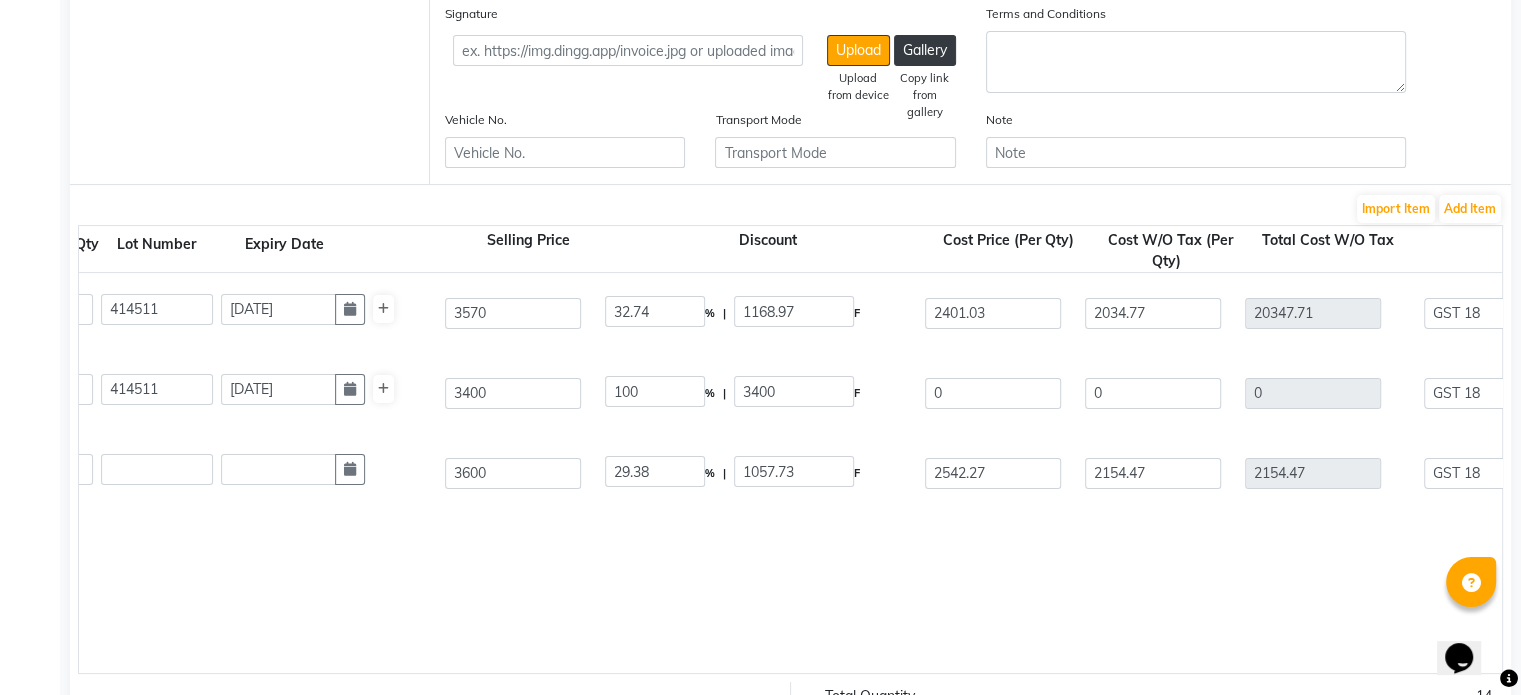 scroll, scrollTop: 0, scrollLeft: 0, axis: both 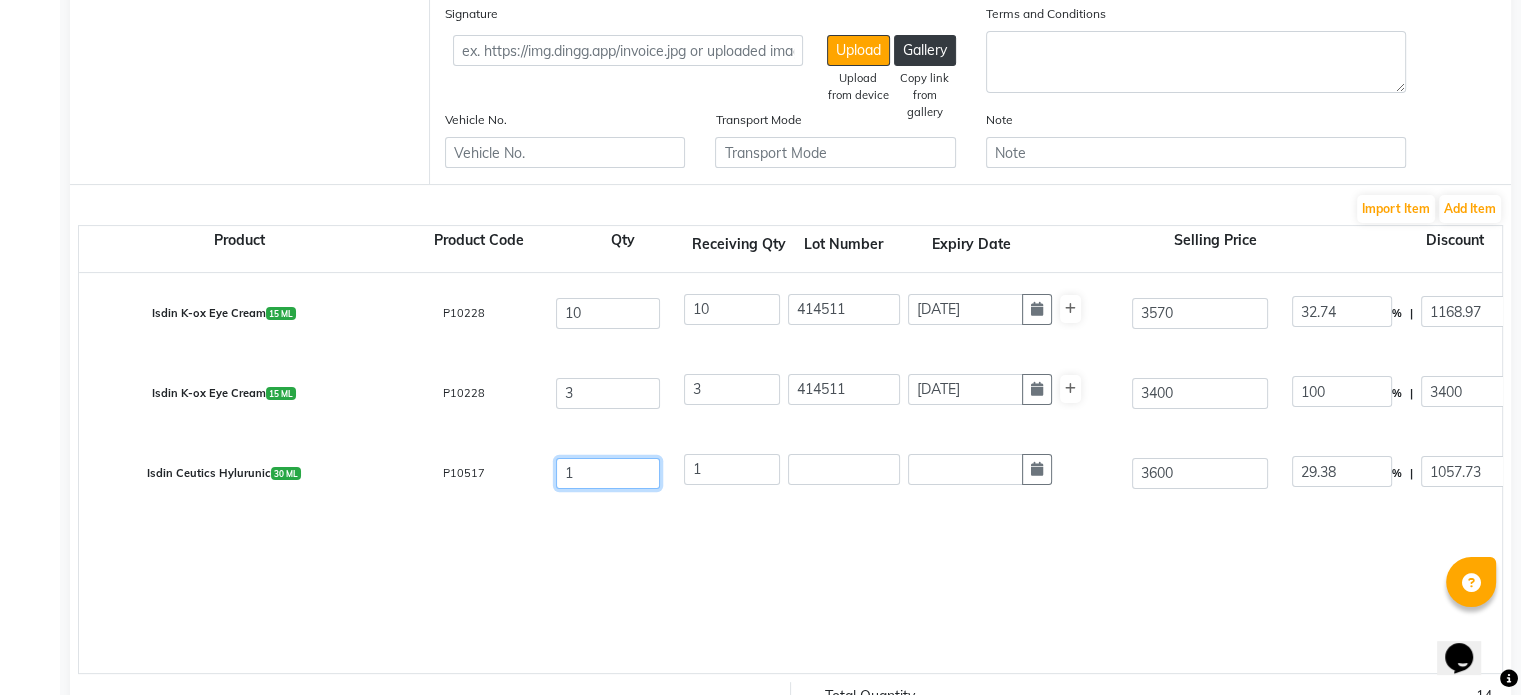 click on "1" 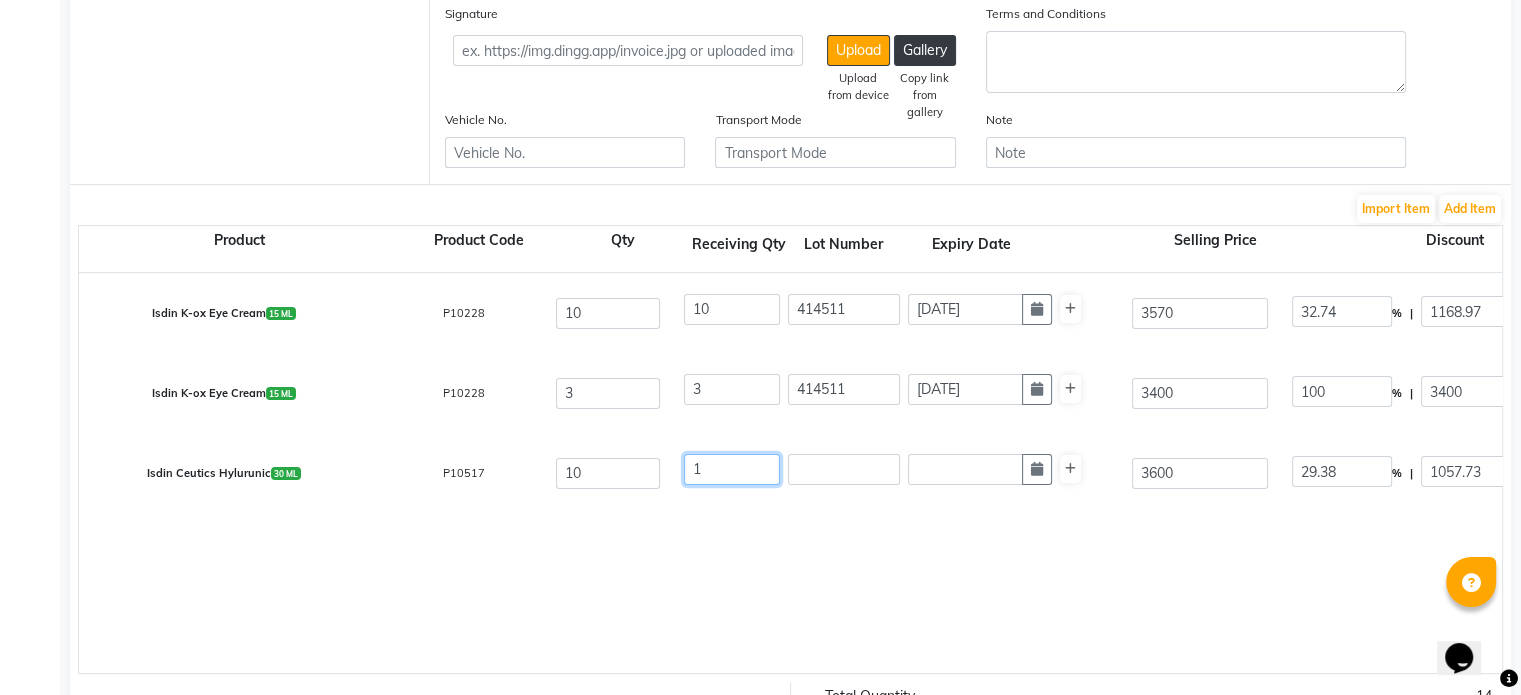 click on "1" 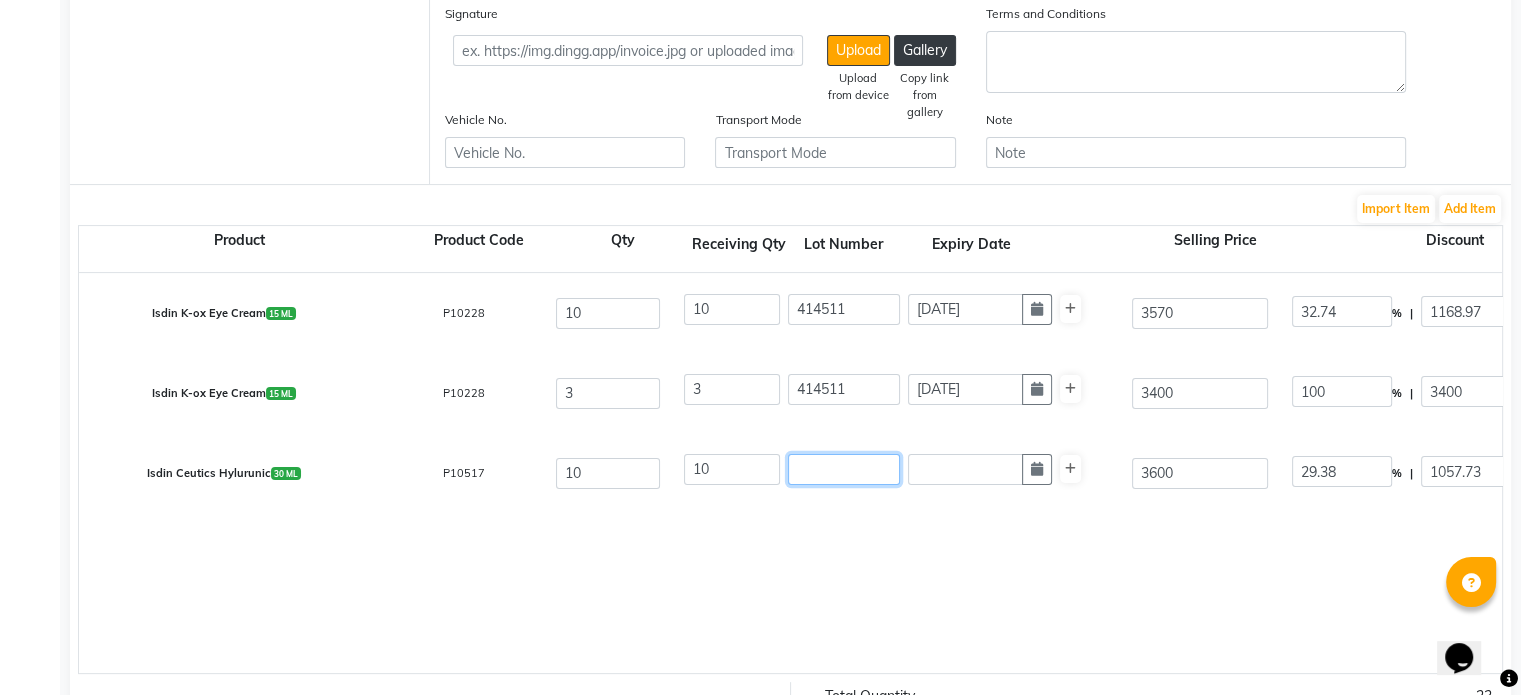 click 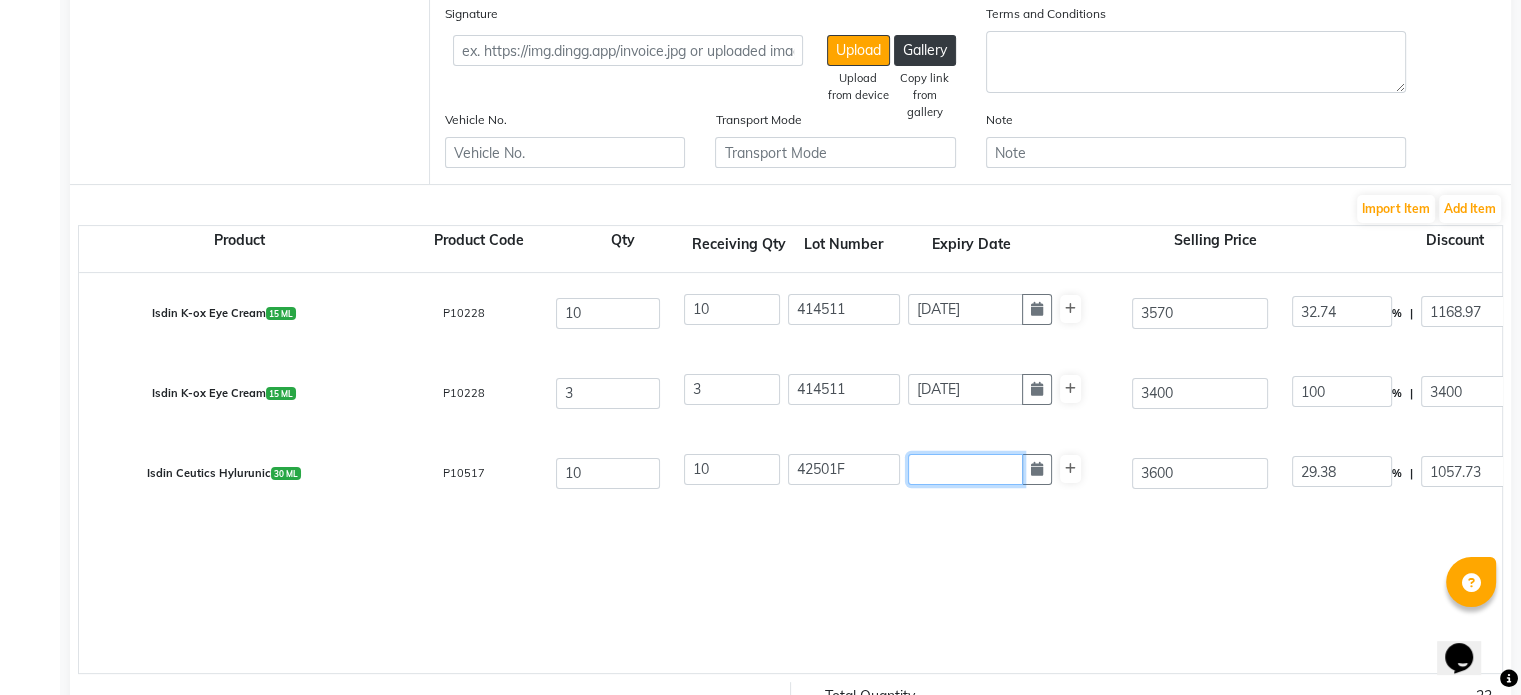 click 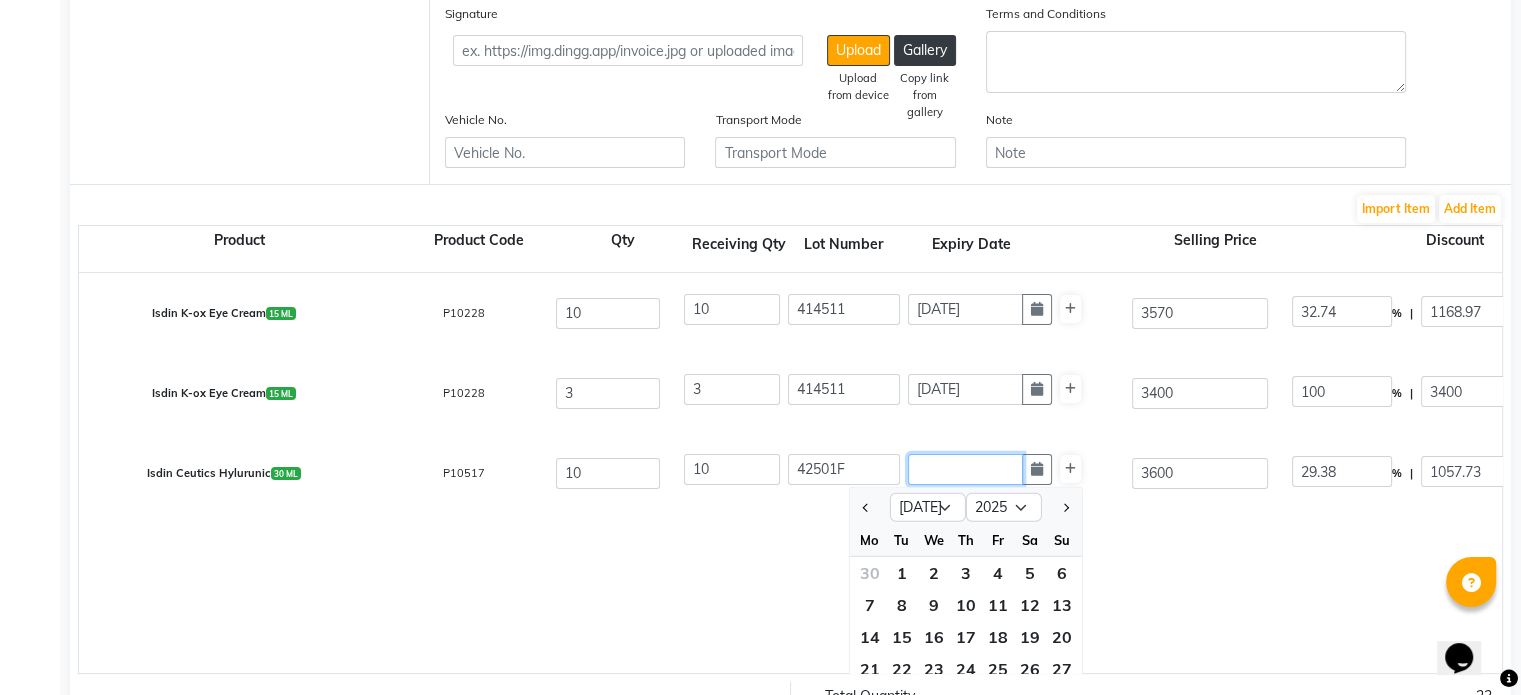 click 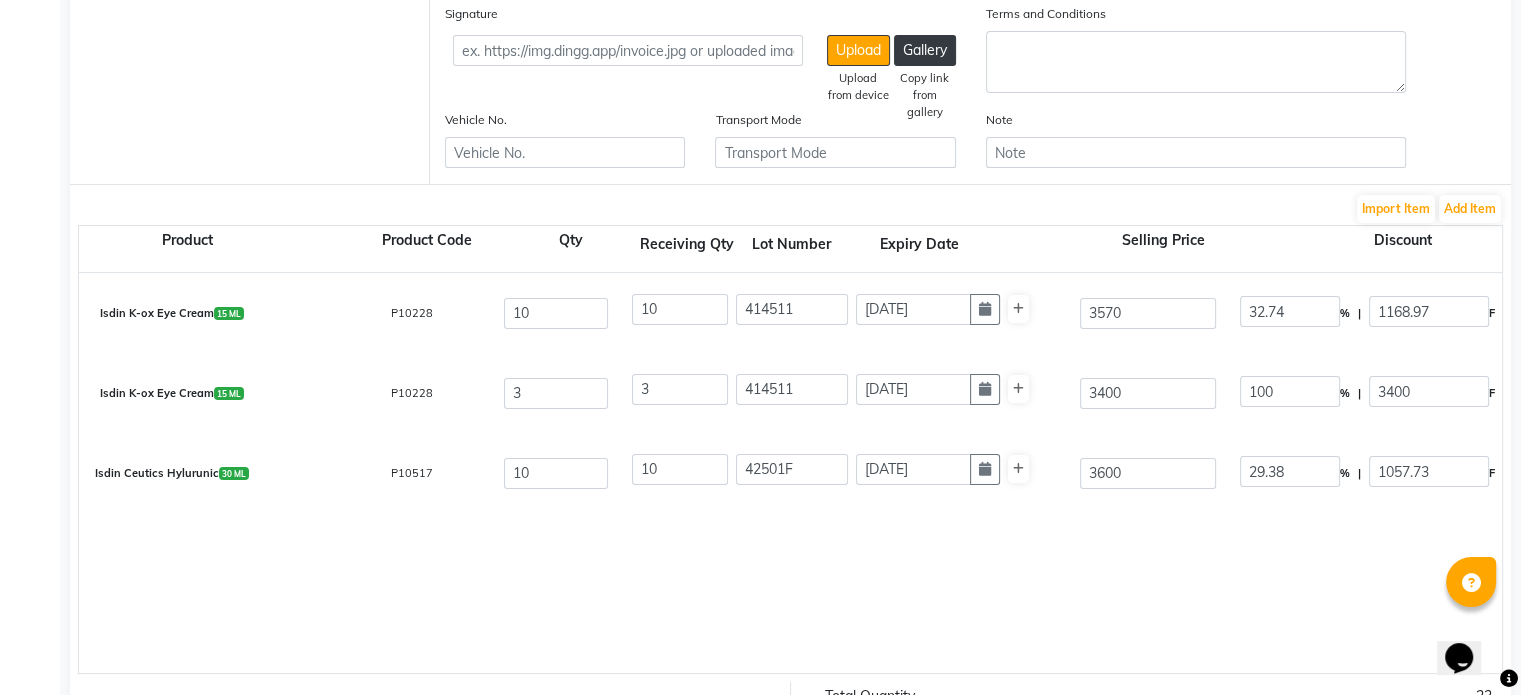 scroll, scrollTop: 0, scrollLeft: 0, axis: both 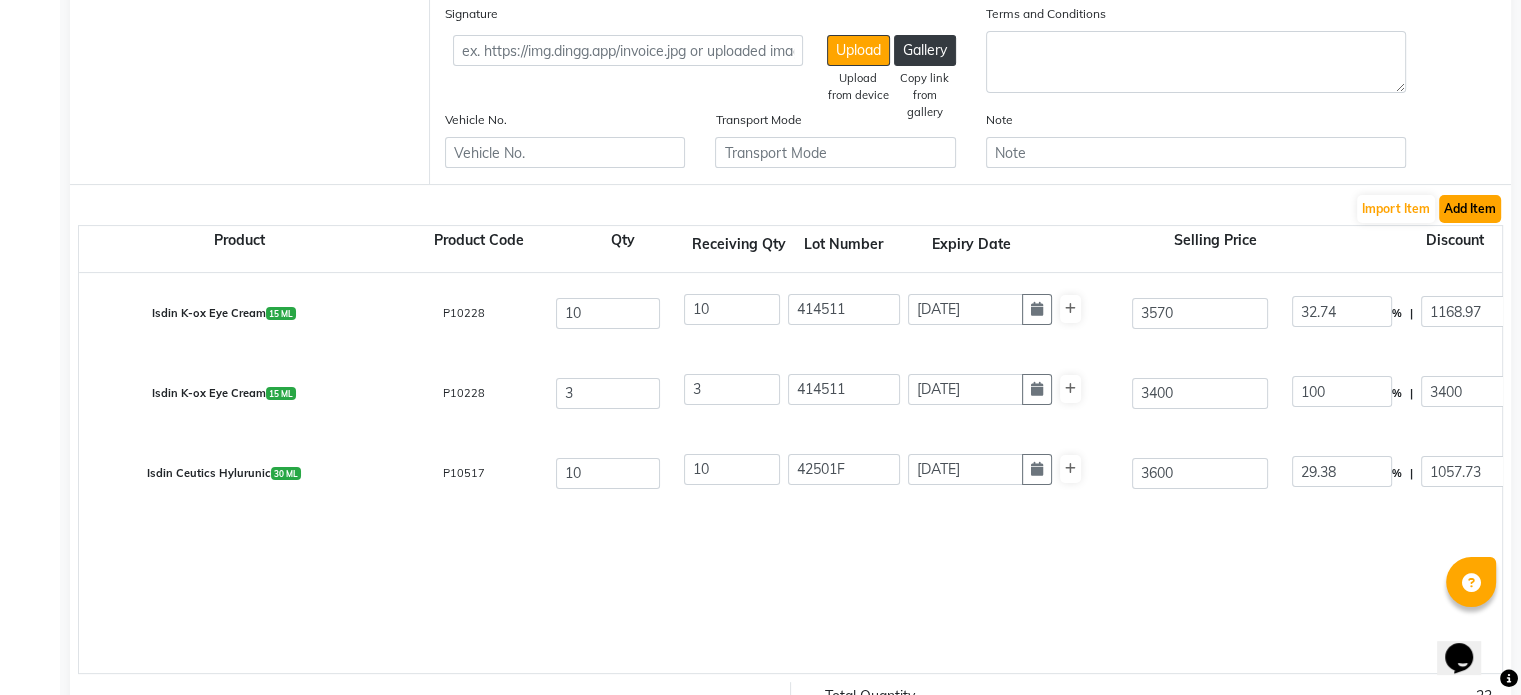 click on "Add Item" 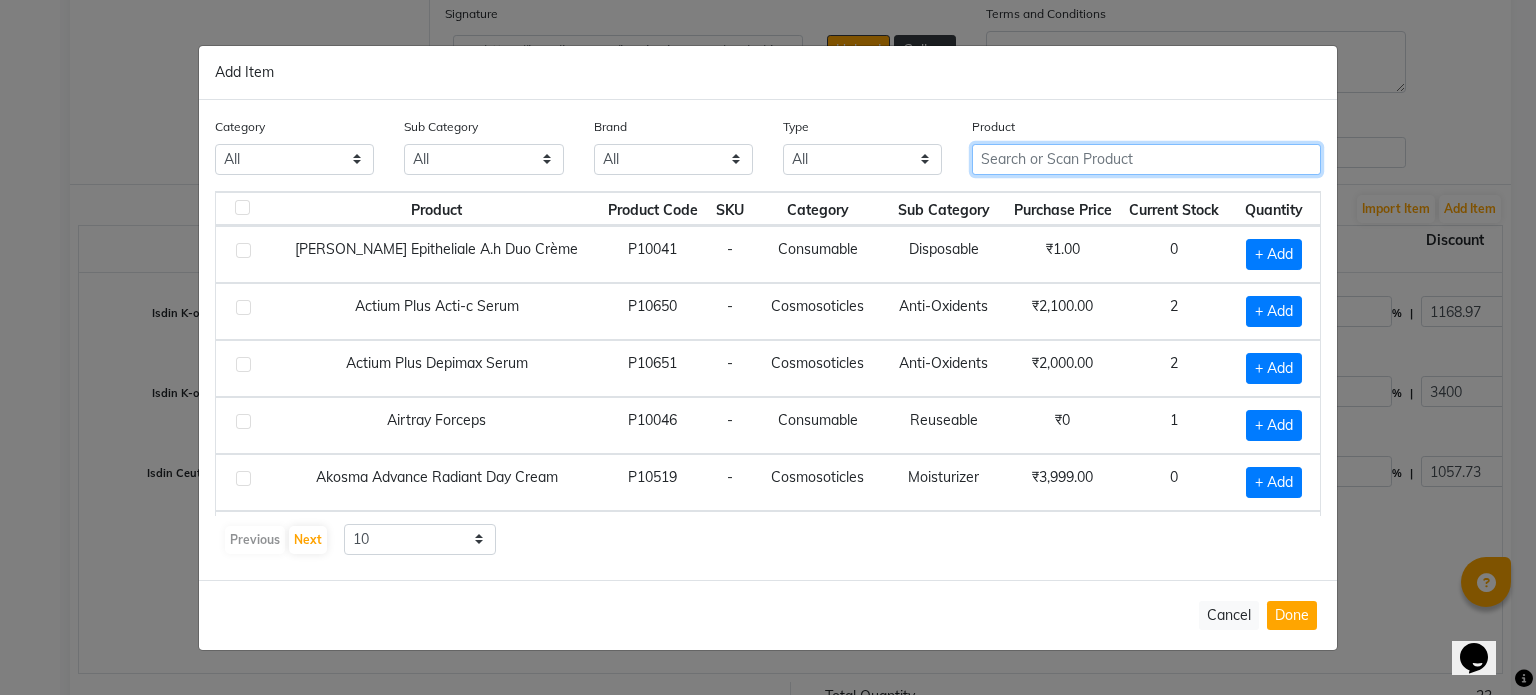 click 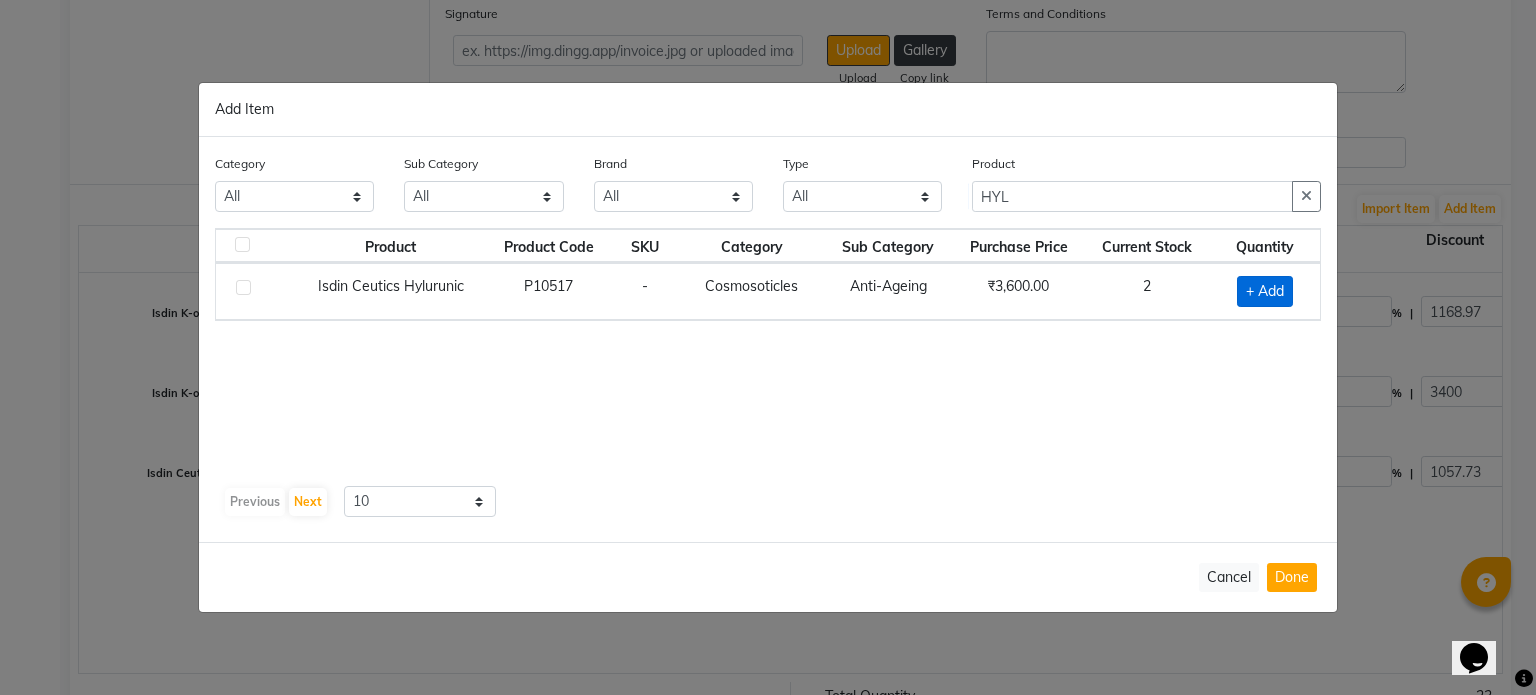 click on "+ Add" 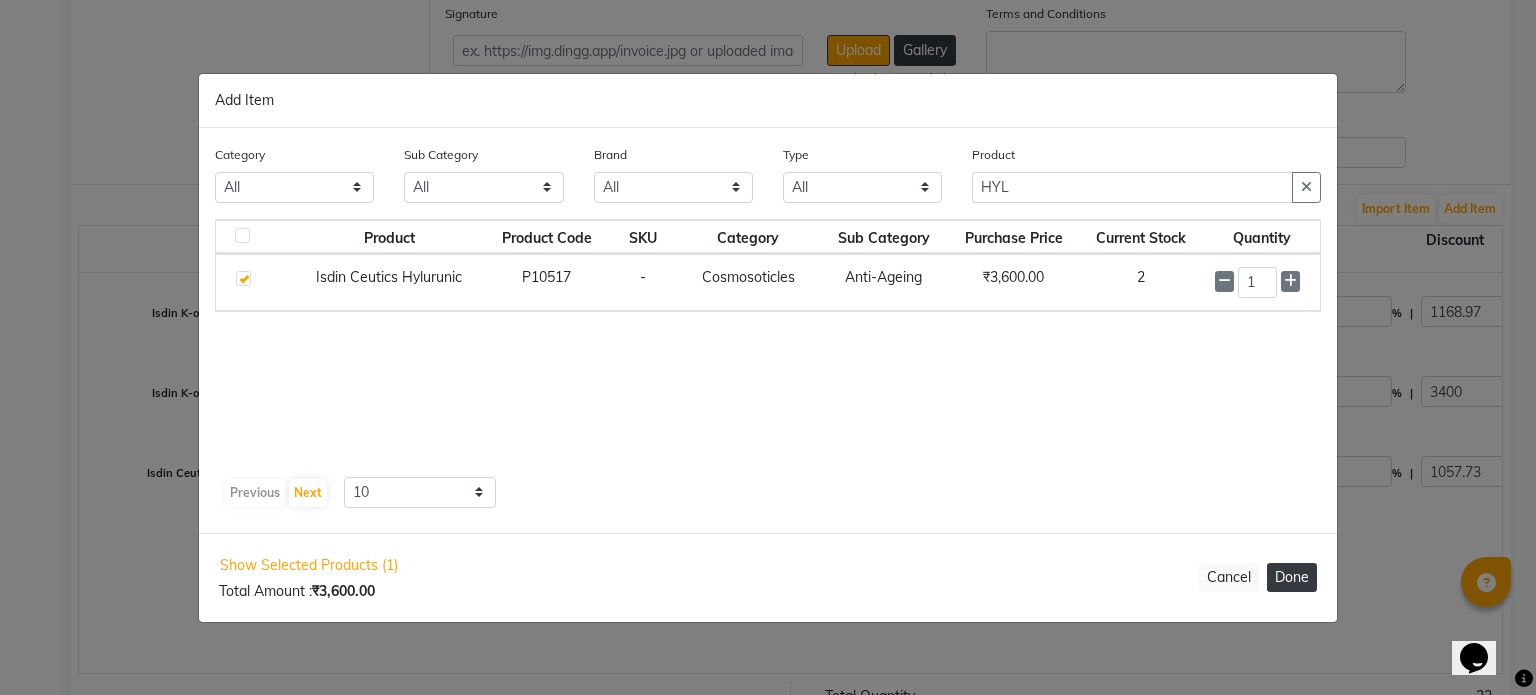 click on "Done" 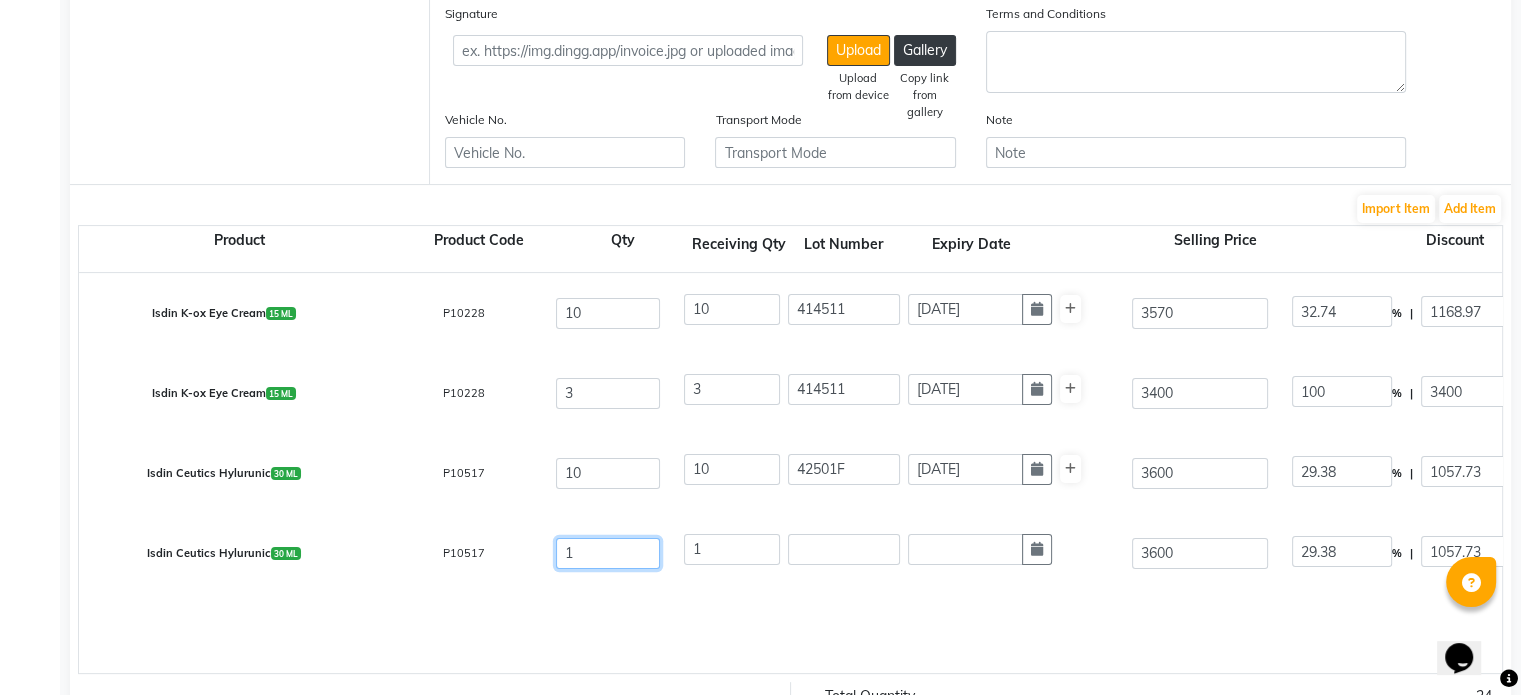 click on "1" 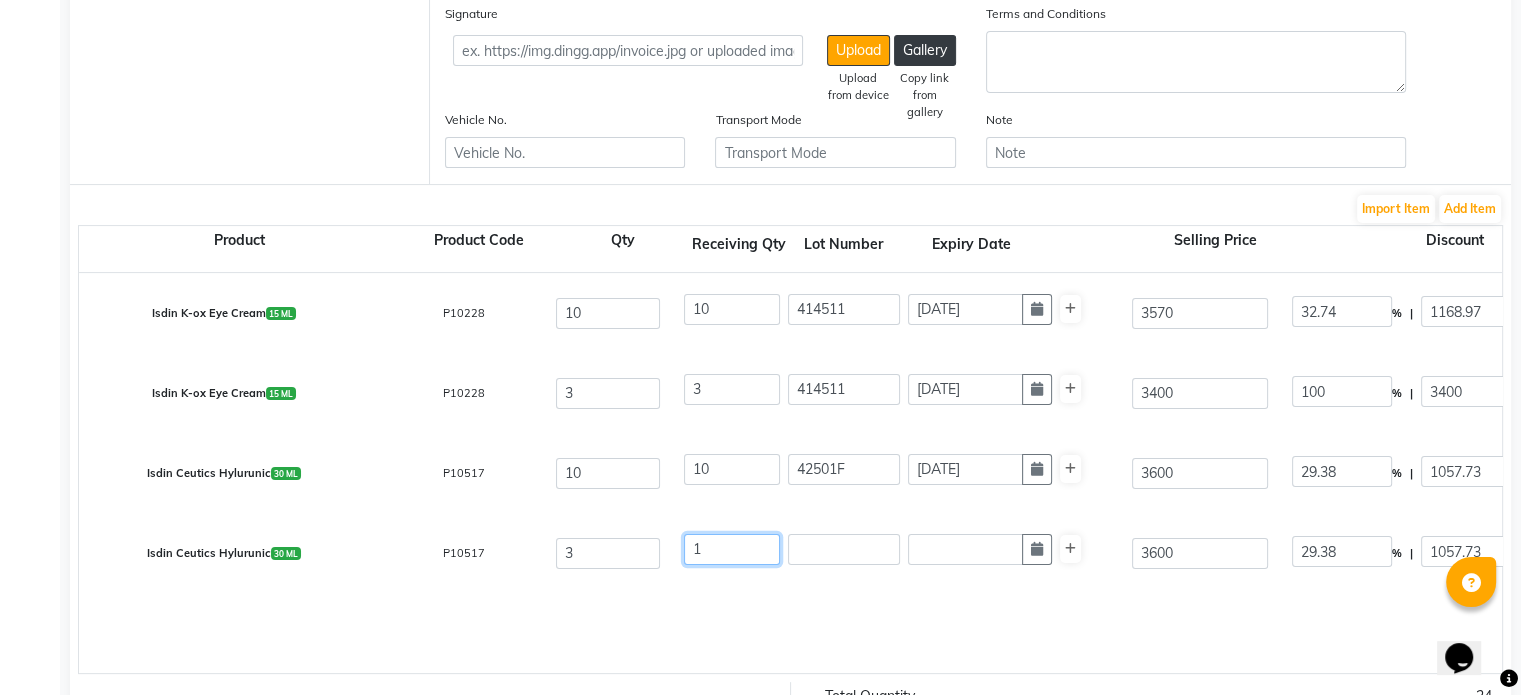 click on "1" 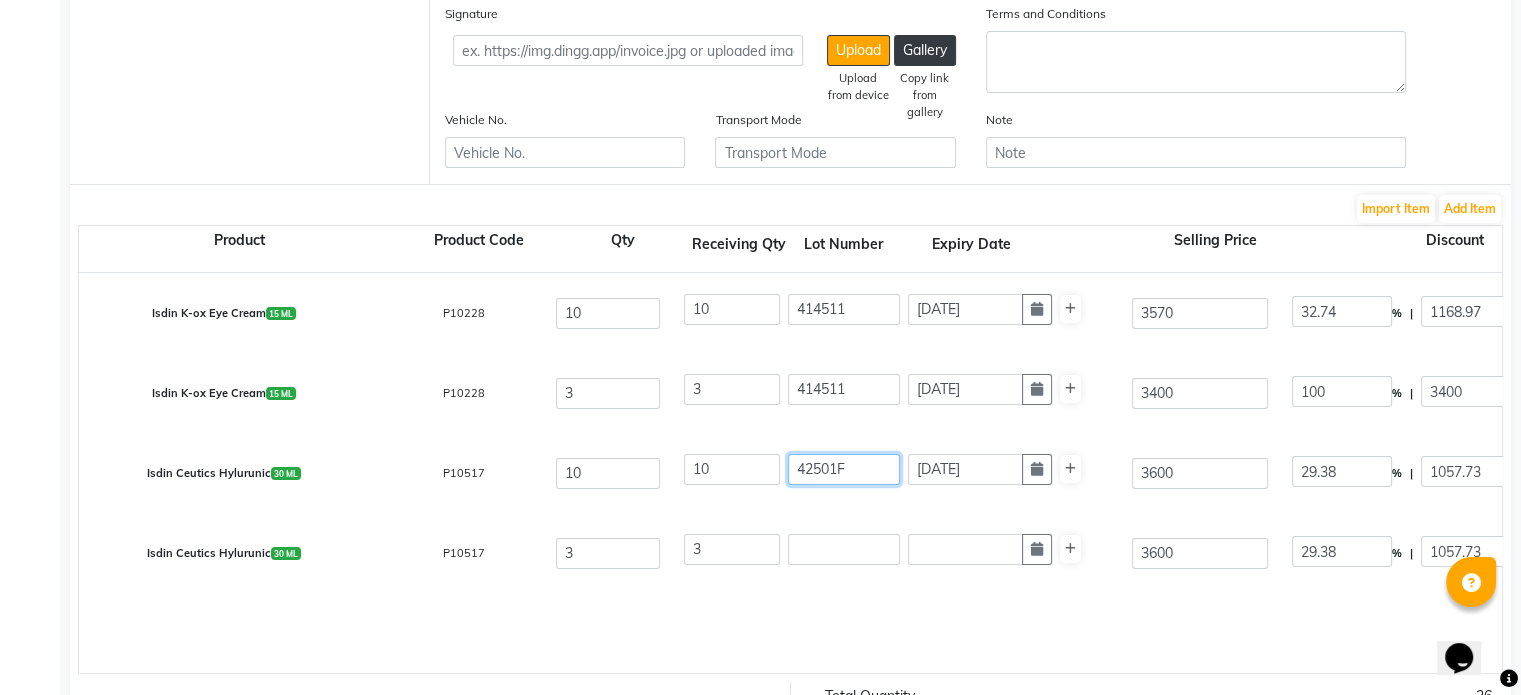drag, startPoint x: 856, startPoint y: 471, endPoint x: 687, endPoint y: 483, distance: 169.4255 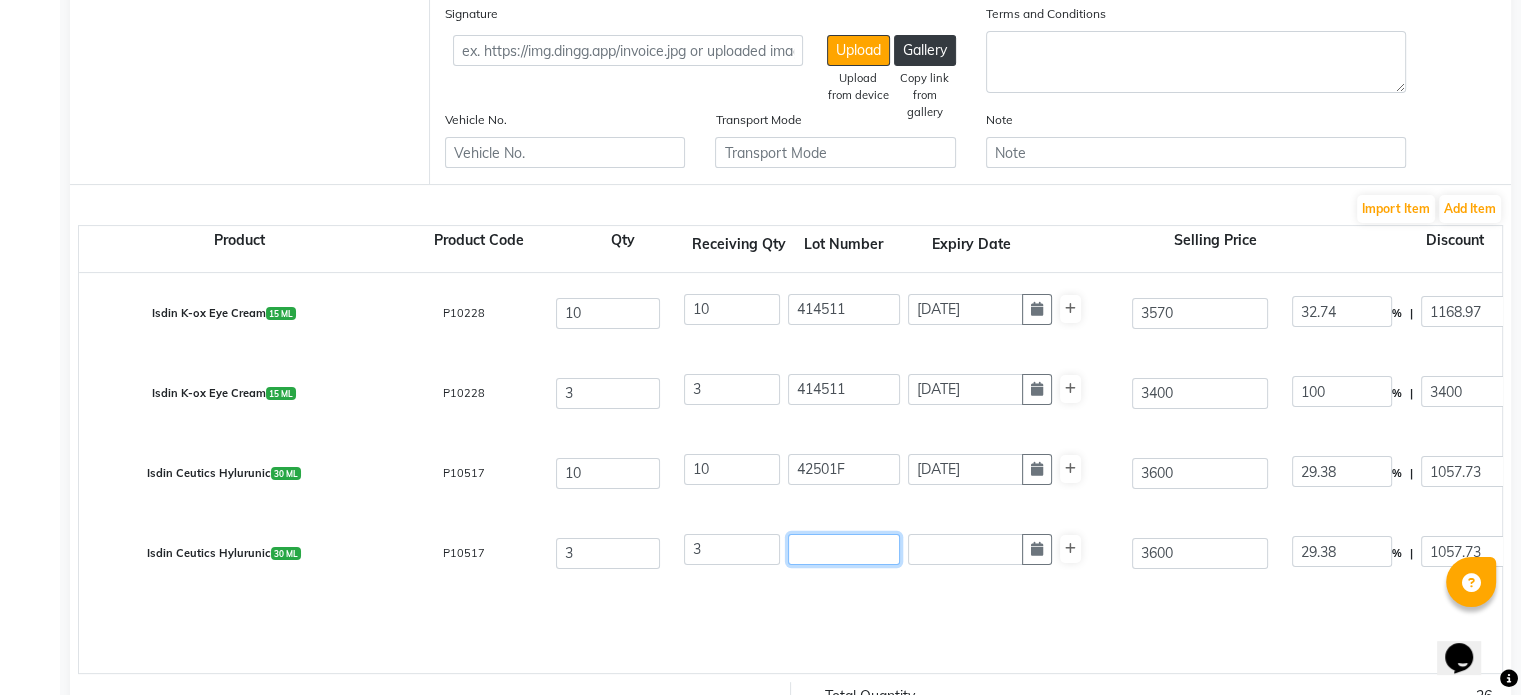 click 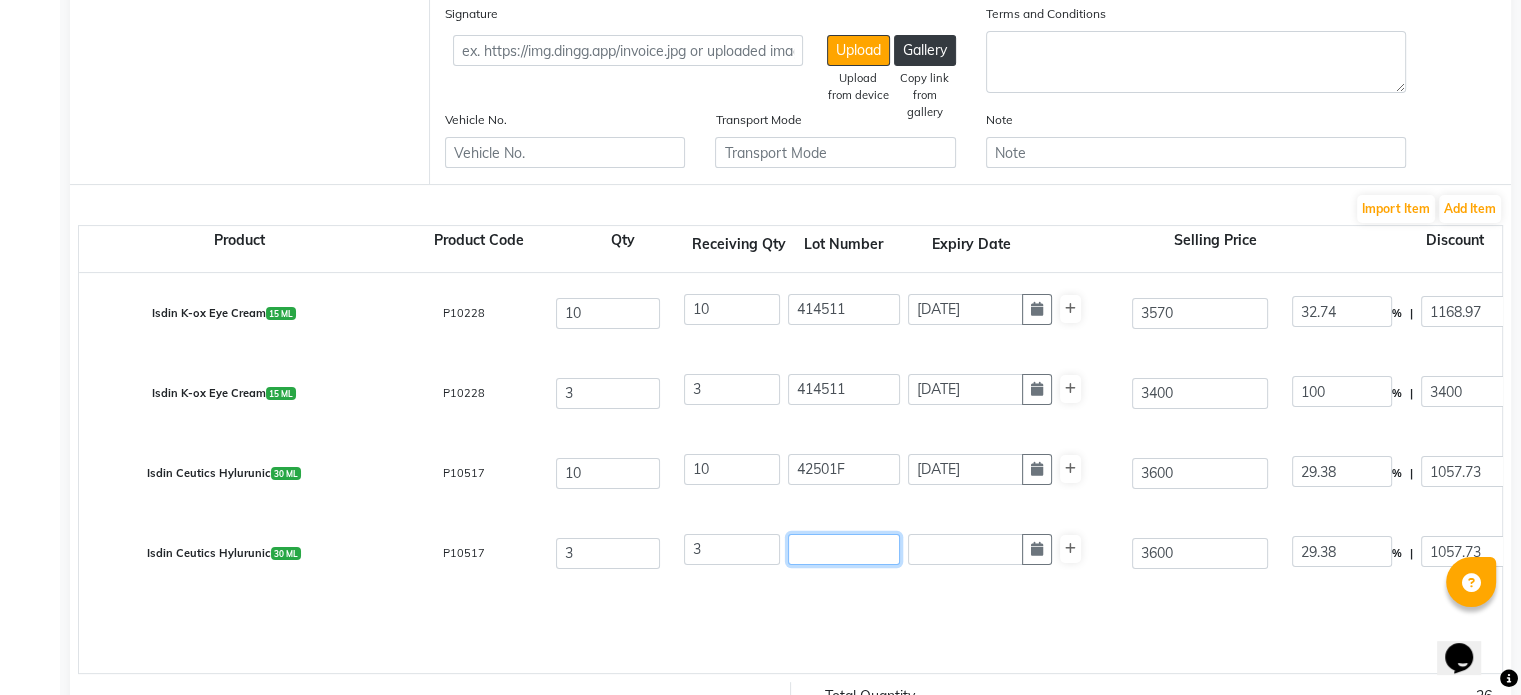 paste on "42501F" 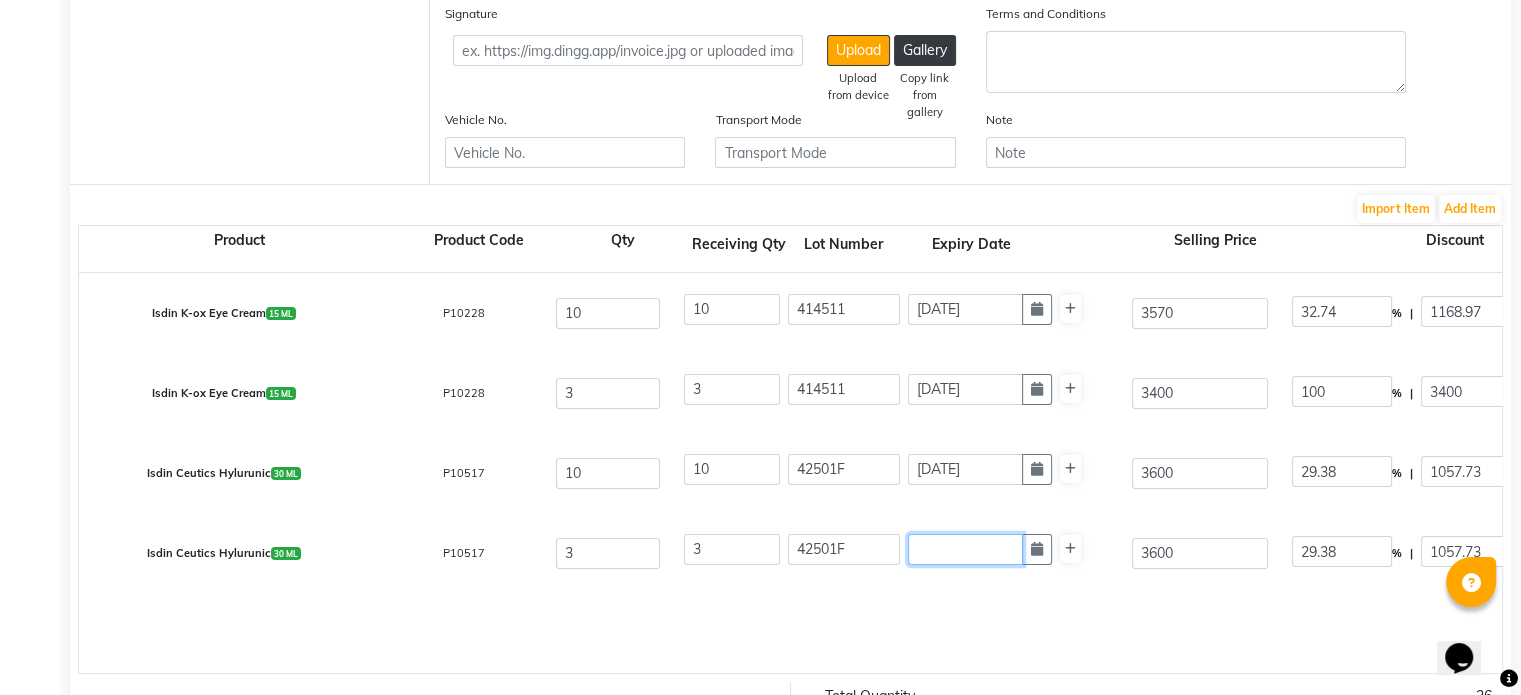click 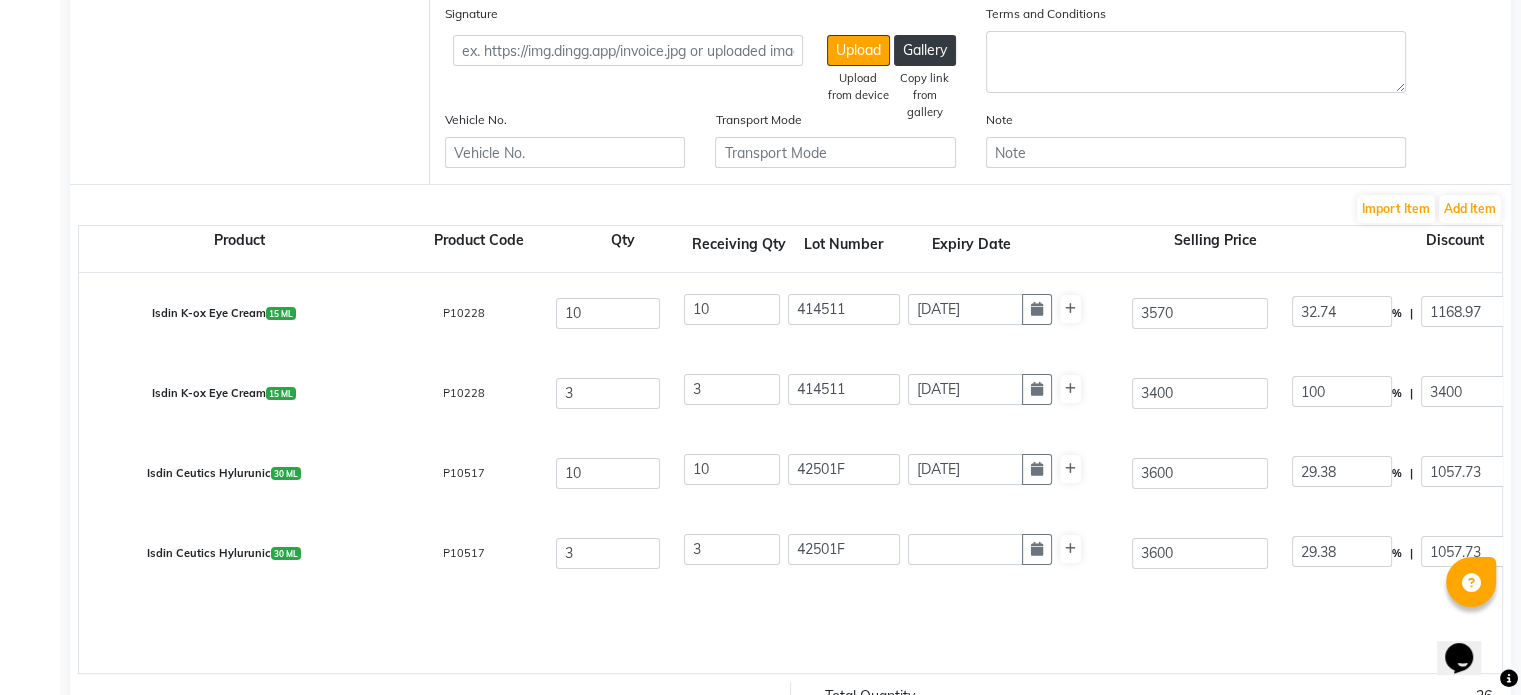 scroll, scrollTop: 27, scrollLeft: 0, axis: vertical 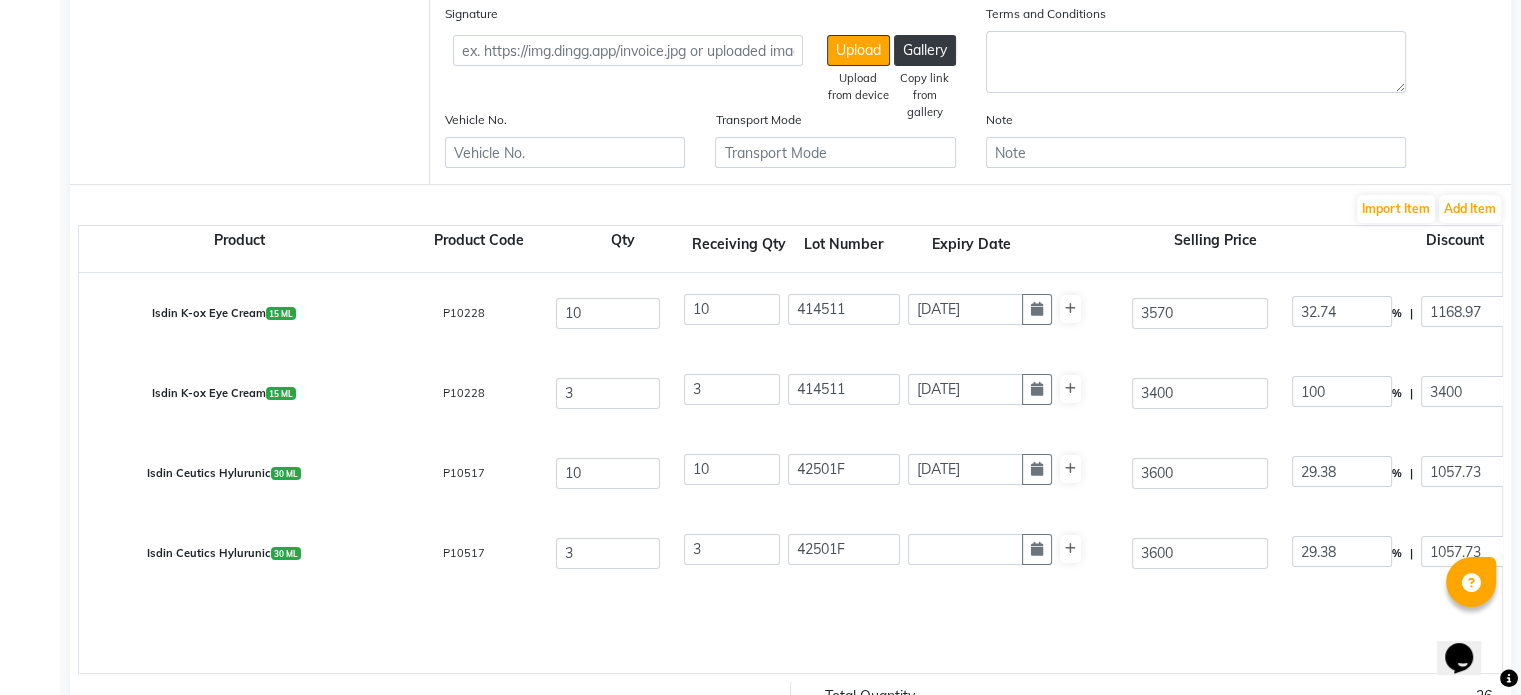 click 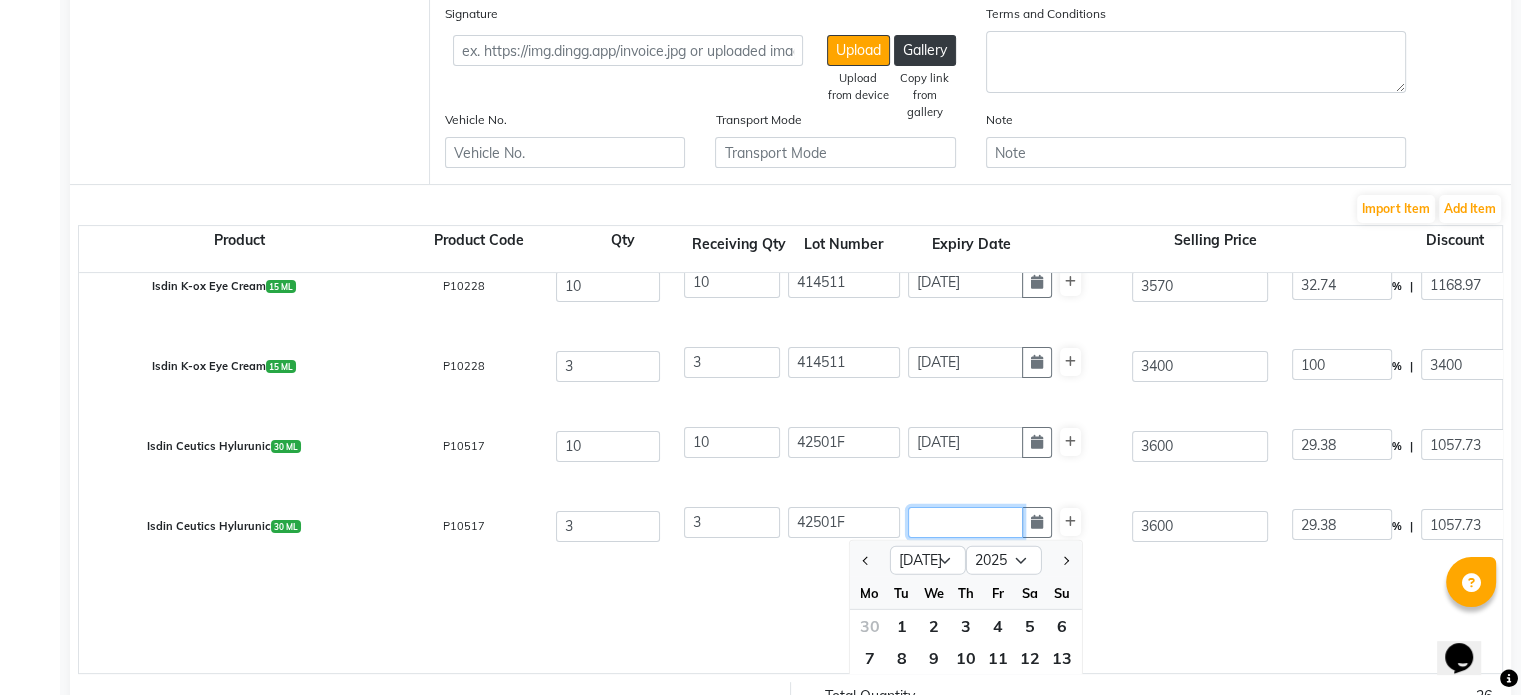 click 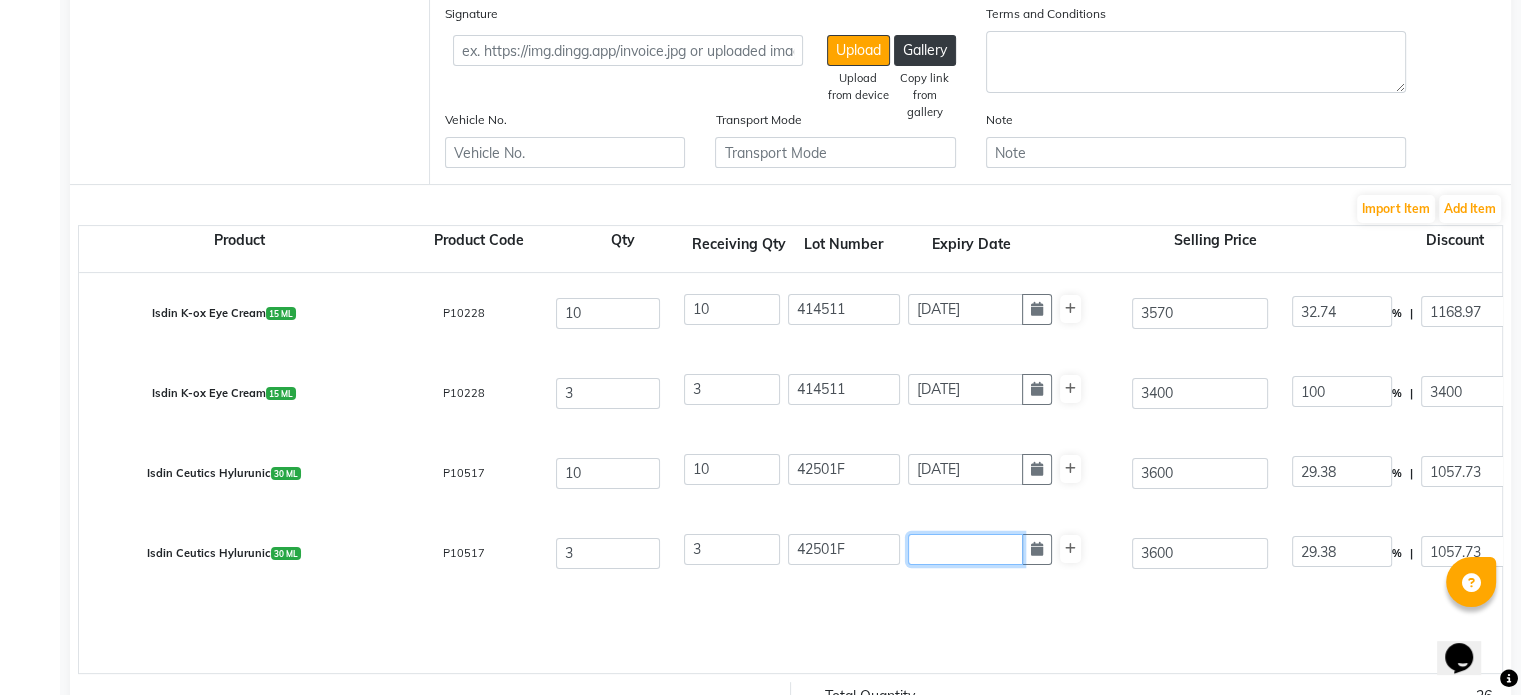 scroll, scrollTop: 0, scrollLeft: 0, axis: both 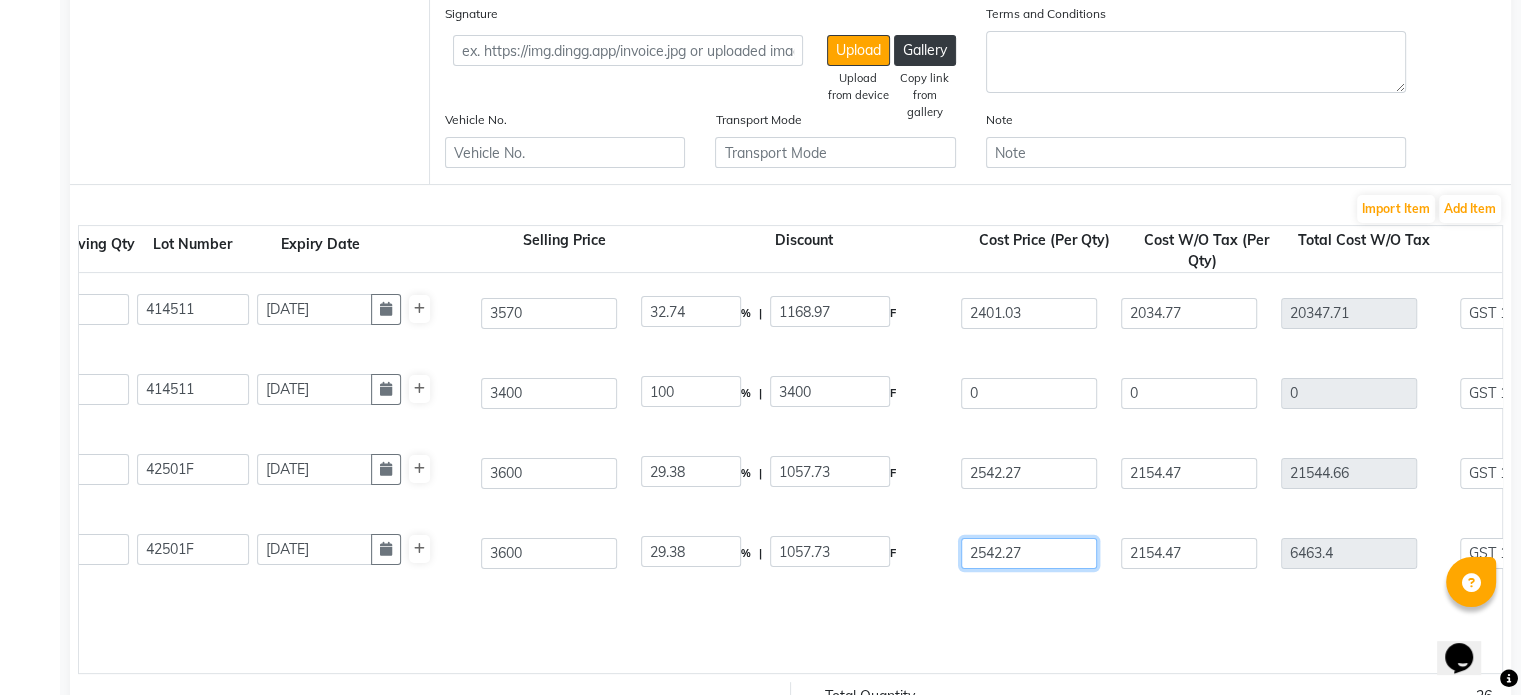 drag, startPoint x: 1045, startPoint y: 563, endPoint x: 828, endPoint y: 564, distance: 217.0023 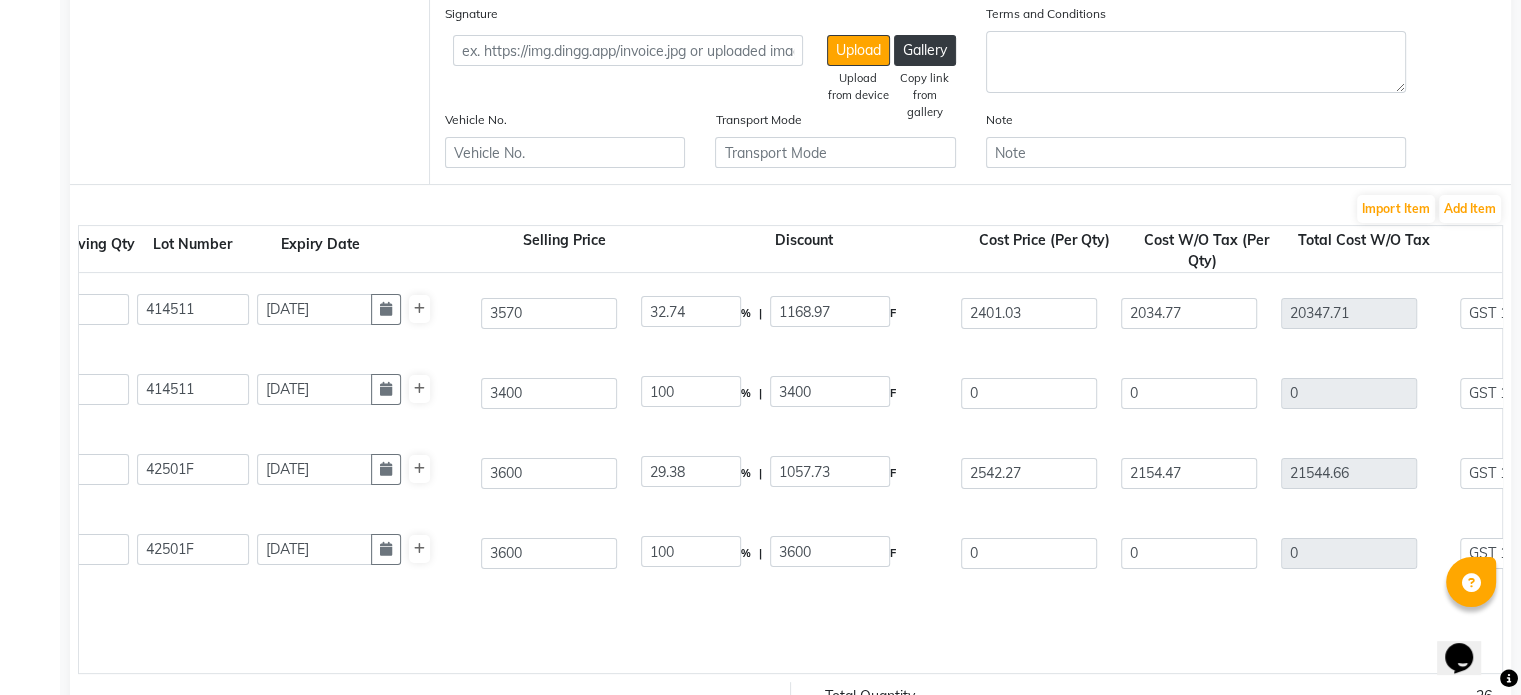 scroll, scrollTop: 0, scrollLeft: 1423, axis: horizontal 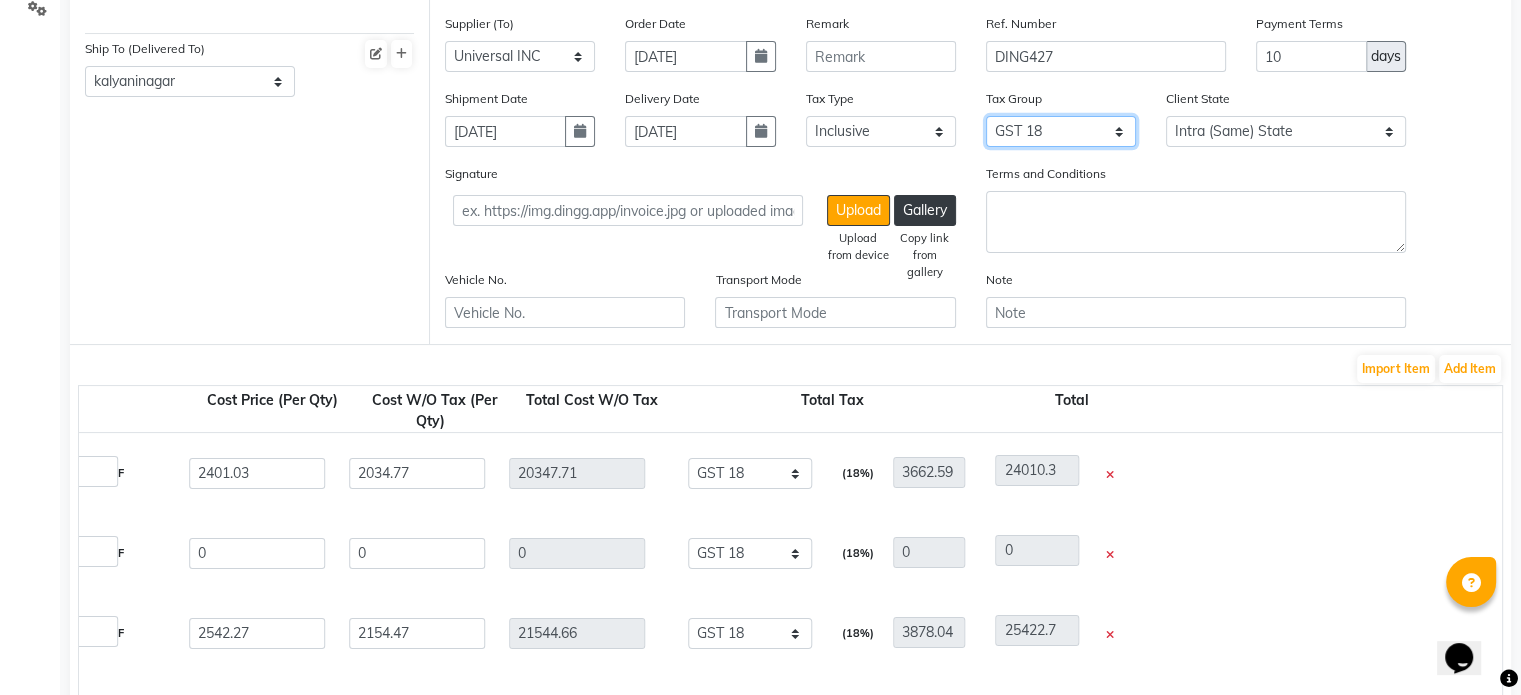 click on "None 5% GST Exempted GST 12 GST 18" 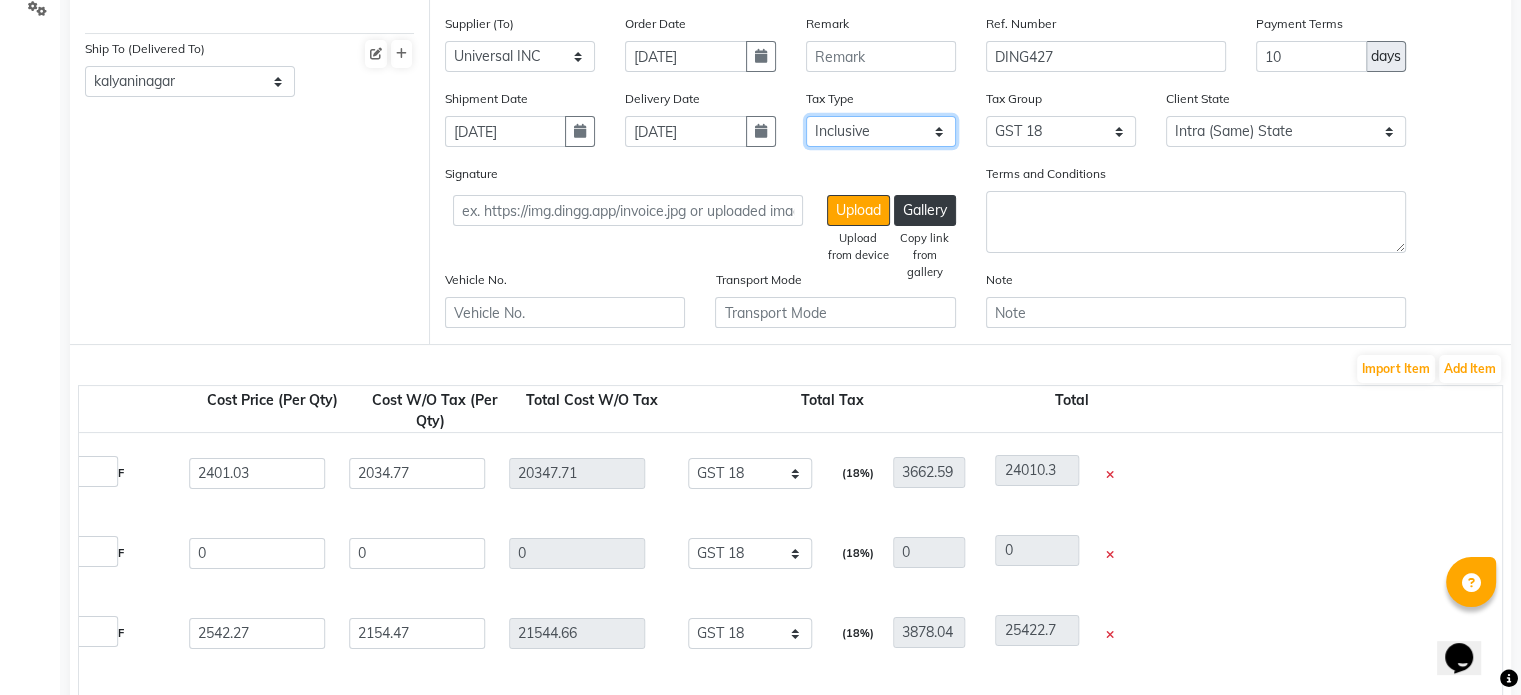 click on "Select Inclusive Exclusive" 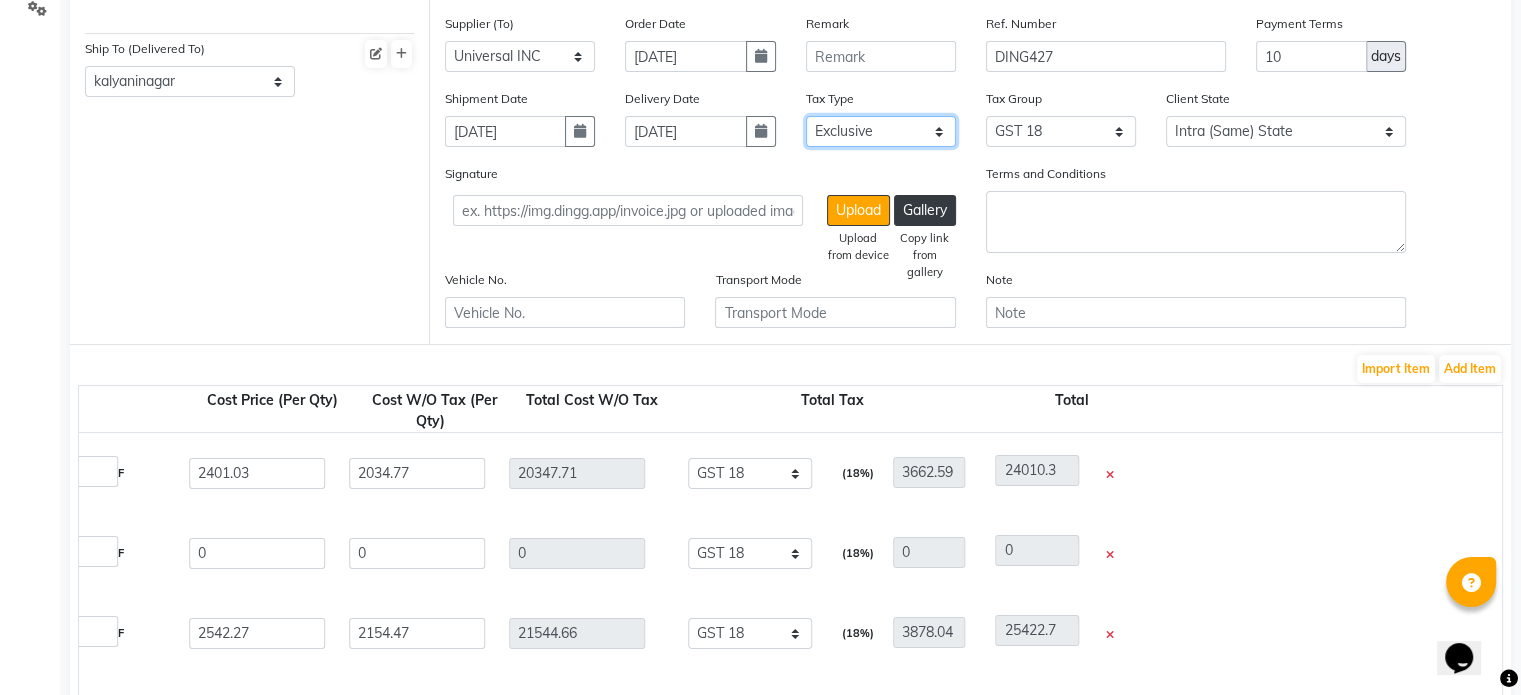 click on "Select Inclusive Exclusive" 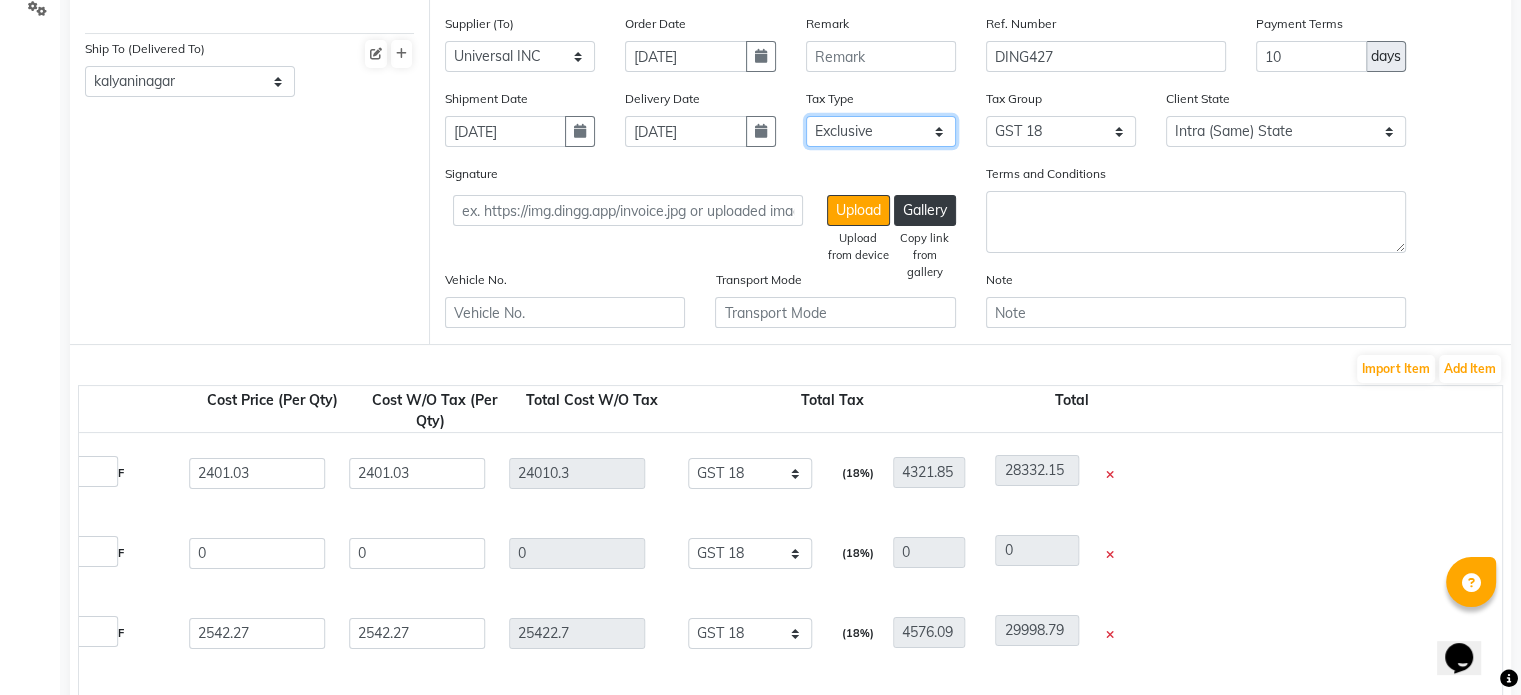 scroll, scrollTop: 912, scrollLeft: 0, axis: vertical 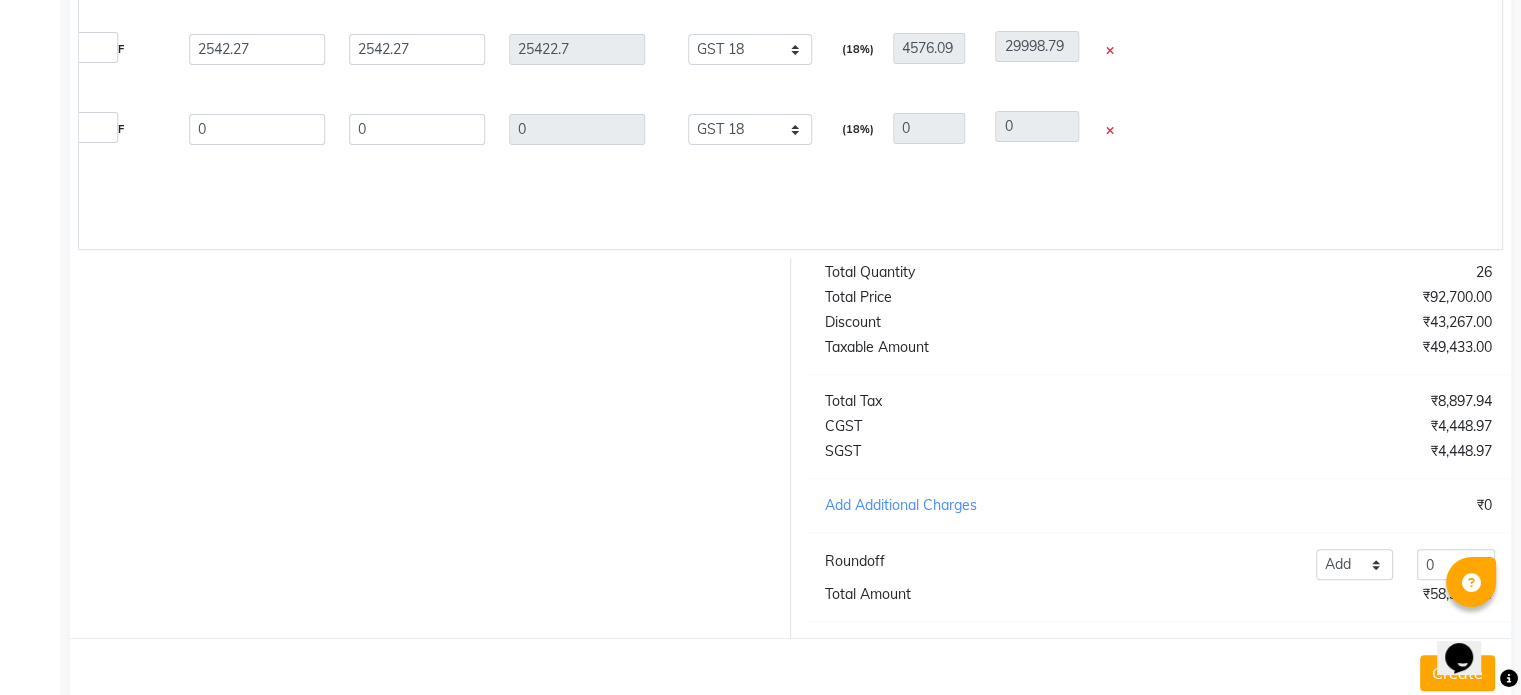 click on "Product  Product Code   Qty   Receiving Qty   Lot Number   Expiry Date  Selling Price Discount Cost Price (Per Qty) Cost W/O Tax (Per Qty) Total Cost W/O Tax Total Tax Total  Isdin K-ox Eye Cream  15 ML  P10228  10 10 414511 [DATE] 3570 32.74 % | 1168.97 F 2401.03 2401.03 24010.3 None 5% GST Exempted GST 12 GST 18  (18%)  4321.85 28332.15  Isdin K-ox Eye Cream  15 ML  P10228  3 3 414511 [DATE] 3400 100 % | 3400 F 0 0 0 None 5% GST Exempted GST 12 GST 18  (18%)  0 0  Isdin Ceutics Hylurunic  30 ML  P10517  10 10 42501F [DATE] 3600 29.38 % | 1057.73 F 2542.27 2542.27 25422.7 None 5% GST Exempted GST 12 GST 18  (18%)  4576.09 29998.79  Isdin Ceutics Hylurunic  30 ML  P10517  3 3 42501F [DATE] 3600 100 % | 3600 F 0 0 0 None 5% GST Exempted GST 12 GST 18  (18%)  0 0" 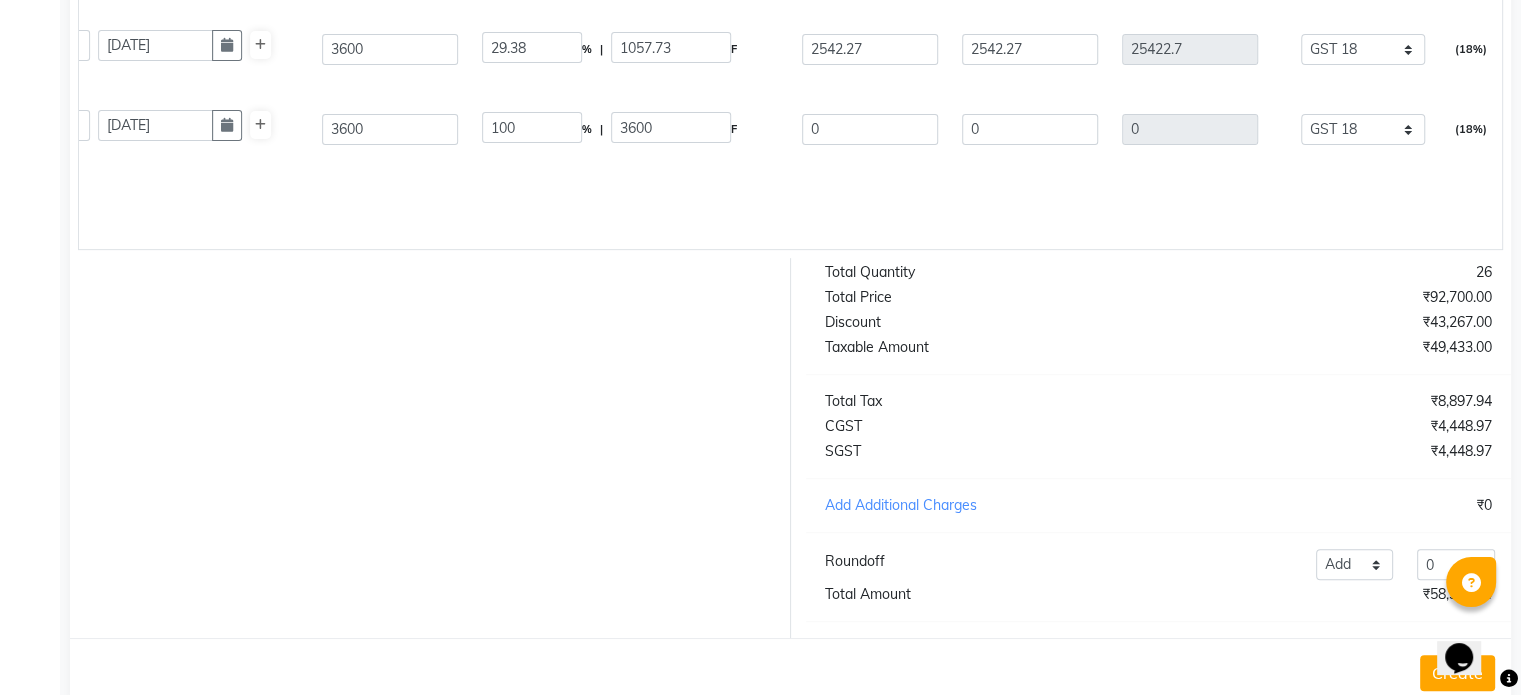 scroll, scrollTop: 0, scrollLeft: 800, axis: horizontal 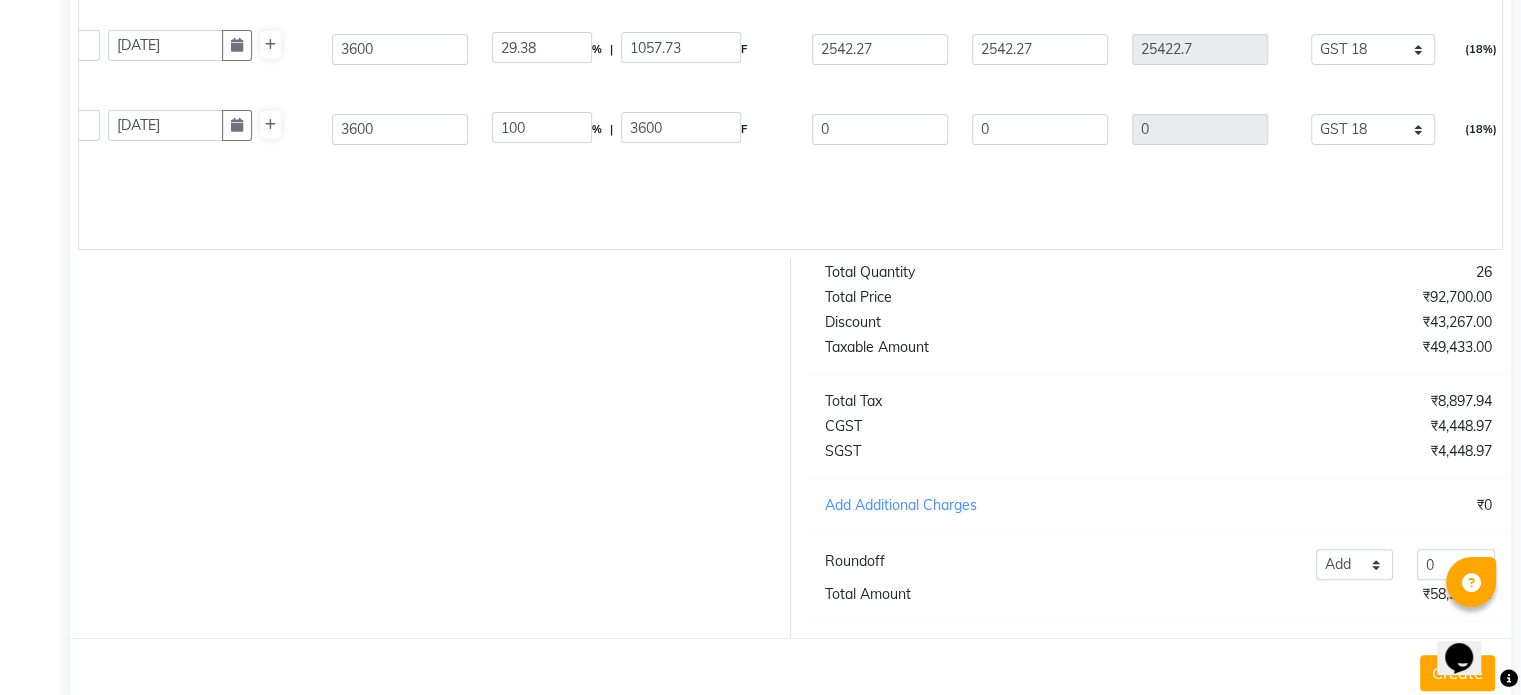 click 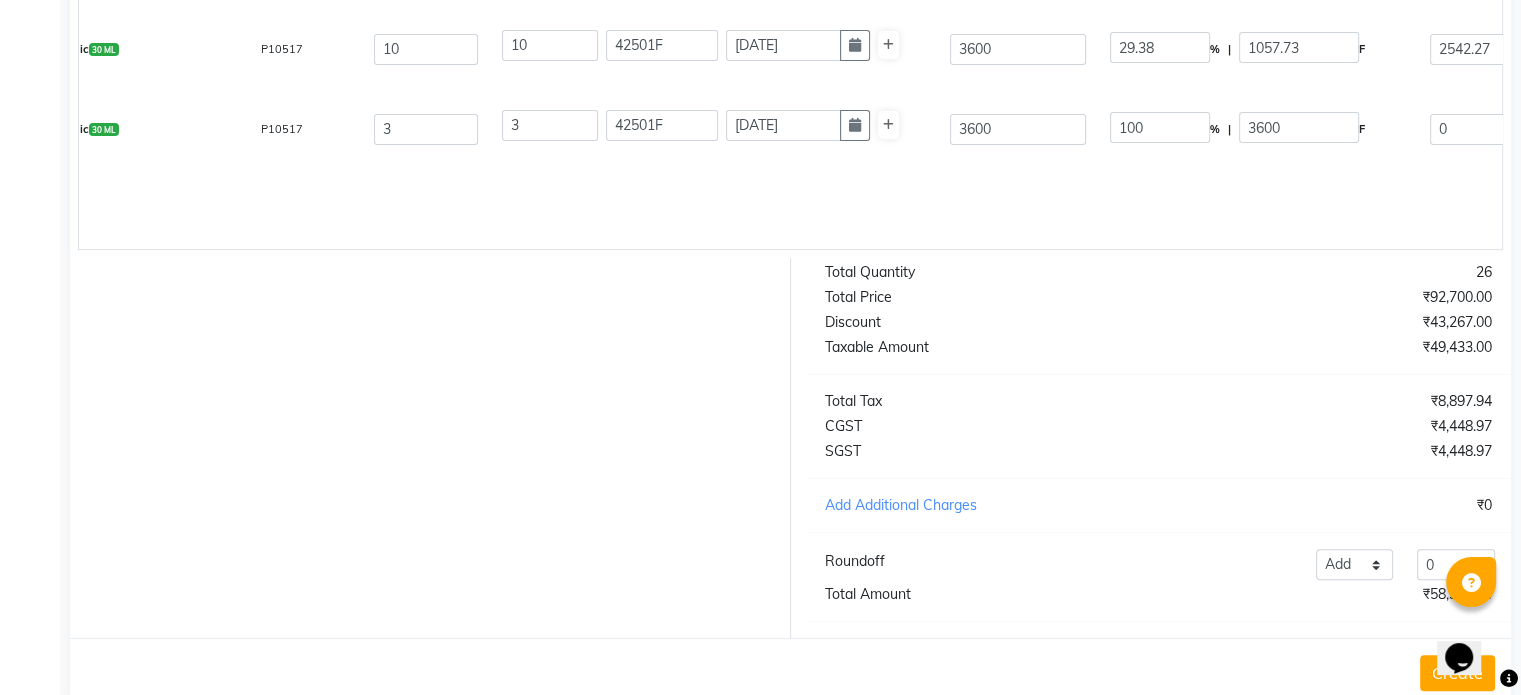 scroll, scrollTop: 0, scrollLeft: 0, axis: both 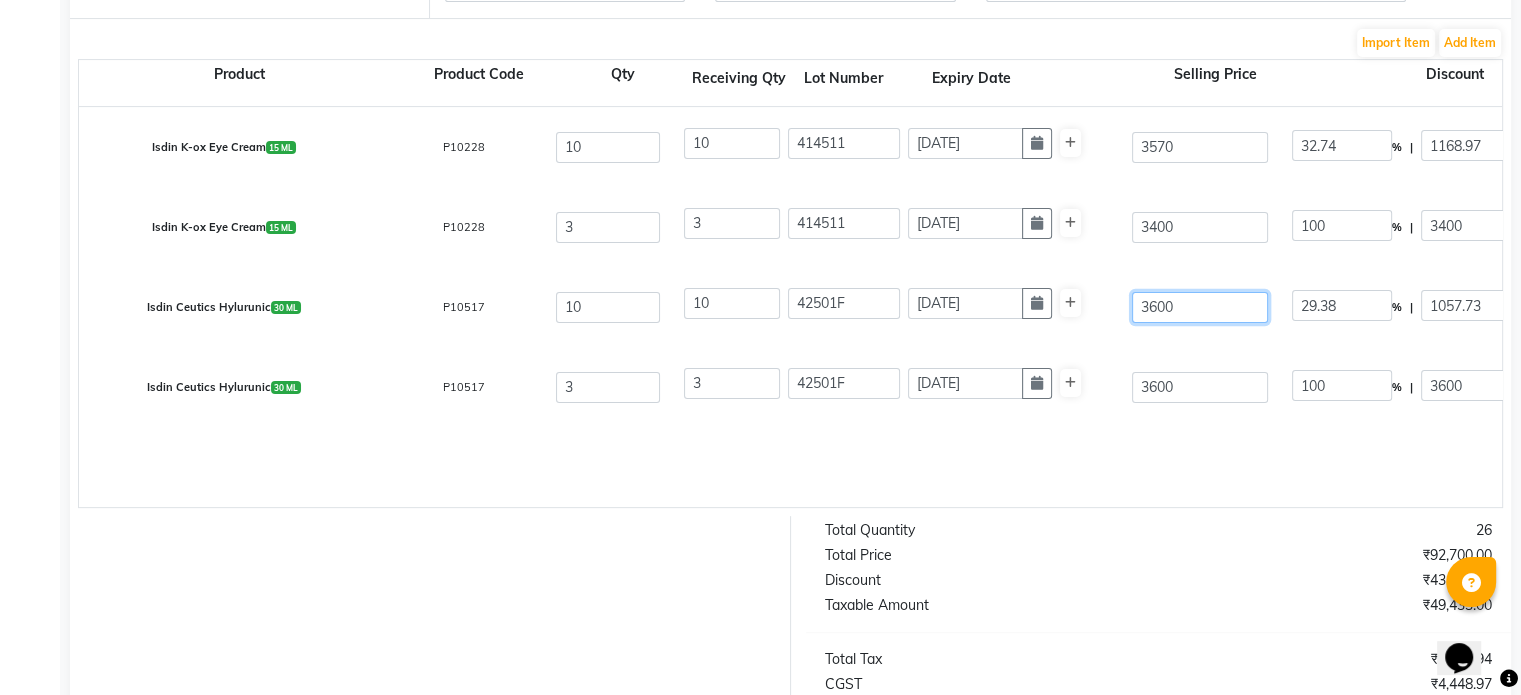drag, startPoint x: 1192, startPoint y: 309, endPoint x: 1087, endPoint y: 315, distance: 105.17129 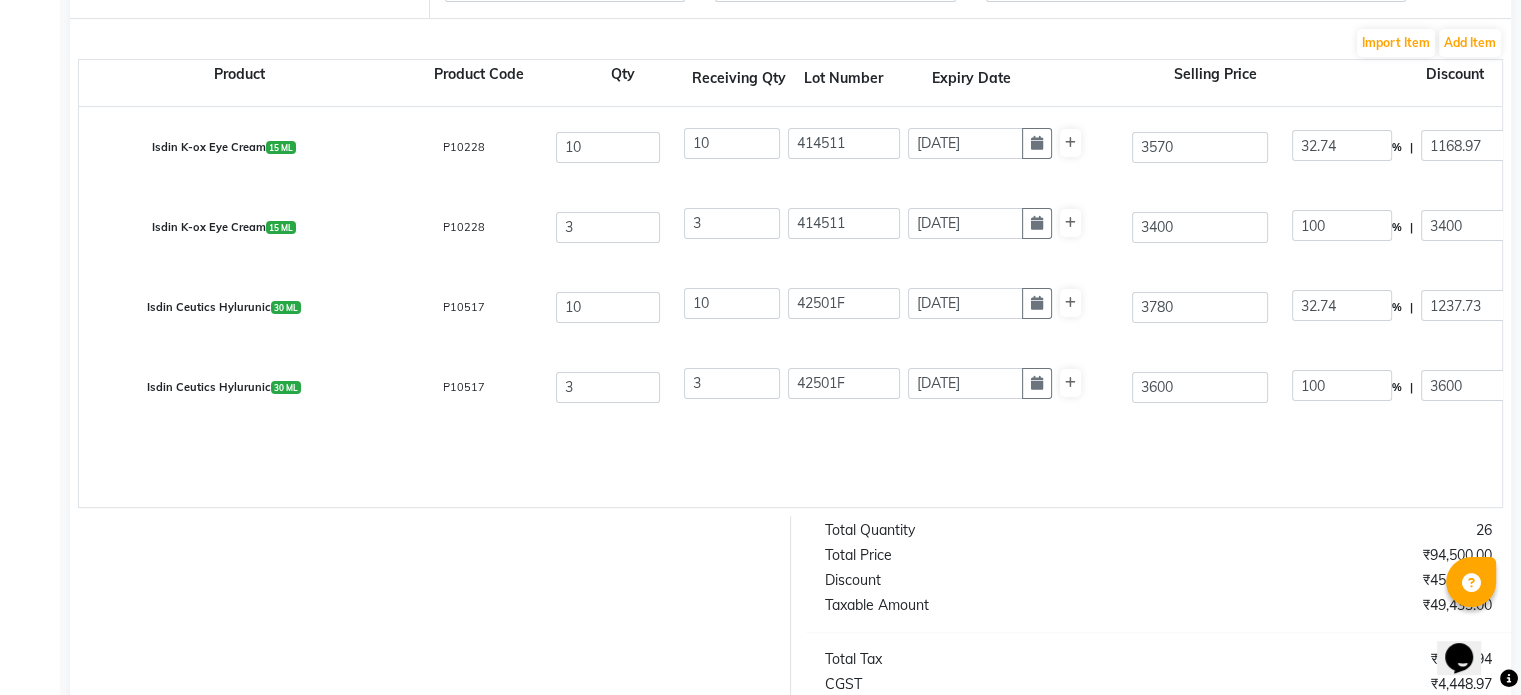 click on "Isdin K-ox Eye Cream  15 ML  P10228  10 10 414511 [DATE] 3570 32.74 % | 1168.97 F 2401.03 2401.03 24010.3 None 5% GST Exempted GST 12 GST 18  (18%)  4321.85 28332.15  Isdin K-ox Eye Cream  15 ML  P10228  3 3 414511 [DATE] 3400 100 % | 3400 F 0 0 0 None 5% GST Exempted GST 12 GST 18  (18%)  0 0  Isdin Ceutics Hylurunic  30 ML  P10517  10 10 42501F [DATE] 3780 32.74 % | 1237.73 F 2542.27 2542.27 25422.7 None 5% GST Exempted GST 12 GST 18  (18%)  4576.09 29998.79  Isdin Ceutics Hylurunic  30 ML  P10517  3 3 42501F [DATE] 3600 100 % | 3600 F 0 0 0 None 5% GST Exempted GST 12 GST 18  (18%)  0 0" 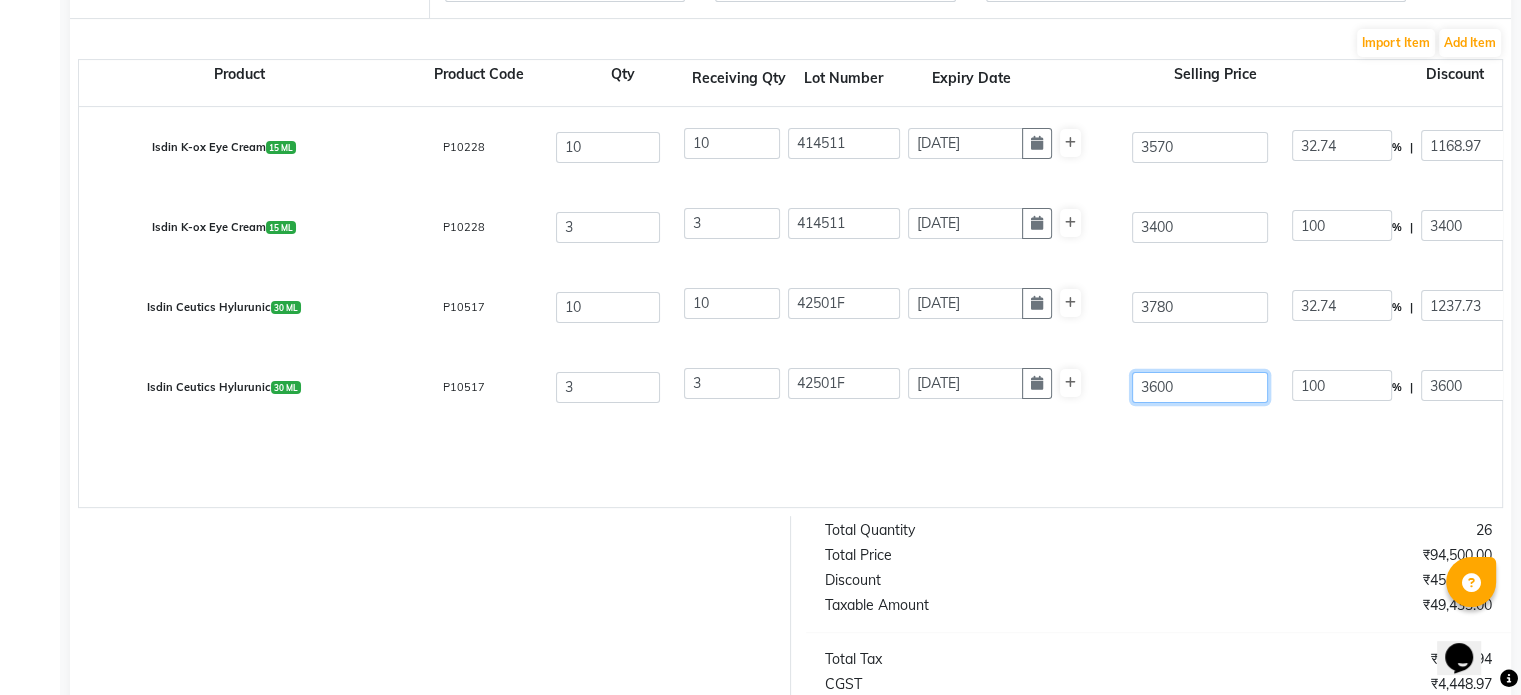 click on "3600" 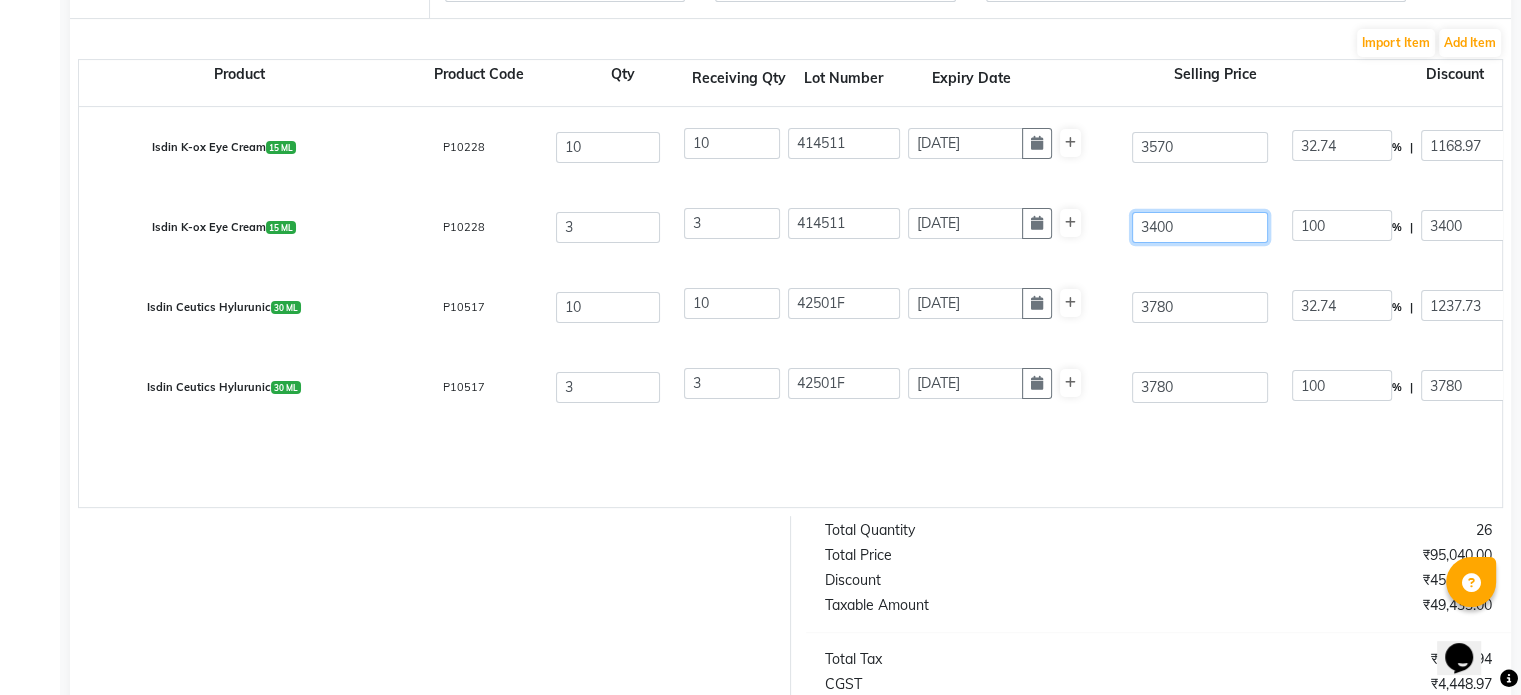 click on "3400" 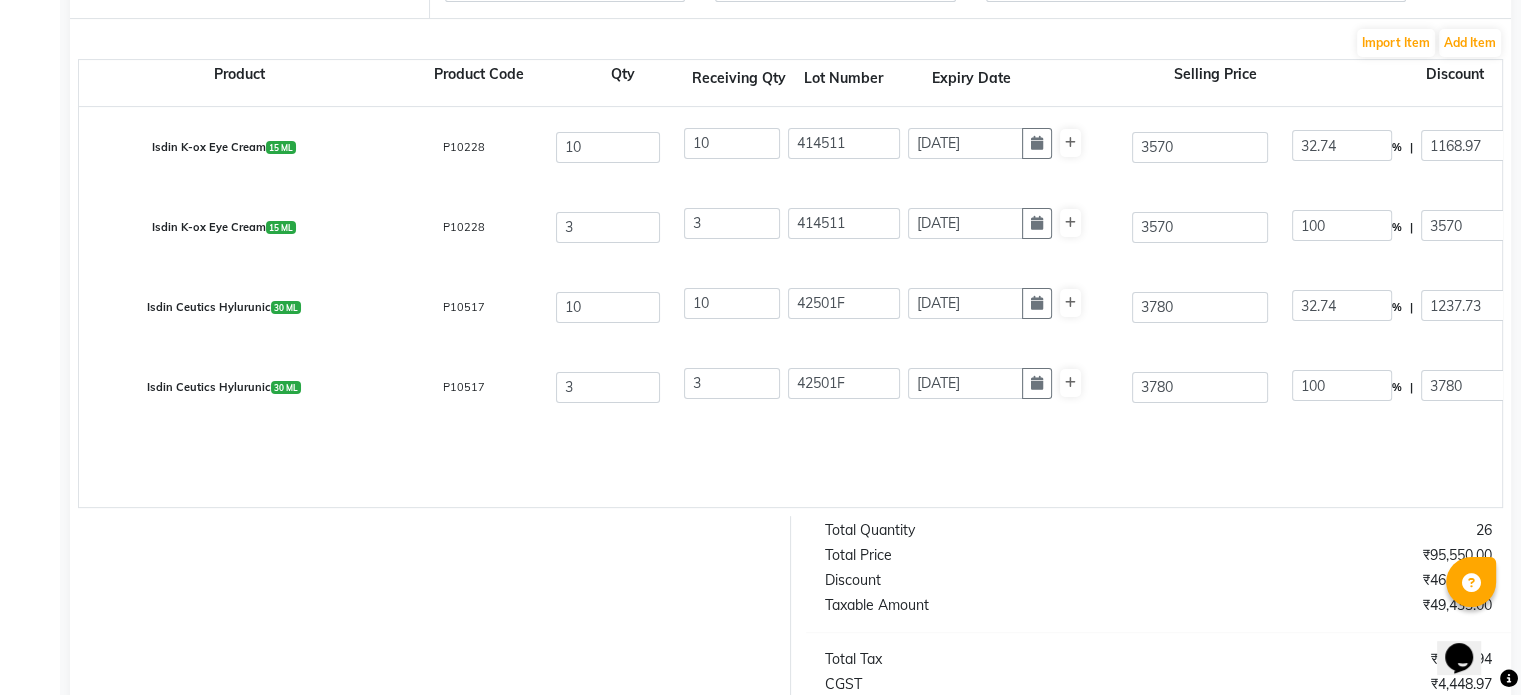 click on "Isdin K-ox Eye Cream  15 ML  P10228  10 10 414511 [DATE] 3570 32.74 % | 1168.97 F 2401.03 2401.03 24010.3 None 5% GST Exempted GST 12 GST 18  (18%)  4321.85 28332.15  Isdin K-ox Eye Cream  15 ML  P10228  3 3 414511 [DATE] 3570 100 % | 3570 F 0 0 0 None 5% GST Exempted GST 12 GST 18  (18%)  0 0  Isdin Ceutics Hylurunic  30 ML  P10517  10 10 42501F [DATE] 3780 32.74 % | 1237.73 F 2542.27 2542.27 25422.7 None 5% GST Exempted GST 12 GST 18  (18%)  4576.09 29998.79  Isdin Ceutics Hylurunic  30 ML  P10517  3 3 42501F [DATE] 3780 100 % | 3780 F 0 0 0 None 5% GST Exempted GST 12 GST 18  (18%)  0 0" 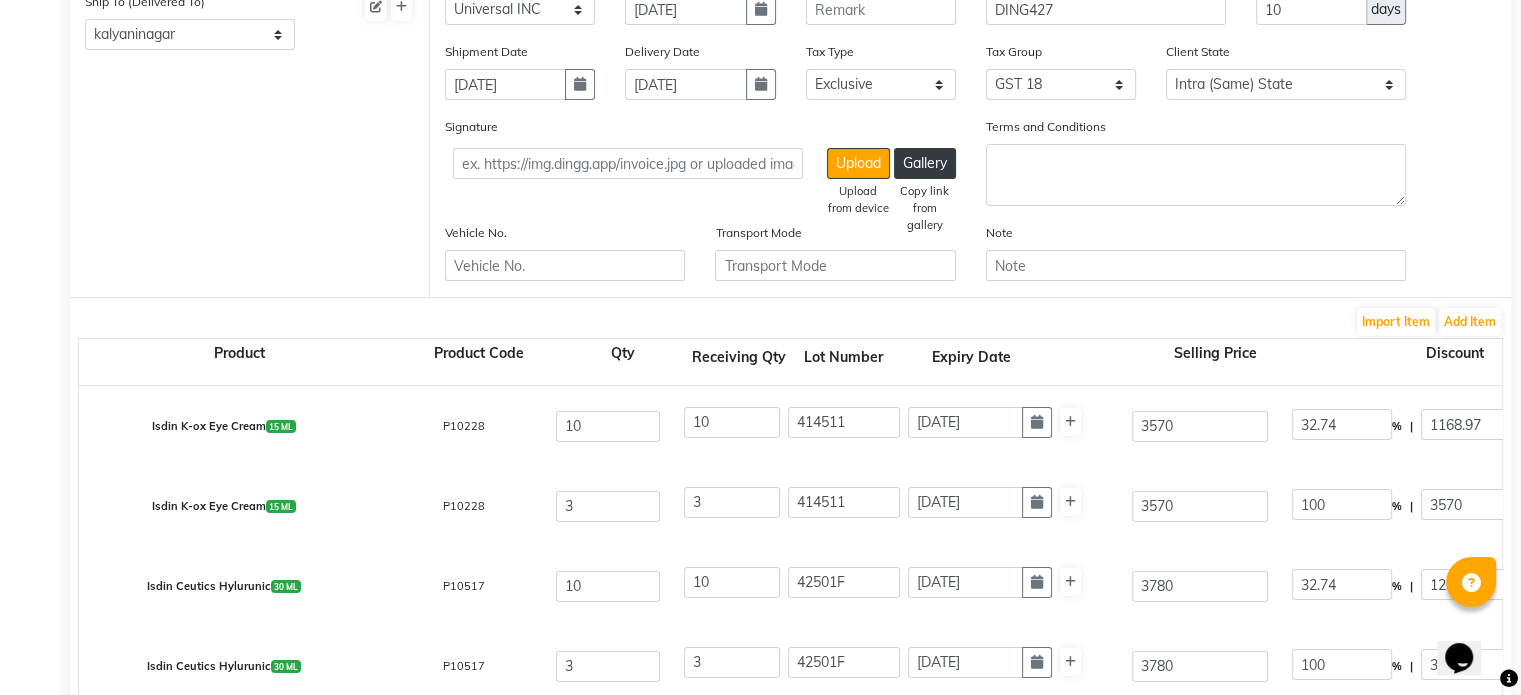 scroll, scrollTop: 299, scrollLeft: 0, axis: vertical 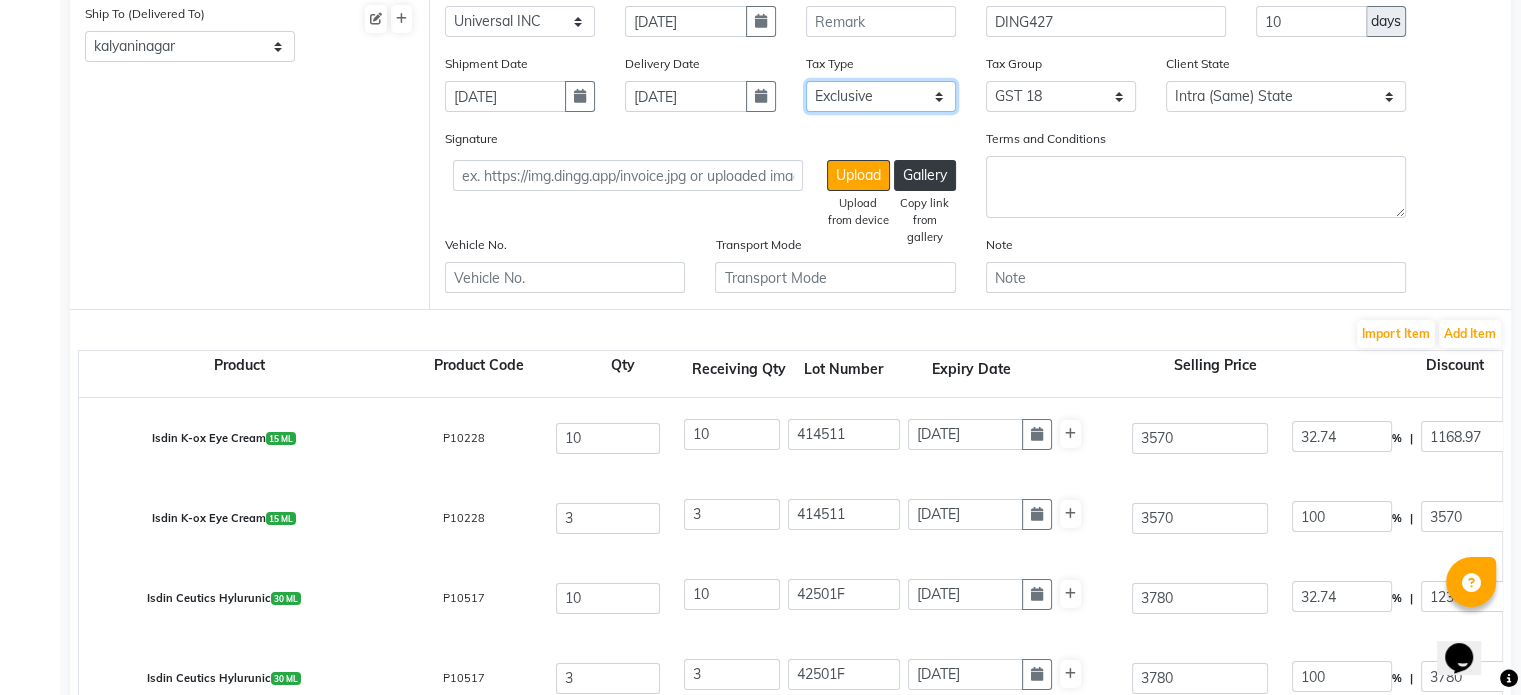 click on "Select Inclusive Exclusive" 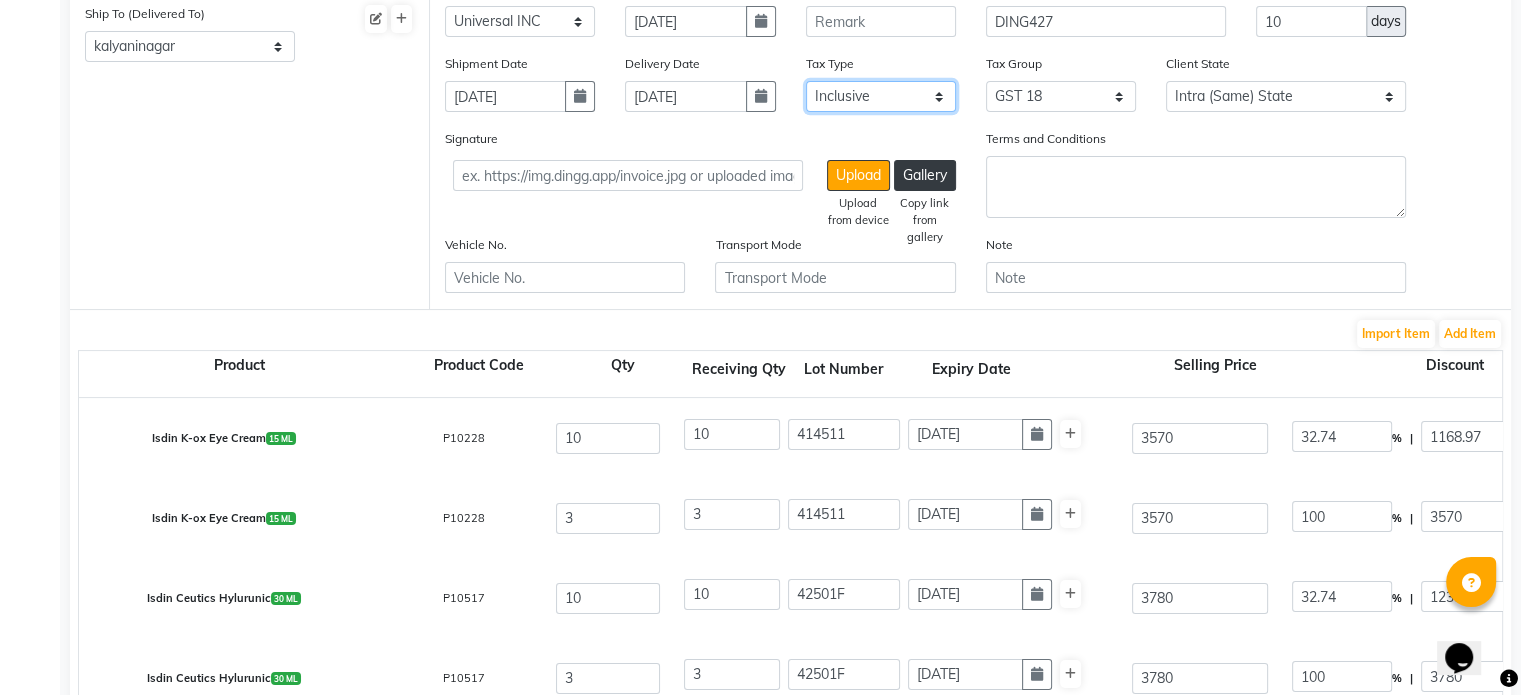 click on "Select Inclusive Exclusive" 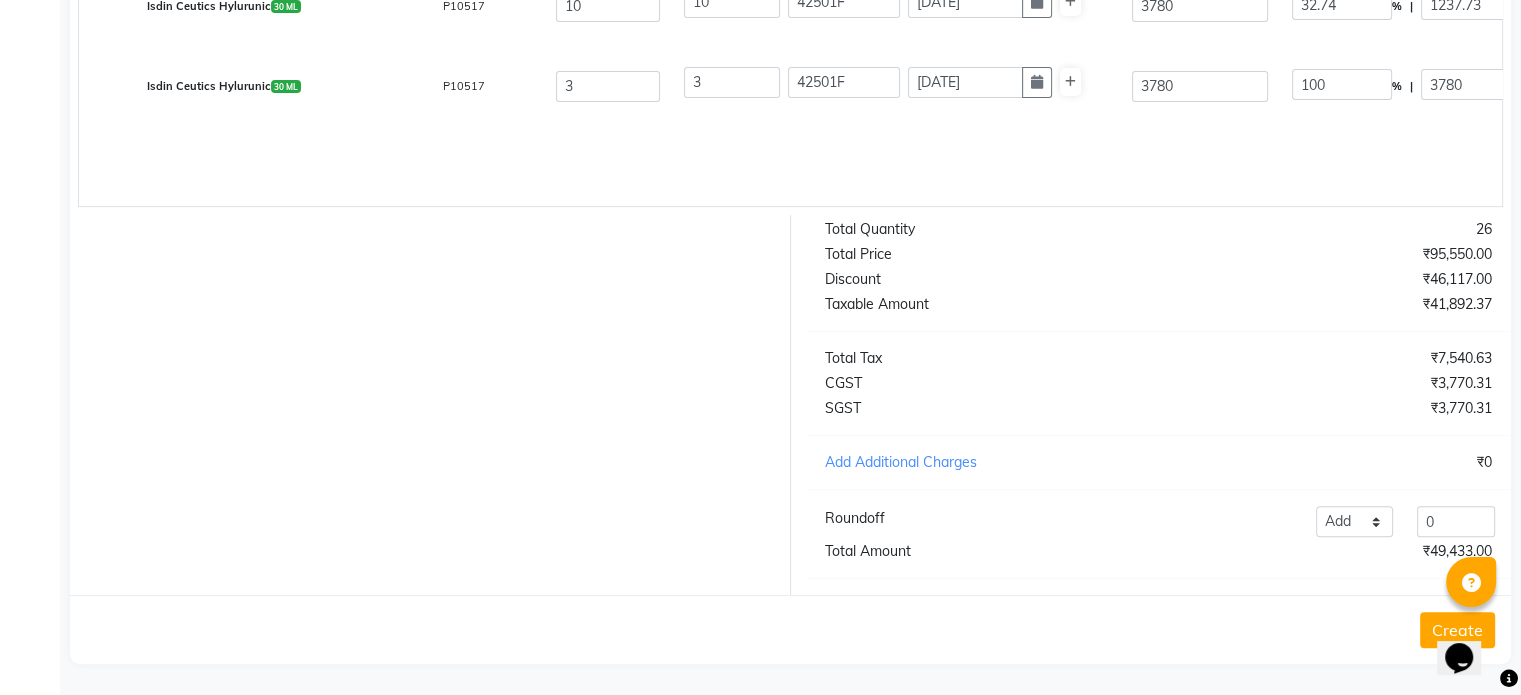 scroll, scrollTop: 912, scrollLeft: 0, axis: vertical 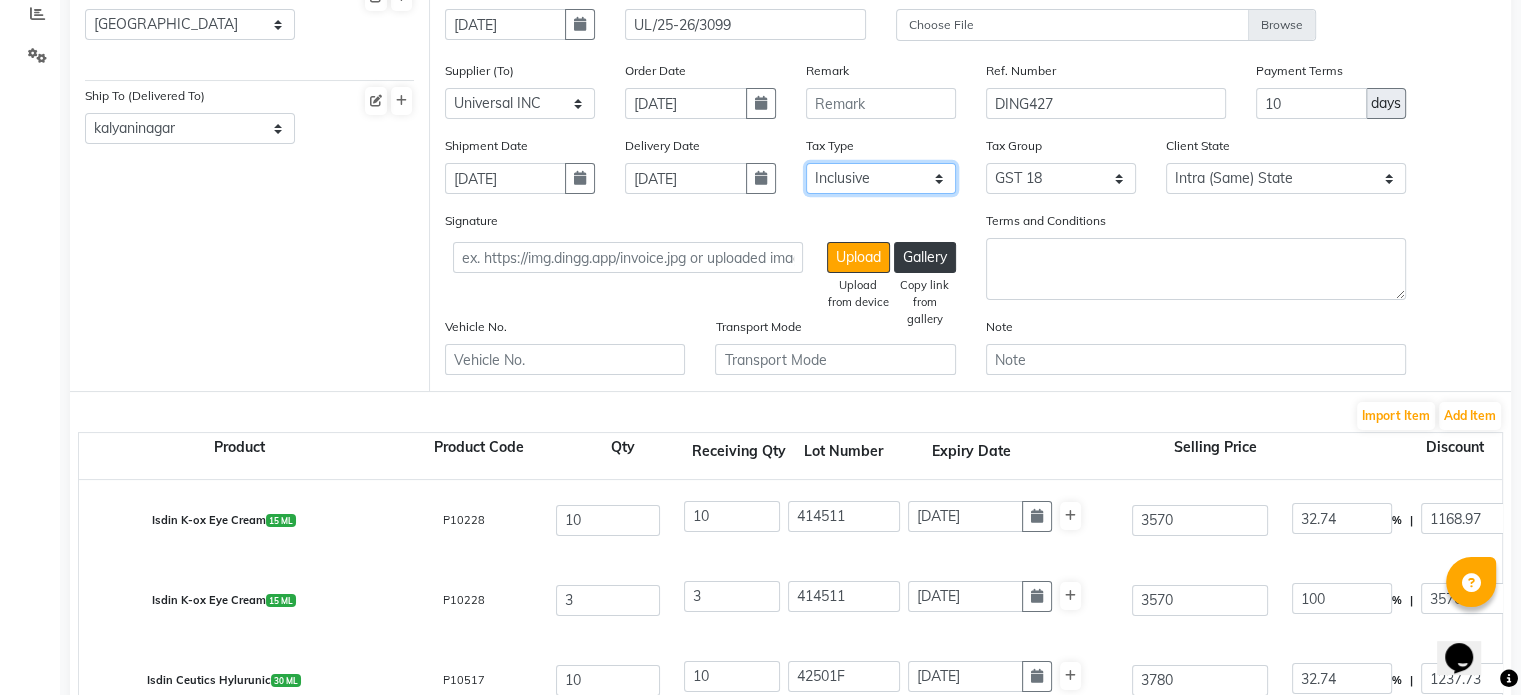 click on "Select Inclusive Exclusive" 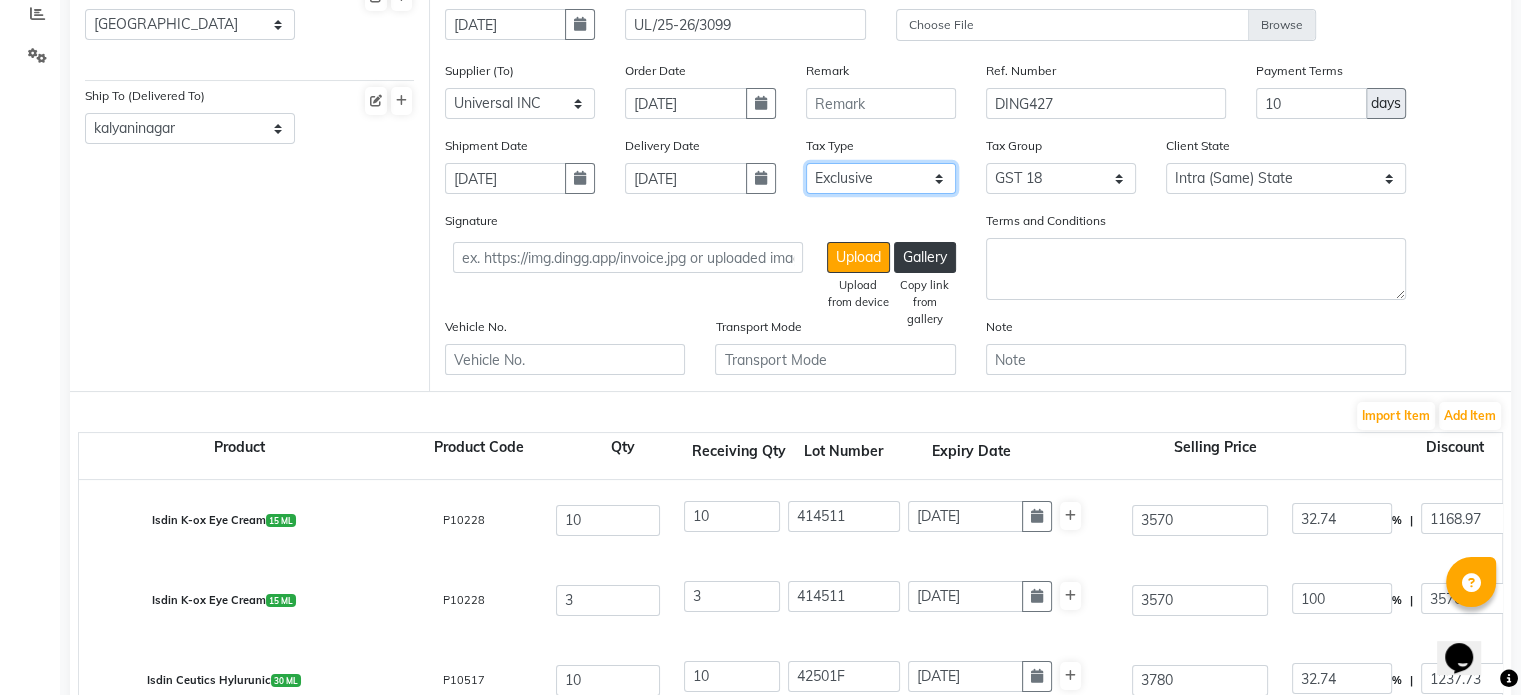 click on "Select Inclusive Exclusive" 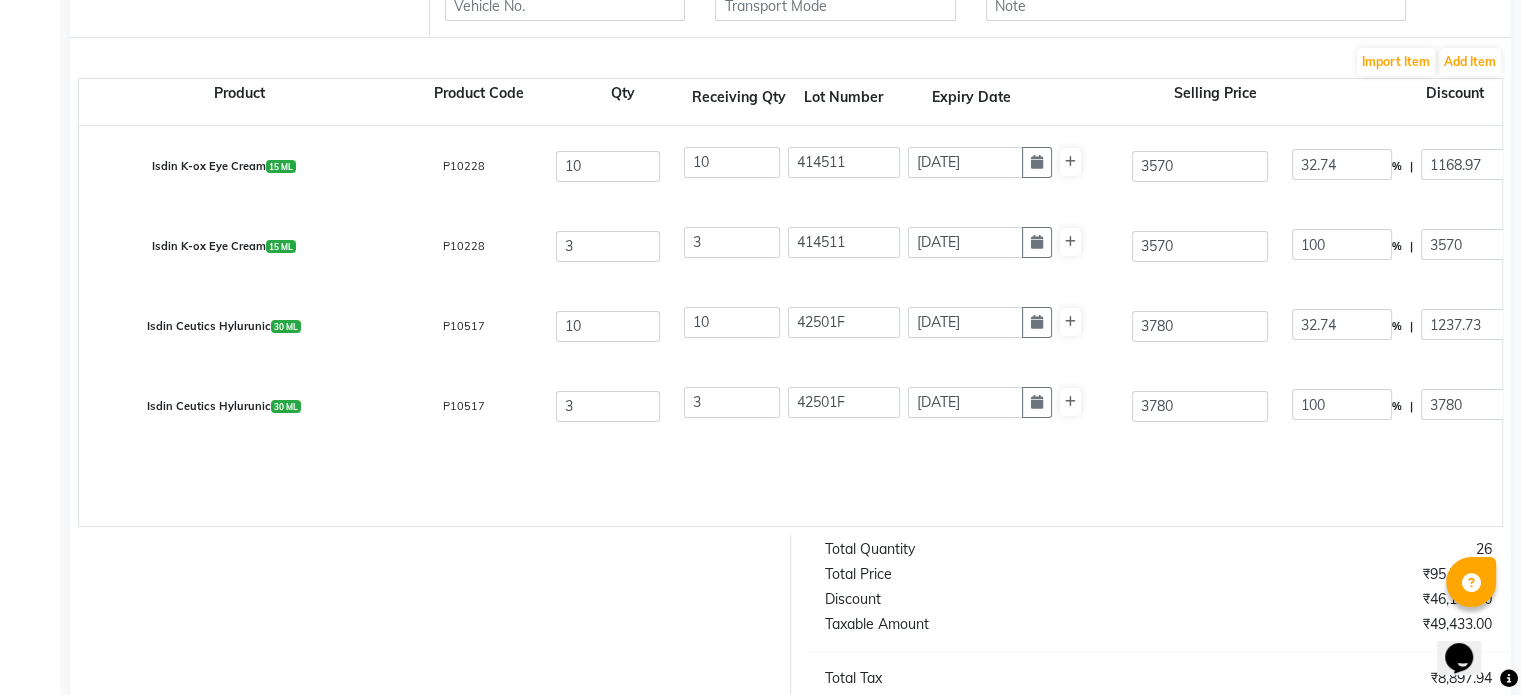 scroll, scrollTop: 569, scrollLeft: 0, axis: vertical 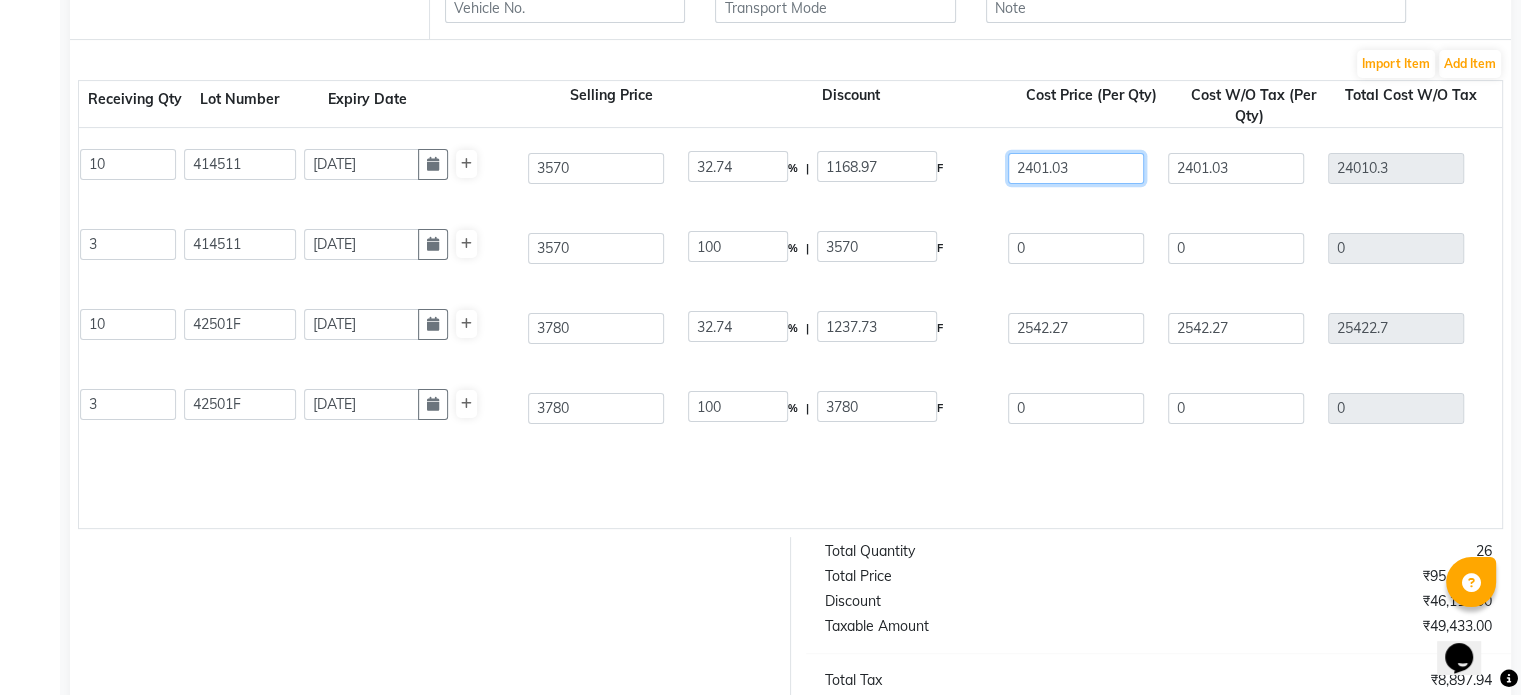 click on "2401.03" 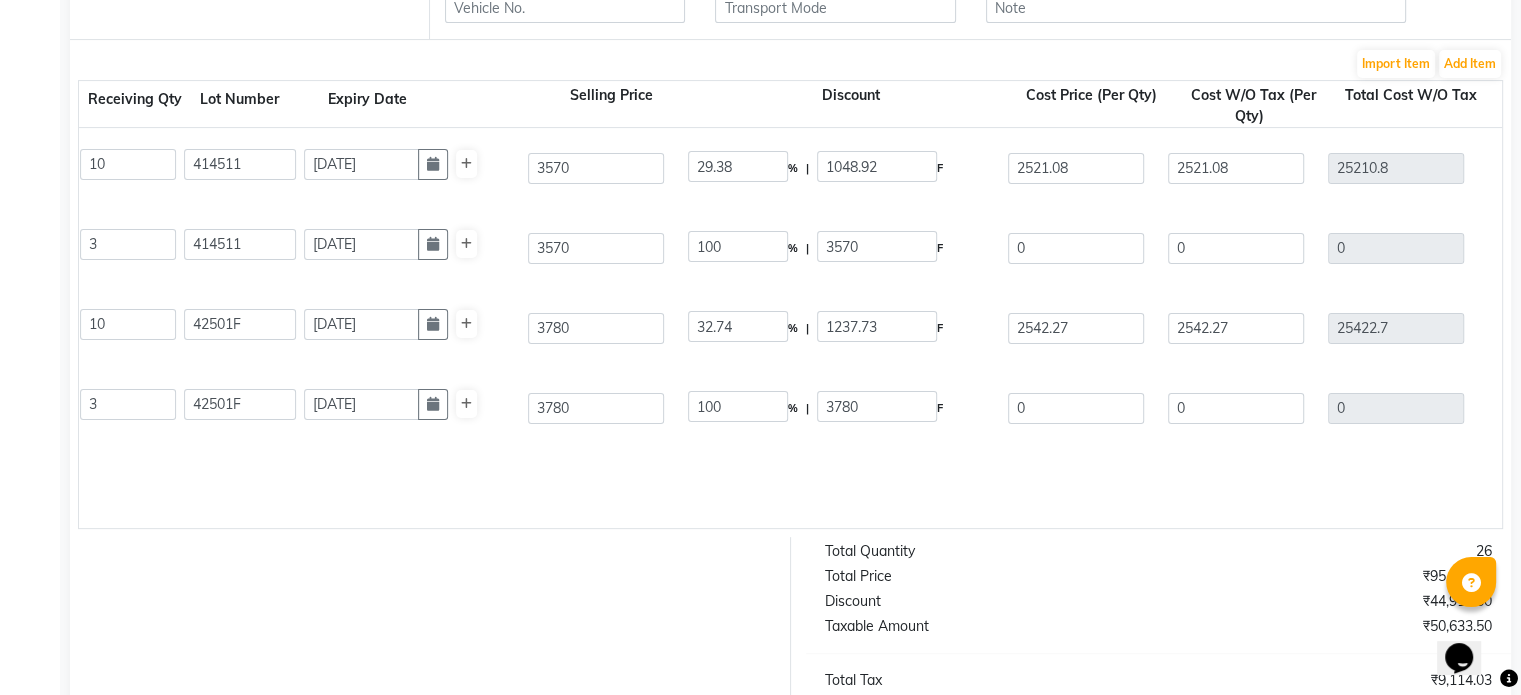 click on "Isdin K-ox Eye Cream  15 ML  P10228  10 10 414511 [DATE] 3570 29.38 % | 1048.92 F 2521.08 2521.08 25210.8 None 5% GST Exempted GST 12 GST 18  (18%)  4537.94 29748.74  Isdin K-ox Eye Cream  15 ML  P10228  3 3 414511 [DATE] 3570 100 % | 3570 F 0 0 0 None 5% GST Exempted GST 12 GST 18  (18%)  0 0  Isdin Ceutics Hylurunic  30 ML  P10517  10 10 42501F [DATE] 3780 32.74 % | 1237.73 F 2542.27 2542.27 25422.7 None 5% GST Exempted GST 12 GST 18  (18%)  4576.09 29998.79  Isdin Ceutics Hylurunic  30 ML  P10517  3 3 42501F [DATE] 3780 100 % | 3780 F 0 0 0 None 5% GST Exempted GST 12 GST 18  (18%)  0 0" 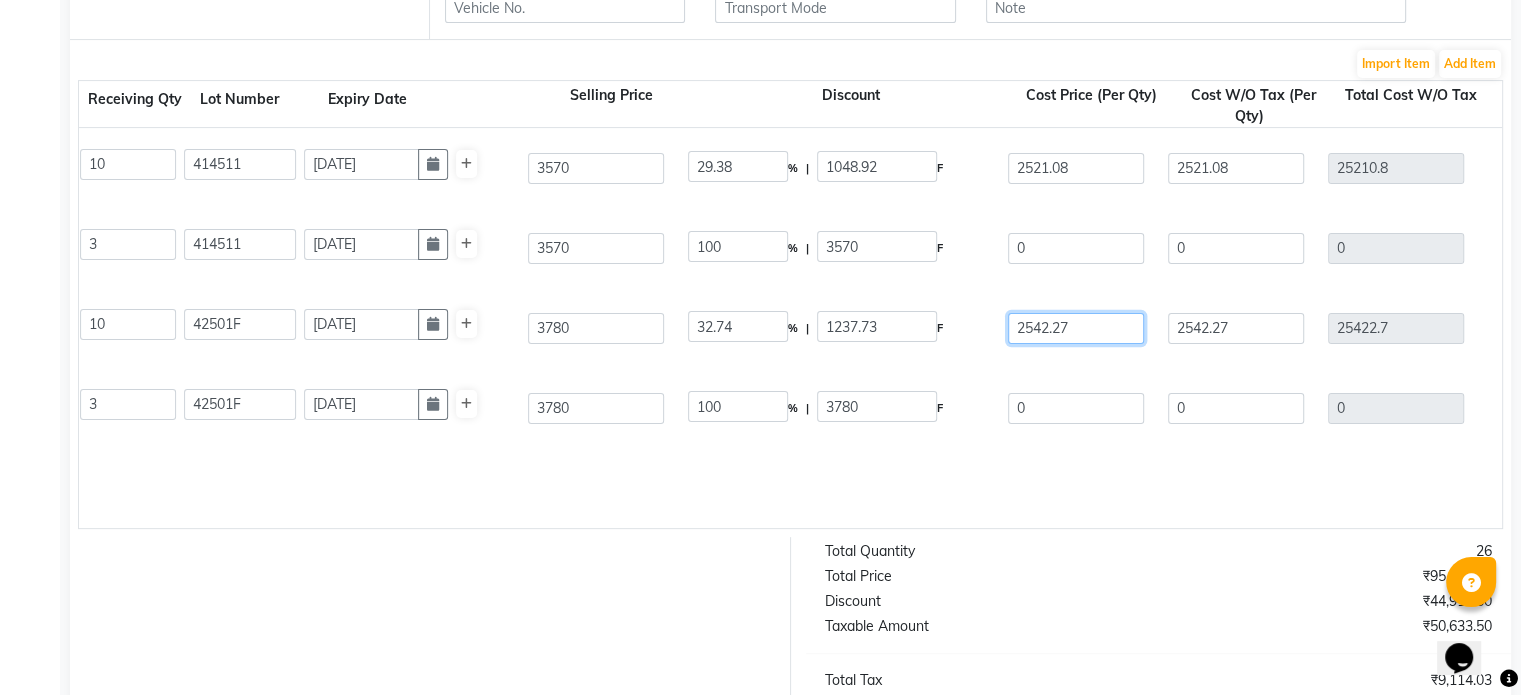 click on "2542.27" 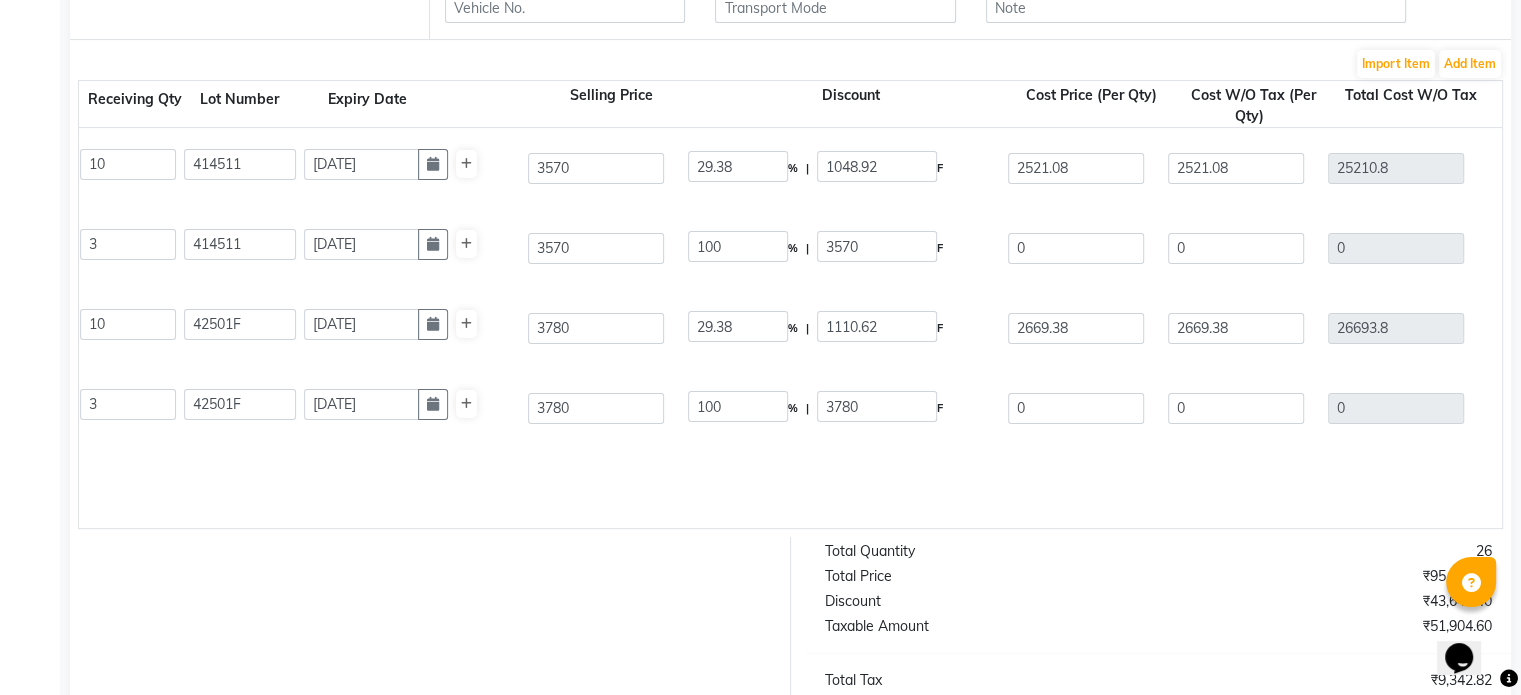 click on "Isdin K-ox Eye Cream  15 ML  P10228  10 10 414511 [DATE] 3570 29.38 % | 1048.92 F 2521.08 2521.08 25210.8 None 5% GST Exempted GST 12 GST 18  (18%)  4537.94 29748.74  Isdin K-ox Eye Cream  15 ML  P10228  3 3 414511 [DATE] 3570 100 % | 3570 F 0 0 0 None 5% GST Exempted GST 12 GST 18  (18%)  0 0  Isdin Ceutics Hylurunic  30 ML  P10517  10 10 42501F [DATE] 3780 29.38 % | 1110.62 F 2669.38 2669.38 26693.8 None 5% GST Exempted GST 12 GST 18  (18%)  4804.88 31498.68  Isdin Ceutics Hylurunic  30 ML  P10517  3 3 42501F [DATE] 3780 100 % | 3780 F 0 0 0 None 5% GST Exempted GST 12 GST 18  (18%)  0 0" 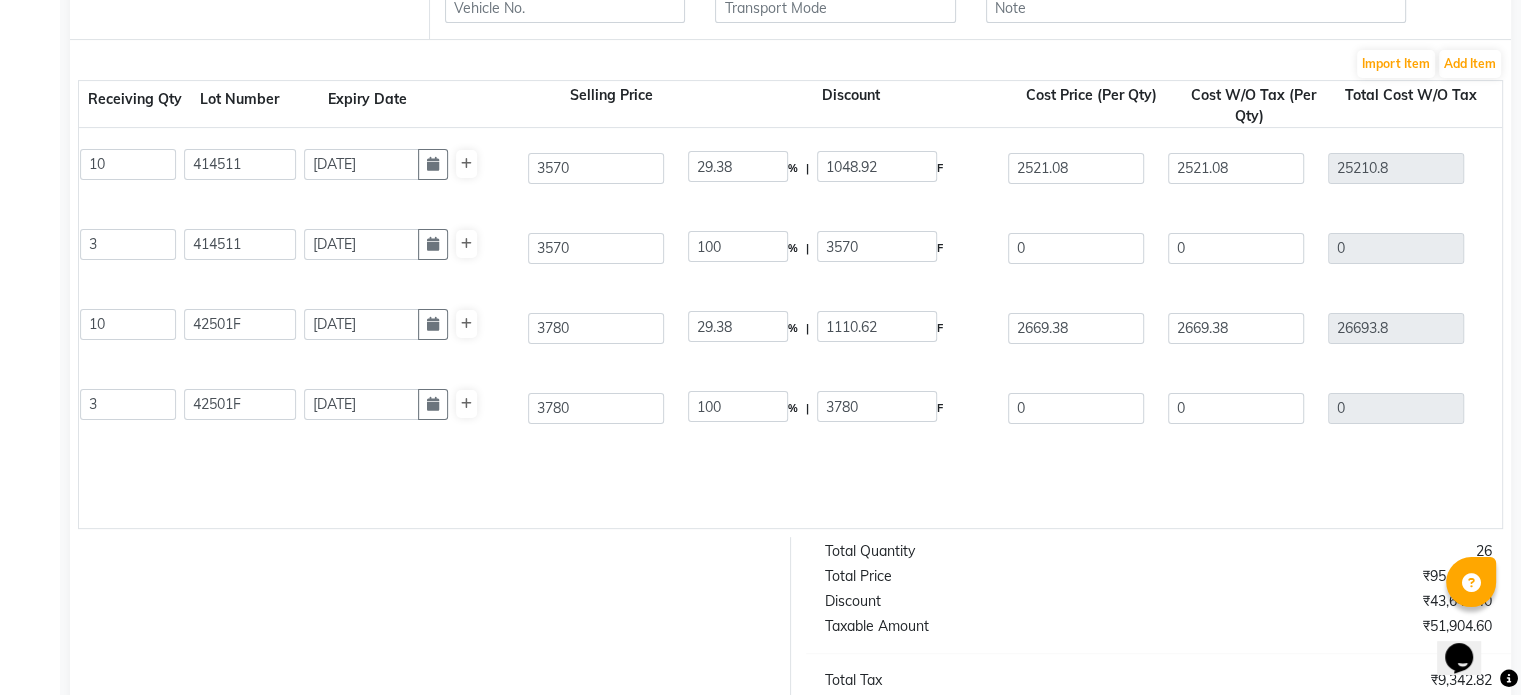 scroll, scrollTop: 912, scrollLeft: 0, axis: vertical 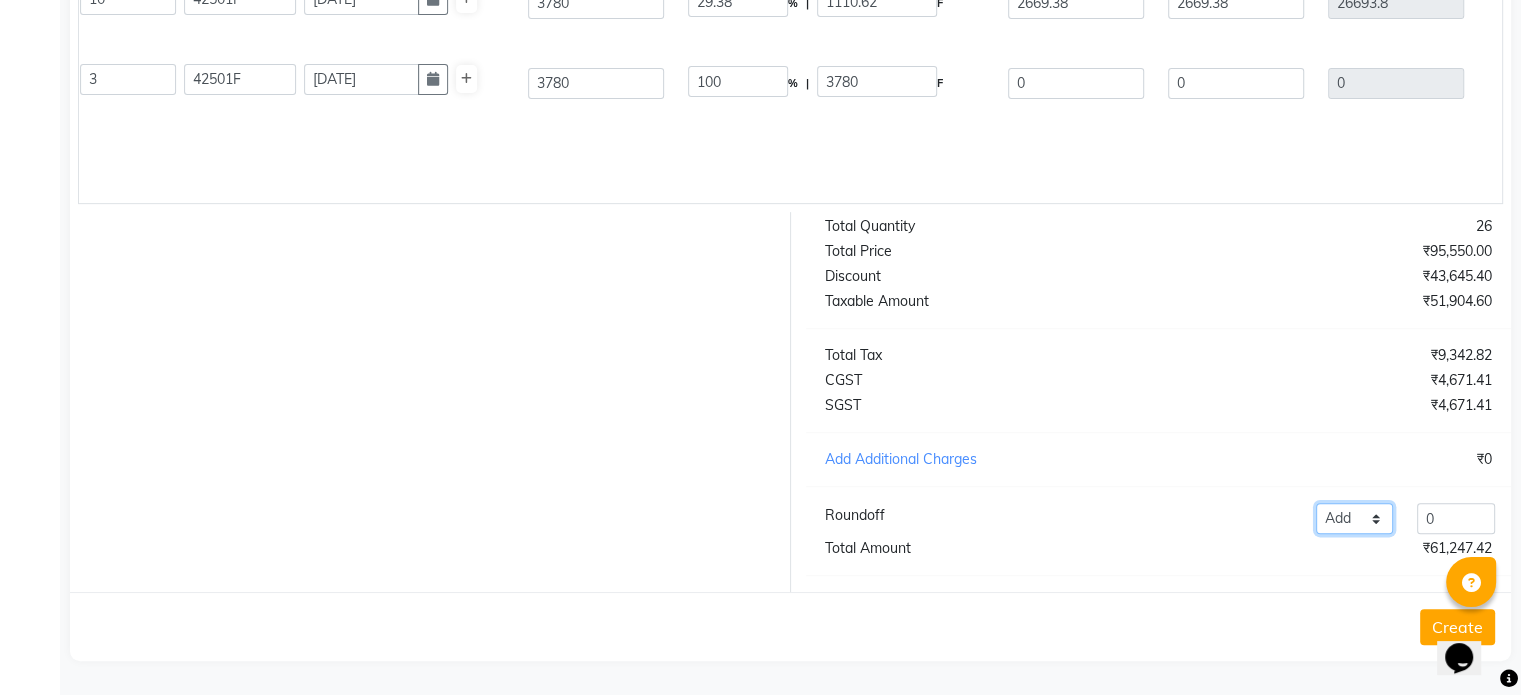 click on "Add Reduce" 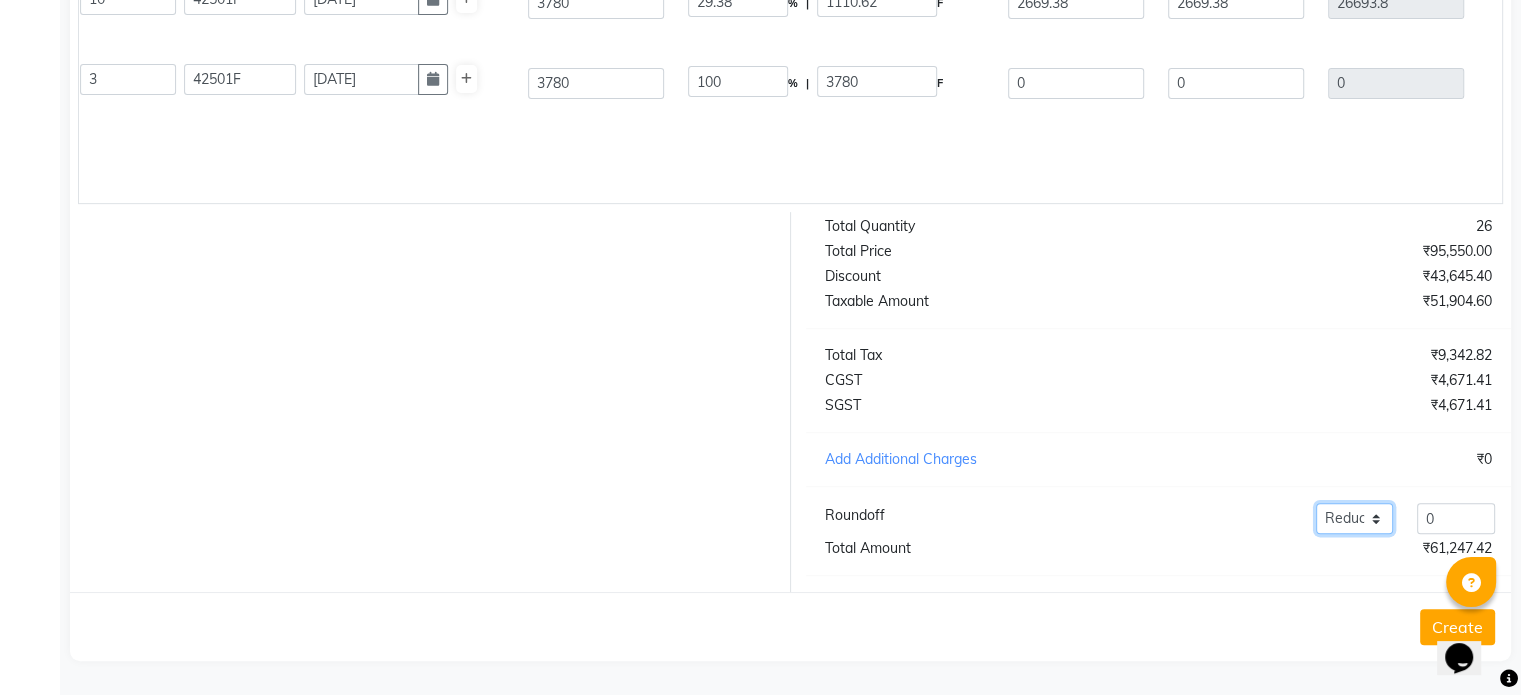 click on "Add Reduce" 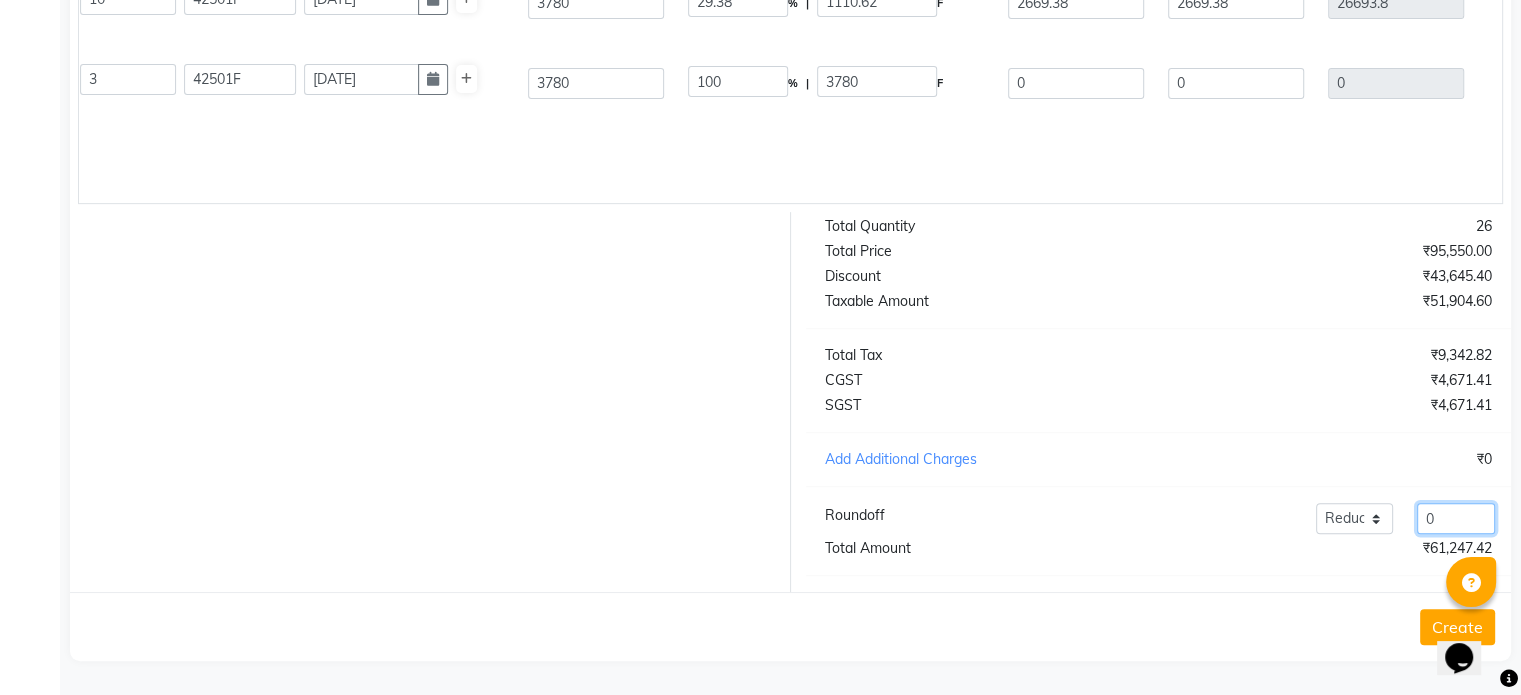 click on "0" 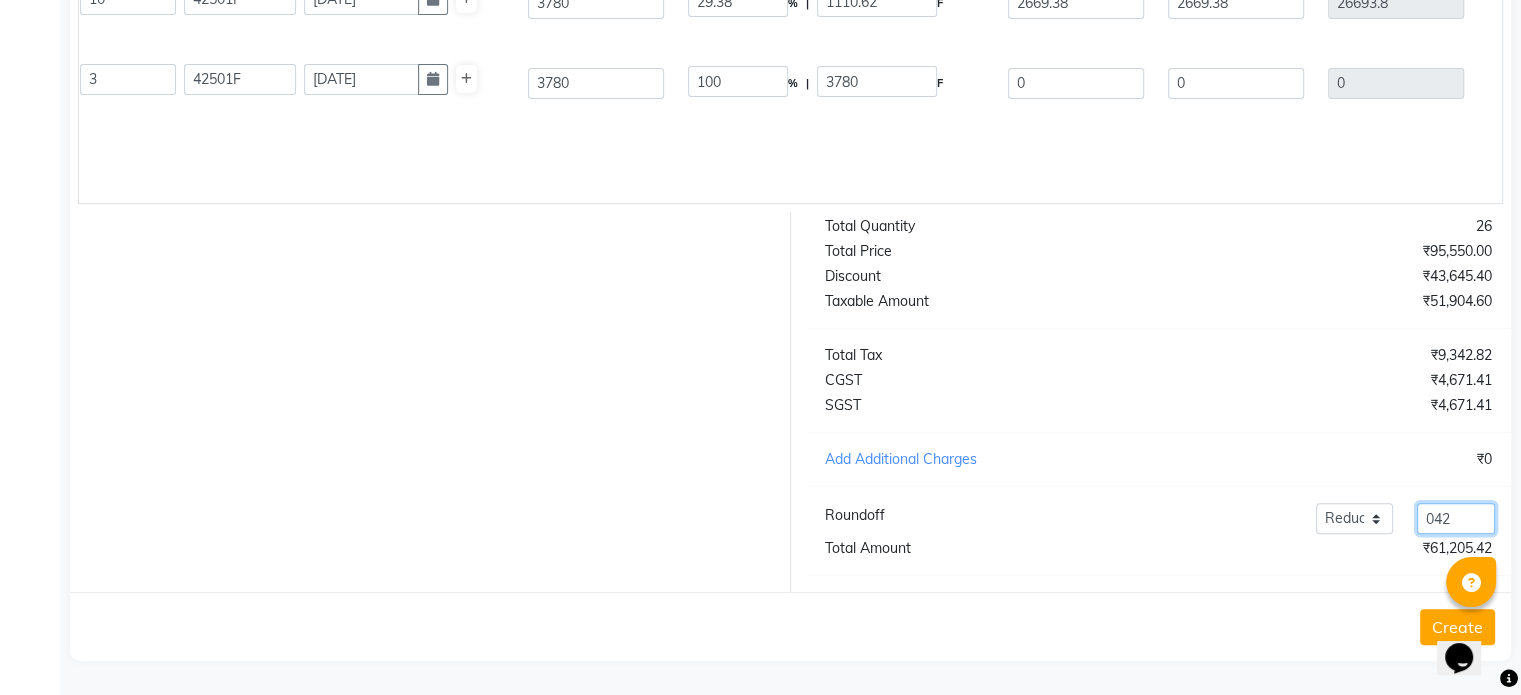 click on "042" 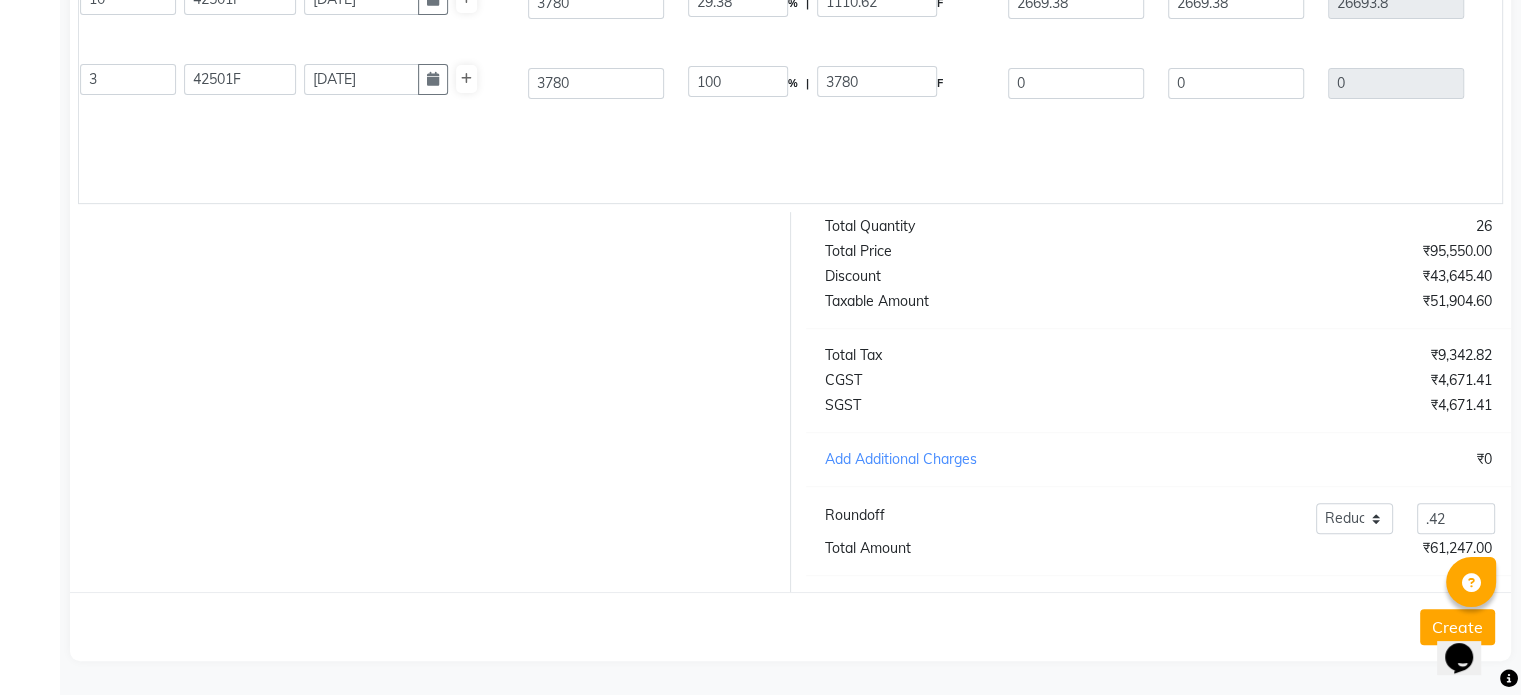 click on "Create" 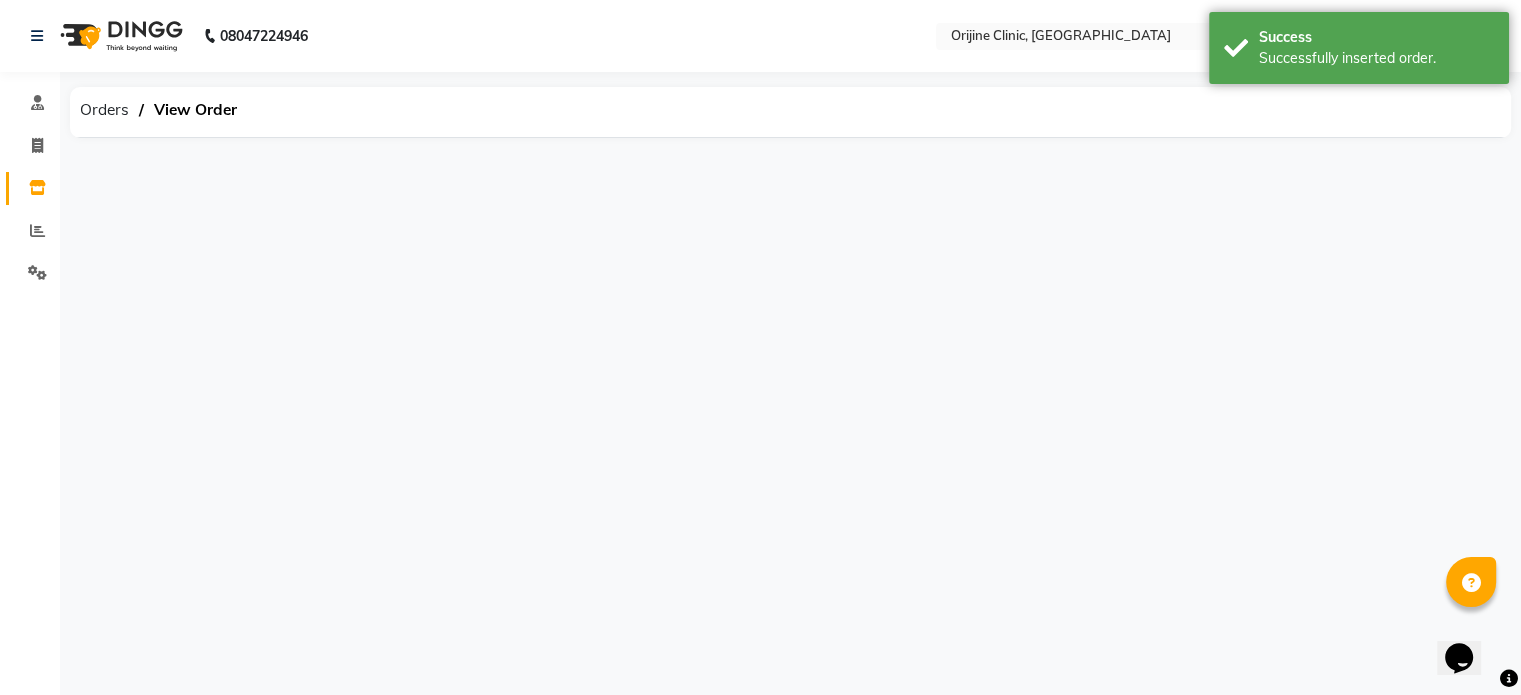 scroll, scrollTop: 0, scrollLeft: 0, axis: both 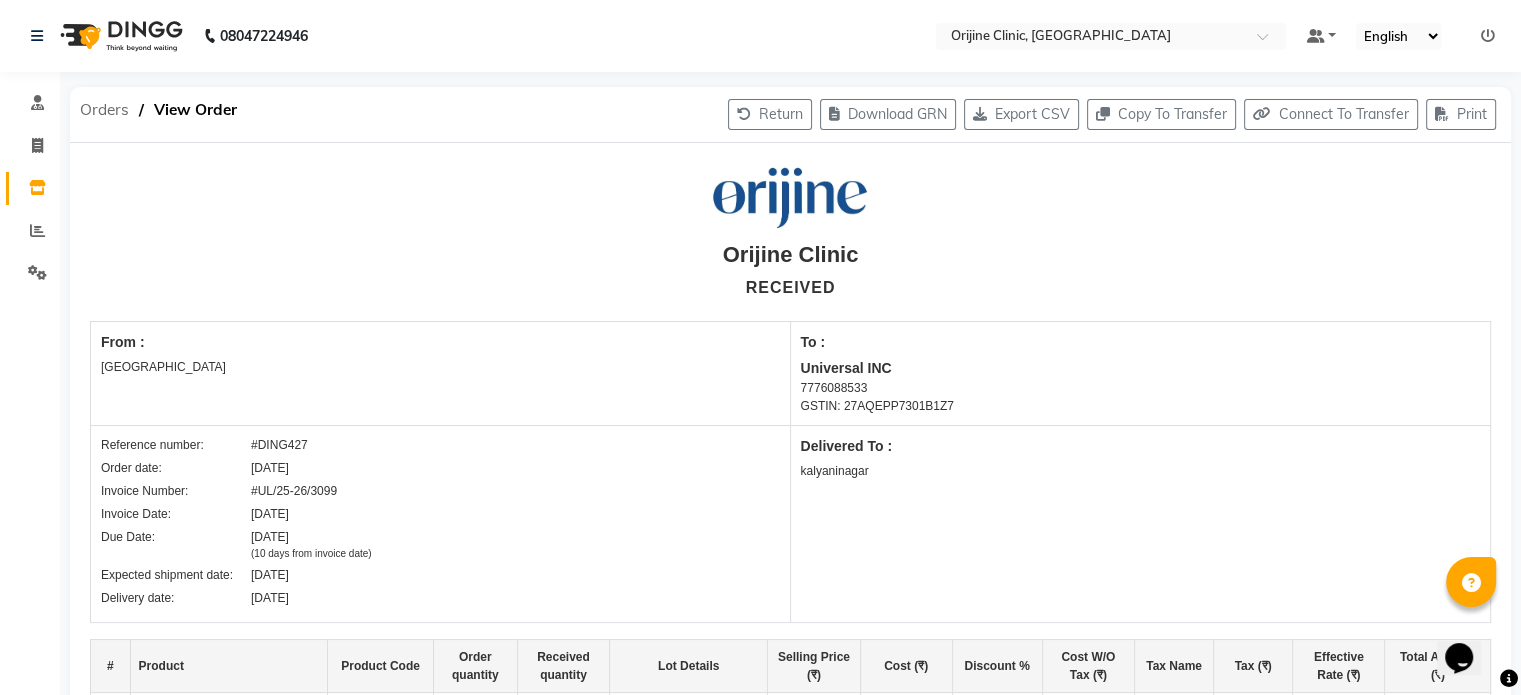 click on "Orders" 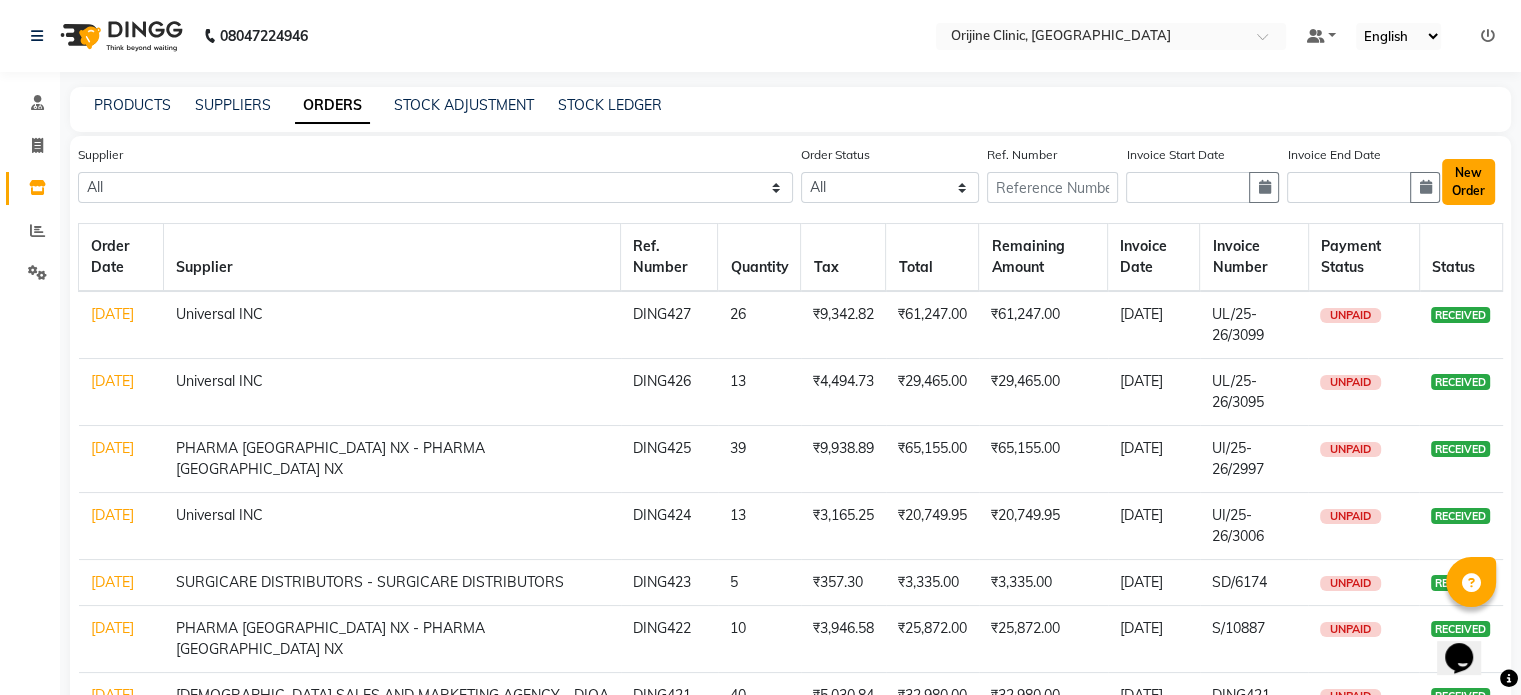 click on "New Order" 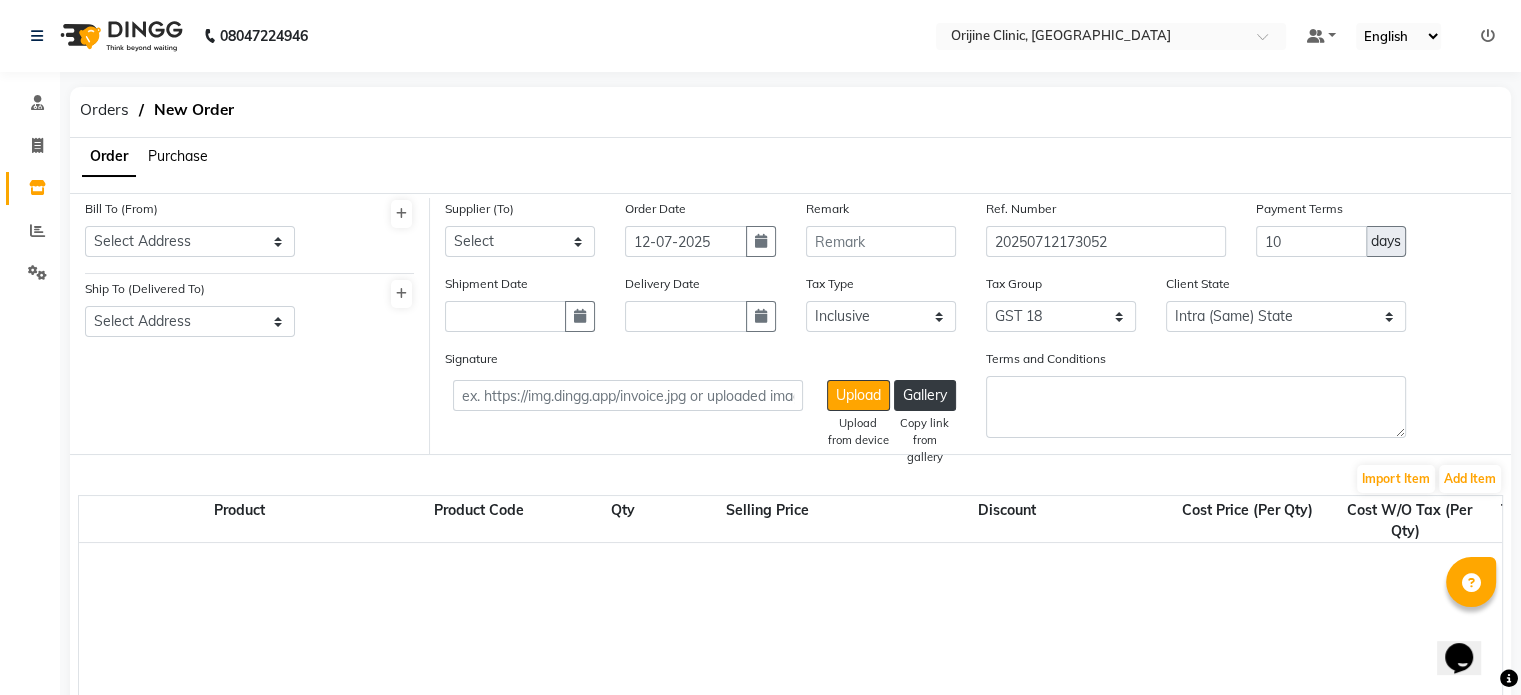 click on "Purchase" 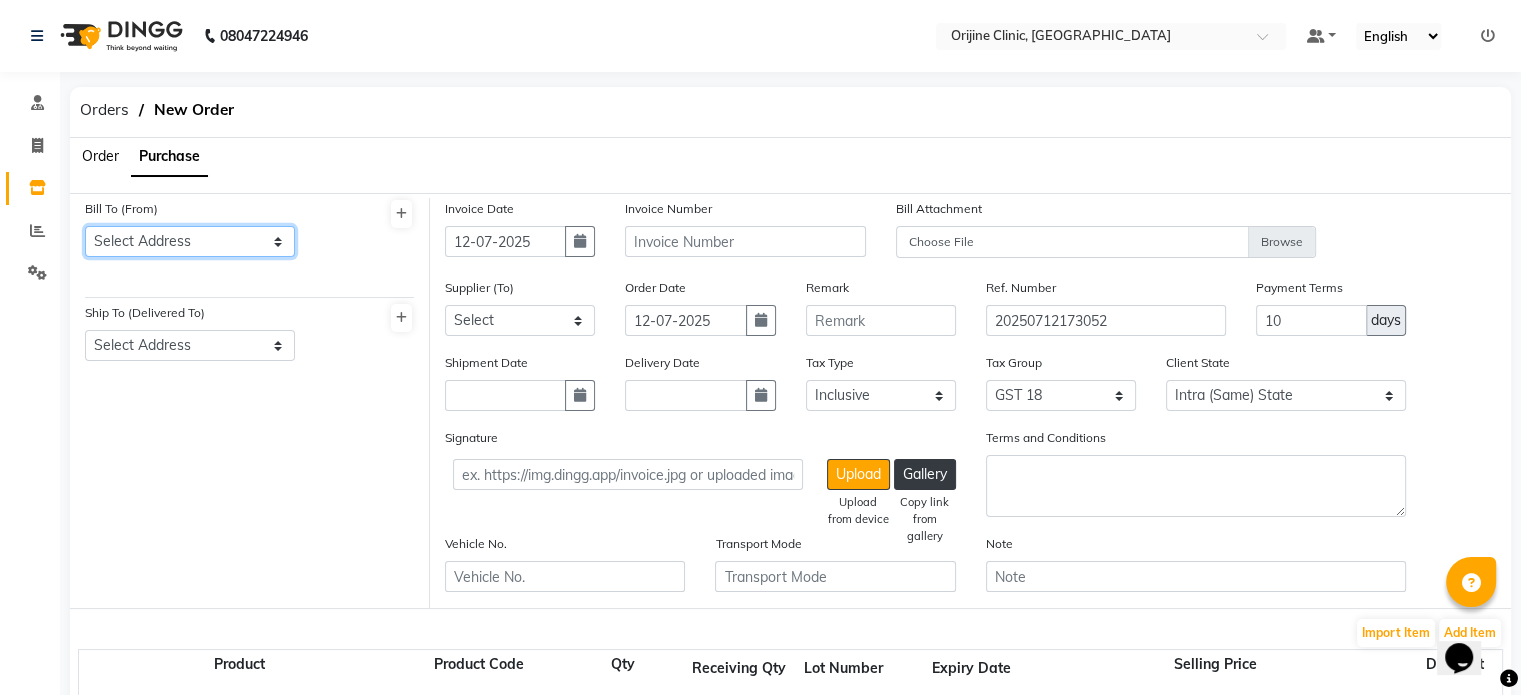 click on "Select Address  [GEOGRAPHIC_DATA]   [GEOGRAPHIC_DATA]   [GEOGRAPHIC_DATA]   [GEOGRAPHIC_DATA]   [GEOGRAPHIC_DATA]   [GEOGRAPHIC_DATA]   [GEOGRAPHIC_DATA]   [GEOGRAPHIC_DATA]   [GEOGRAPHIC_DATA]   [GEOGRAPHIC_DATA]   [GEOGRAPHIC_DATA]   [GEOGRAPHIC_DATA]   [GEOGRAPHIC_DATA]   [GEOGRAPHIC_DATA]   [GEOGRAPHIC_DATA]" 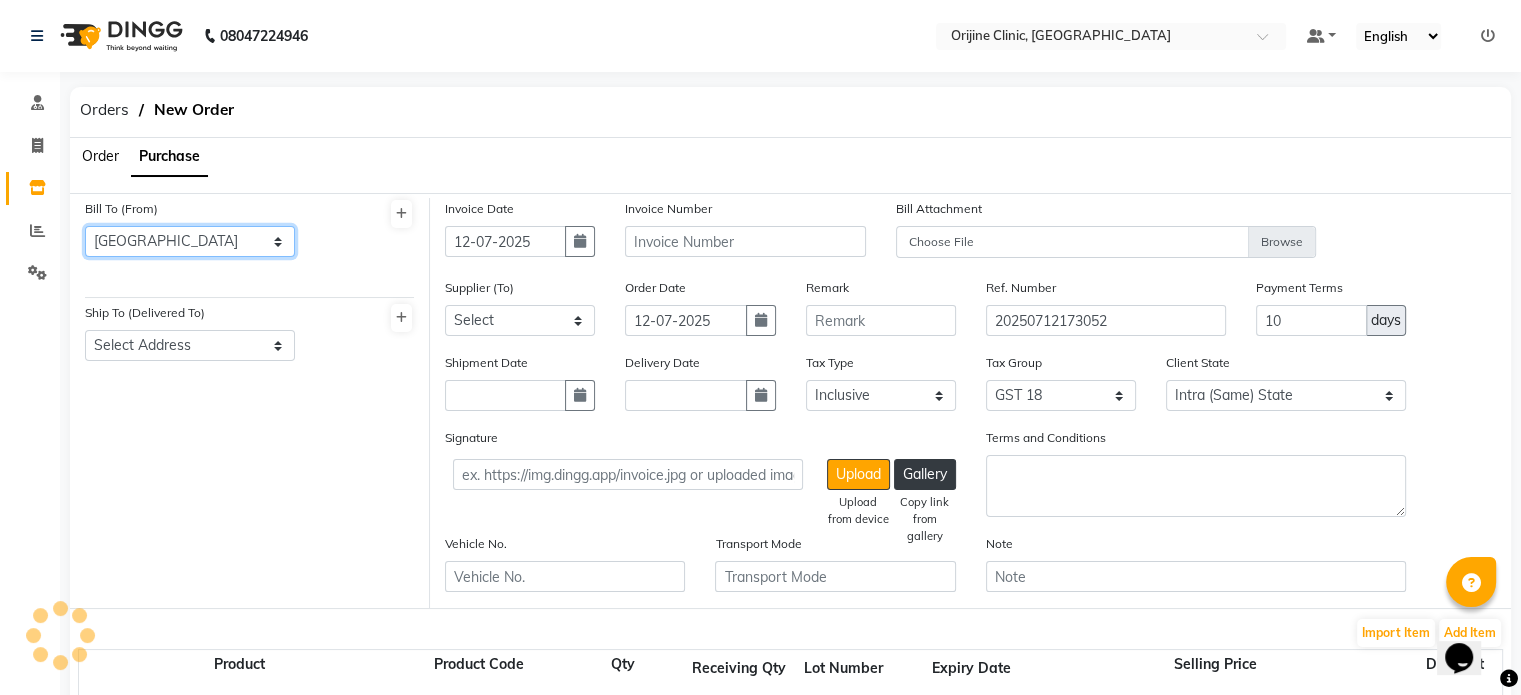 click on "Select Address  [GEOGRAPHIC_DATA]   [GEOGRAPHIC_DATA]   [GEOGRAPHIC_DATA]   [GEOGRAPHIC_DATA]   [GEOGRAPHIC_DATA]   [GEOGRAPHIC_DATA]   [GEOGRAPHIC_DATA]   [GEOGRAPHIC_DATA]   [GEOGRAPHIC_DATA]   [GEOGRAPHIC_DATA]   [GEOGRAPHIC_DATA]   [GEOGRAPHIC_DATA]   [GEOGRAPHIC_DATA]   [GEOGRAPHIC_DATA]   [GEOGRAPHIC_DATA]" 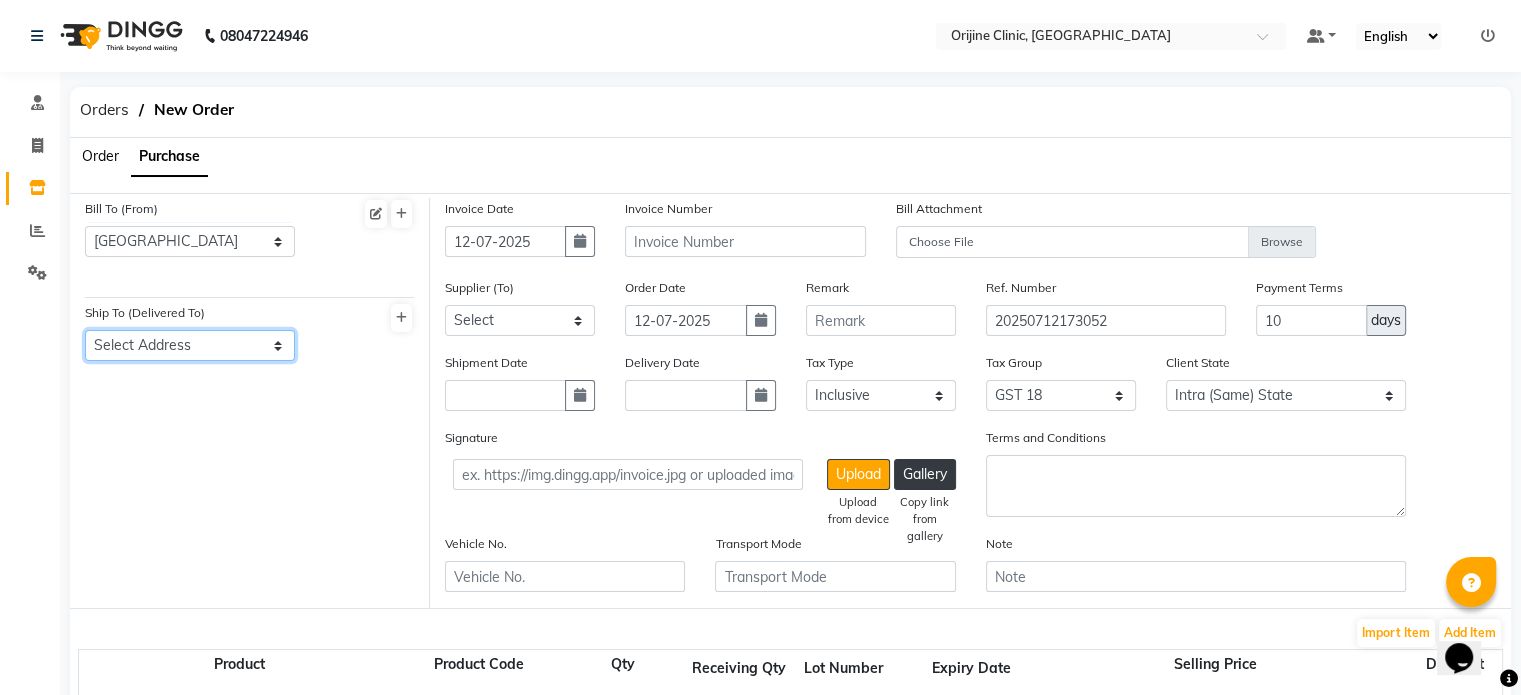 click on "Select Address  [GEOGRAPHIC_DATA]" 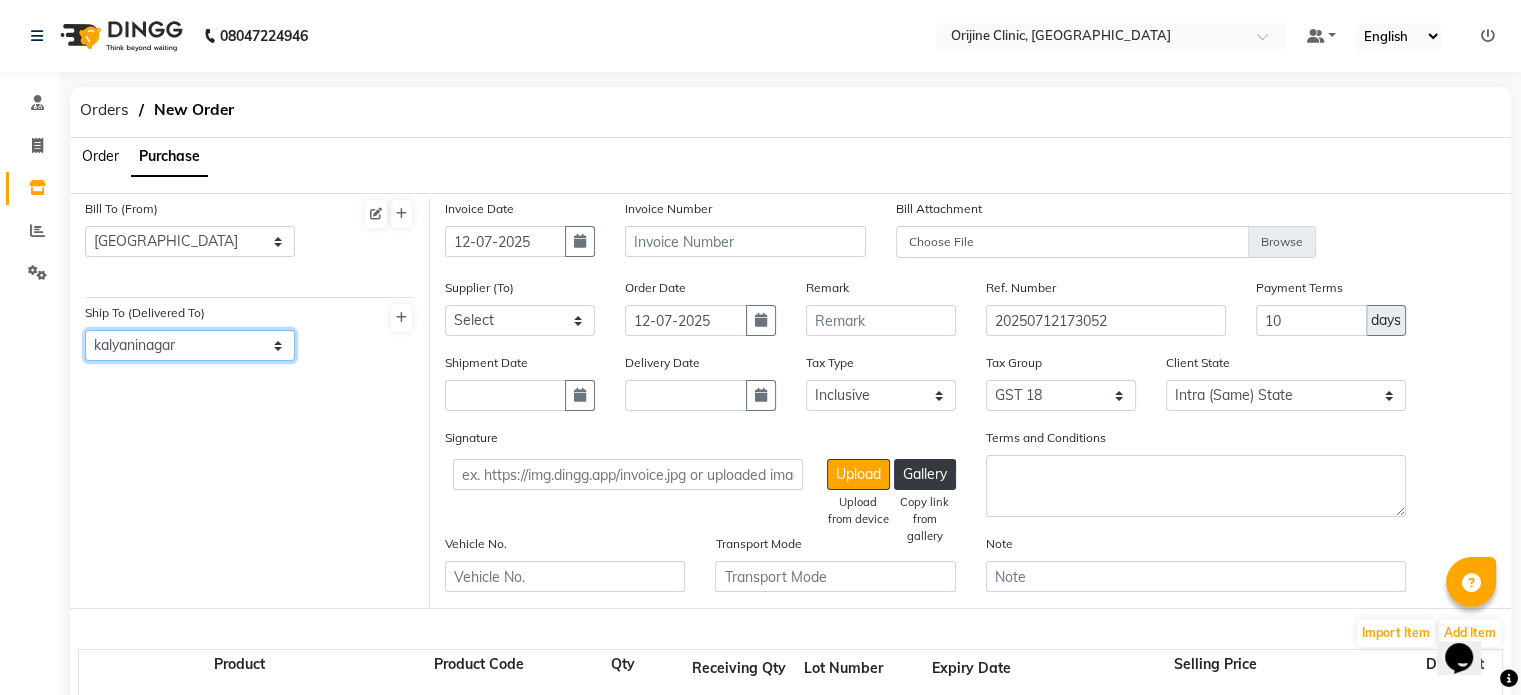 click on "Select Address  [GEOGRAPHIC_DATA]" 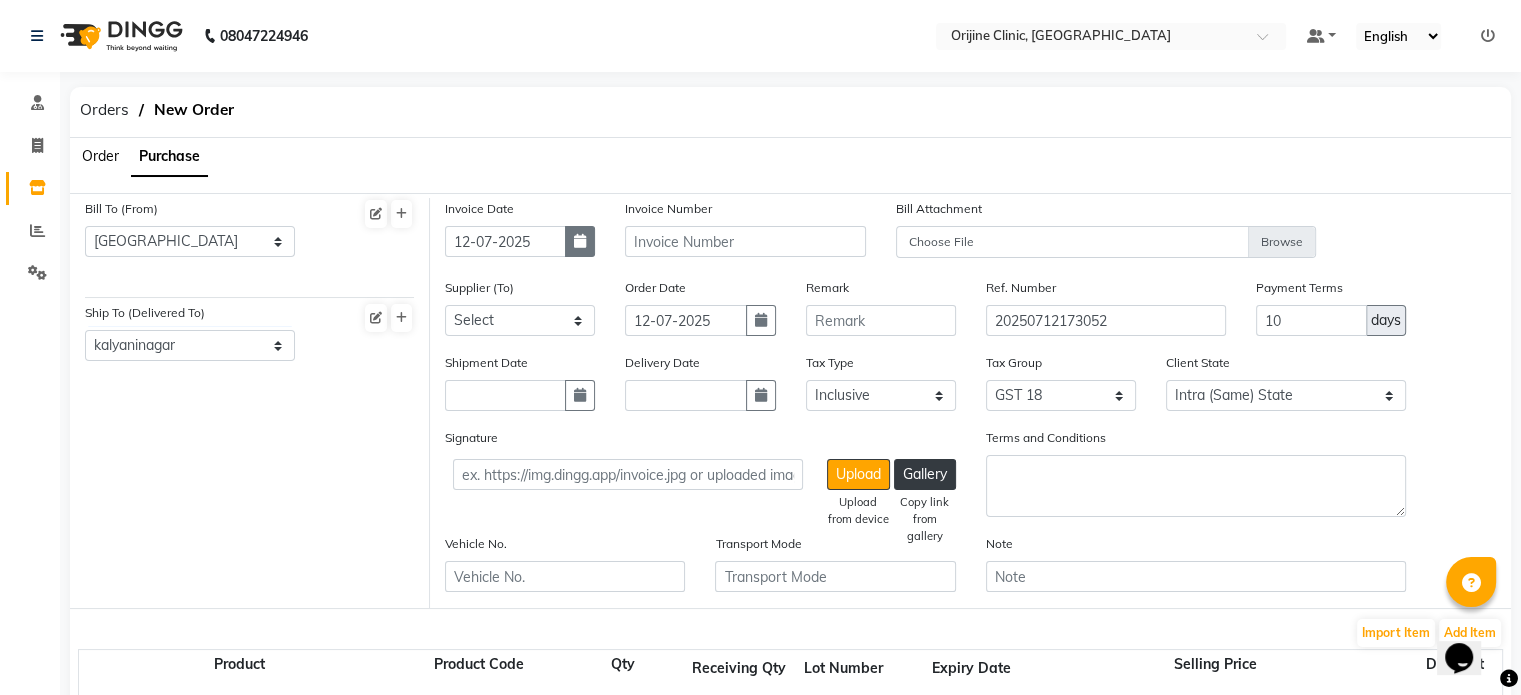 click 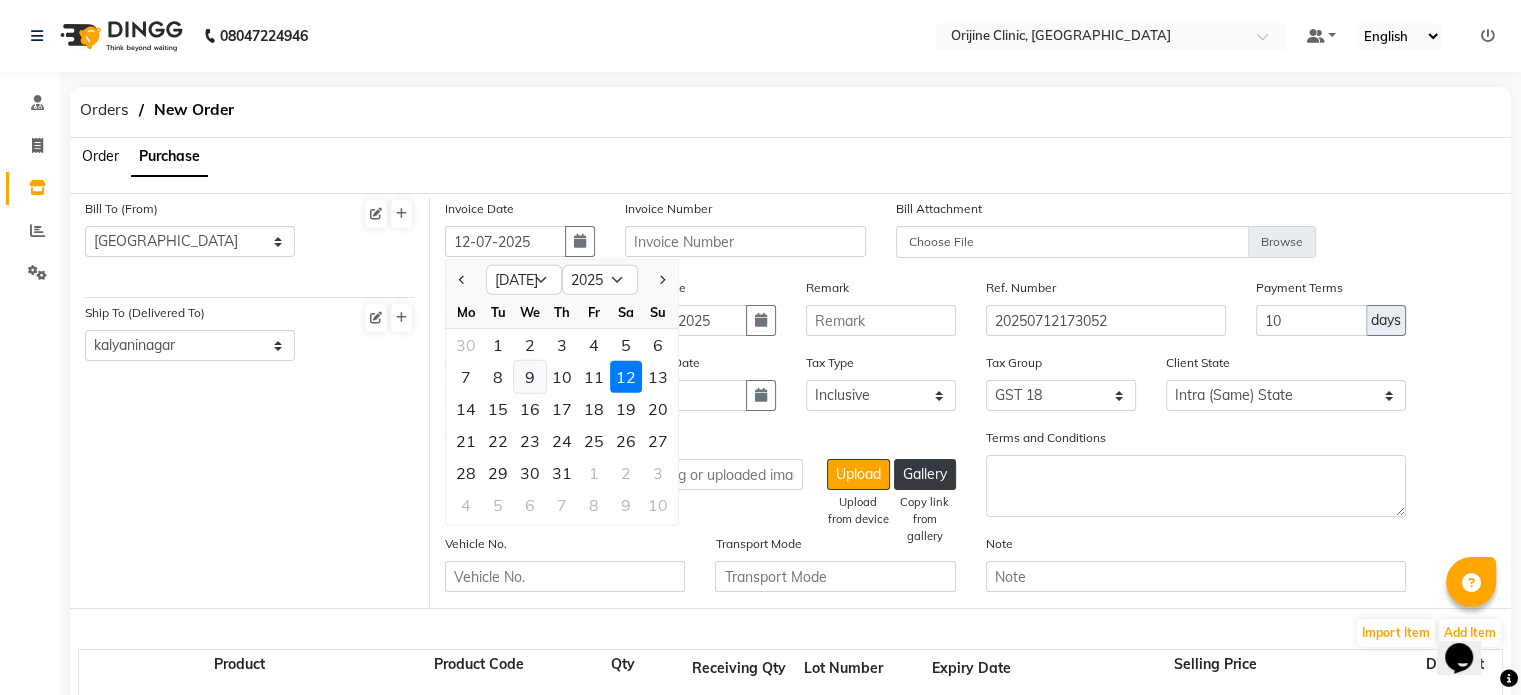 click on "9" 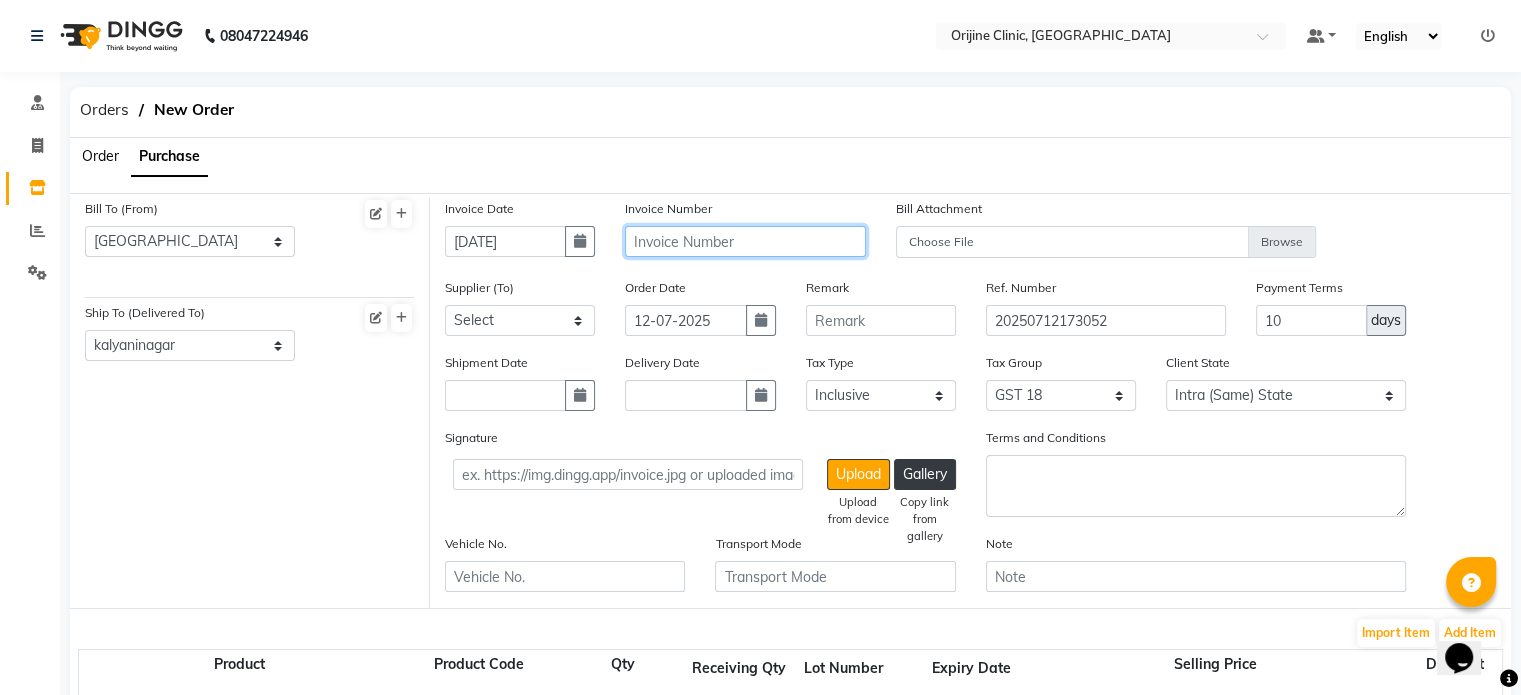 click 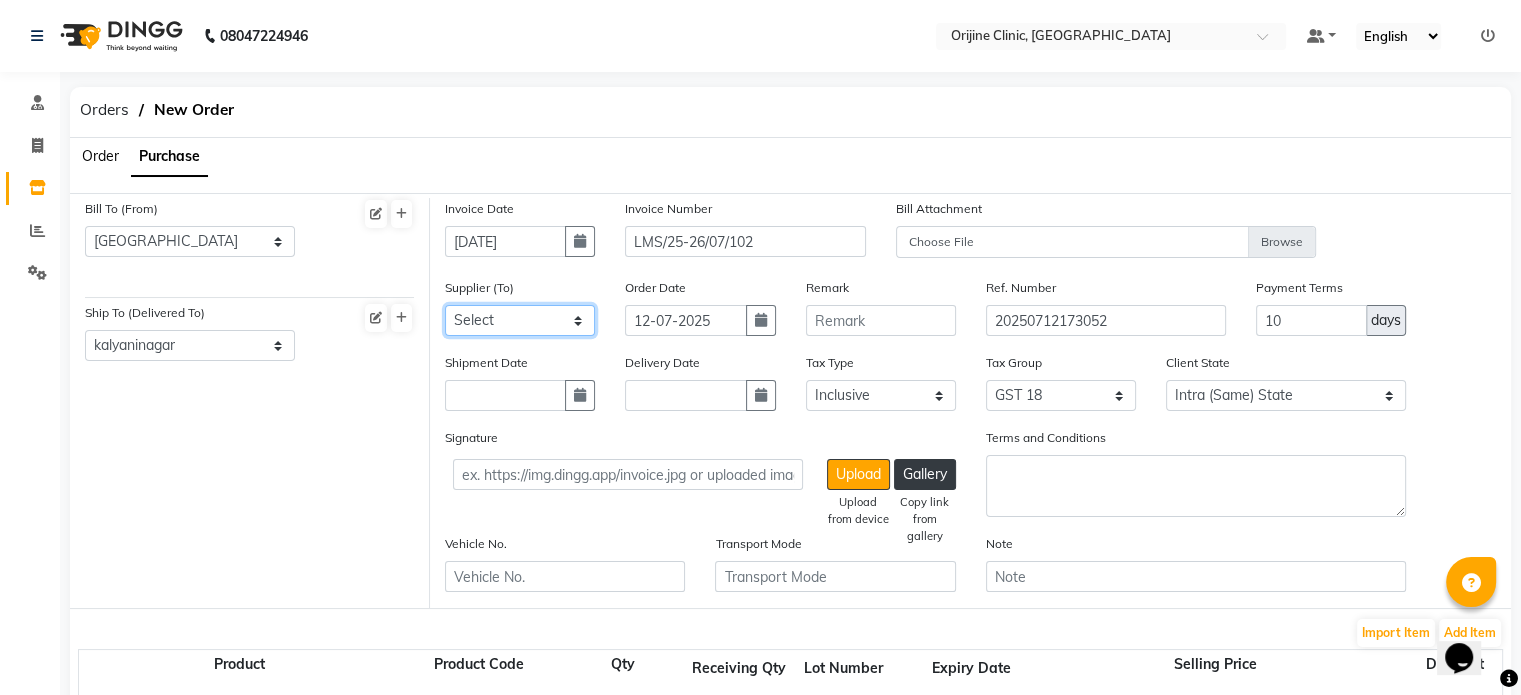 click on "Select Universal INC leader medical system - Leader Medical System PHARMA [GEOGRAPHIC_DATA] NX - PHARMA [GEOGRAPHIC_DATA] NX ETERNO DISTRIBUTORS - ETERNO DISTIBUTORS PVT LTD DIOS SALES AND MARKETING AGENCY - DIOA SALES AND MARKETING AGENCY G3 Medical System Private Limited - G3 Medical System Private Limited parmar surgicals - Parmar Surgicals Spectra Medicals - SPECTRA MEDICALS INDIA RAJAN SALES CORPORATION - RAJAN SALES CORPORATION SURGICARE DISTRIBUTORS - SURGICARE DISTRIBUTORS SHAUNON ENTERPRISES - SHAUNON ENTERPRISES REMI SALES & ENGINEERING LIMITED - REMI SALES & ENGINEERING LIMITED KGB LOGISTICS - KGB LOGISTICS ORIJINE CLINIC - ORIJINE CLINIC Goa Medical Distributors - Goa Medical Distributors Bioquest Pharmaceuticals - Bioquest Pharmaceuticals PVT  RIESSA ENTERPRISE INC - RIESSA ENTERPRISE INC NORDEN - DERMA PHARMA VIE PHARMA LLP - VIE PHARMA LLP G.R.K Enterprises - G.R.K Enterprises AVIVA PHARMAZHONE PRIVATE LIMITED - AVIVA PHARMAZHONE PRIVATE LIMITED ORBIT PHARMA - ORBIT PHARMA VIE PHARMA LL[ - VIE PHARMA LLP GLOW - GLOW" 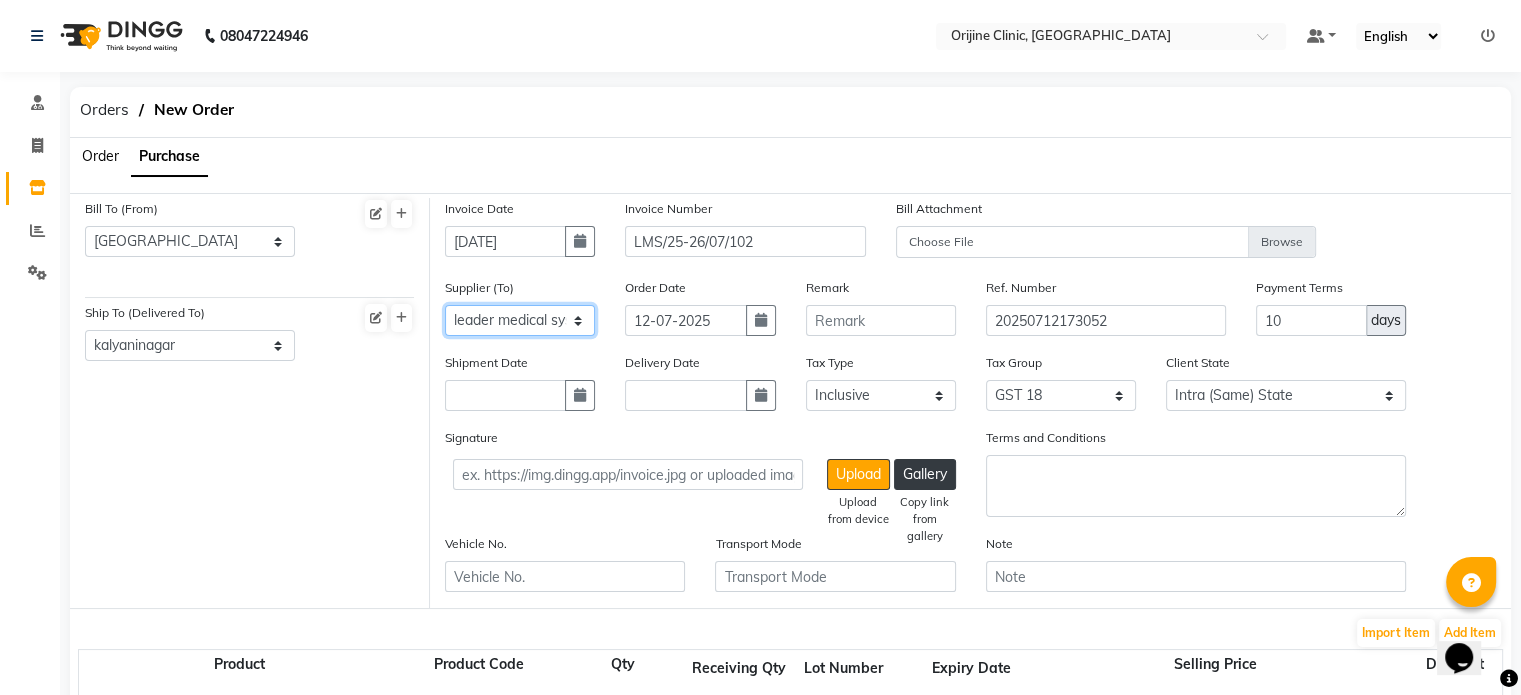 click on "Select Universal INC leader medical system - Leader Medical System PHARMA [GEOGRAPHIC_DATA] NX - PHARMA [GEOGRAPHIC_DATA] NX ETERNO DISTRIBUTORS - ETERNO DISTIBUTORS PVT LTD DIOS SALES AND MARKETING AGENCY - DIOA SALES AND MARKETING AGENCY G3 Medical System Private Limited - G3 Medical System Private Limited parmar surgicals - Parmar Surgicals Spectra Medicals - SPECTRA MEDICALS INDIA RAJAN SALES CORPORATION - RAJAN SALES CORPORATION SURGICARE DISTRIBUTORS - SURGICARE DISTRIBUTORS SHAUNON ENTERPRISES - SHAUNON ENTERPRISES REMI SALES & ENGINEERING LIMITED - REMI SALES & ENGINEERING LIMITED KGB LOGISTICS - KGB LOGISTICS ORIJINE CLINIC - ORIJINE CLINIC Goa Medical Distributors - Goa Medical Distributors Bioquest Pharmaceuticals - Bioquest Pharmaceuticals PVT  RIESSA ENTERPRISE INC - RIESSA ENTERPRISE INC NORDEN - DERMA PHARMA VIE PHARMA LLP - VIE PHARMA LLP G.R.K Enterprises - G.R.K Enterprises AVIVA PHARMAZHONE PRIVATE LIMITED - AVIVA PHARMAZHONE PRIVATE LIMITED ORBIT PHARMA - ORBIT PHARMA VIE PHARMA LL[ - VIE PHARMA LLP GLOW - GLOW" 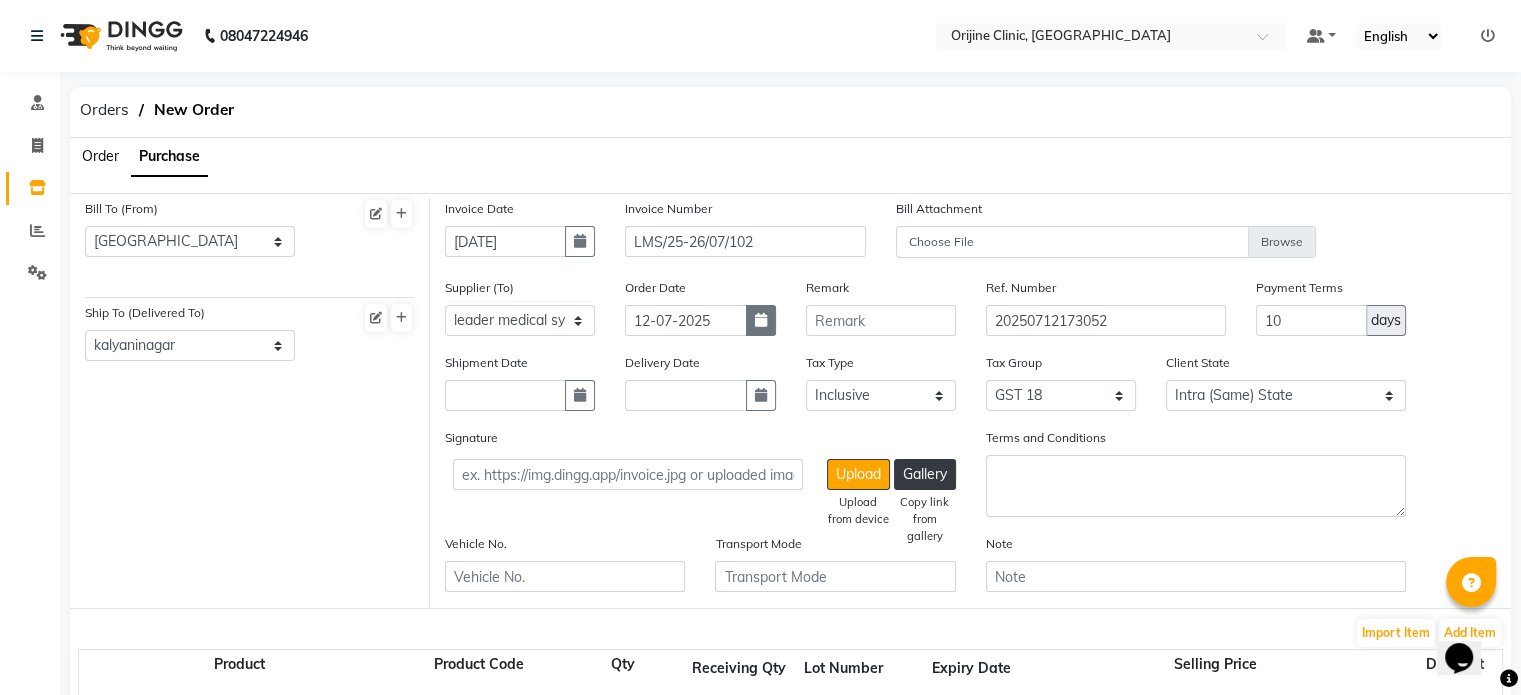 click 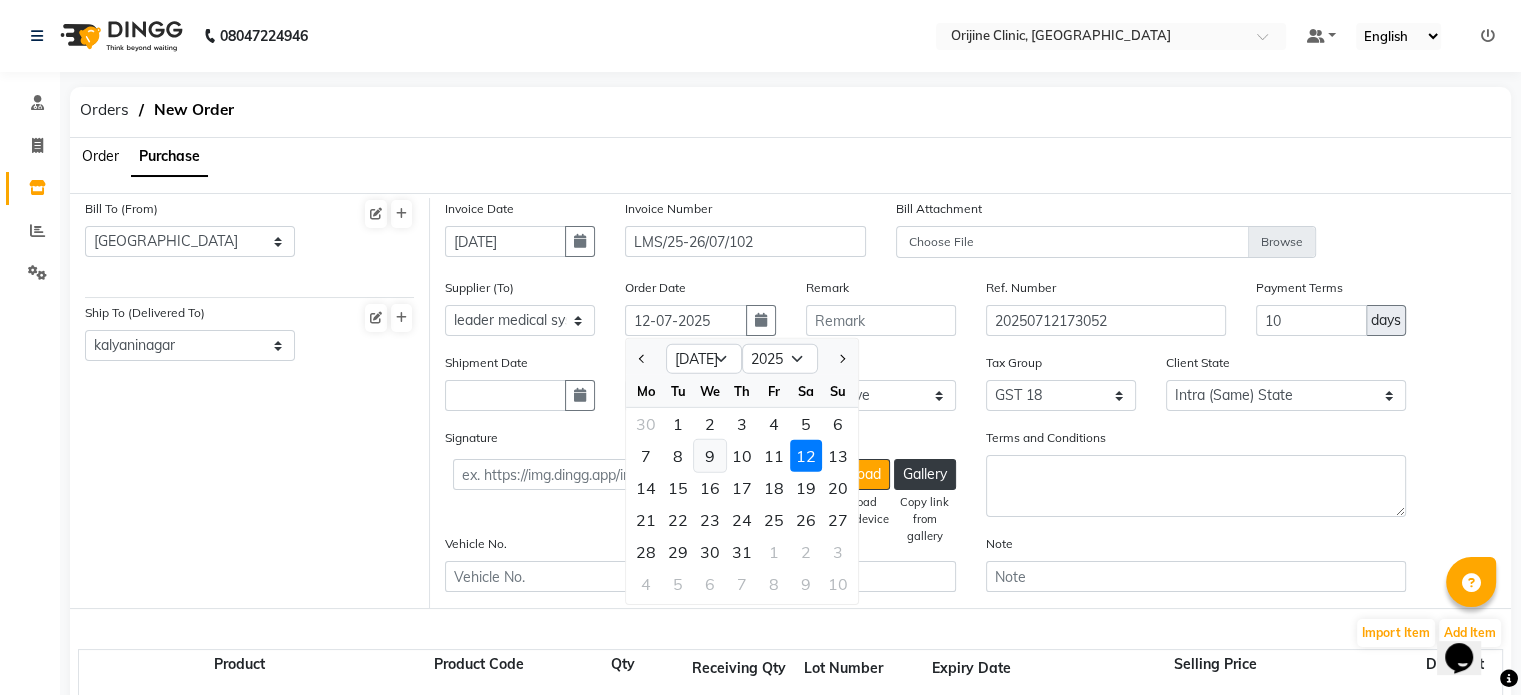 click on "9" 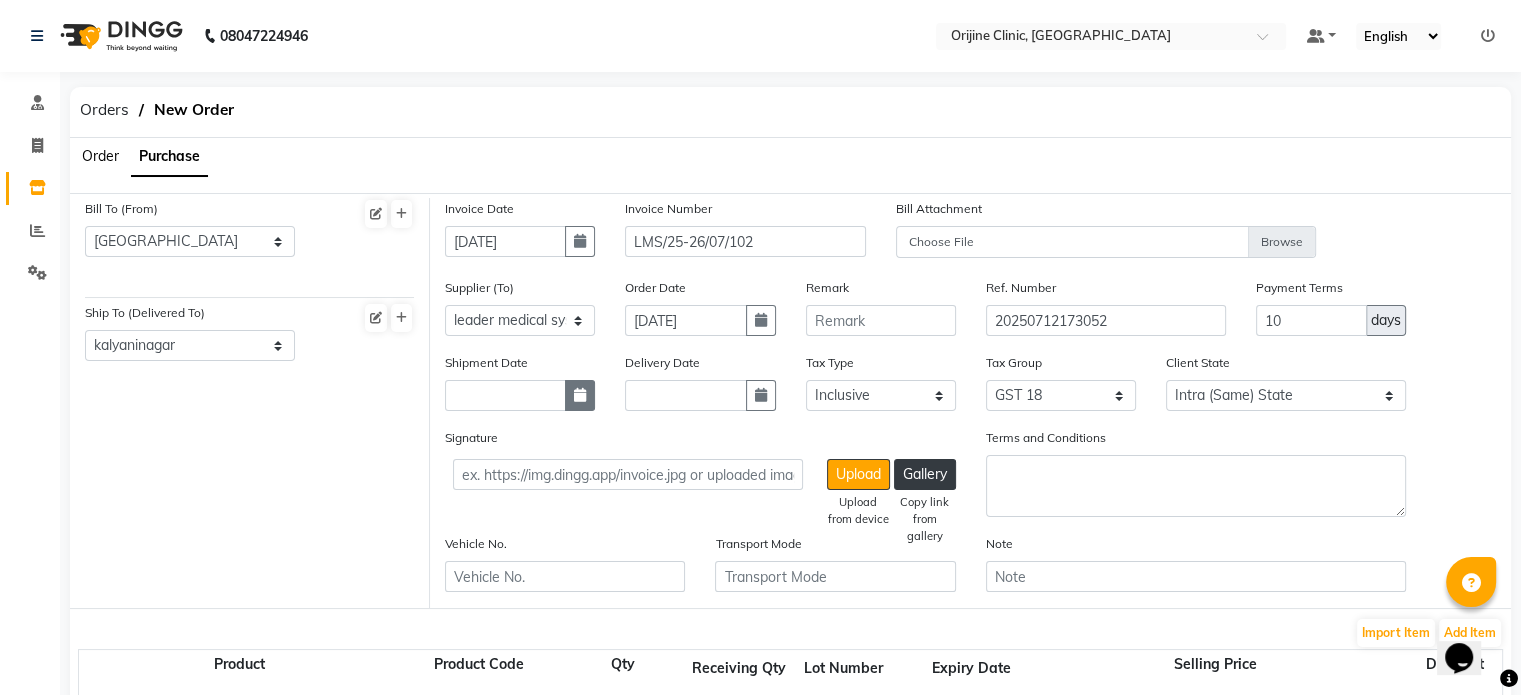 click 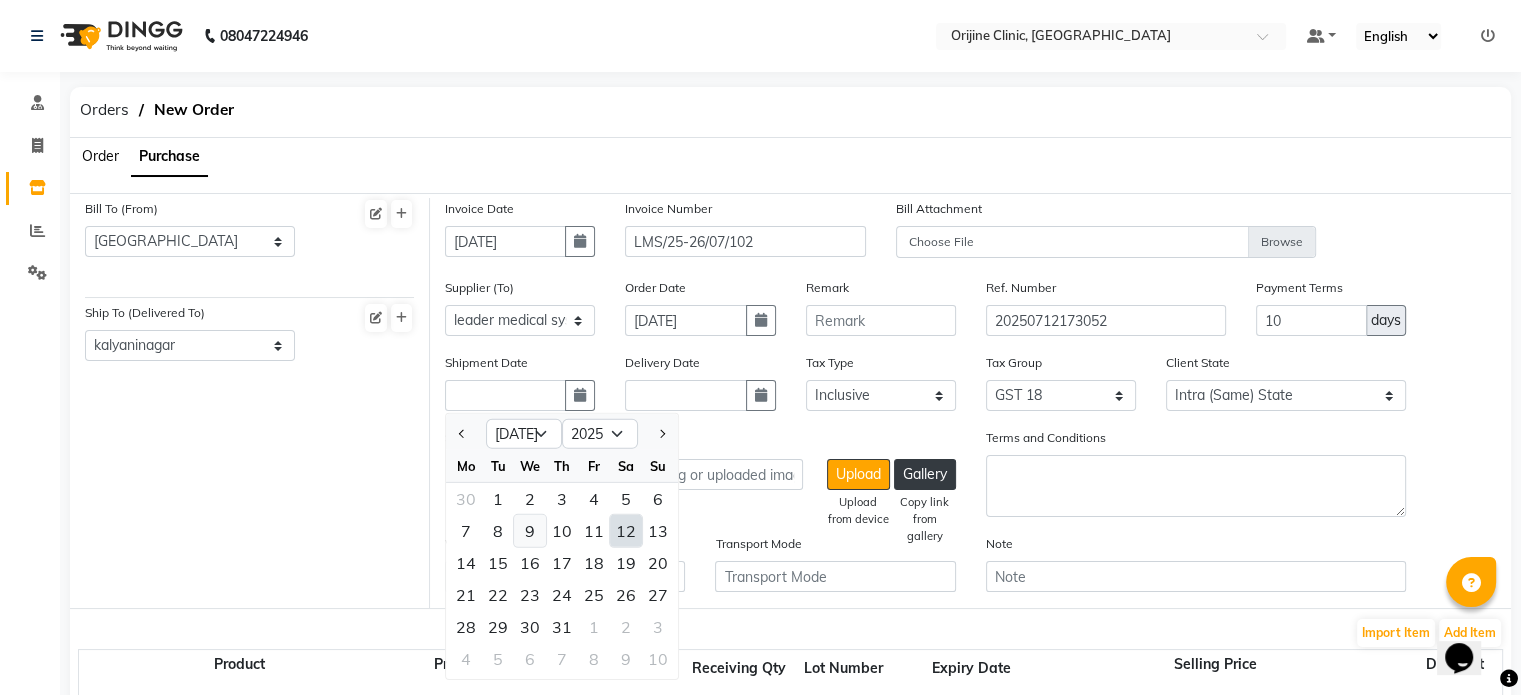 click on "9" 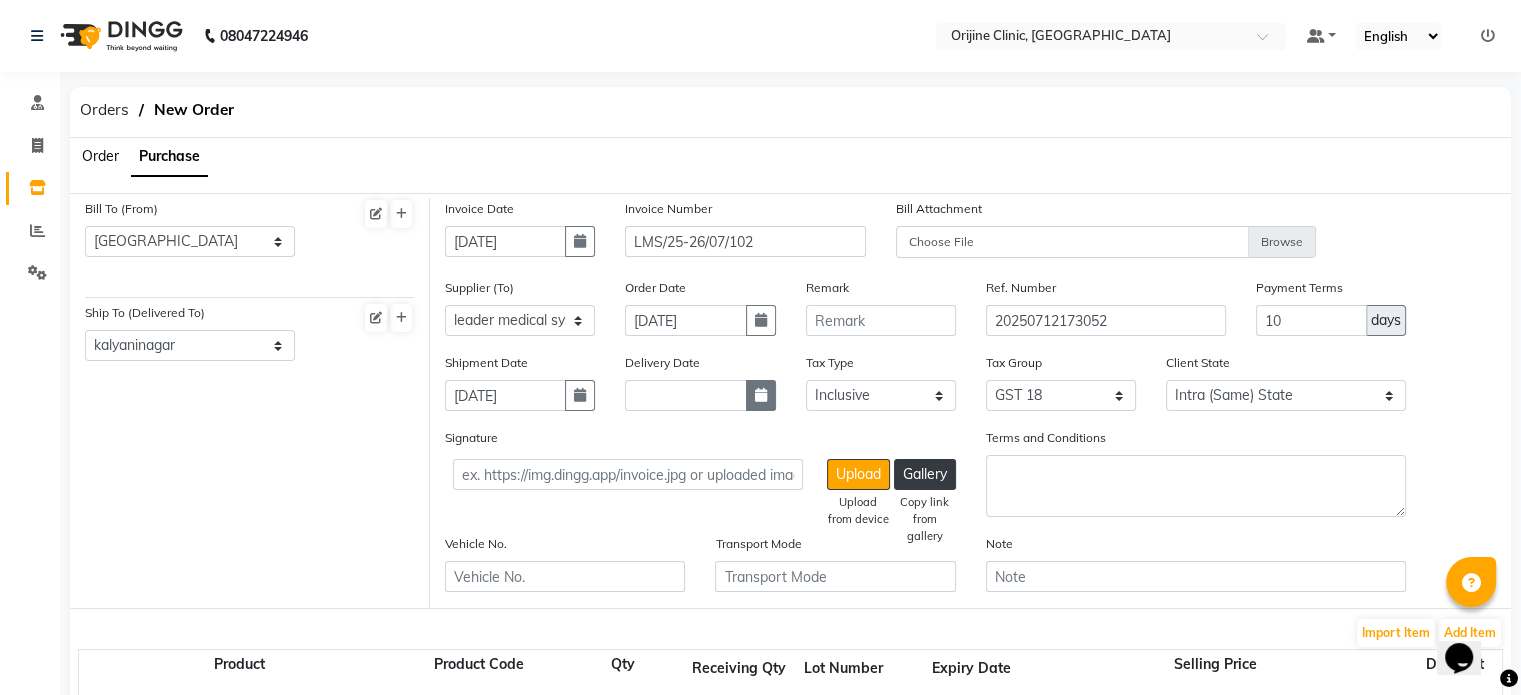 click 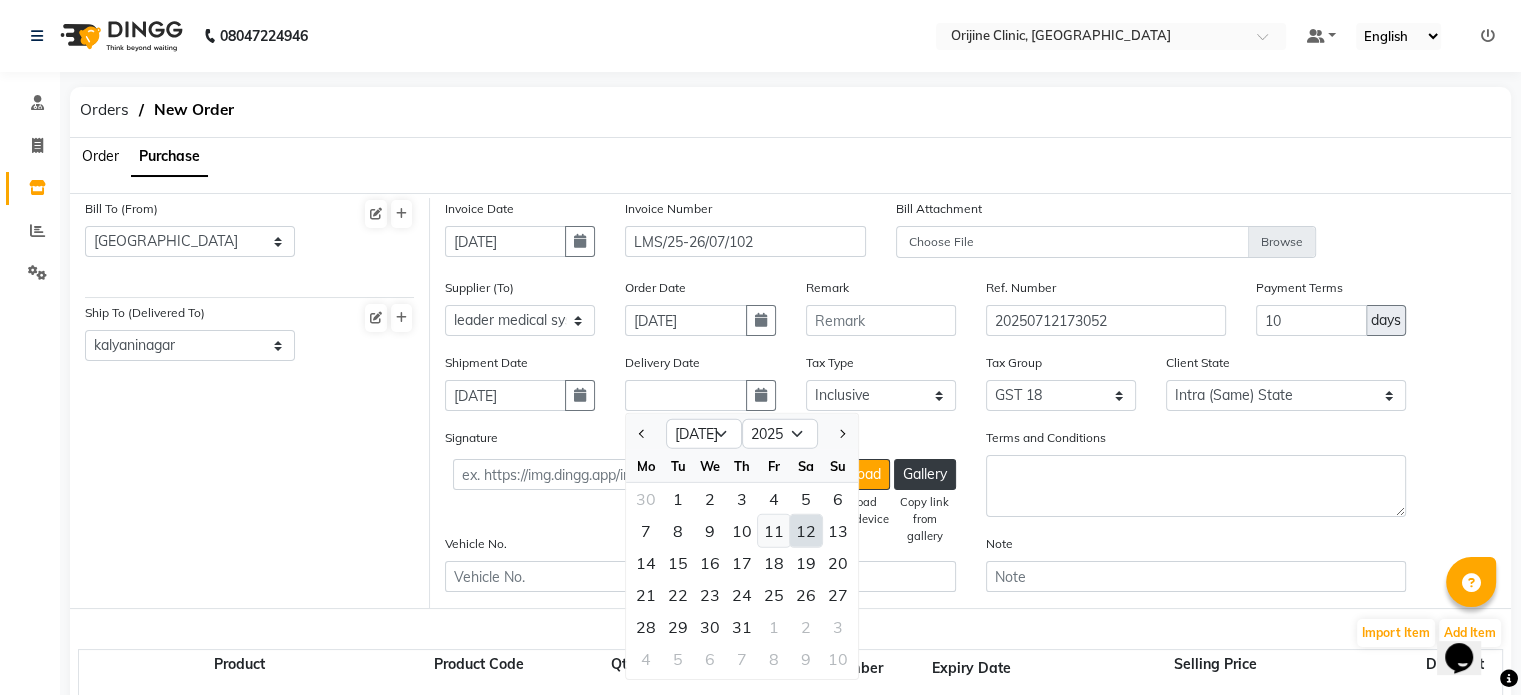 click on "11" 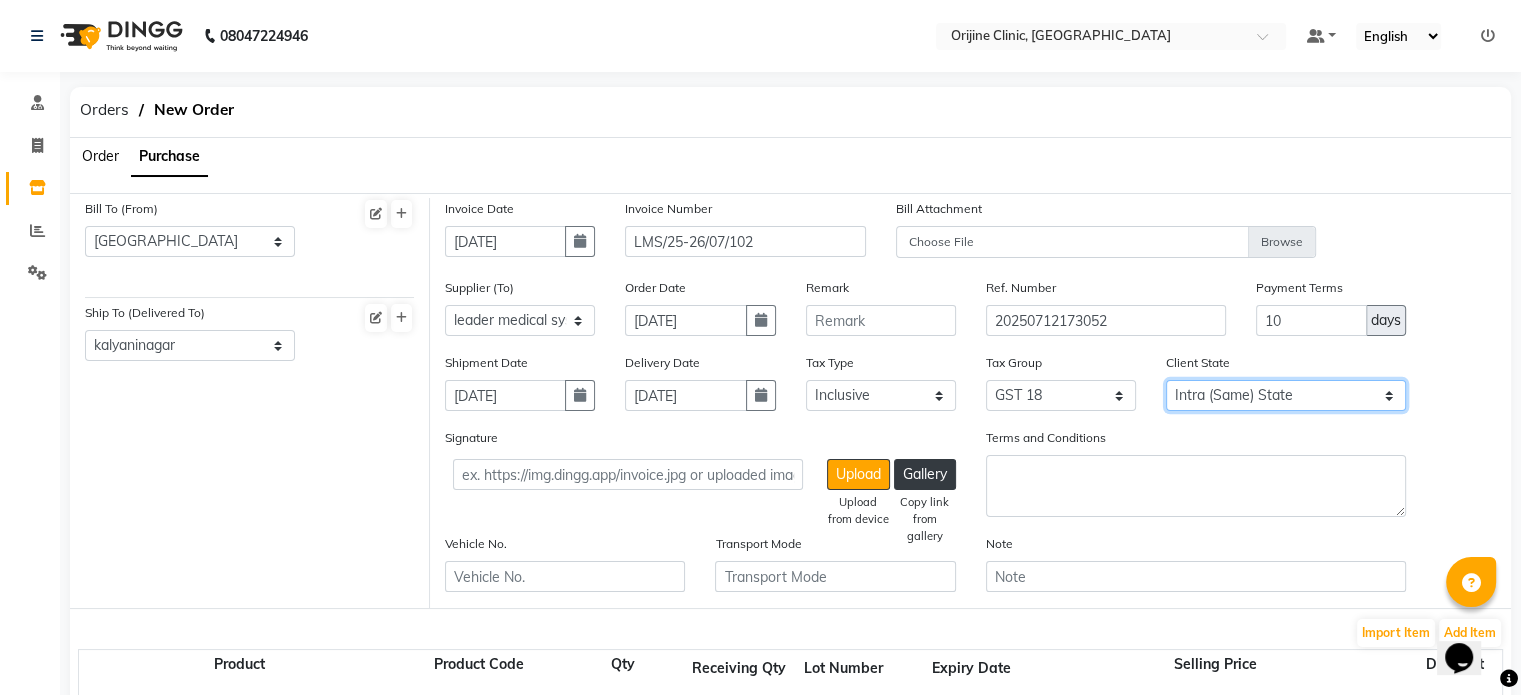 click on "Intra (Same) State Inter (Other) State" 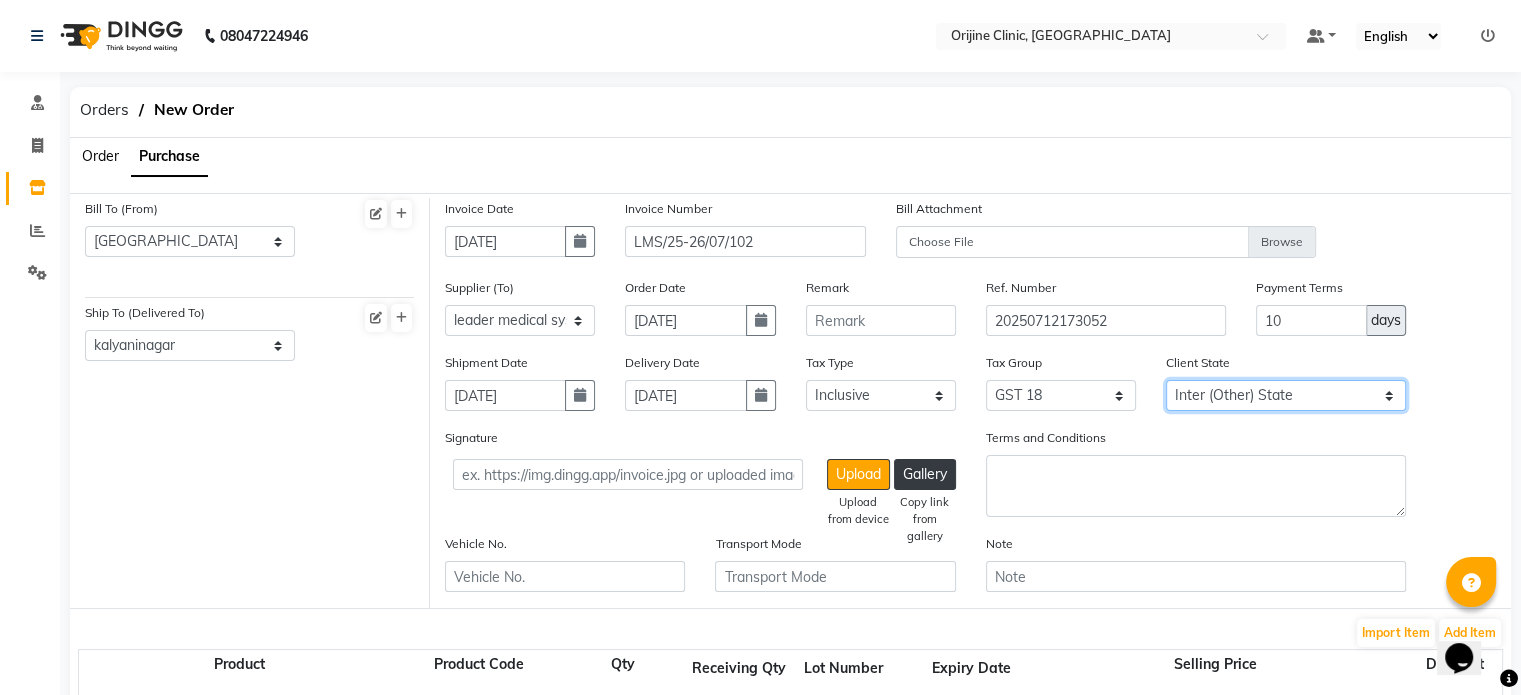 click on "Intra (Same) State Inter (Other) State" 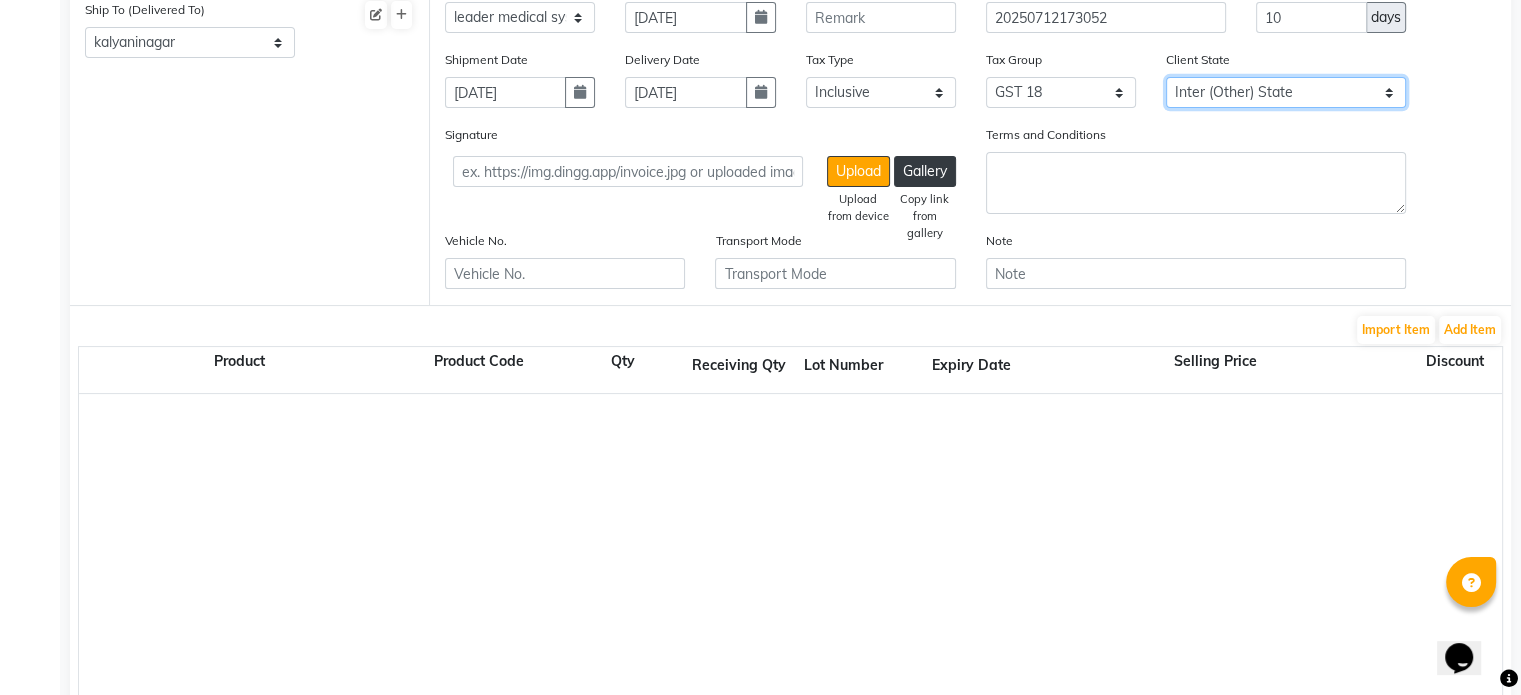scroll, scrollTop: 414, scrollLeft: 0, axis: vertical 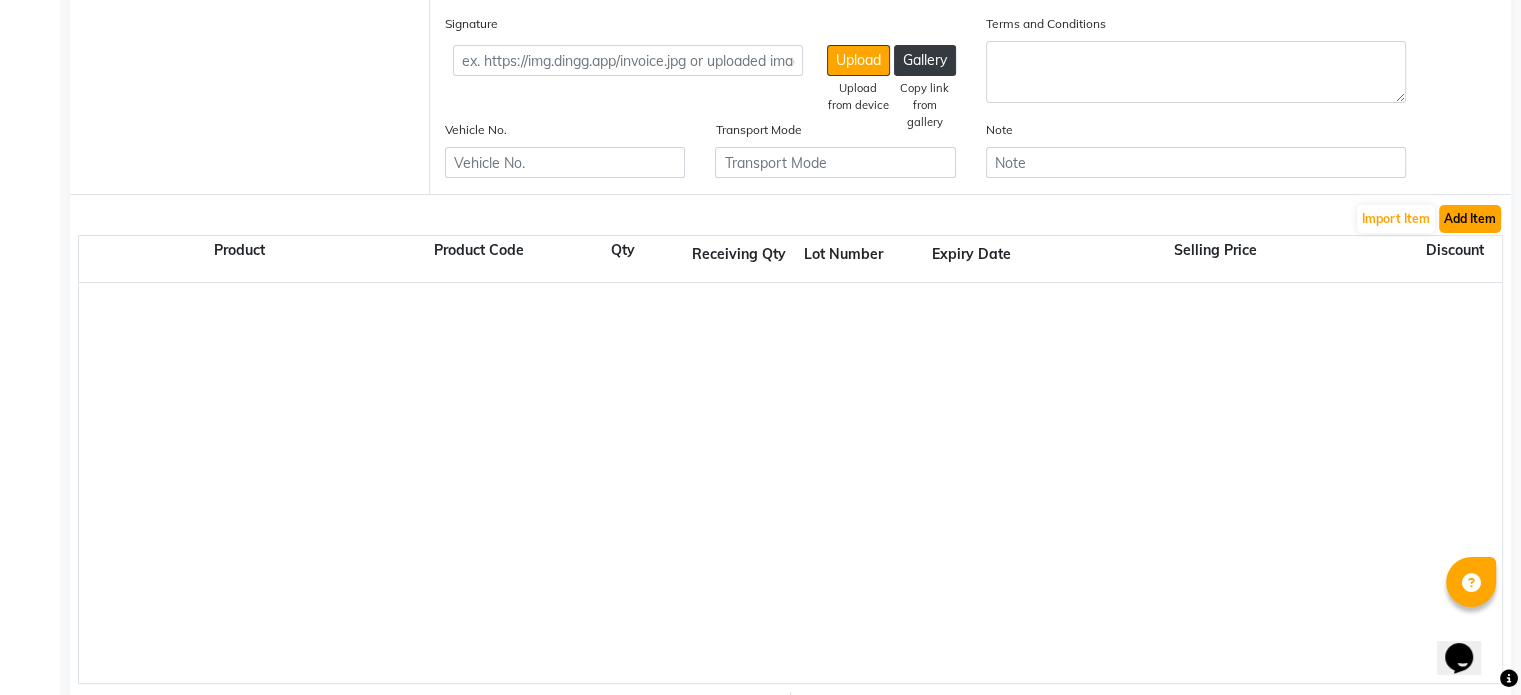 click on "Add Item" 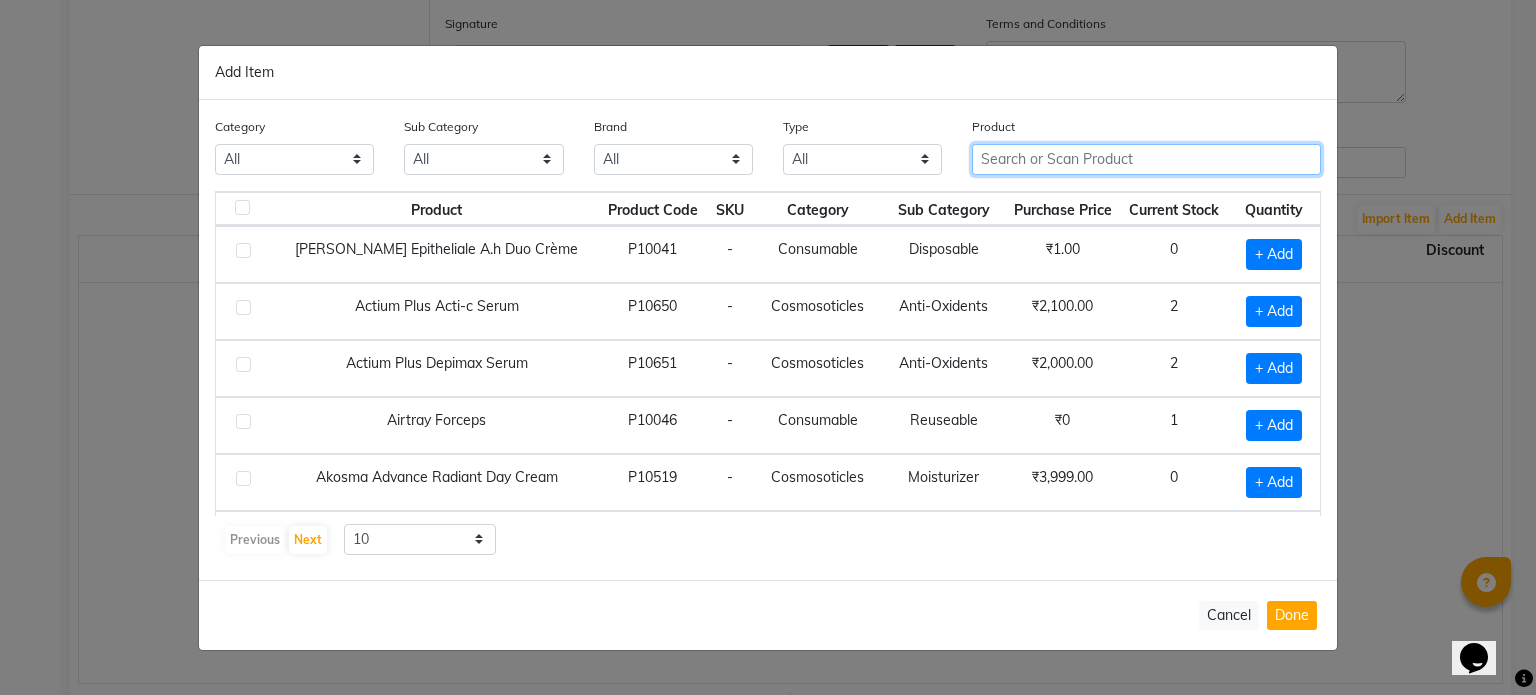 click 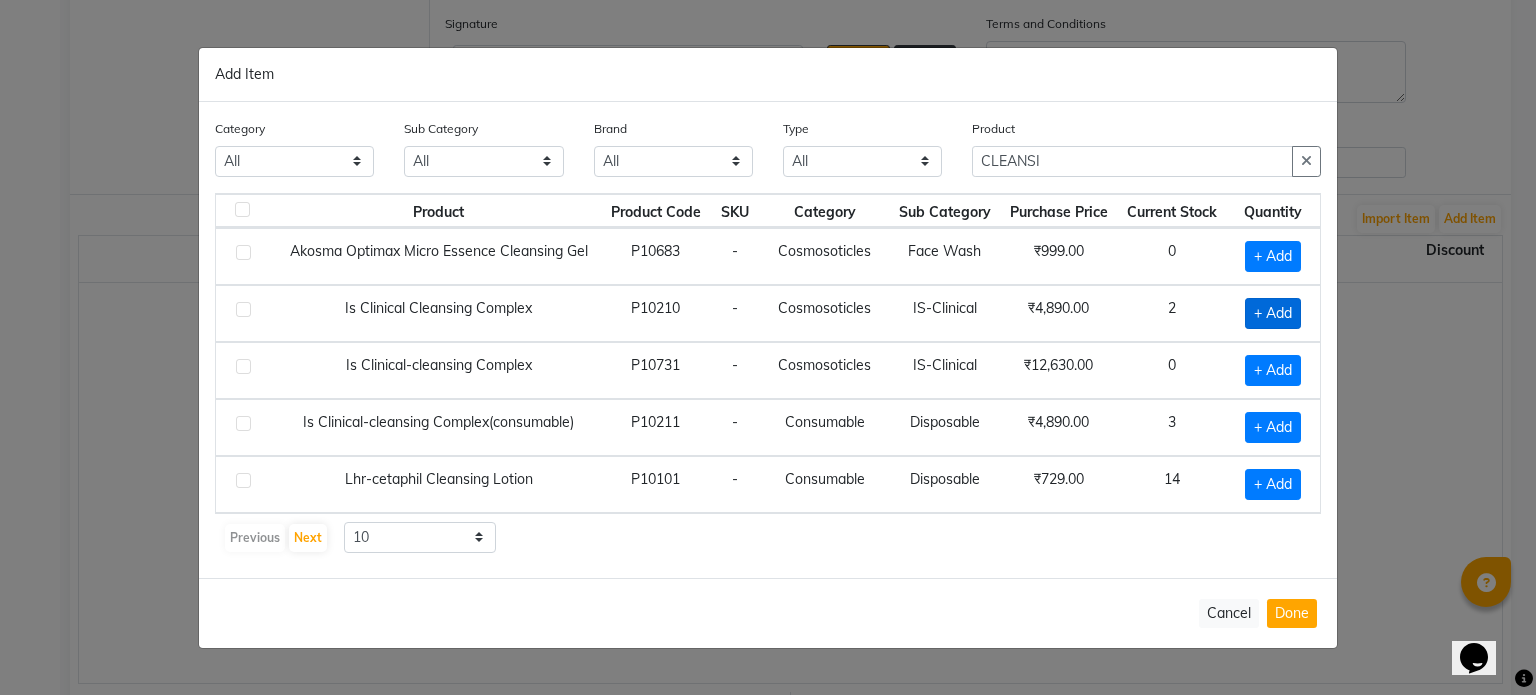 click on "+ Add" 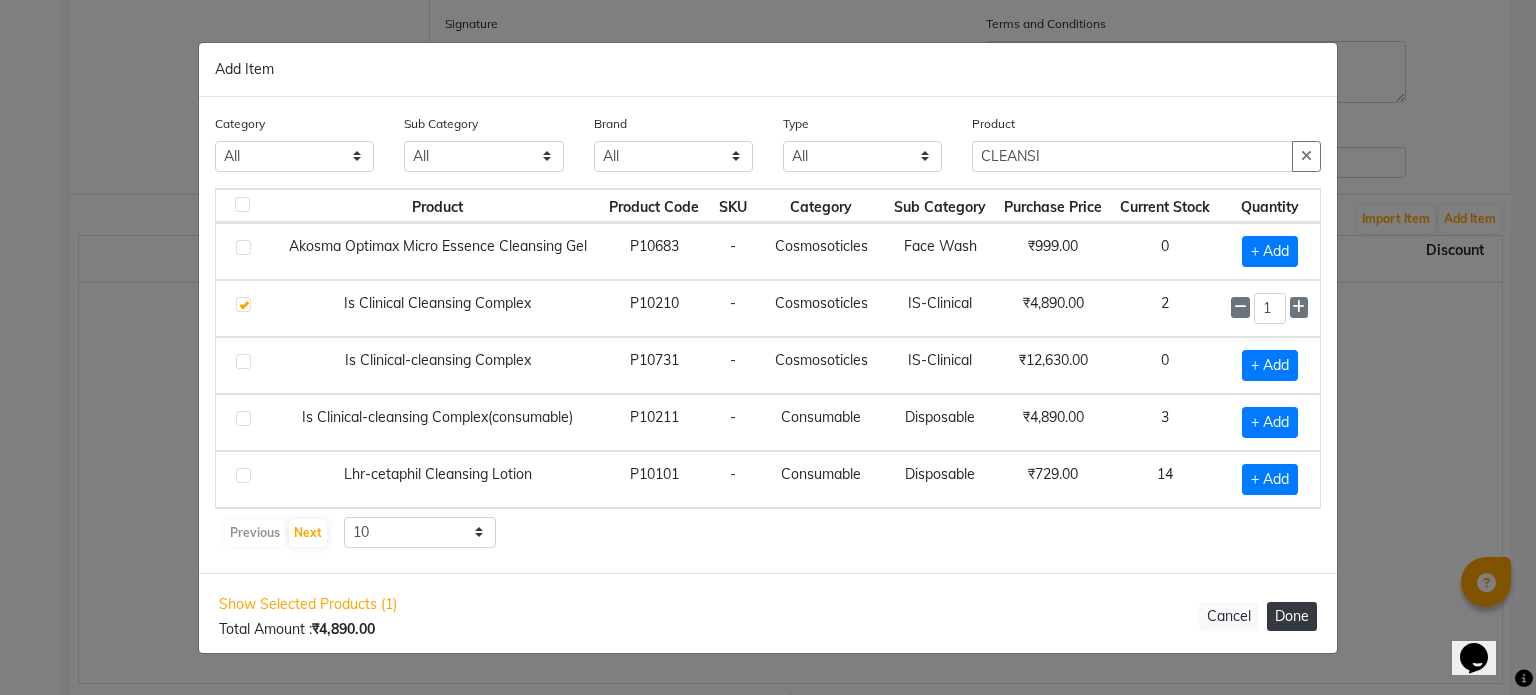 click on "Done" 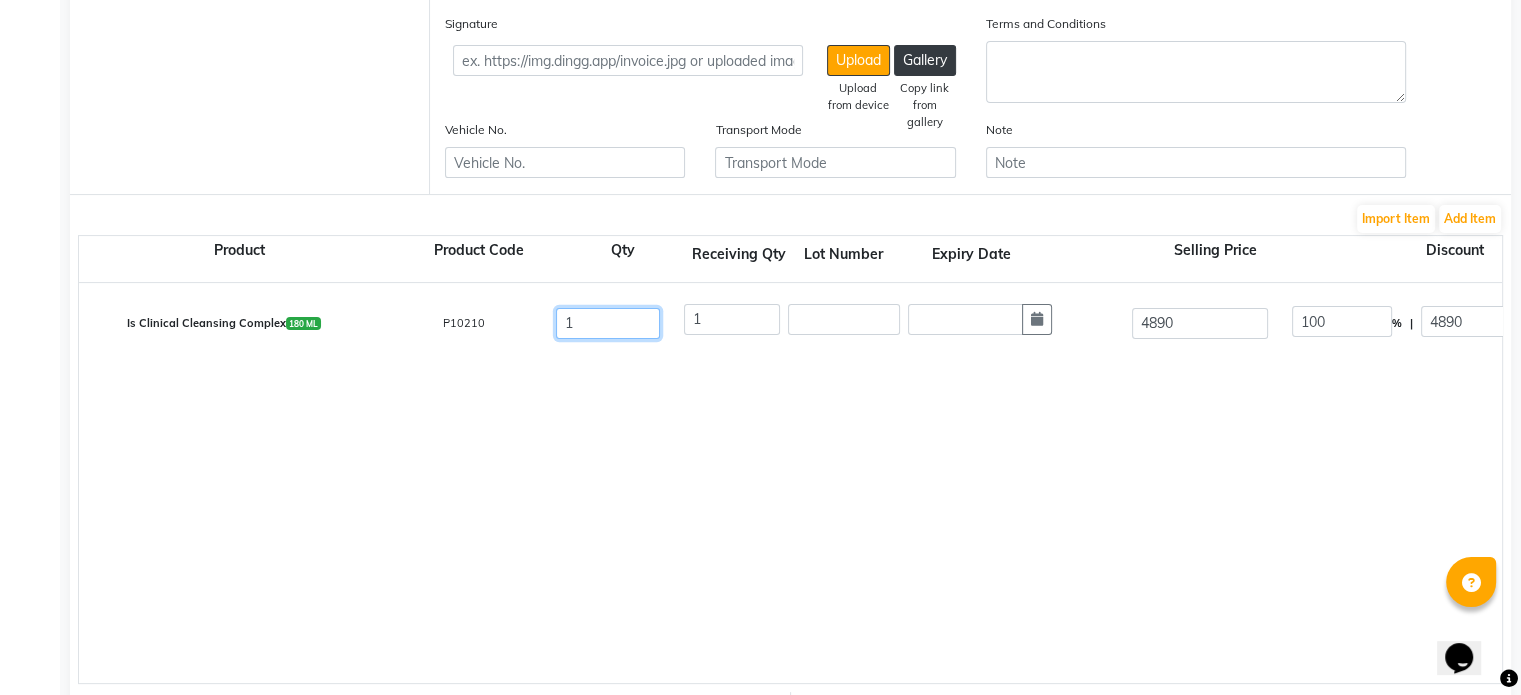 click on "1" 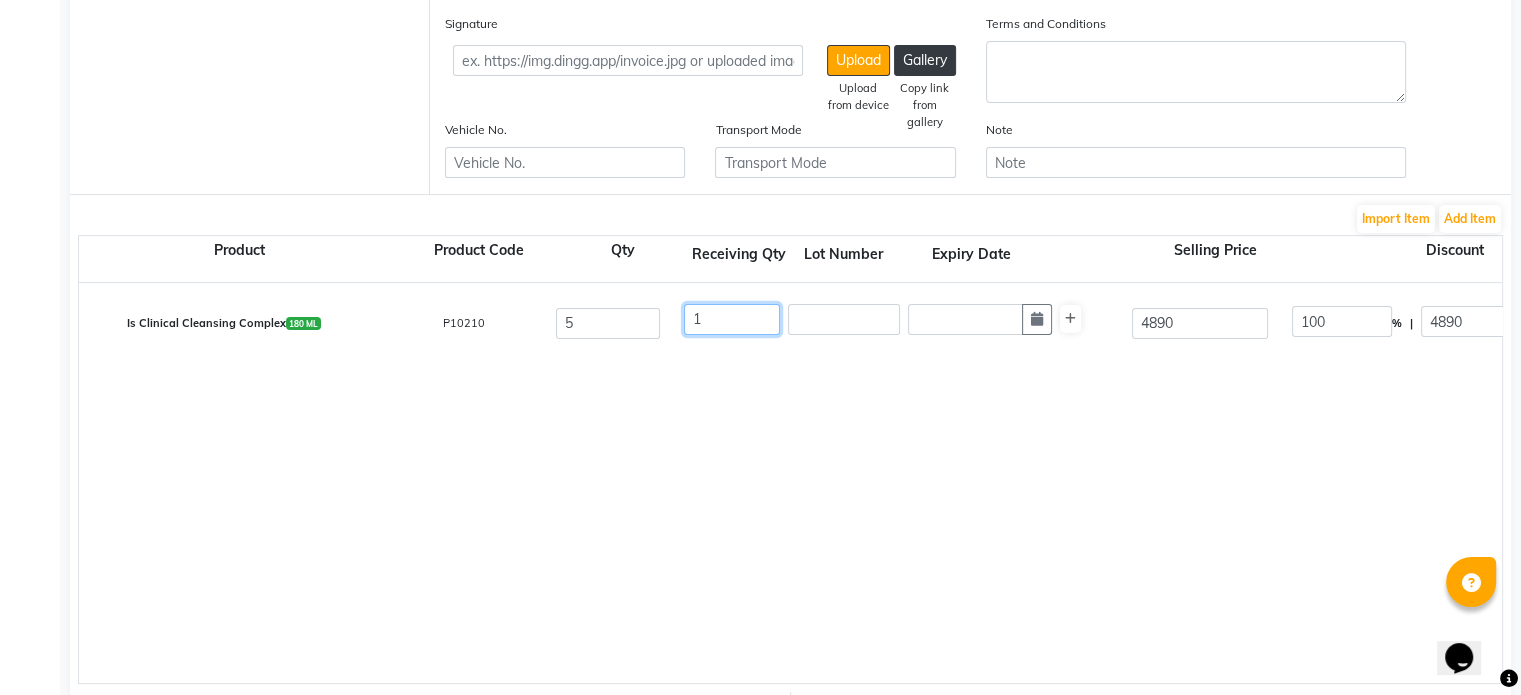 click on "1" 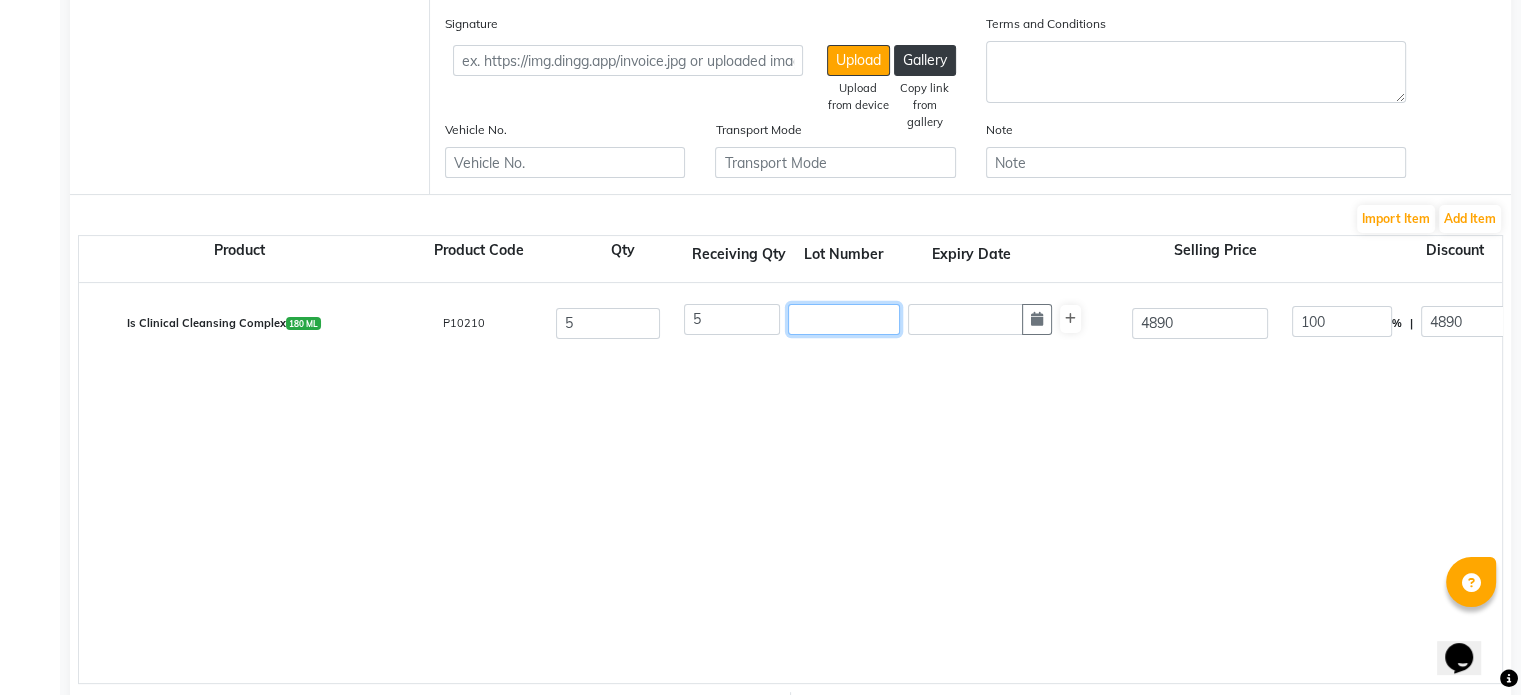 click 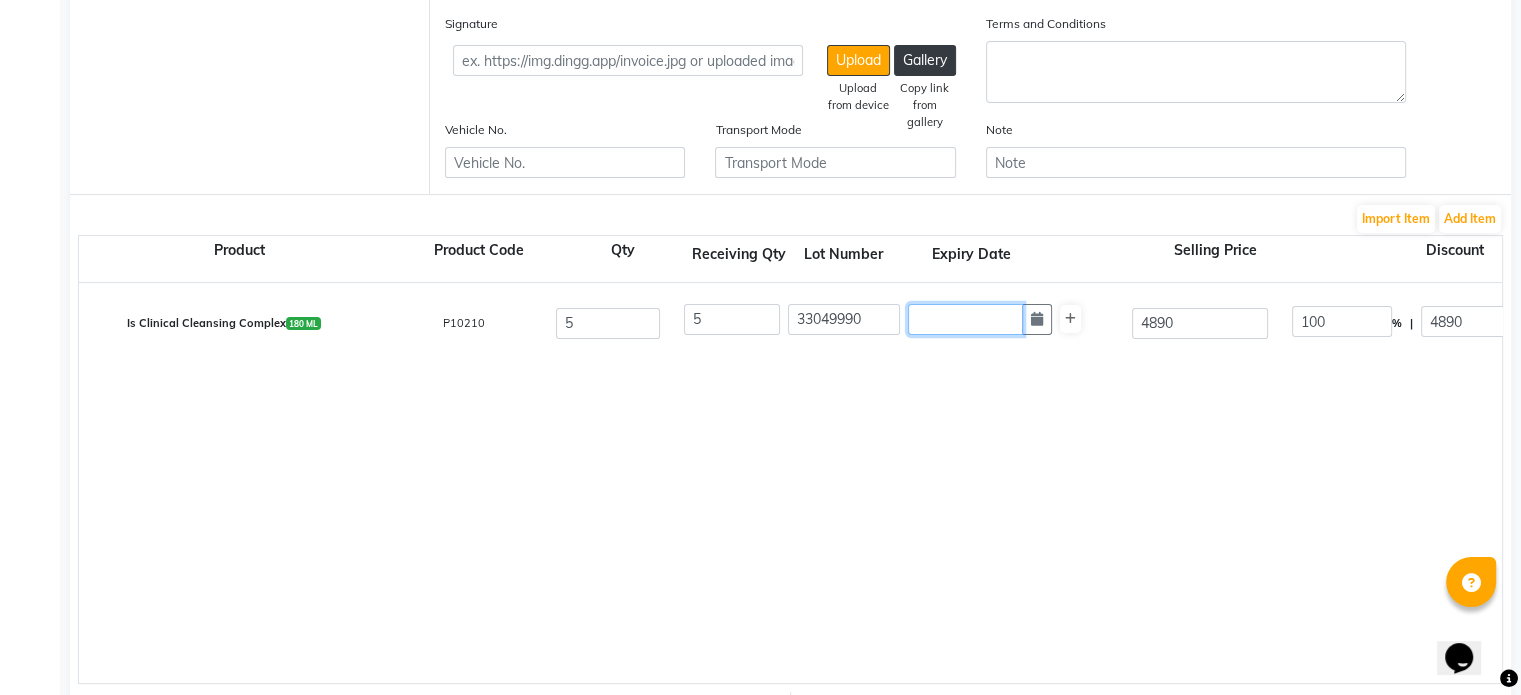 click 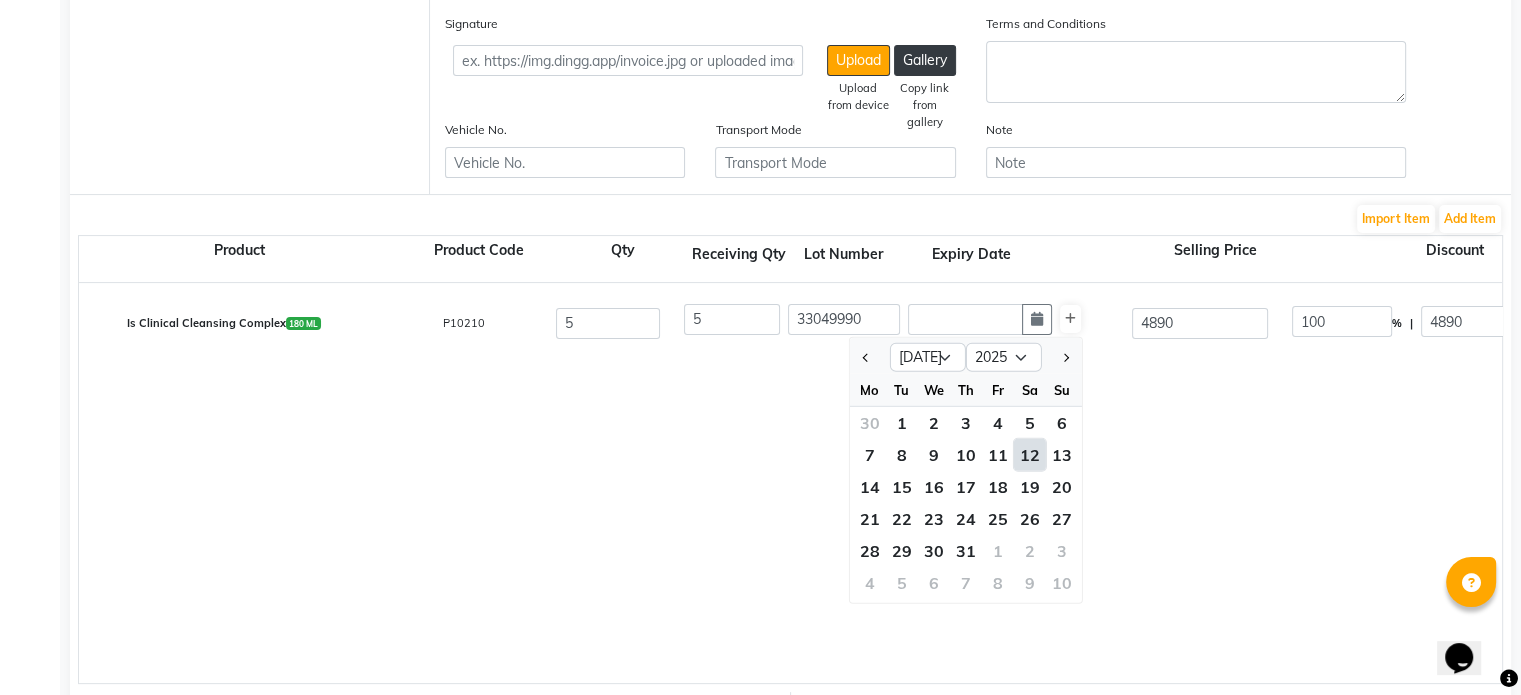 click 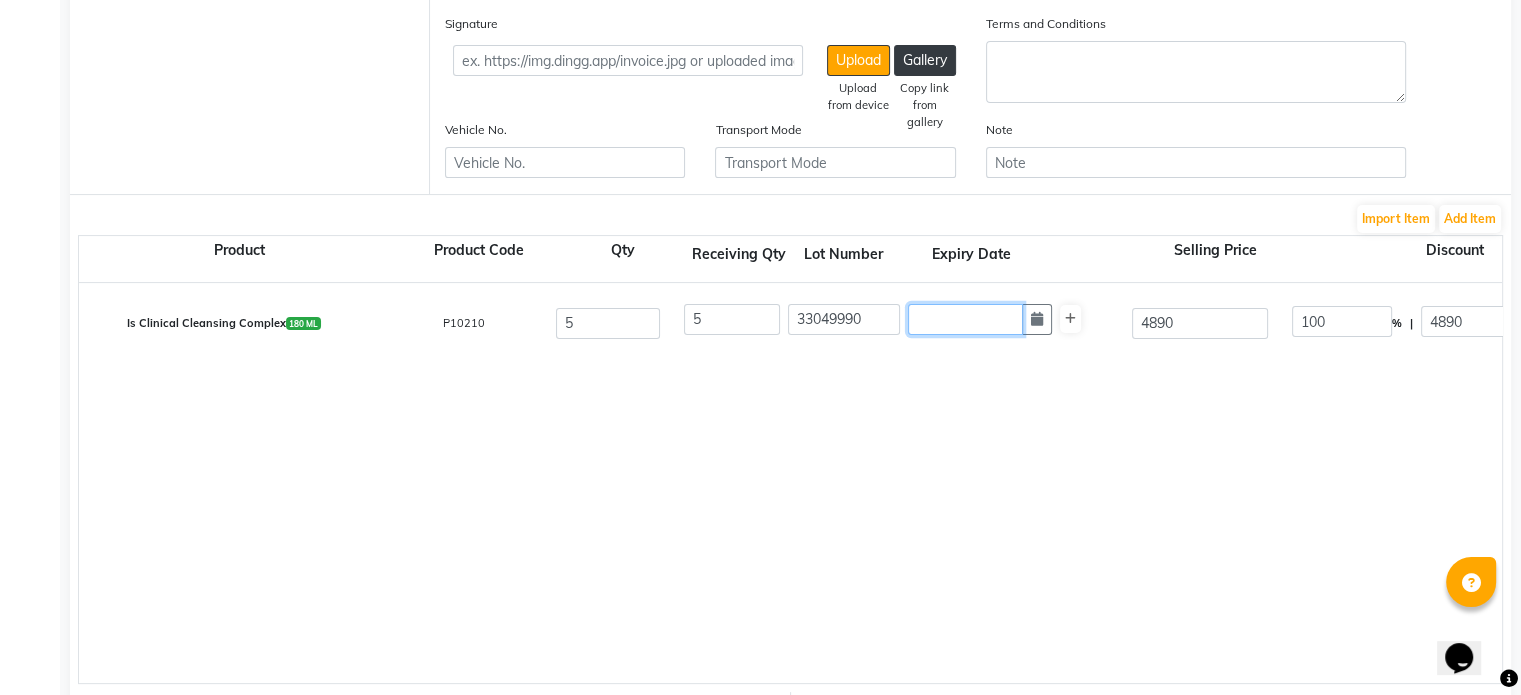 click 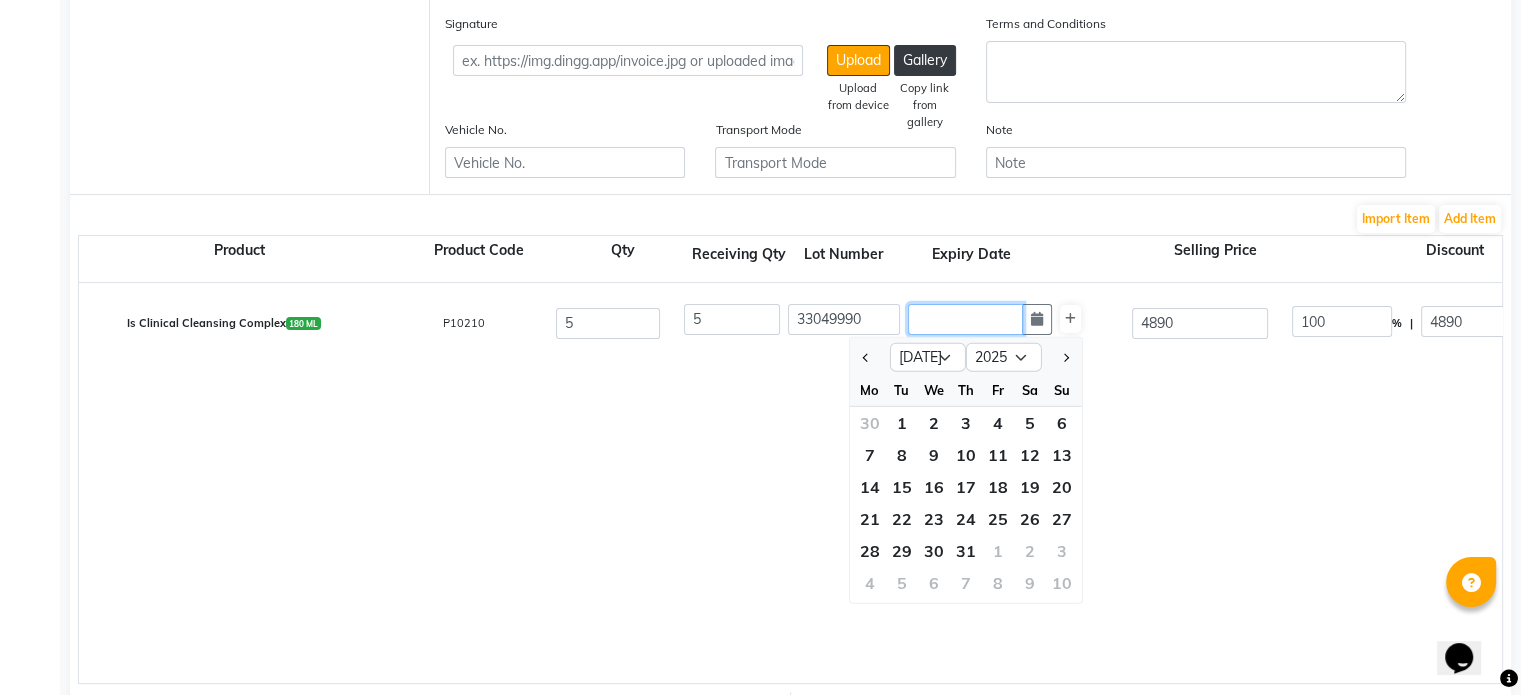 click 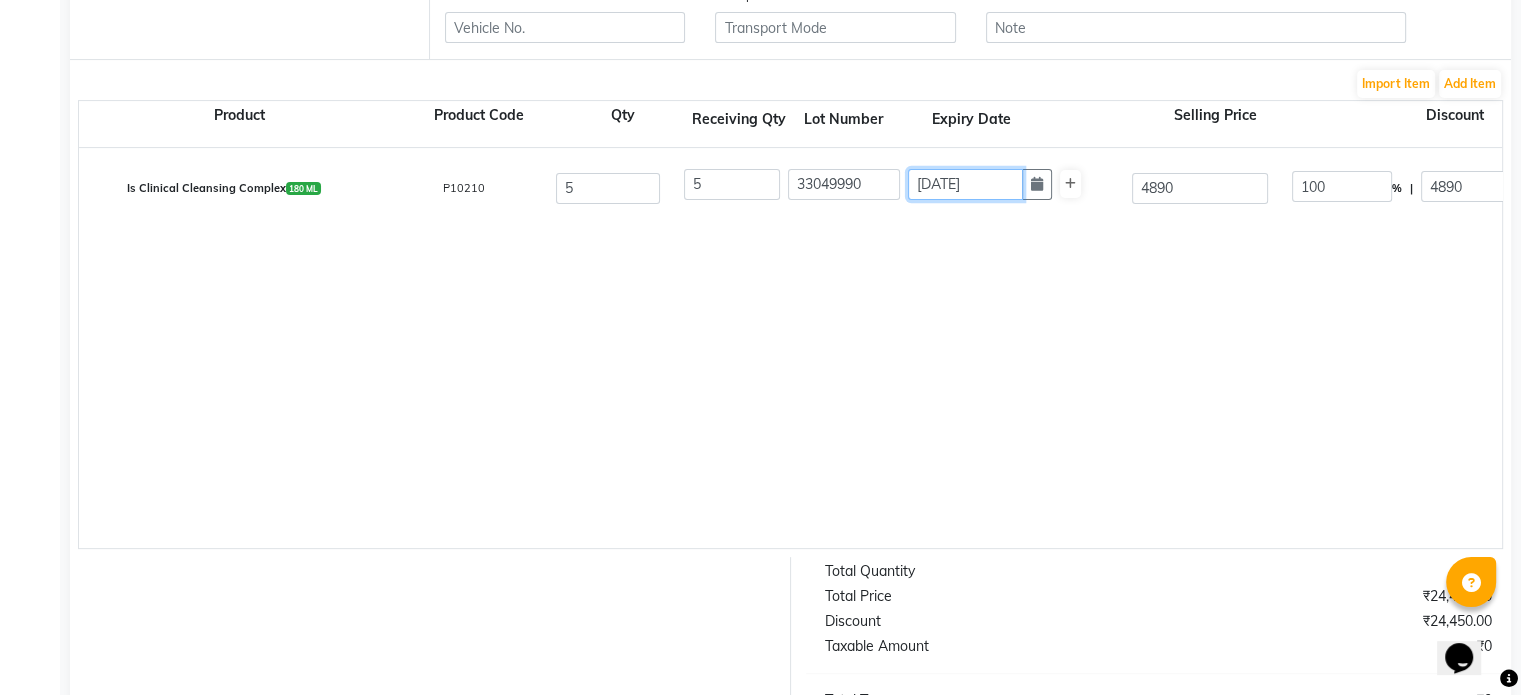 scroll, scrollTop: 553, scrollLeft: 0, axis: vertical 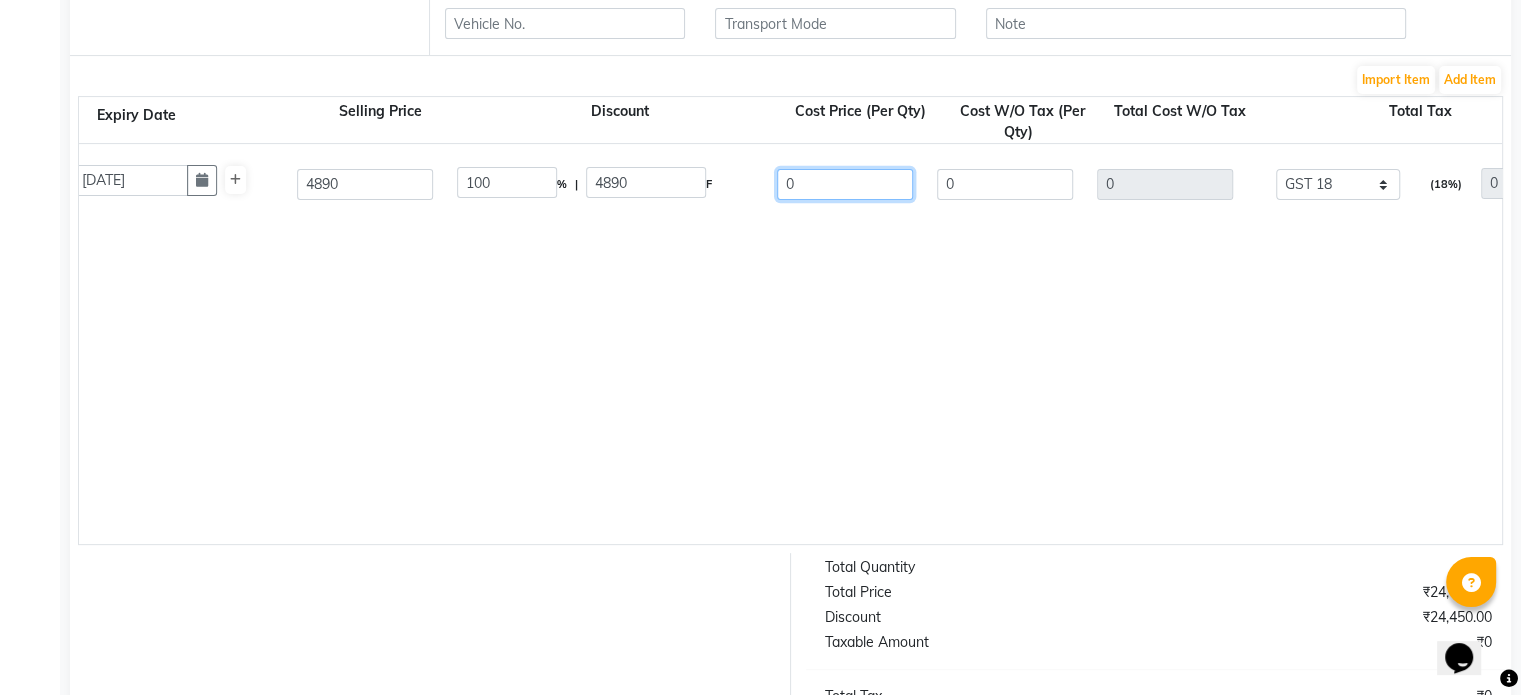 click on "0" 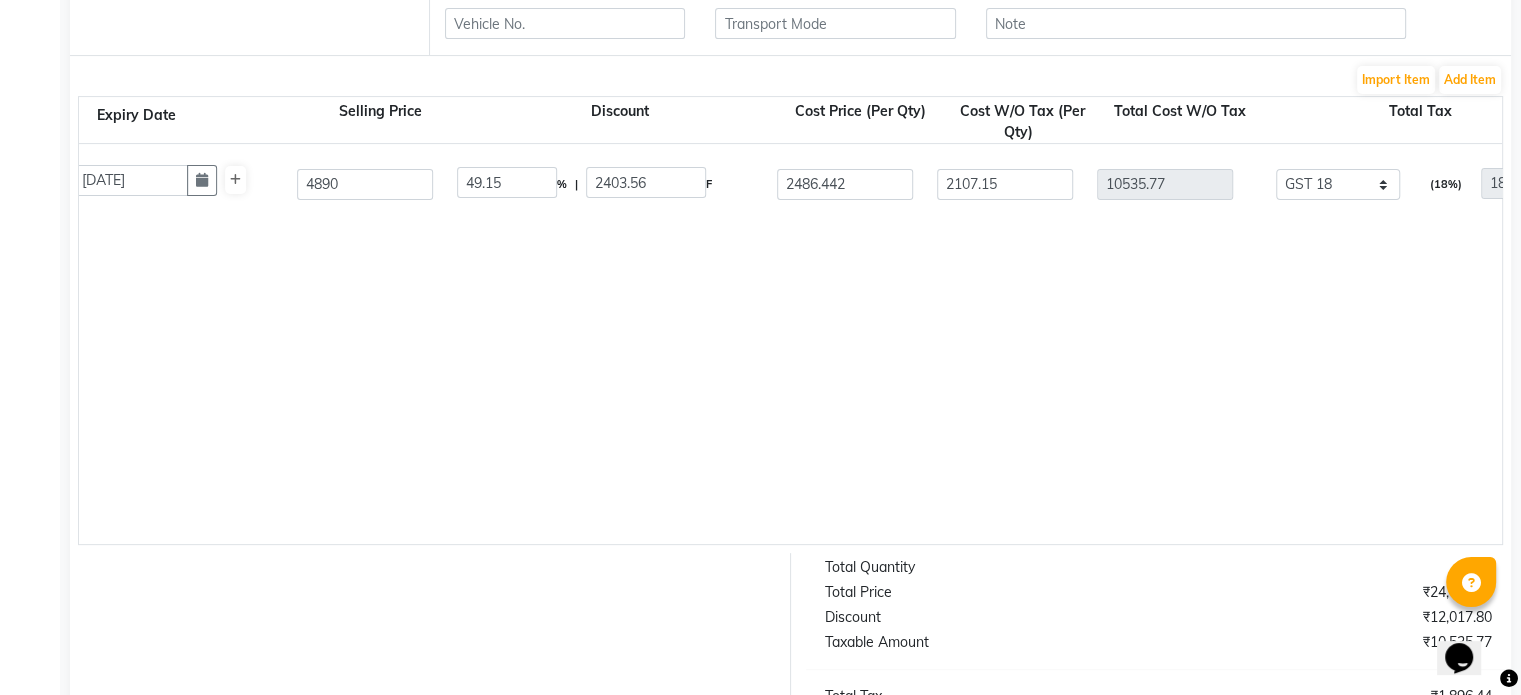 click on "Is Clinical Cleansing Complex  180 ML  P10210  5 5 33049990 [DATE] 4890 49.15 % | 2403.56 F 2486.442 2107.15 10535.77 None 5% GST Exempted GST 12 GST 18  (18%)  1896.44 12432.21" 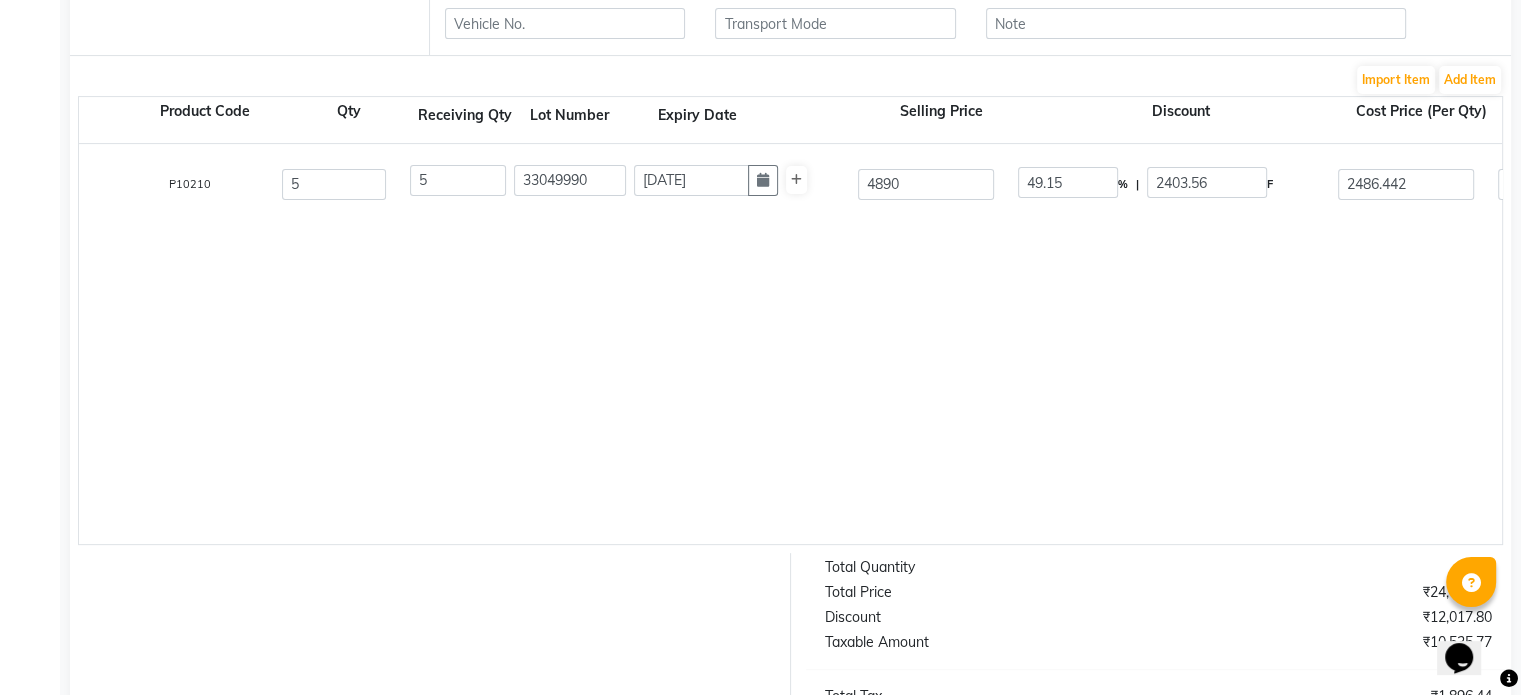 scroll, scrollTop: 0, scrollLeft: 826, axis: horizontal 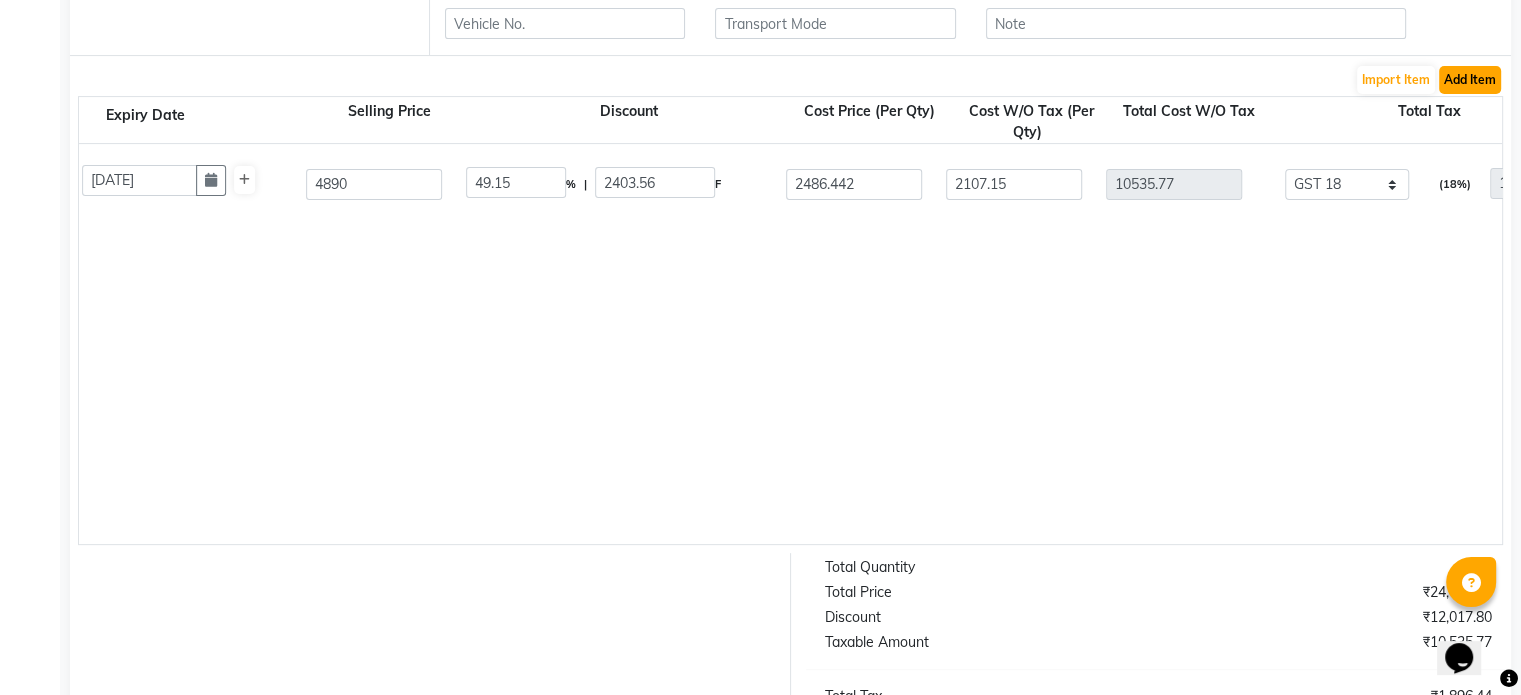 click on "Add Item" 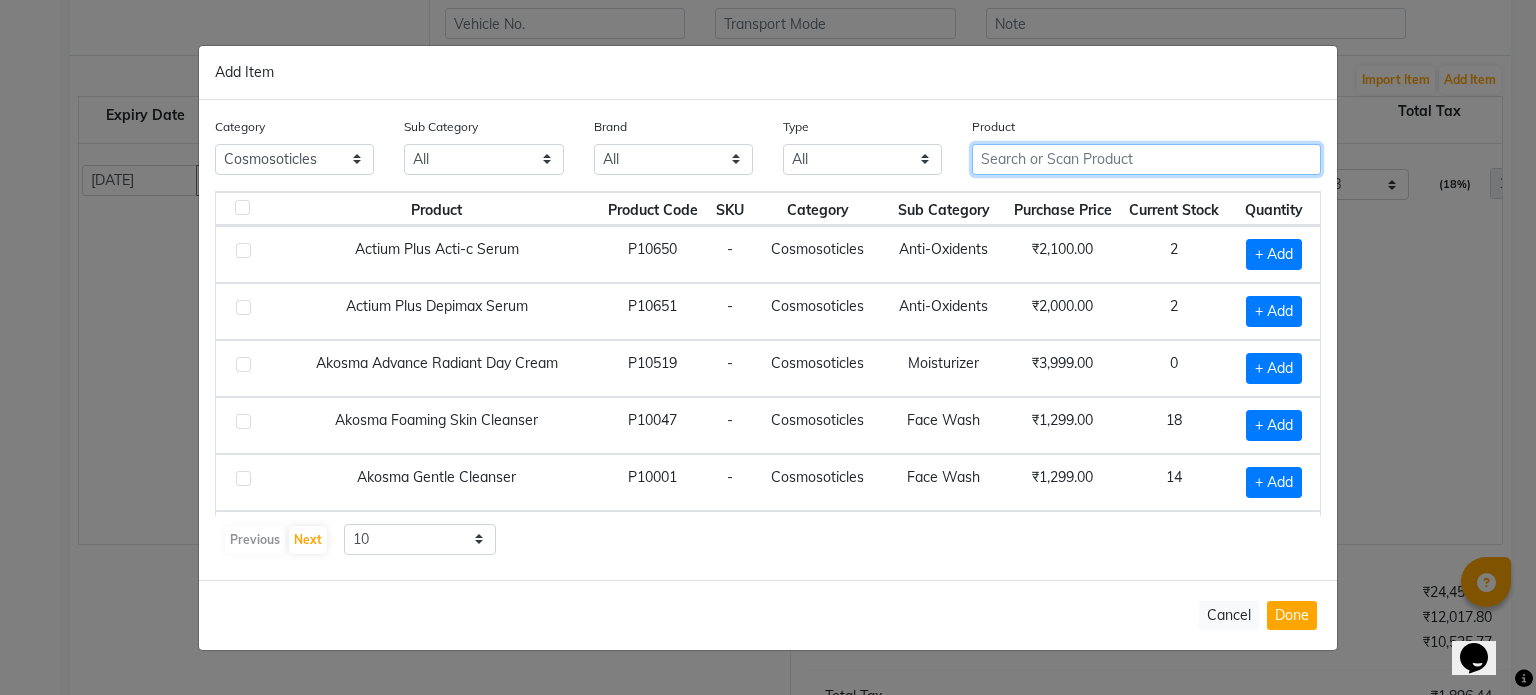 click 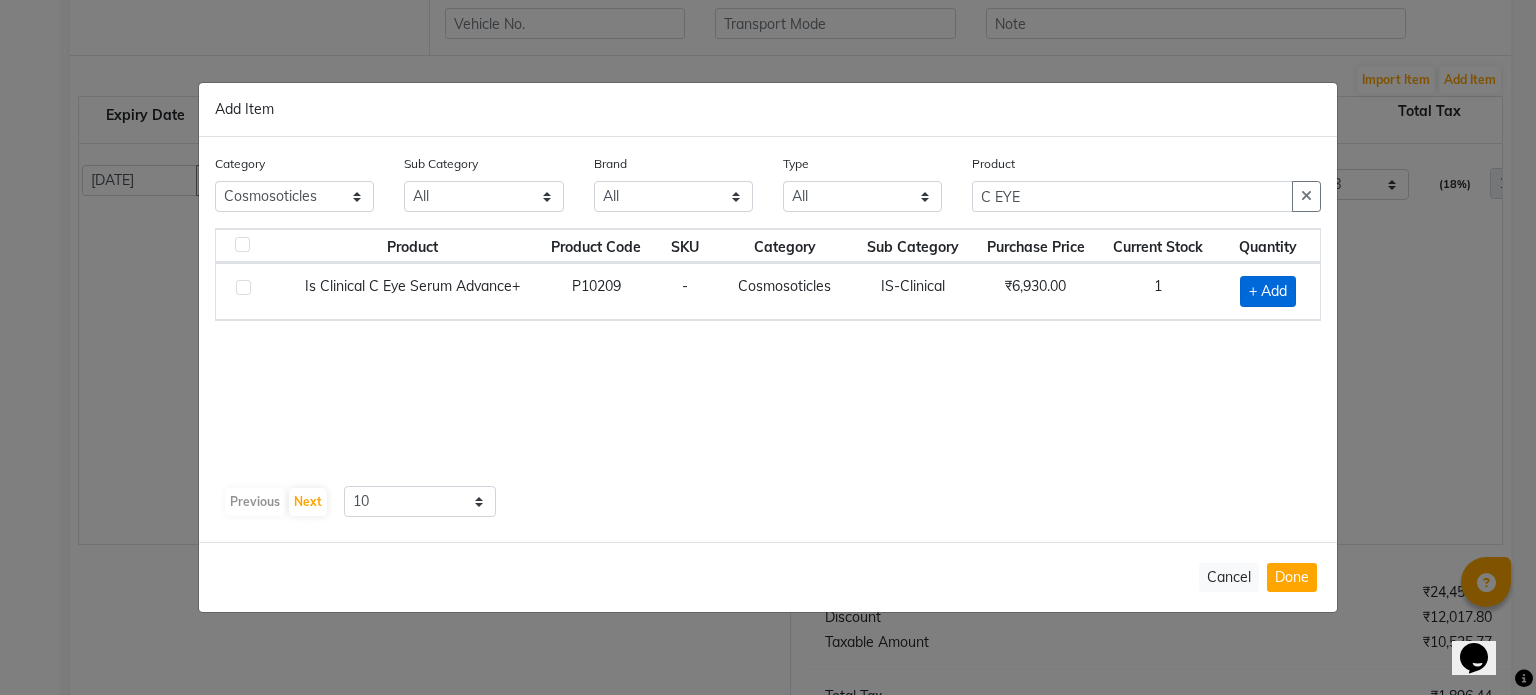 click on "+ Add" 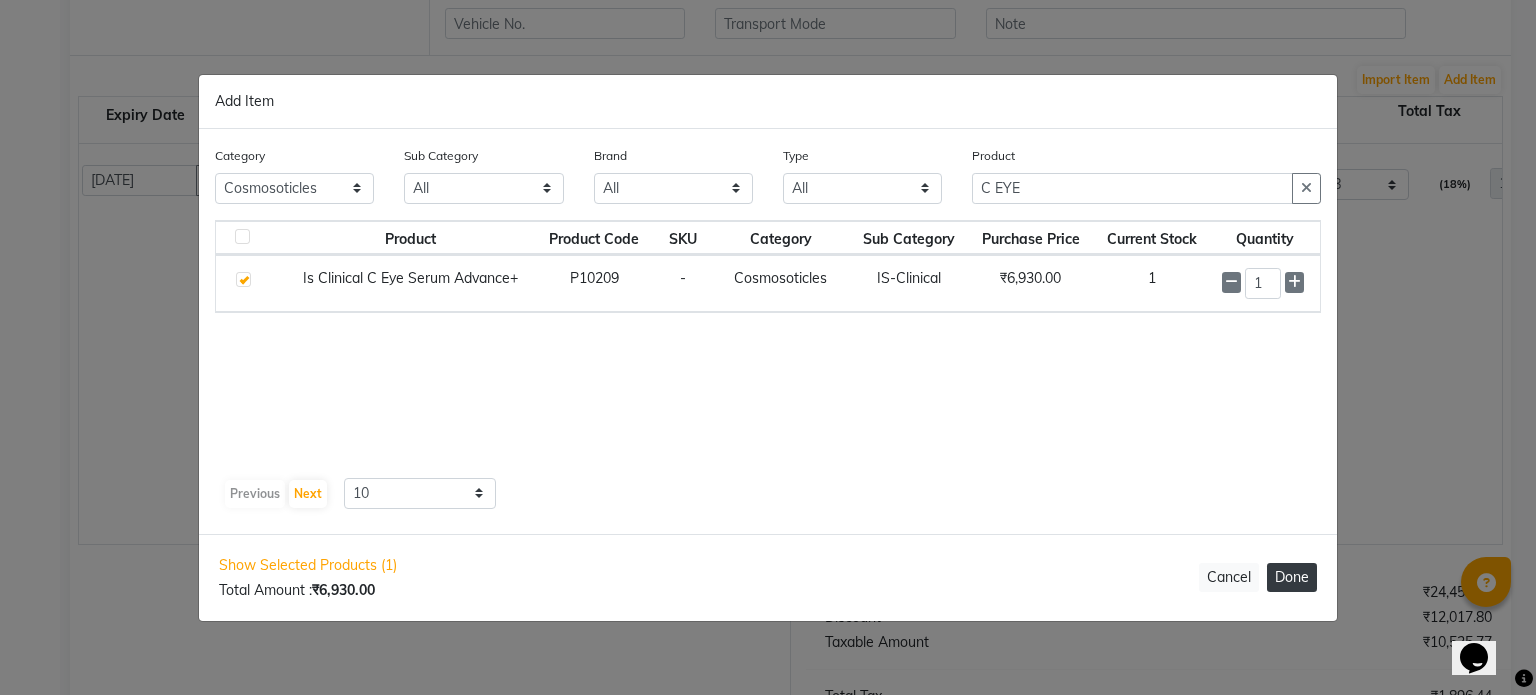 click on "Done" 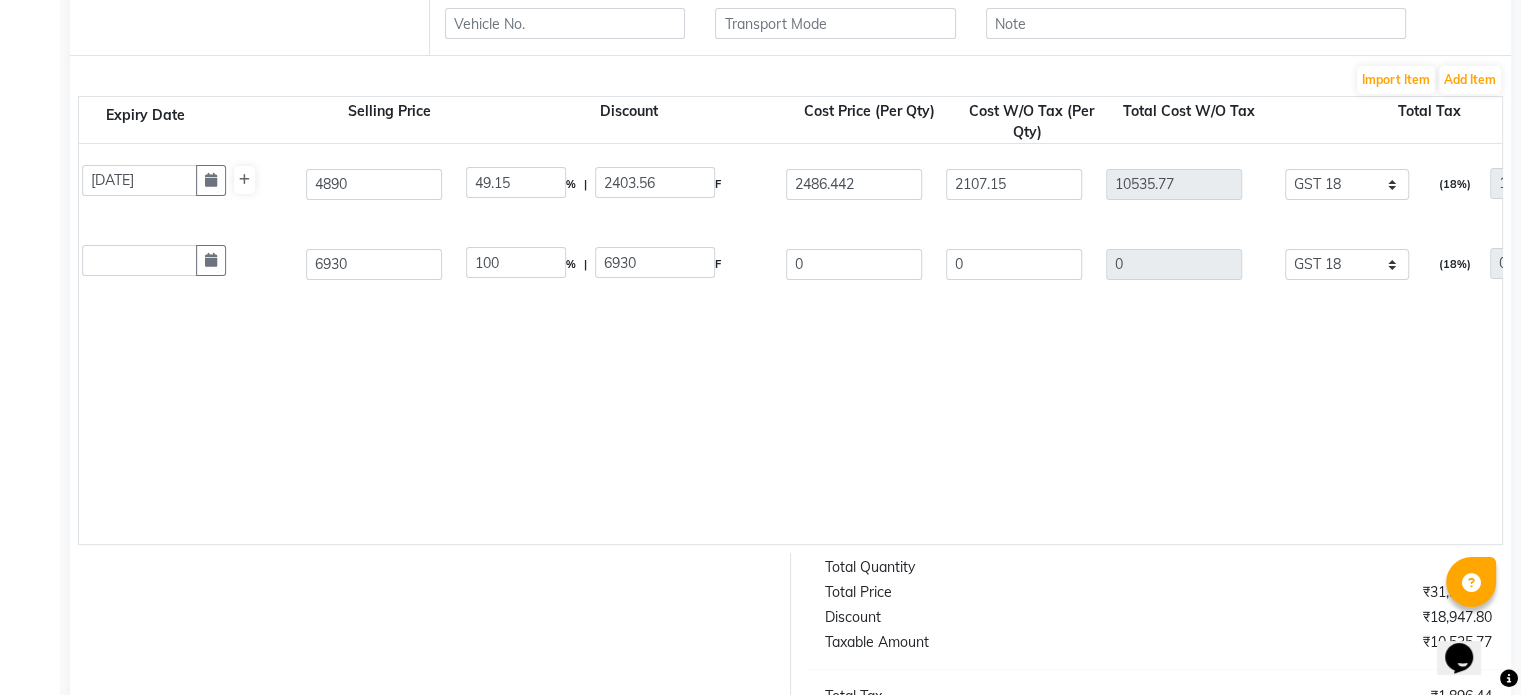 scroll, scrollTop: 0, scrollLeft: 0, axis: both 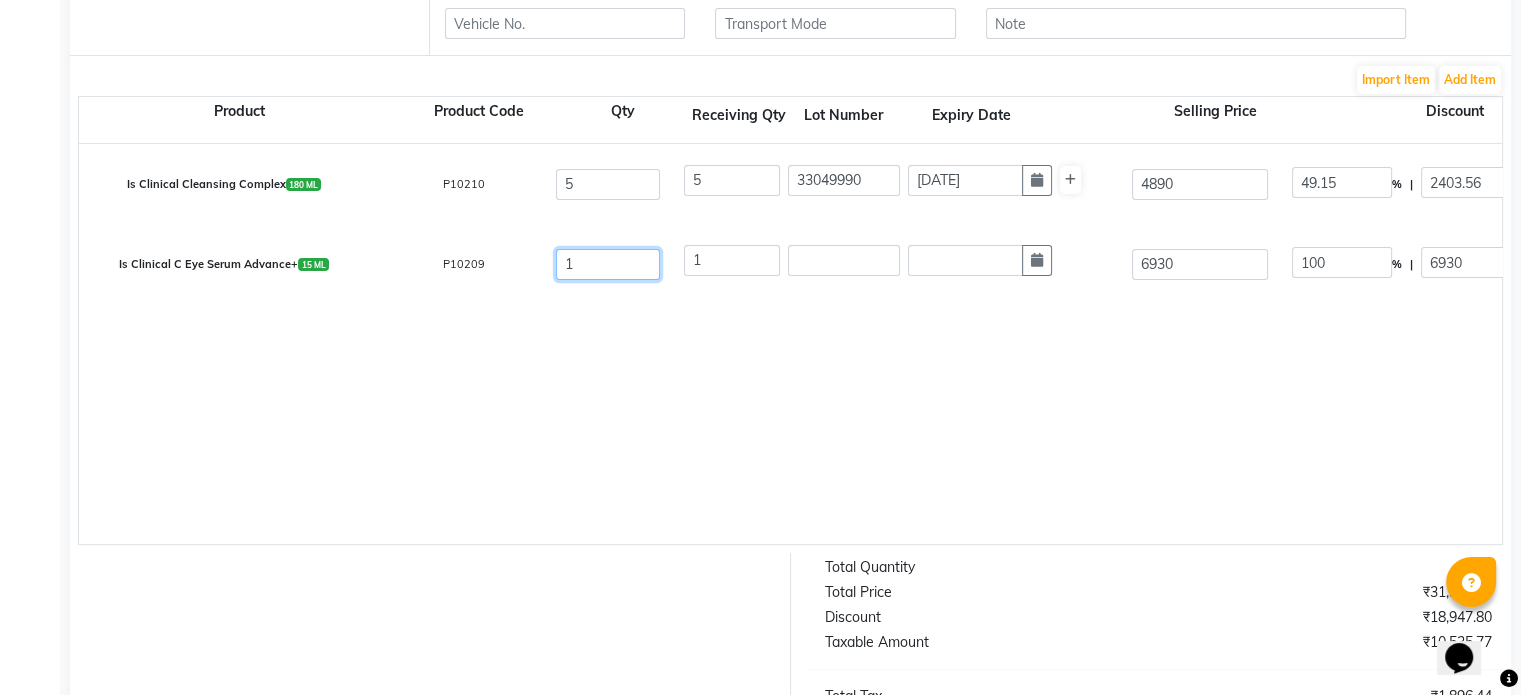 click on "1" 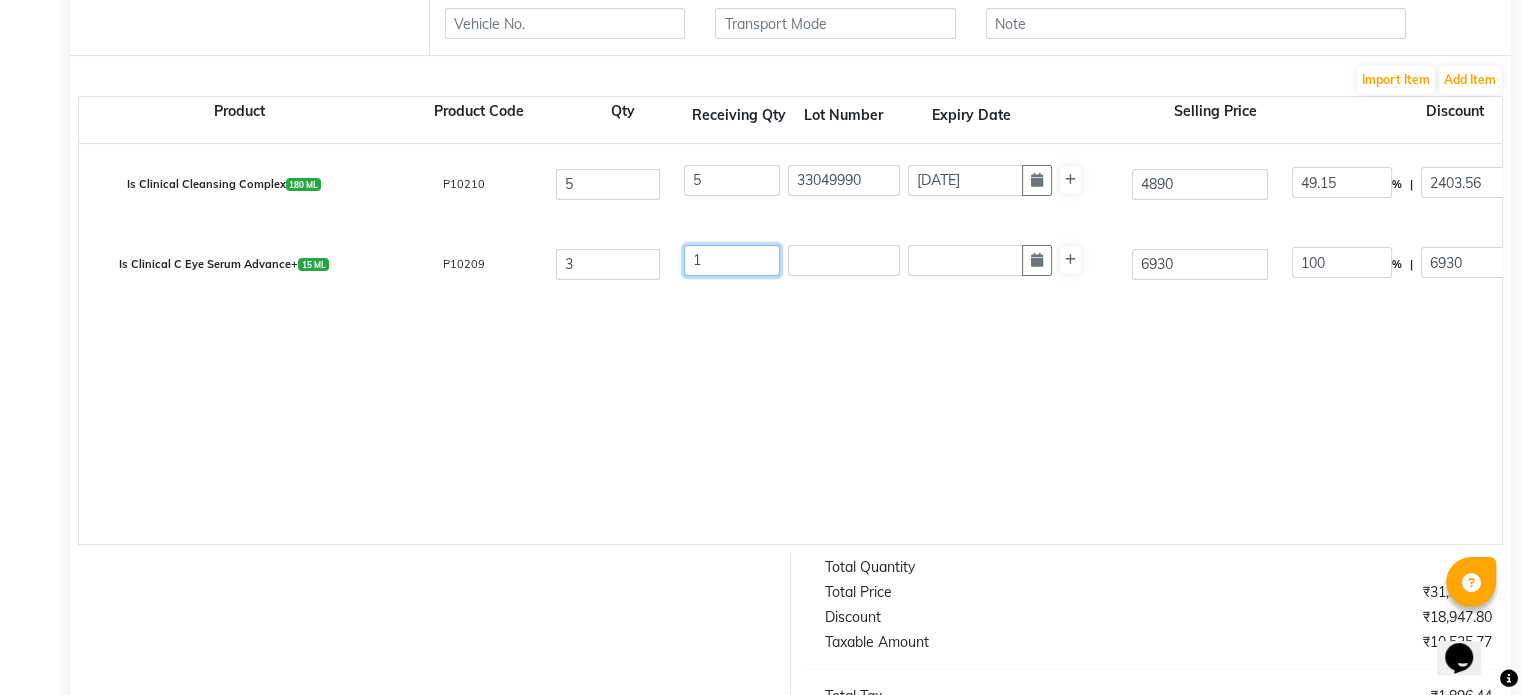 click on "1" 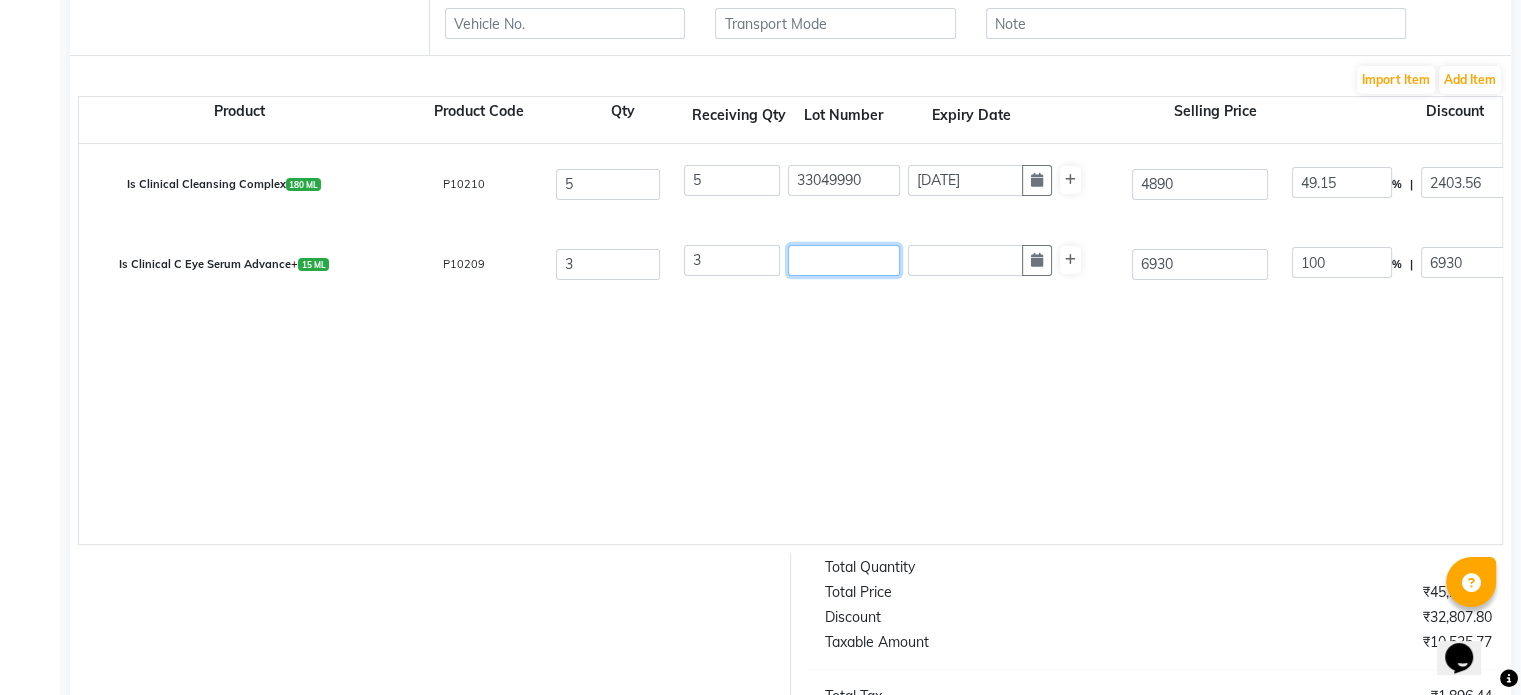 click 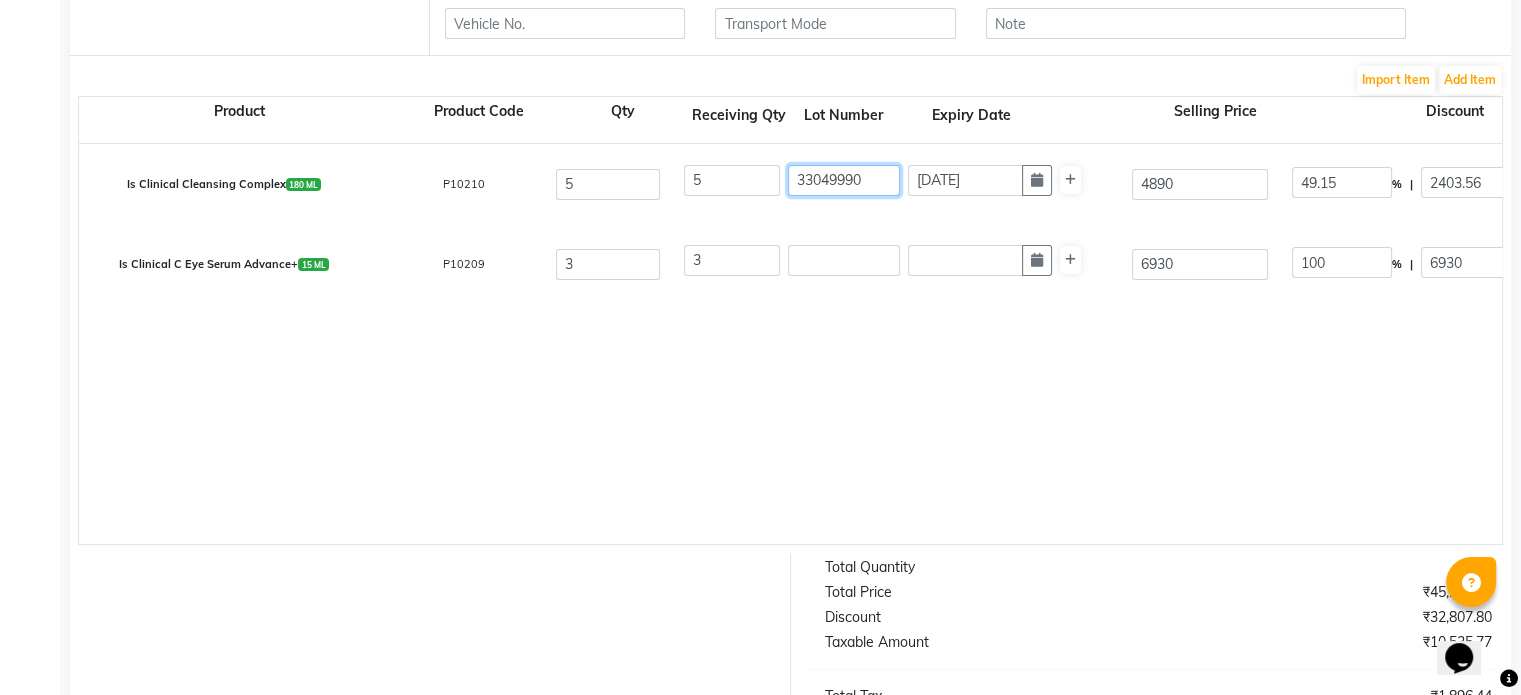 drag, startPoint x: 865, startPoint y: 186, endPoint x: 766, endPoint y: 183, distance: 99.04544 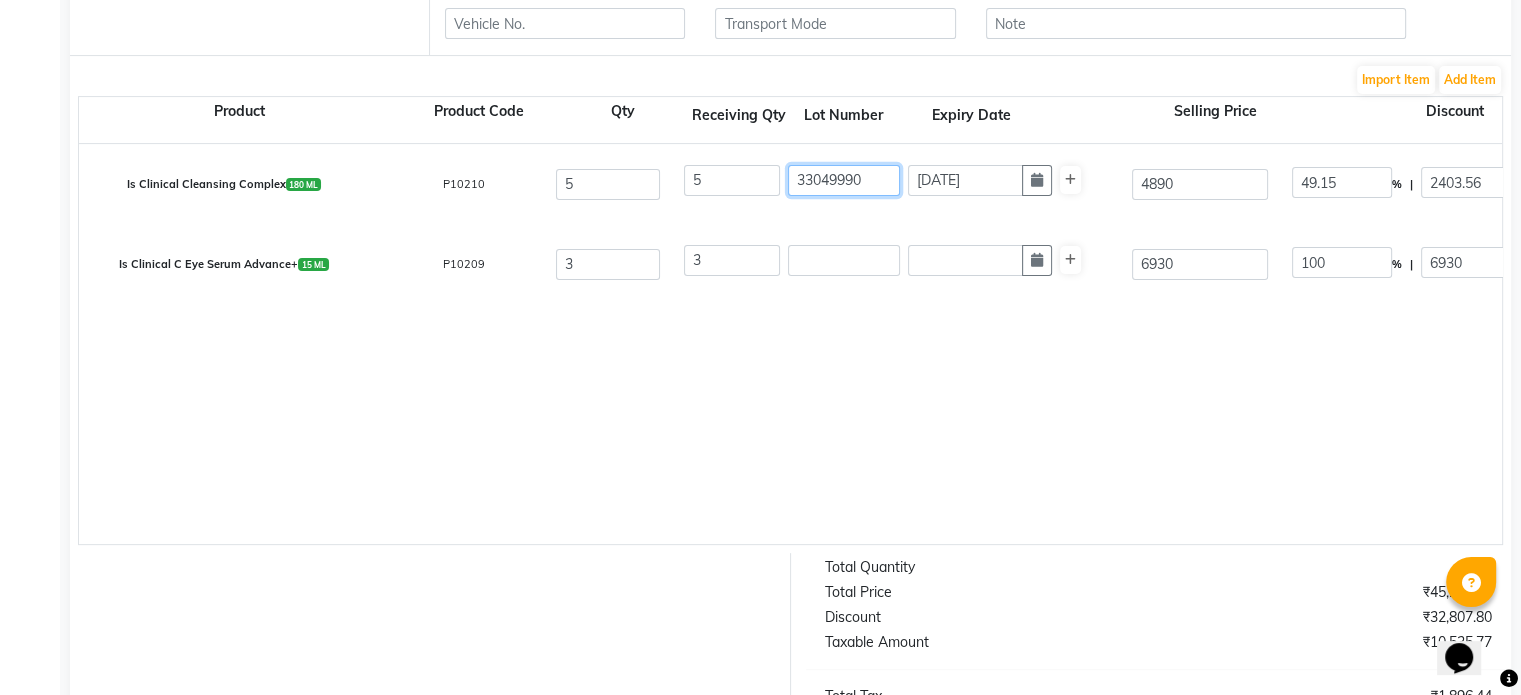 click on "5 33049990 [DATE]" 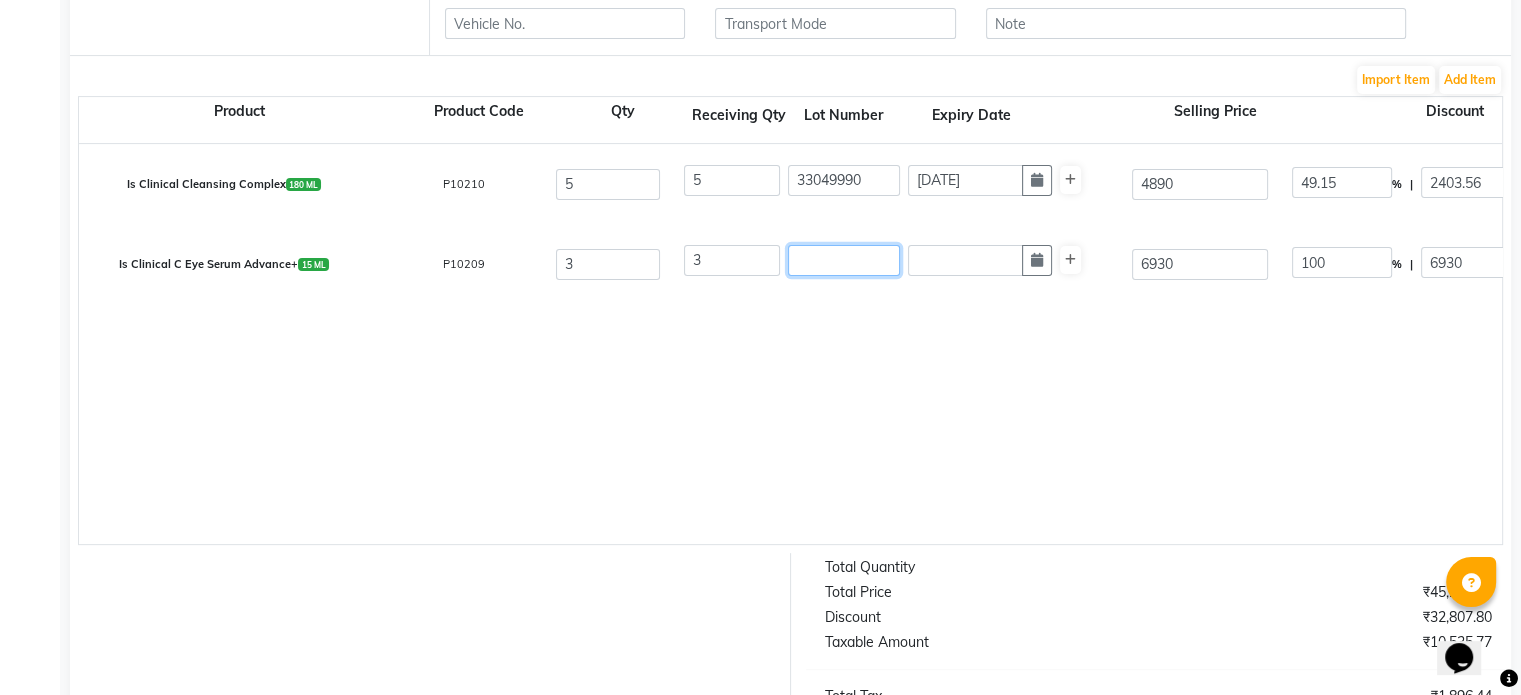 click 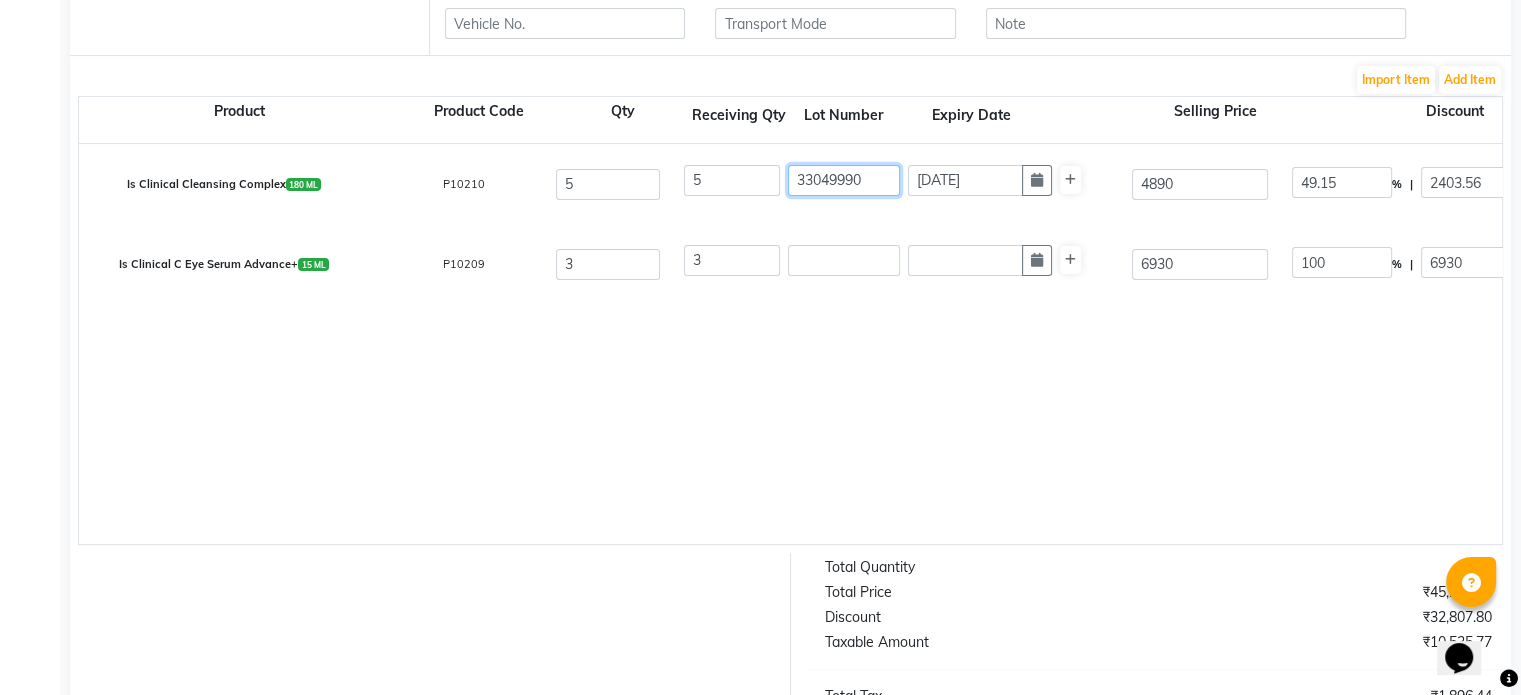 click on "33049990" 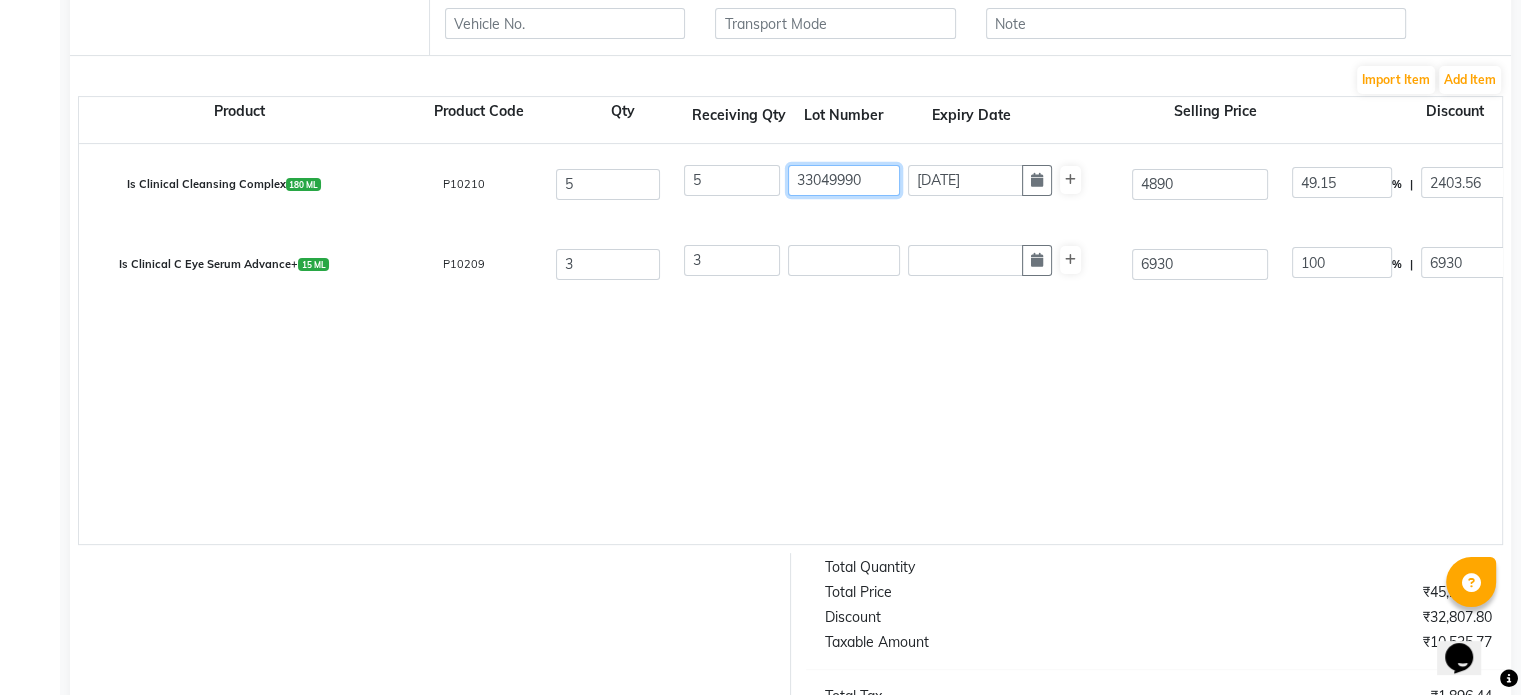 click on "33049990" 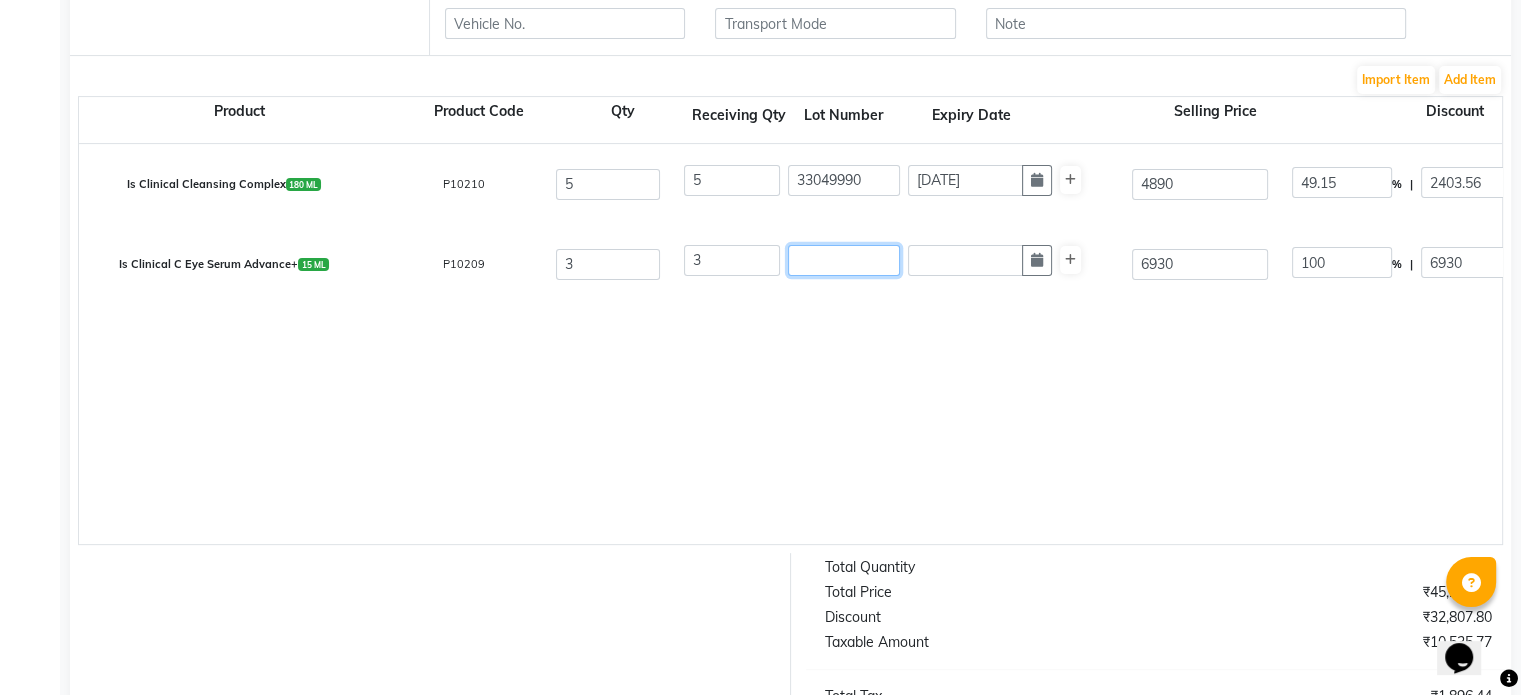 click 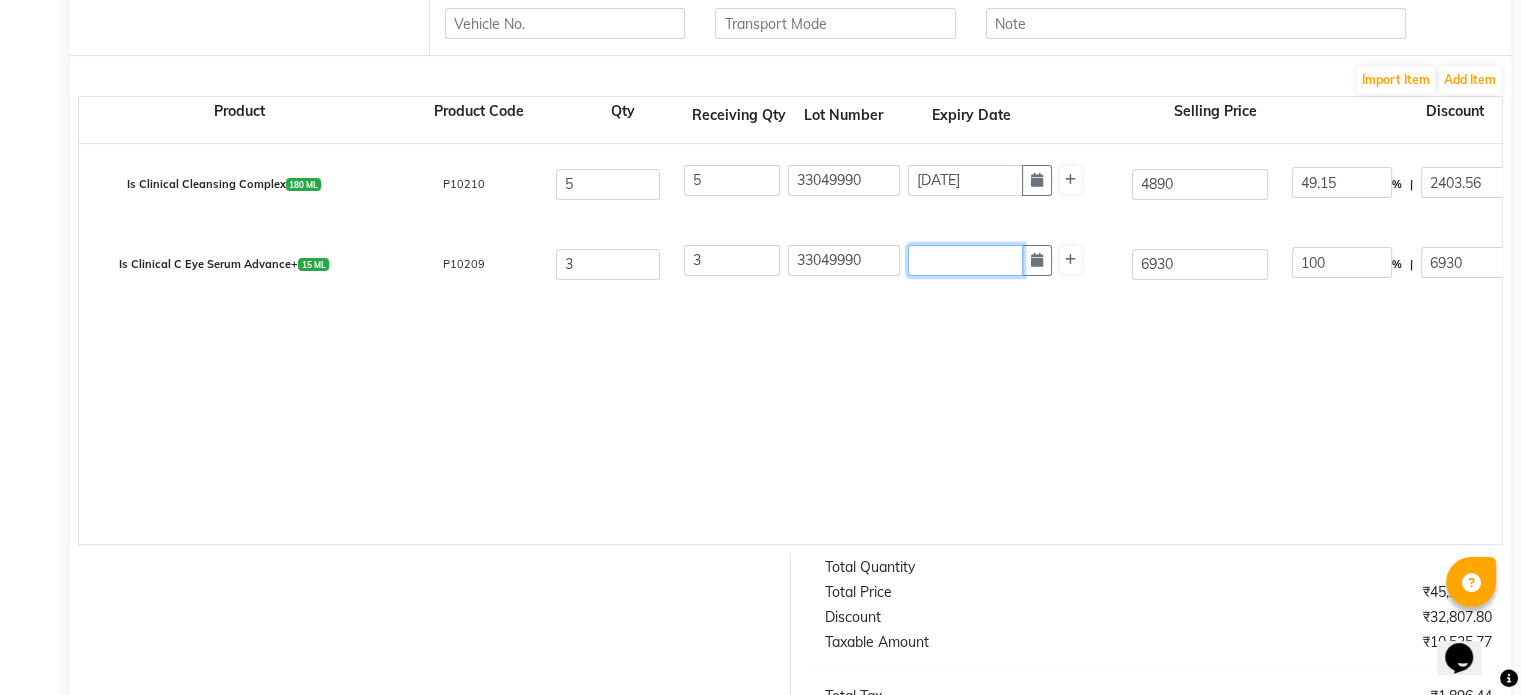 click 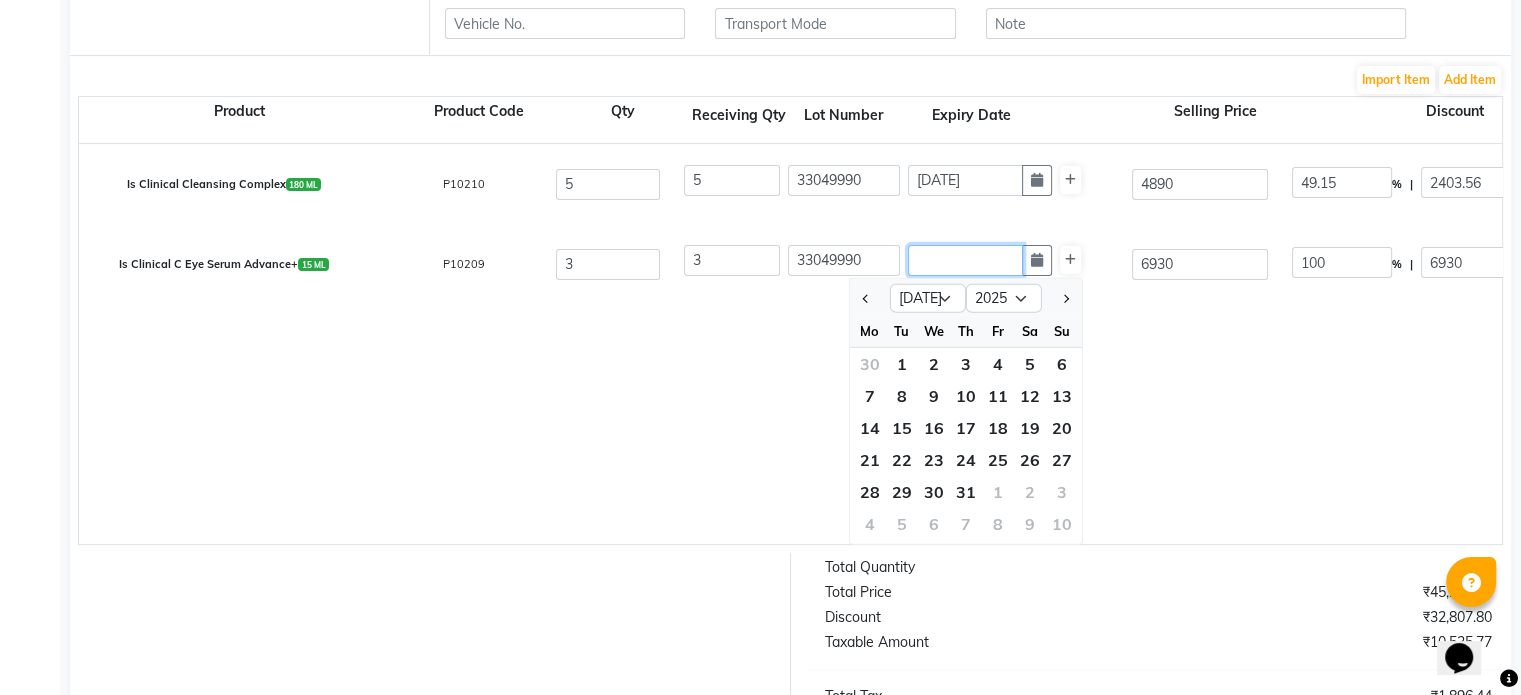 click 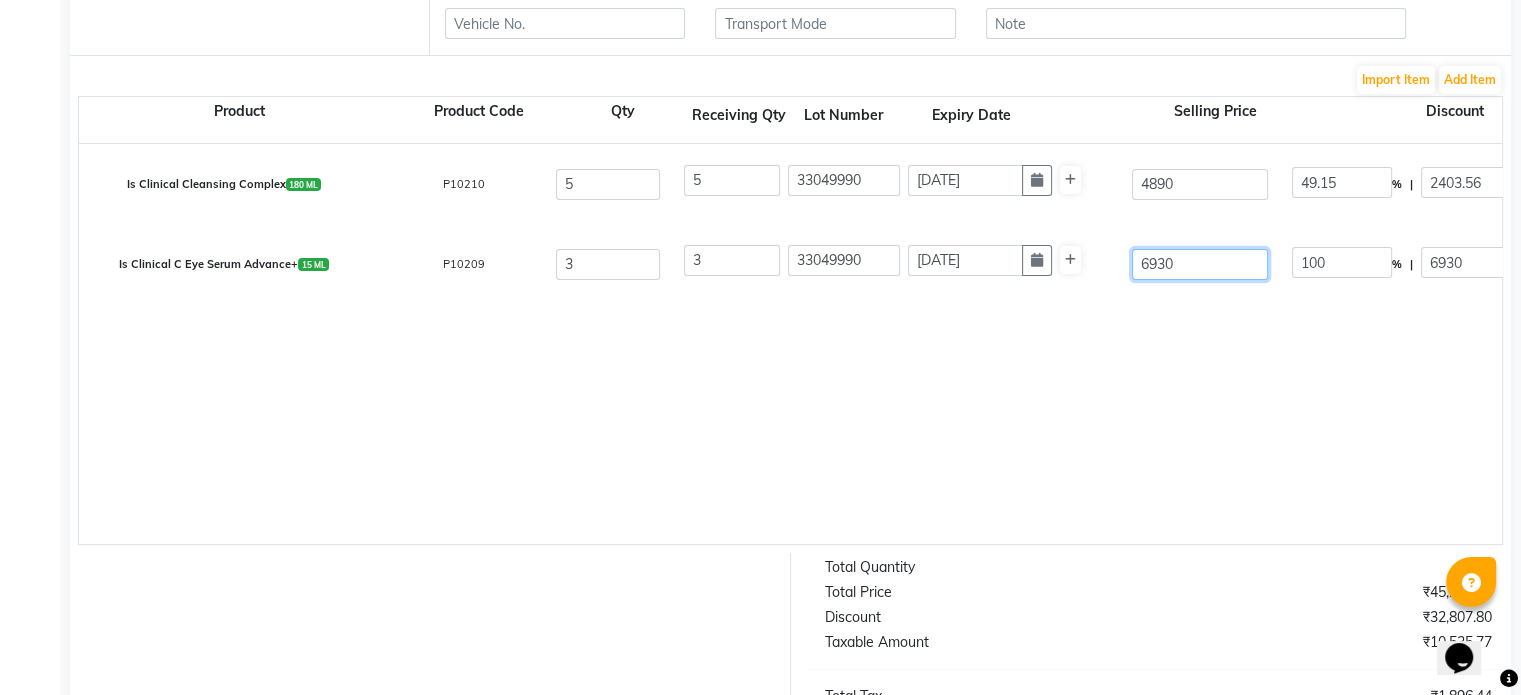 click on "6930" 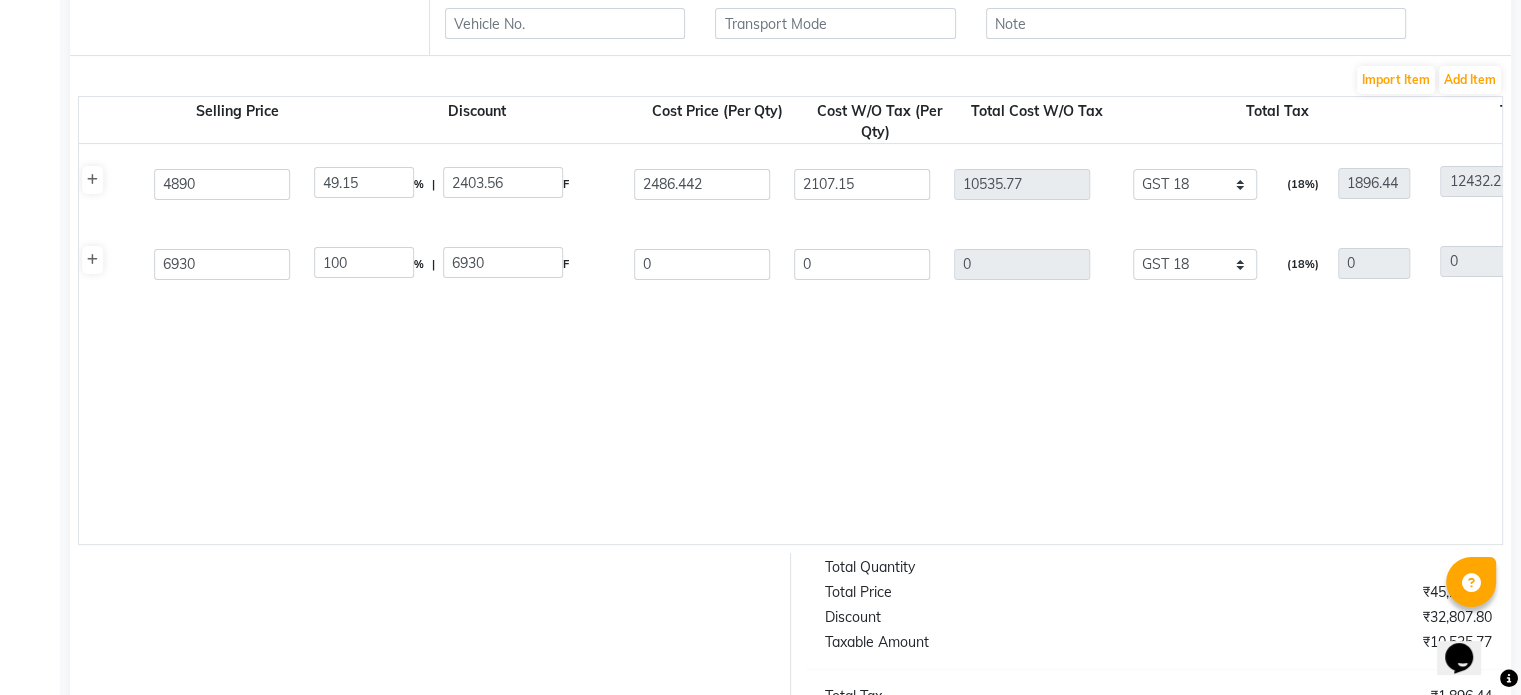scroll, scrollTop: 0, scrollLeft: 988, axis: horizontal 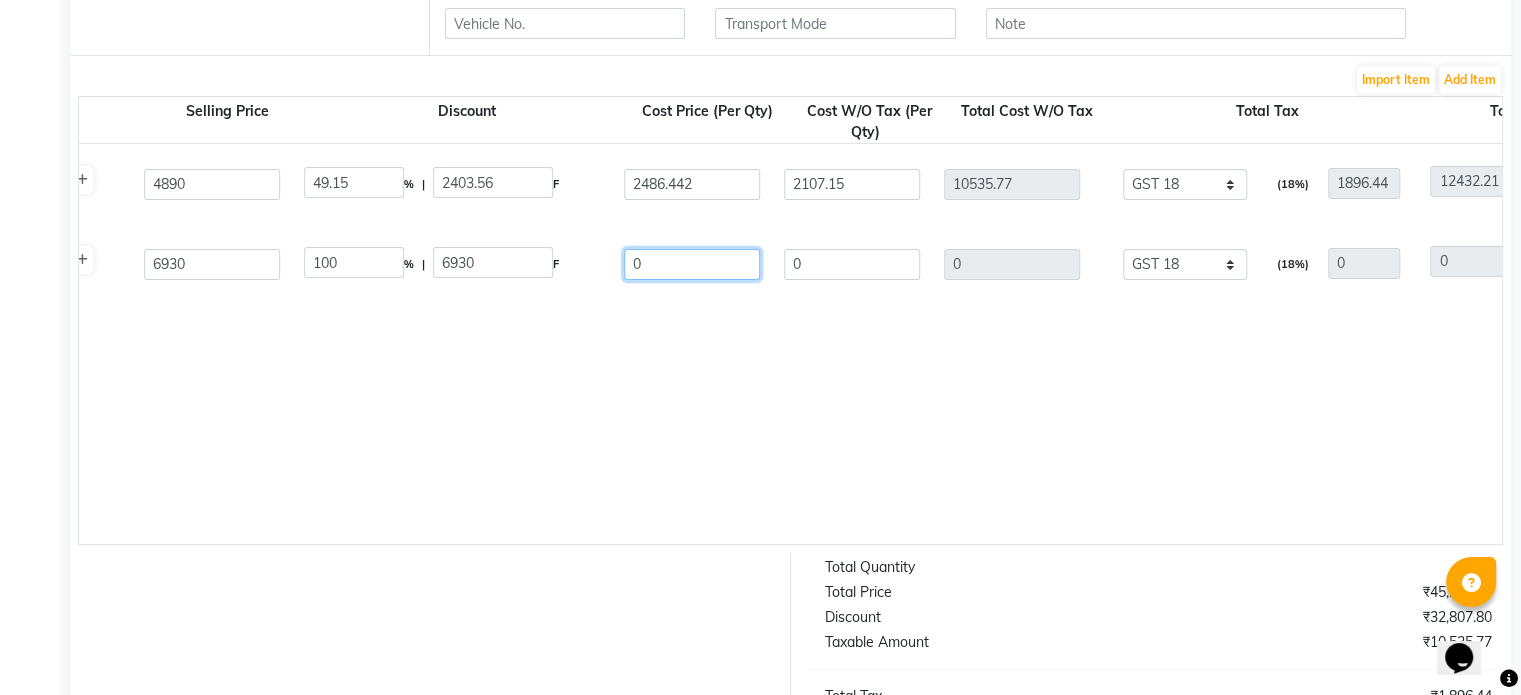 click on "0" 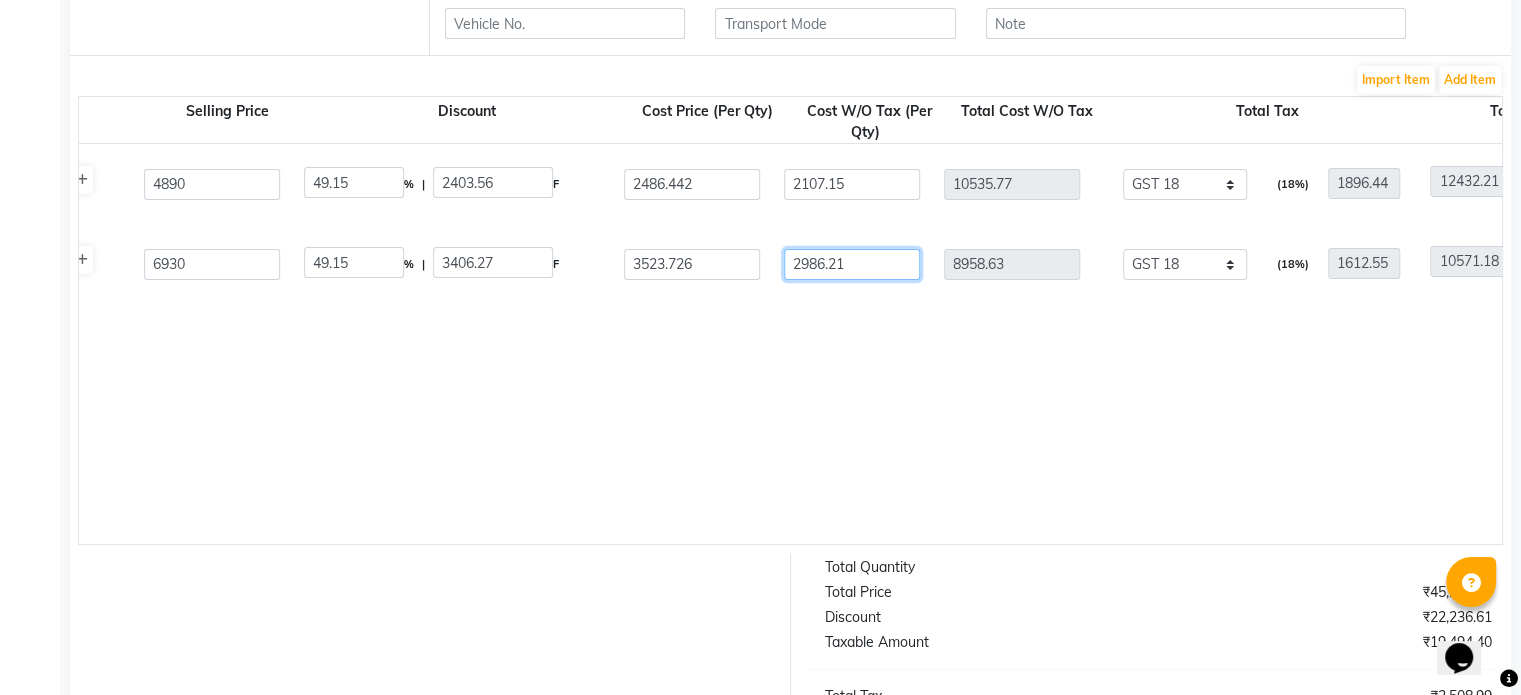 click on "2986.21" 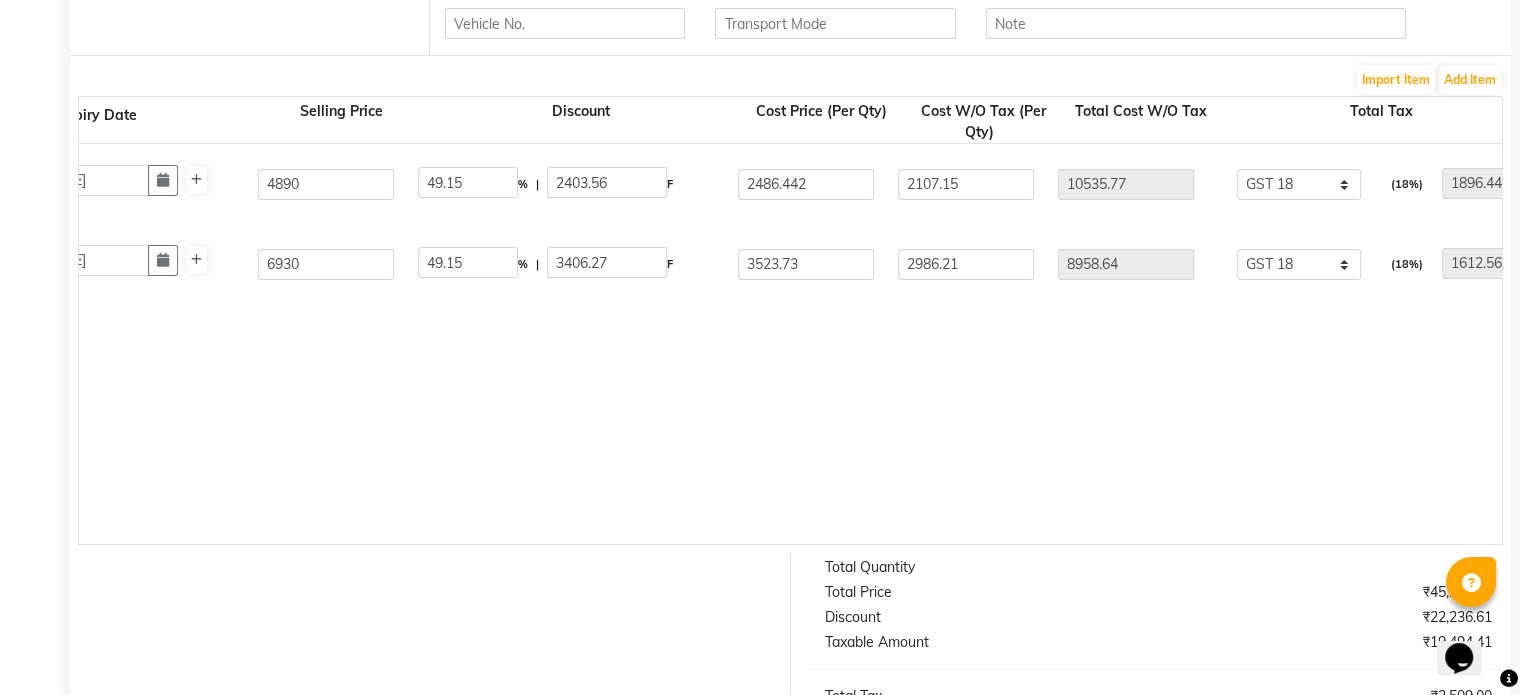 scroll, scrollTop: 0, scrollLeft: 760, axis: horizontal 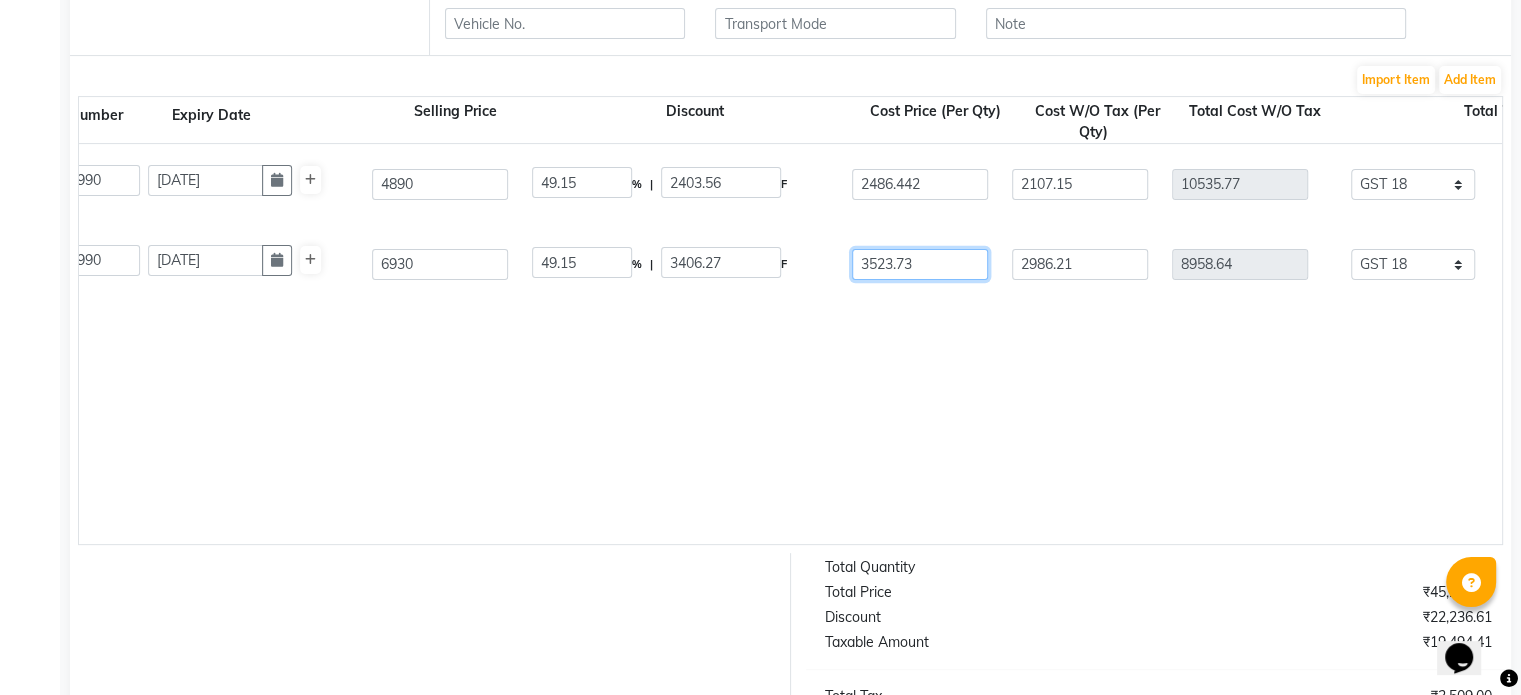 click on "3523.73" 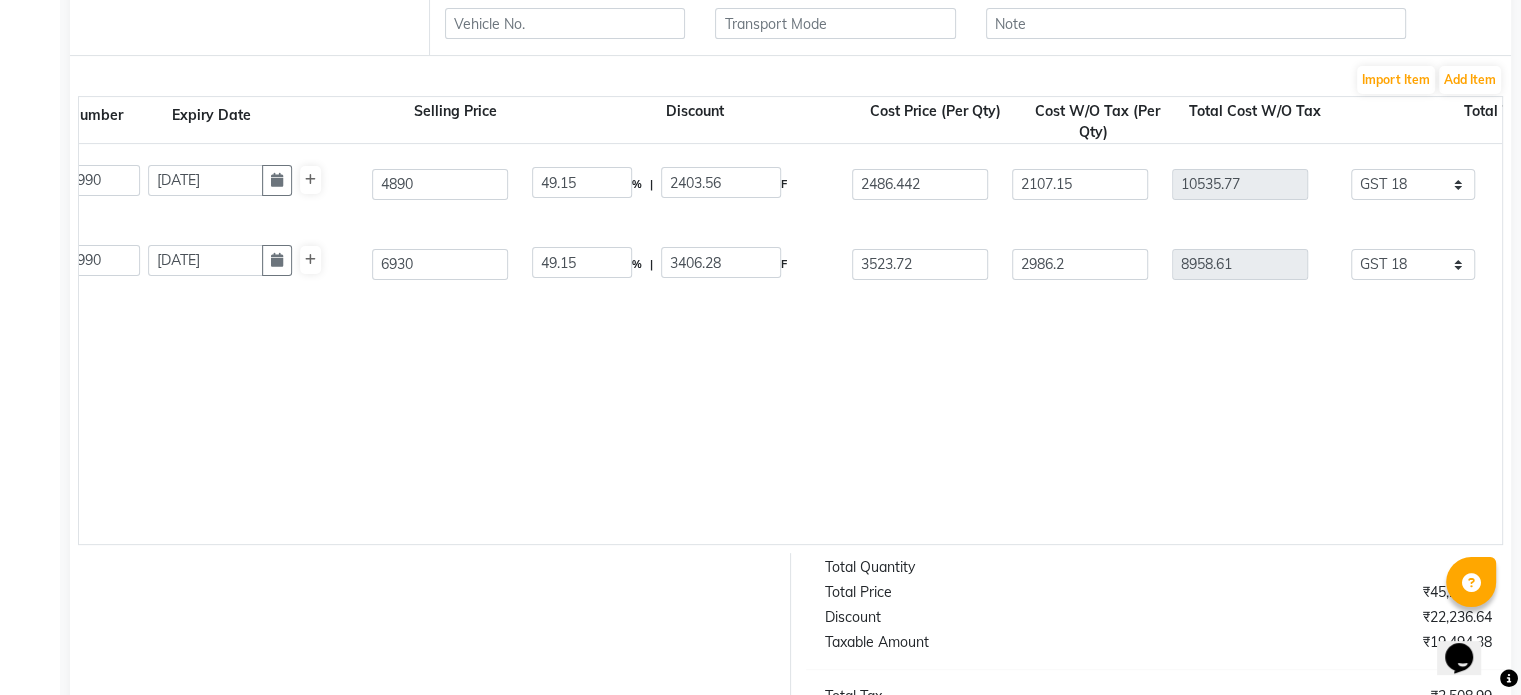 click on "Is Clinical Cleansing Complex  180 ML  P10210  5 5 33049990 [DATE] 4890 49.15 % | 2403.56 F 2486.442 2107.15 10535.77 None 5% GST Exempted GST 12 GST 18  (18%)  1896.44 12432.21  Is Clinical C Eye Serum Advance+  15 ML  P10209  3 3 33049990 [DATE] 6930 49.15 % | 3406.28 F 3523.72 2986.2 8958.61 None 5% GST Exempted GST 12 GST 18  (18%)  1612.55 10571.16" 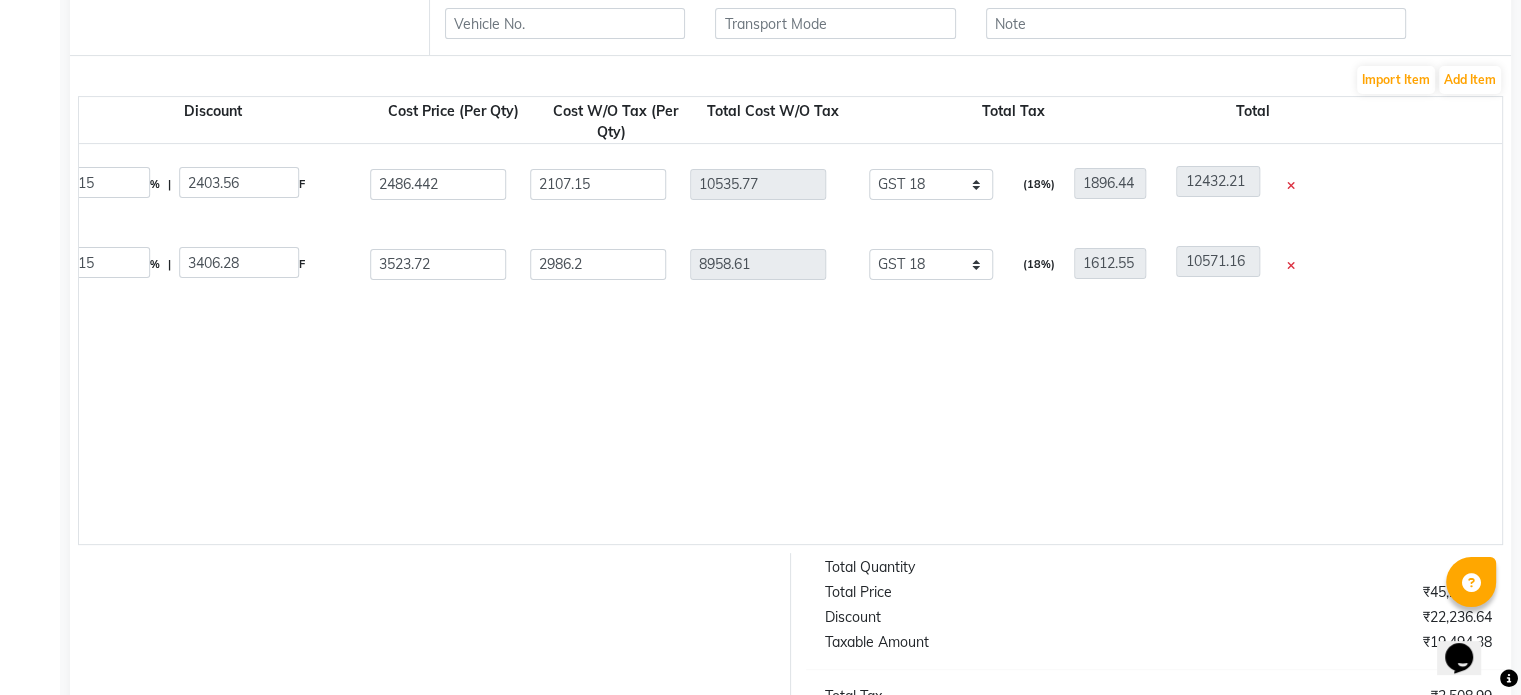 scroll, scrollTop: 0, scrollLeft: 1244, axis: horizontal 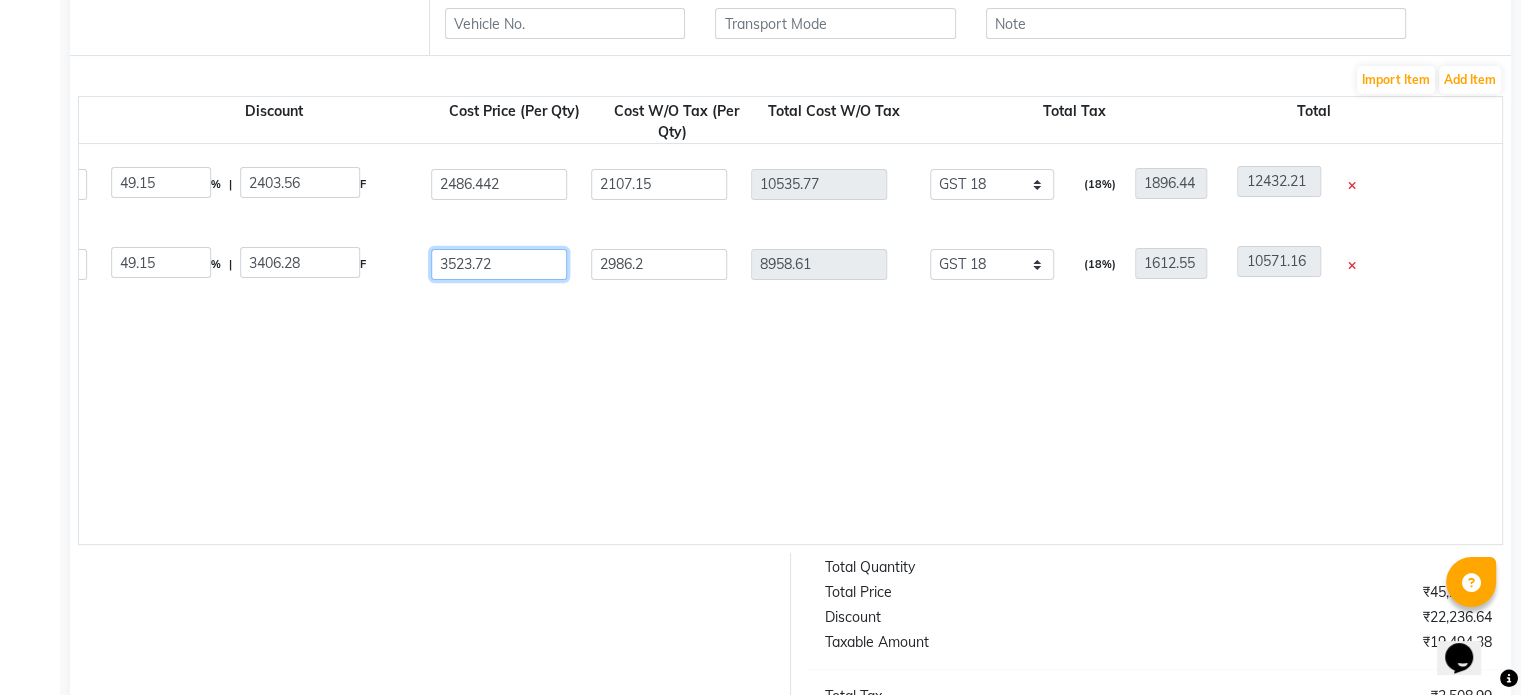 click on "3523.72" 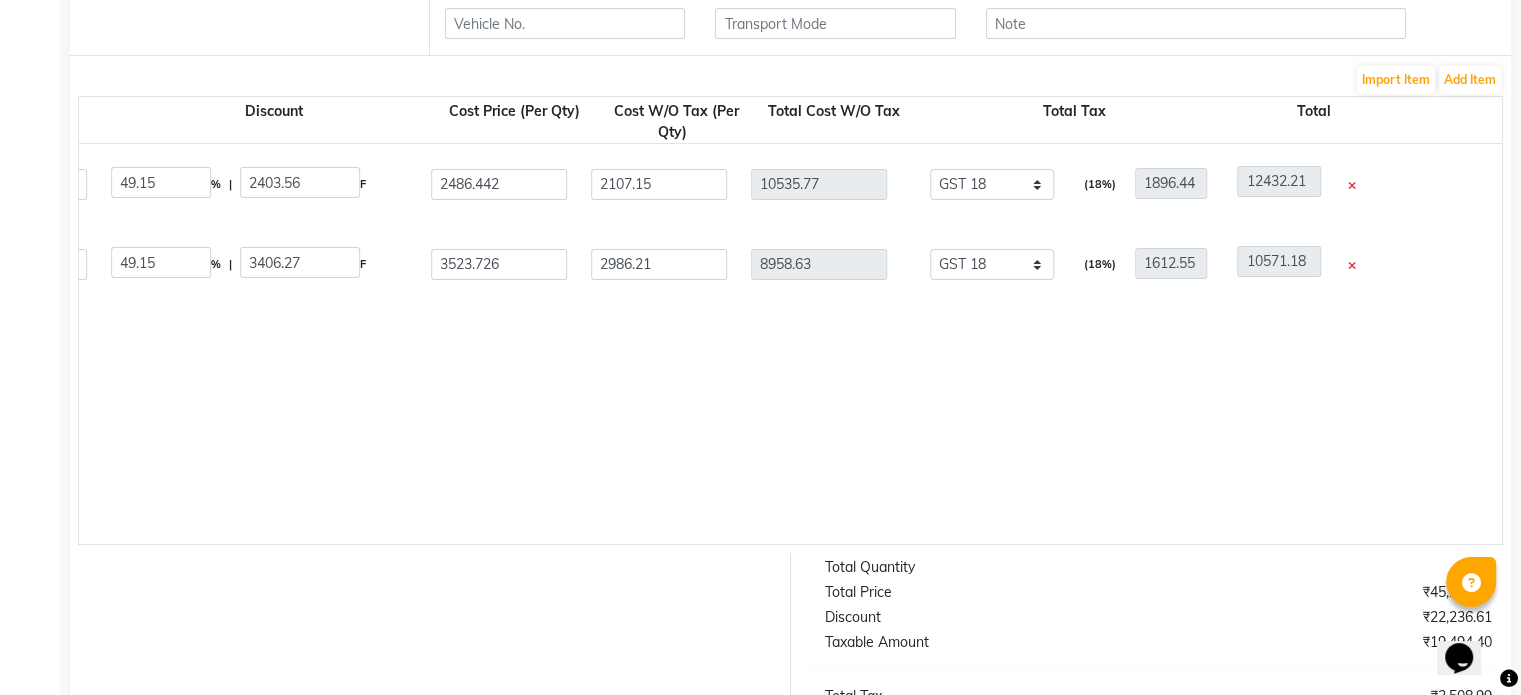 click on "Is Clinical Cleansing Complex  180 ML  P10210  5 5 33049990 [DATE] 4890 49.15 % | 2403.56 F 2486.442 2107.15 10535.77 None 5% GST Exempted GST 12 GST 18  (18%)  1896.44 12432.21  Is Clinical C Eye Serum Advance+  15 ML  P10209  3 3 33049990 [DATE] 6930 49.15 % | 3406.27 F 3523.726 2986.21 8958.63 None 5% GST Exempted GST 12 GST 18  (18%)  1612.55 10571.18" 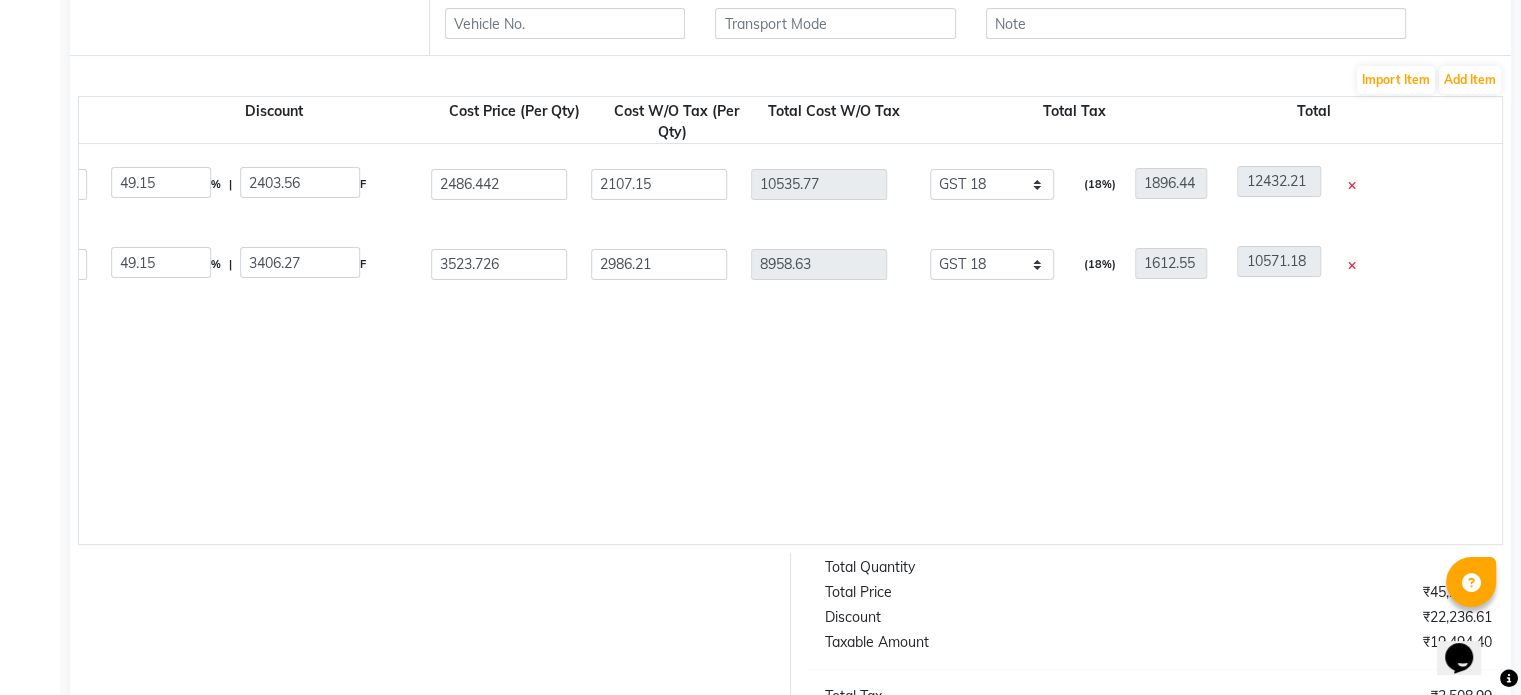 click on "Is Clinical Cleansing Complex  180 ML  P10210  5 5 33049990 [DATE] 4890 49.15 % | 2403.56 F 2486.442 2107.15 10535.77 None 5% GST Exempted GST 12 GST 18  (18%)  1896.44 12432.21  Is Clinical C Eye Serum Advance+  15 ML  P10209  3 3 33049990 [DATE] 6930 49.15 % | 3406.27 F 3523.726 2986.21 8958.63 None 5% GST Exempted GST 12 GST 18  (18%)  1612.55 10571.18" 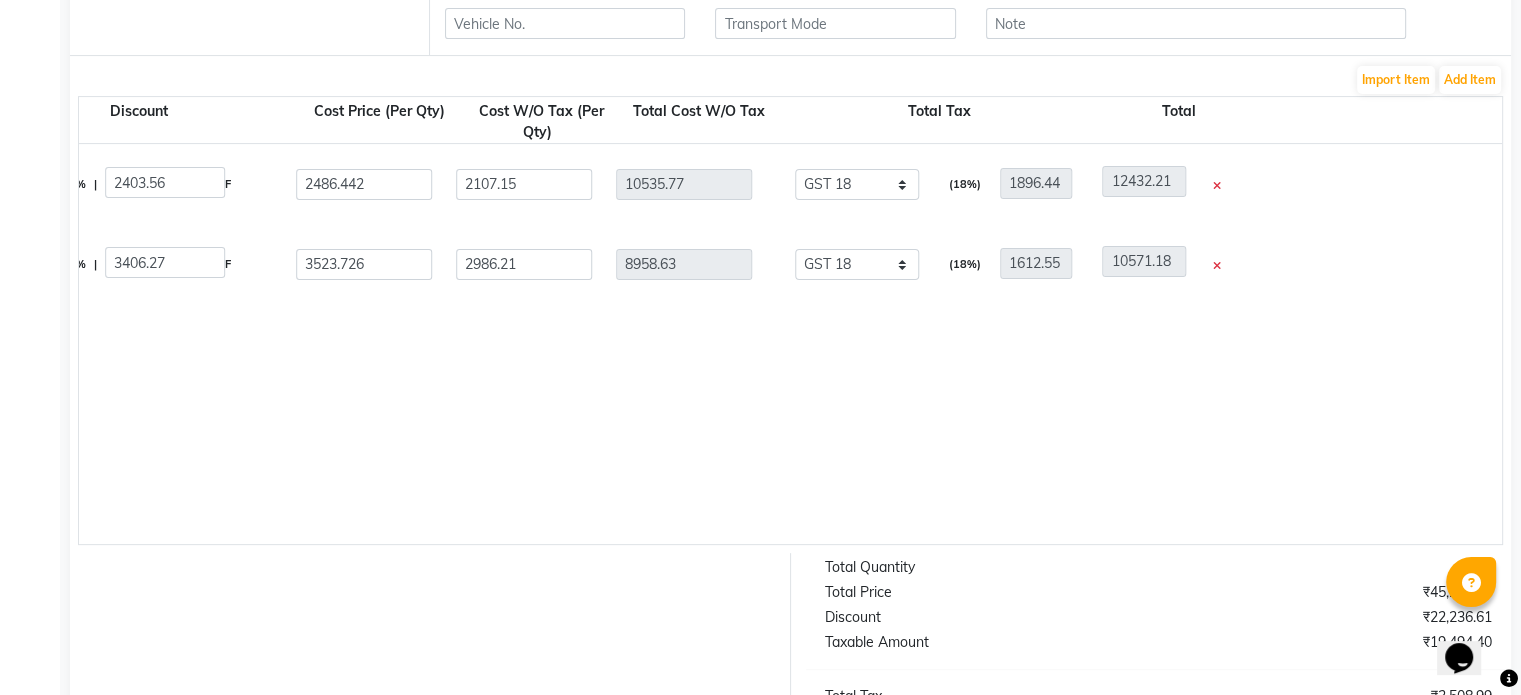 scroll, scrollTop: 0, scrollLeft: 1423, axis: horizontal 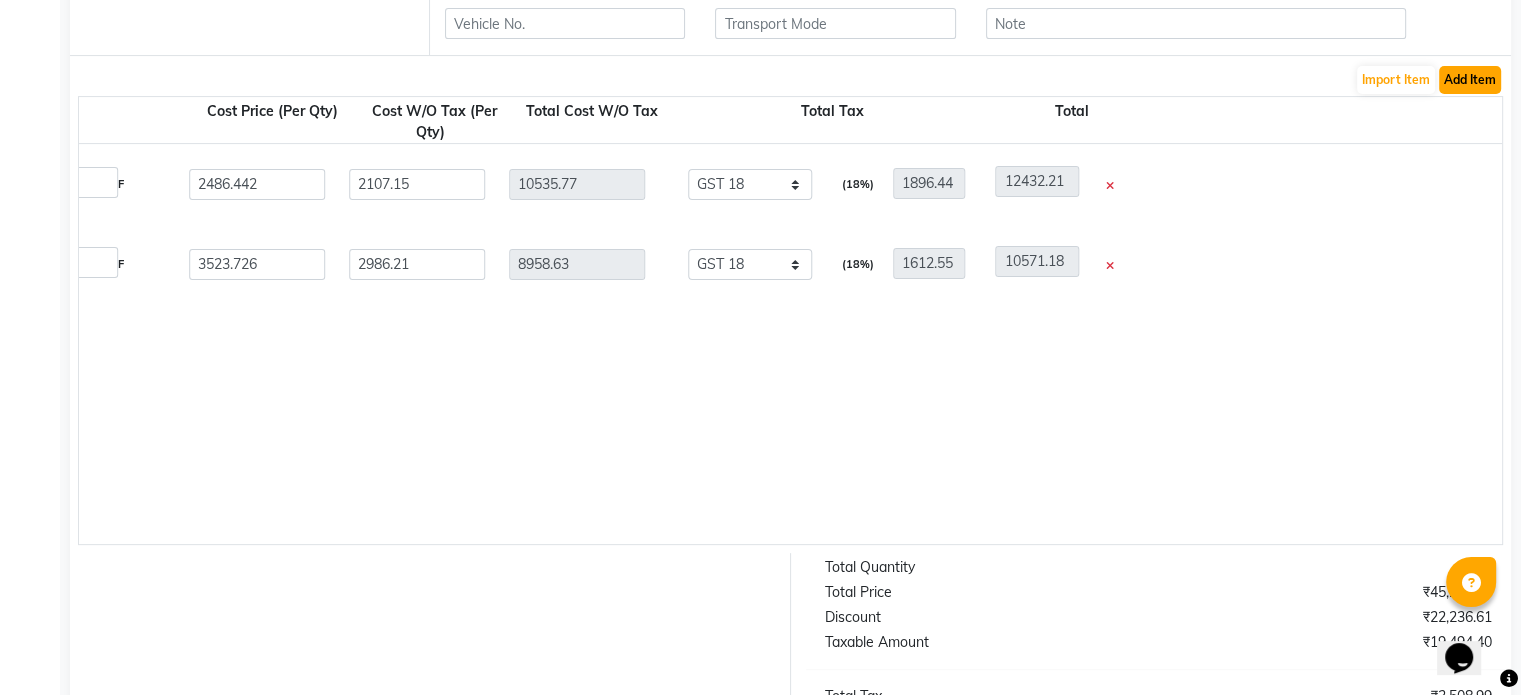 click on "Add Item" 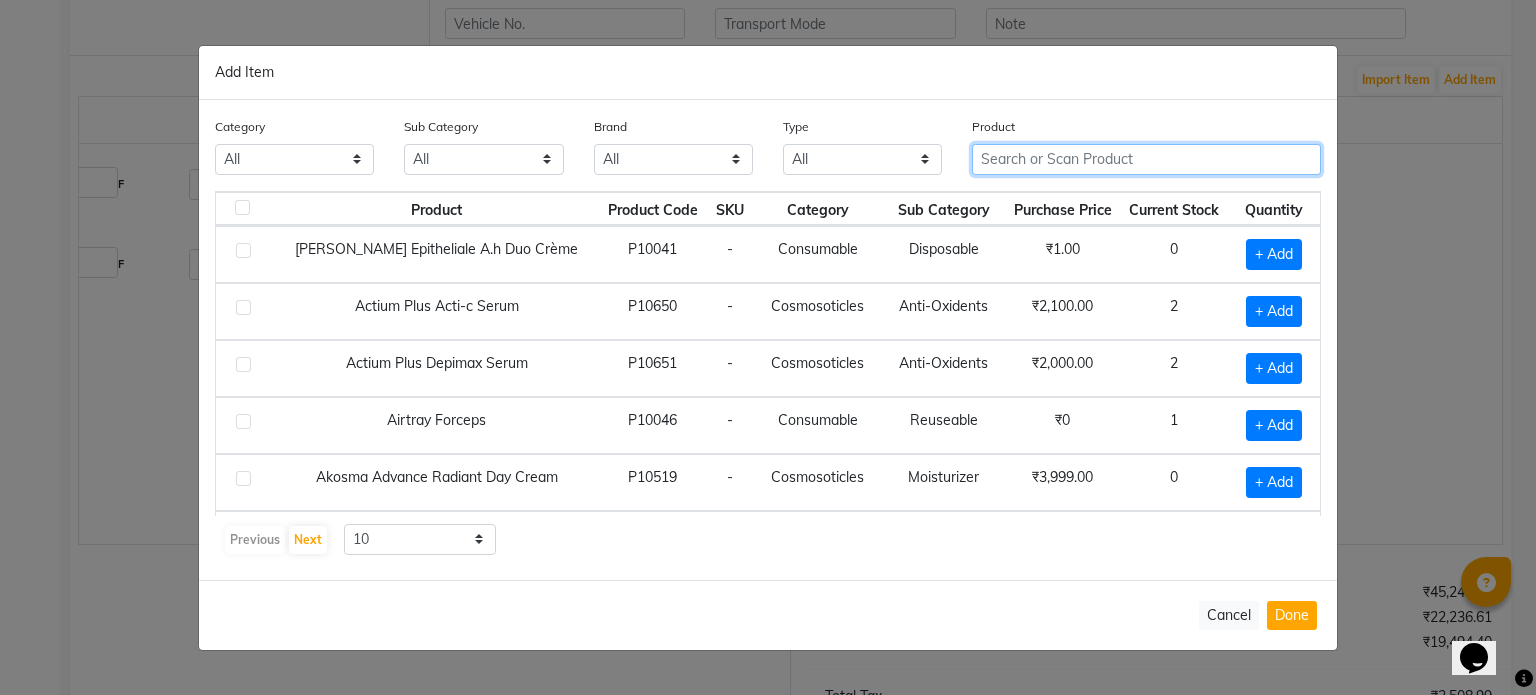 click 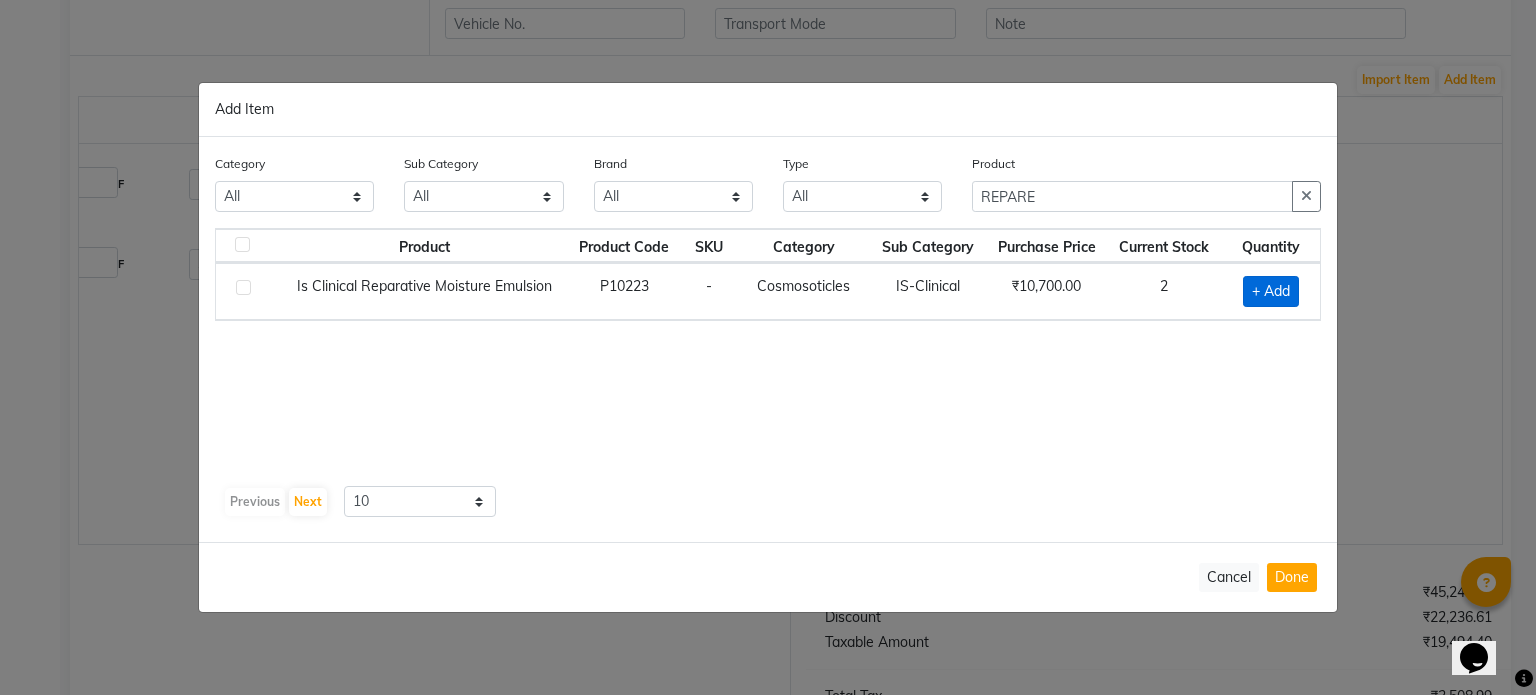 click on "+ Add" 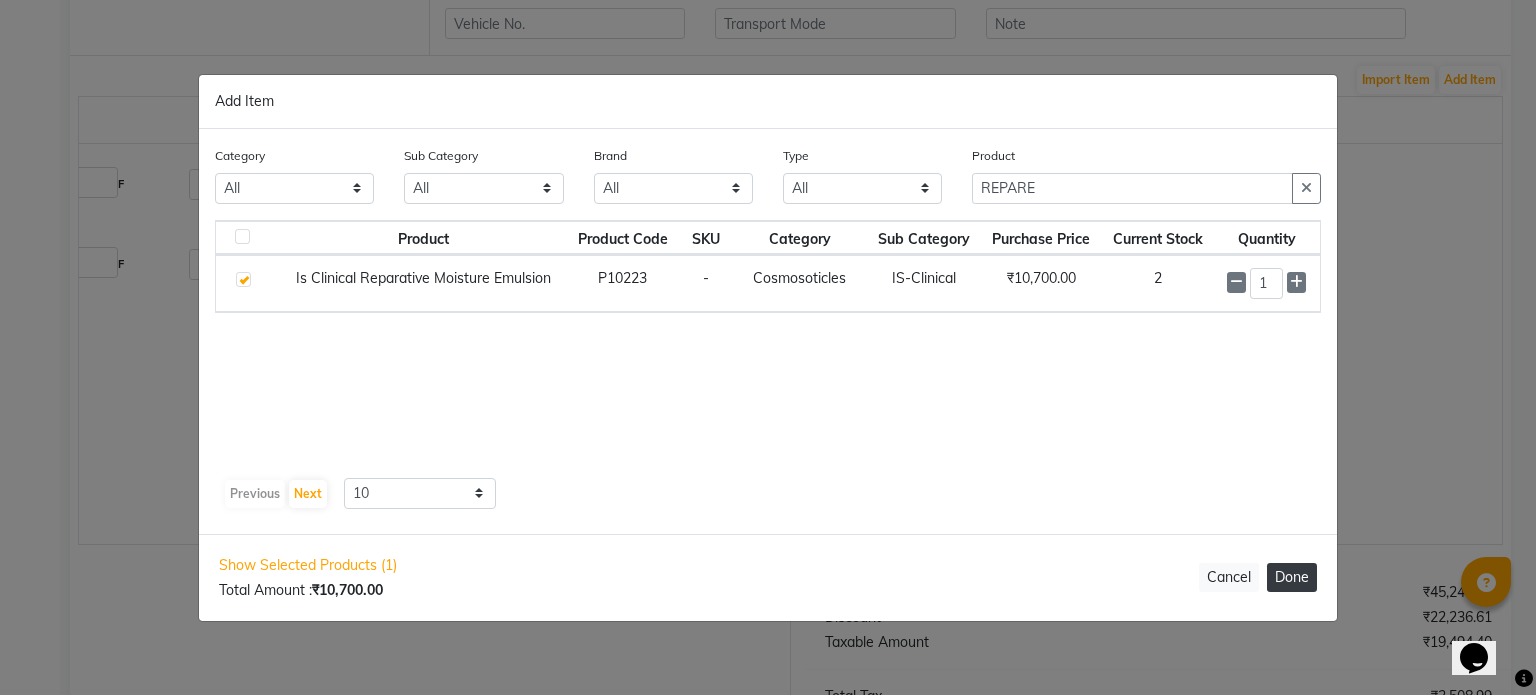 click on "Done" 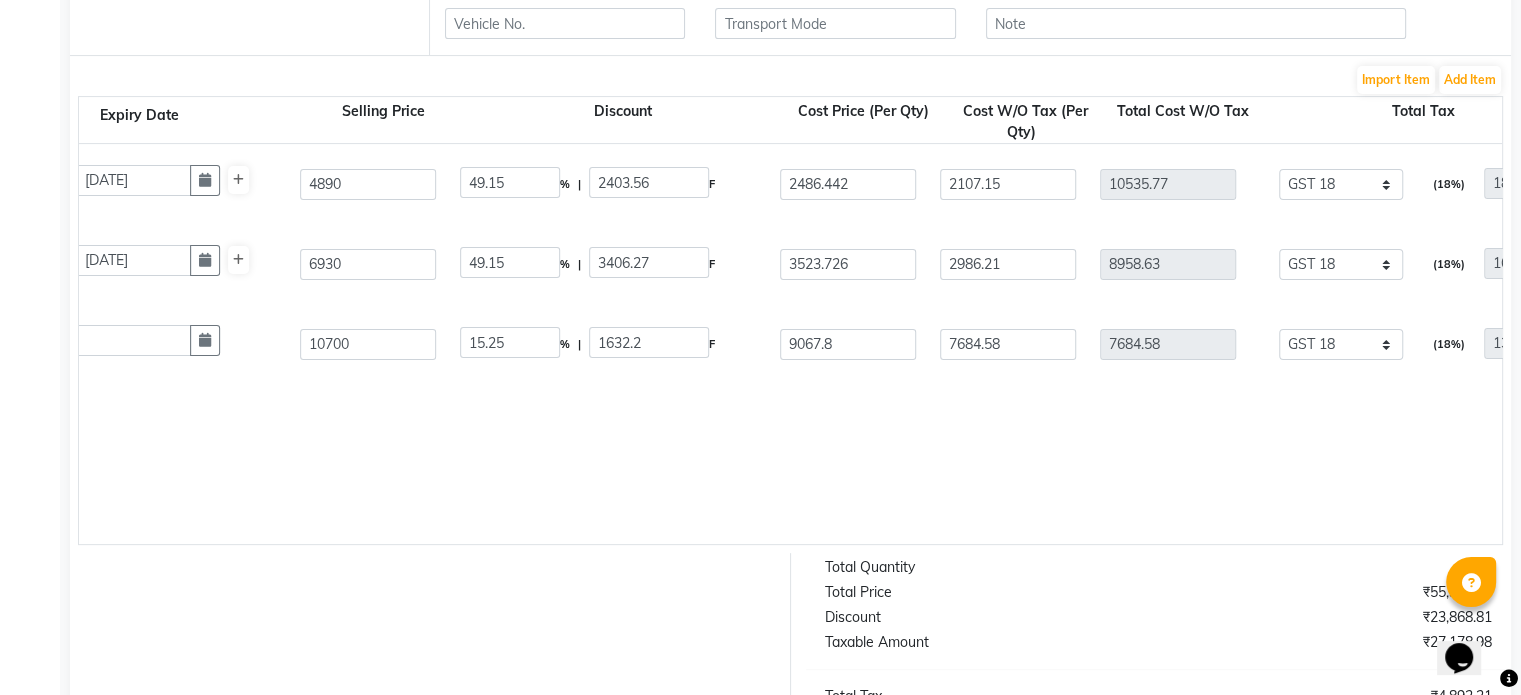 scroll, scrollTop: 0, scrollLeft: 52, axis: horizontal 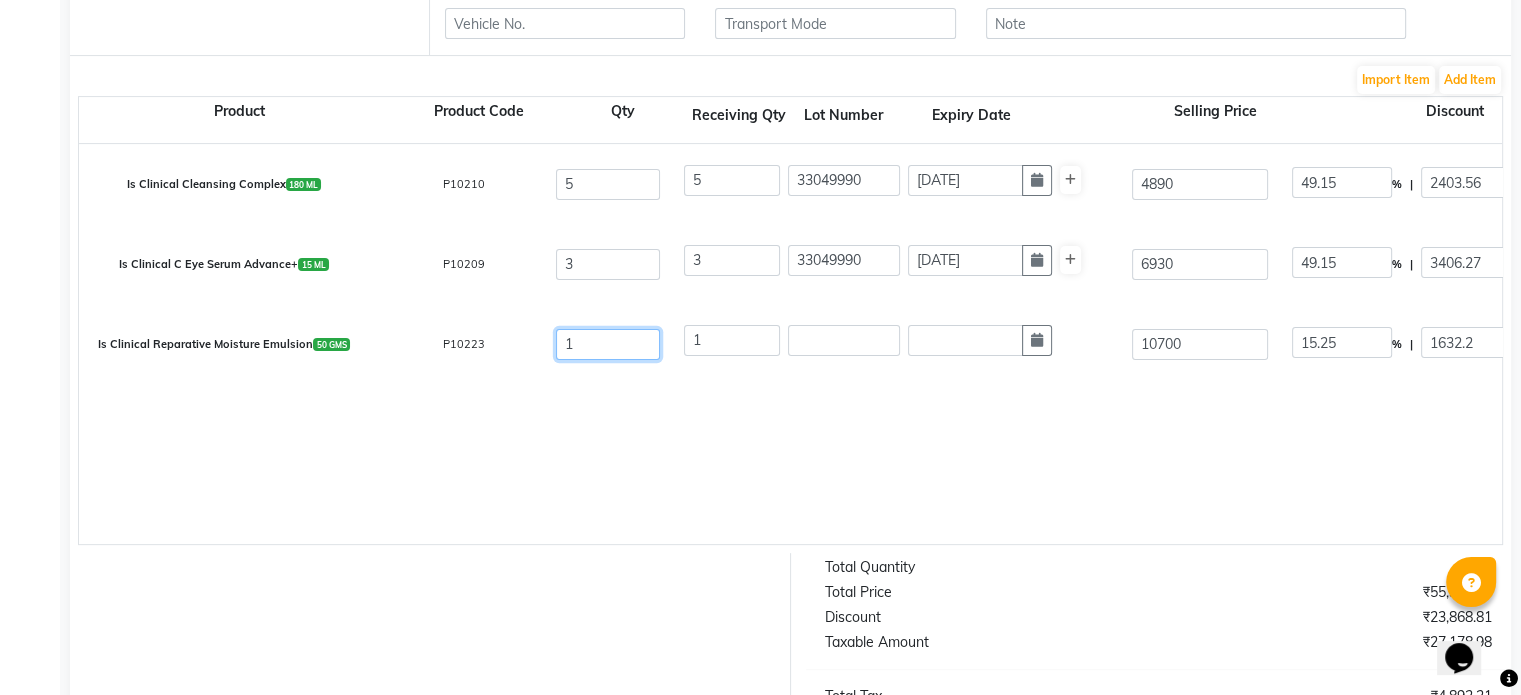 click on "1" 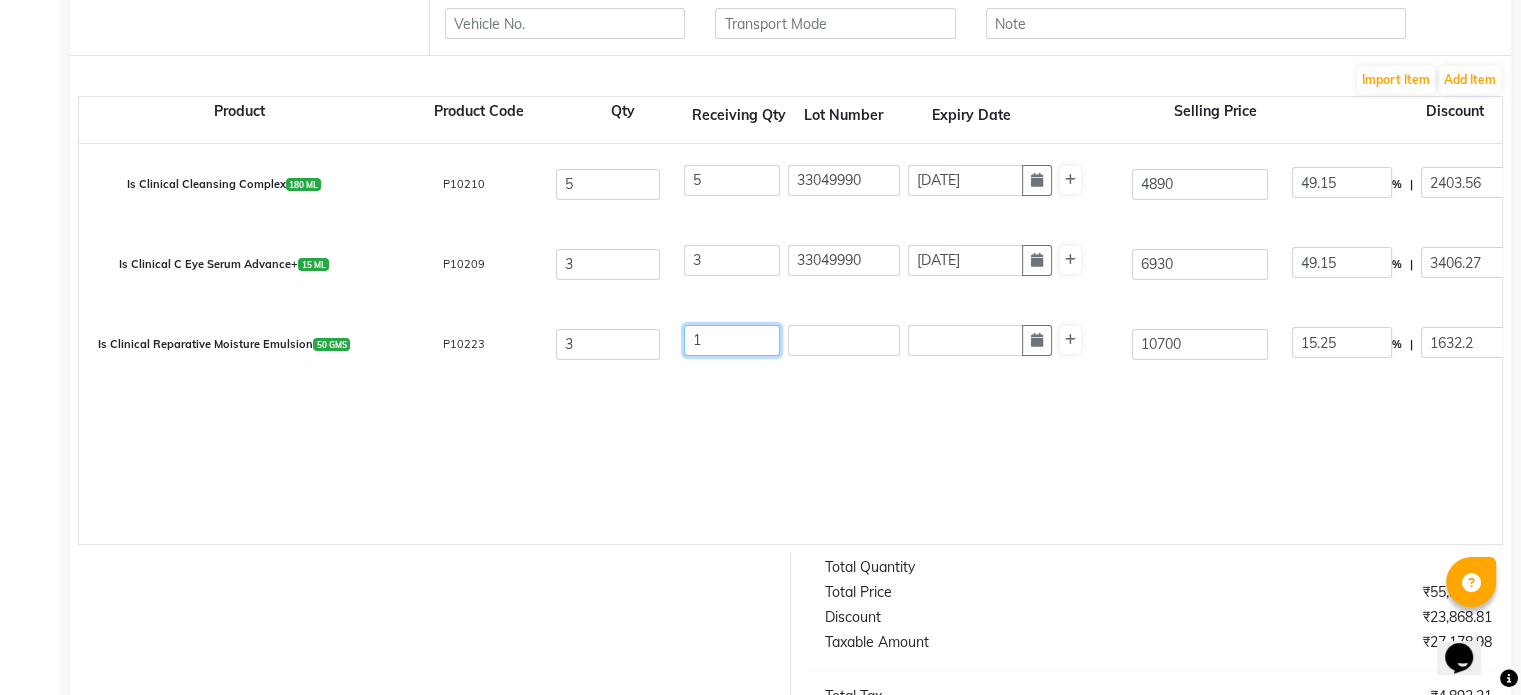 drag, startPoint x: 733, startPoint y: 354, endPoint x: 664, endPoint y: 384, distance: 75.23962 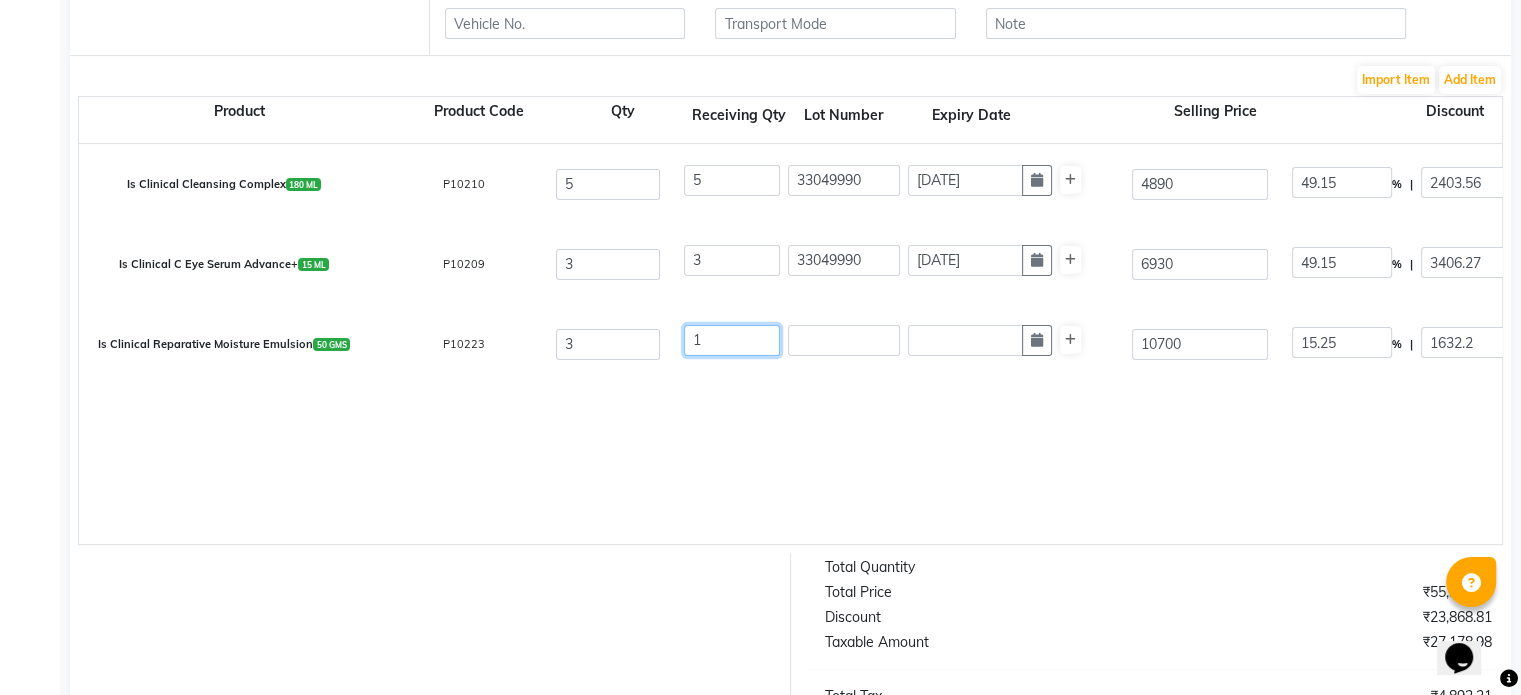 click on "Is Clinical Reparative Moisture Emulsion  50 GMS  P10223  3 1 10700 15.25 % | 1632.2 F 9067.8 7684.58 7684.58 None 5% GST Exempted GST 12 GST 18  (18%)  1383.22 9067.8" 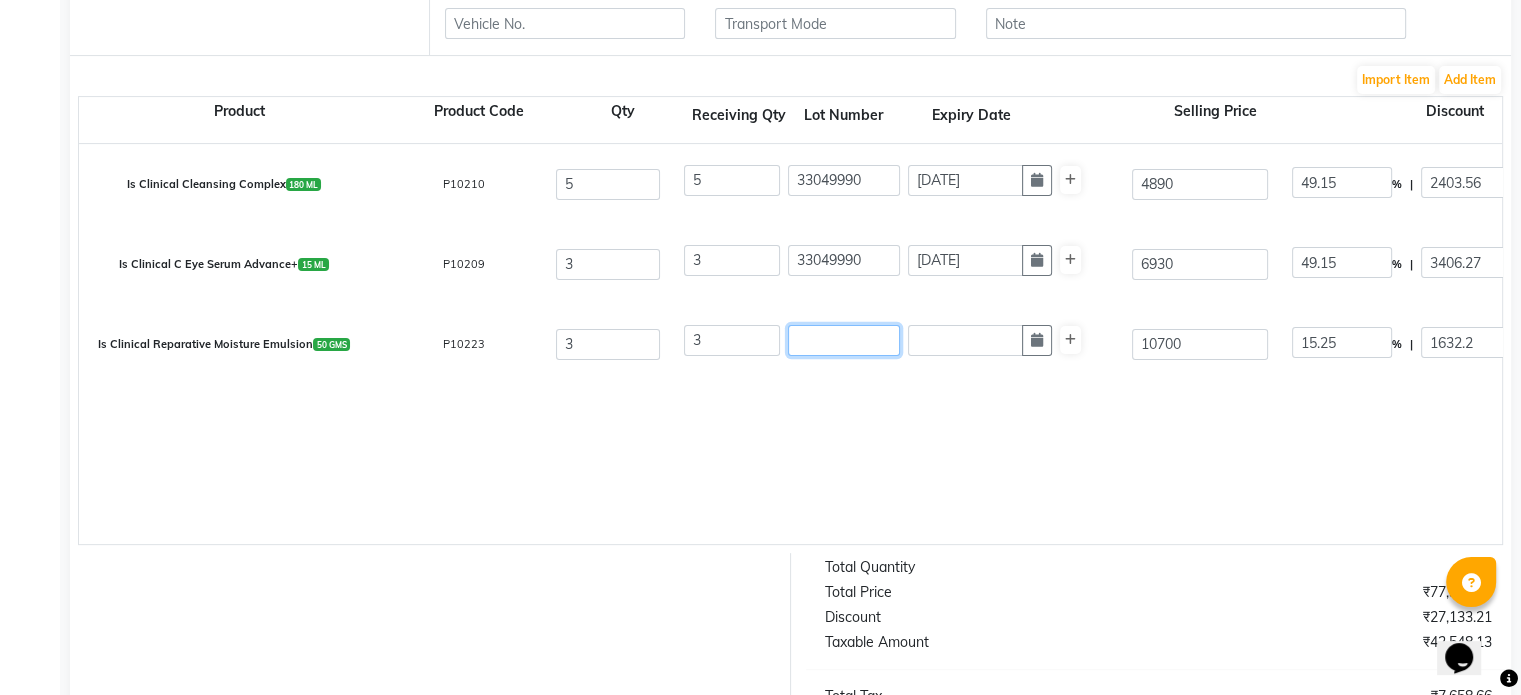 click 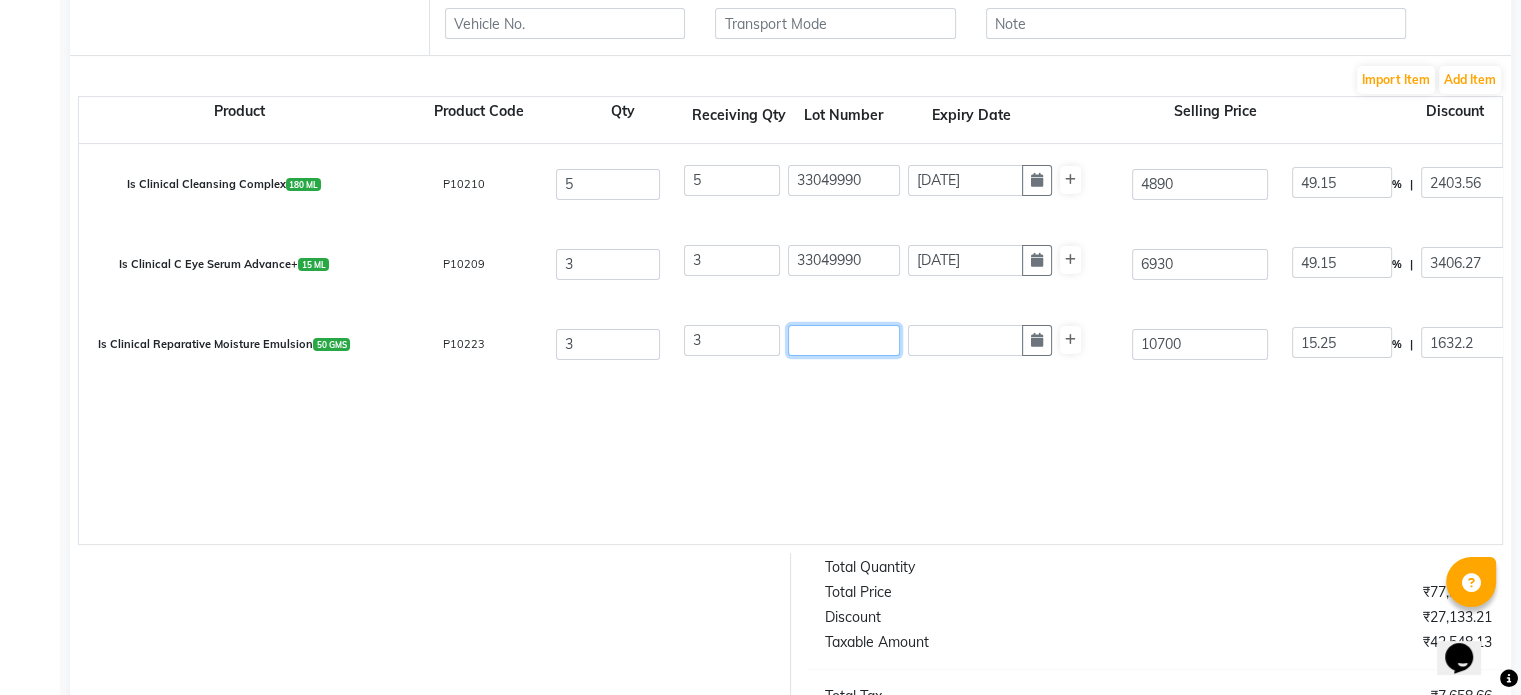 paste on "33049990" 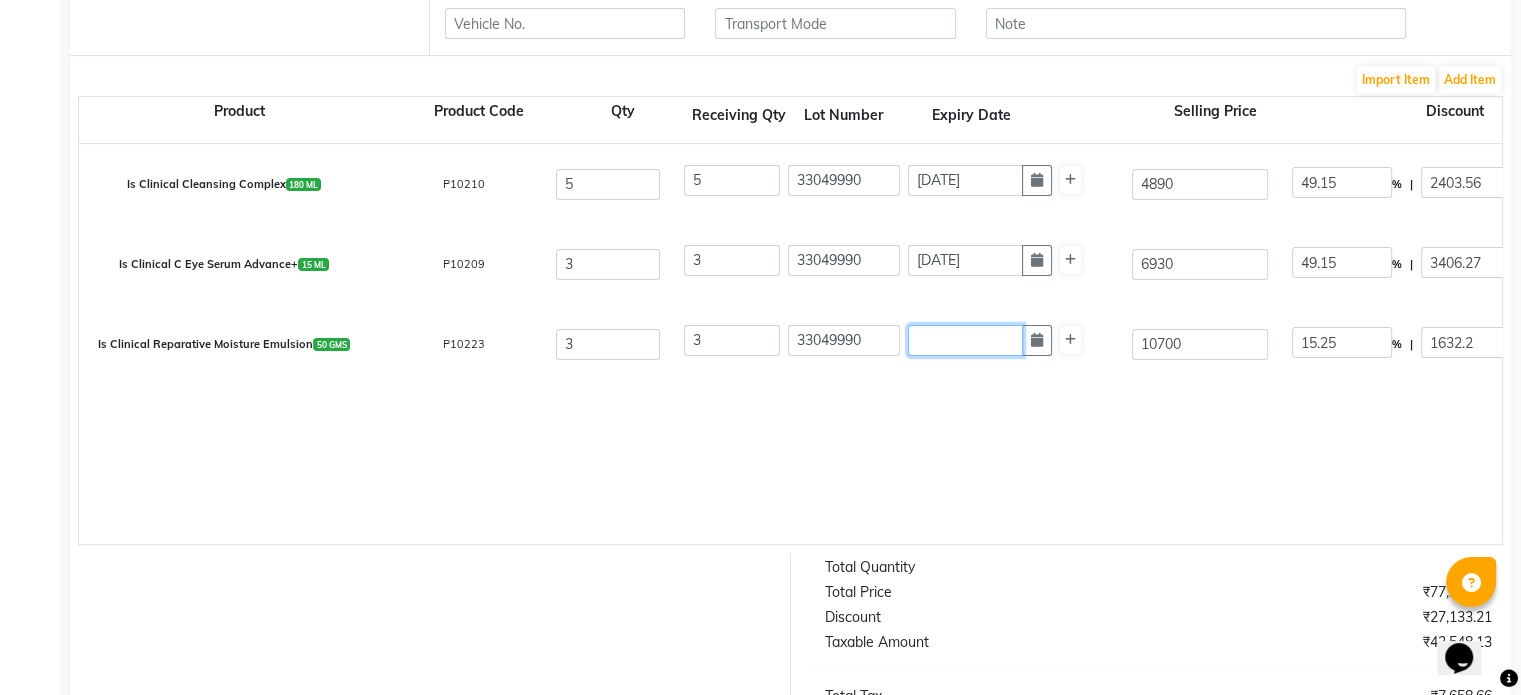 click 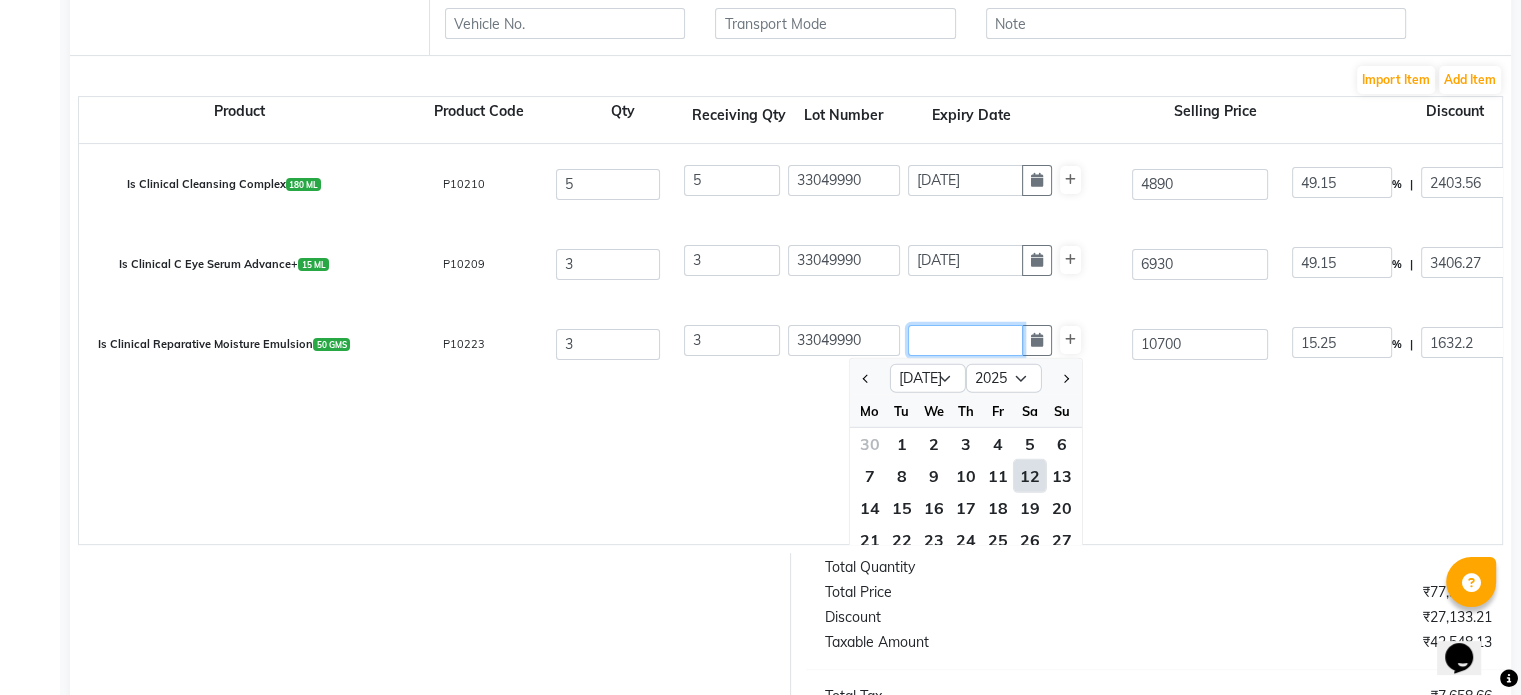 click 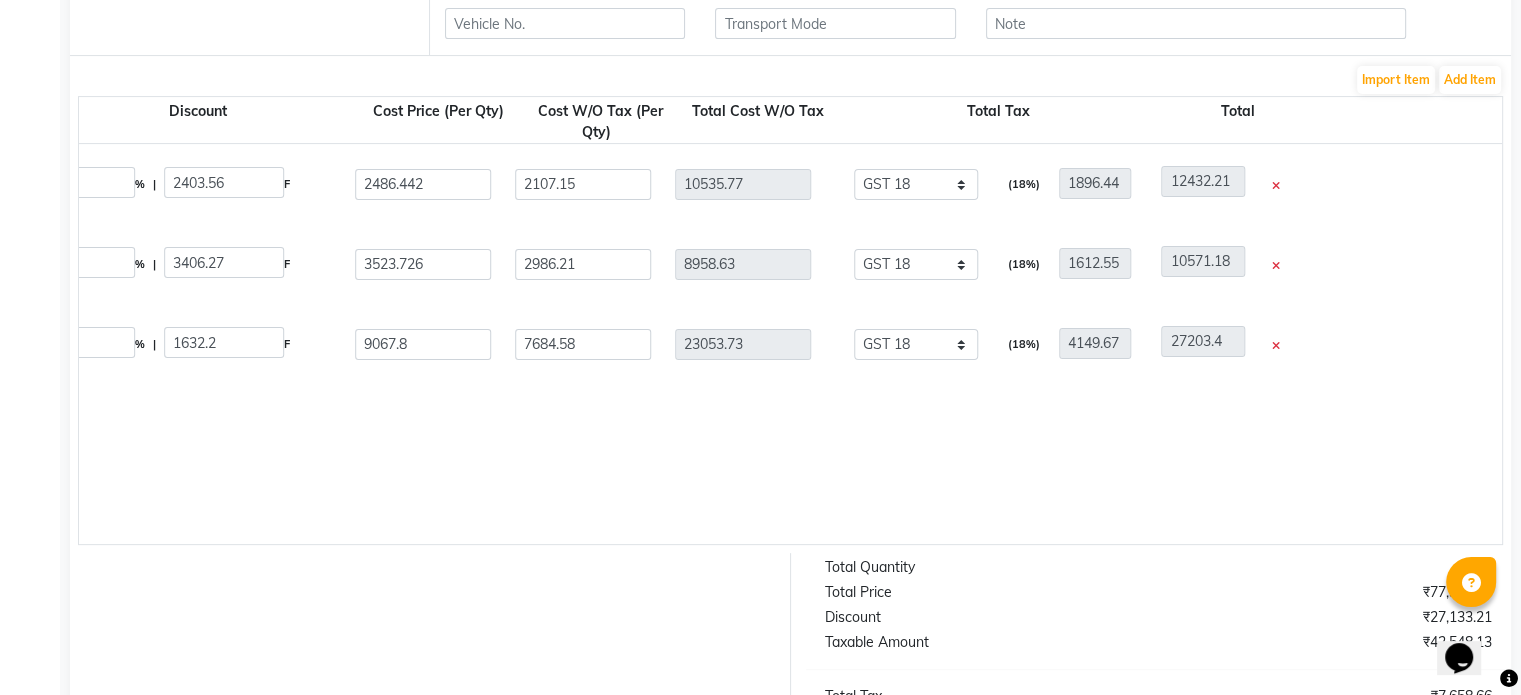 scroll, scrollTop: 0, scrollLeft: 1267, axis: horizontal 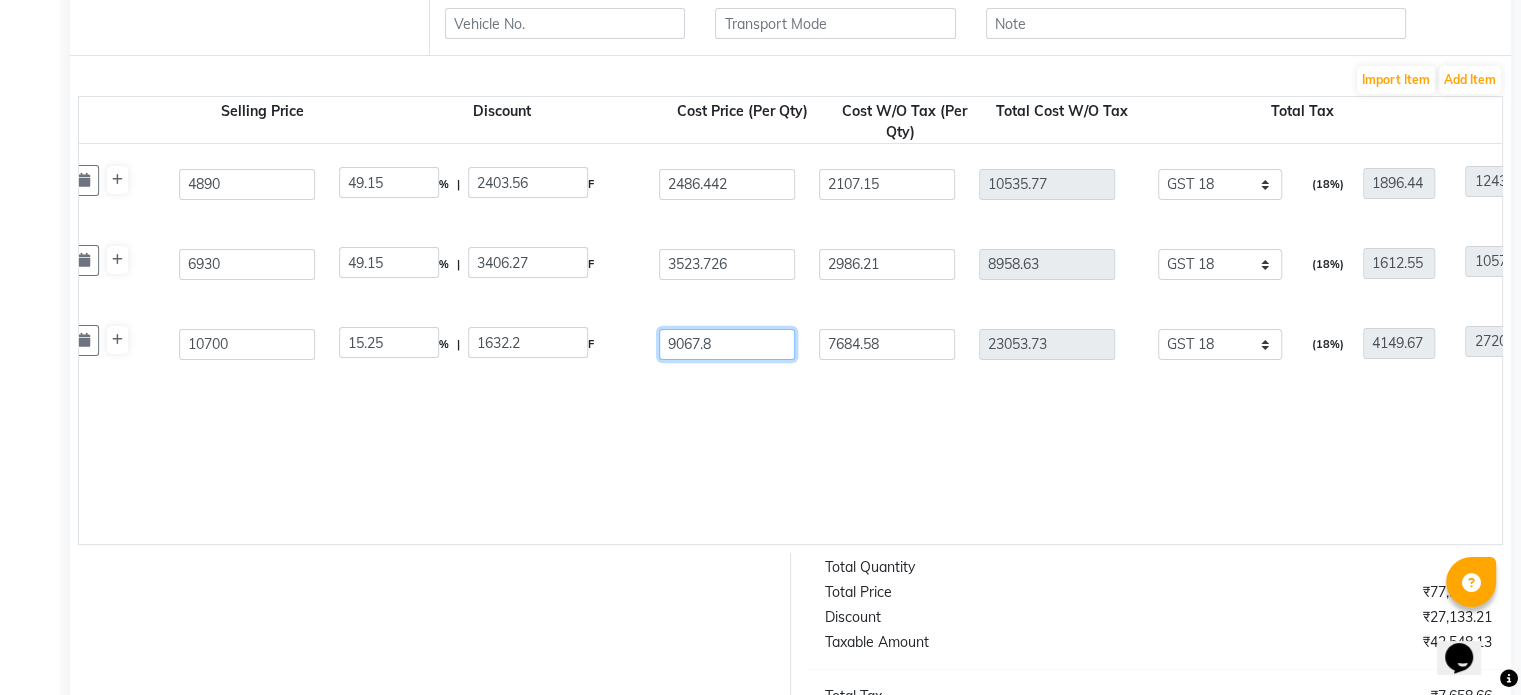 drag, startPoint x: 720, startPoint y: 355, endPoint x: 620, endPoint y: 331, distance: 102.83968 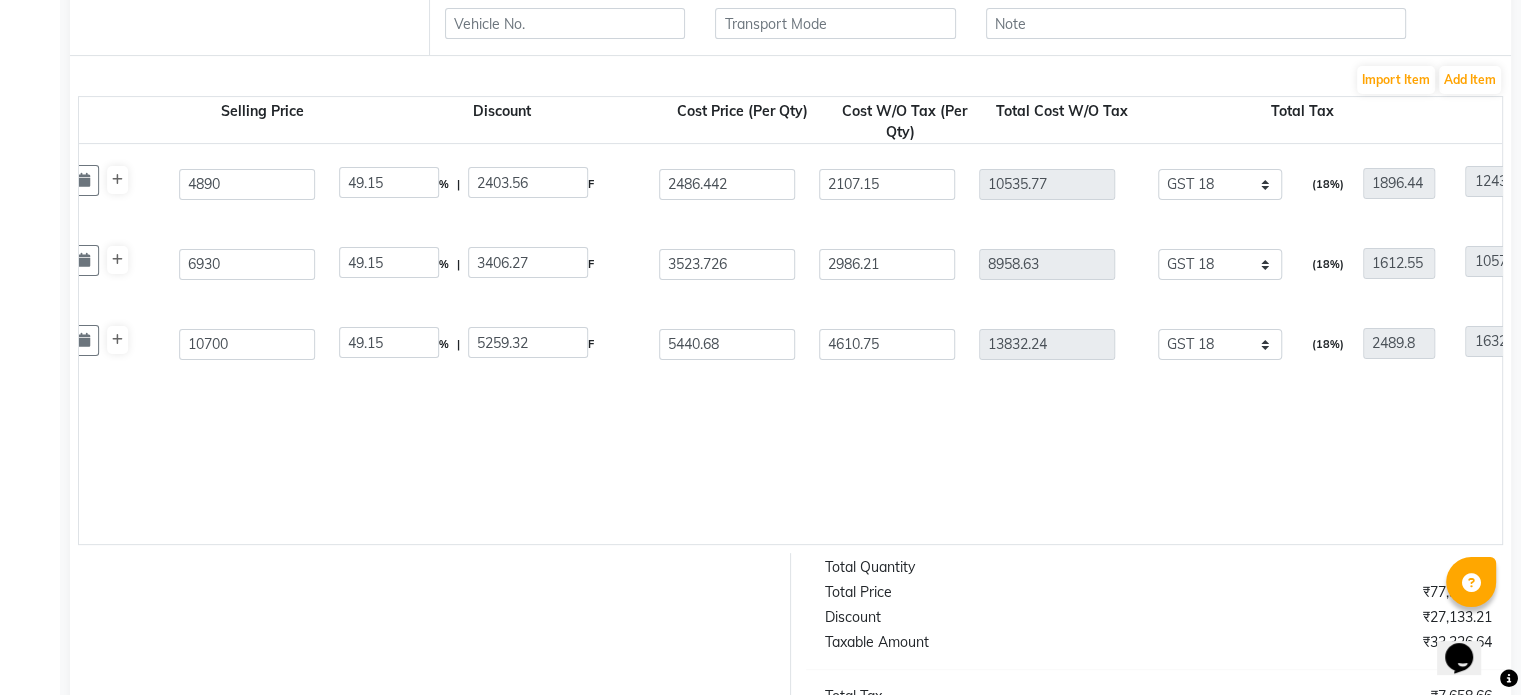 click on "Is Clinical Cleansing Complex  180 ML  P10210  5 5 33049990 [DATE] 4890 49.15 % | 2403.56 F 2486.442 2107.15 10535.77 None 5% GST Exempted GST 12 GST 18  (18%)  1896.44 12432.21  Is Clinical C Eye Serum Advance+  15 ML  P10209  3 3 33049990 [DATE] 6930 49.15 % | 3406.27 F 3523.726 2986.21 8958.63 None 5% GST Exempted GST 12 GST 18  (18%)  1612.55 10571.18  Is Clinical Reparative Moisture Emulsion  50 GMS  P10223  3 3 33049990 [DATE] 10700 49.15 % | 5259.32 F 5440.68 4610.75 13832.24 None 5% GST Exempted GST 12 GST 18  (18%)  2489.8 16322.04" 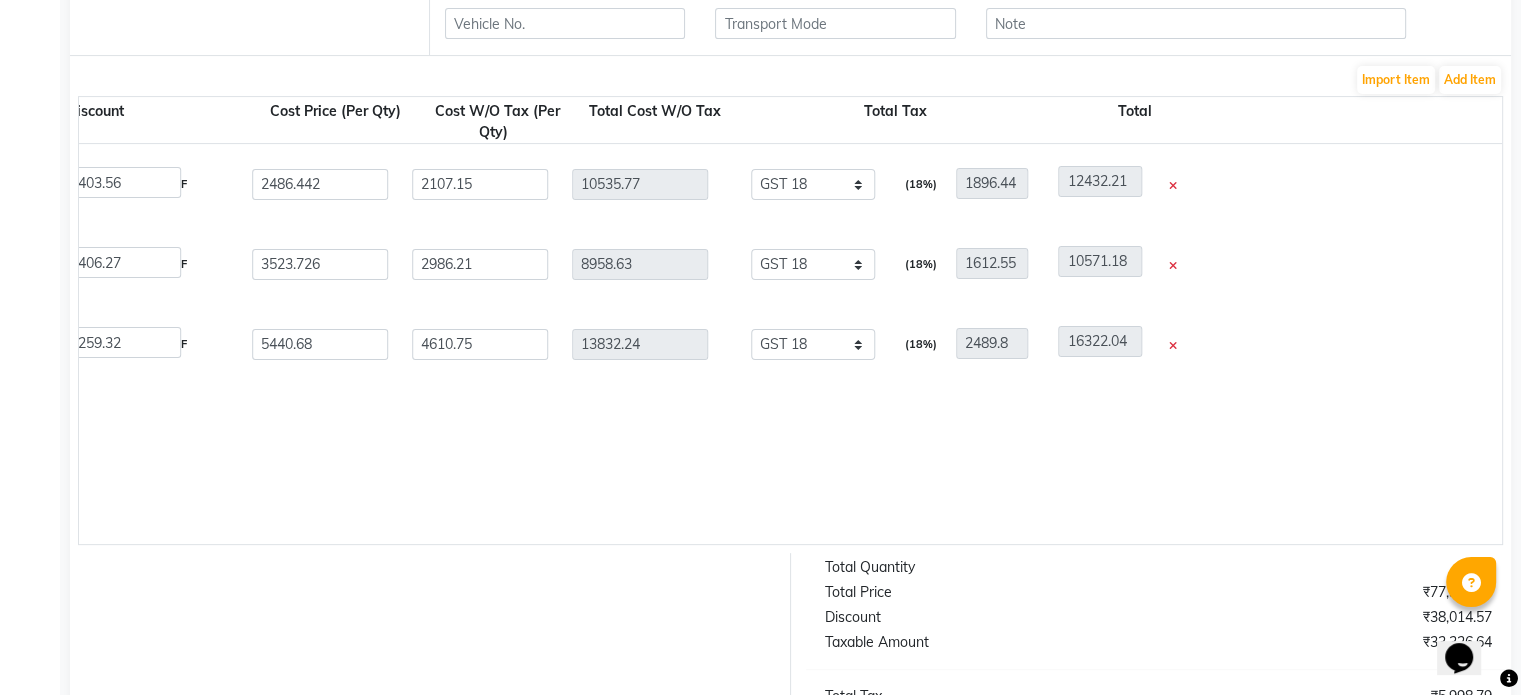 scroll, scrollTop: 0, scrollLeft: 1359, axis: horizontal 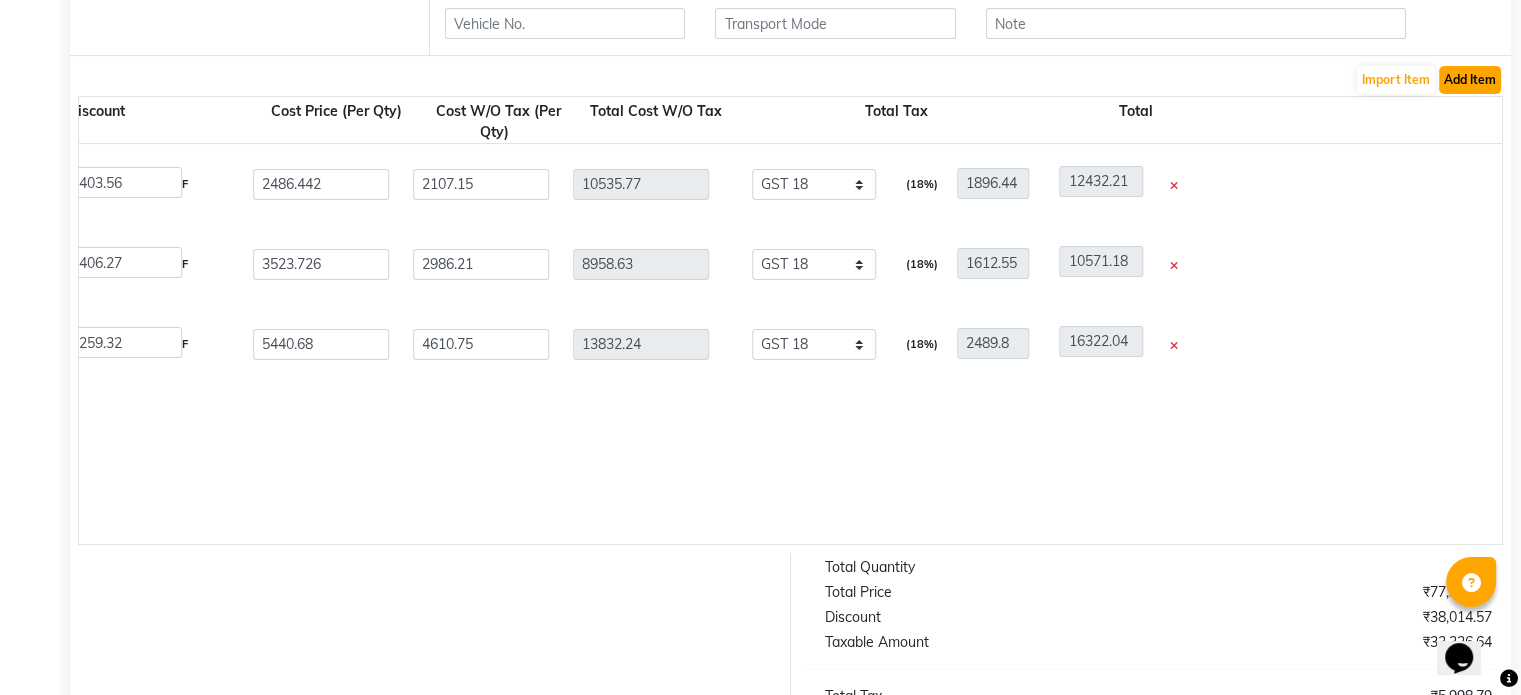 click on "Add Item" 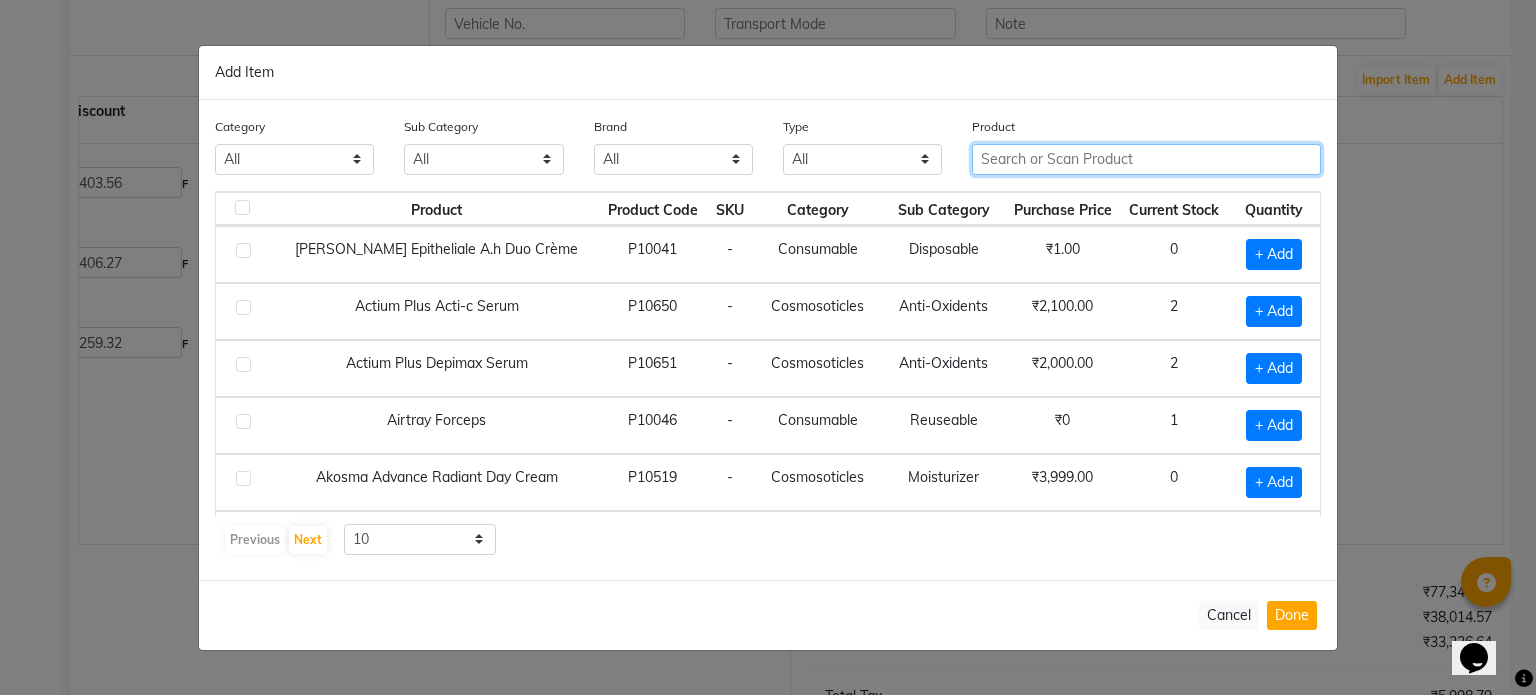 click 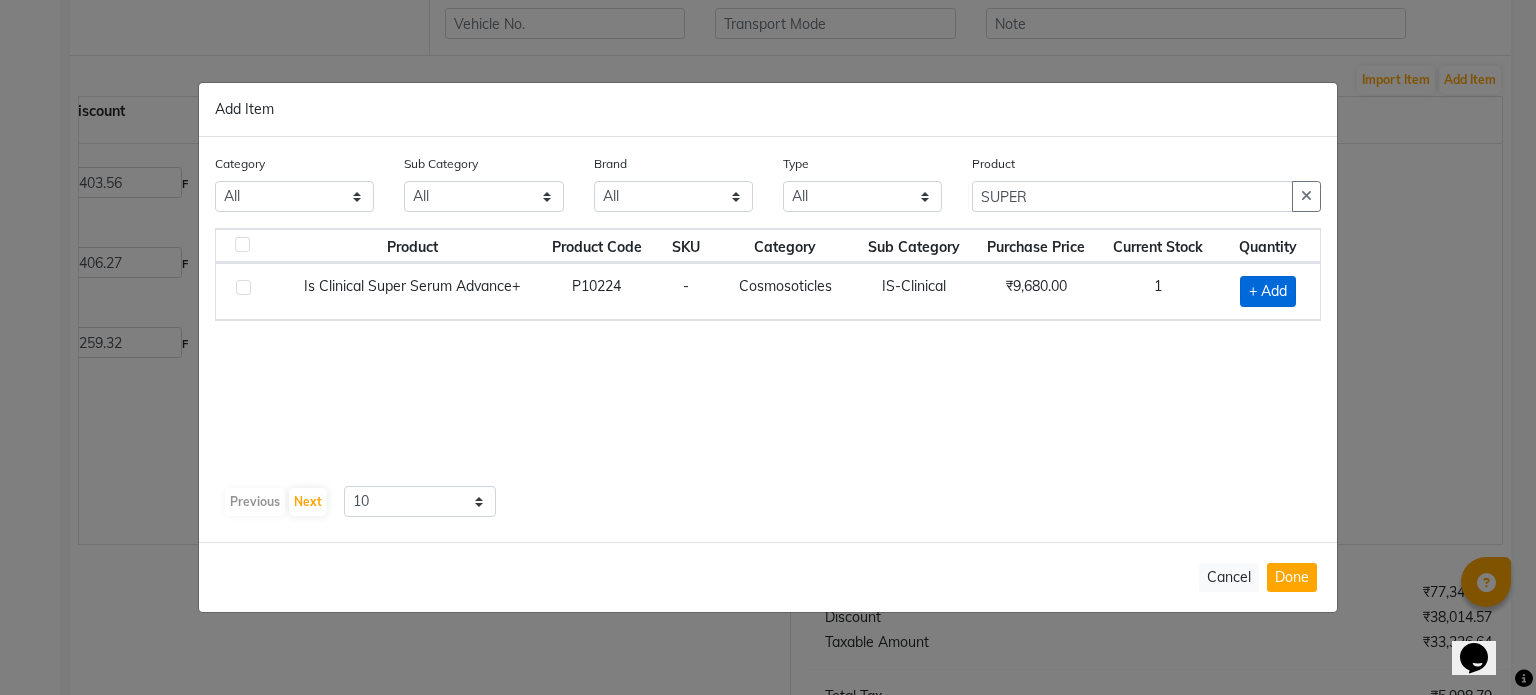 click on "+ Add" 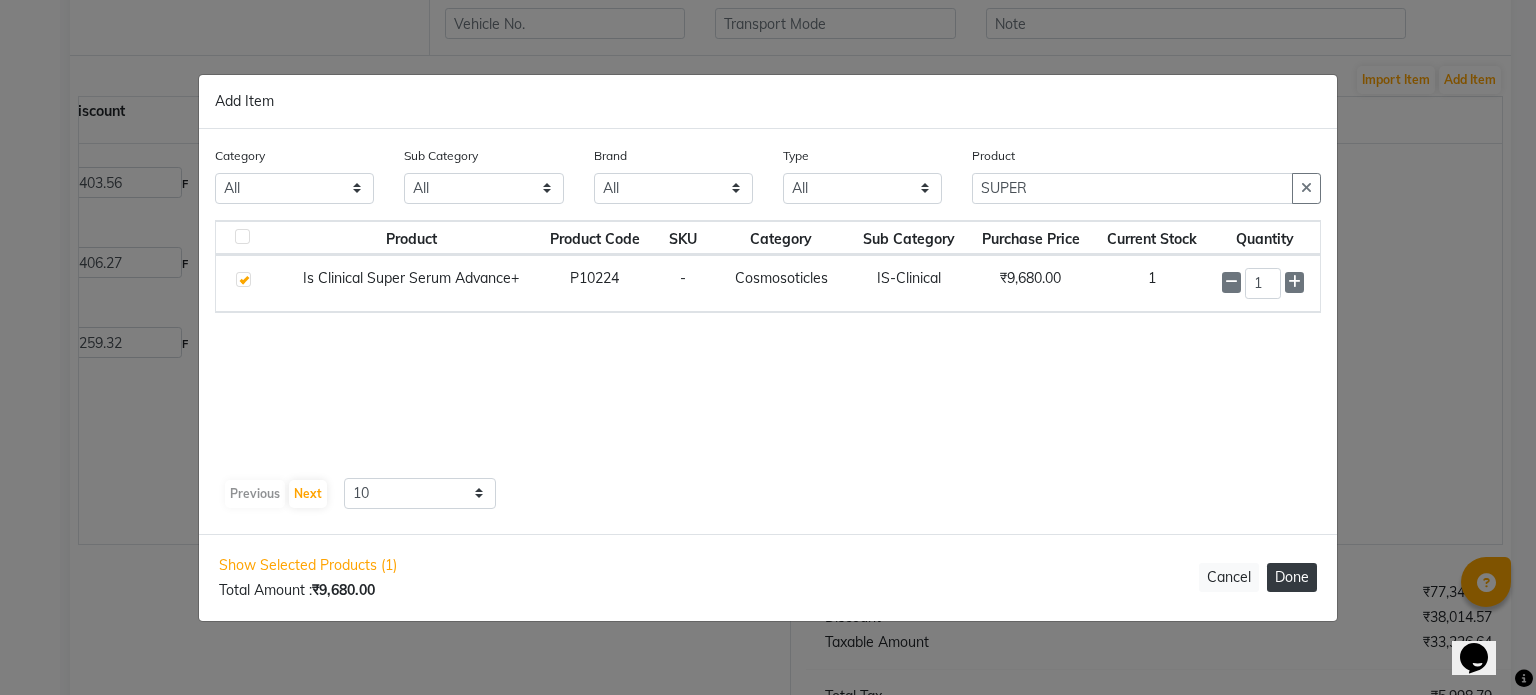 click on "Done" 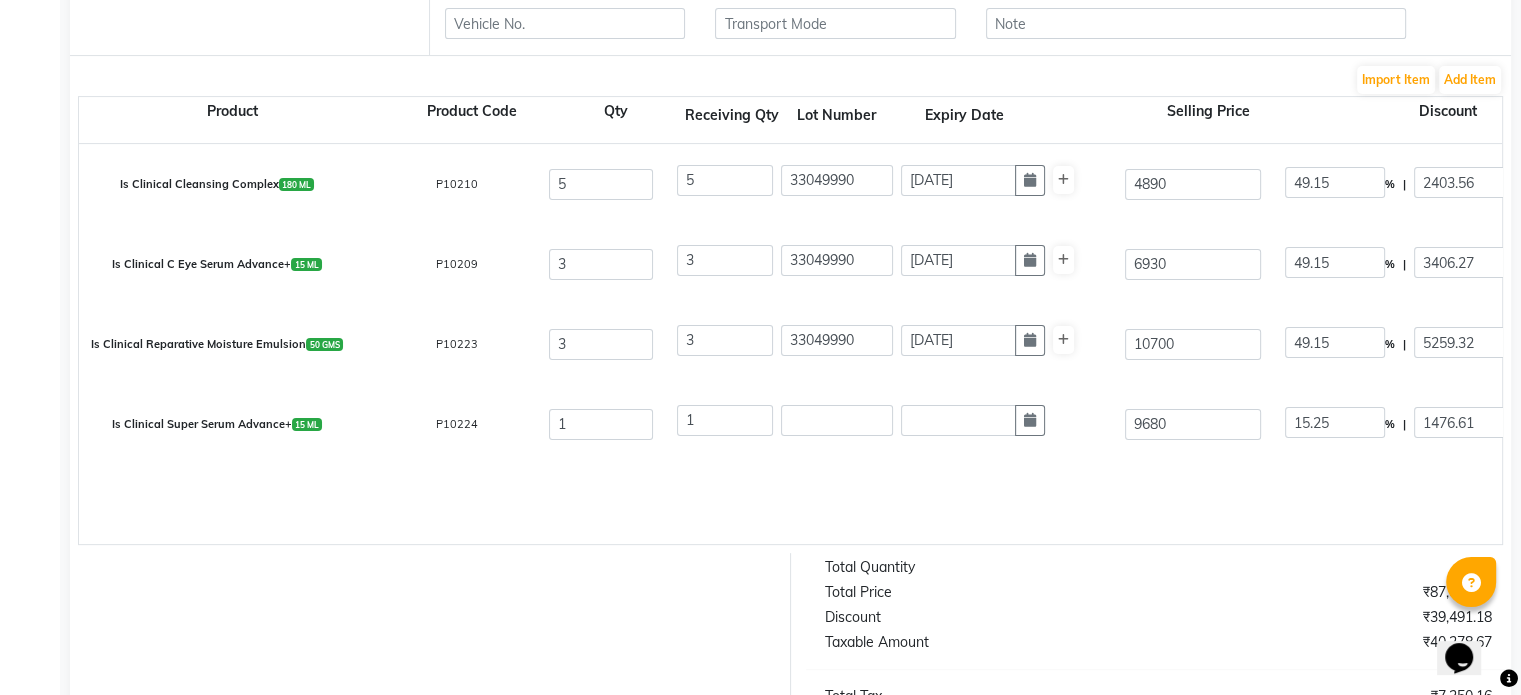 scroll, scrollTop: 0, scrollLeft: 0, axis: both 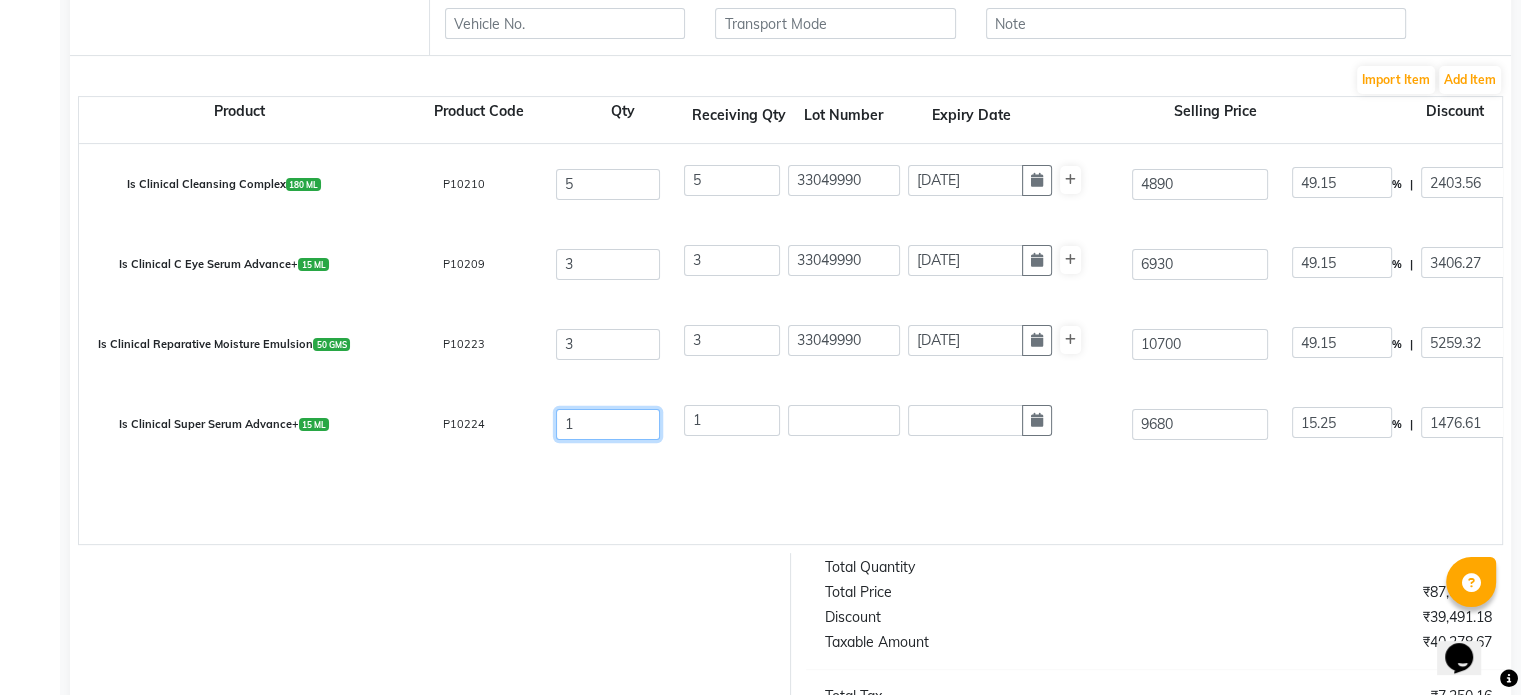 drag, startPoint x: 581, startPoint y: 427, endPoint x: 484, endPoint y: 440, distance: 97.867256 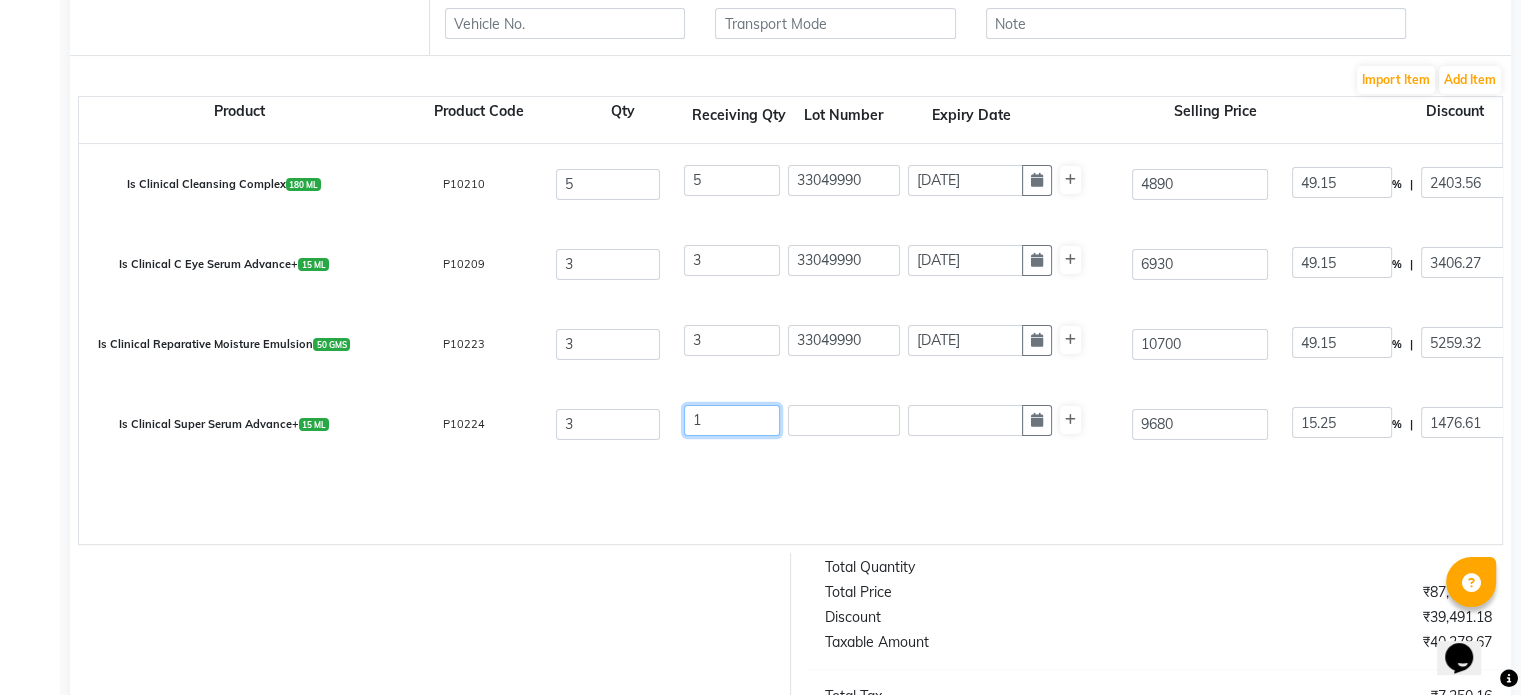drag, startPoint x: 740, startPoint y: 422, endPoint x: 496, endPoint y: 445, distance: 245.08162 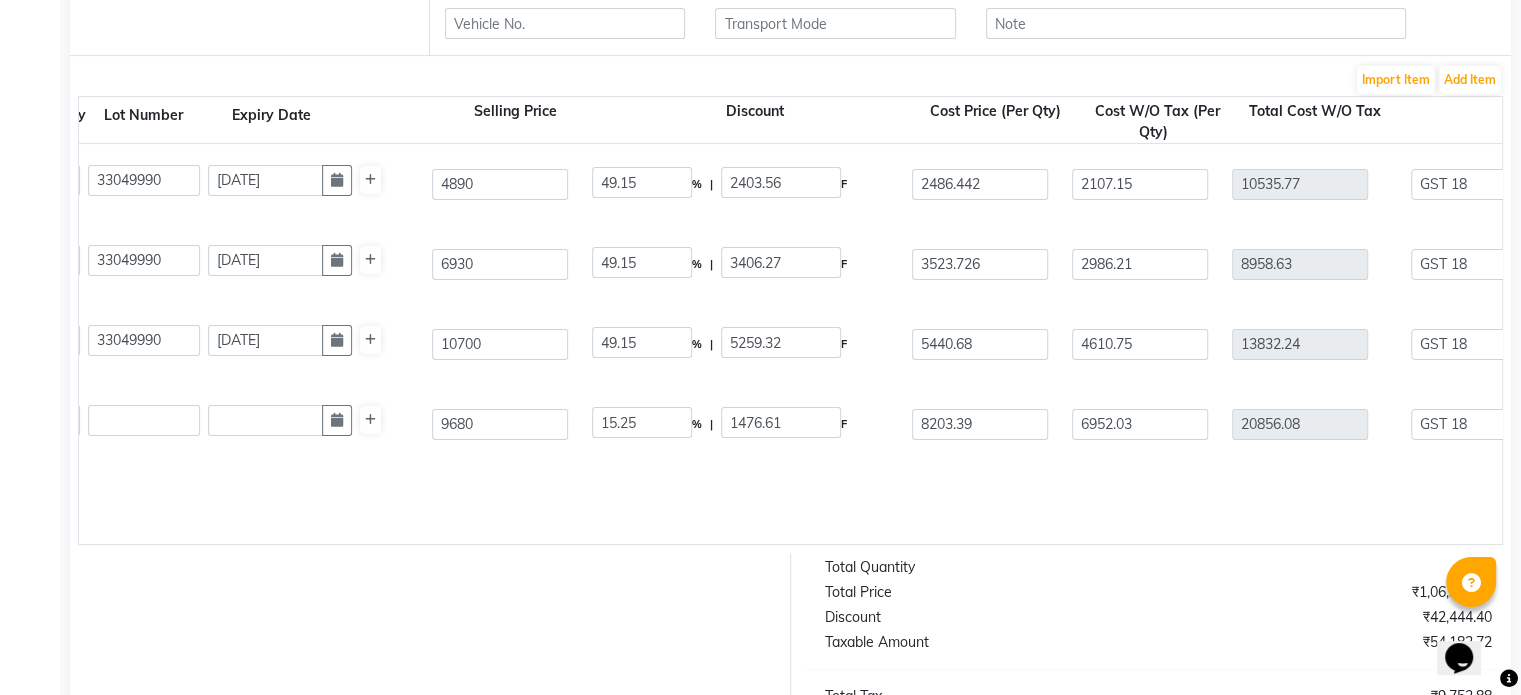 scroll, scrollTop: 0, scrollLeft: 704, axis: horizontal 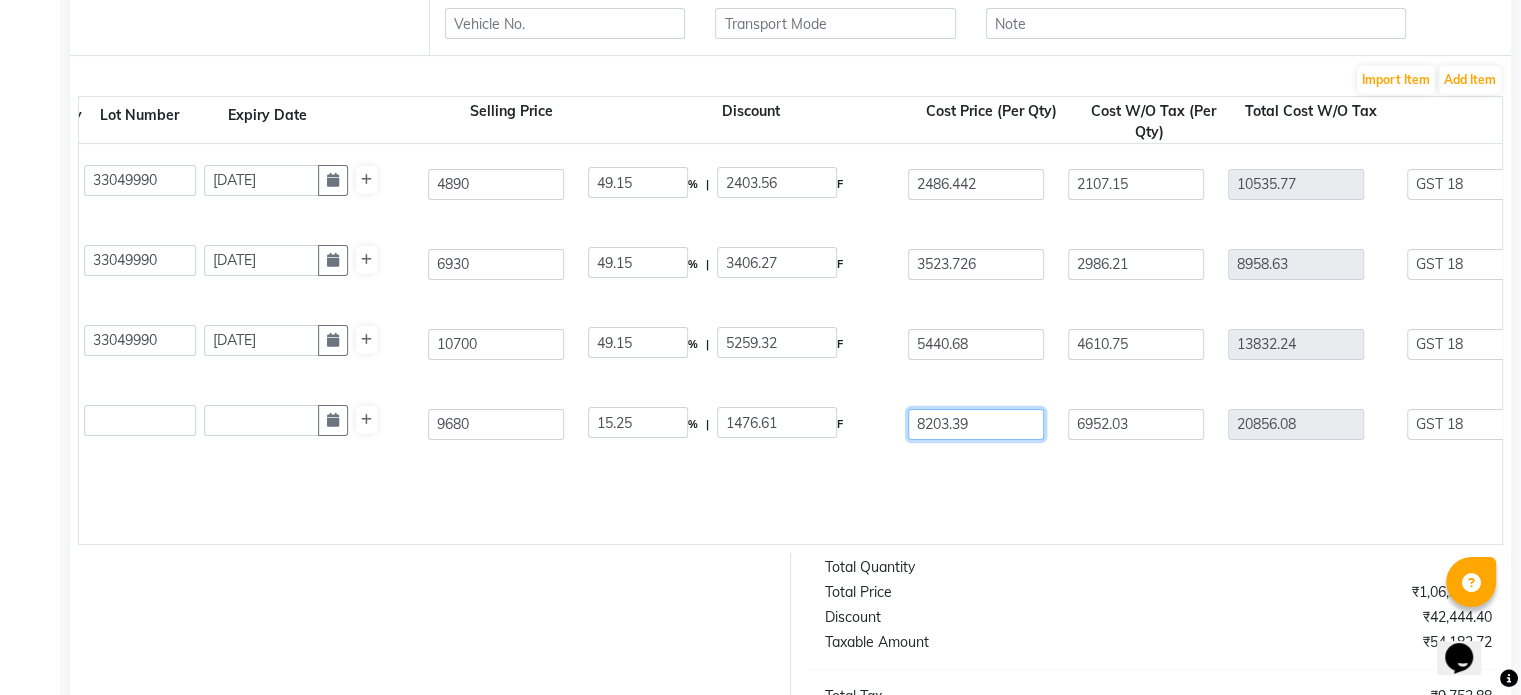 drag, startPoint x: 1004, startPoint y: 429, endPoint x: 808, endPoint y: 455, distance: 197.71696 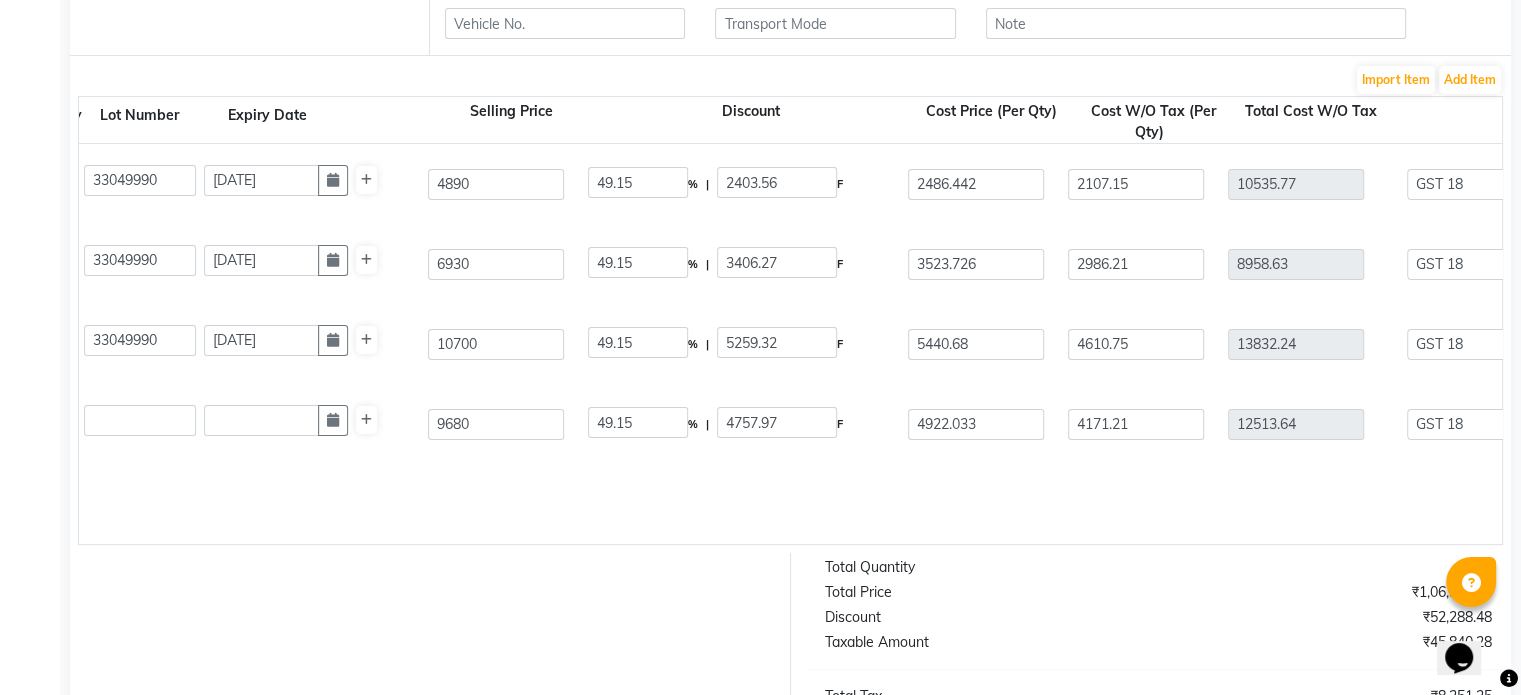 click on "Is Clinical Cleansing Complex  180 ML  P10210  5 5 33049990 [DATE] 4890 49.15 % | 2403.56 F 2486.442 2107.15 10535.77 None 5% GST Exempted GST 12 GST 18  (18%)  1896.44 12432.21  Is Clinical C Eye Serum Advance+  15 ML  P10209  3 3 33049990 [DATE] 6930 49.15 % | 3406.27 F 3523.726 2986.21 8958.63 None 5% GST Exempted GST 12 GST 18  (18%)  1612.55 10571.18  Is Clinical Reparative Moisture Emulsion  50 GMS  P10223  3 3 33049990 [DATE] 10700 49.15 % | 5259.32 F 5440.68 4610.75 13832.24 None 5% GST Exempted GST 12 GST 18  (18%)  2489.8 16322.04  Is Clinical Super Serum Advance+  15 ML  P10224  3 3 9680 49.15 % | 4757.97 F 4922.033 4171.21 12513.64 None 5% GST Exempted GST 12 GST 18  (18%)  2252.46 14766.1" 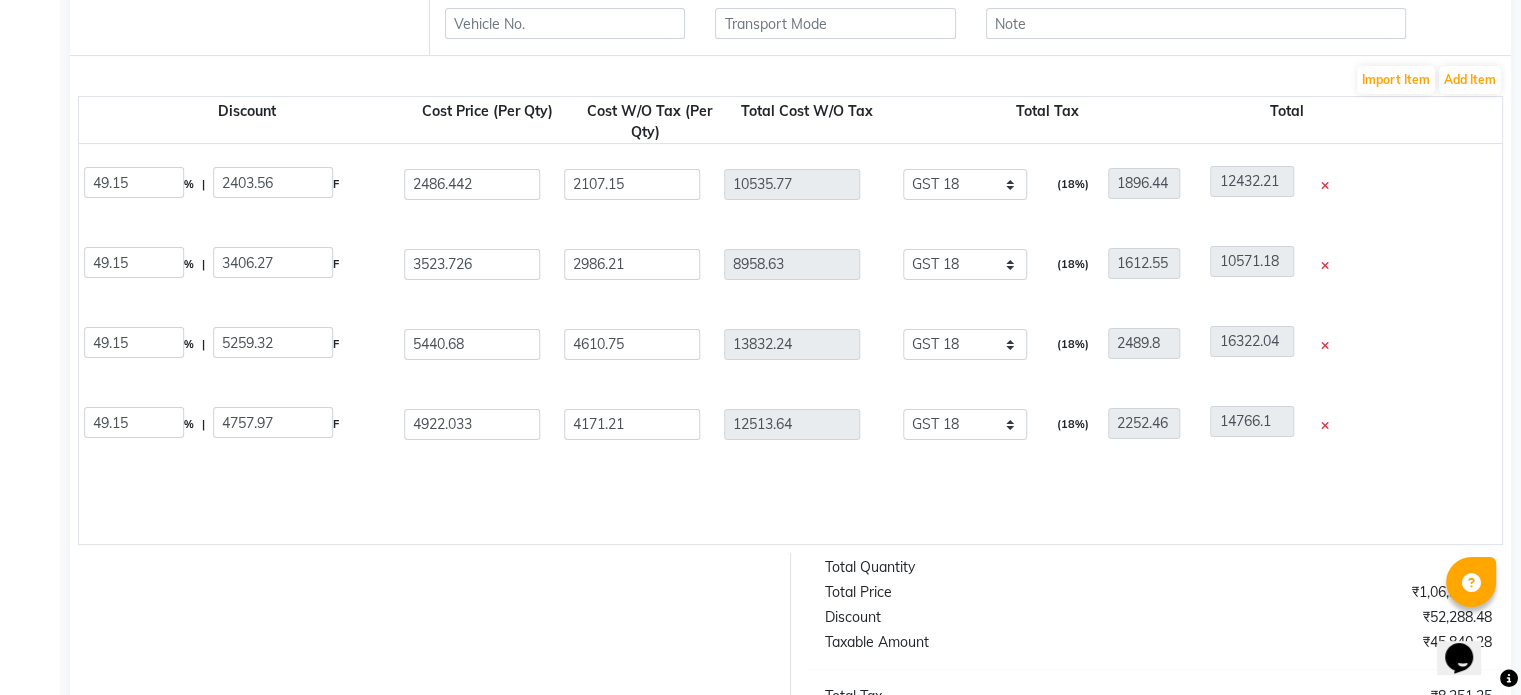 scroll, scrollTop: 0, scrollLeft: 1211, axis: horizontal 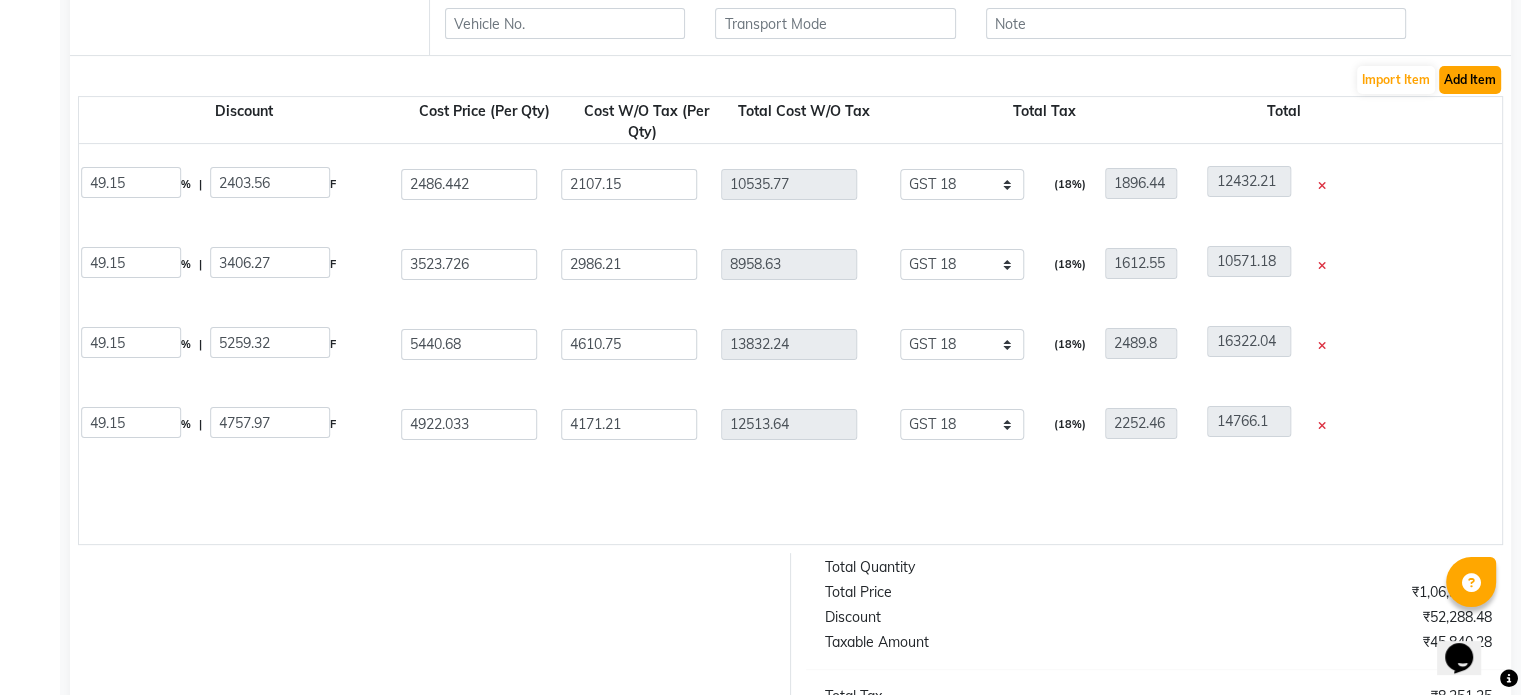 click on "Add Item" 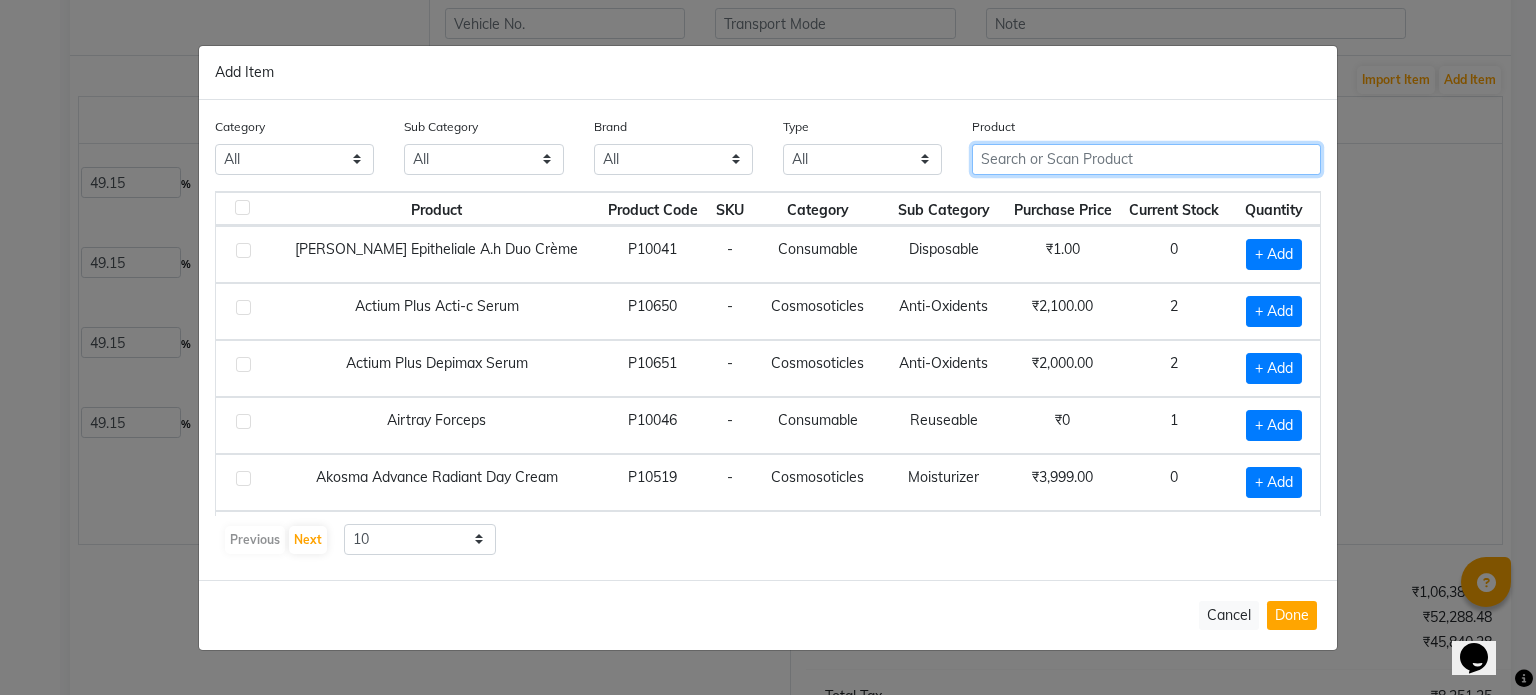 click 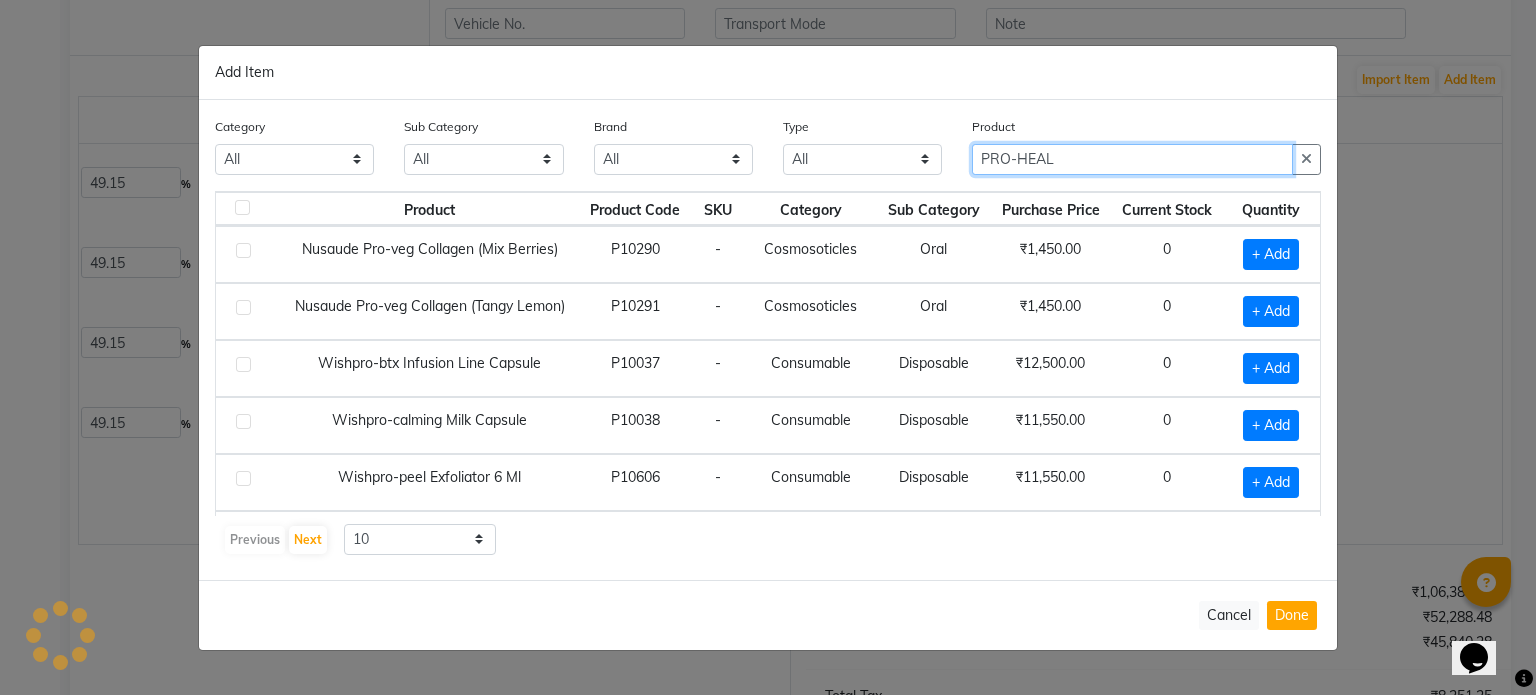click on "PRO-HEAL" 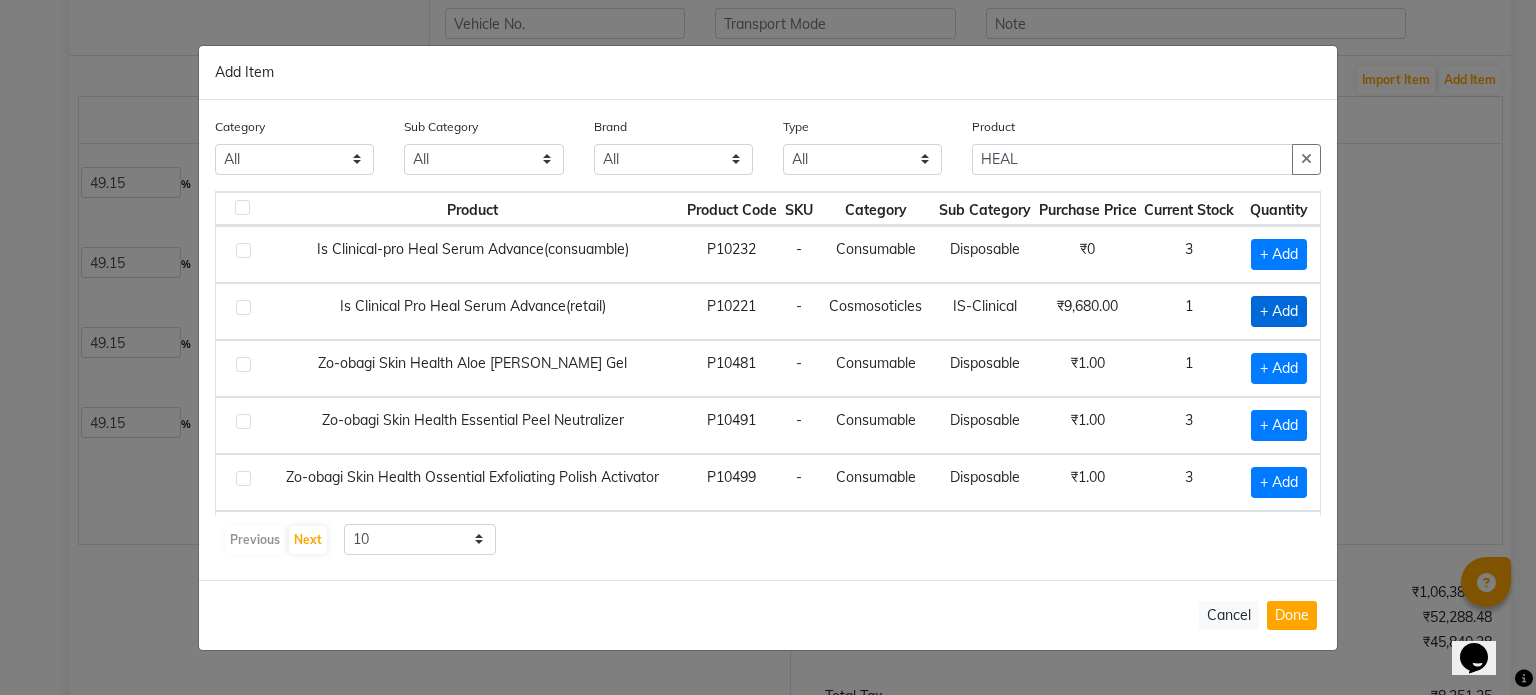 click on "+ Add" 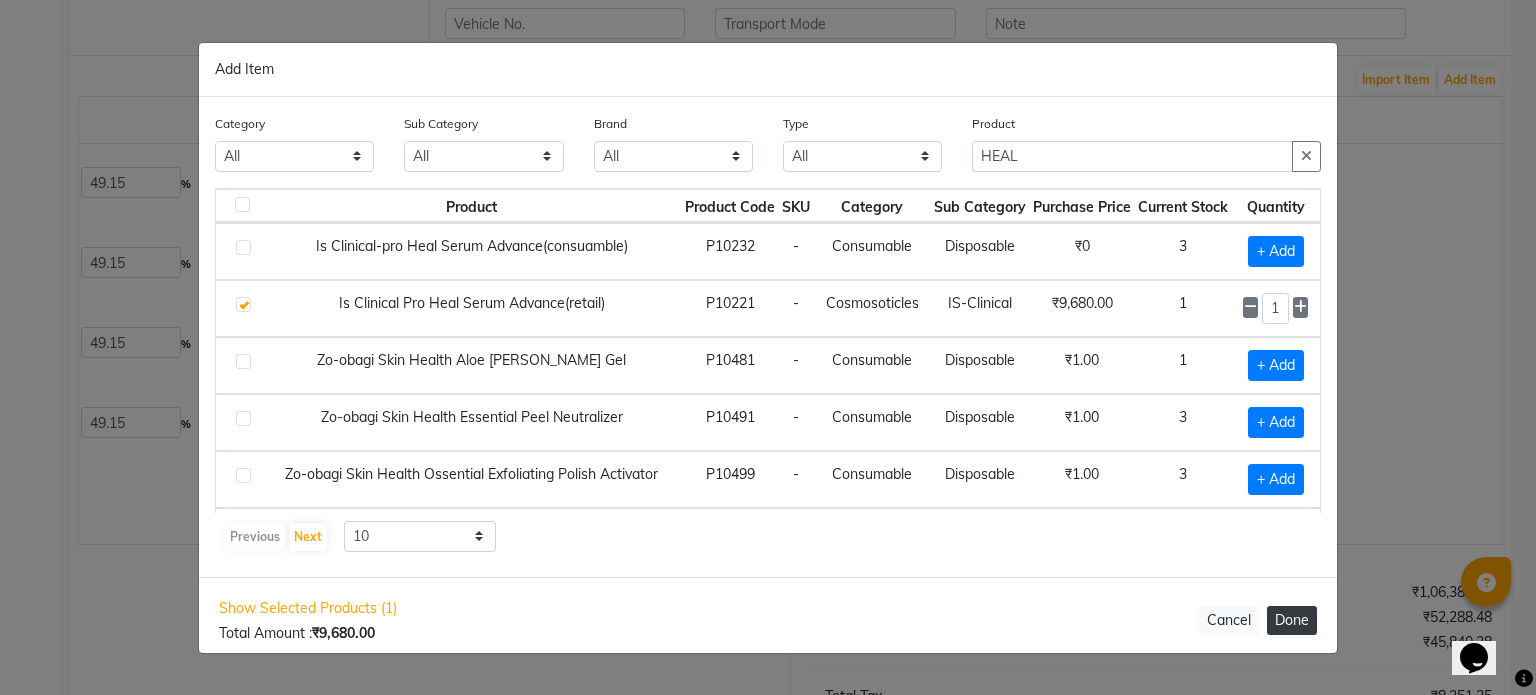 click on "Done" 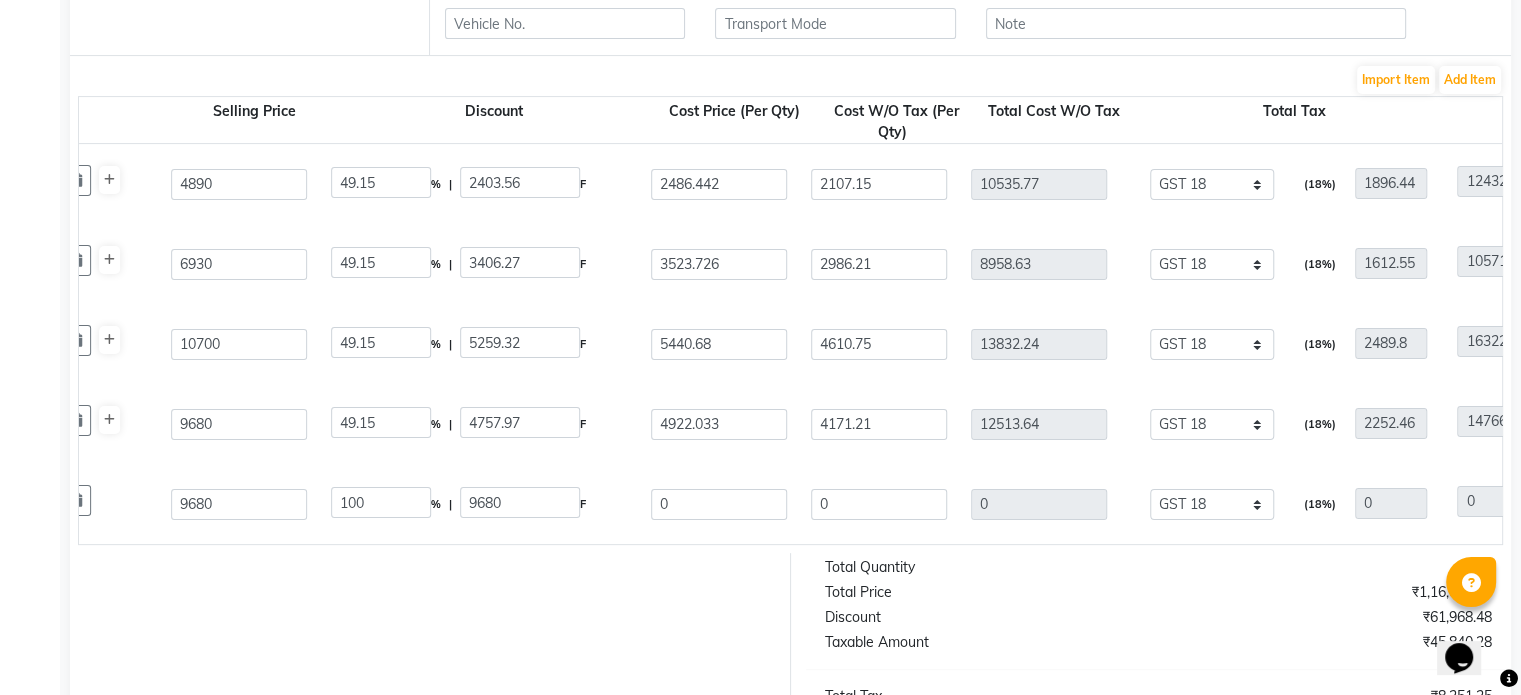 scroll, scrollTop: 0, scrollLeft: 964, axis: horizontal 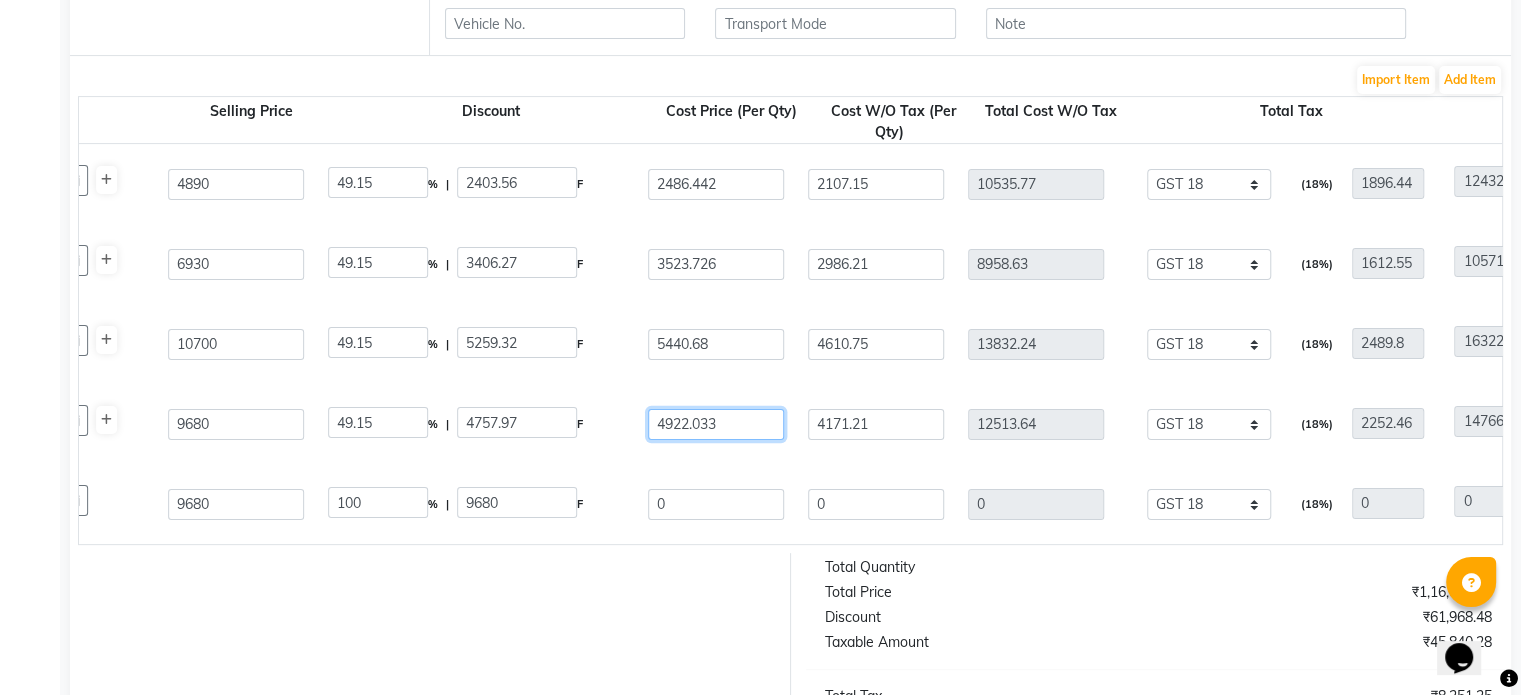 drag, startPoint x: 726, startPoint y: 427, endPoint x: 629, endPoint y: 424, distance: 97.04638 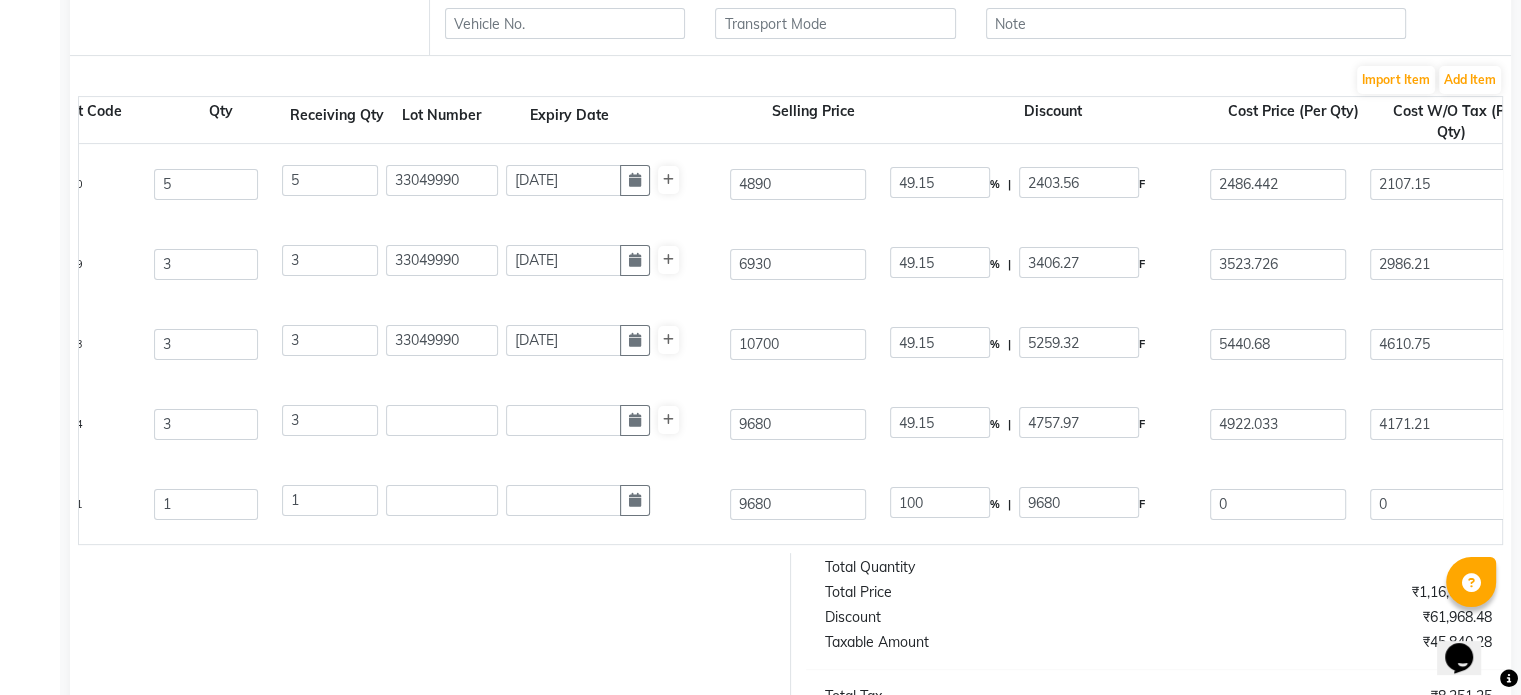 scroll, scrollTop: 0, scrollLeft: 349, axis: horizontal 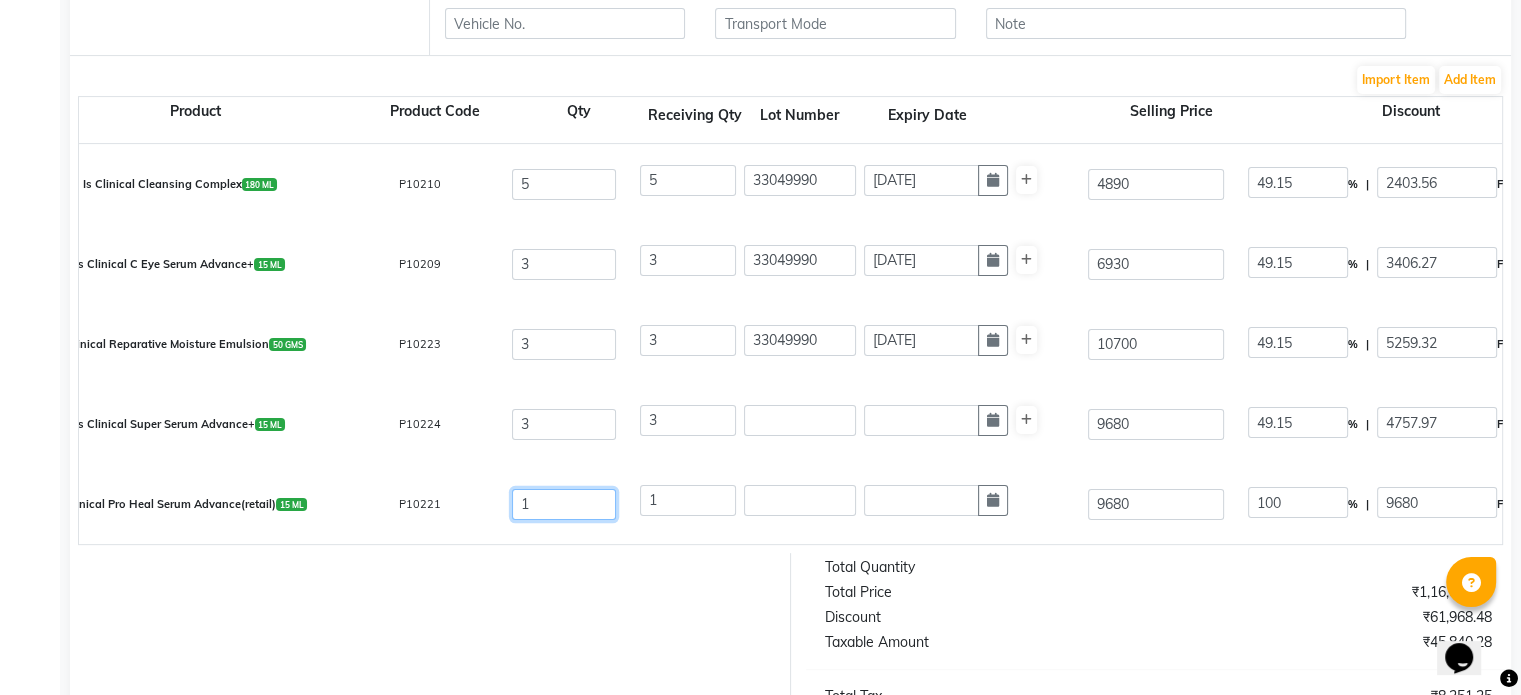 click on "1" 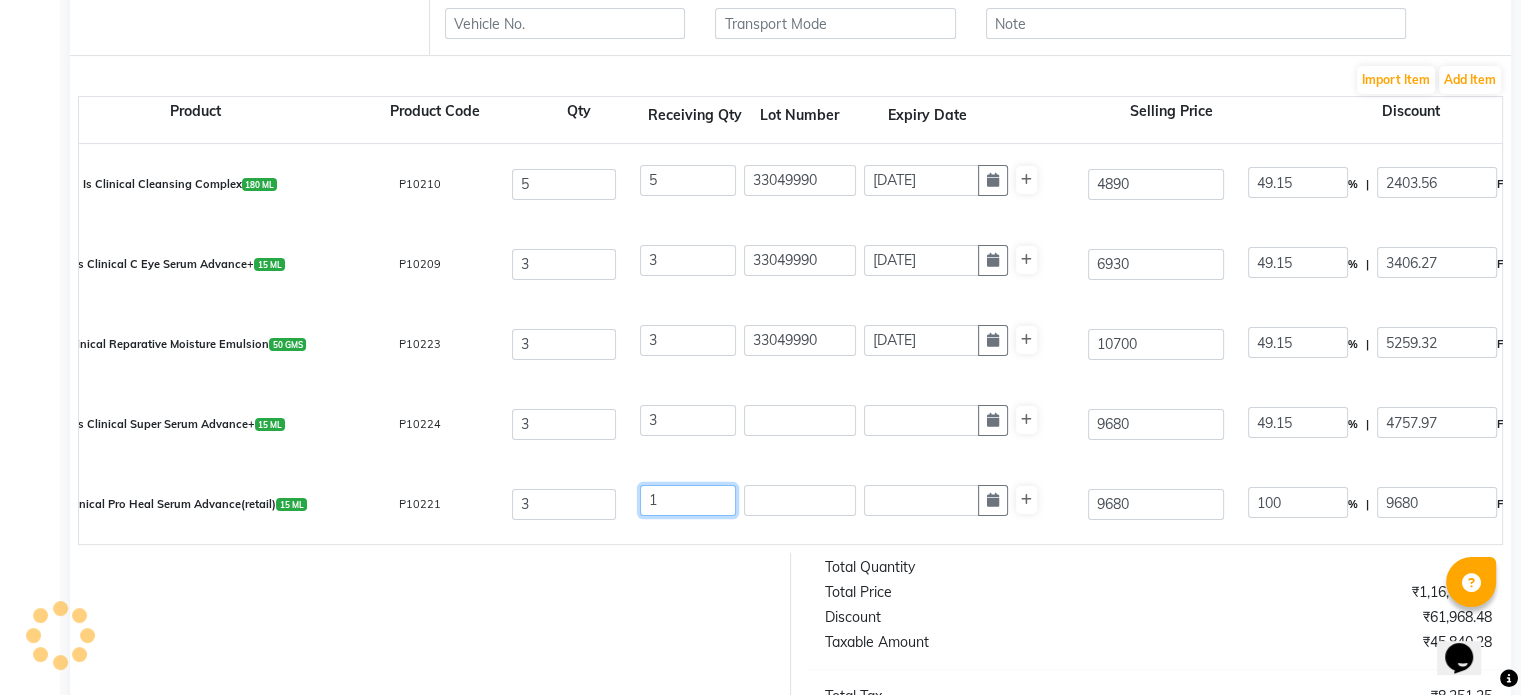 click on "1" 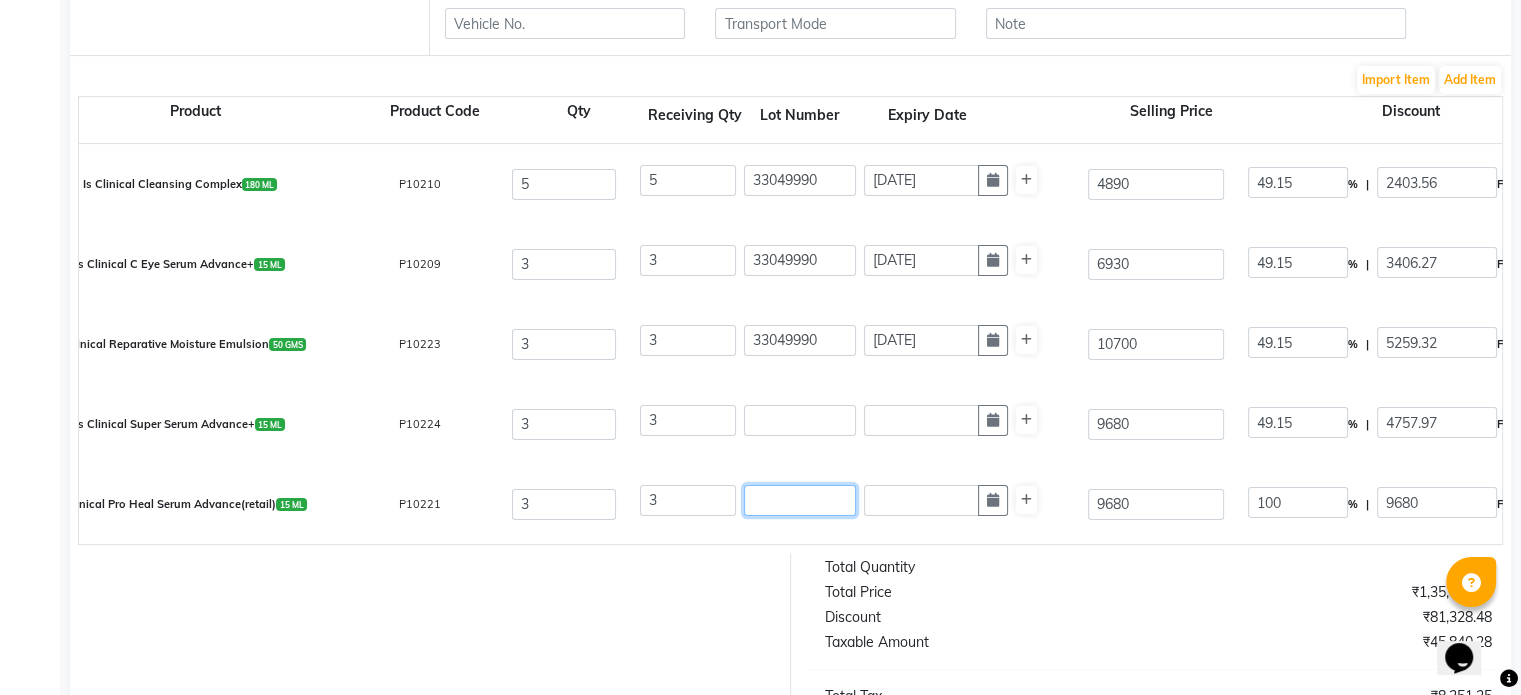 click 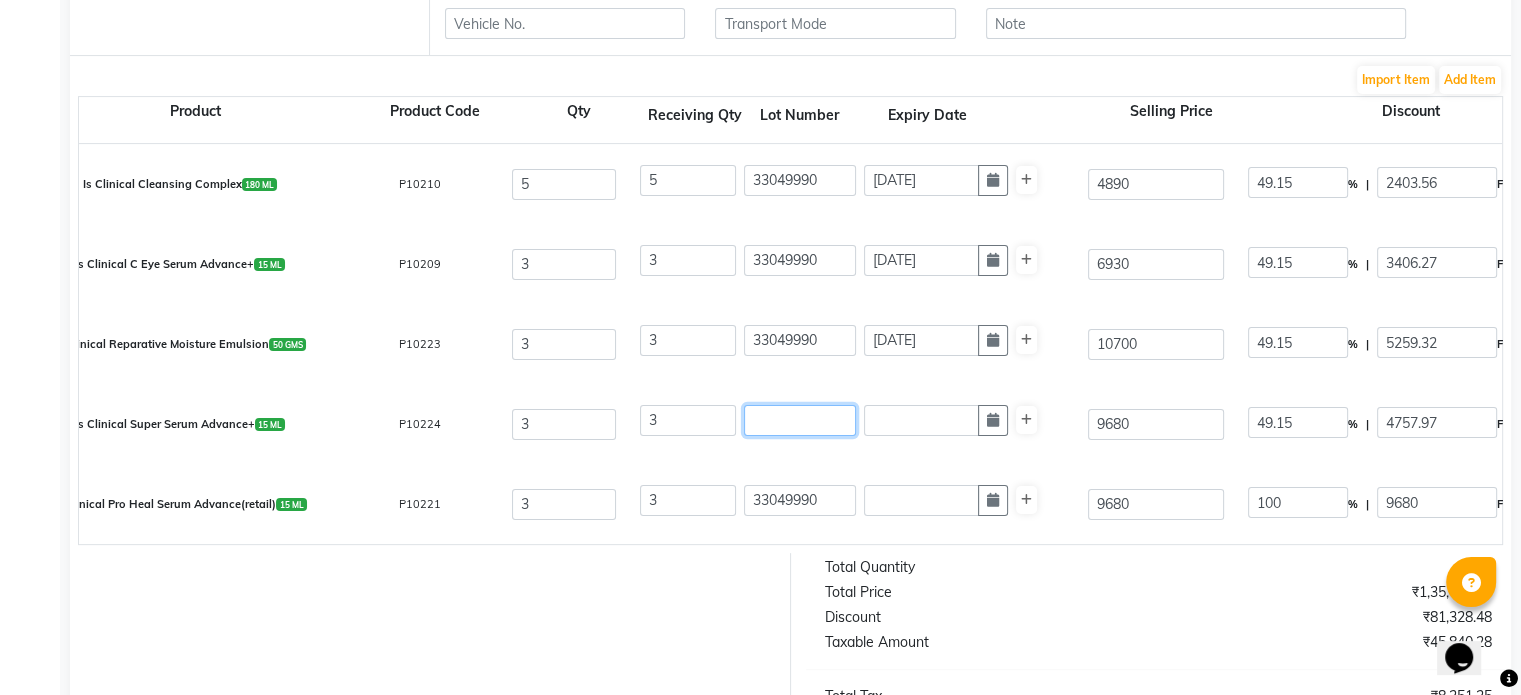 click 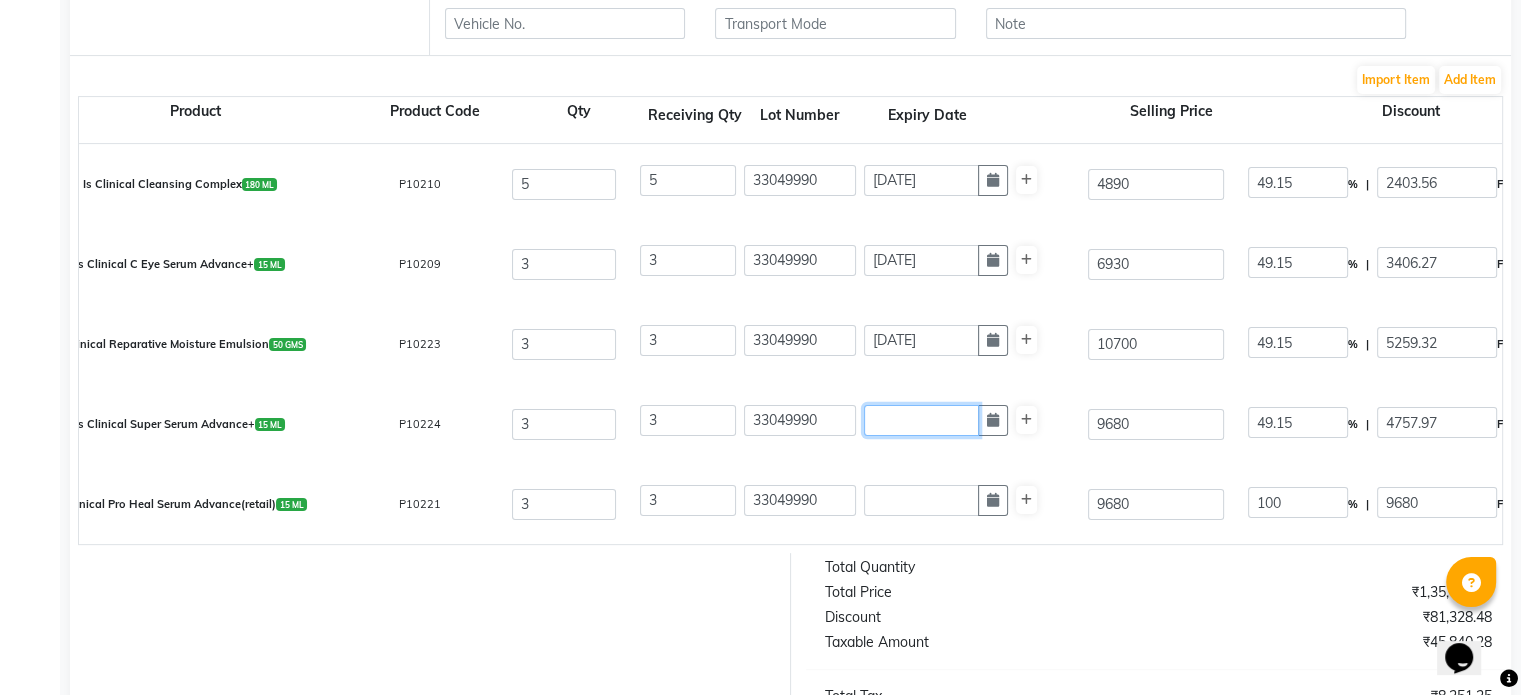 click 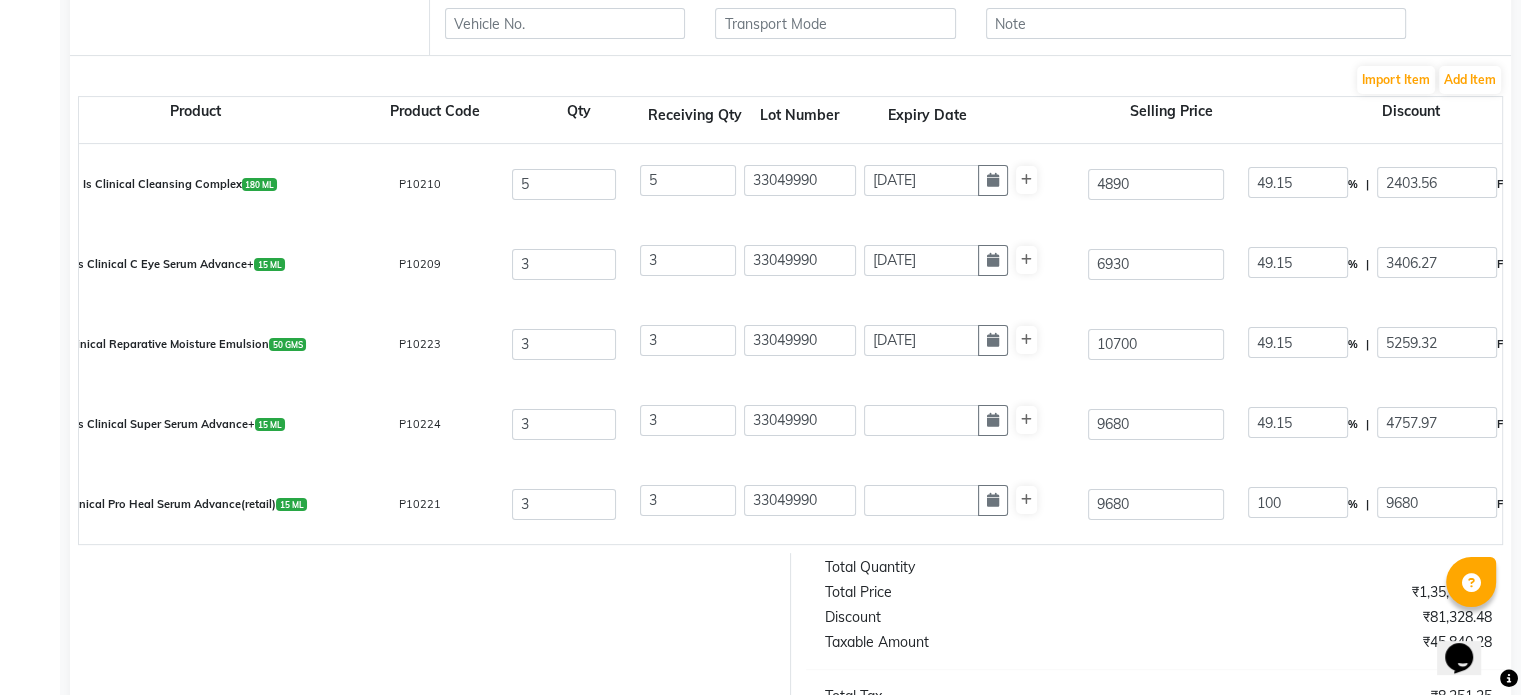 scroll, scrollTop: 27, scrollLeft: 0, axis: vertical 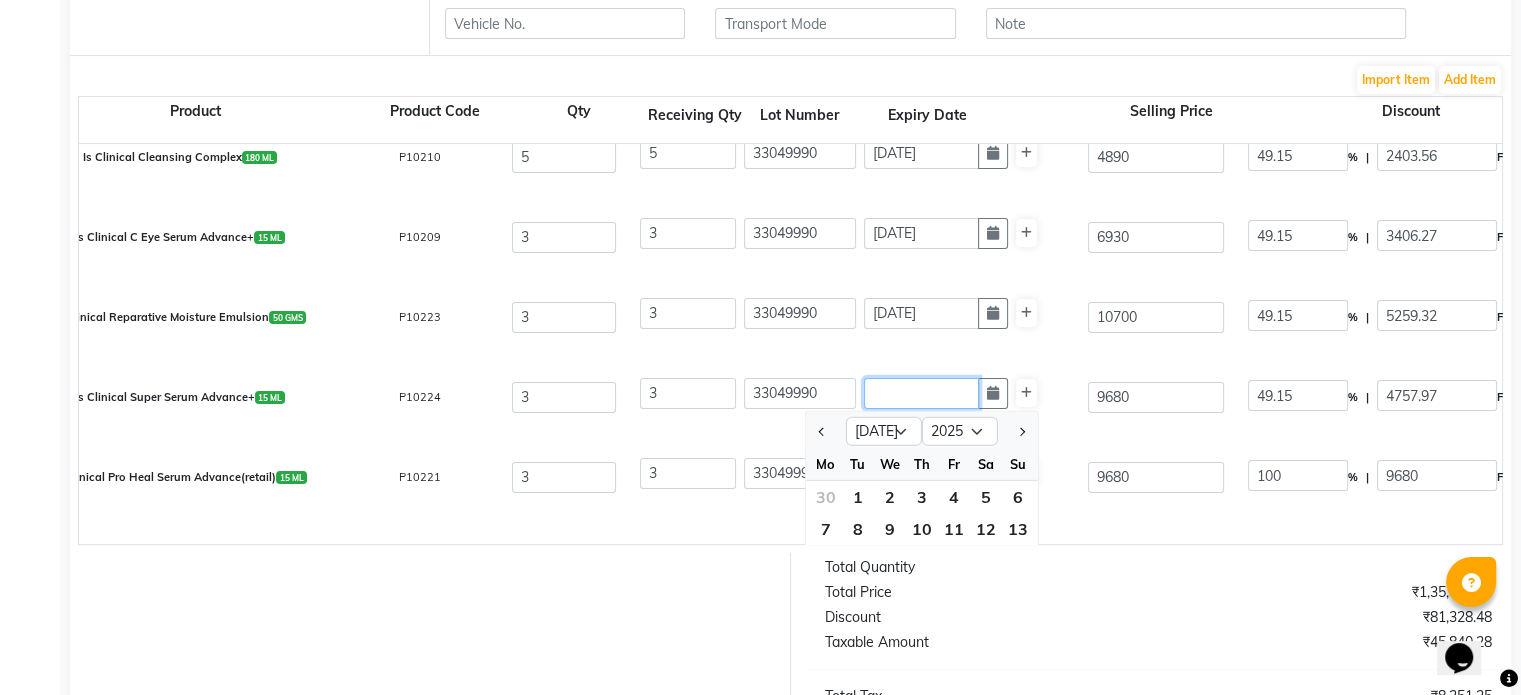 click 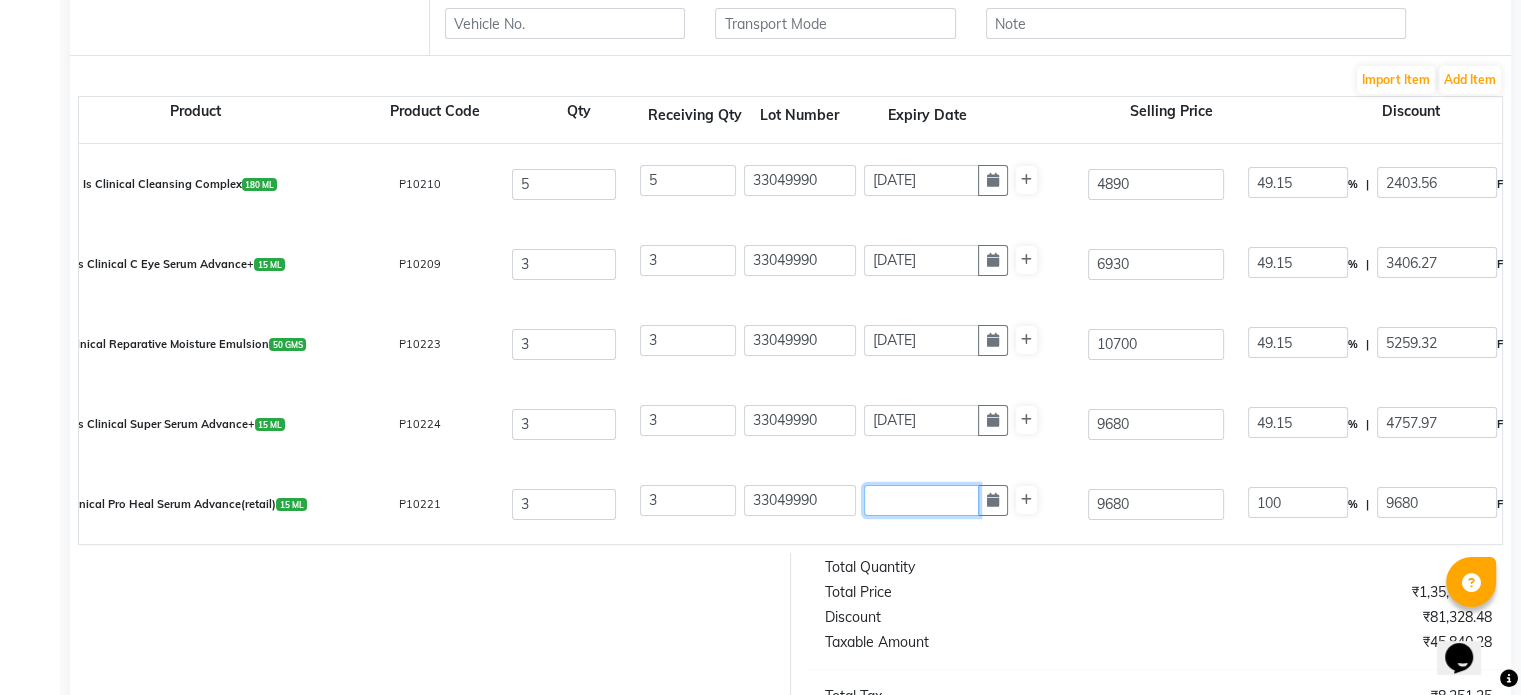 click 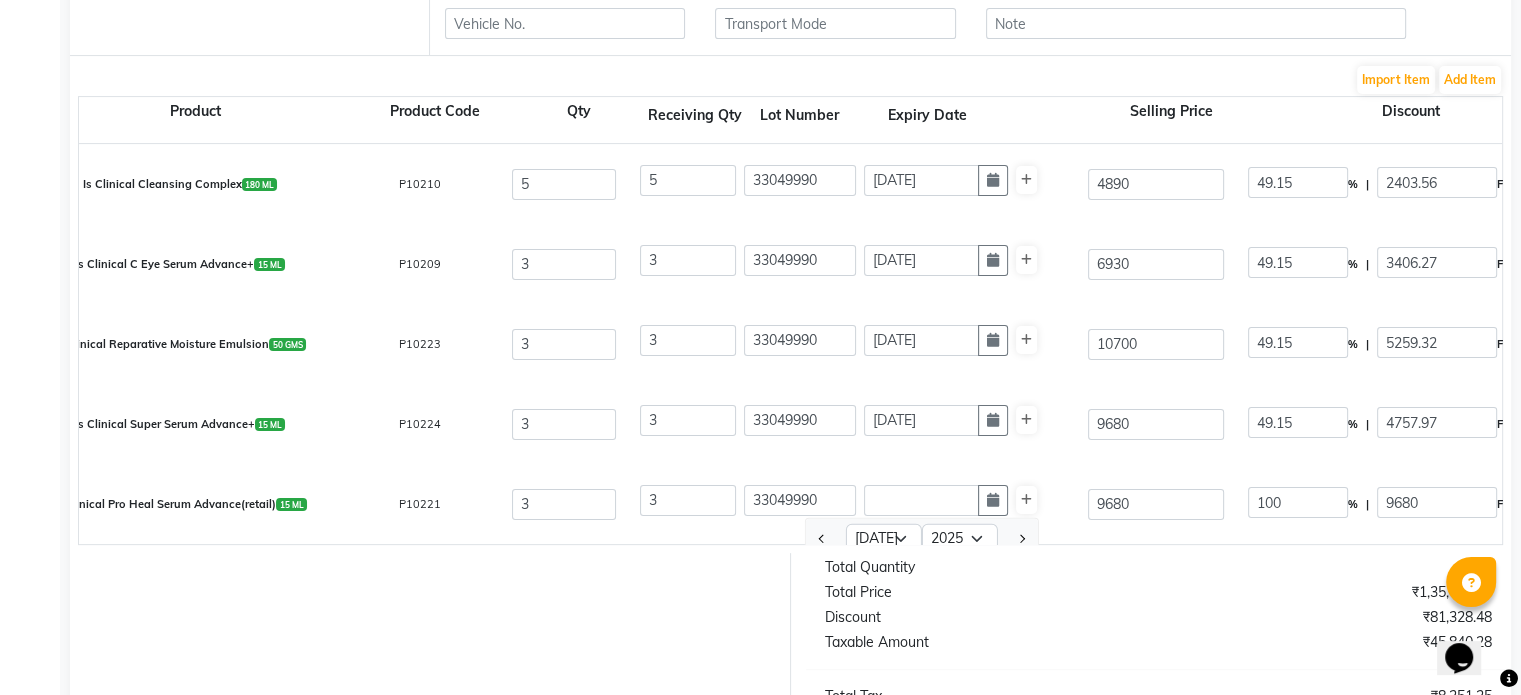 scroll, scrollTop: 240, scrollLeft: 0, axis: vertical 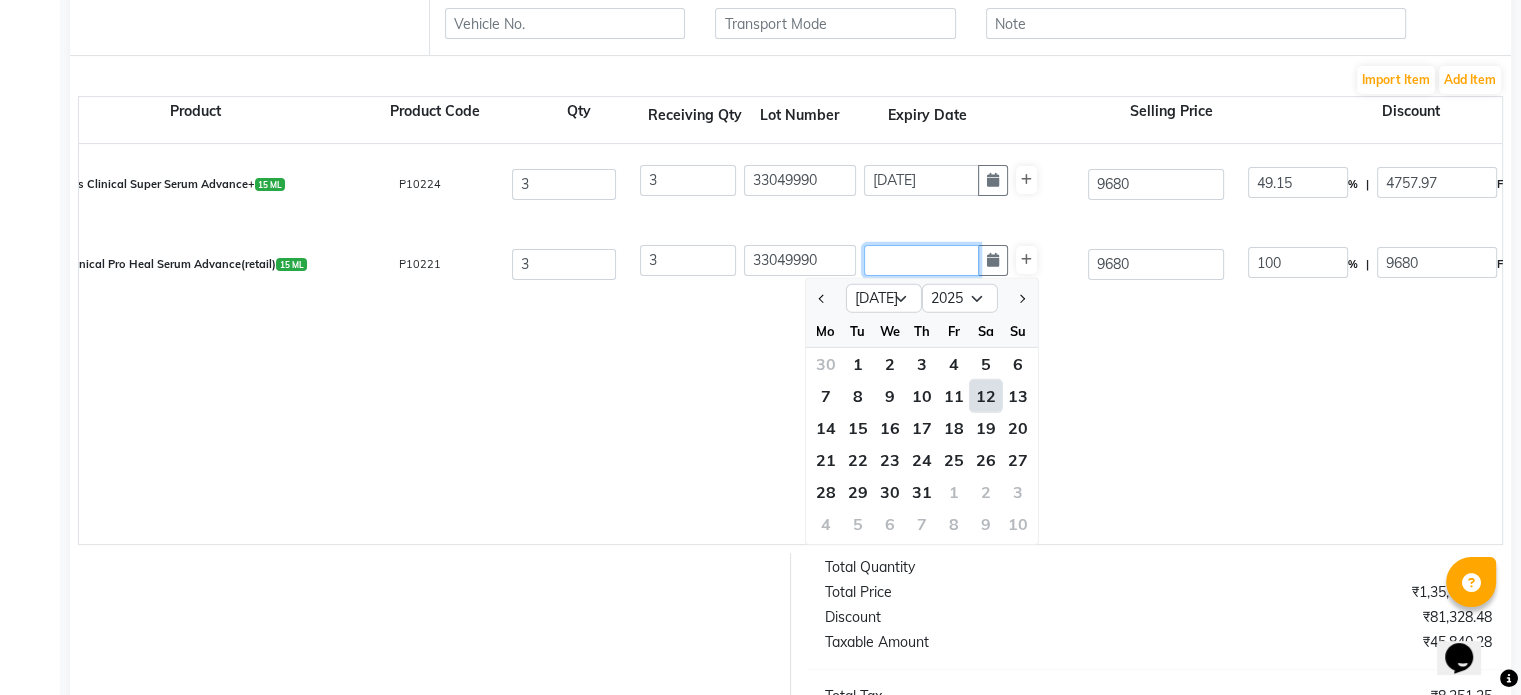 click 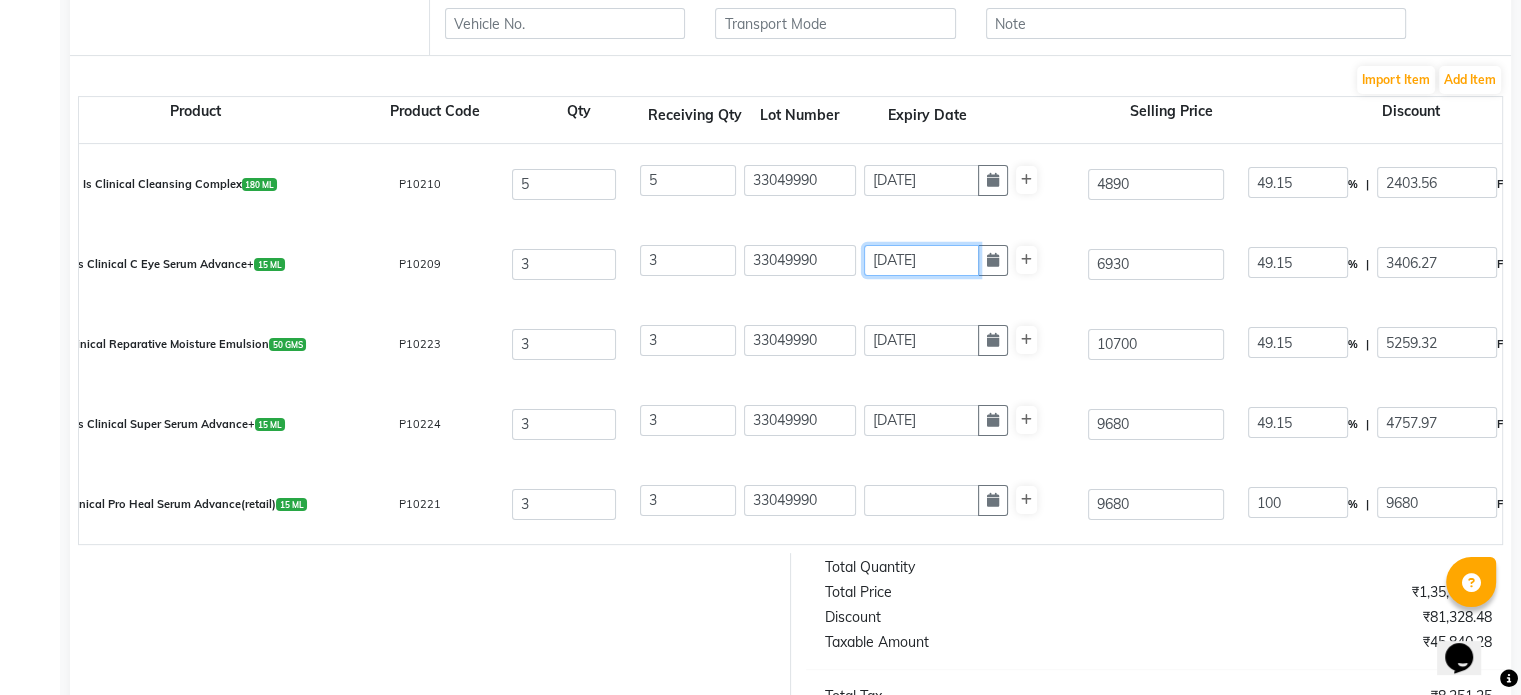 scroll, scrollTop: 0, scrollLeft: 0, axis: both 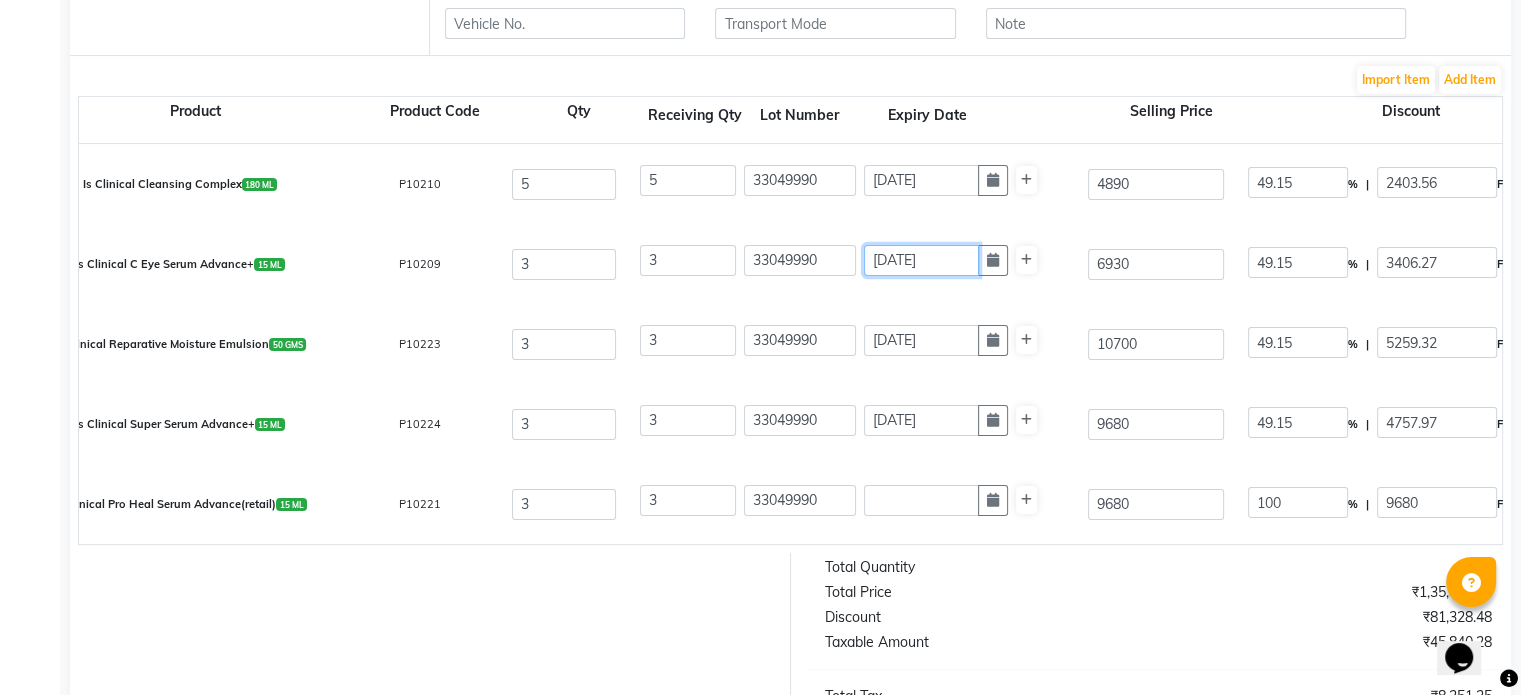click on "[DATE]" 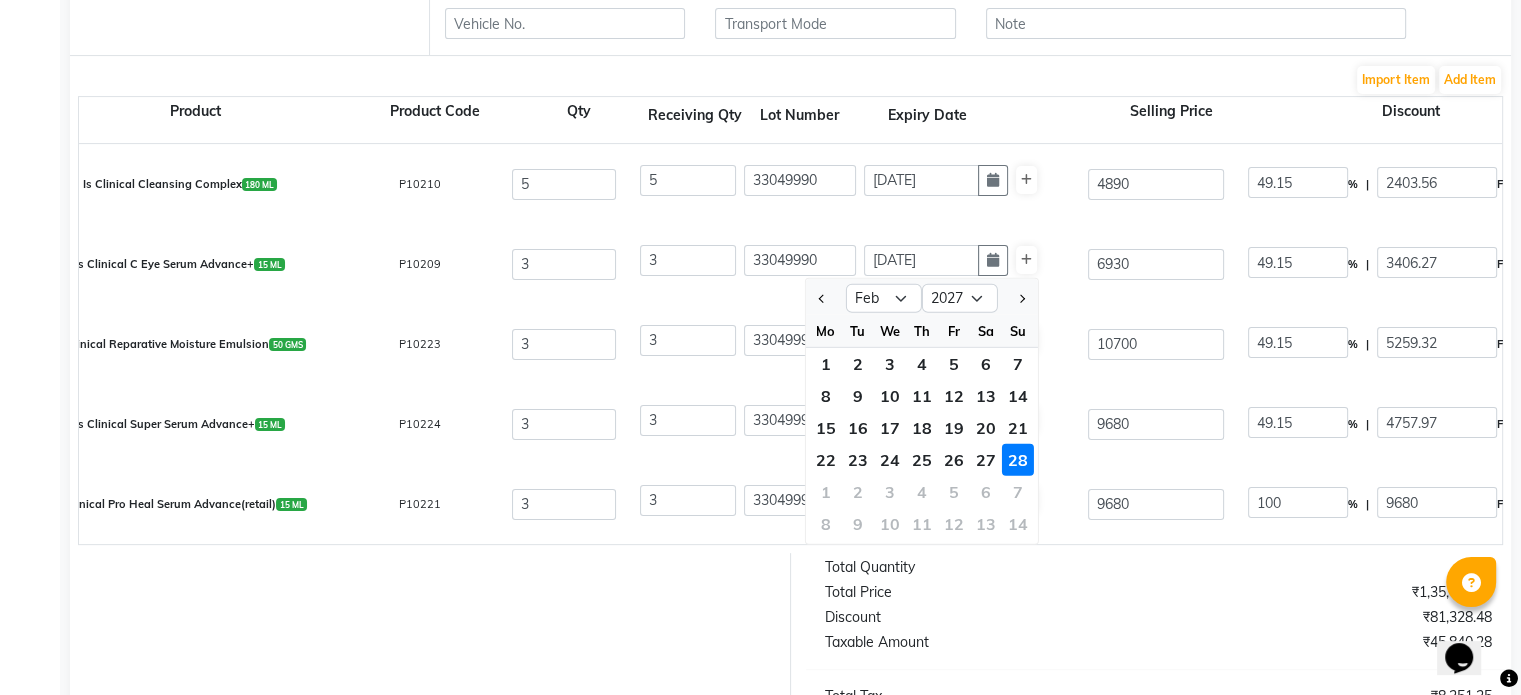 click 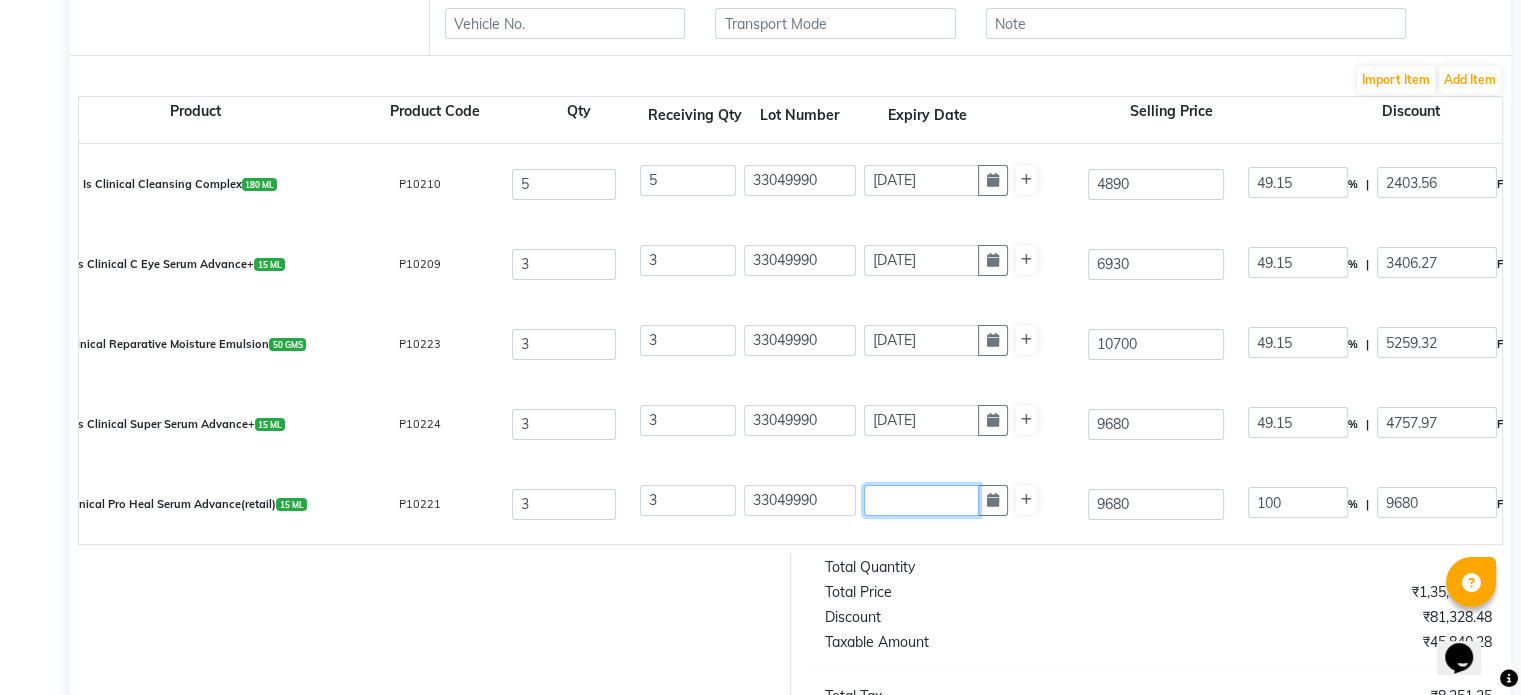 click 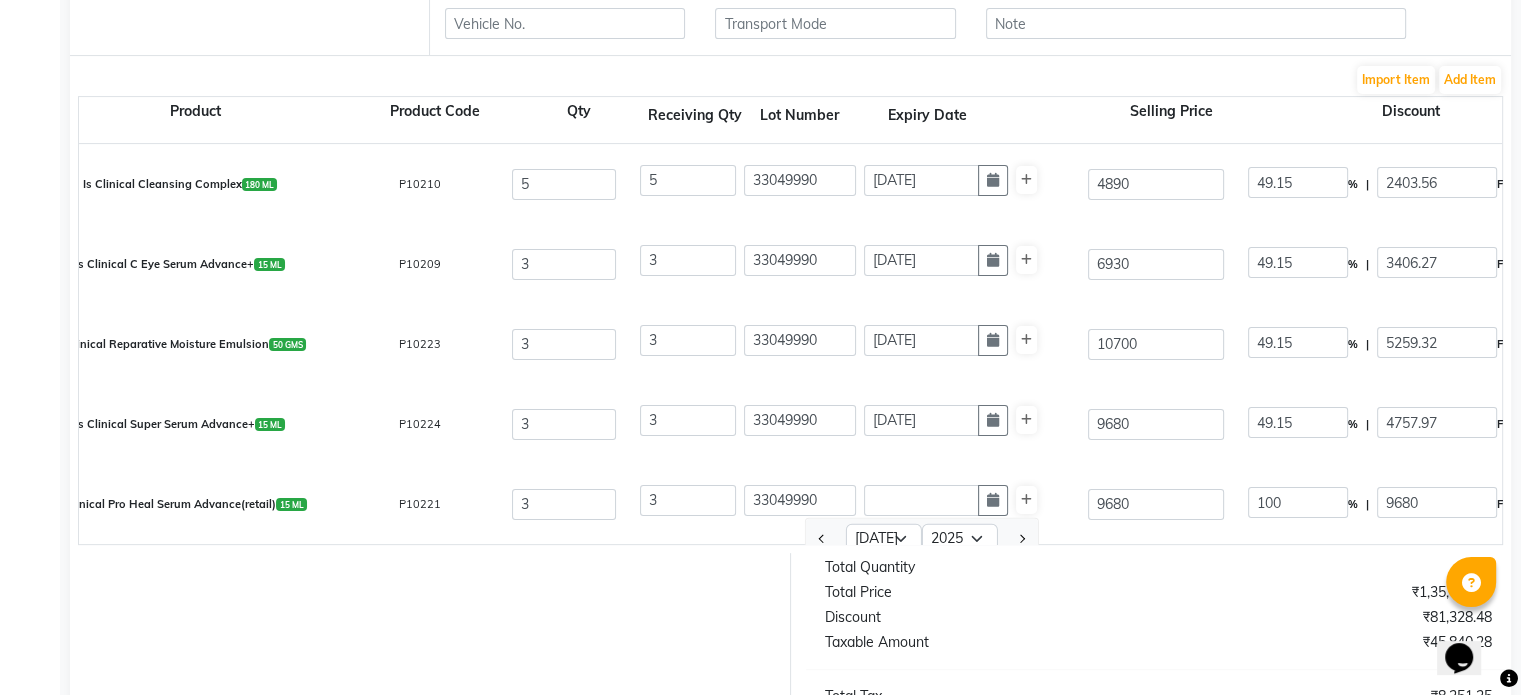 scroll, scrollTop: 240, scrollLeft: 0, axis: vertical 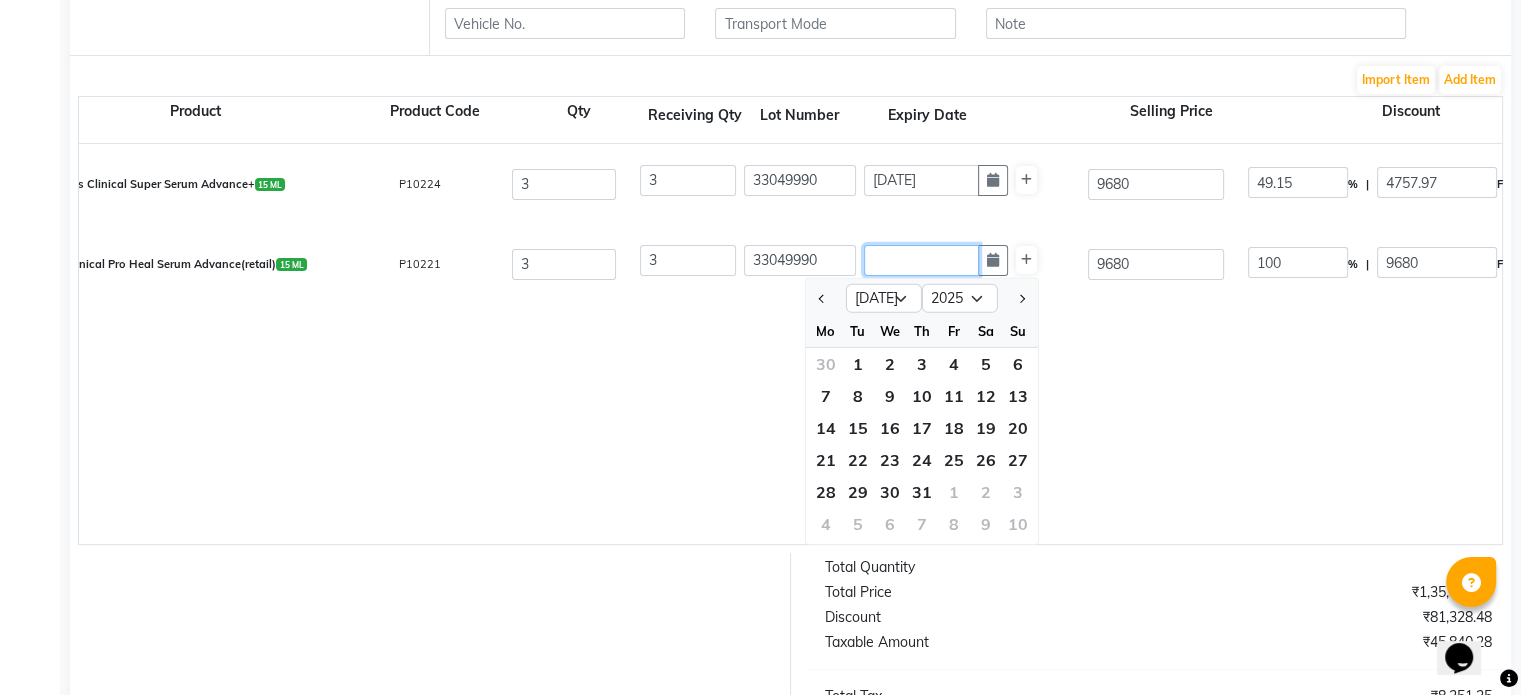 click 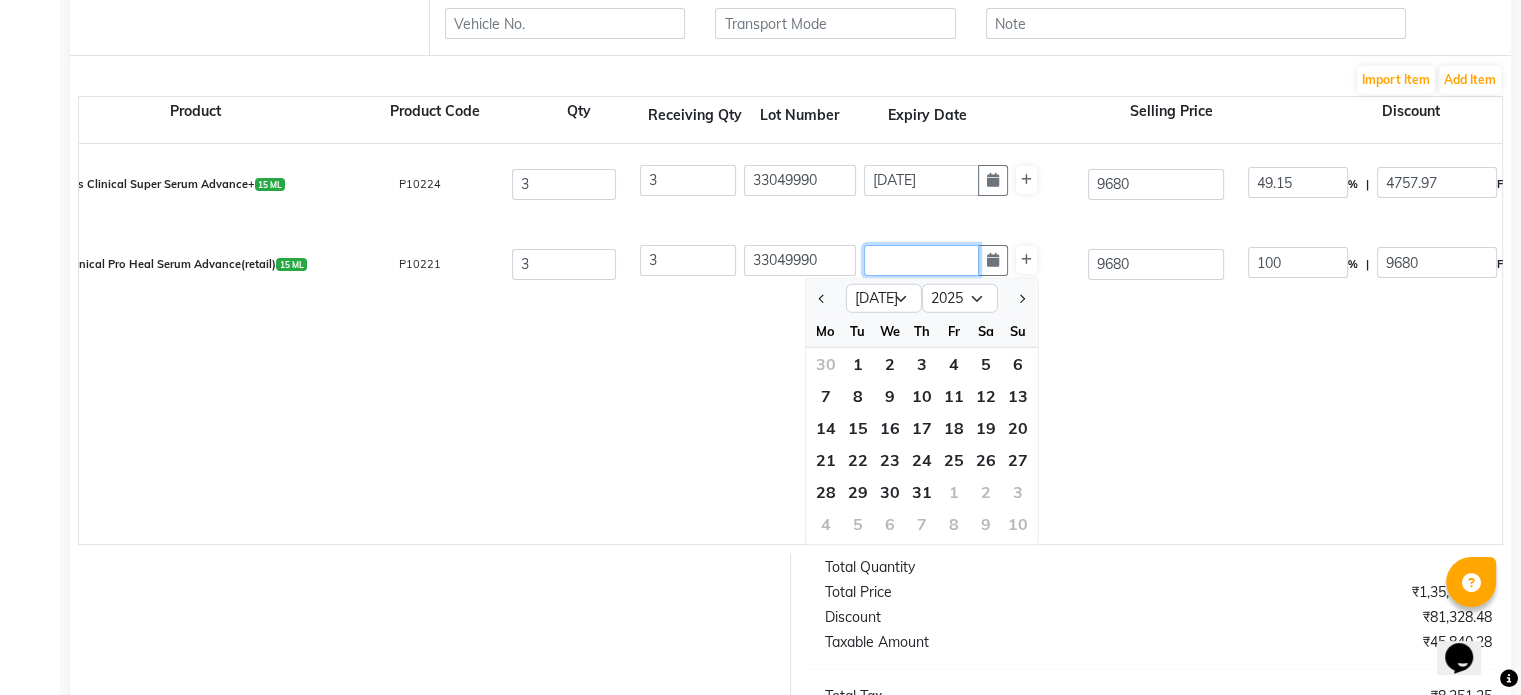 scroll, scrollTop: 0, scrollLeft: 0, axis: both 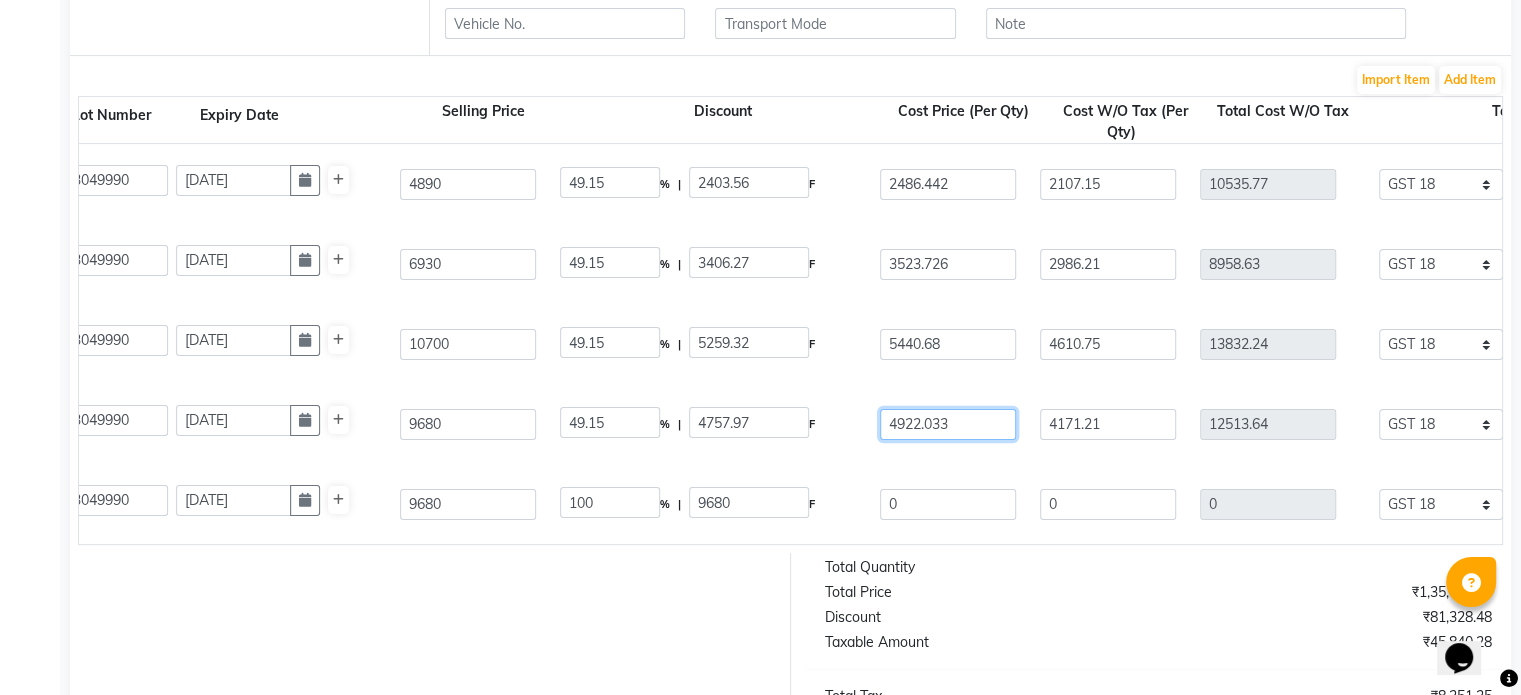 drag, startPoint x: 996, startPoint y: 427, endPoint x: 831, endPoint y: 435, distance: 165.19383 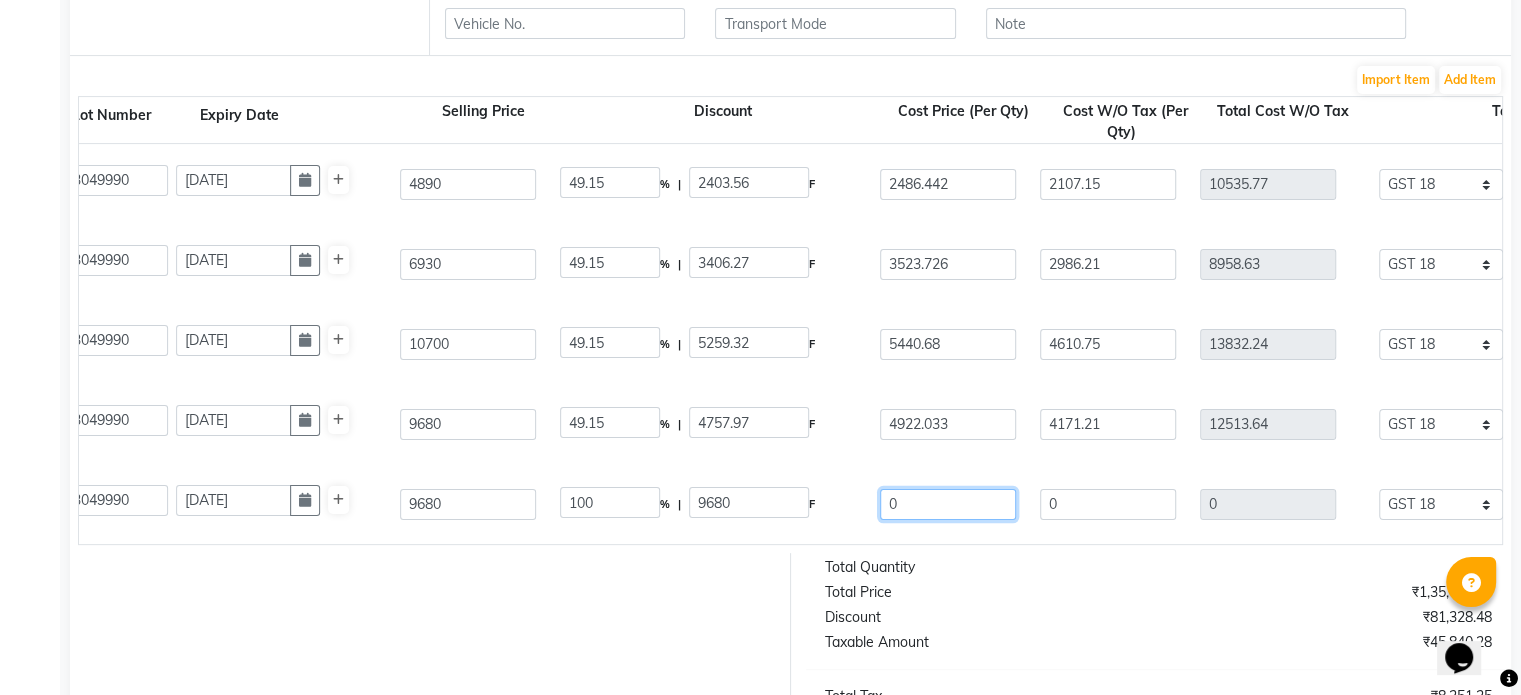click on "0" 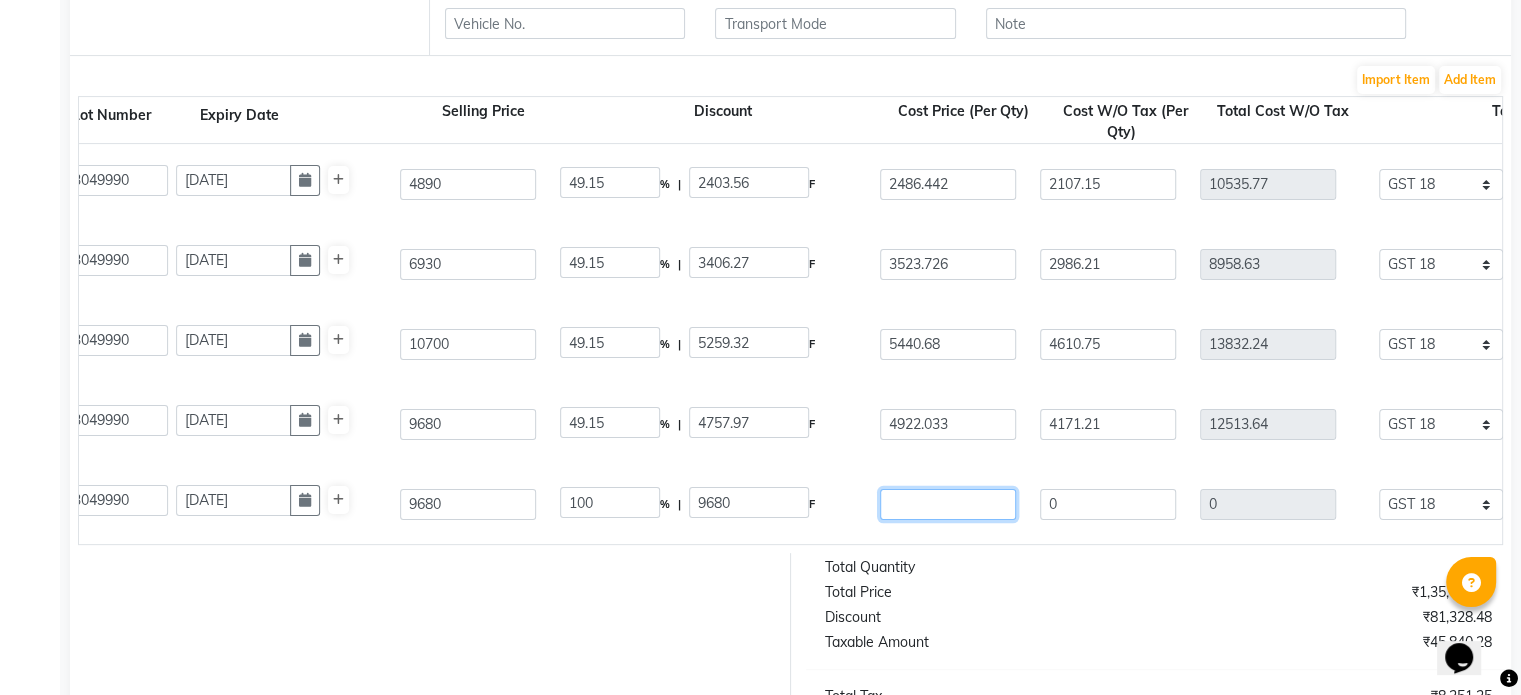 paste on "4922.033" 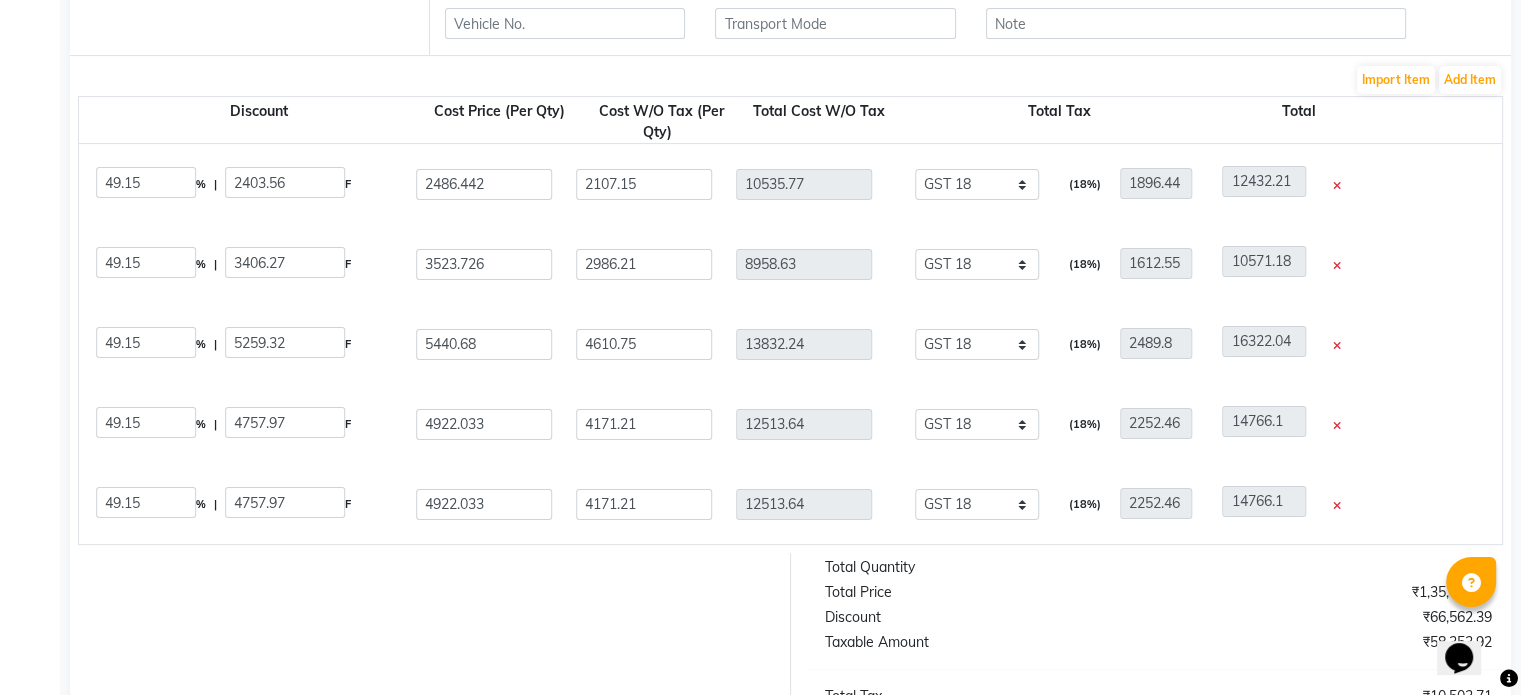 scroll, scrollTop: 0, scrollLeft: 1198, axis: horizontal 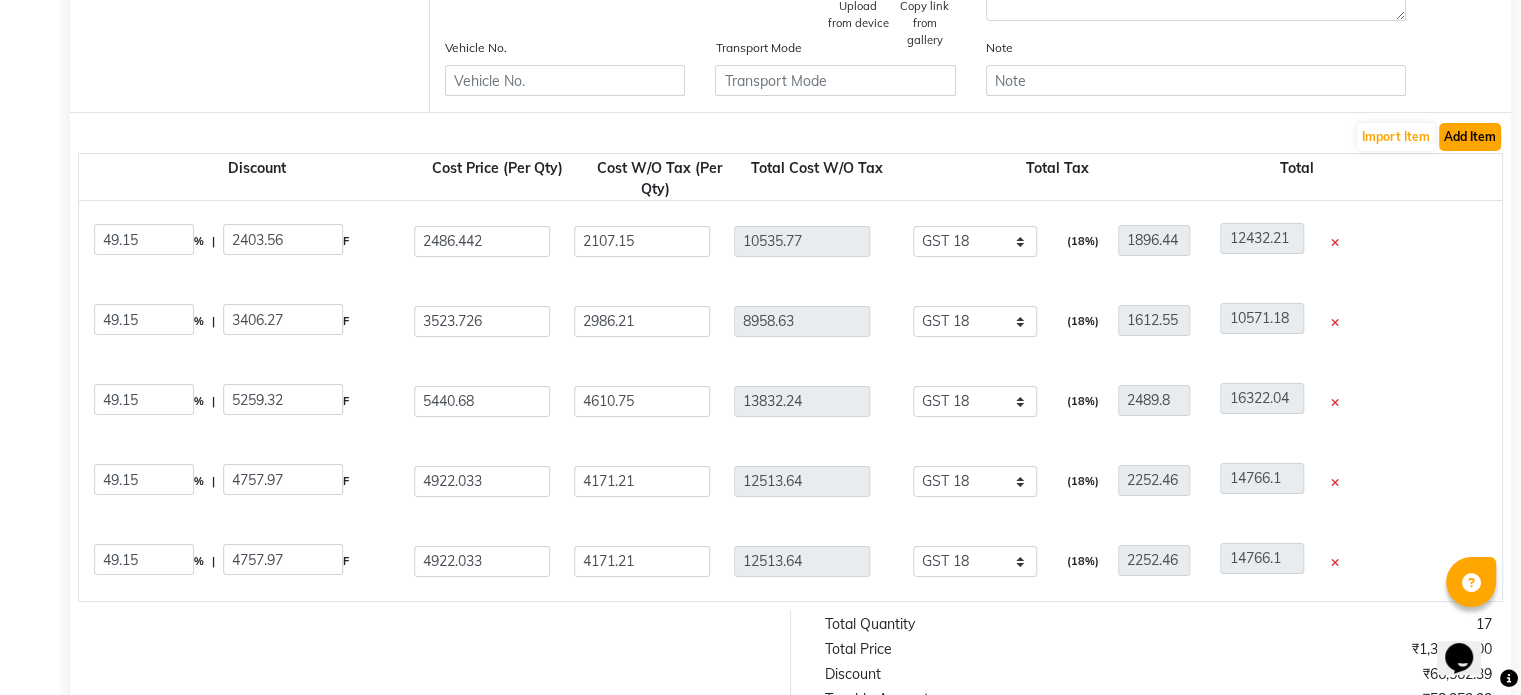 click on "Add Item" 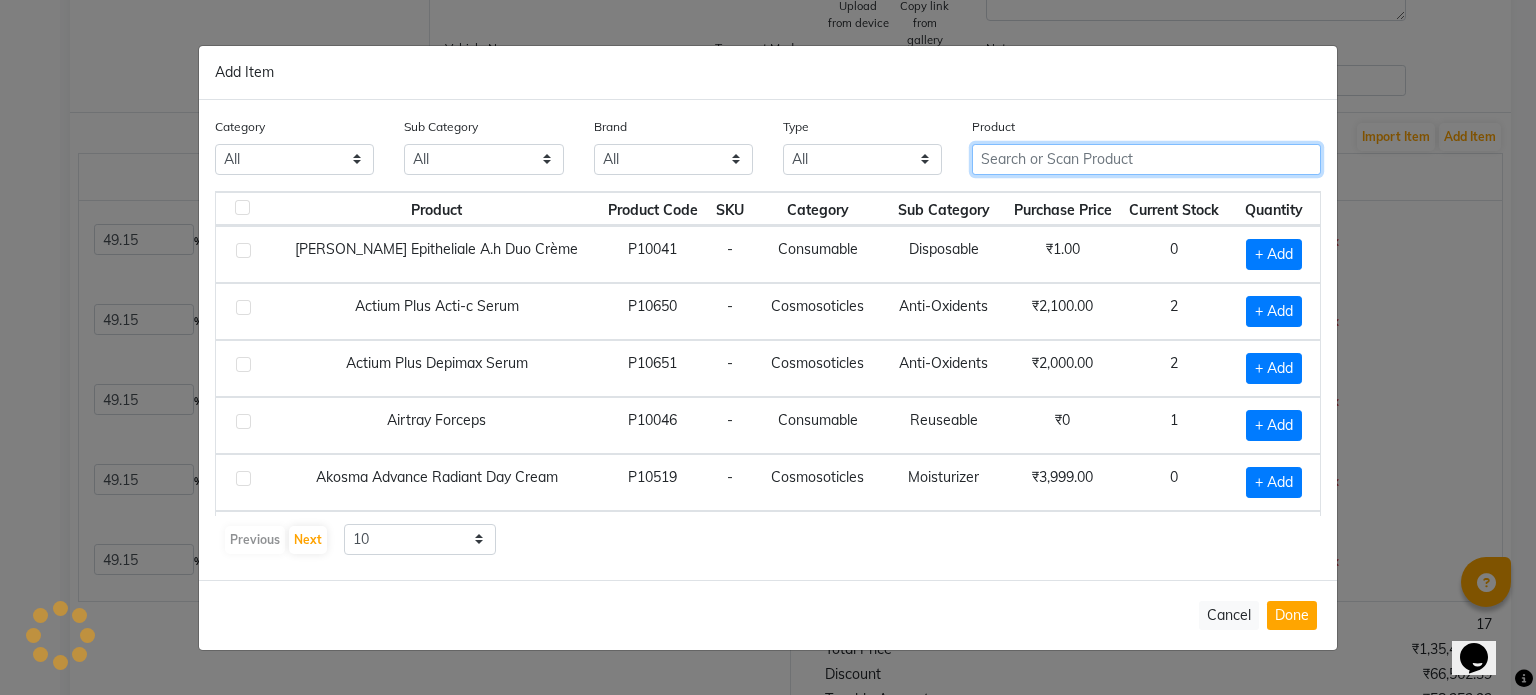 click 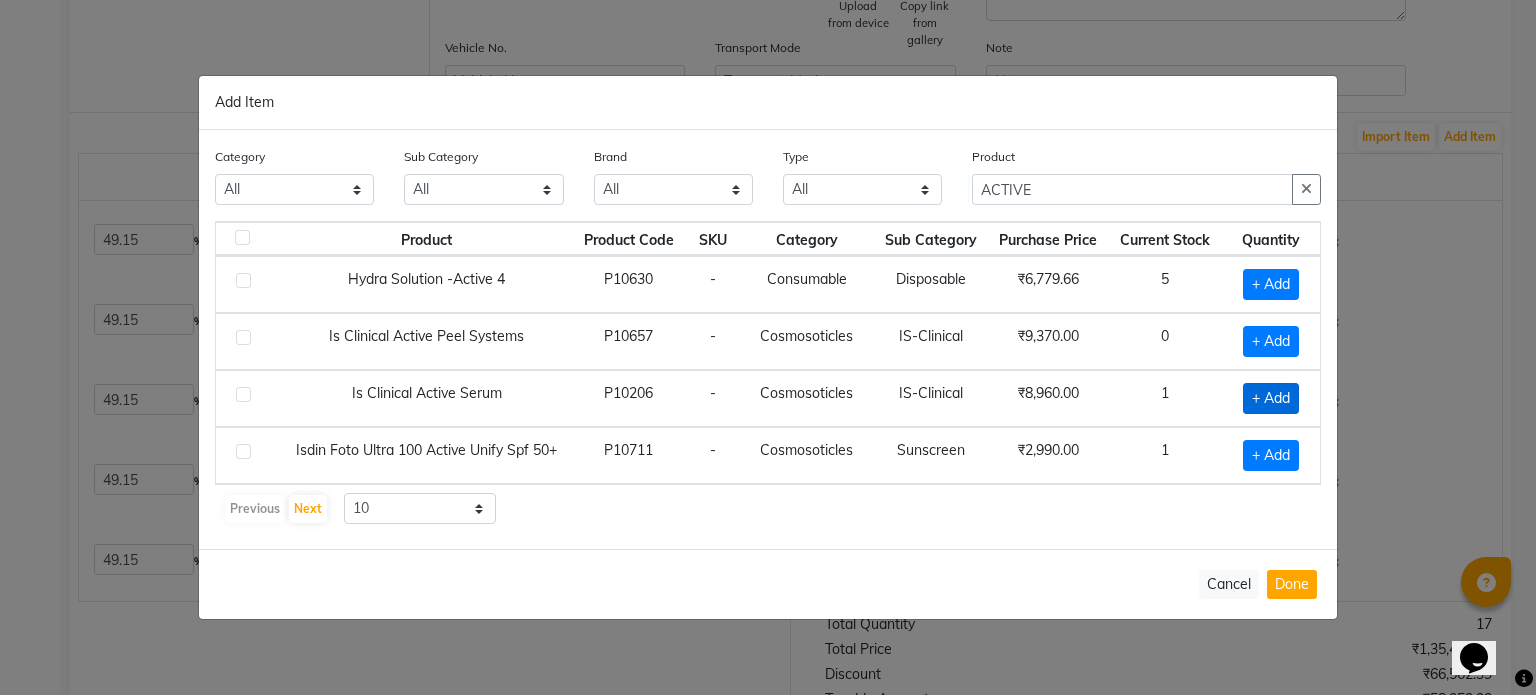 click on "+ Add" 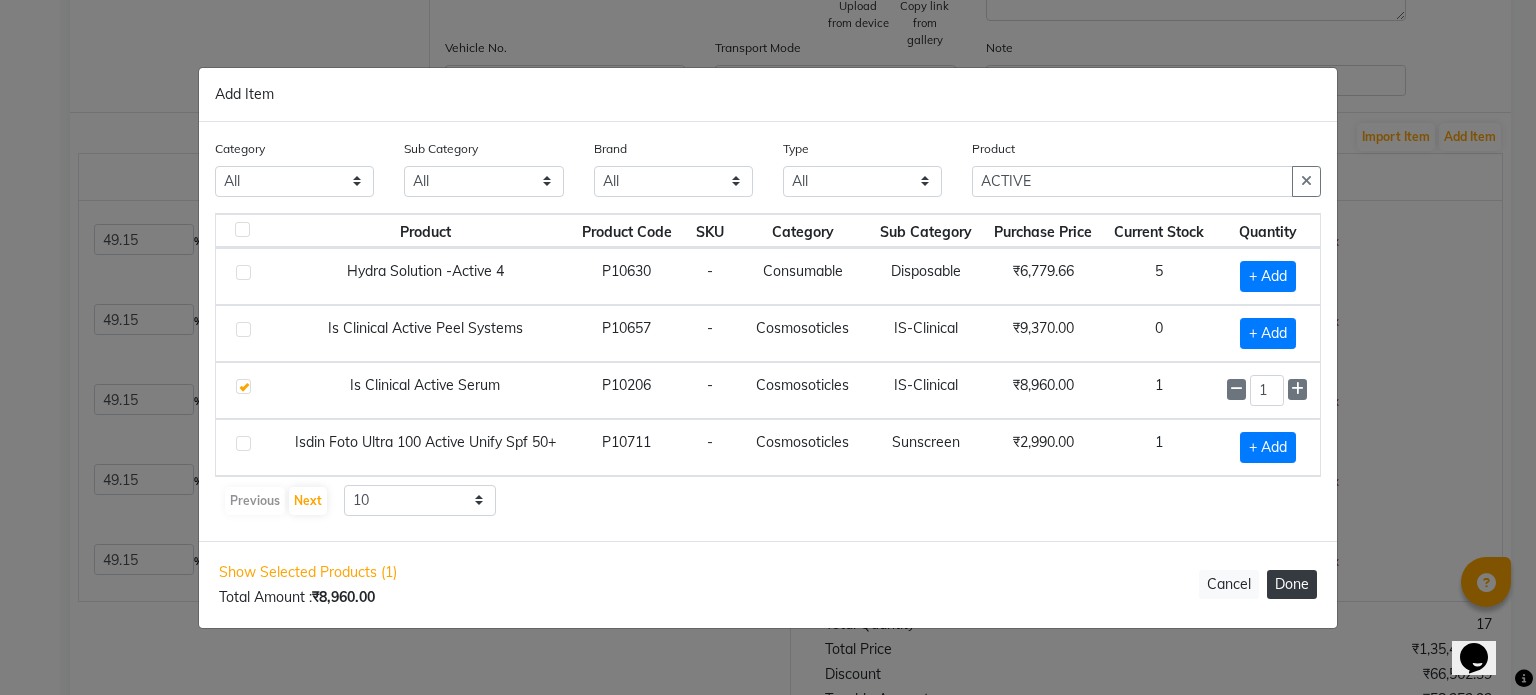 click on "Done" 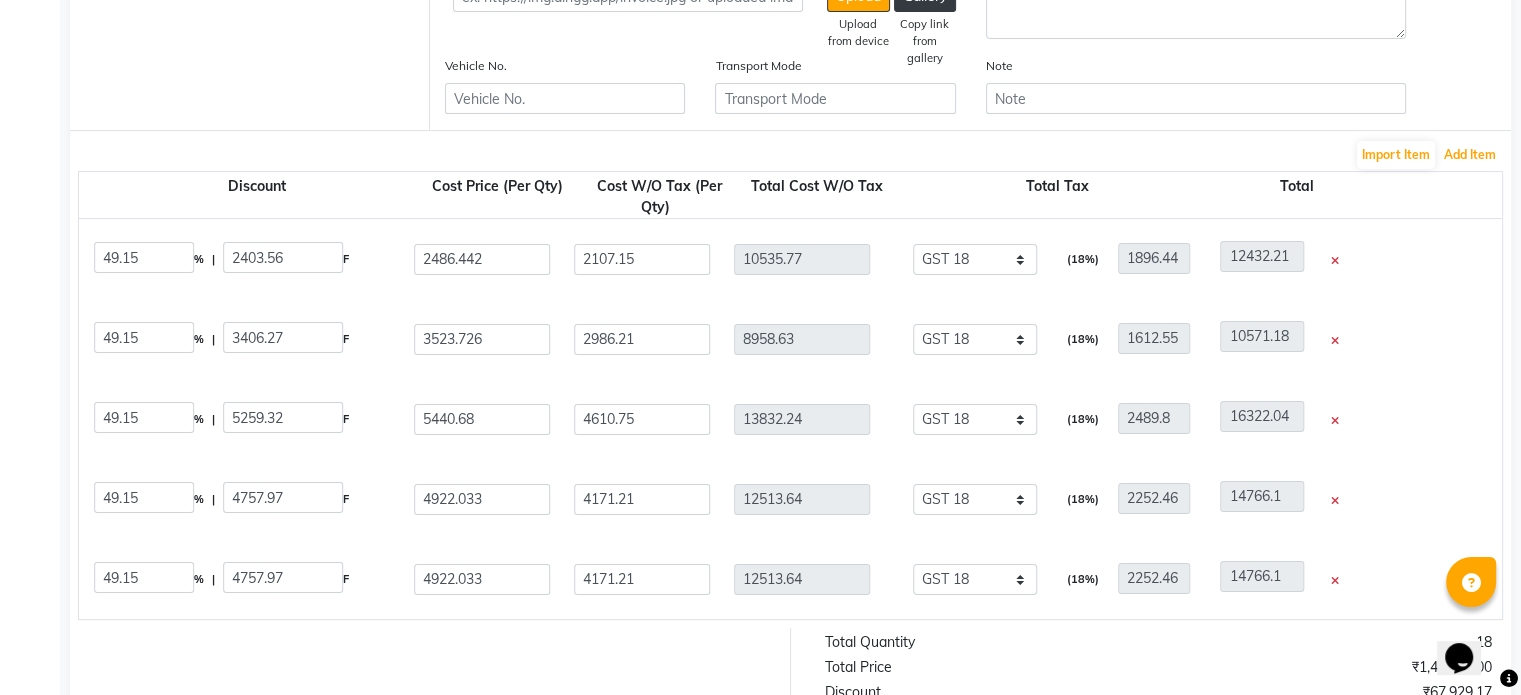 scroll, scrollTop: 496, scrollLeft: 0, axis: vertical 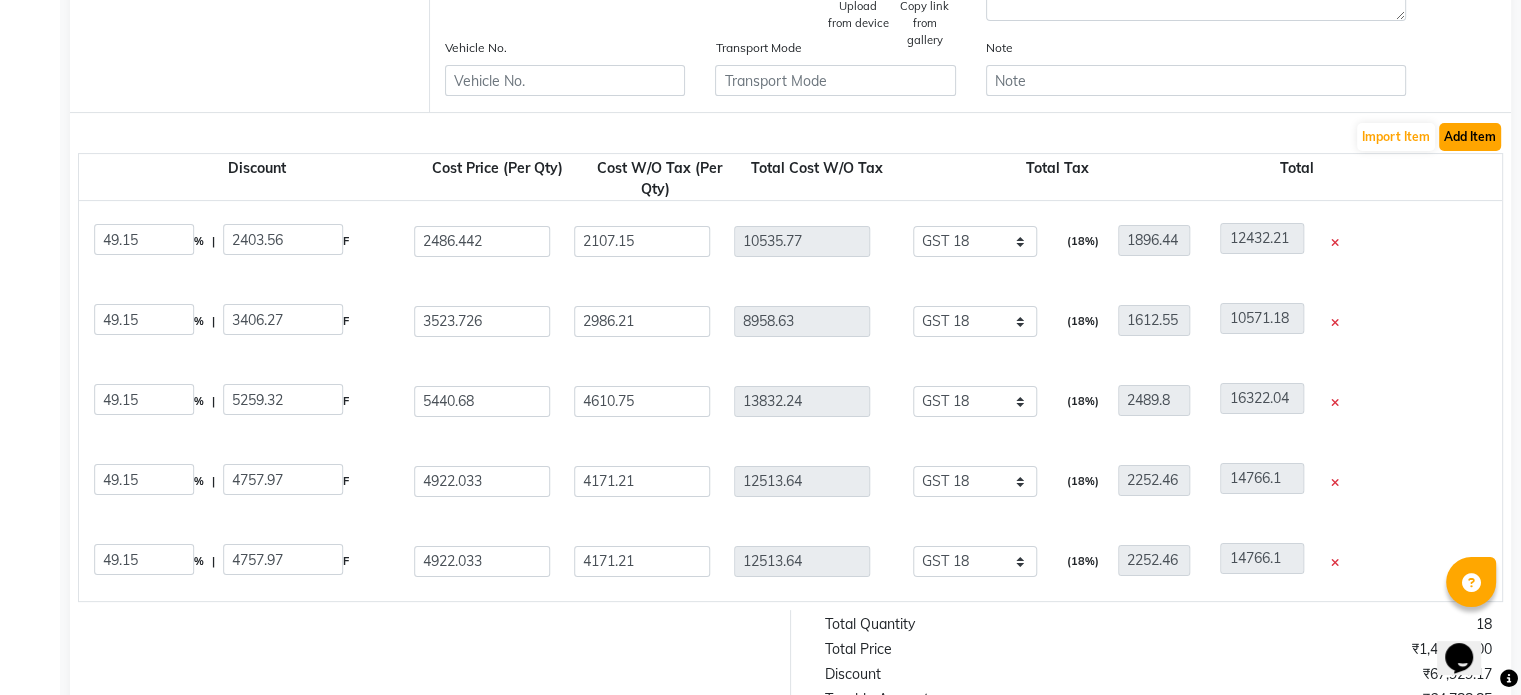 click on "Add Item" 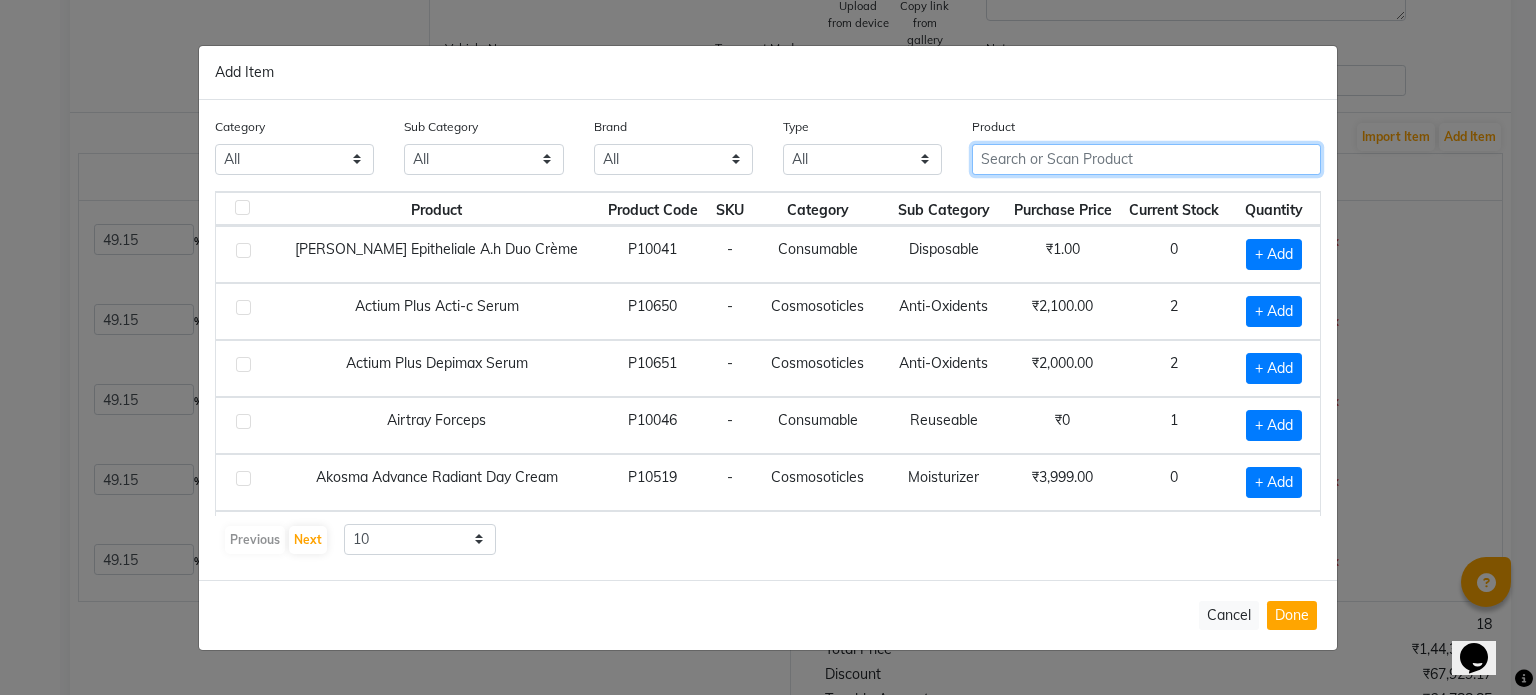 click 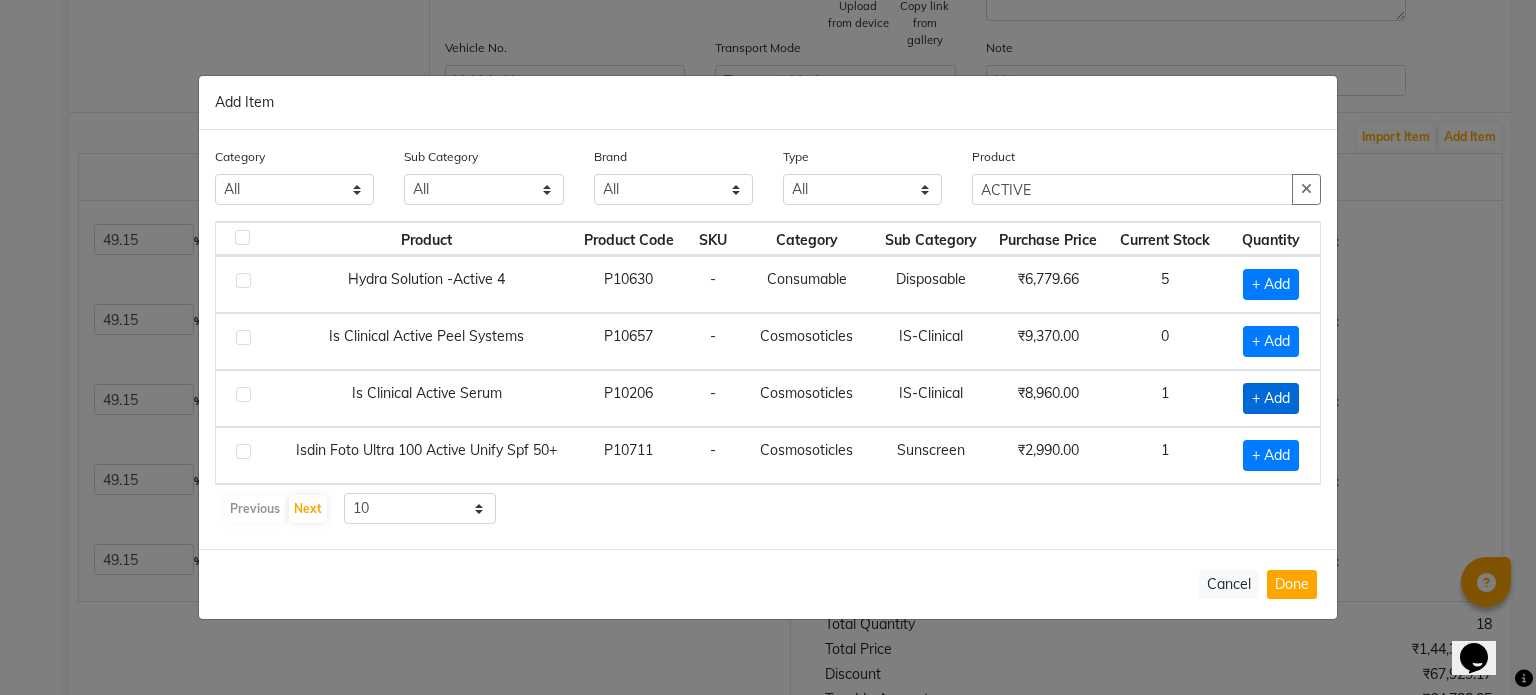 click on "+ Add" 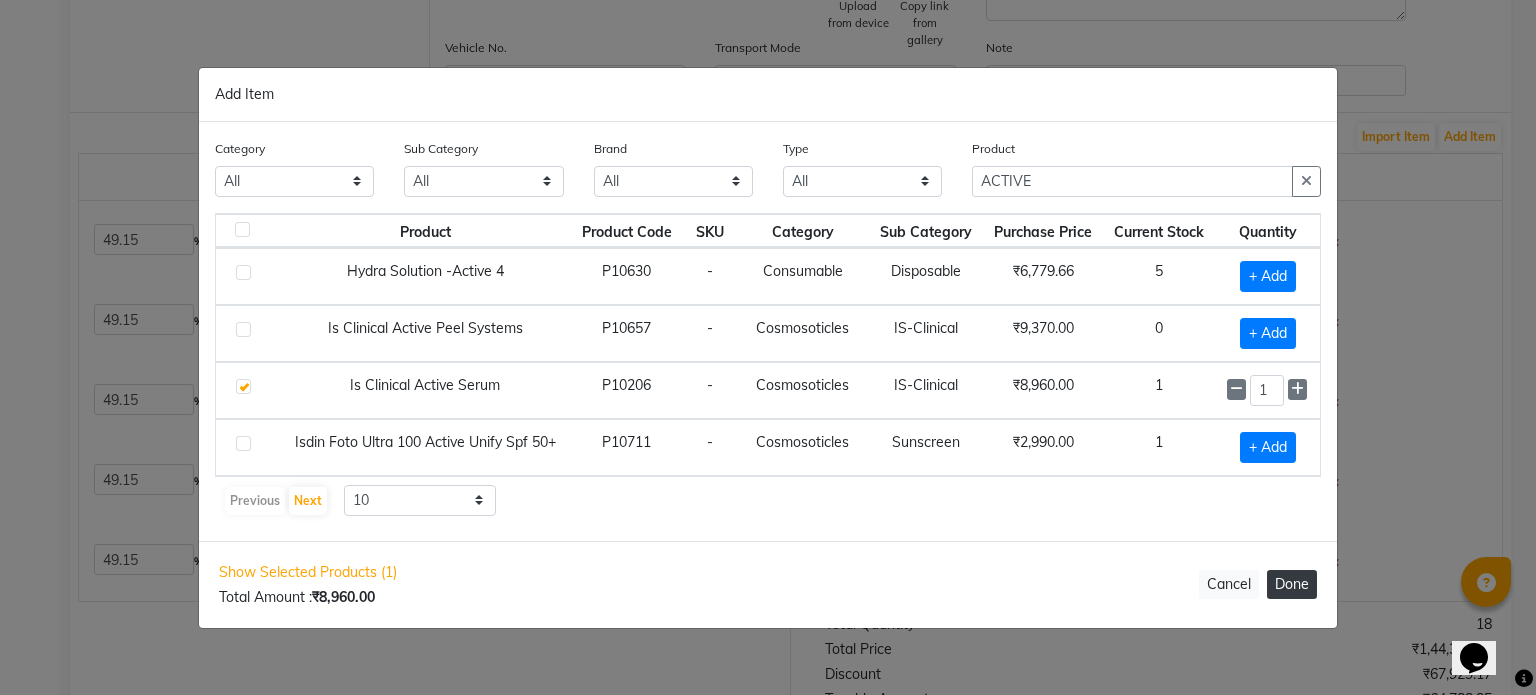 click on "Done" 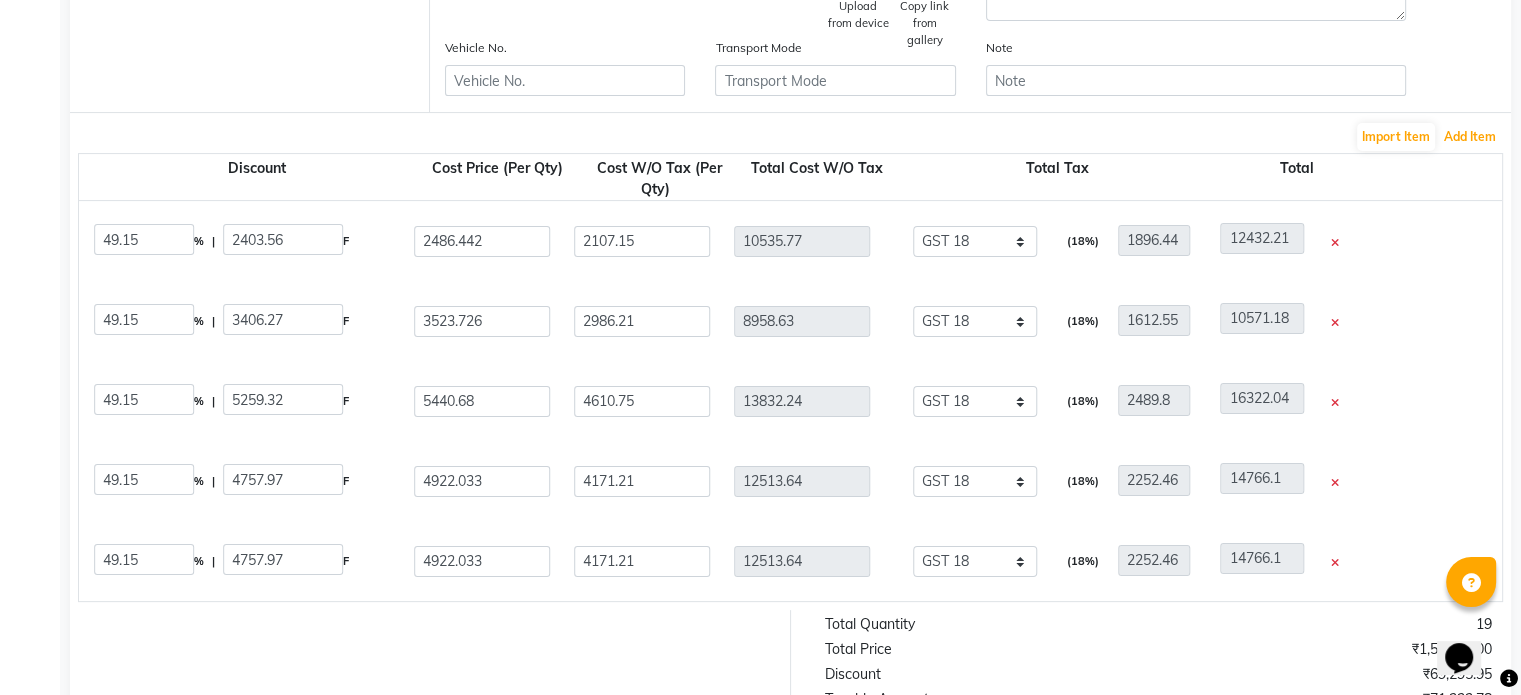 scroll, scrollTop: 912, scrollLeft: 0, axis: vertical 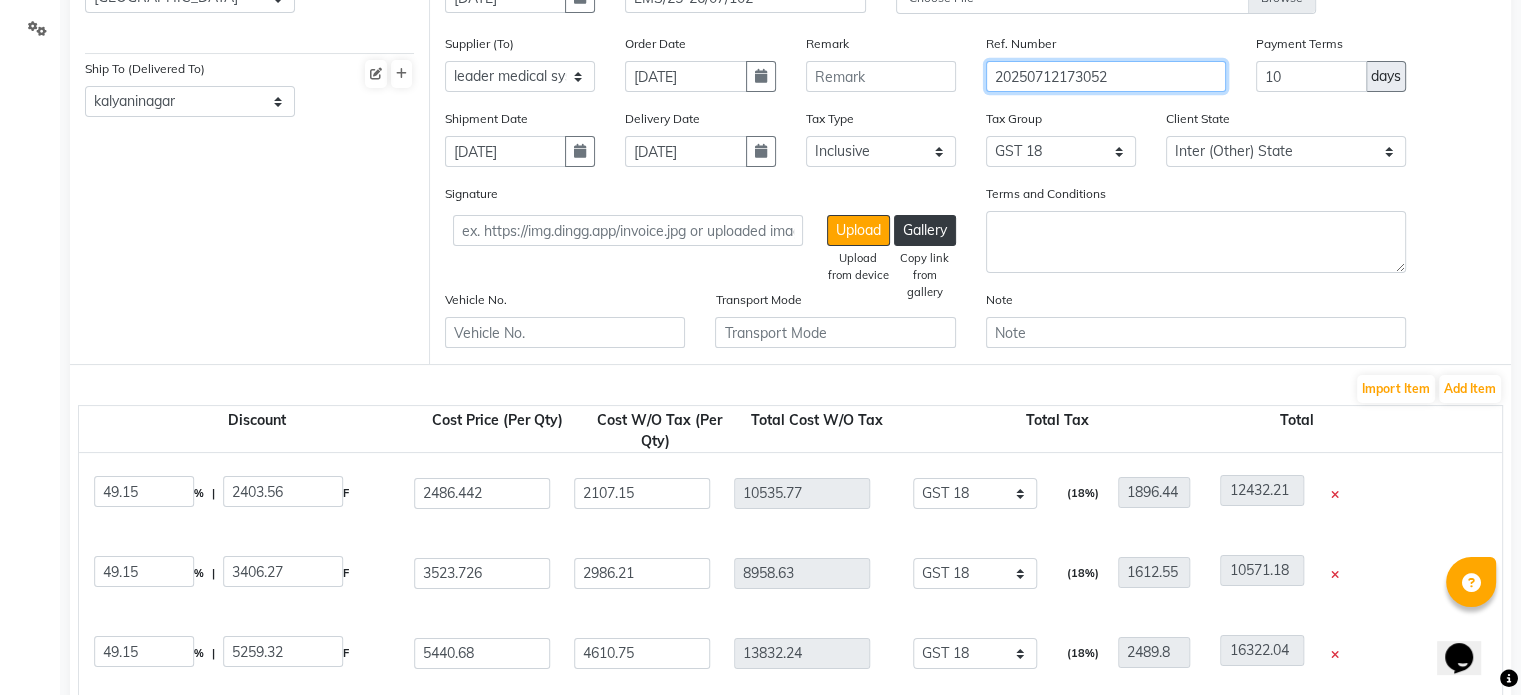 drag, startPoint x: 1156, startPoint y: 81, endPoint x: 946, endPoint y: 83, distance: 210.00952 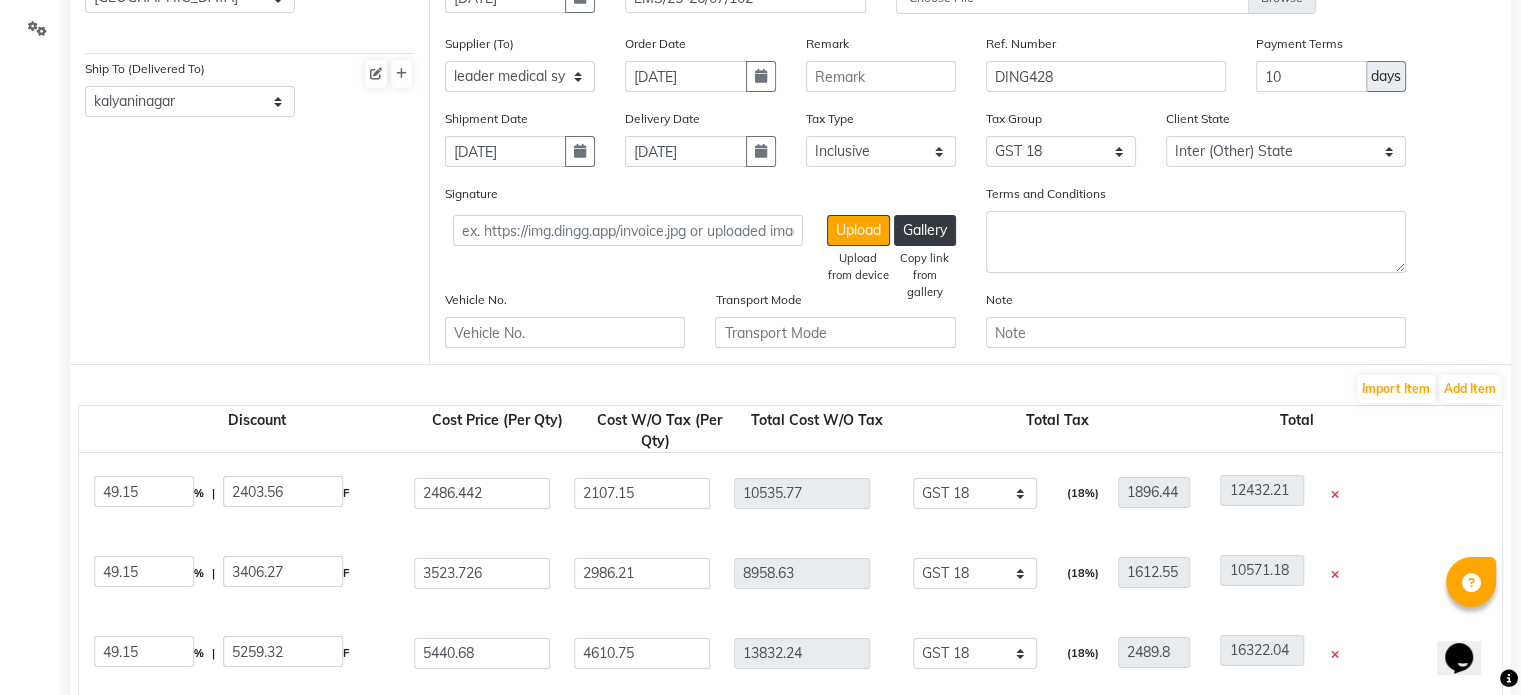 click on "Signature  Upload   Upload from device   Gallery   Copy link from gallery  Terms and Conditions" 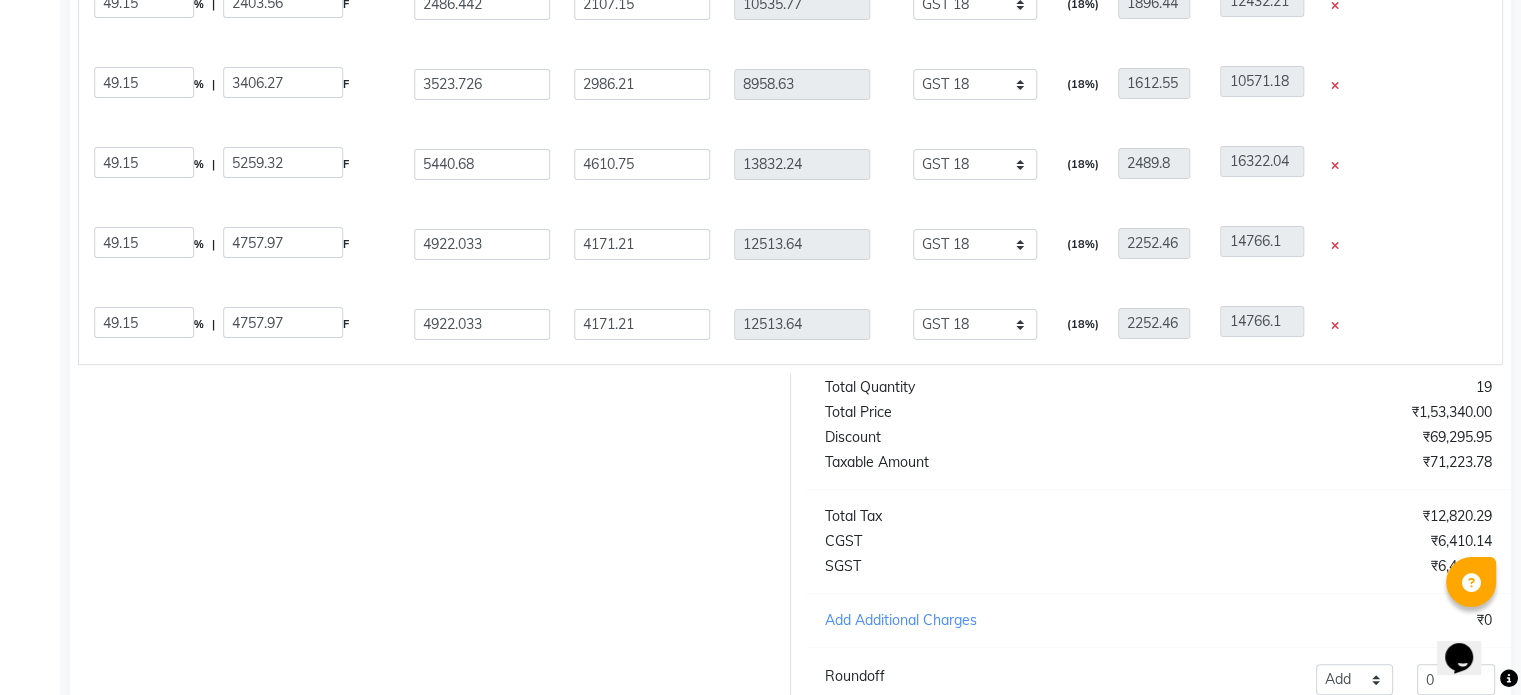 scroll, scrollTop: 735, scrollLeft: 0, axis: vertical 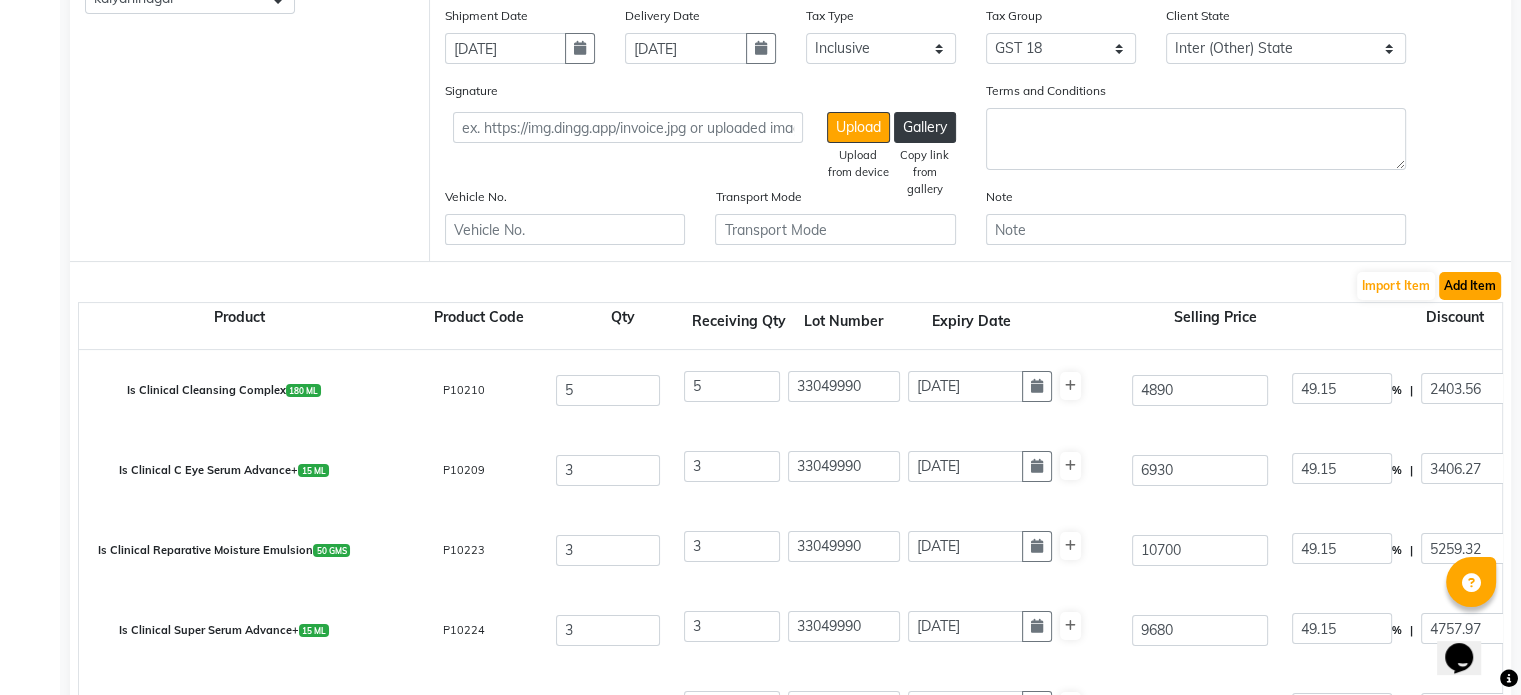 click on "Add Item" 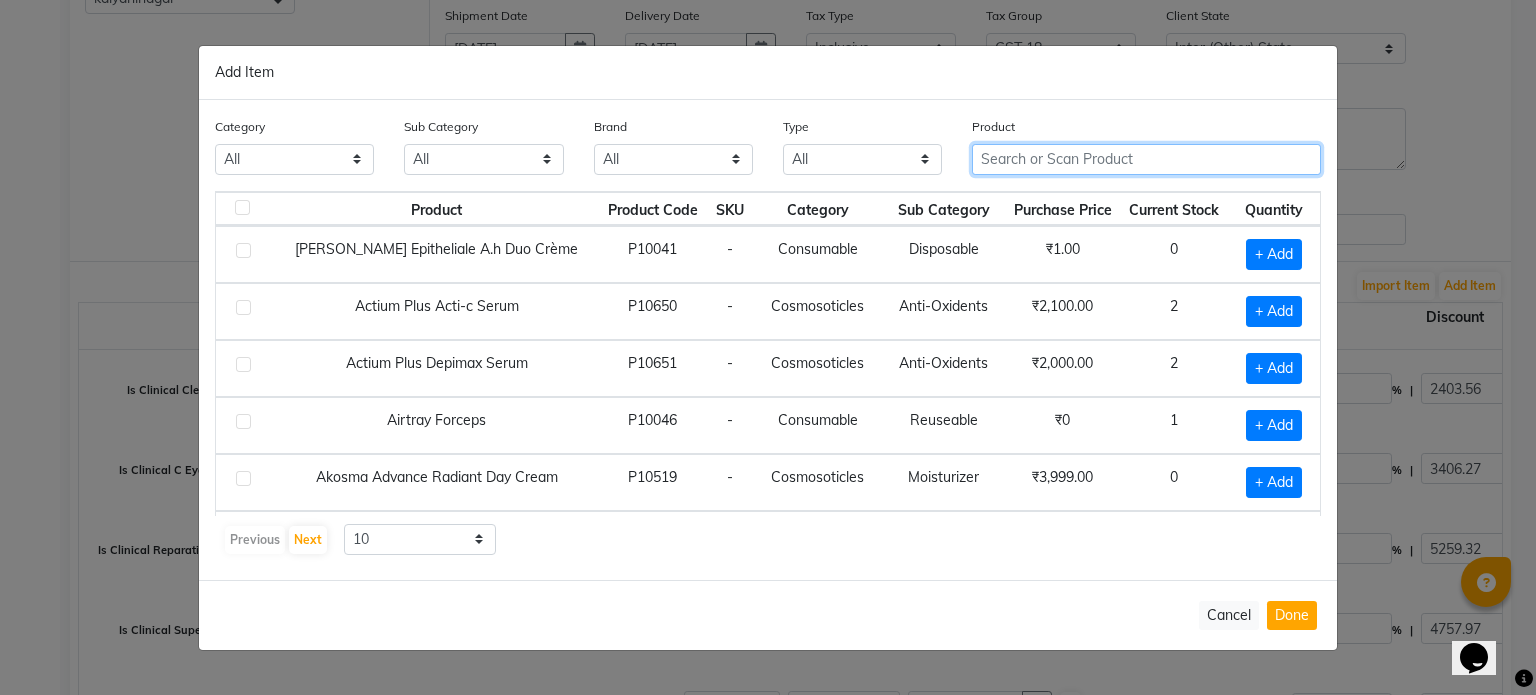 click 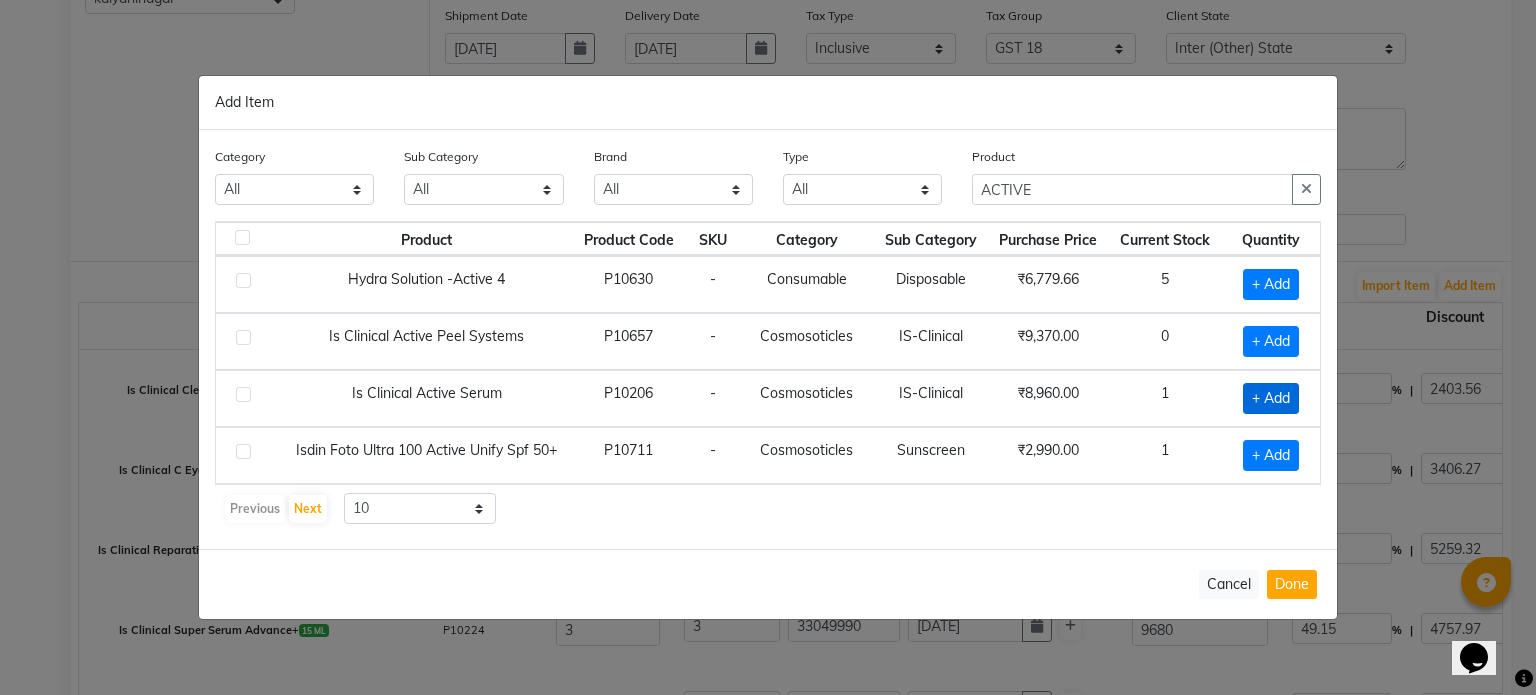 click on "+ Add" 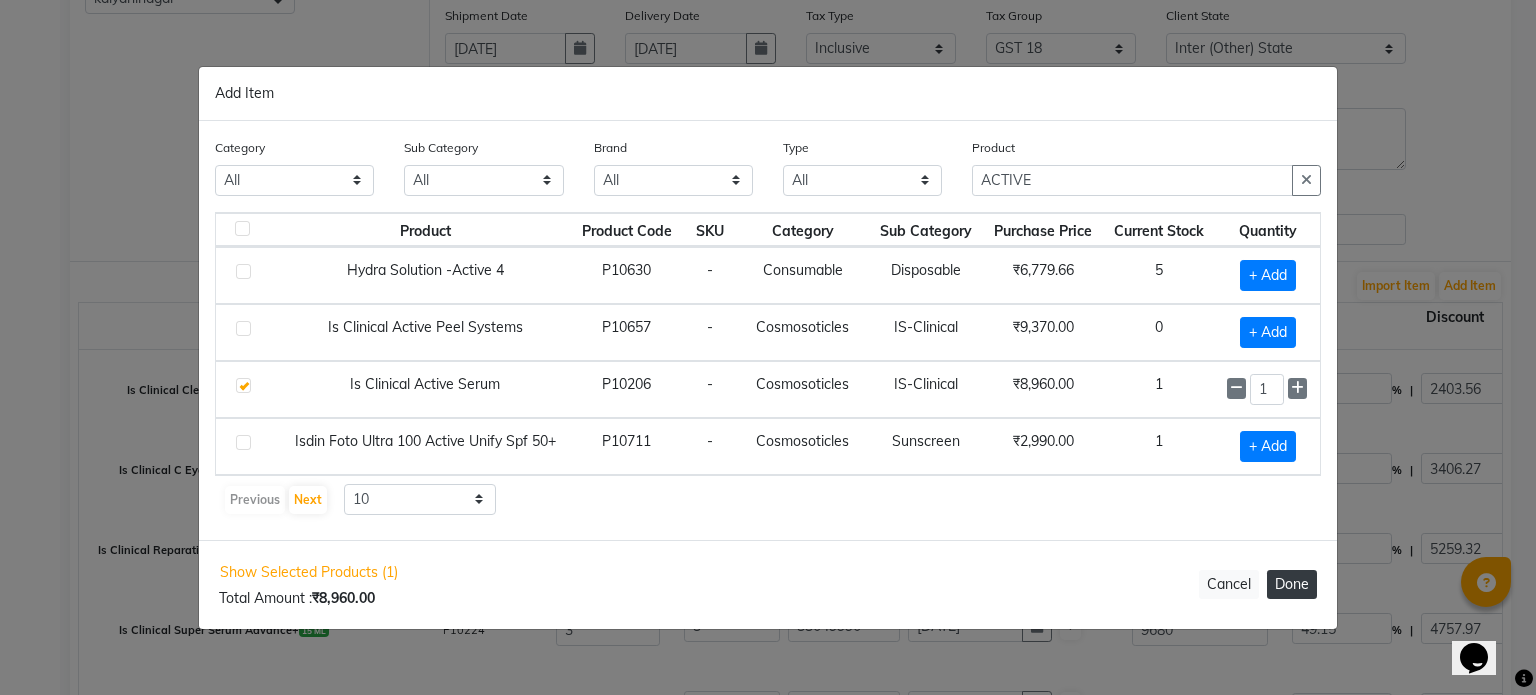 click on "Done" 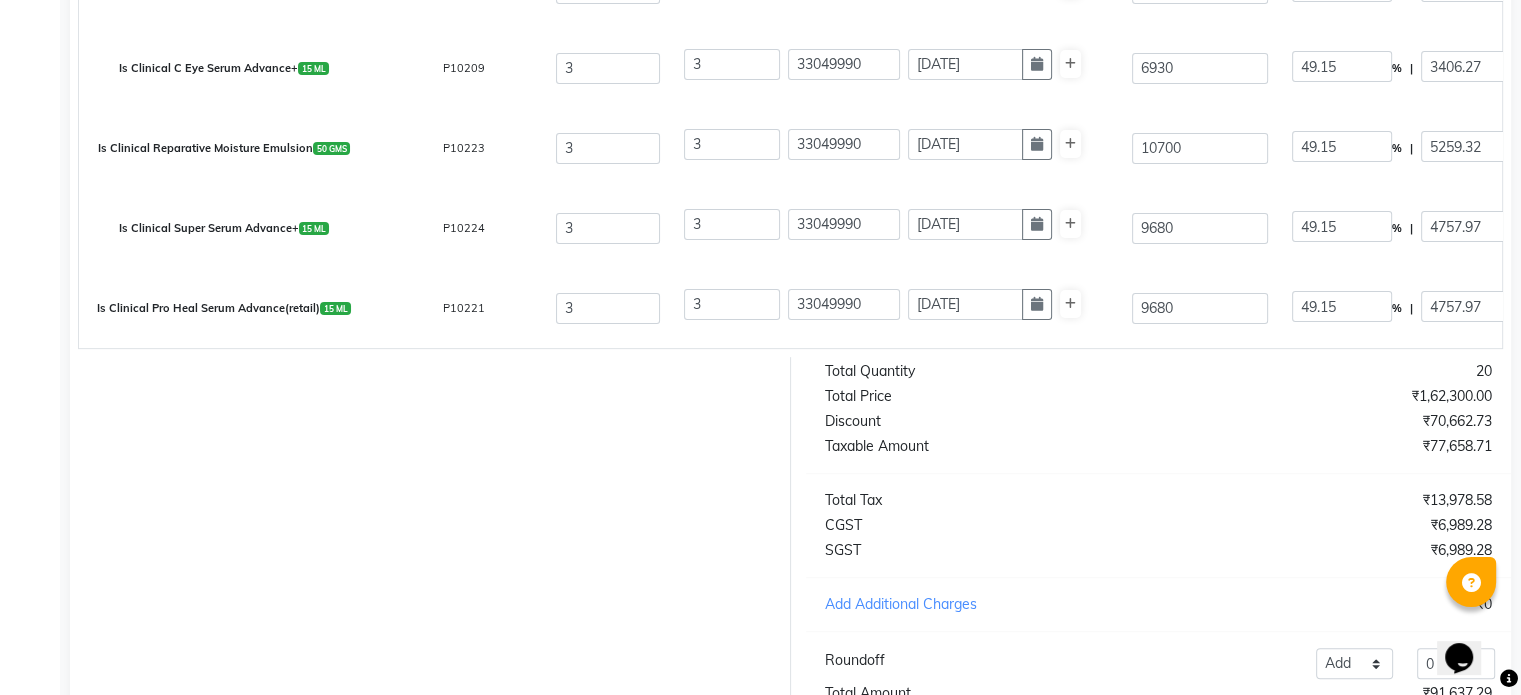 scroll, scrollTop: 756, scrollLeft: 0, axis: vertical 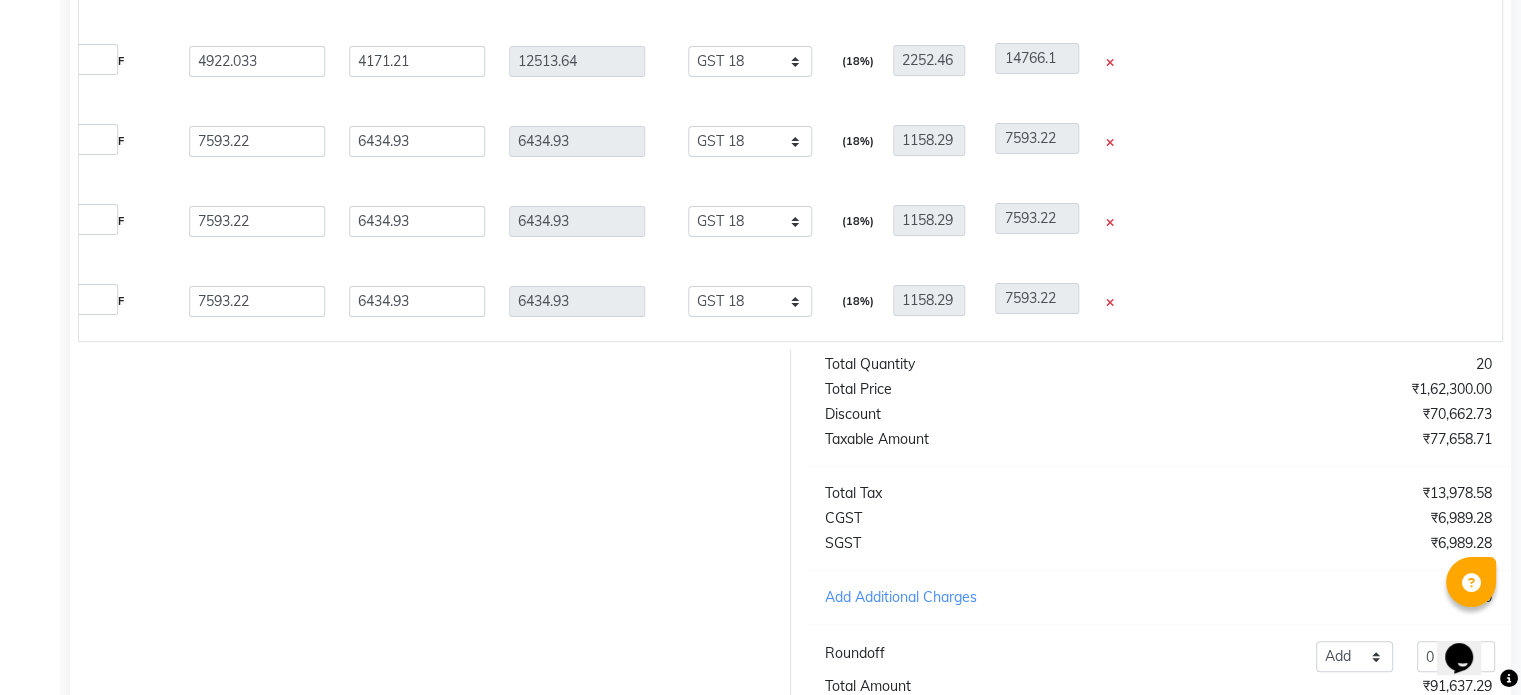 click 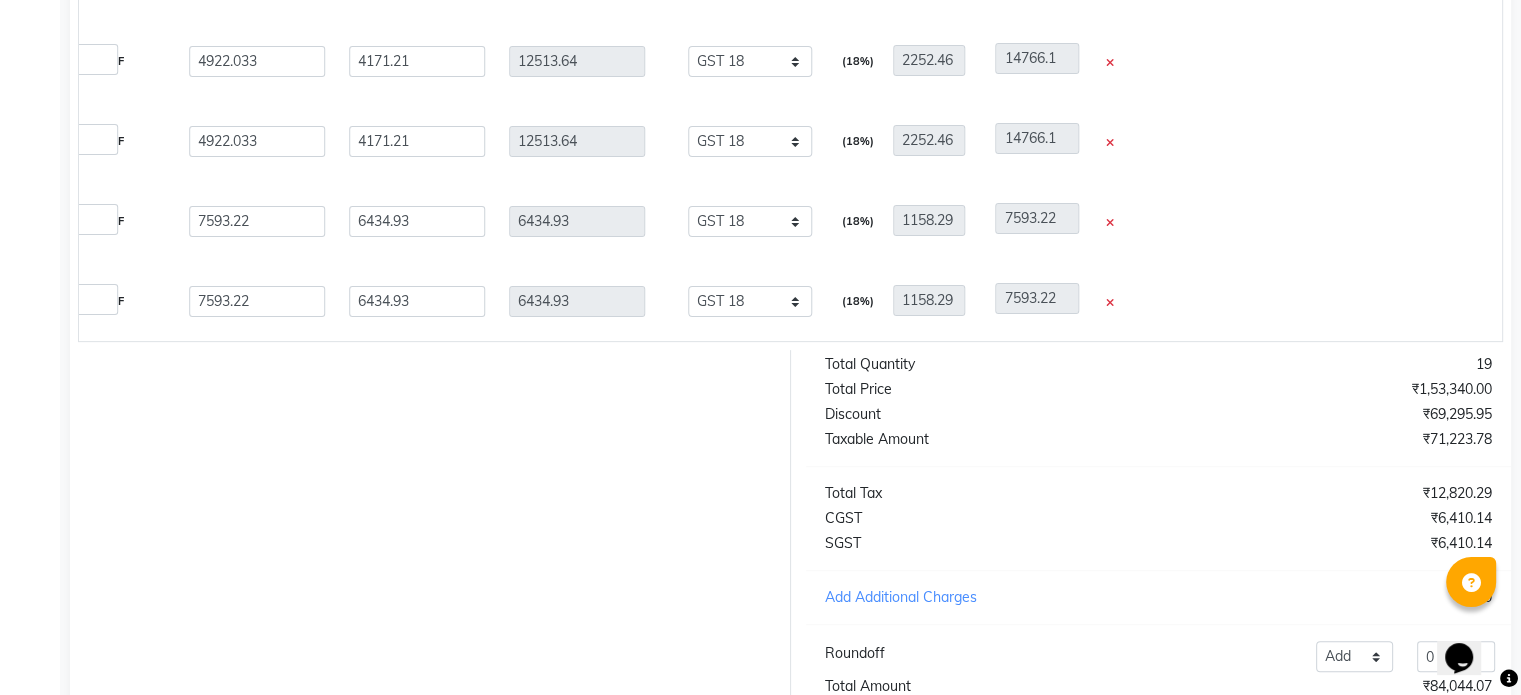 click 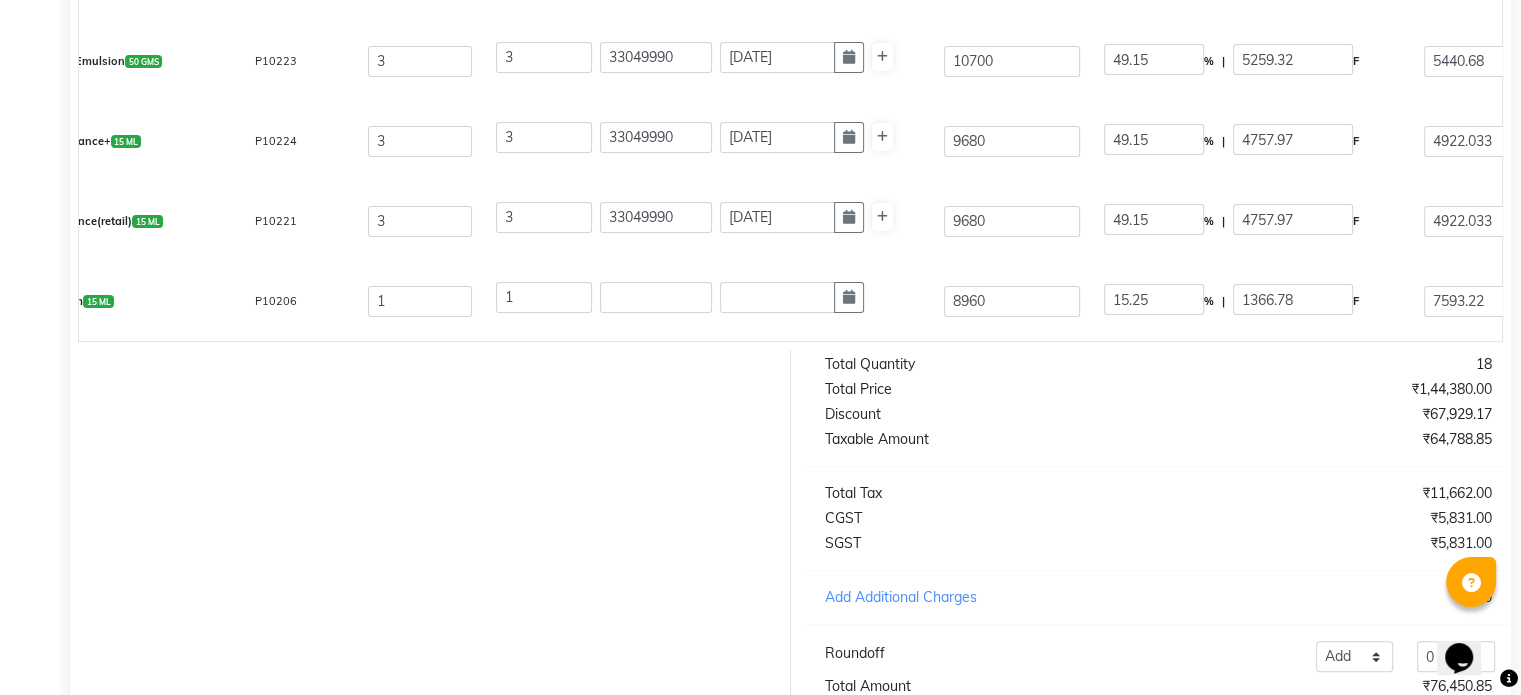 scroll, scrollTop: 0, scrollLeft: 189, axis: horizontal 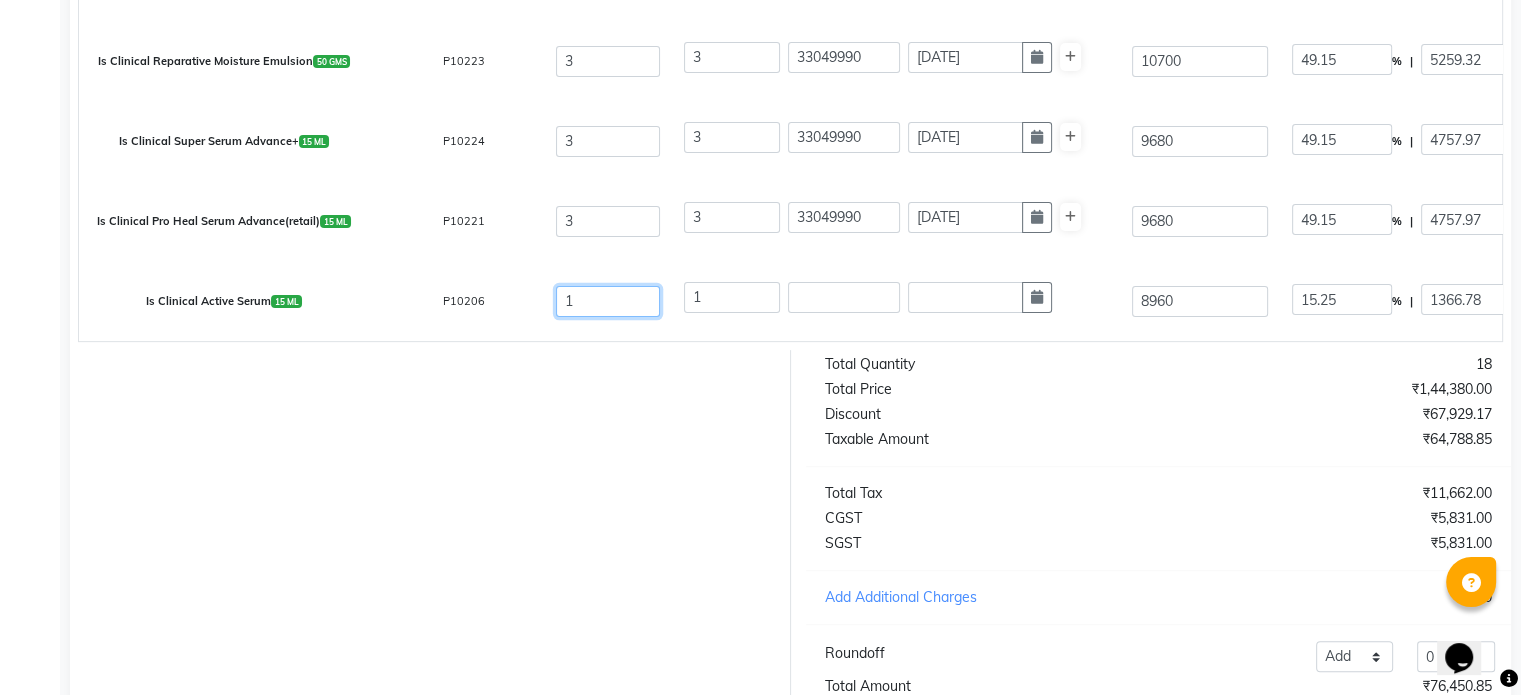 click on "1" 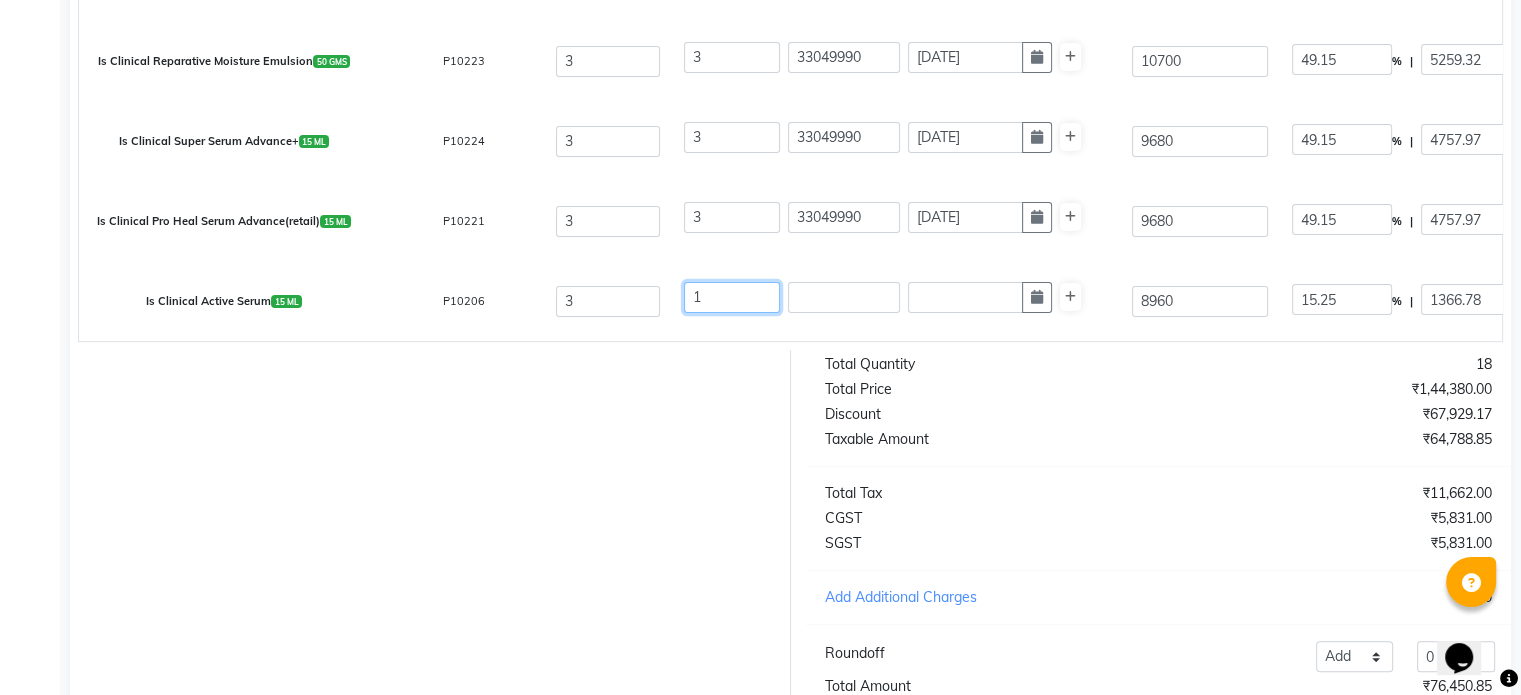click on "1" 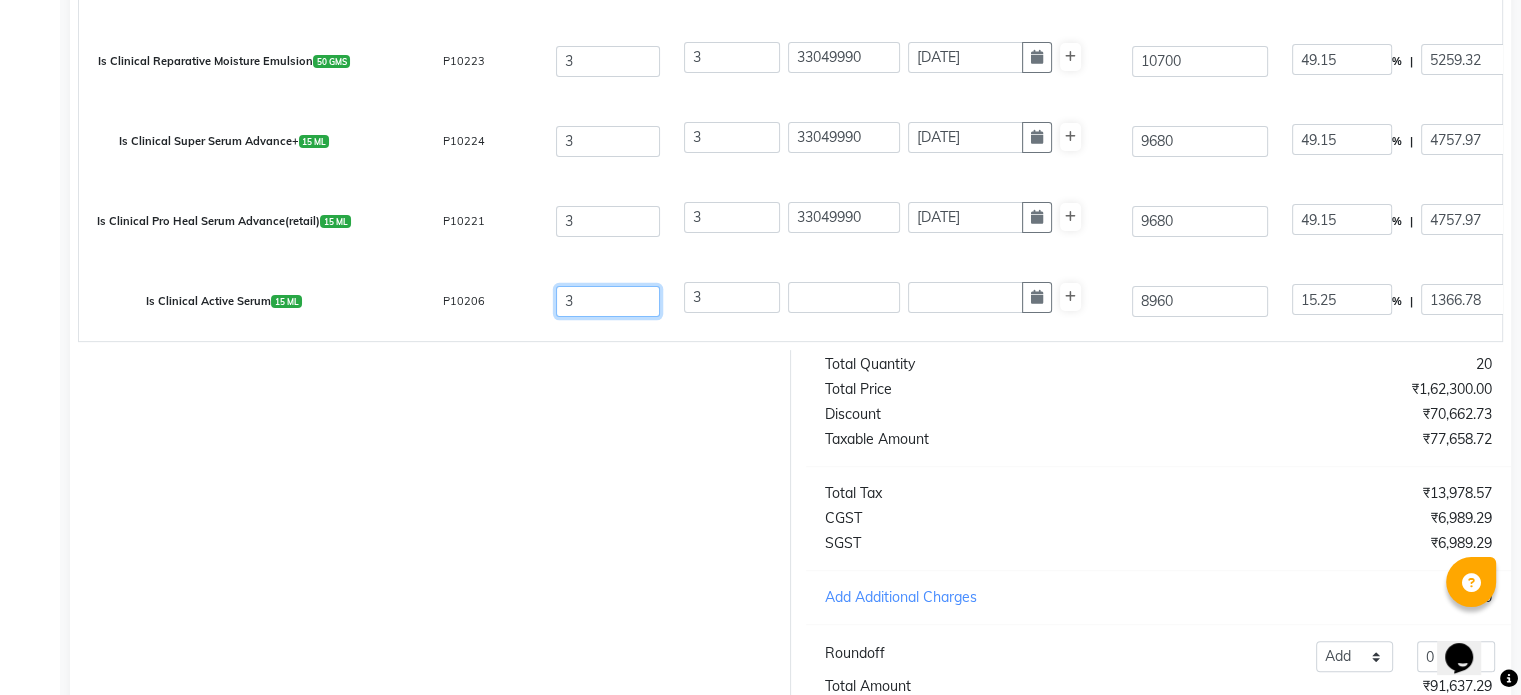 drag, startPoint x: 573, startPoint y: 301, endPoint x: 508, endPoint y: 305, distance: 65.12296 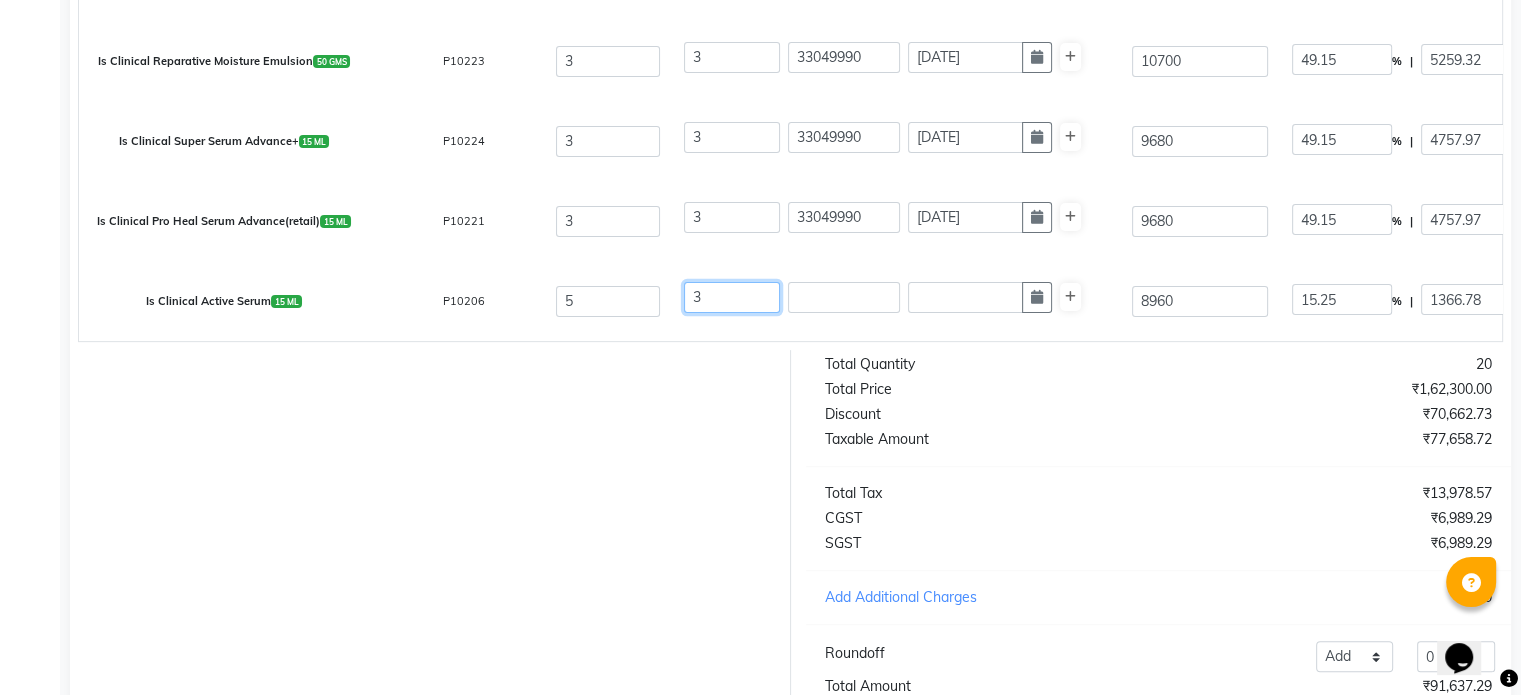 click on "3" 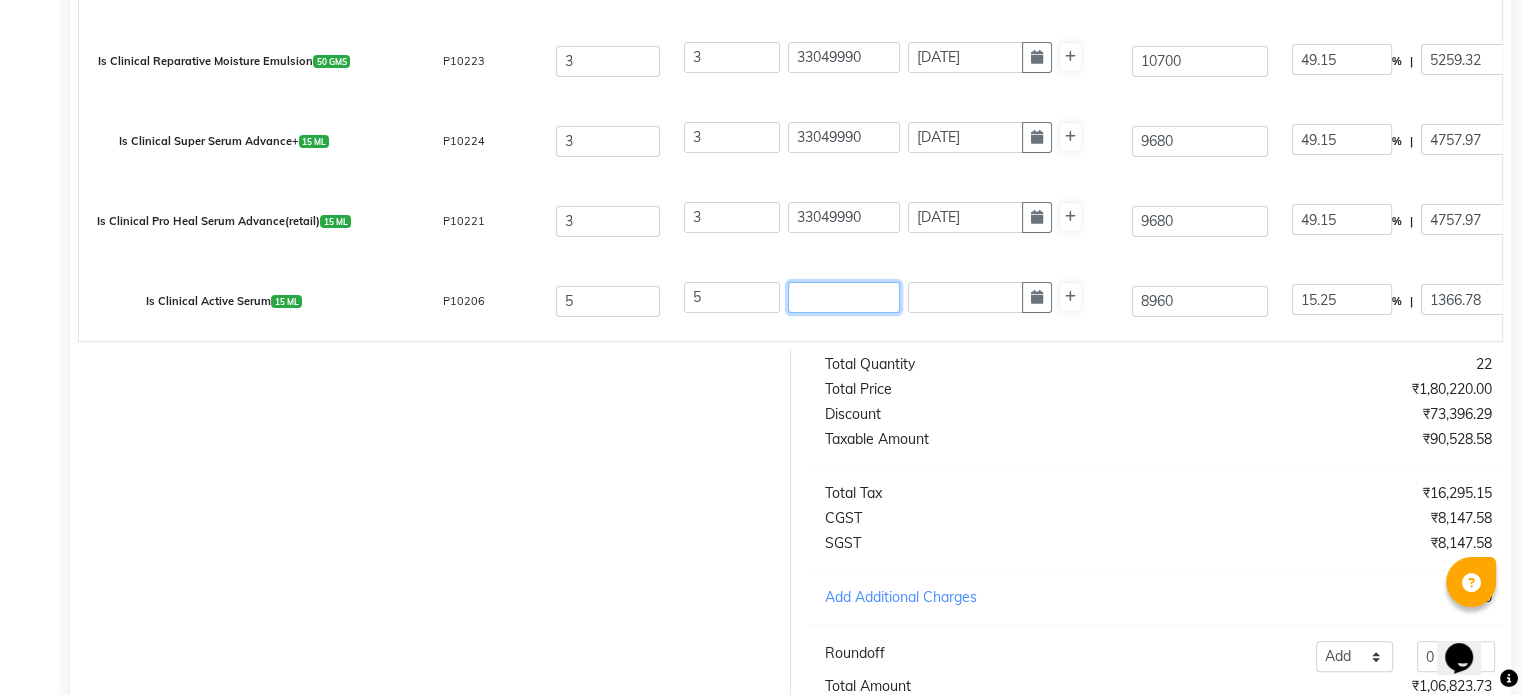 click 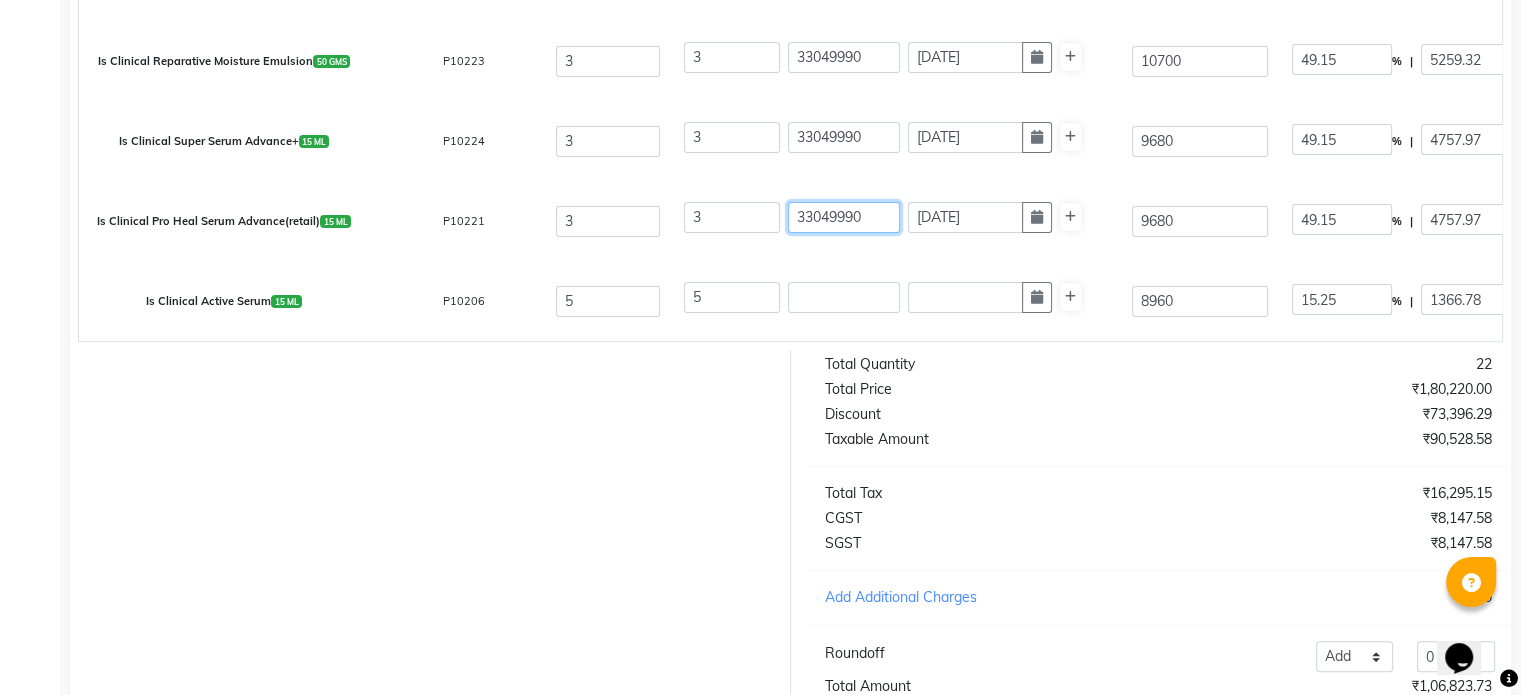 drag, startPoint x: 876, startPoint y: 216, endPoint x: 602, endPoint y: 269, distance: 279.07883 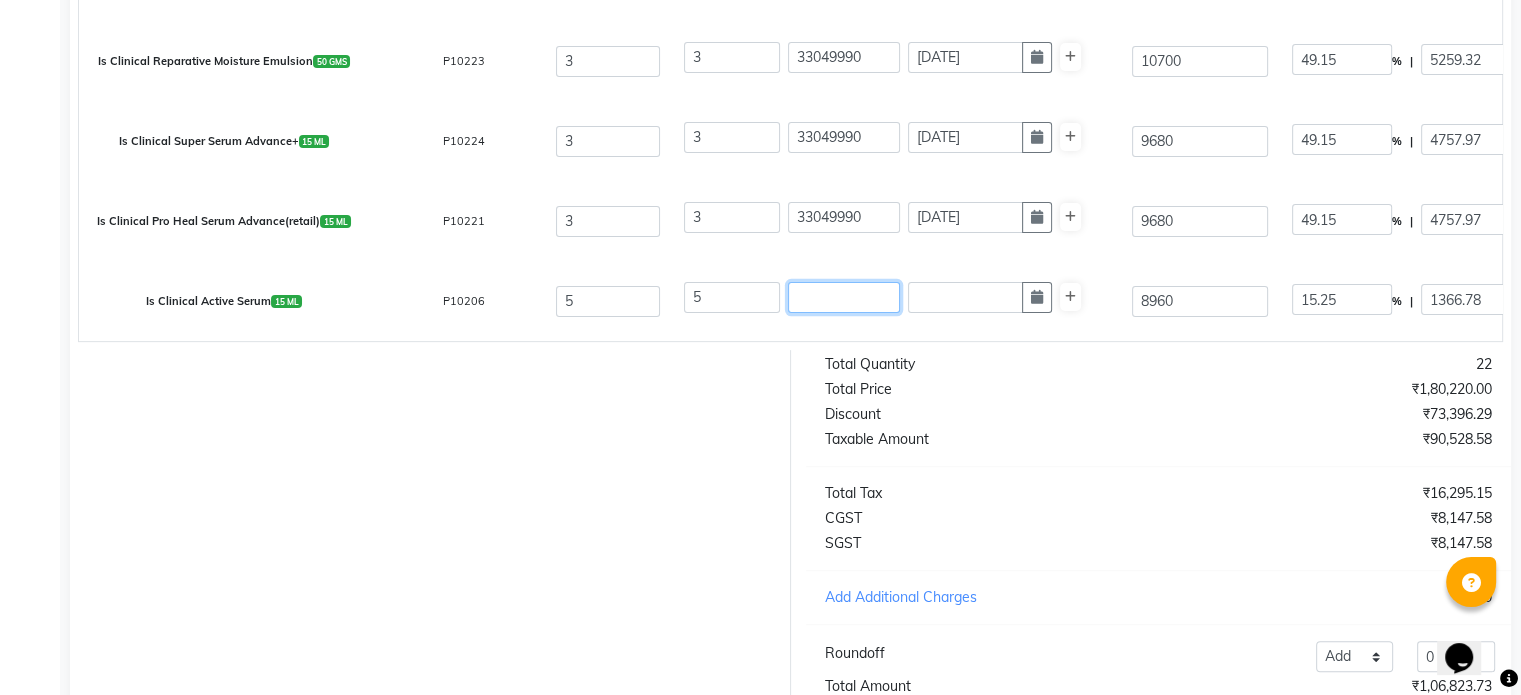 click 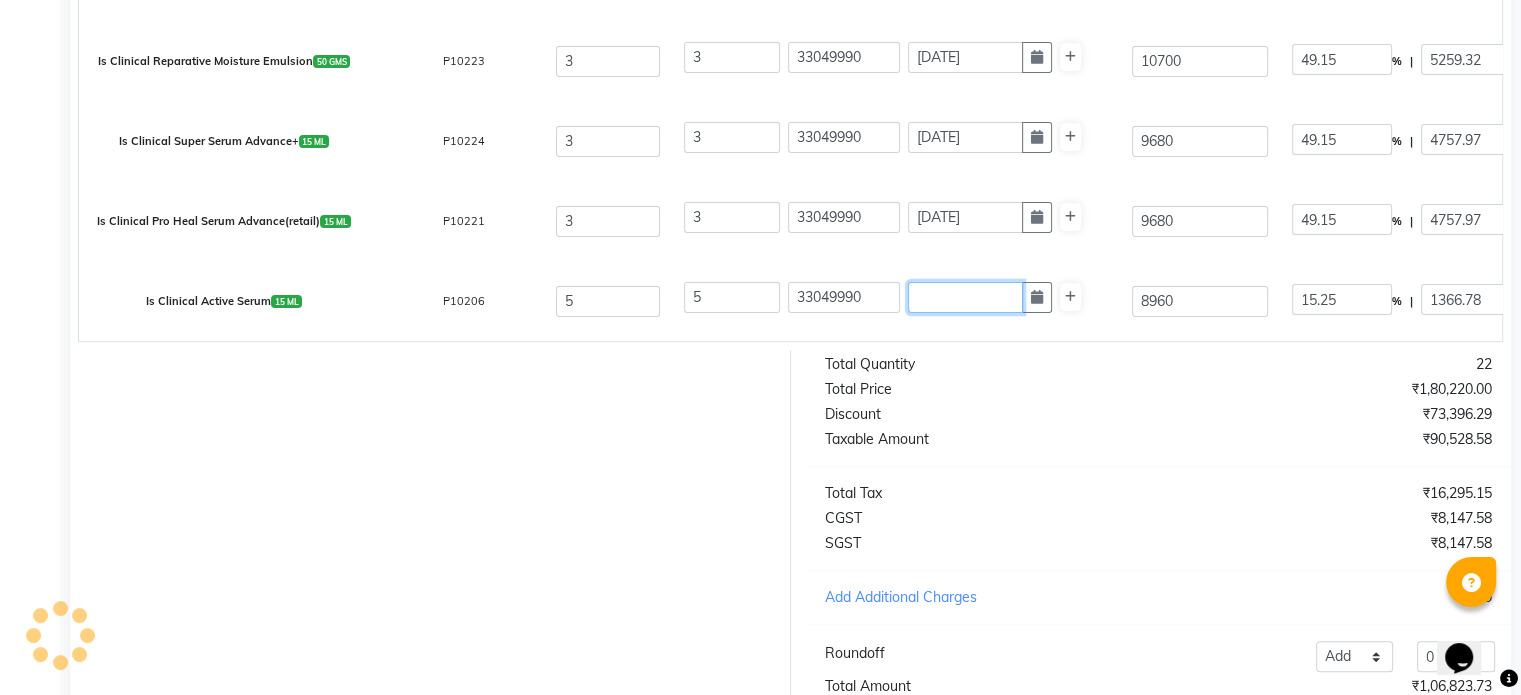 click 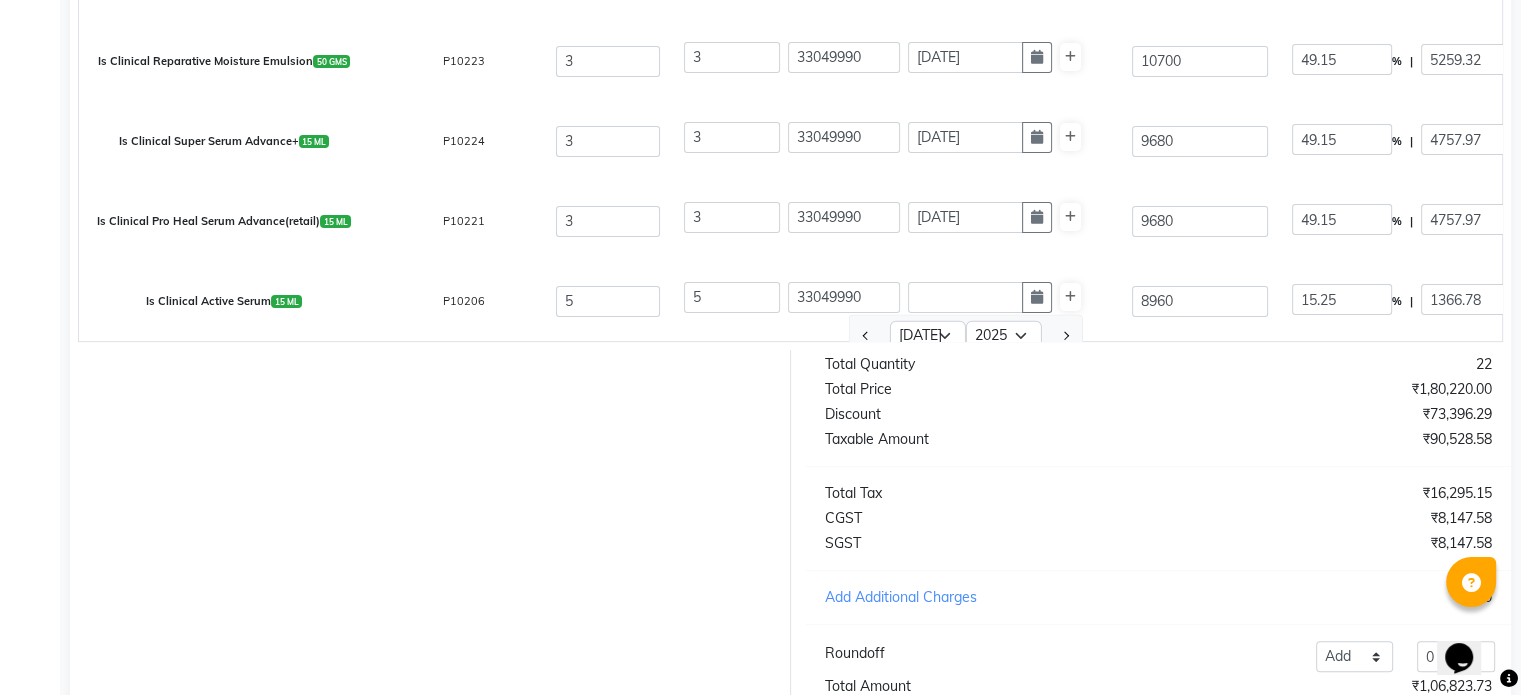 scroll, scrollTop: 320, scrollLeft: 0, axis: vertical 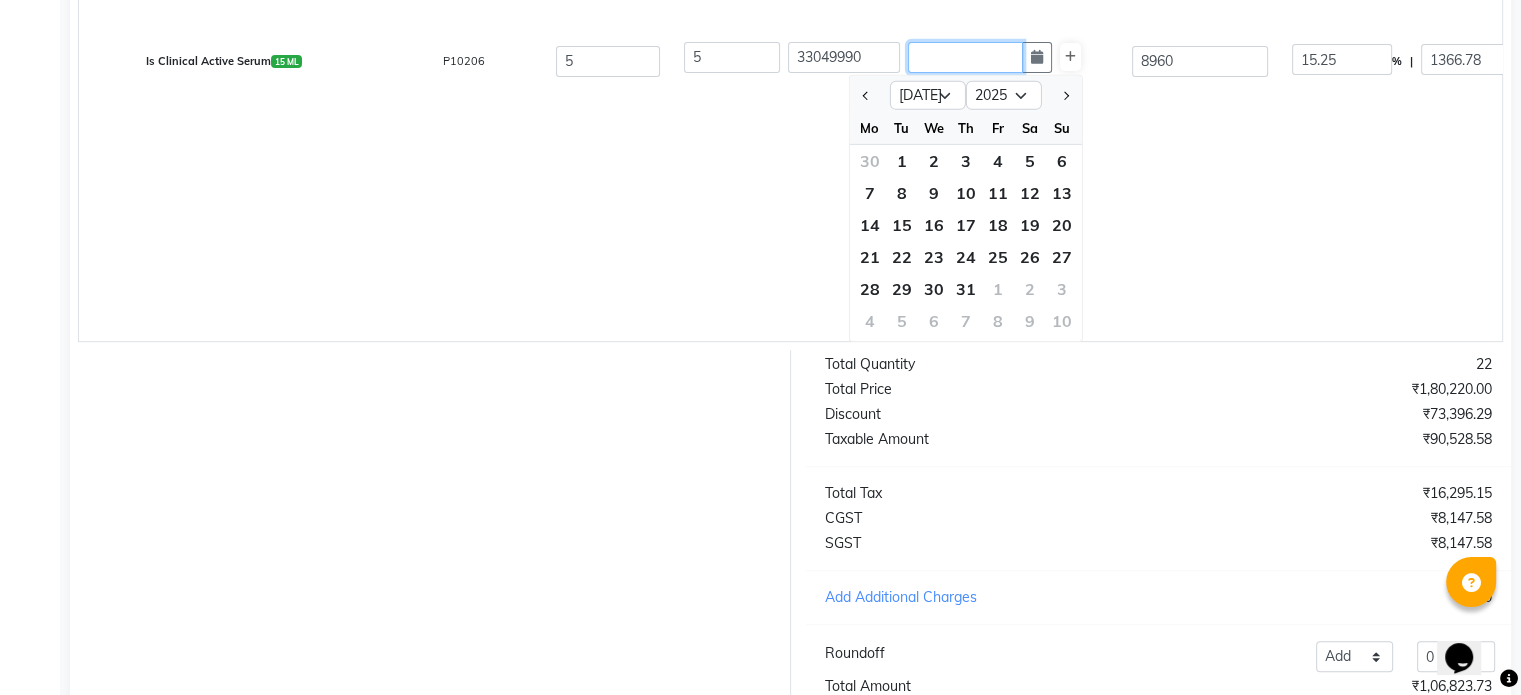 click 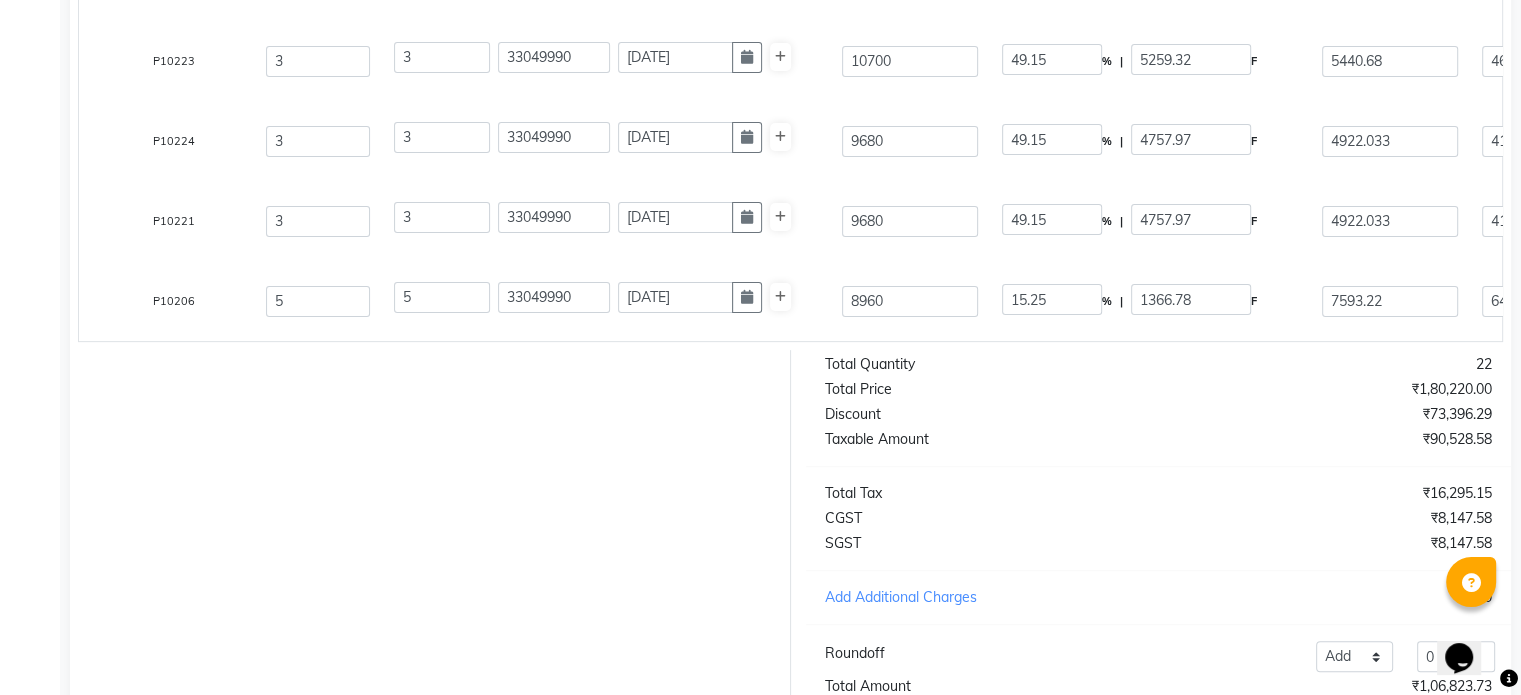 scroll, scrollTop: 0, scrollLeft: 294, axis: horizontal 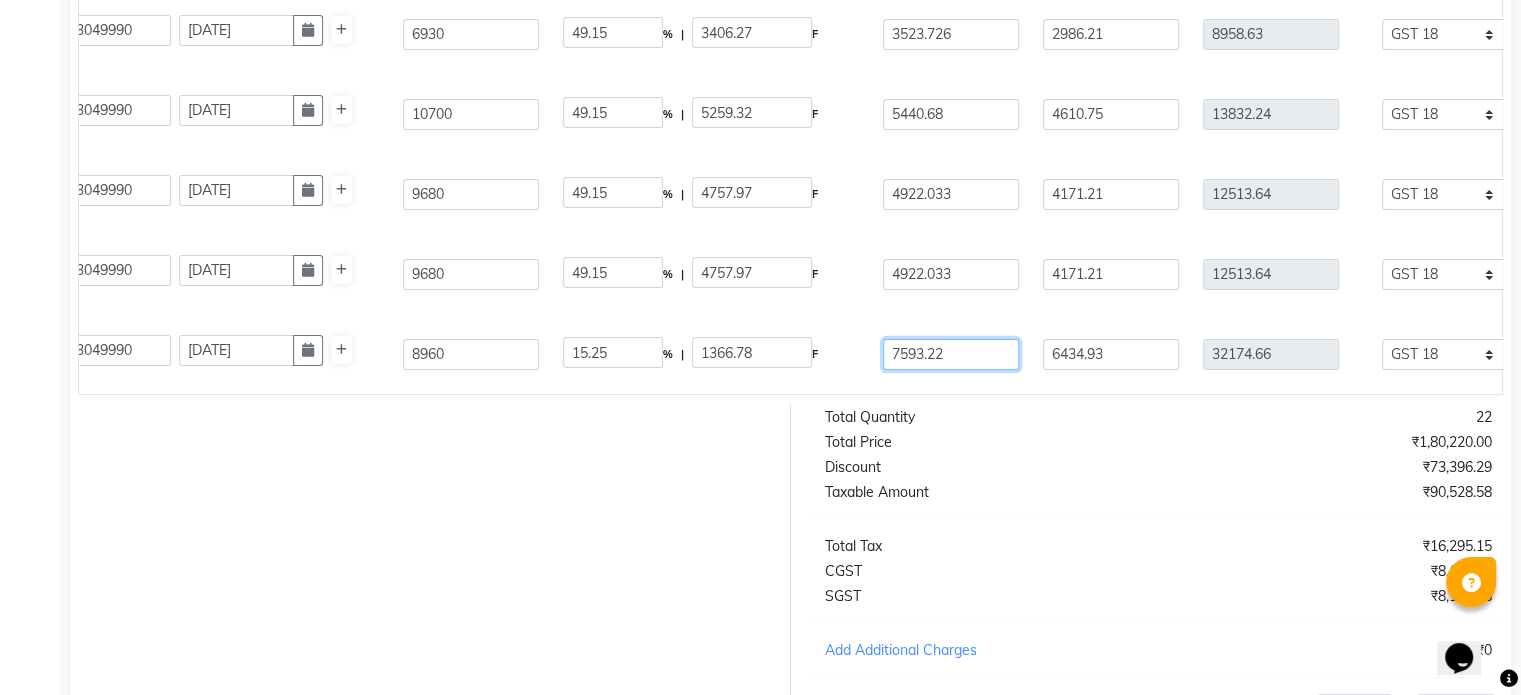 drag, startPoint x: 953, startPoint y: 362, endPoint x: 858, endPoint y: 375, distance: 95.885345 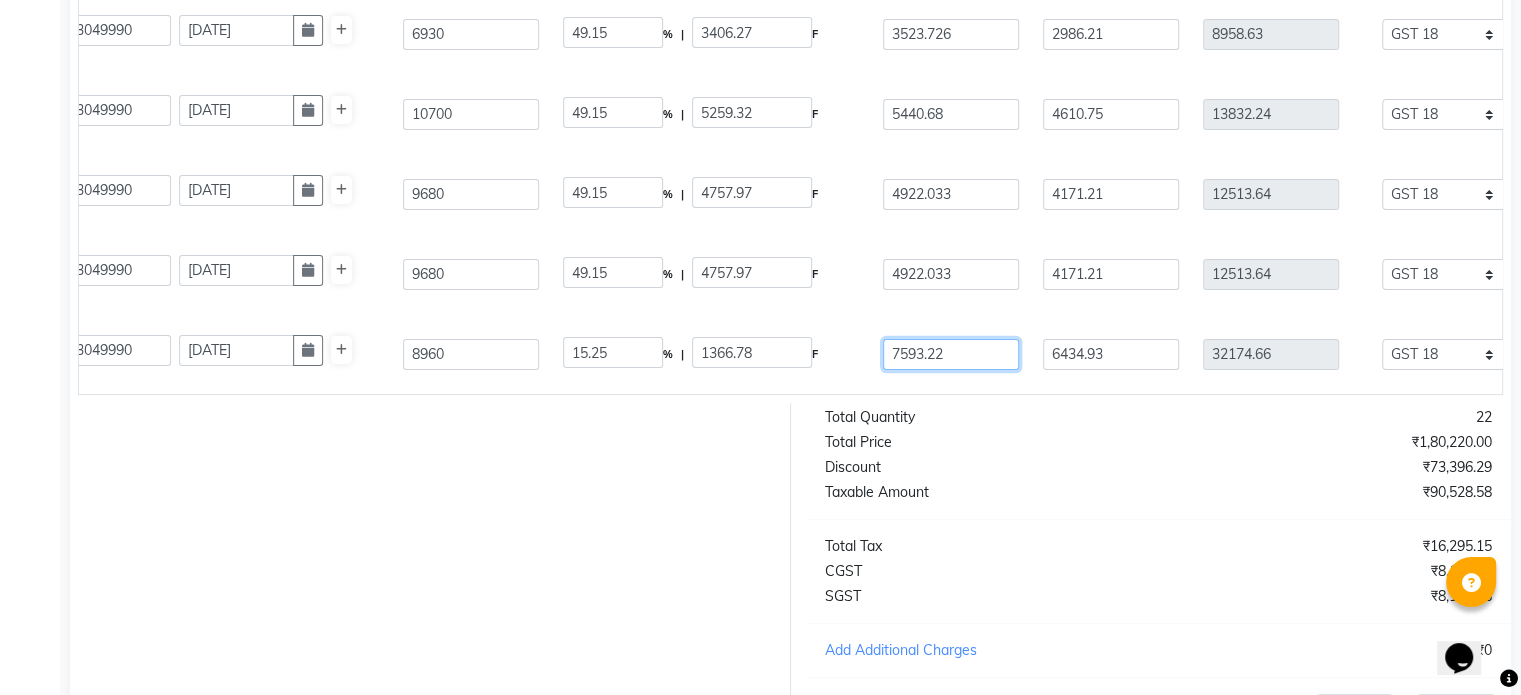 click on "Is Clinical Active Serum  15 ML  P10206  5 5 33049990 [DATE] 8960 15.25 % | 1366.78 F 7593.22 6434.93 32174.66 None 5% GST Exempted GST 12 GST 18  (18%)  5791.44 37966.1" 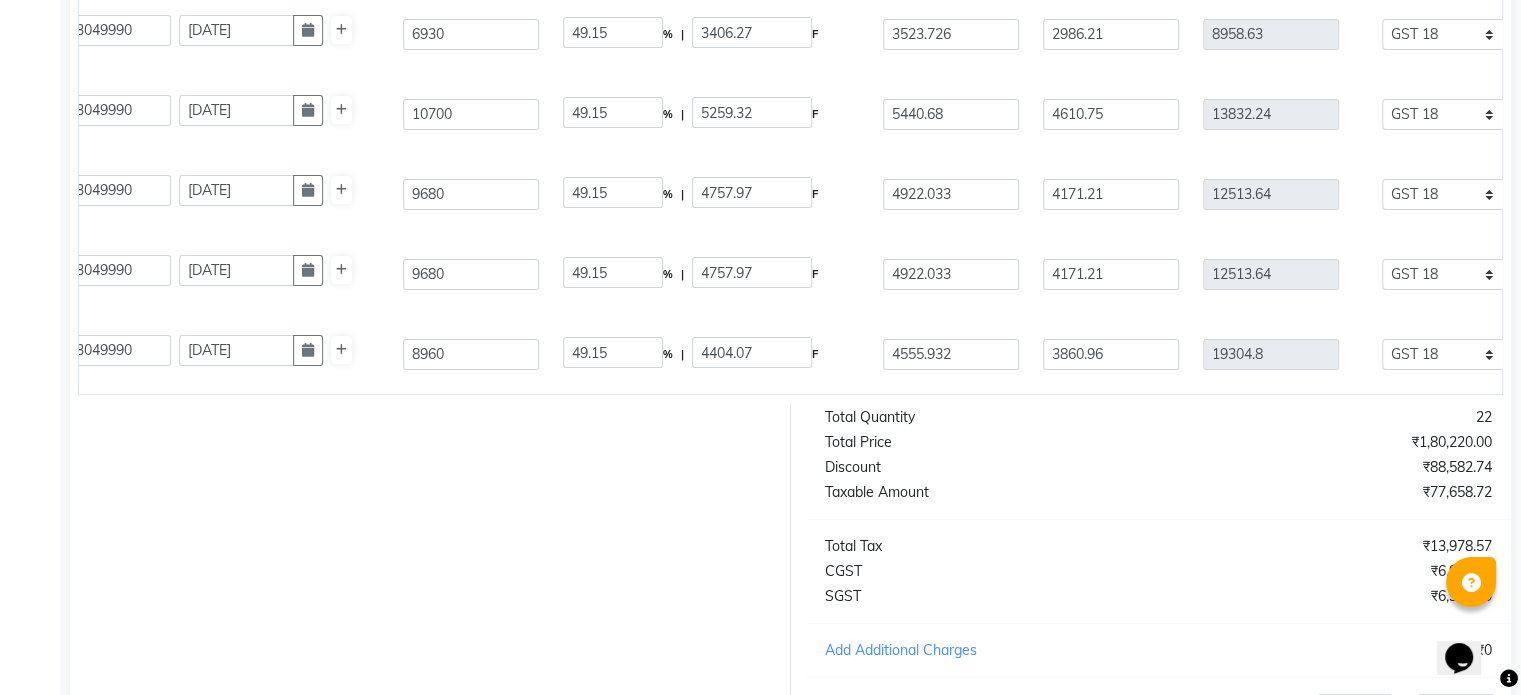 click on "Is Clinical Active Serum  15 ML  P10206  5 5 33049990 [DATE] 8960 49.15 % | 4404.07 F 4555.932 3860.96 19304.8 None 5% GST Exempted GST 12 GST 18  (18%)  3474.86 22779.66" 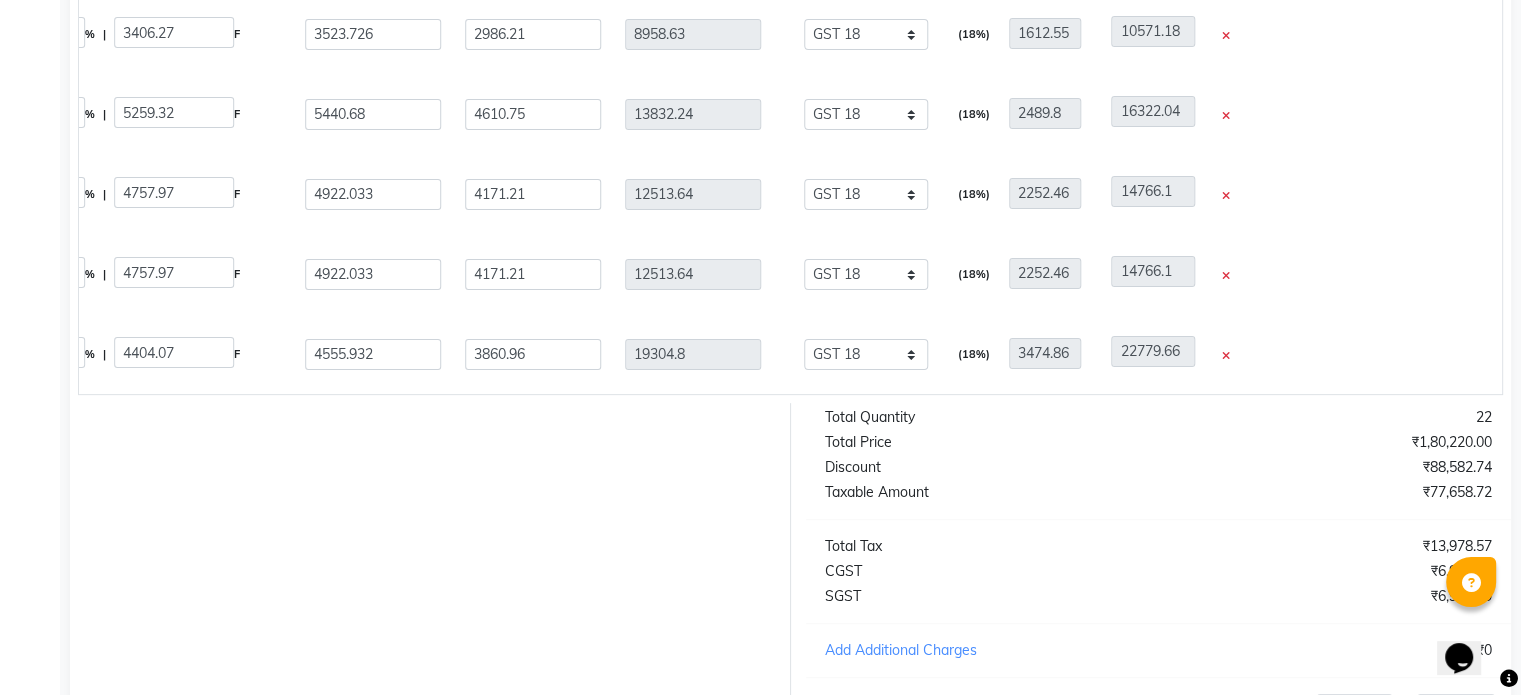 scroll, scrollTop: 0, scrollLeft: 1313, axis: horizontal 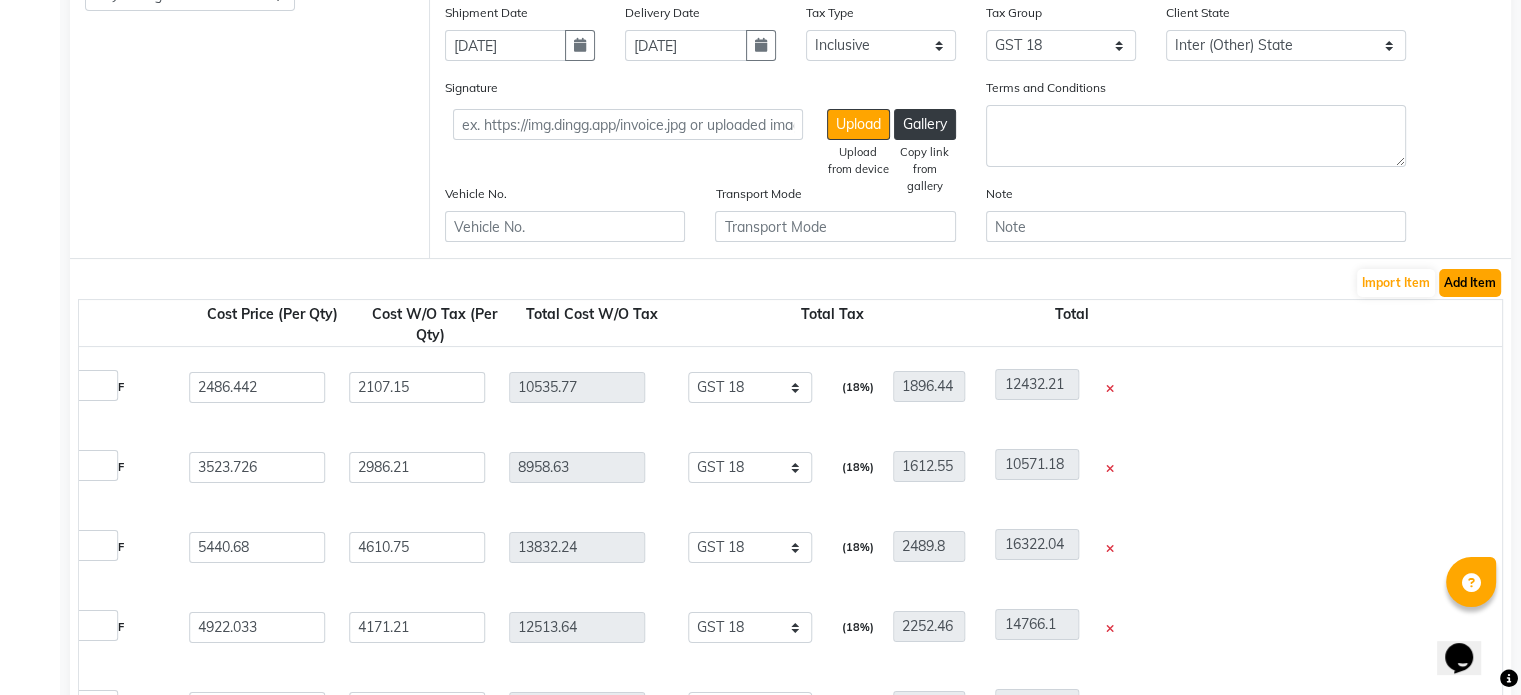 click on "Add Item" 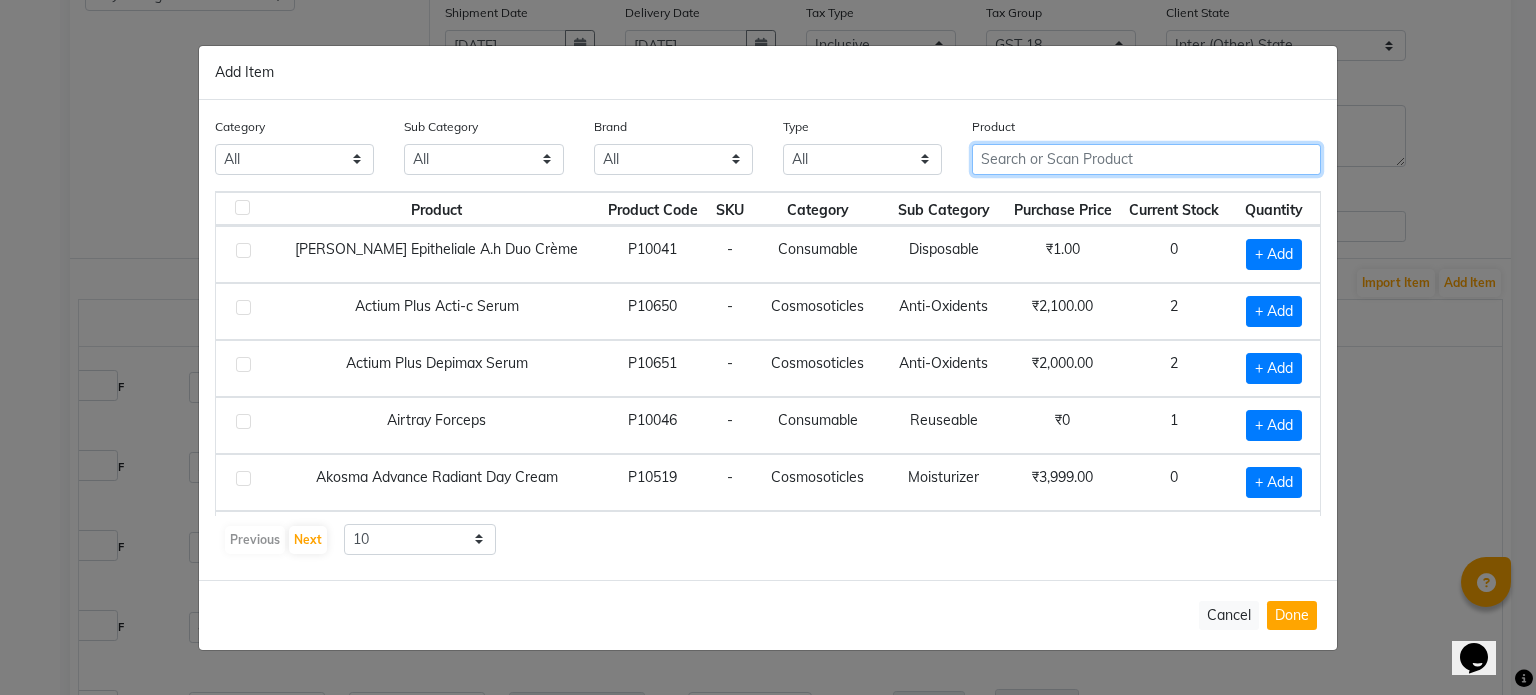 click 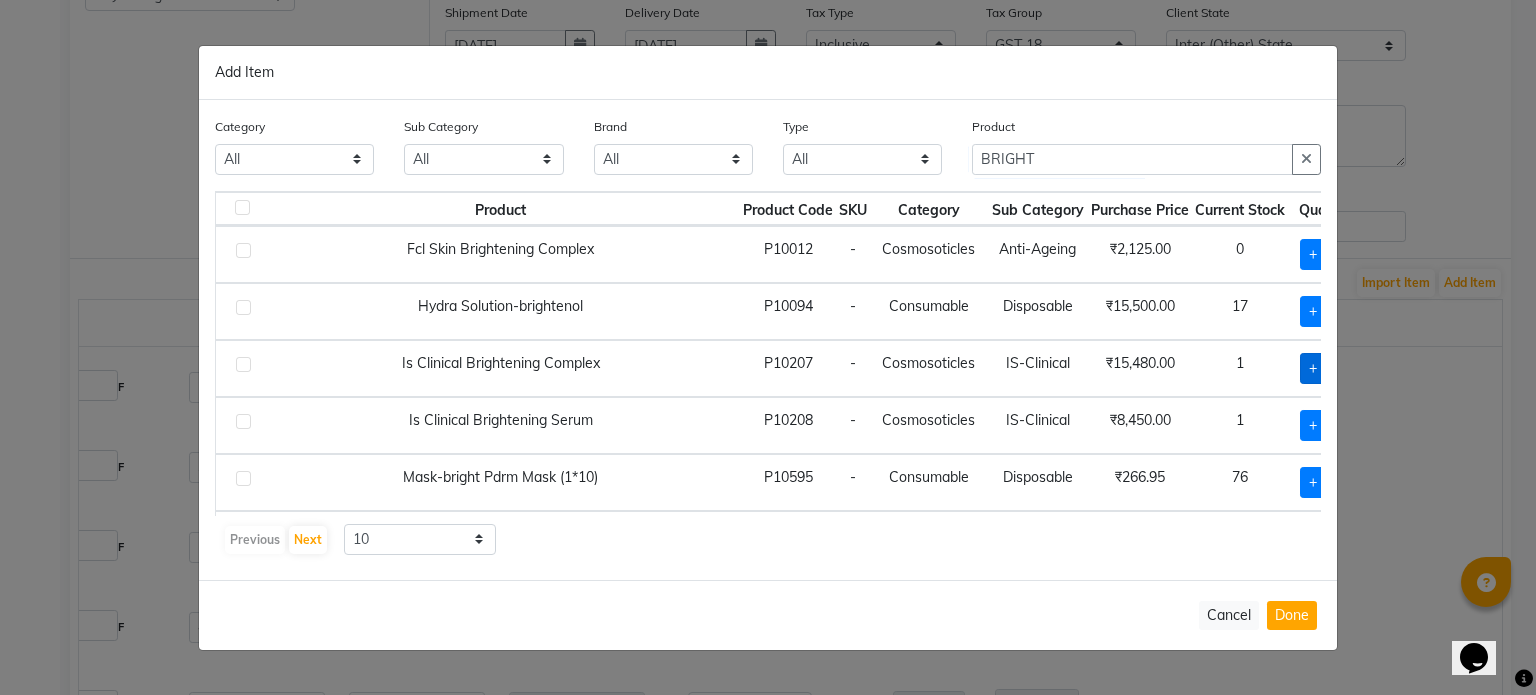 click on "+ Add" 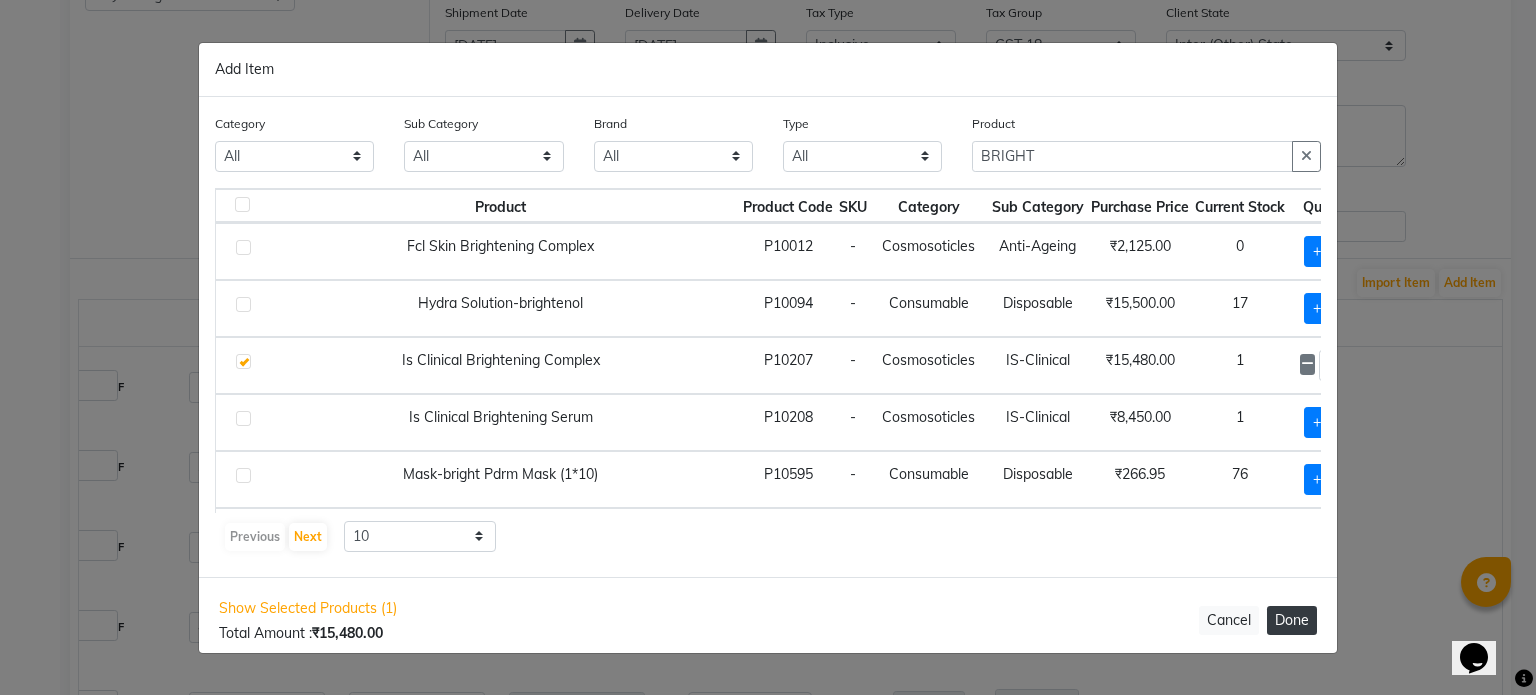 click on "Done" 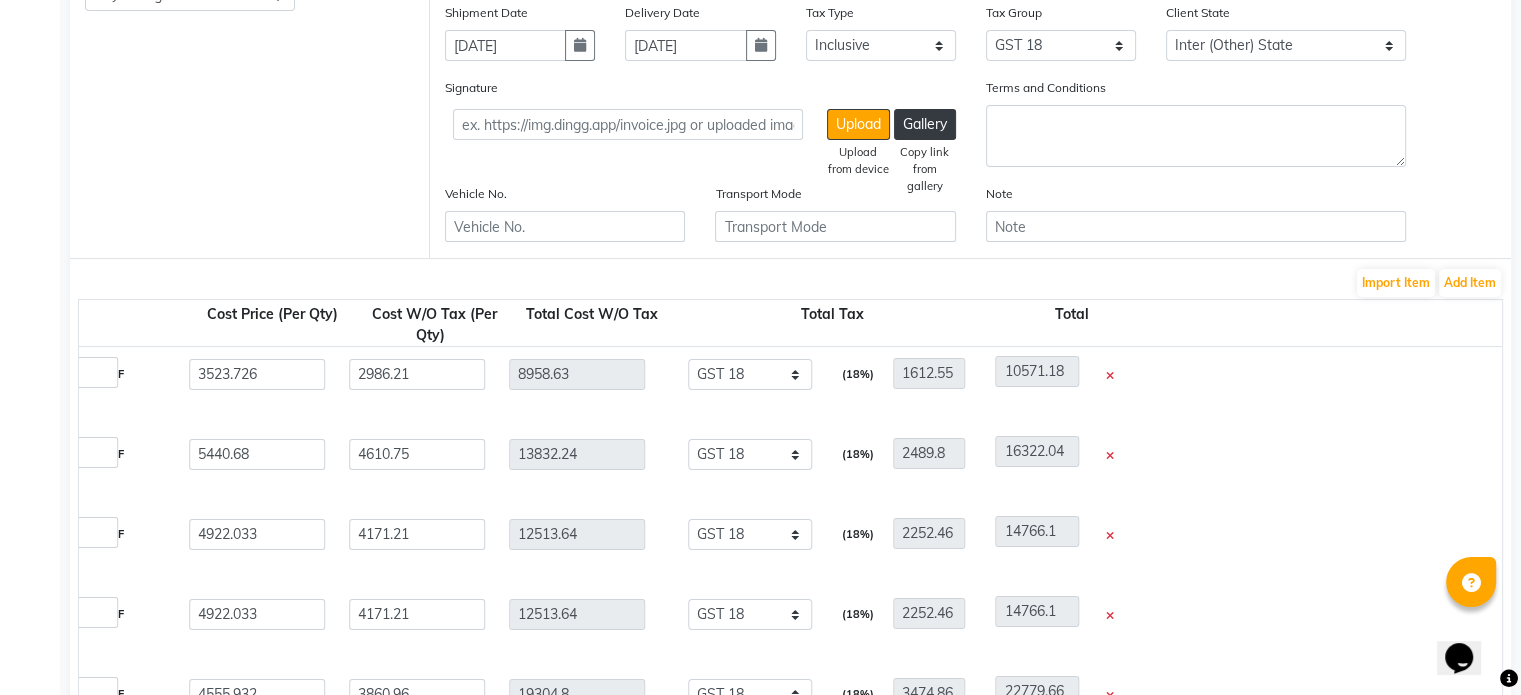scroll, scrollTop: 160, scrollLeft: 0, axis: vertical 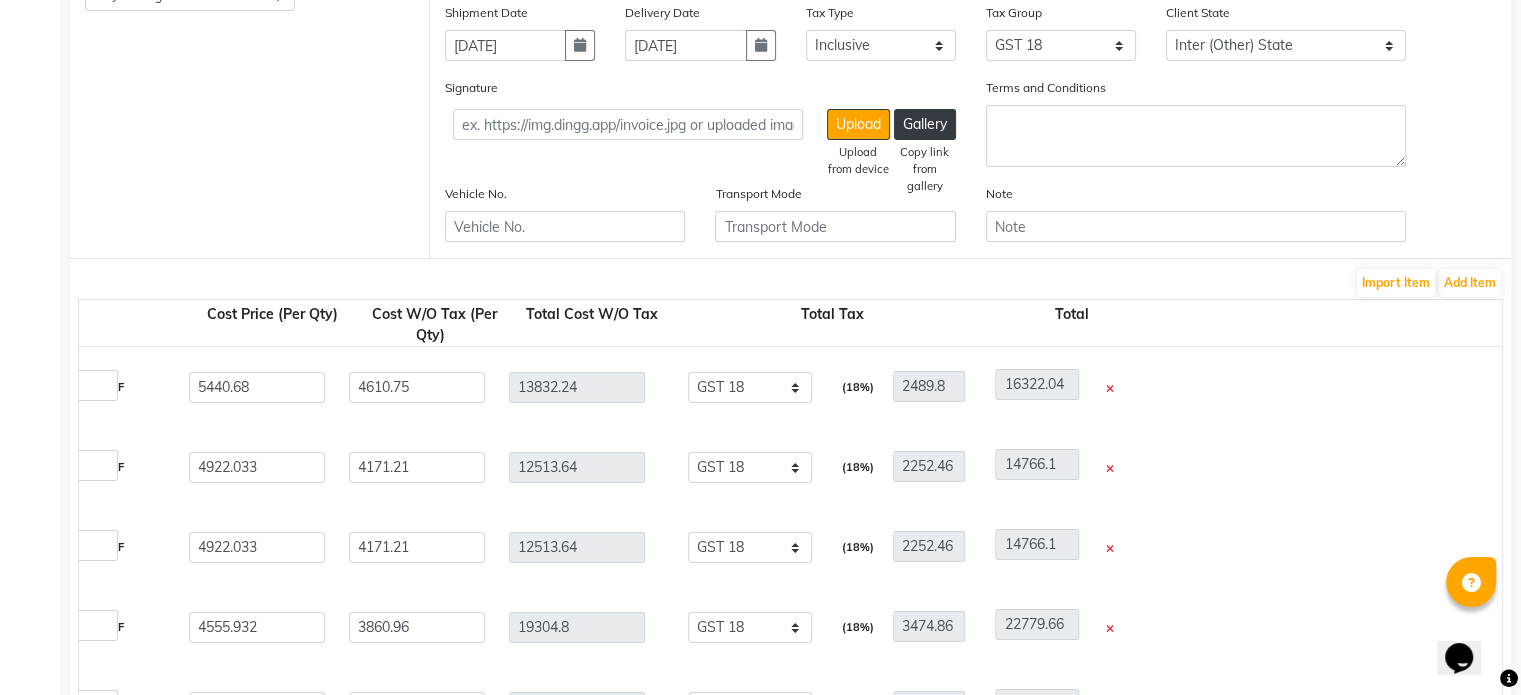 click on "Opens Chat This icon Opens the chat window." at bounding box center [1469, 623] 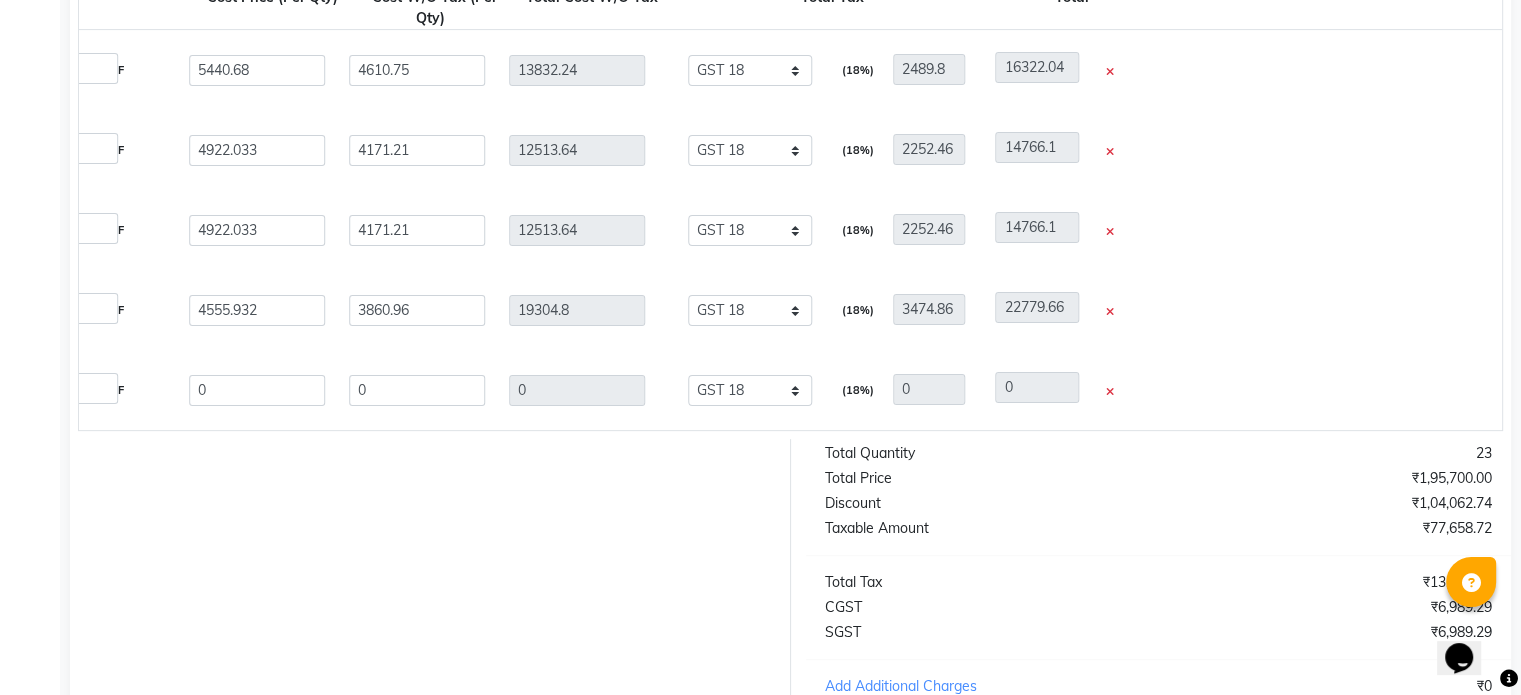 scroll, scrollTop: 669, scrollLeft: 0, axis: vertical 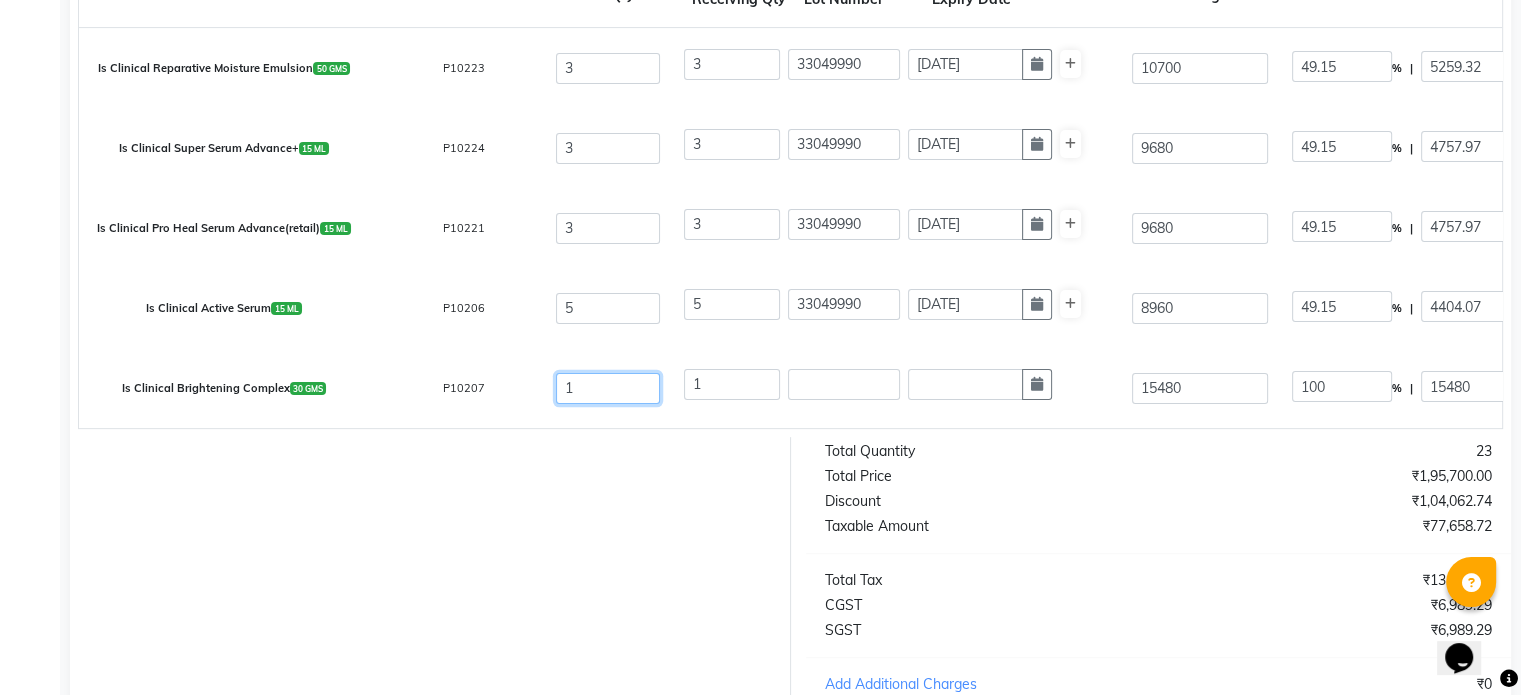 click on "1" 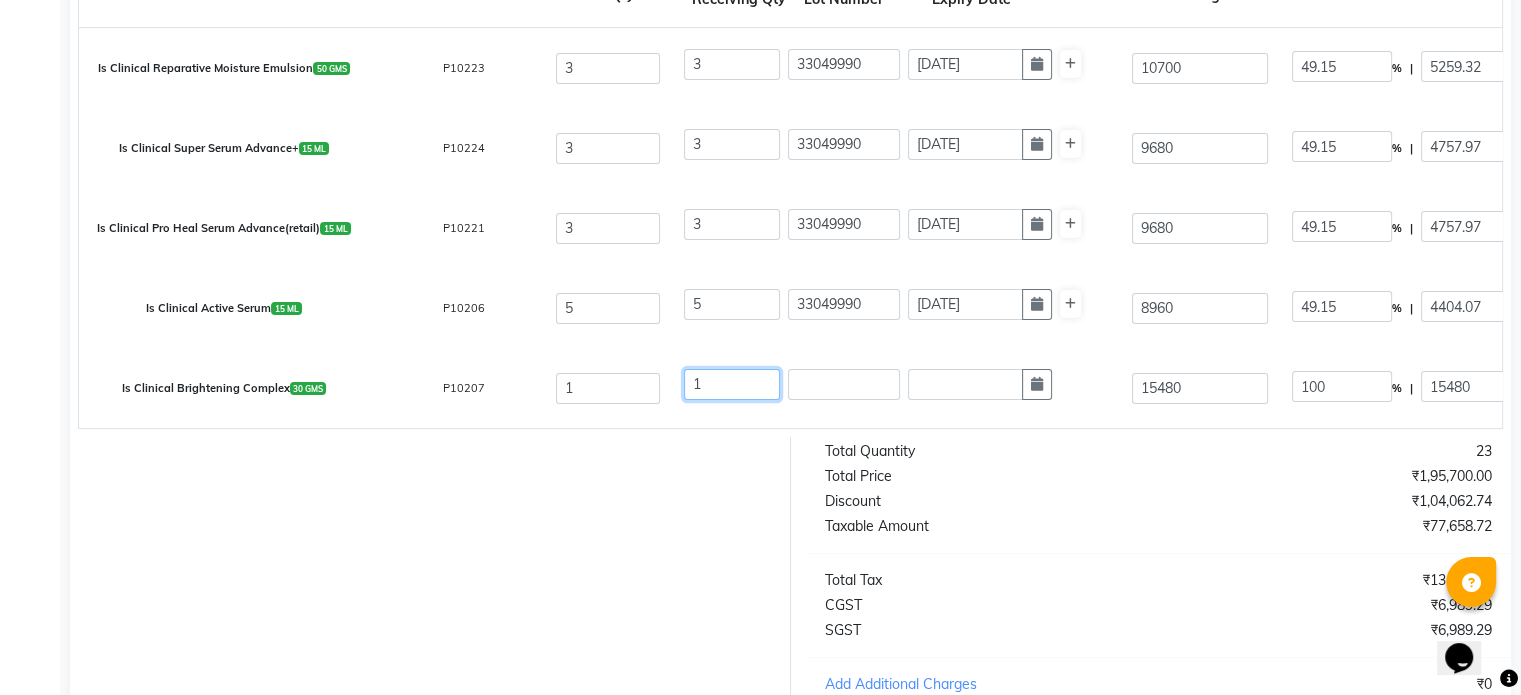 click on "1" 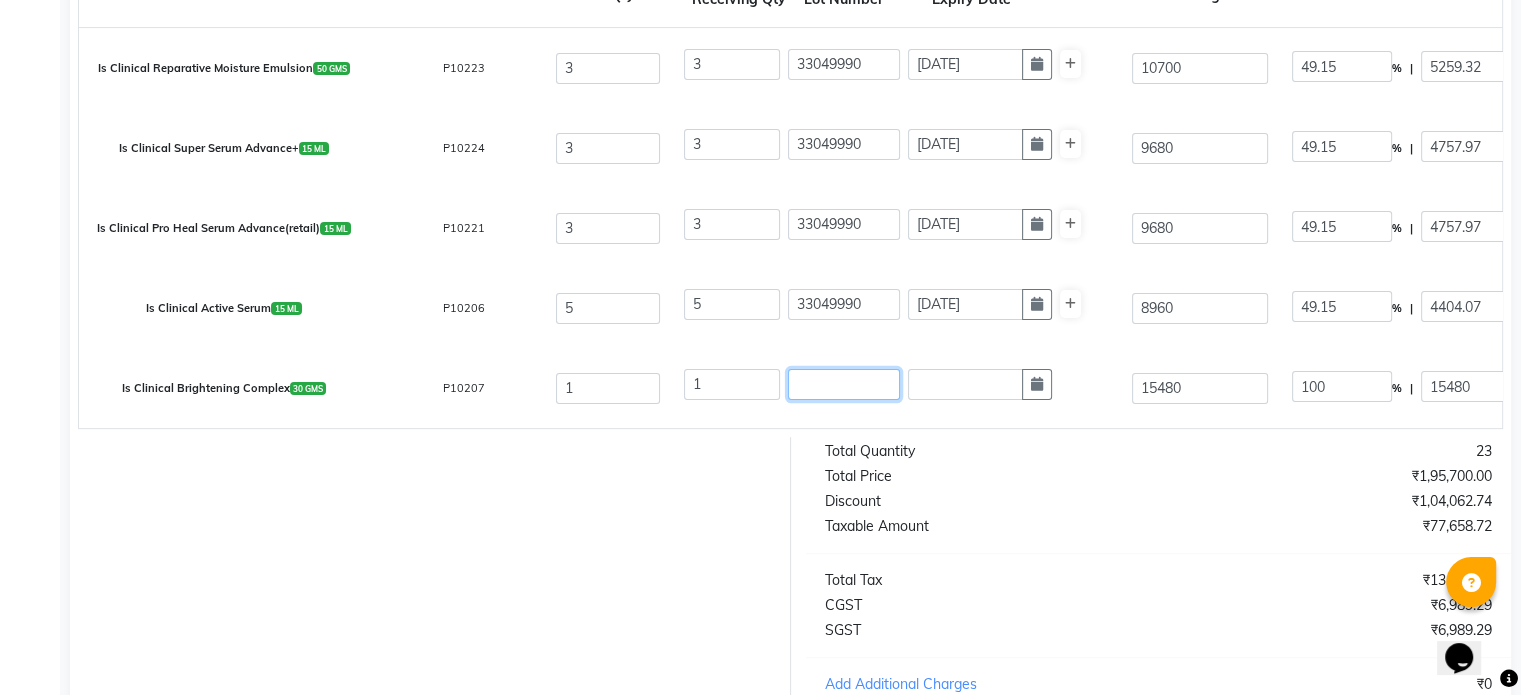 click 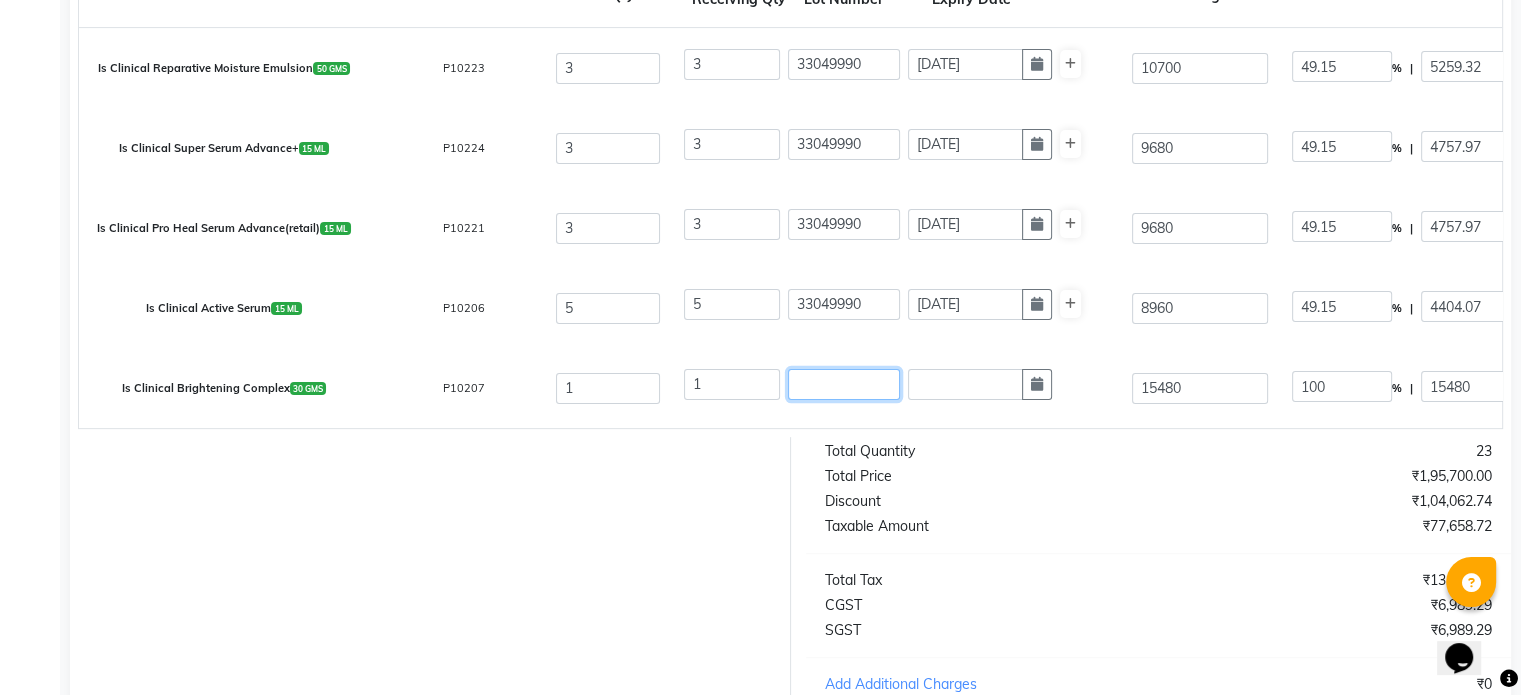 paste on "33049990" 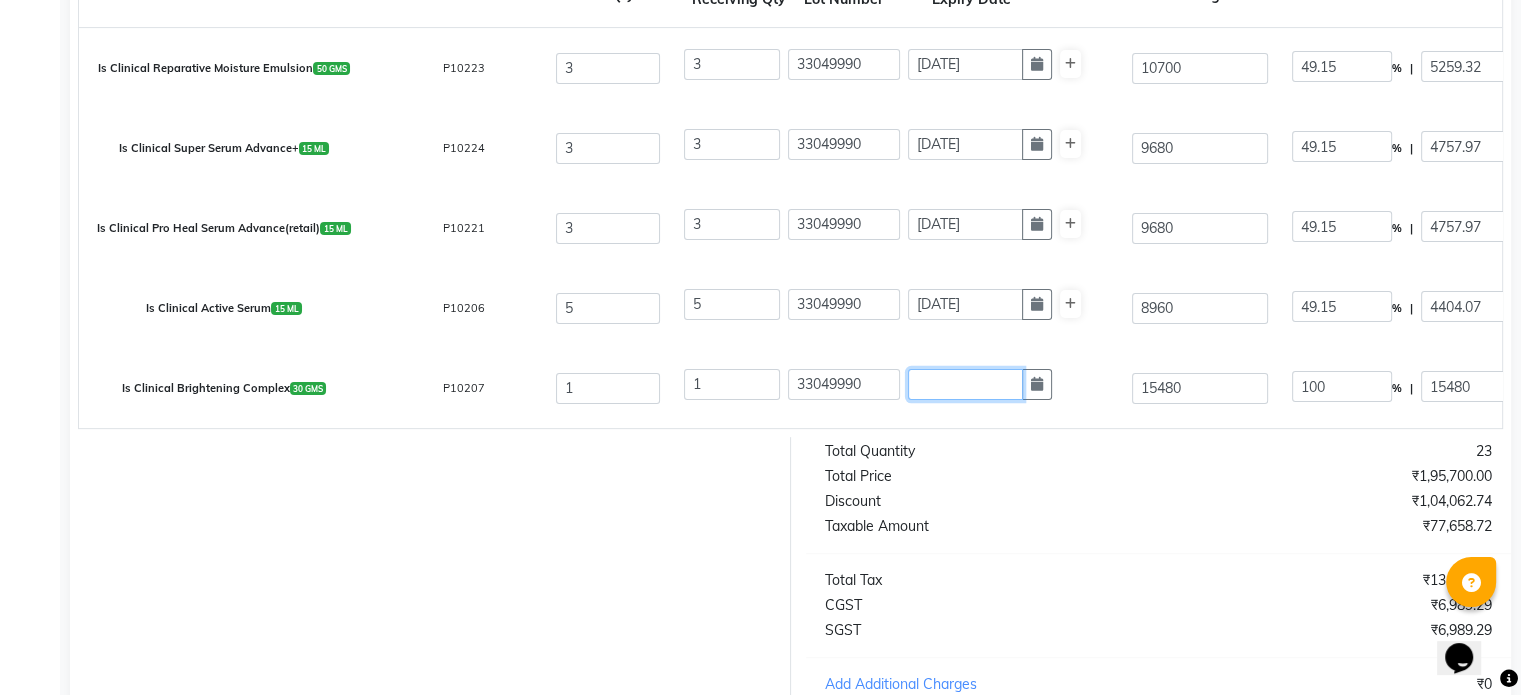click 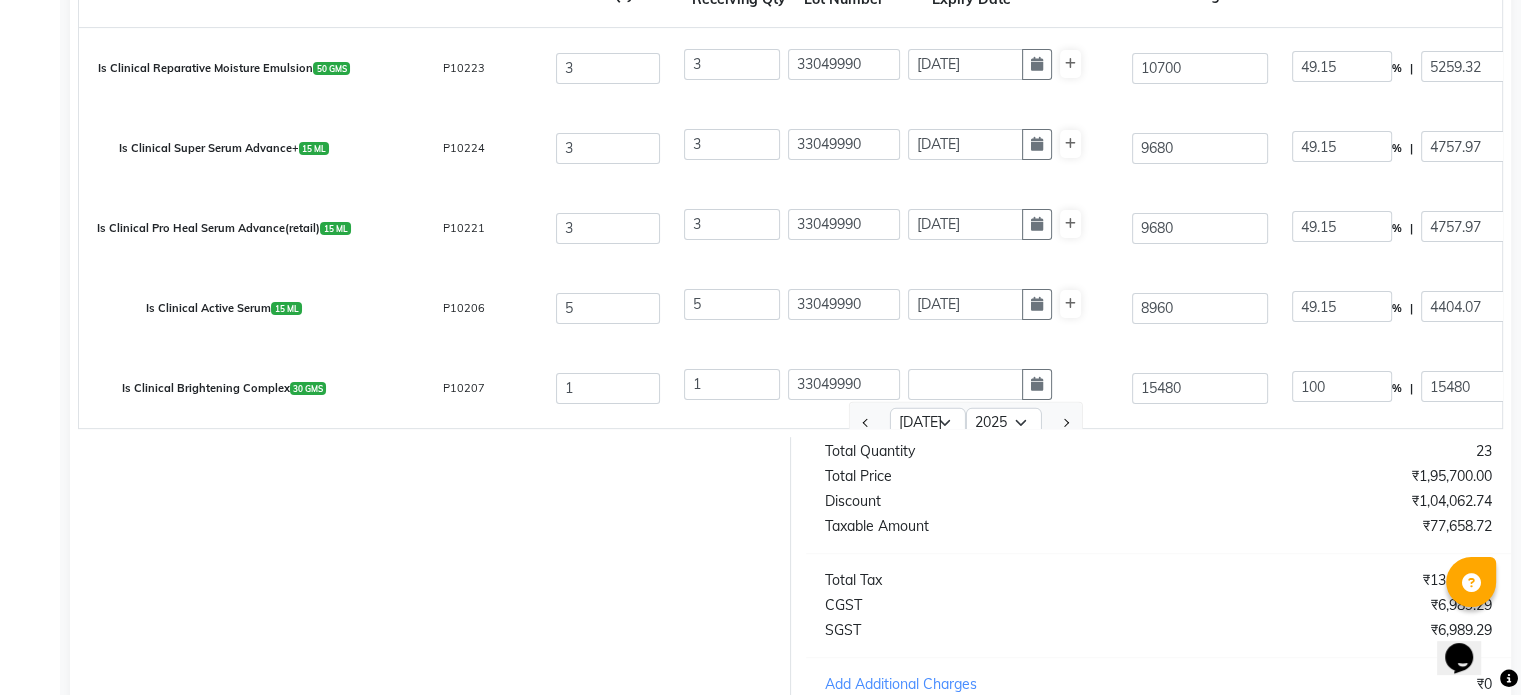 scroll, scrollTop: 400, scrollLeft: 0, axis: vertical 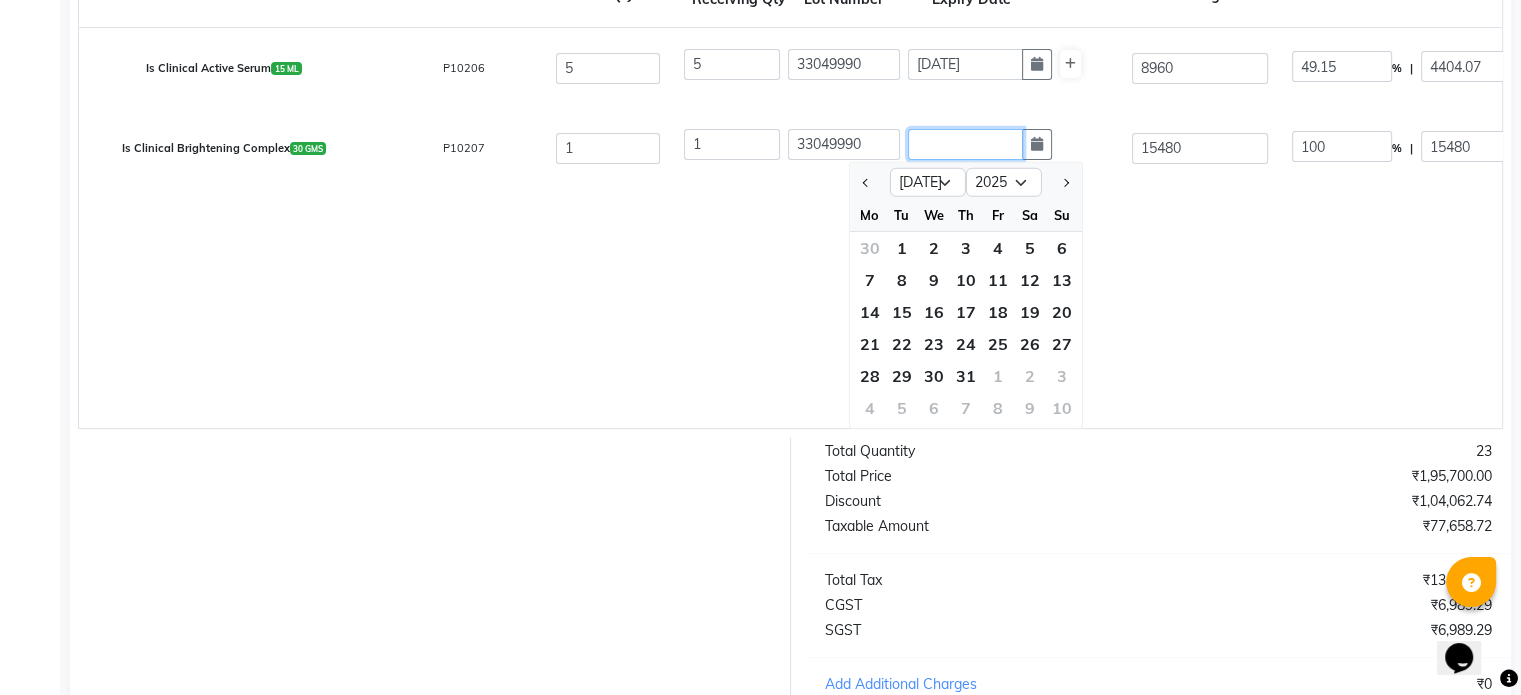 click 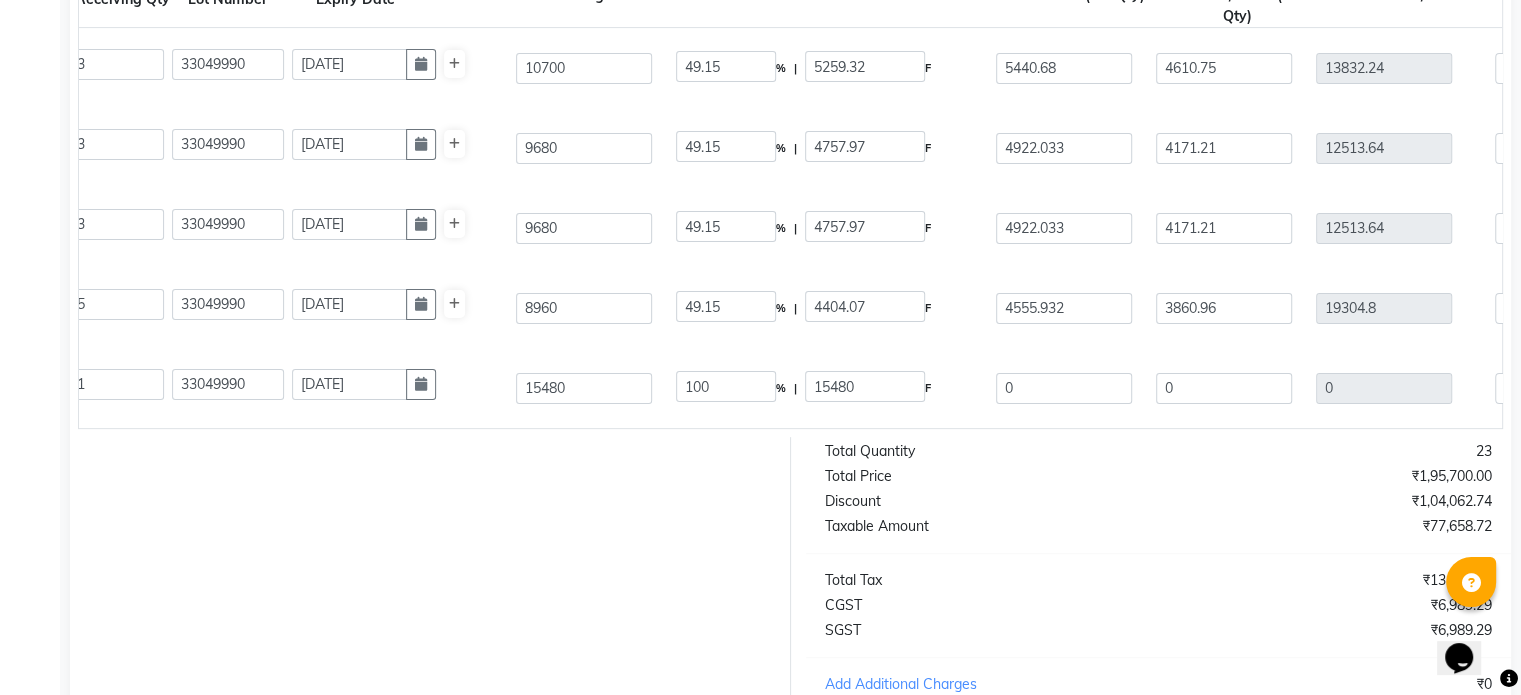 scroll, scrollTop: 0, scrollLeft: 624, axis: horizontal 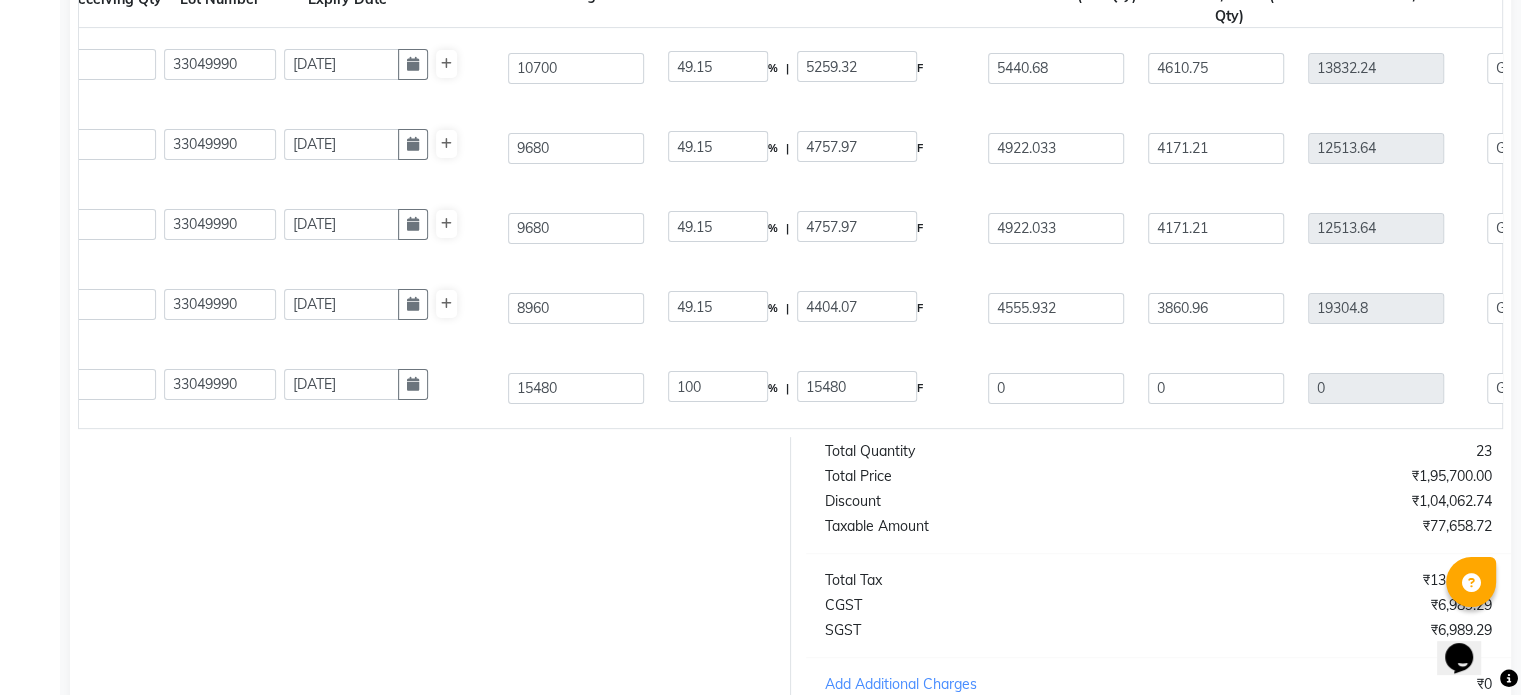 click on "Total Quantity" 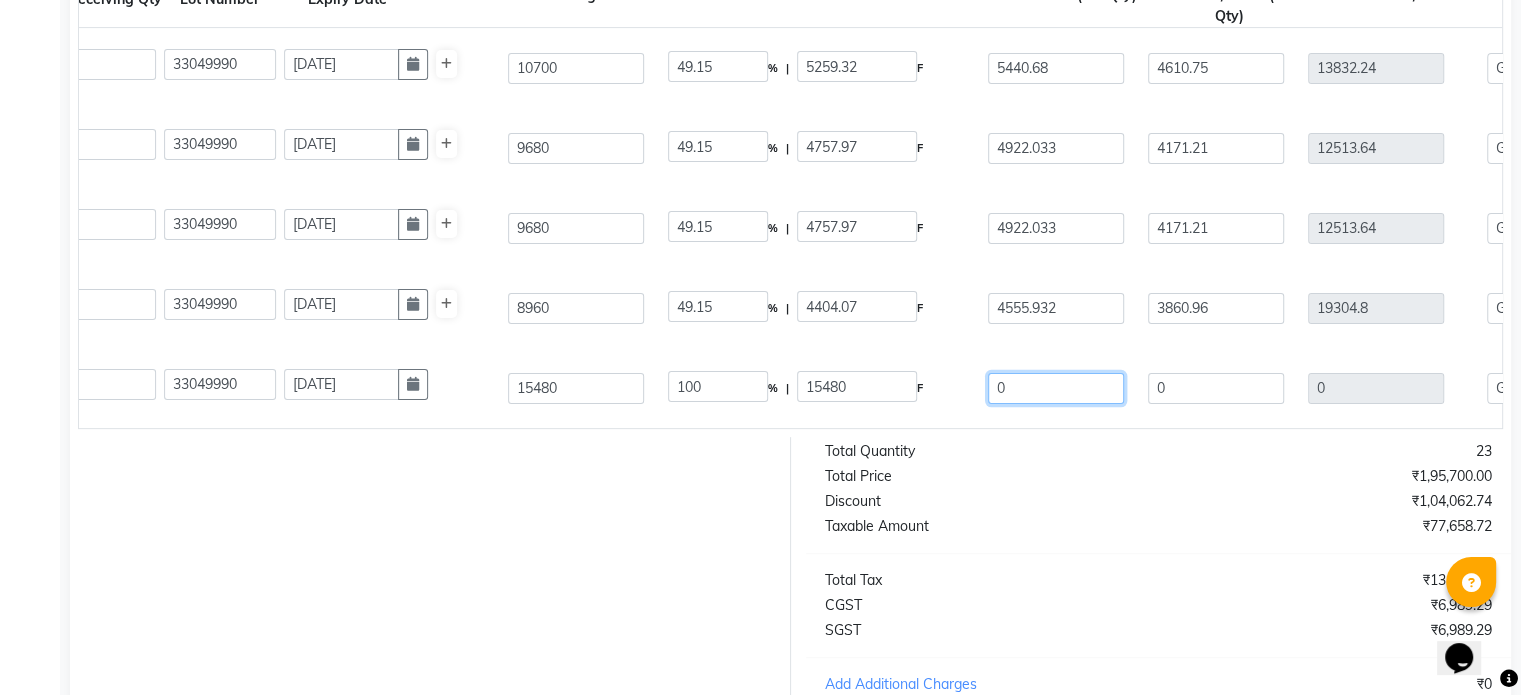 click on "0" 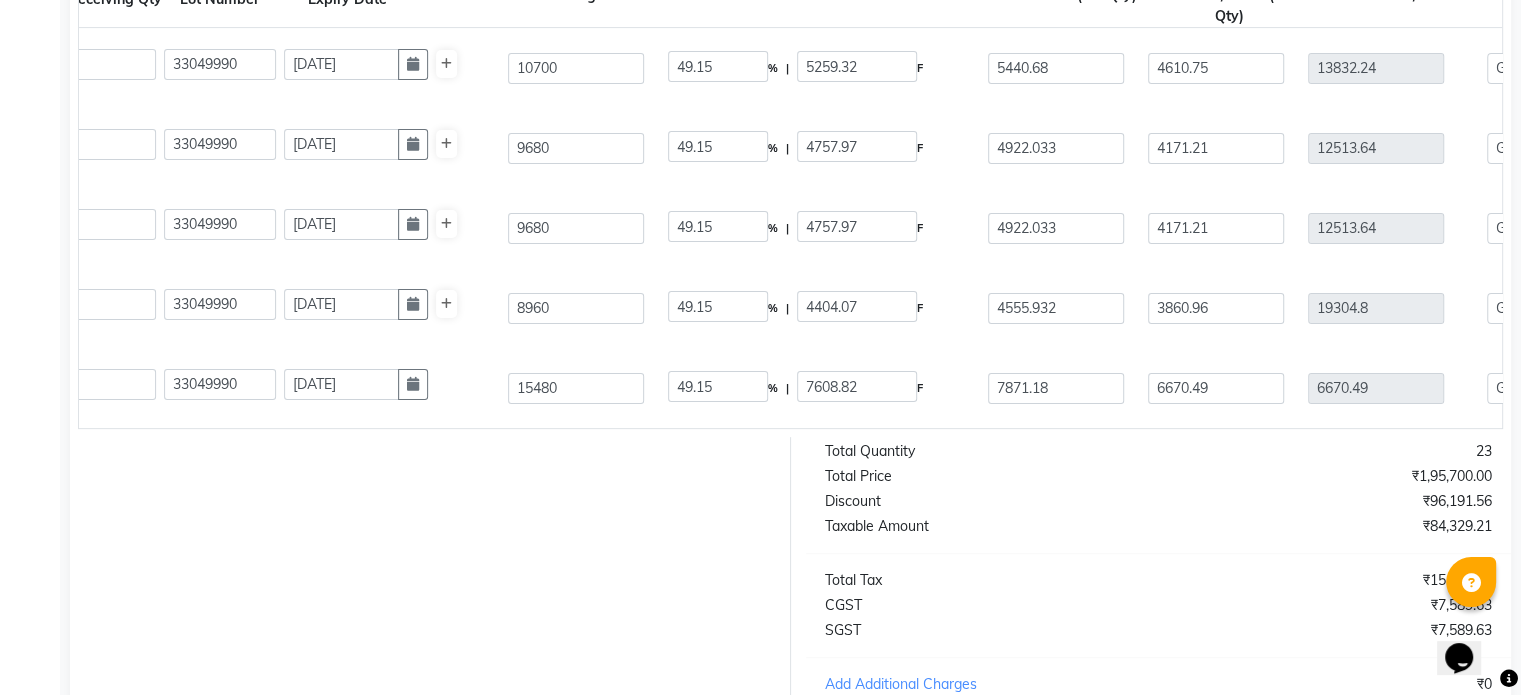 click on "Is Clinical Brightening Complex  30 GMS  P10207  1 1 33049990 [DATE] 15480 49.15 % | 7608.82 F 7871.18 6670.49 6670.49 None 5% GST Exempted GST 12 GST 18  (18%)  1200.69 7871.18" 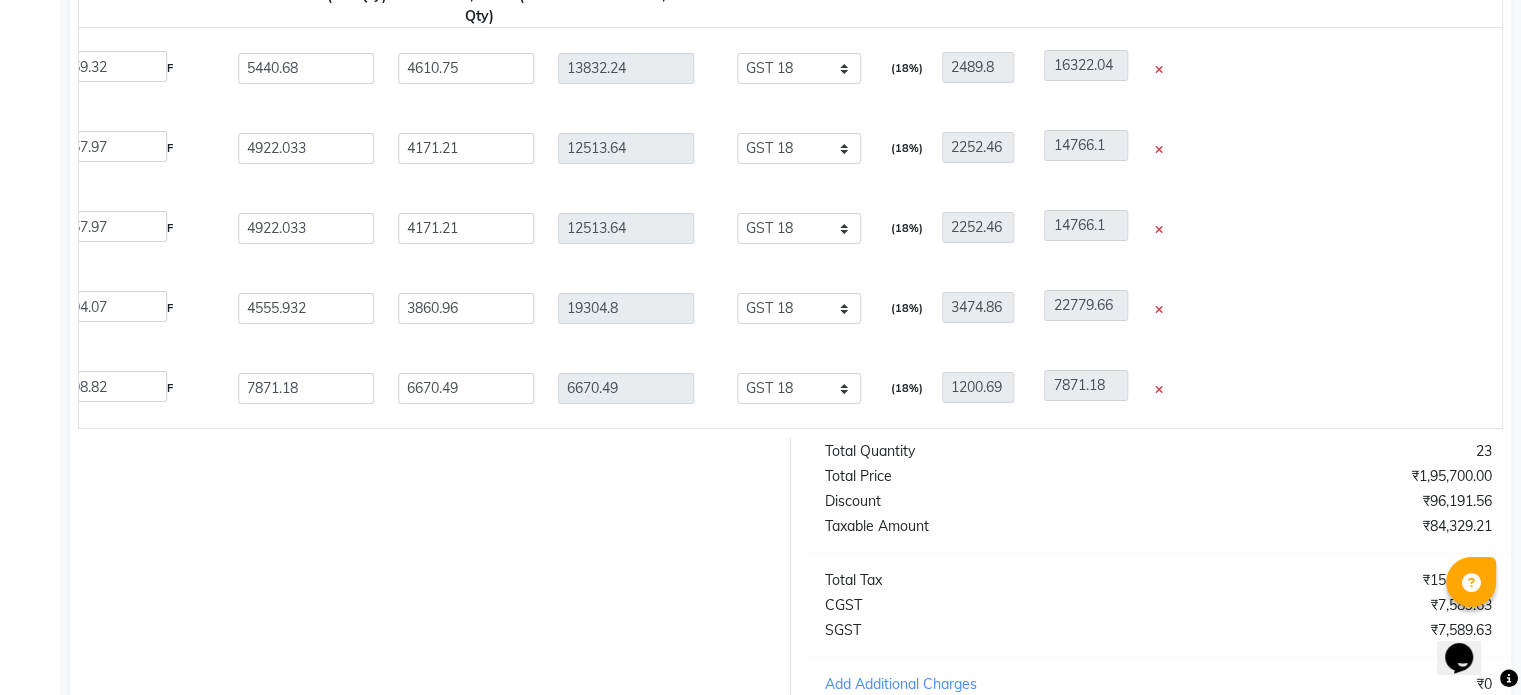 scroll, scrollTop: 0, scrollLeft: 1372, axis: horizontal 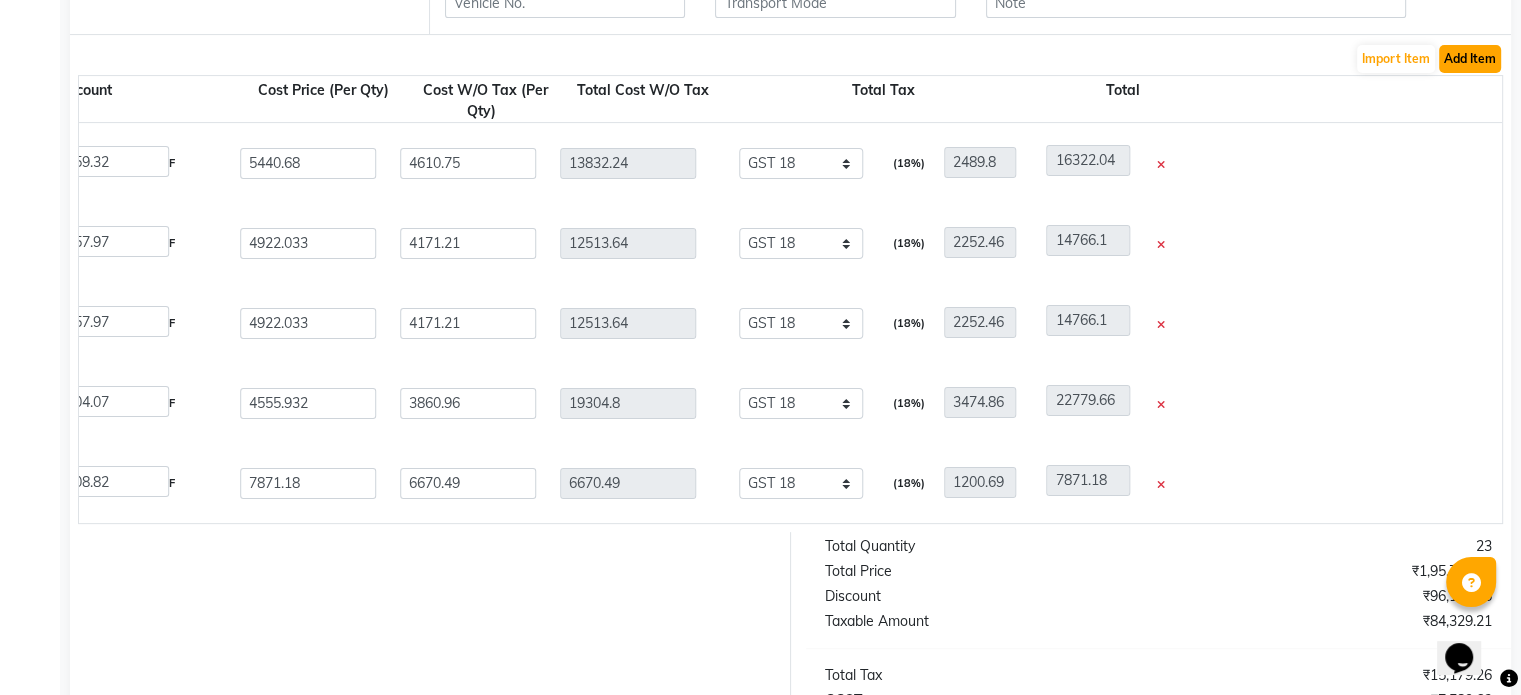 click on "Add Item" 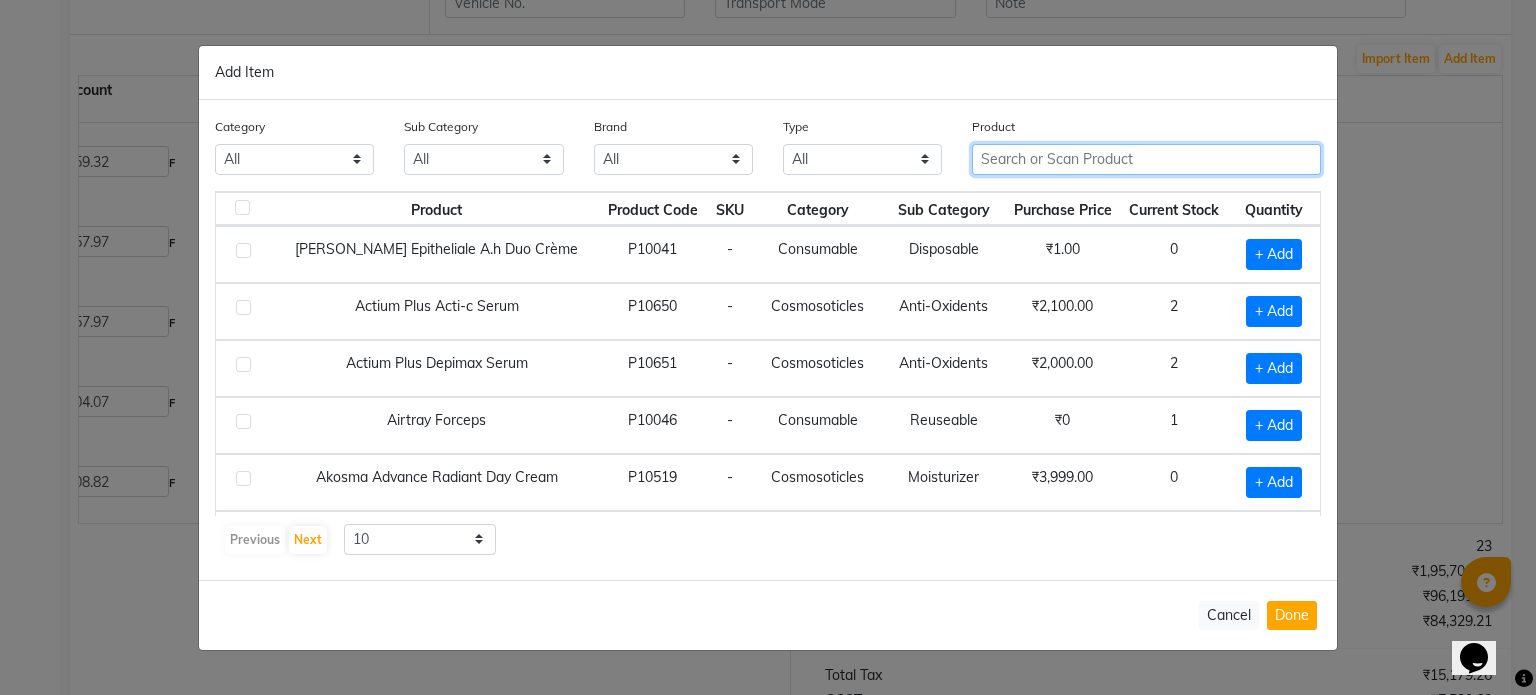 click 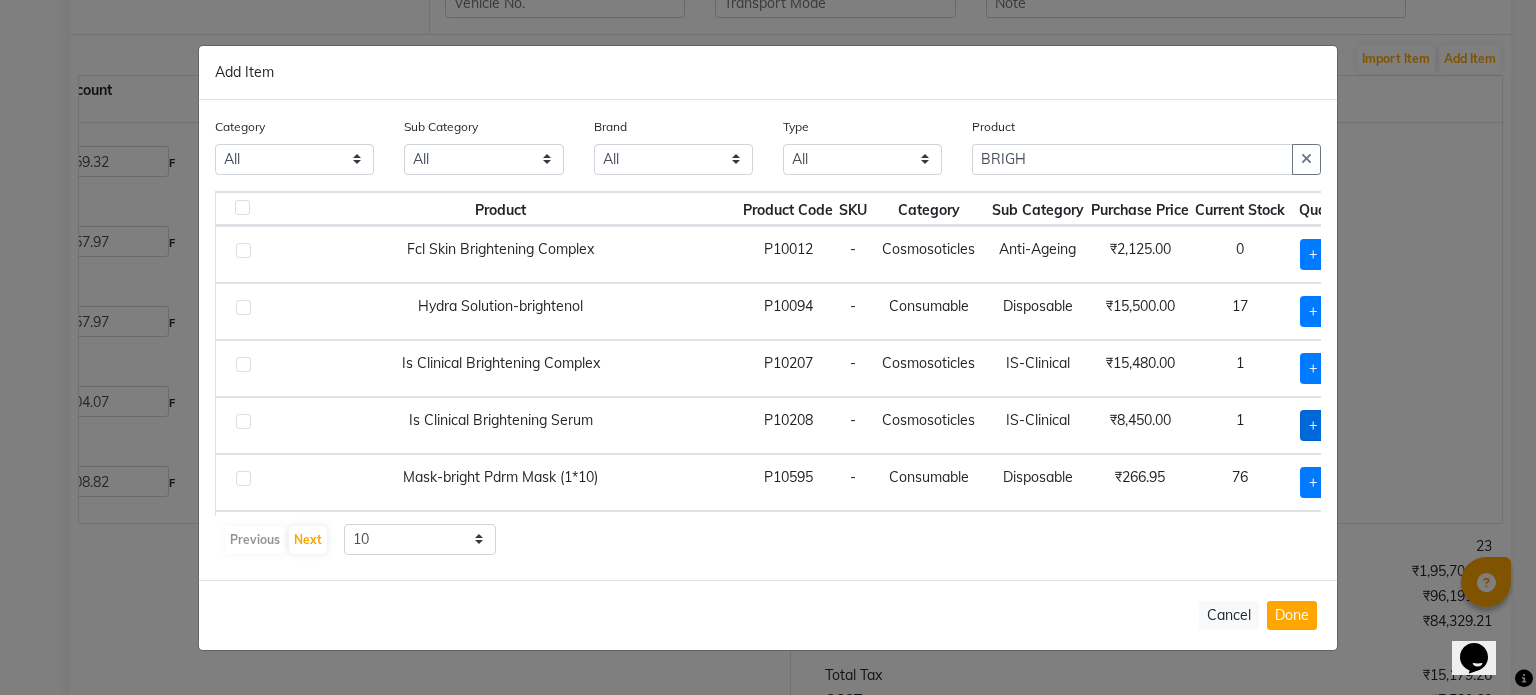 click on "+ Add" 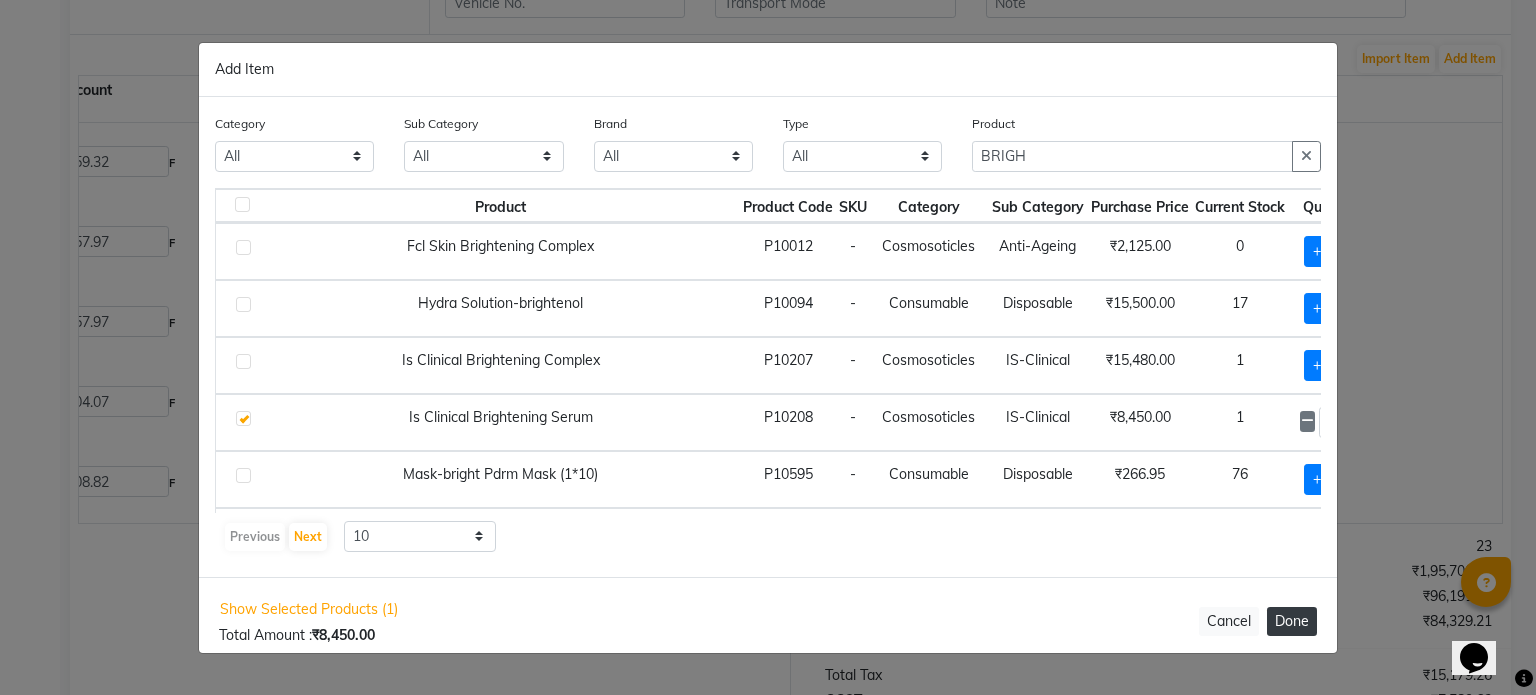 click on "Done" 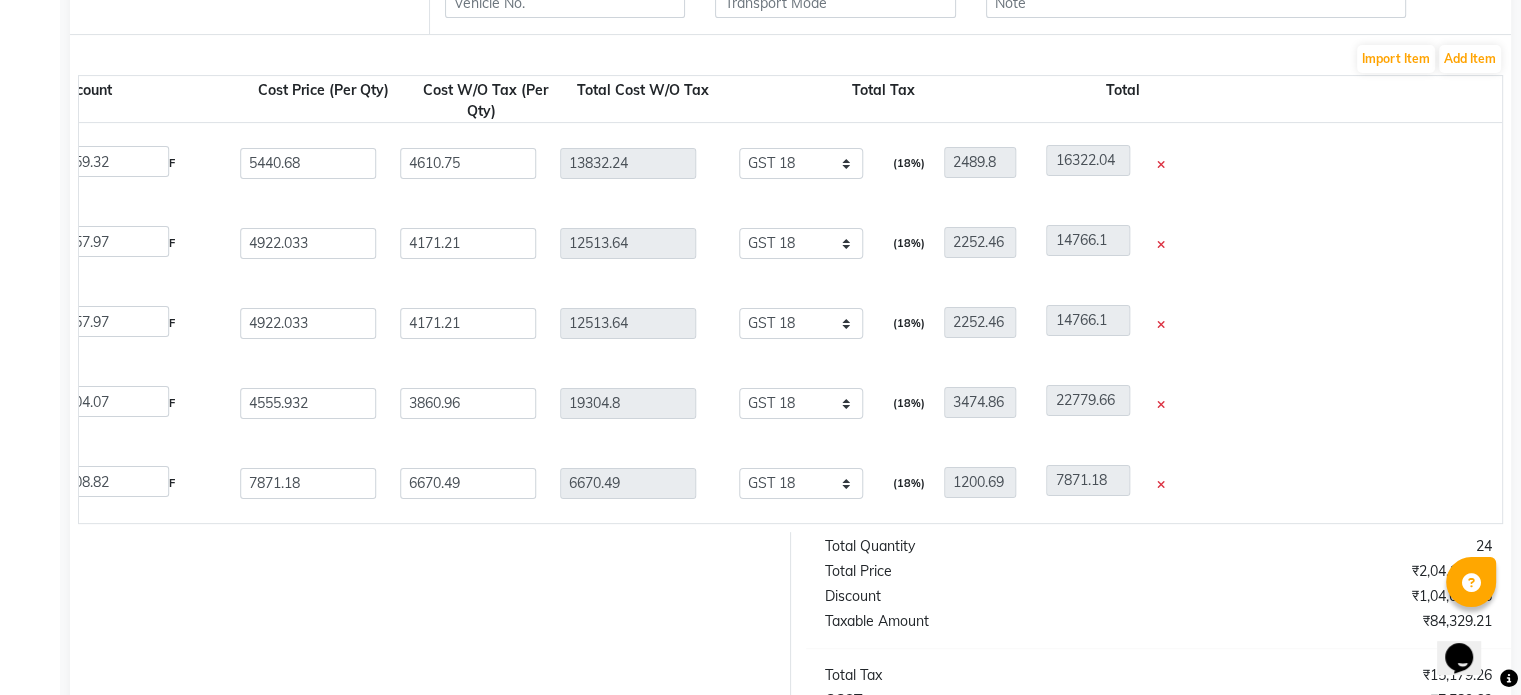 scroll, scrollTop: 0, scrollLeft: 1423, axis: horizontal 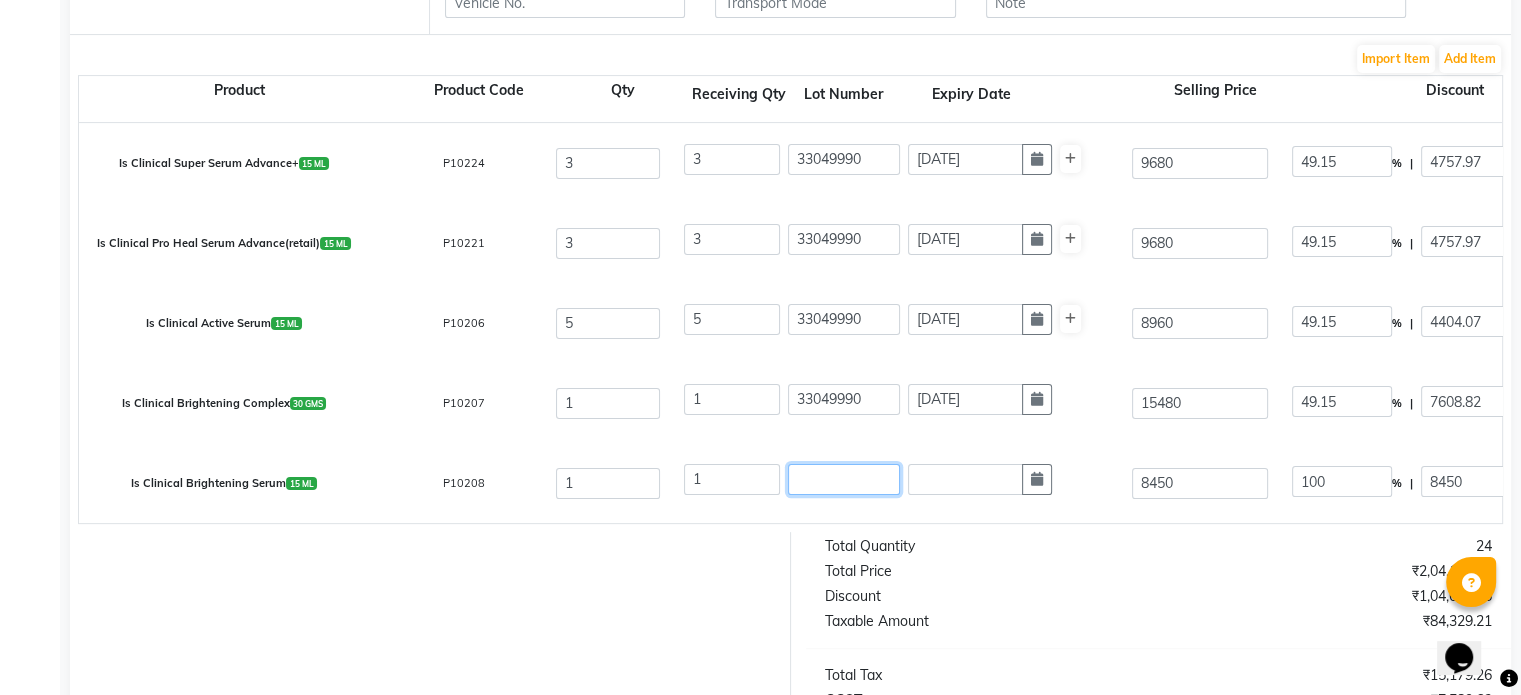click 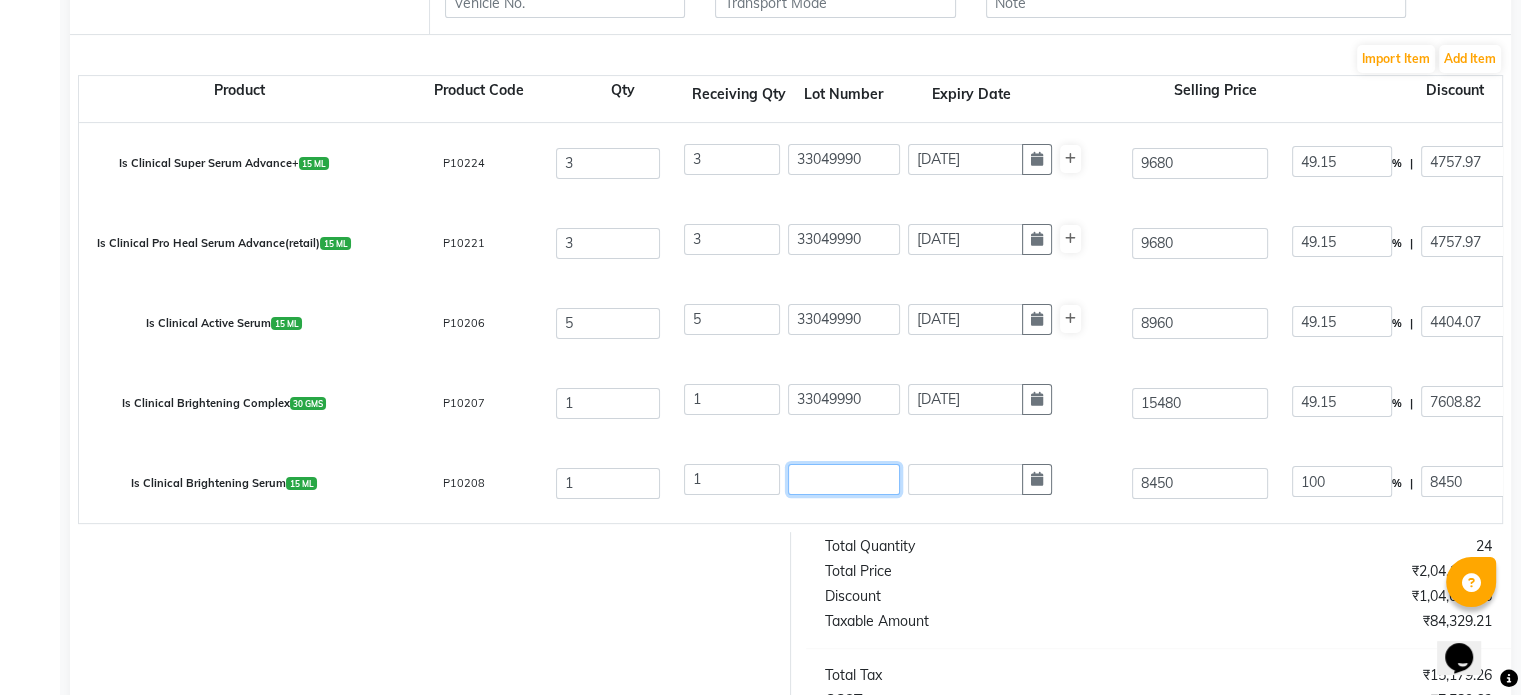 paste on "33049990" 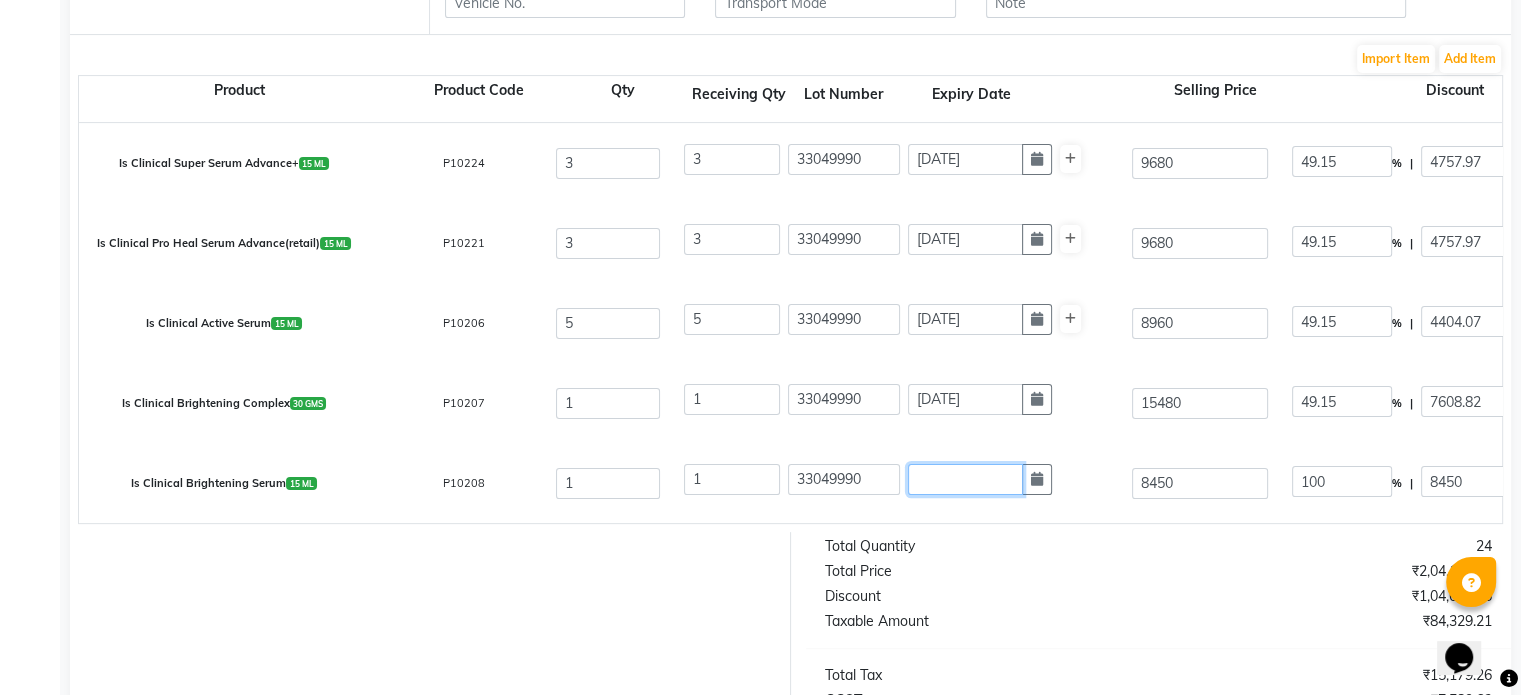 click 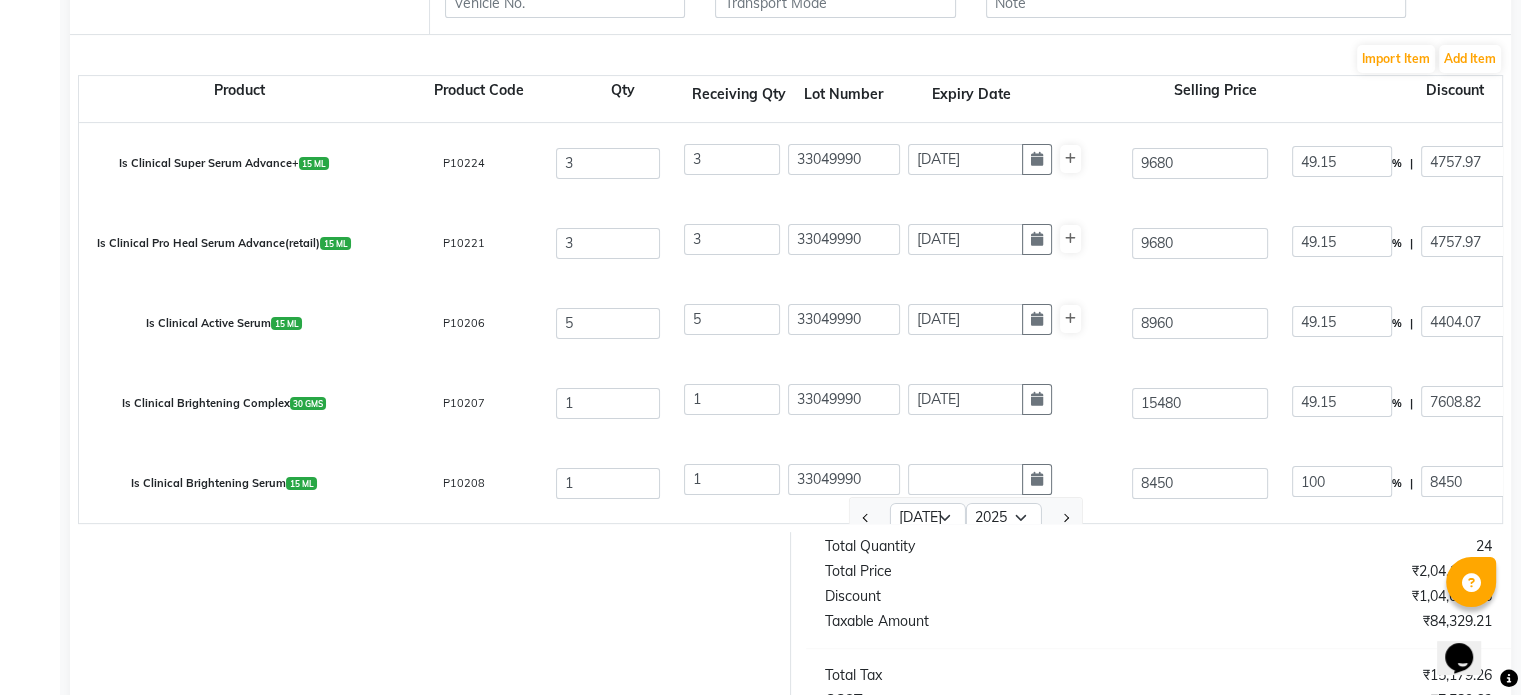 scroll, scrollTop: 480, scrollLeft: 0, axis: vertical 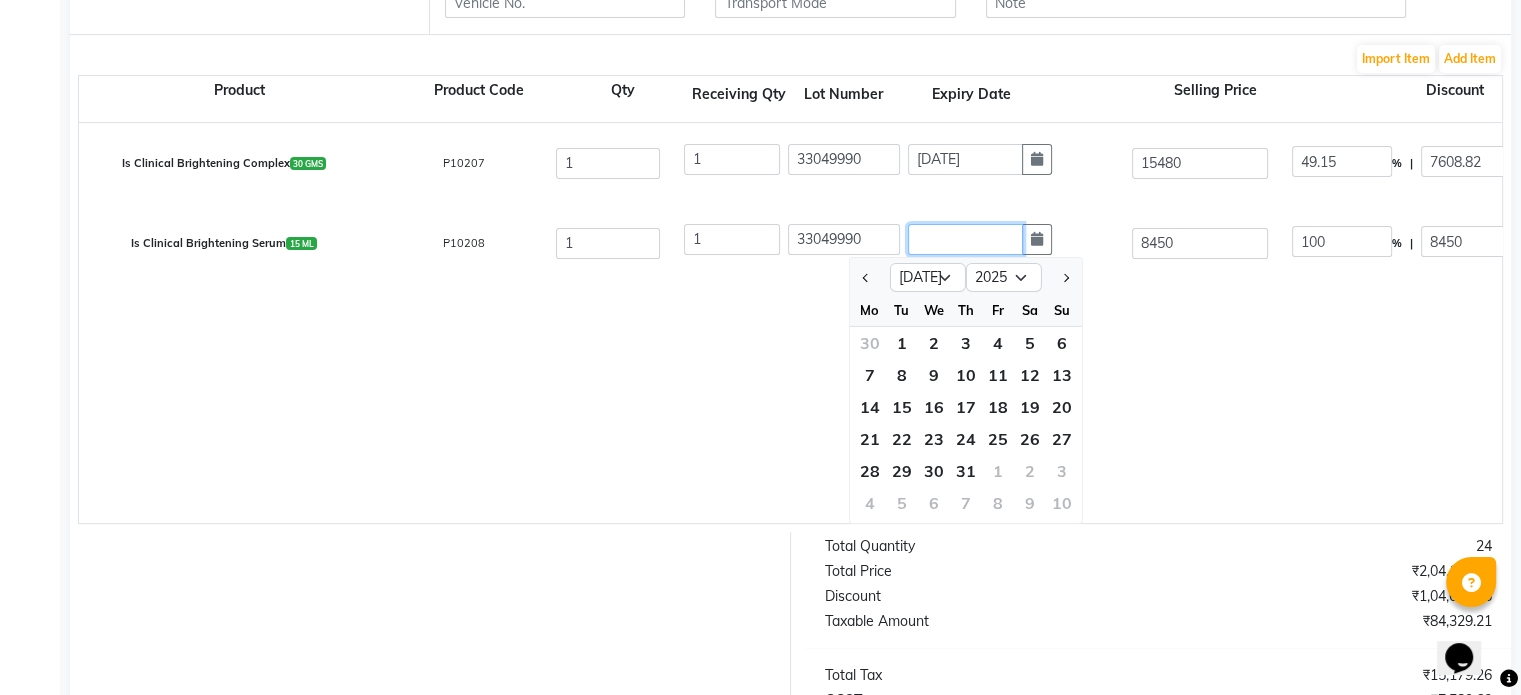 click 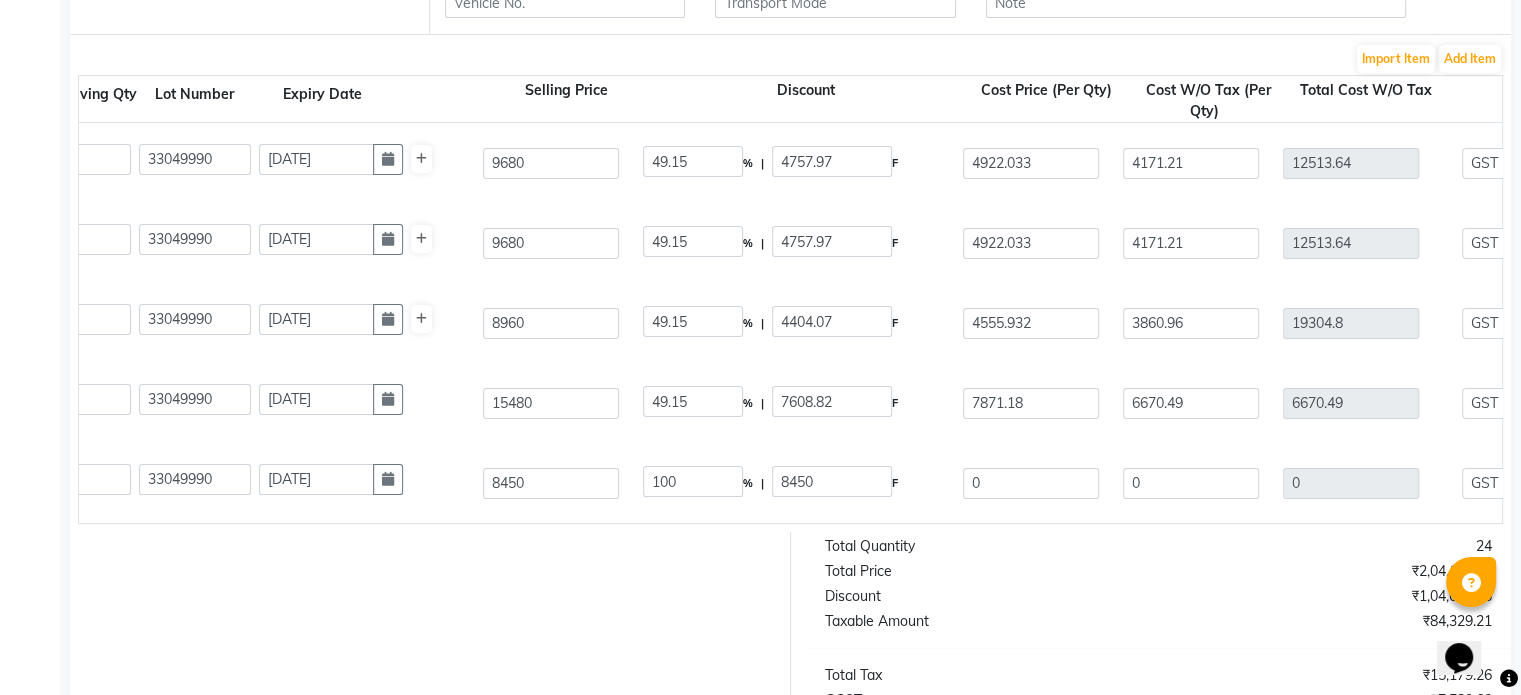 scroll, scrollTop: 0, scrollLeft: 652, axis: horizontal 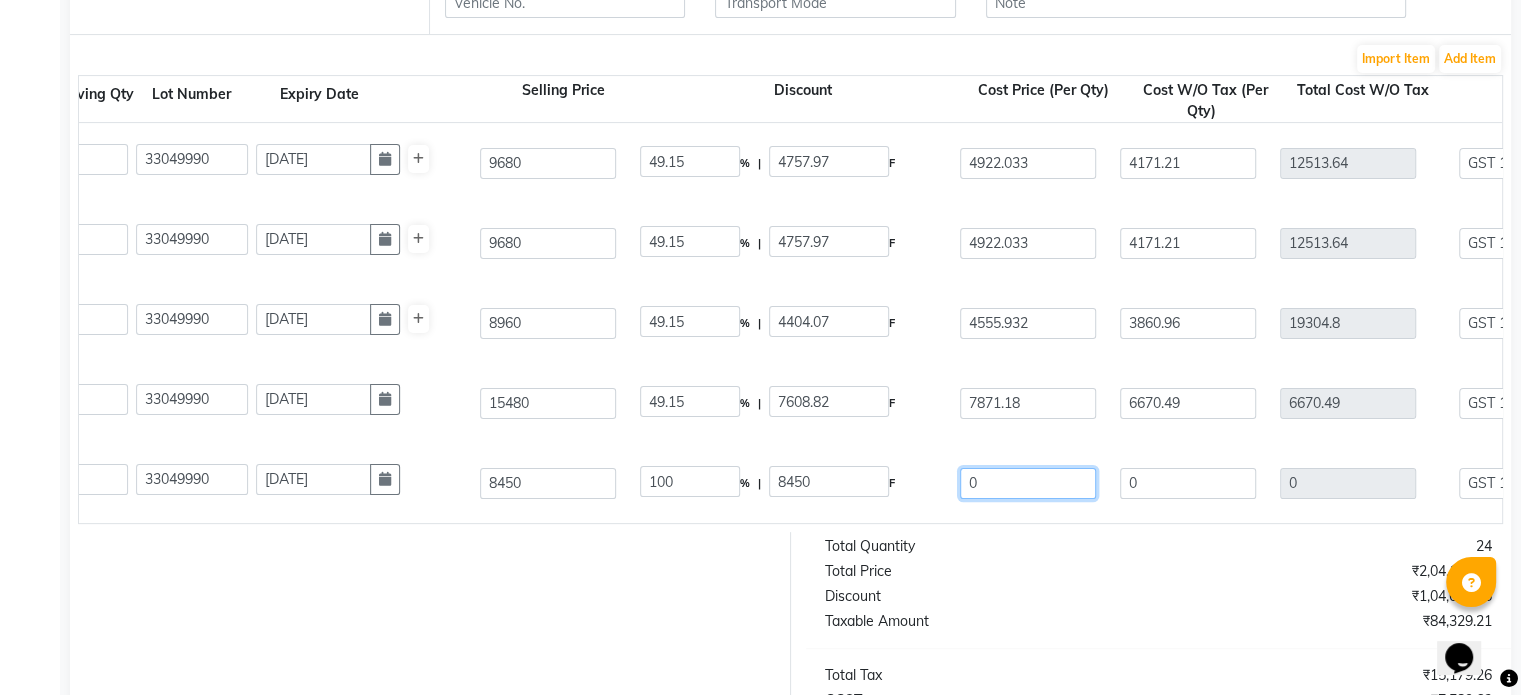 click on "0" 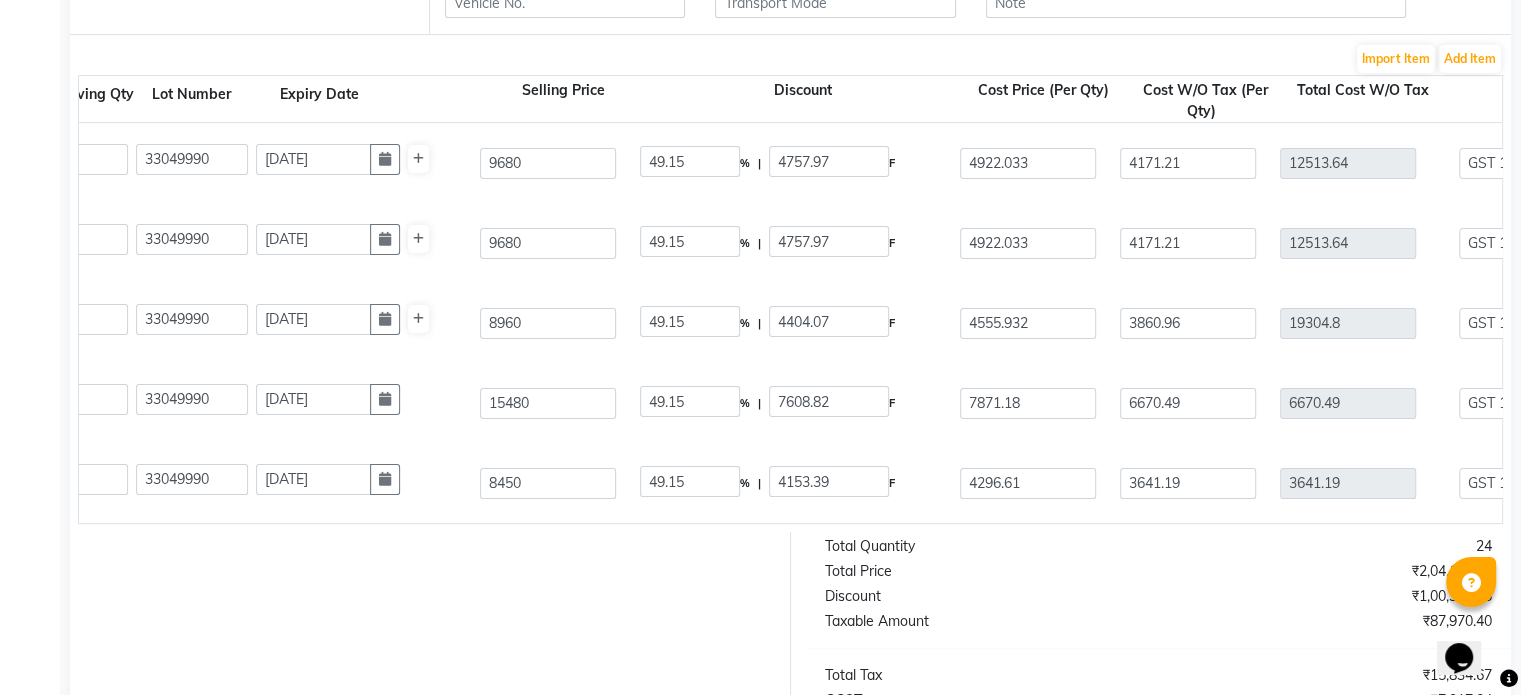 click on "Is Clinical Brightening Serum  15 ML  P10208  1 1 33049990 [DATE] 8450 49.15 % | 4153.39 F 4296.61 3641.19 3641.19 None 5% GST Exempted GST 12 GST 18  (18%)  655.41 4296.6" 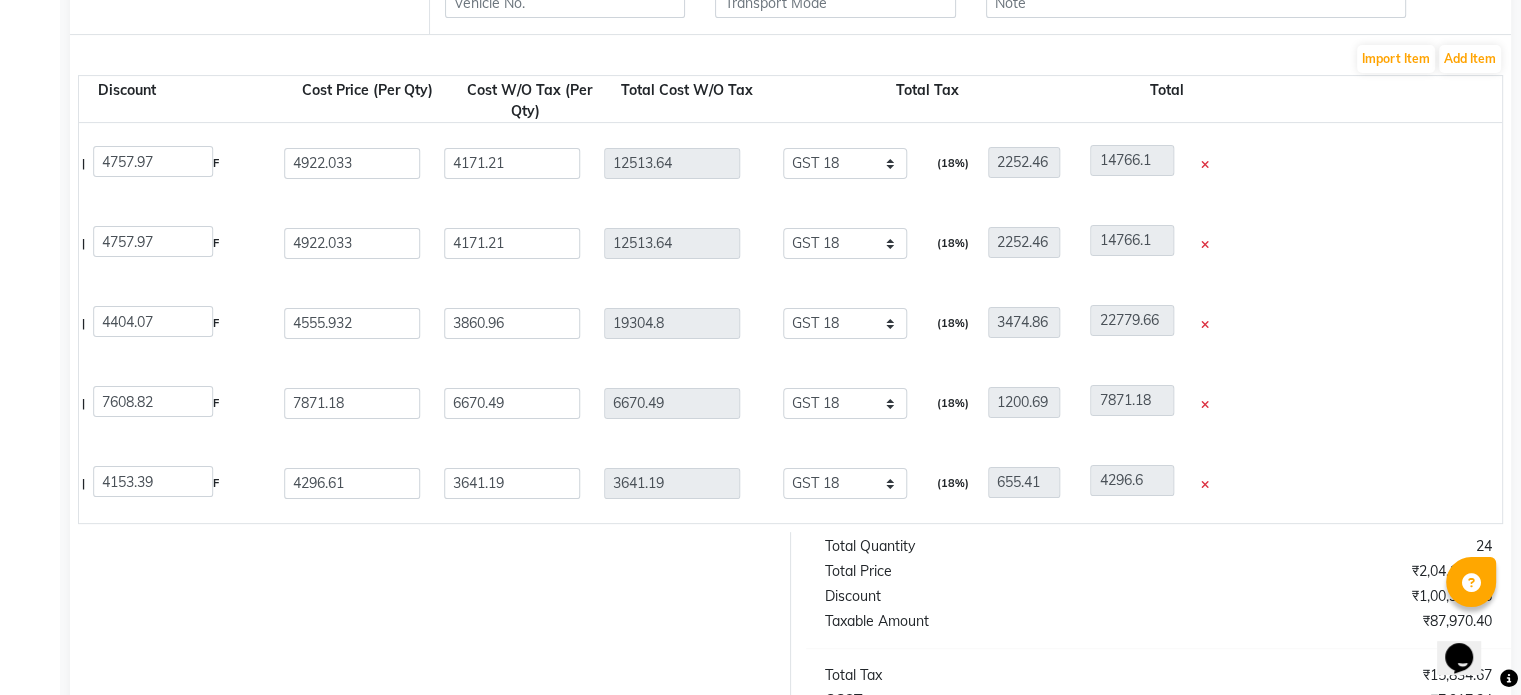 scroll, scrollTop: 0, scrollLeft: 1329, axis: horizontal 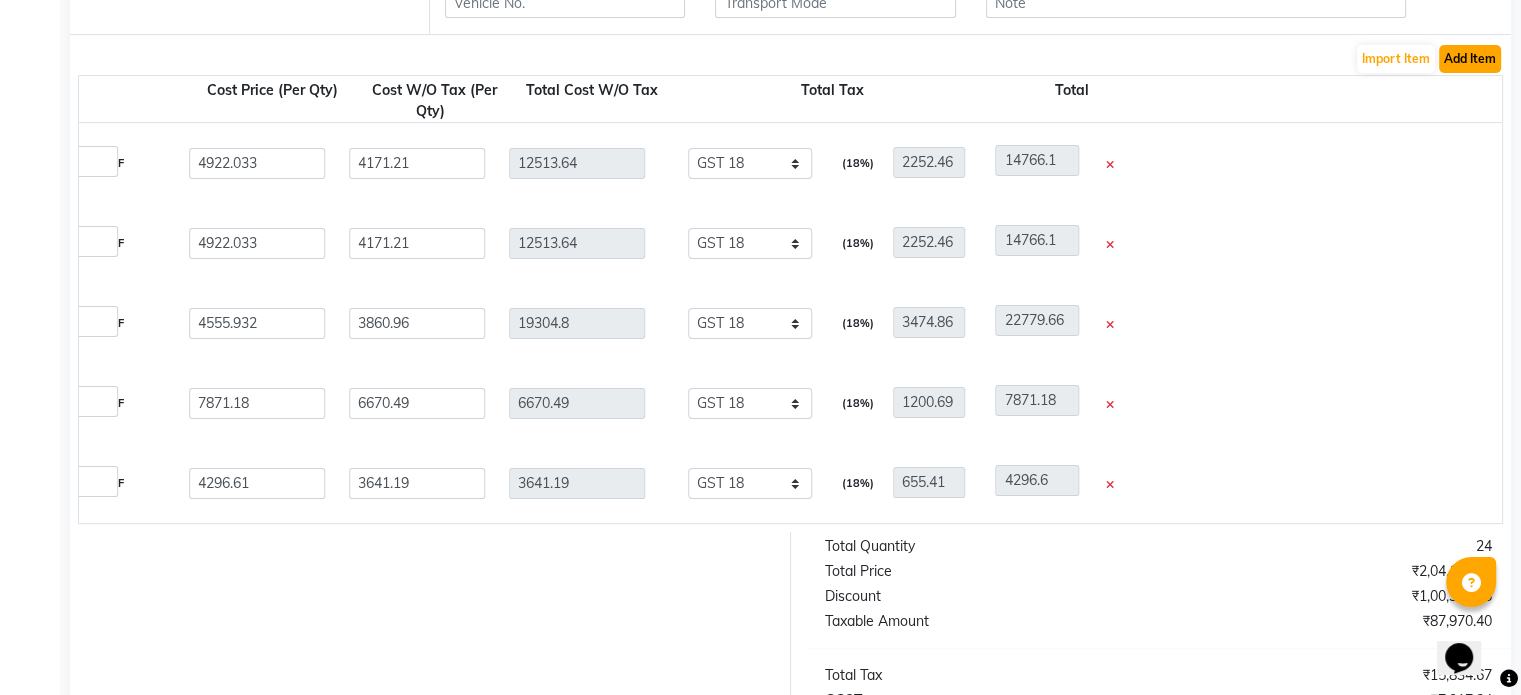 click on "Add Item" 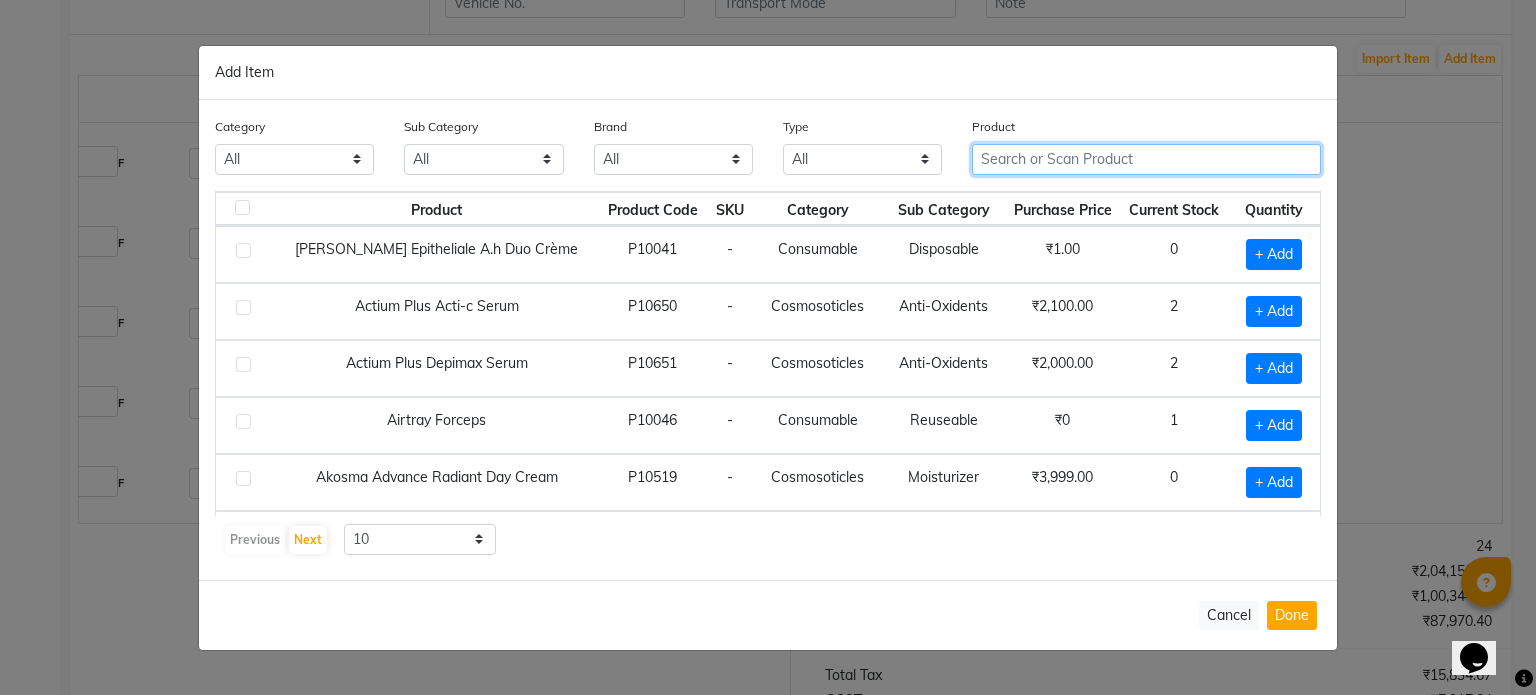click 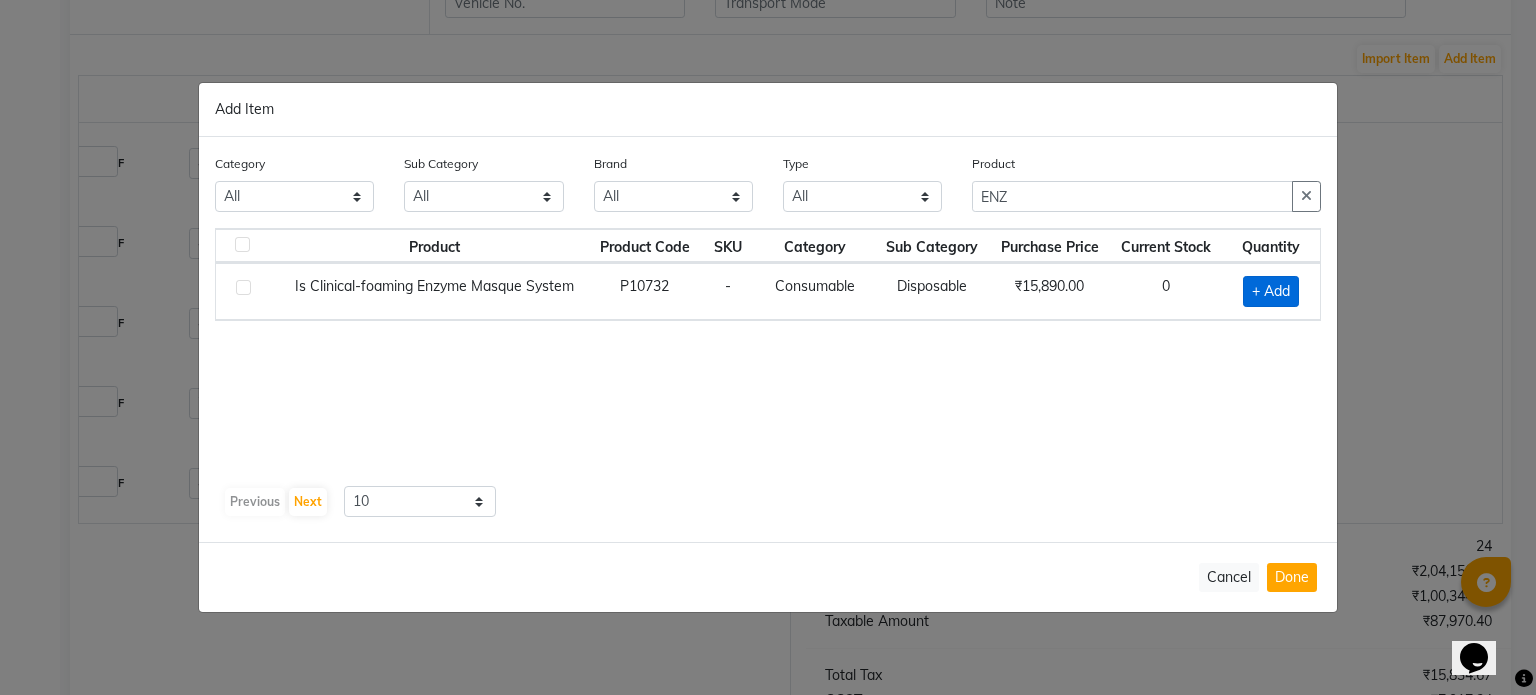 click on "+ Add" 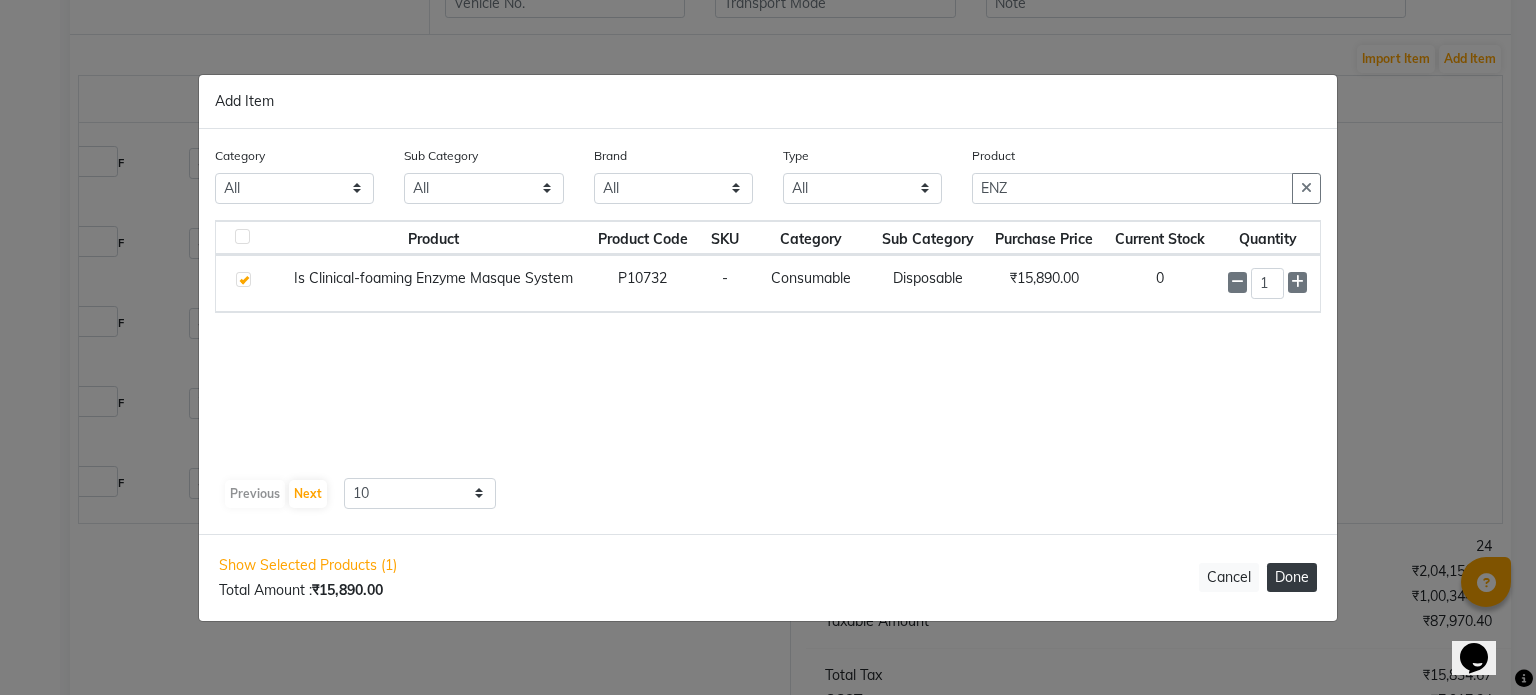 click on "Done" 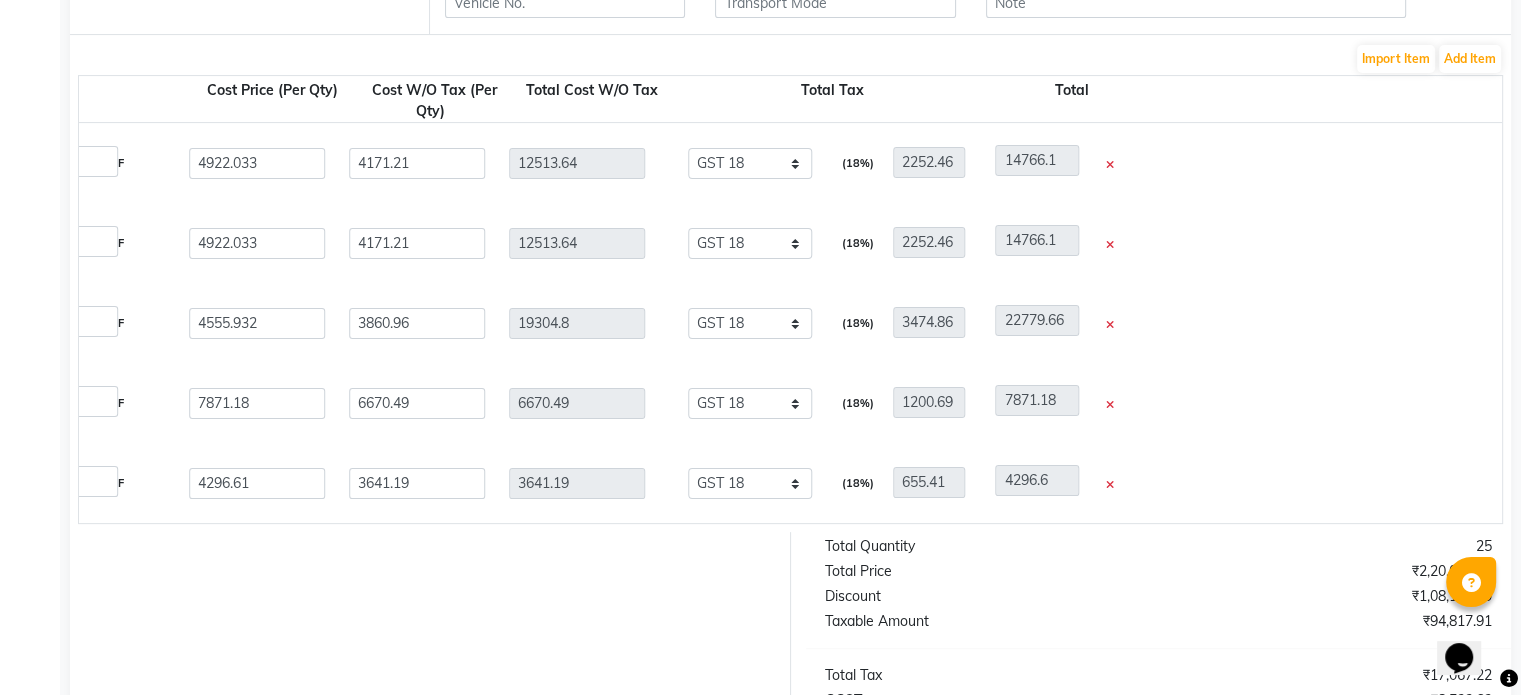 scroll, scrollTop: 320, scrollLeft: 0, axis: vertical 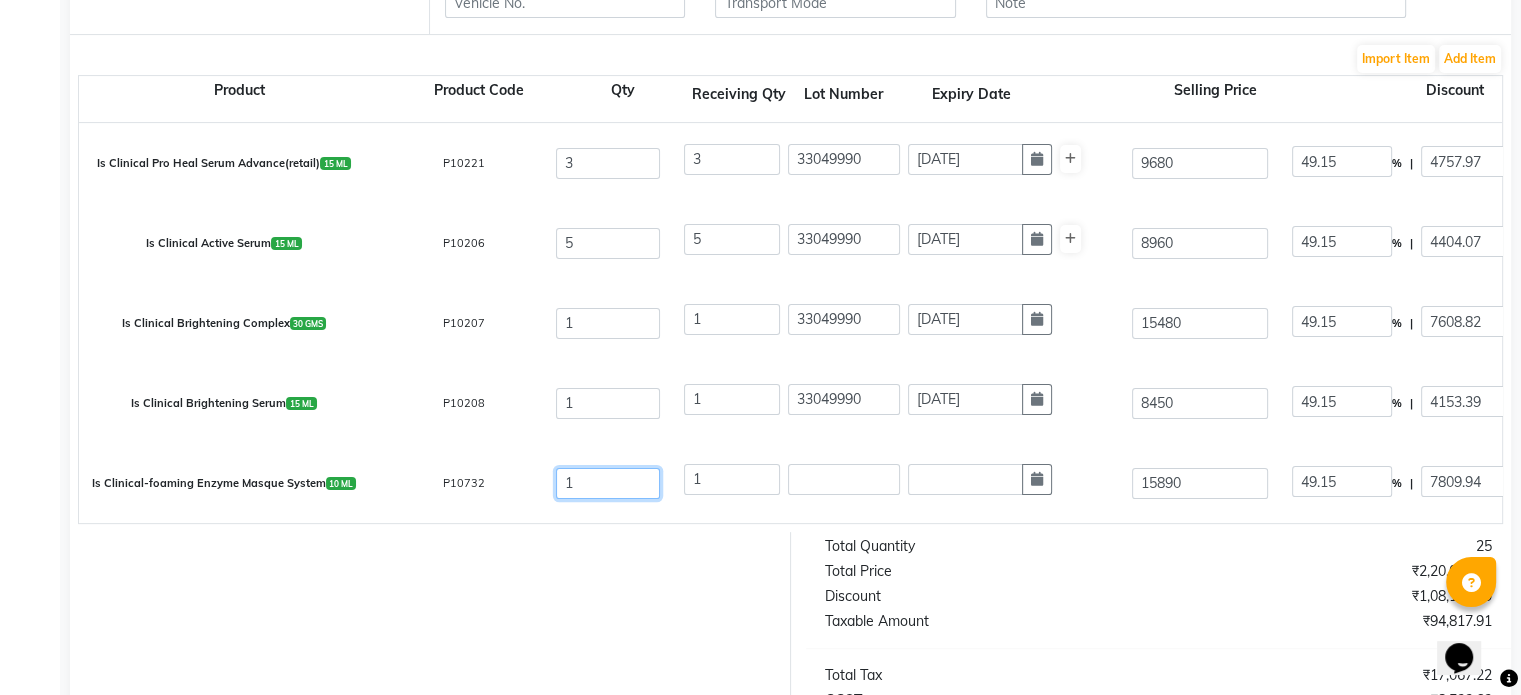 click on "1" 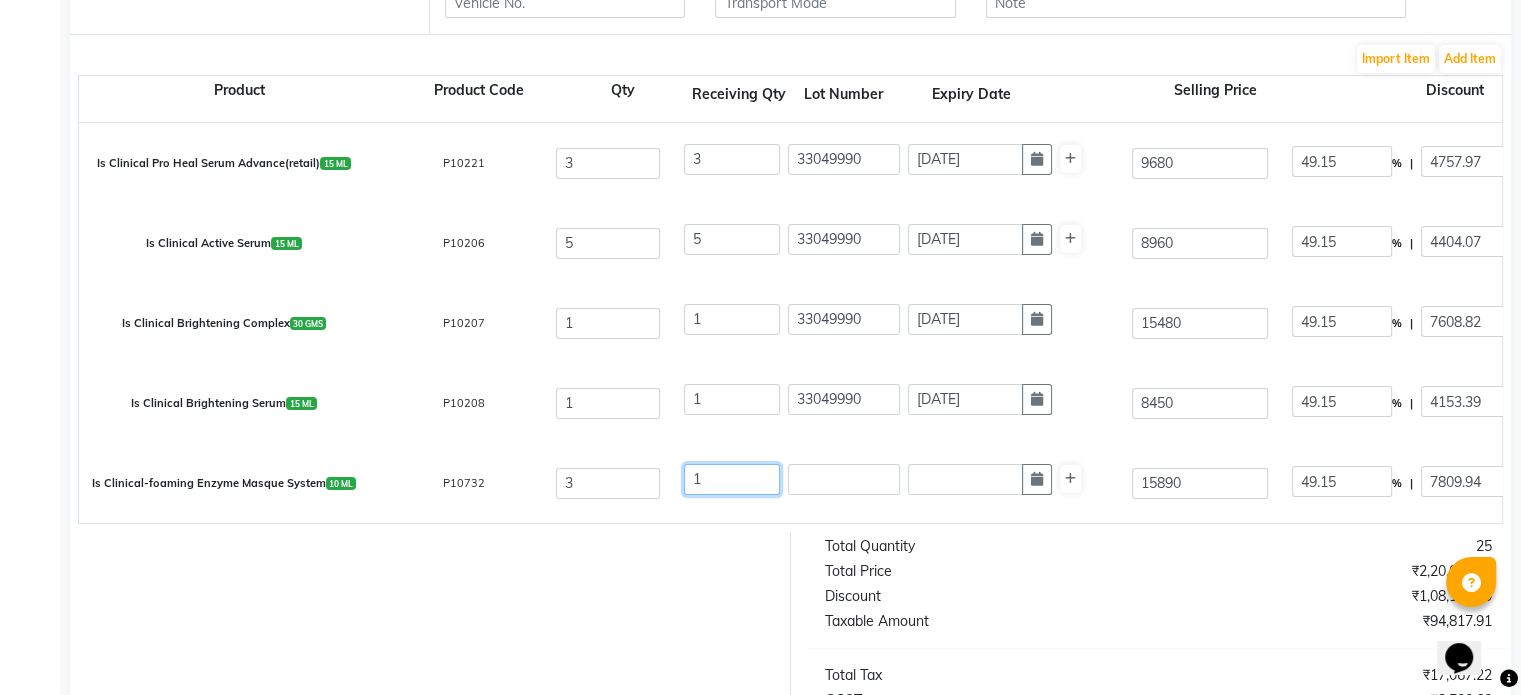 click on "1" 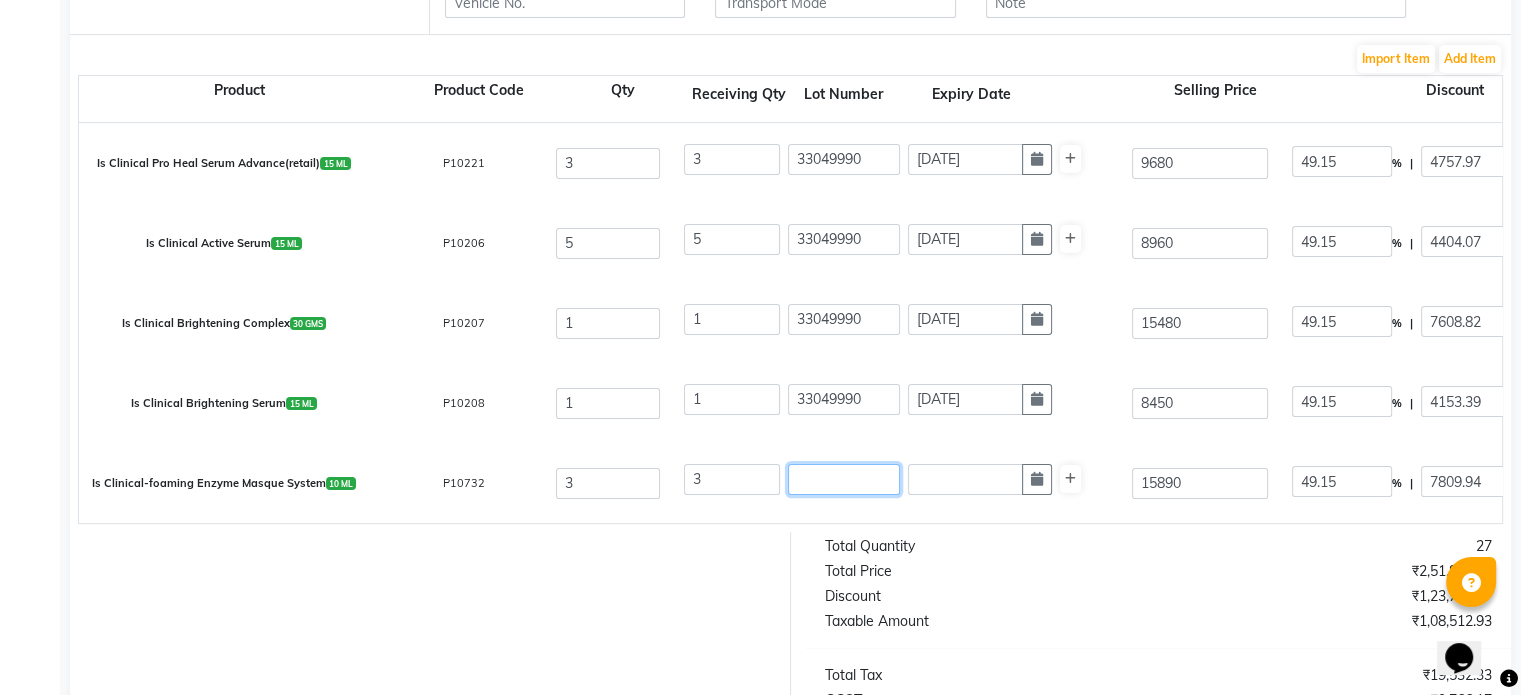 click 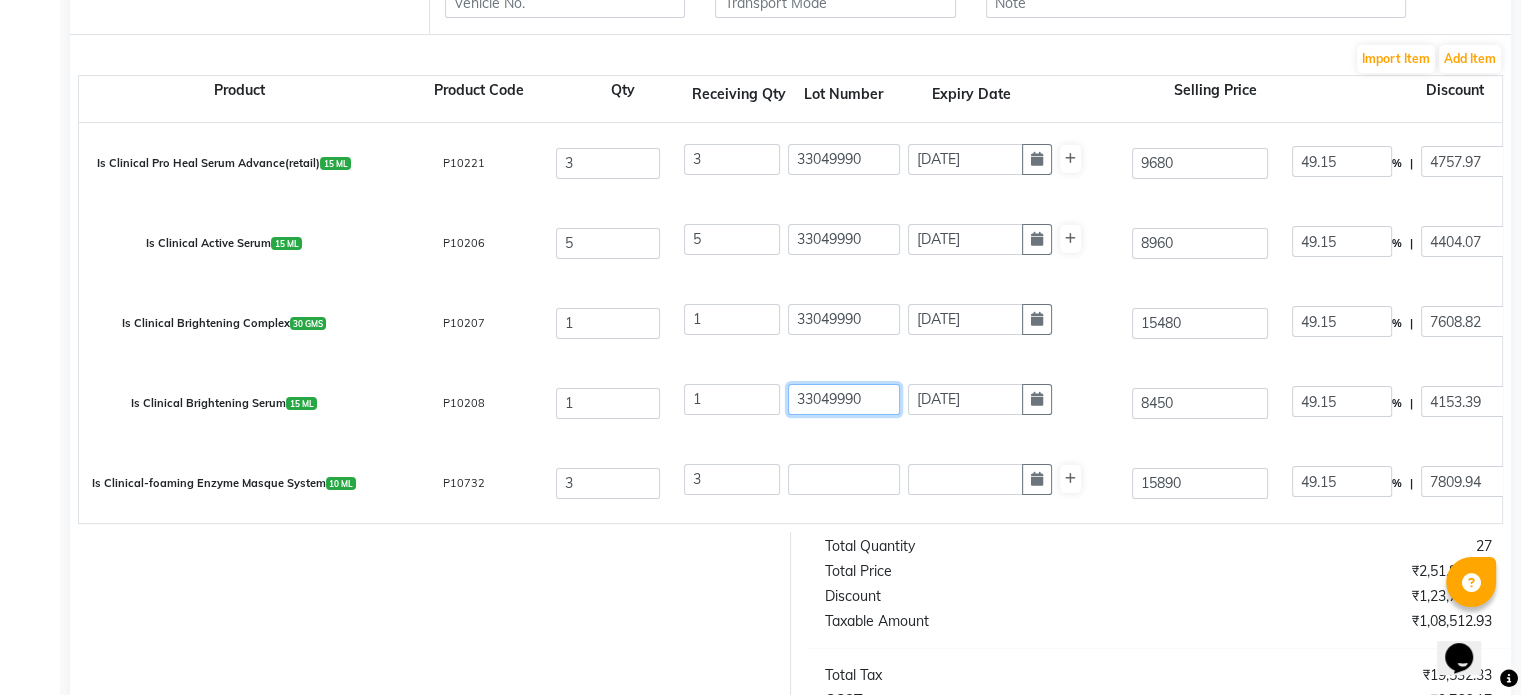 drag, startPoint x: 876, startPoint y: 403, endPoint x: 712, endPoint y: 391, distance: 164.43843 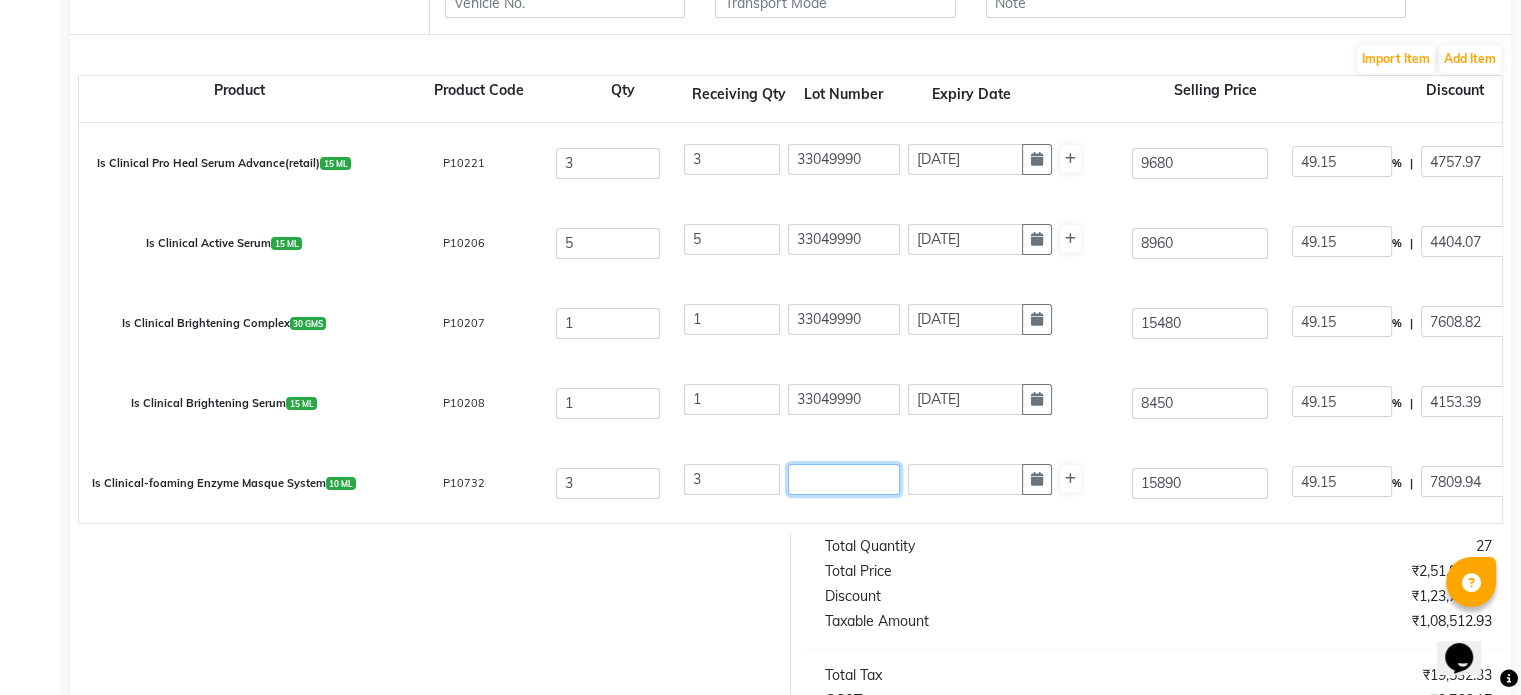 click 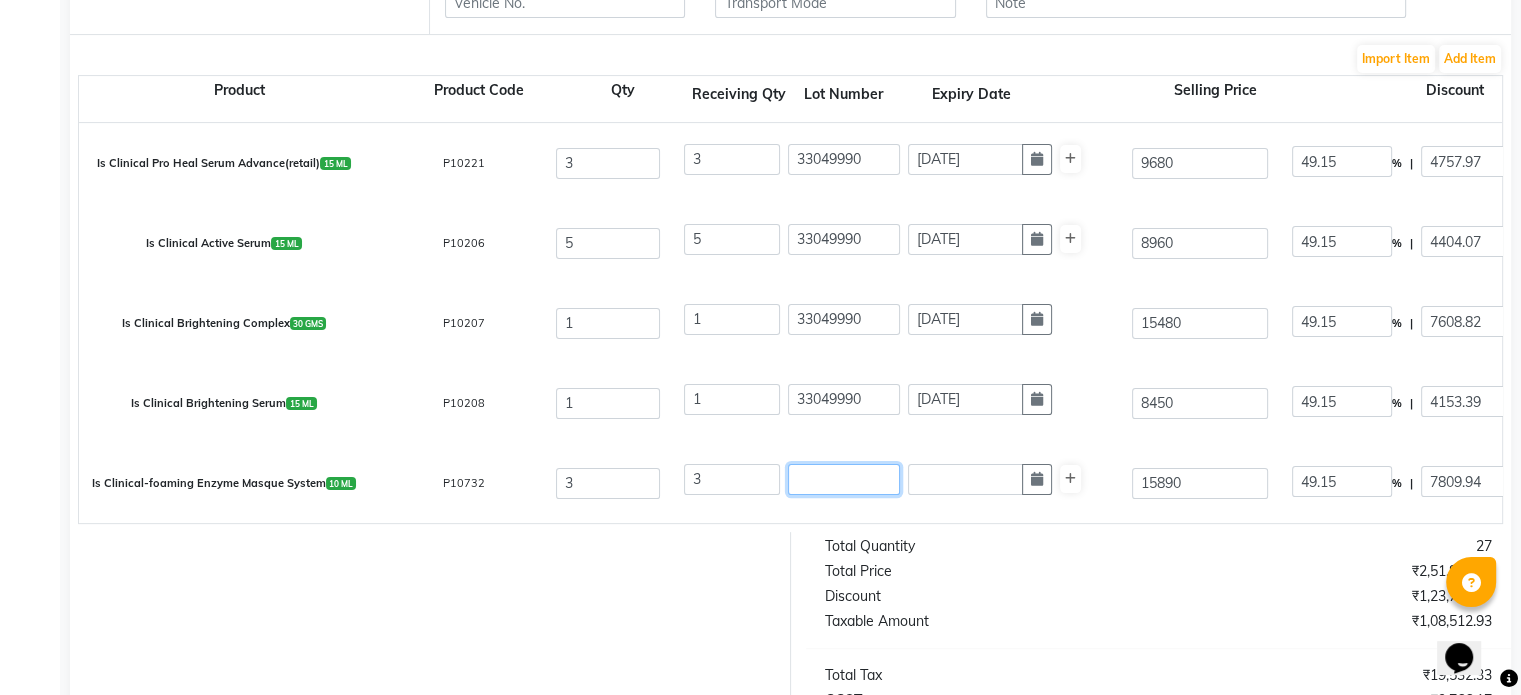 paste on "33049990" 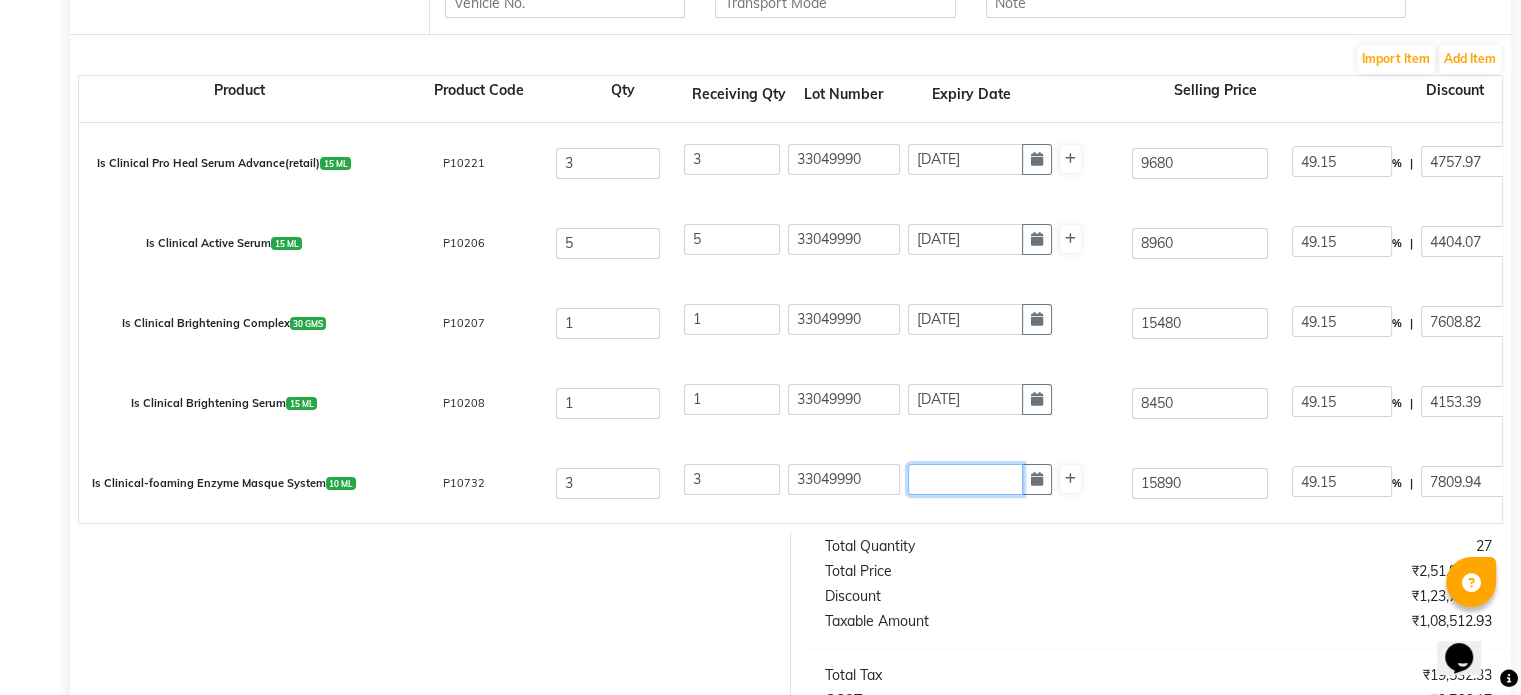 click 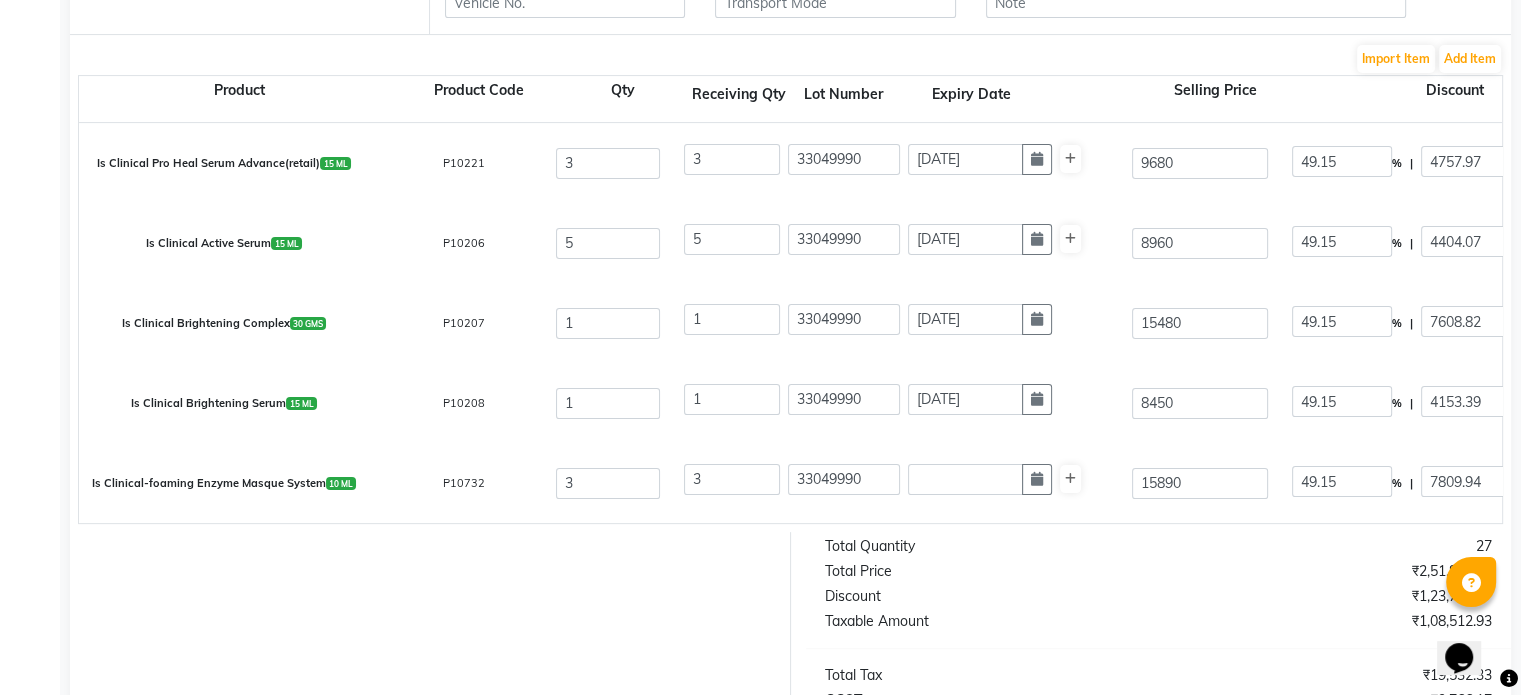 scroll, scrollTop: 560, scrollLeft: 0, axis: vertical 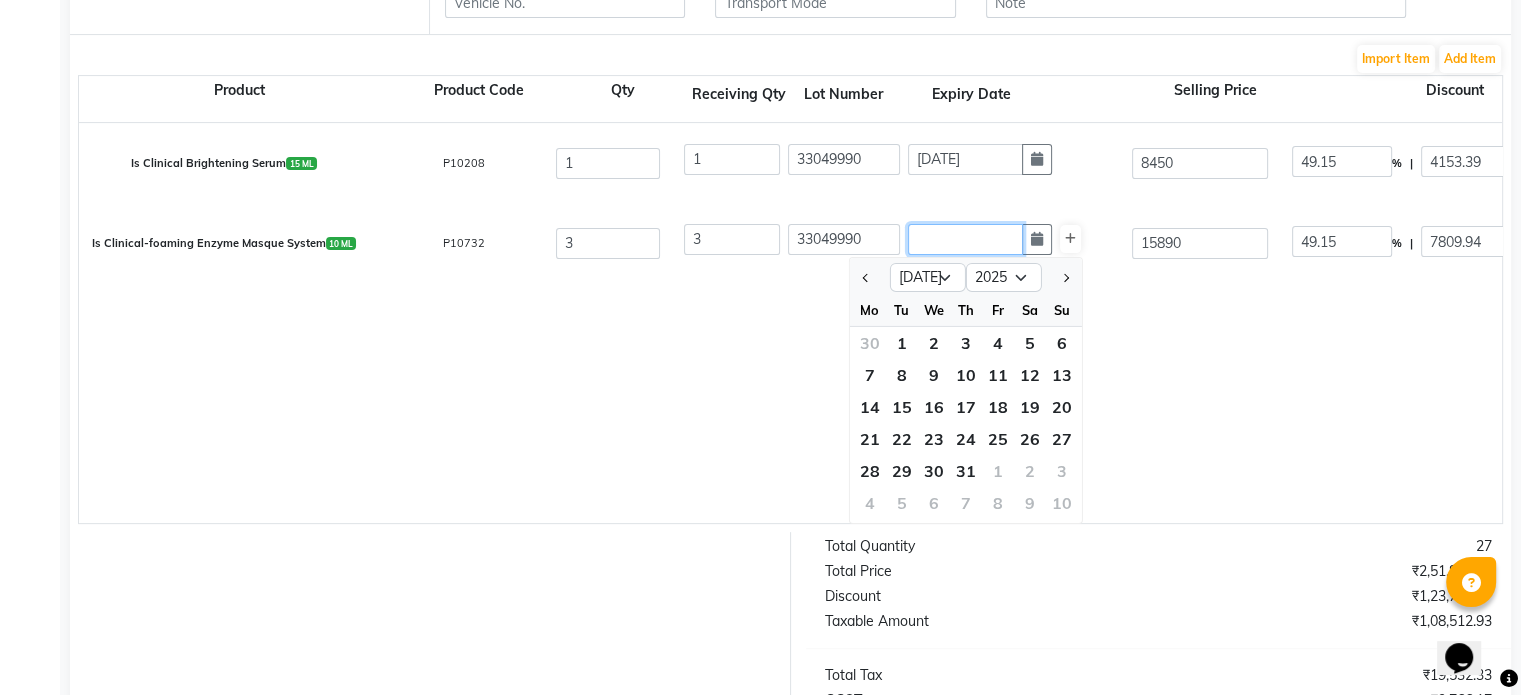 click 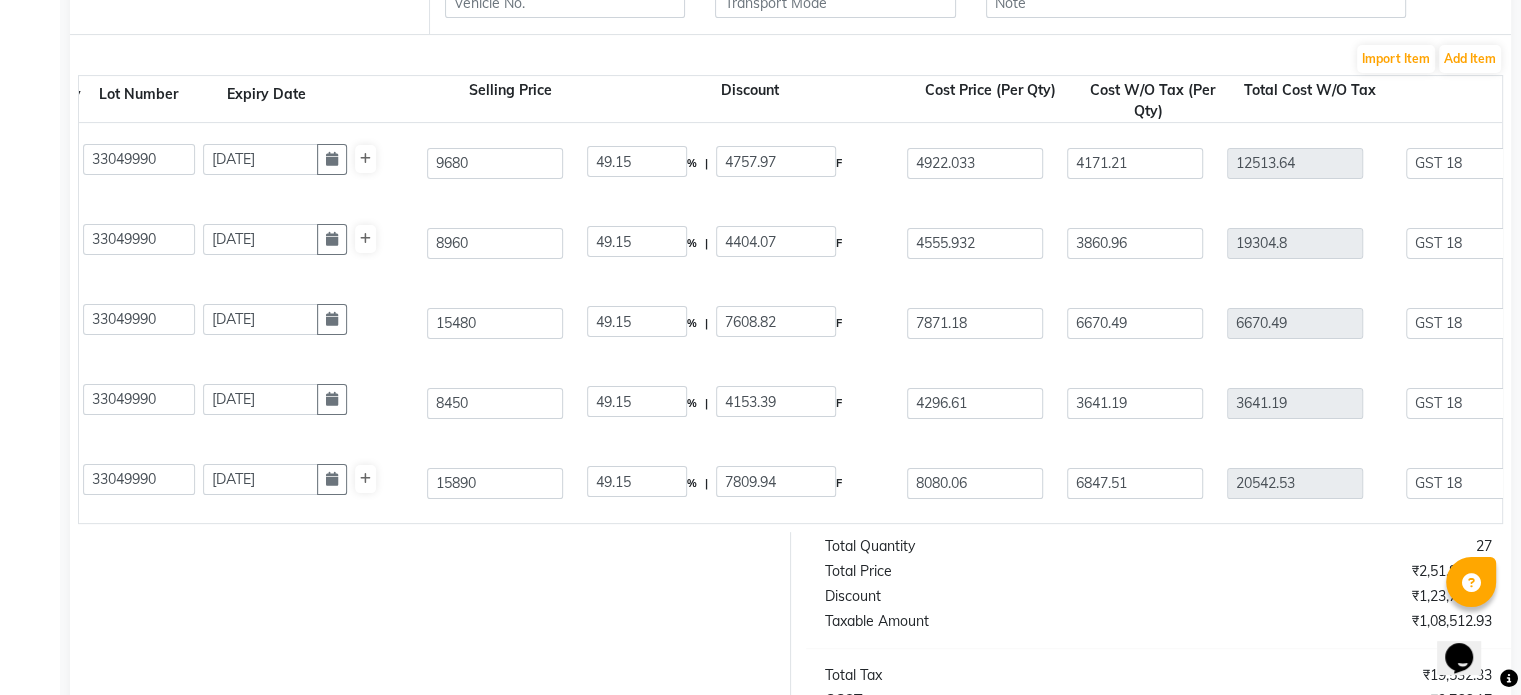 scroll, scrollTop: 0, scrollLeft: 711, axis: horizontal 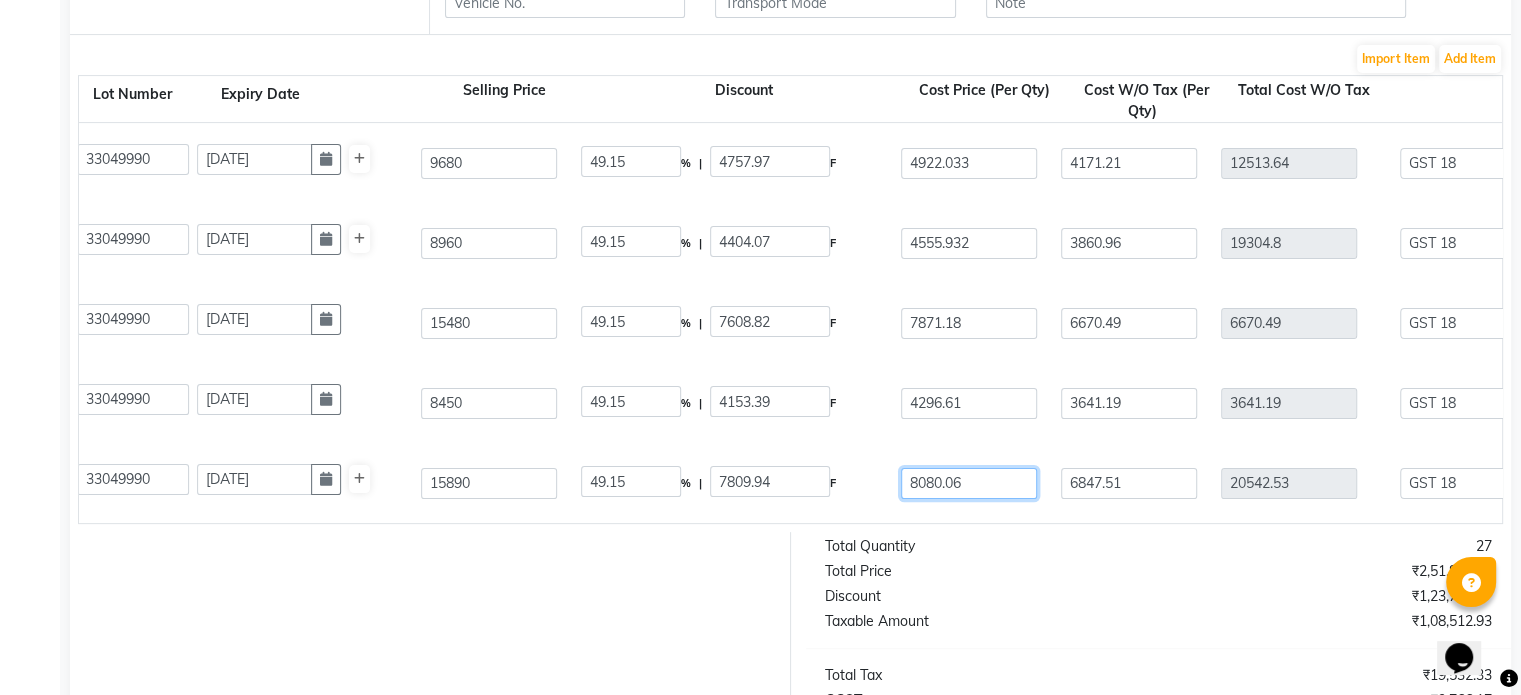 drag, startPoint x: 980, startPoint y: 487, endPoint x: 734, endPoint y: 455, distance: 248.07257 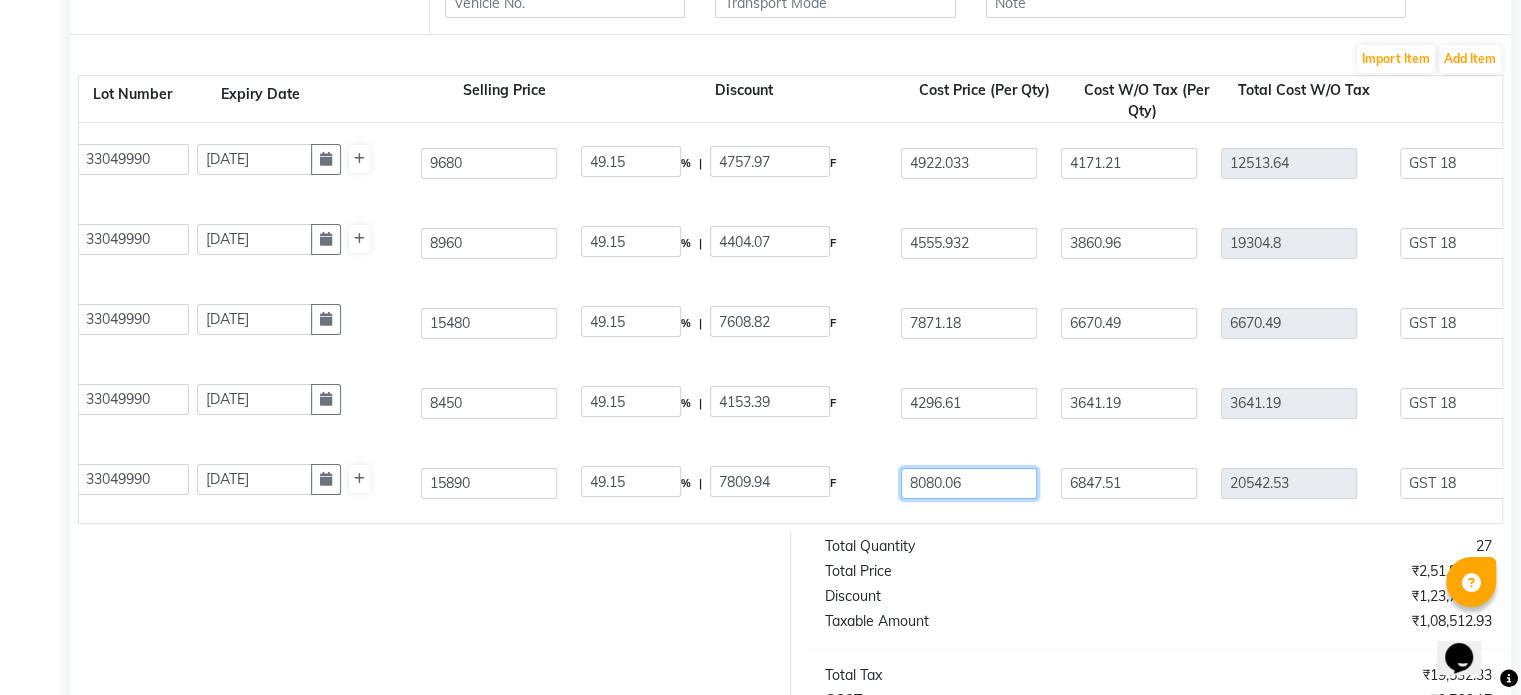 click on "Is Clinical-foaming Enzyme Masque System  10 ML  P10732  3 3 33049990 [DATE] 15890 49.15 % | 7809.94 F 8080.06 6847.51 20542.53 None 5% GST Exempted GST 12 GST 18  (18%)  3697.66 24240.19" 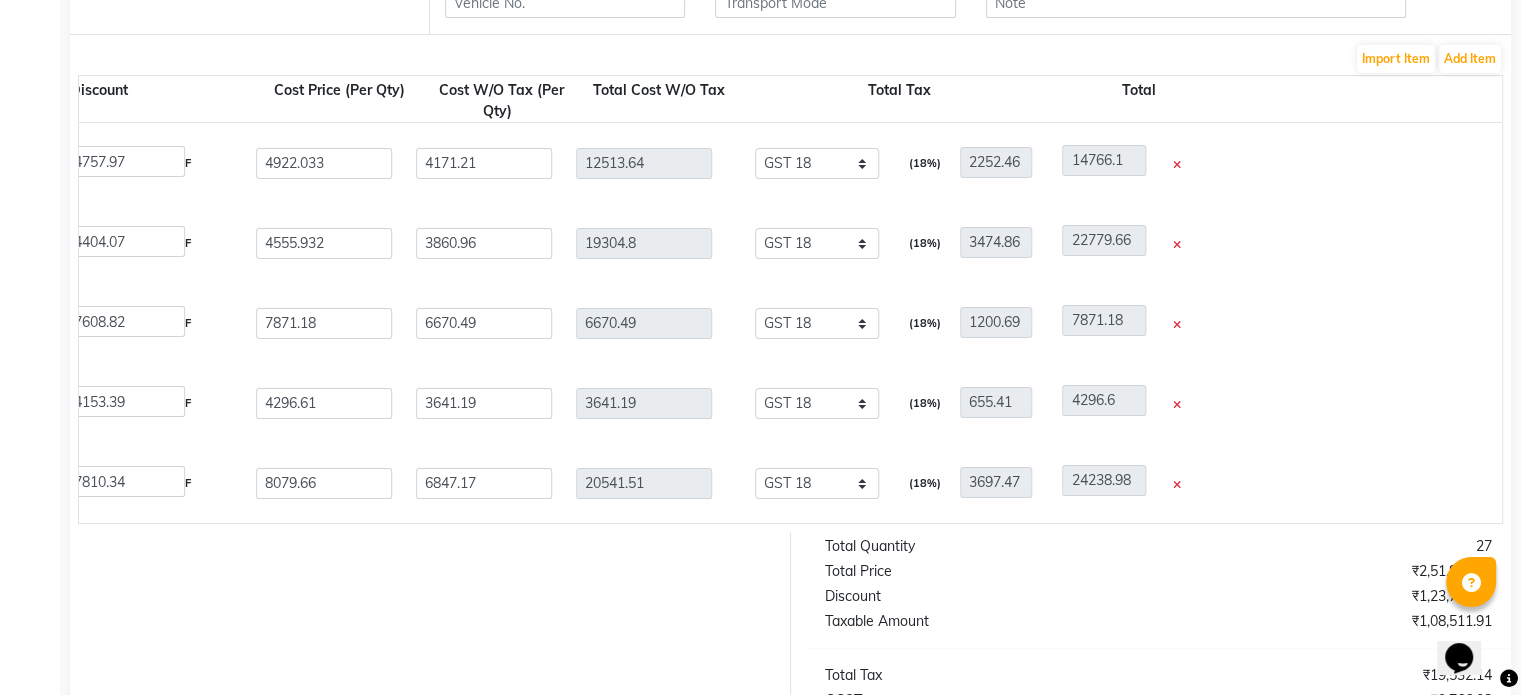 scroll, scrollTop: 0, scrollLeft: 1408, axis: horizontal 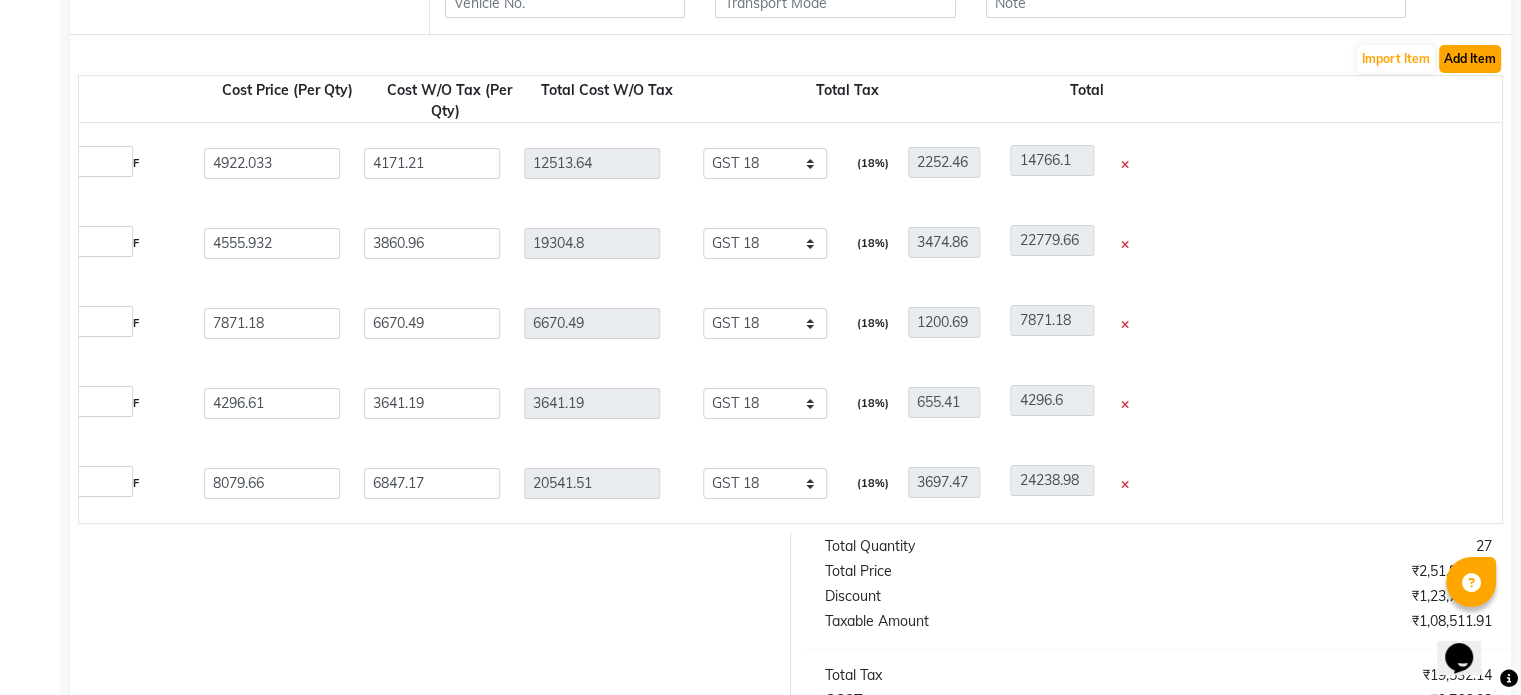 click on "Add Item" 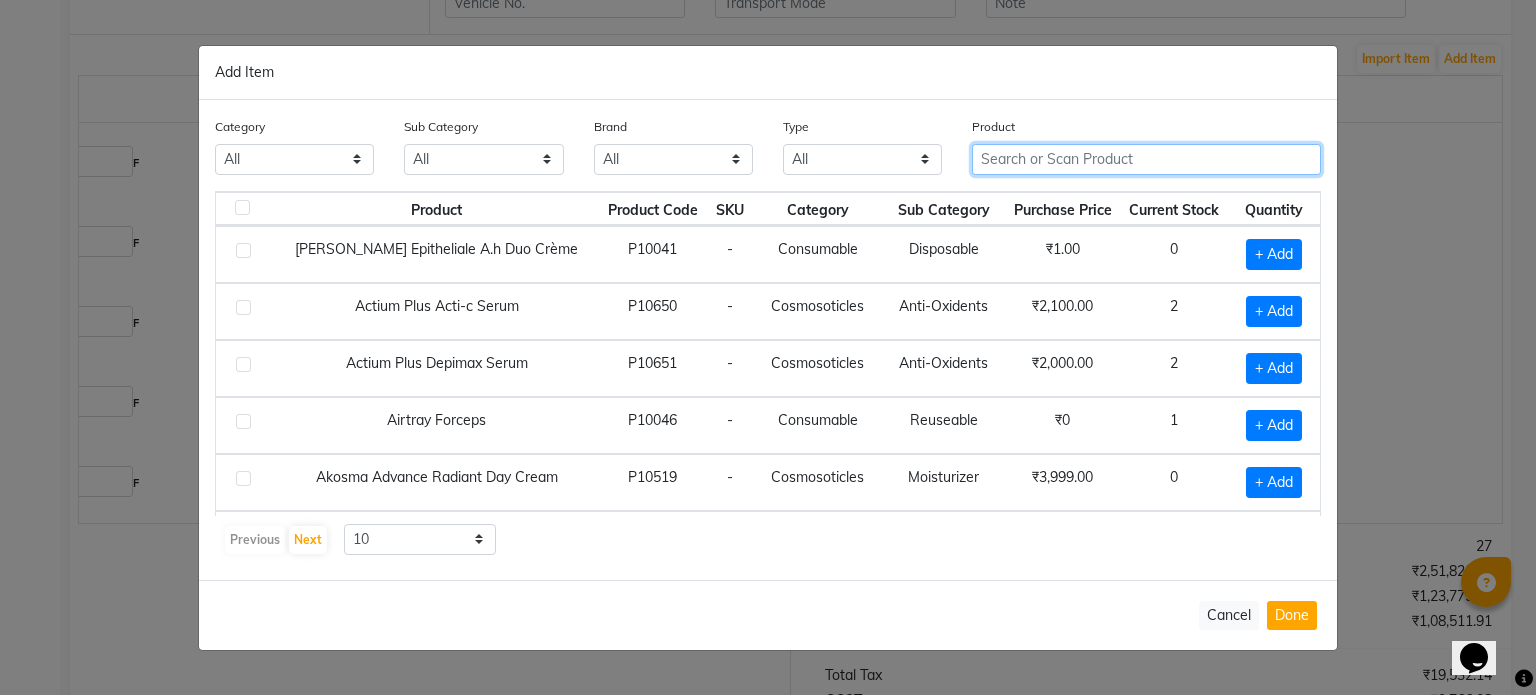 click 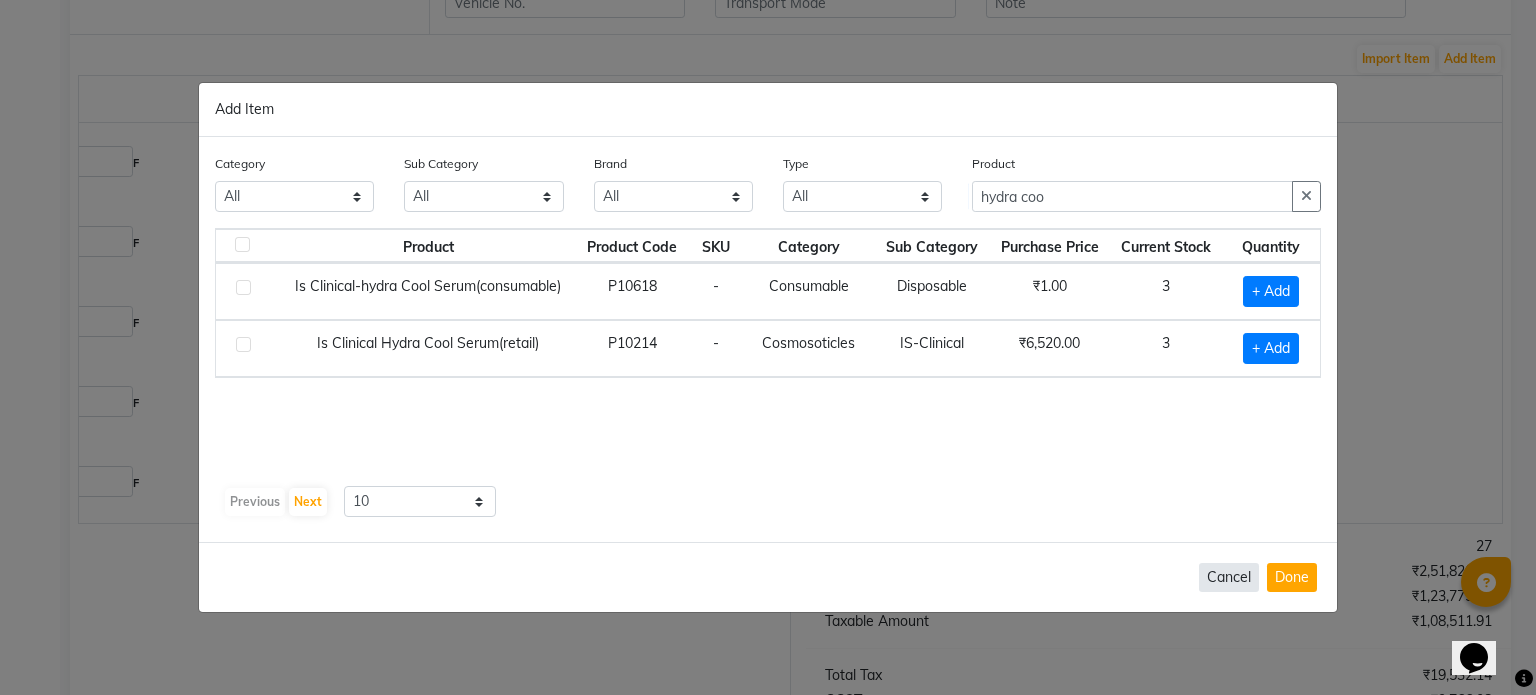 click on "Cancel" 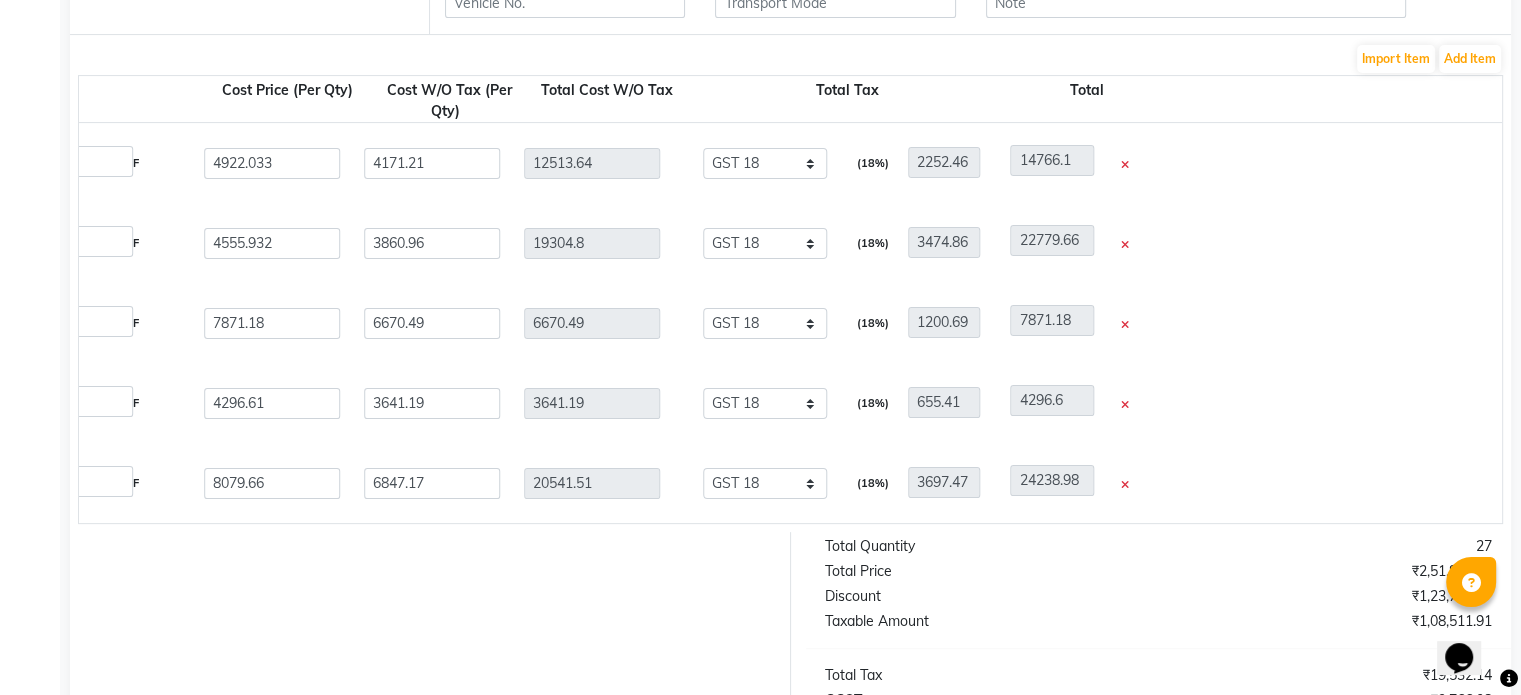 scroll, scrollTop: 0, scrollLeft: 1423, axis: horizontal 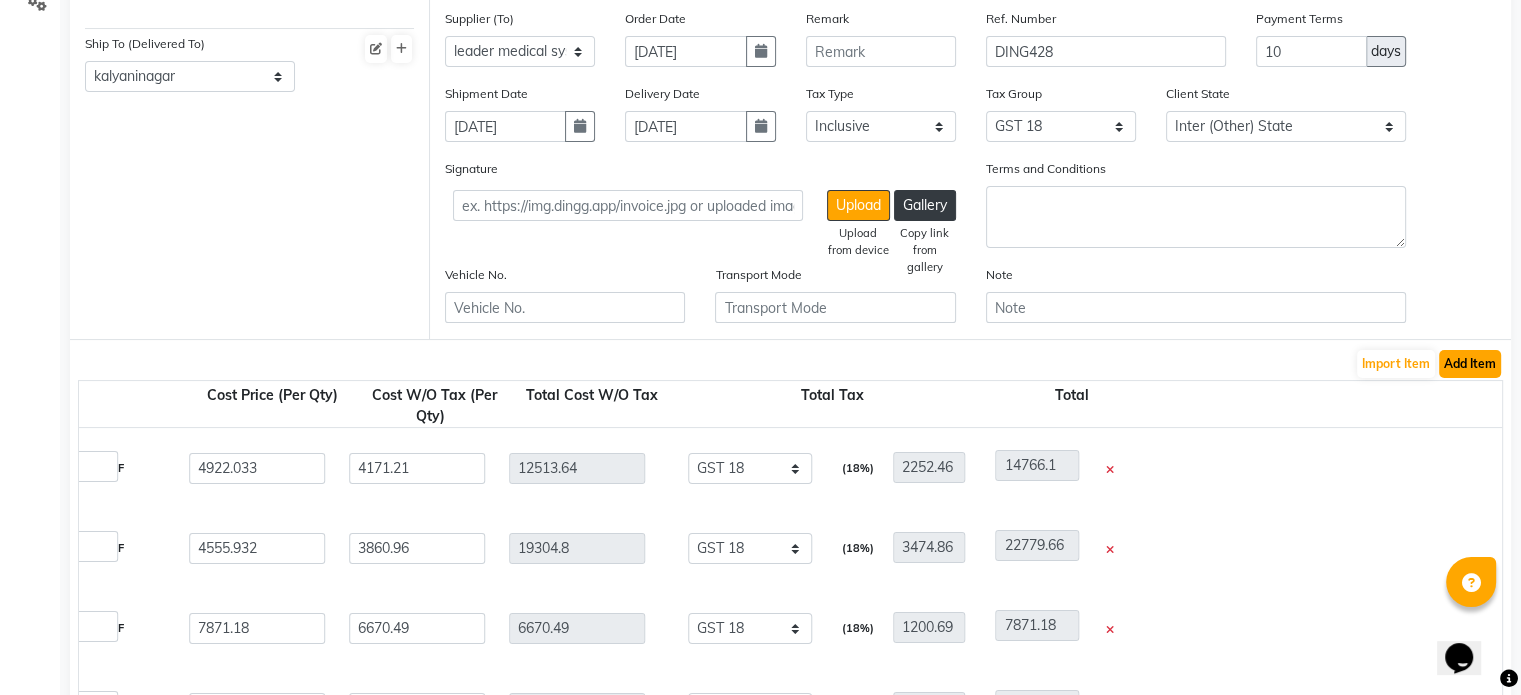 click on "Add Item" 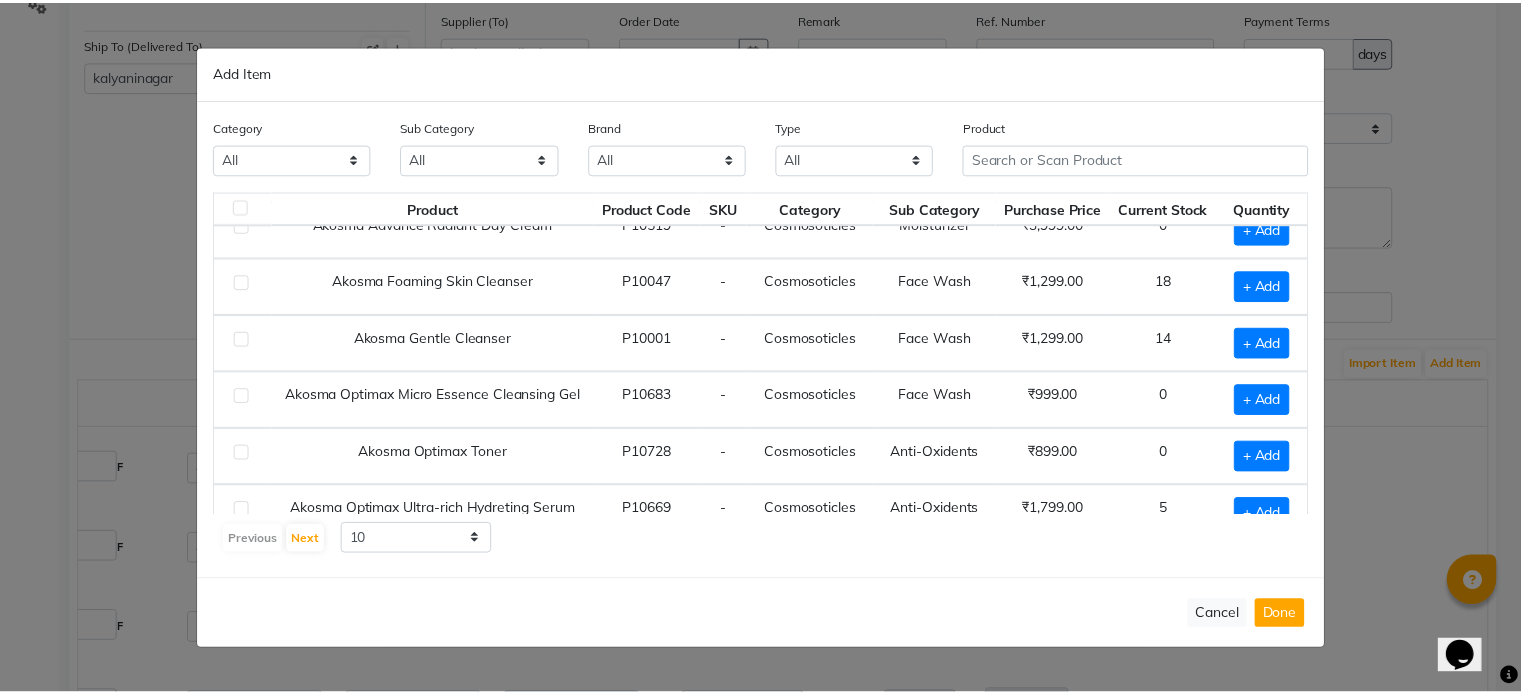 scroll, scrollTop: 272, scrollLeft: 0, axis: vertical 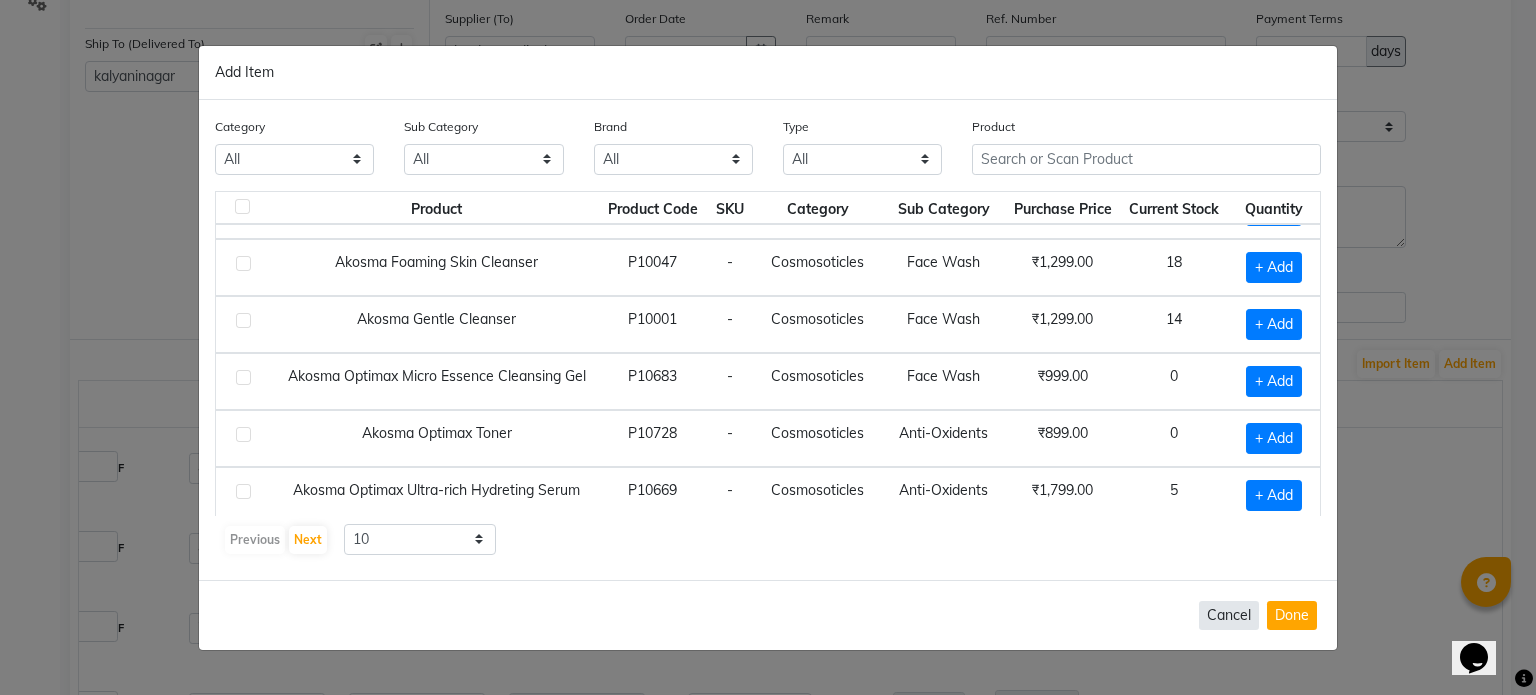 click on "Cancel" 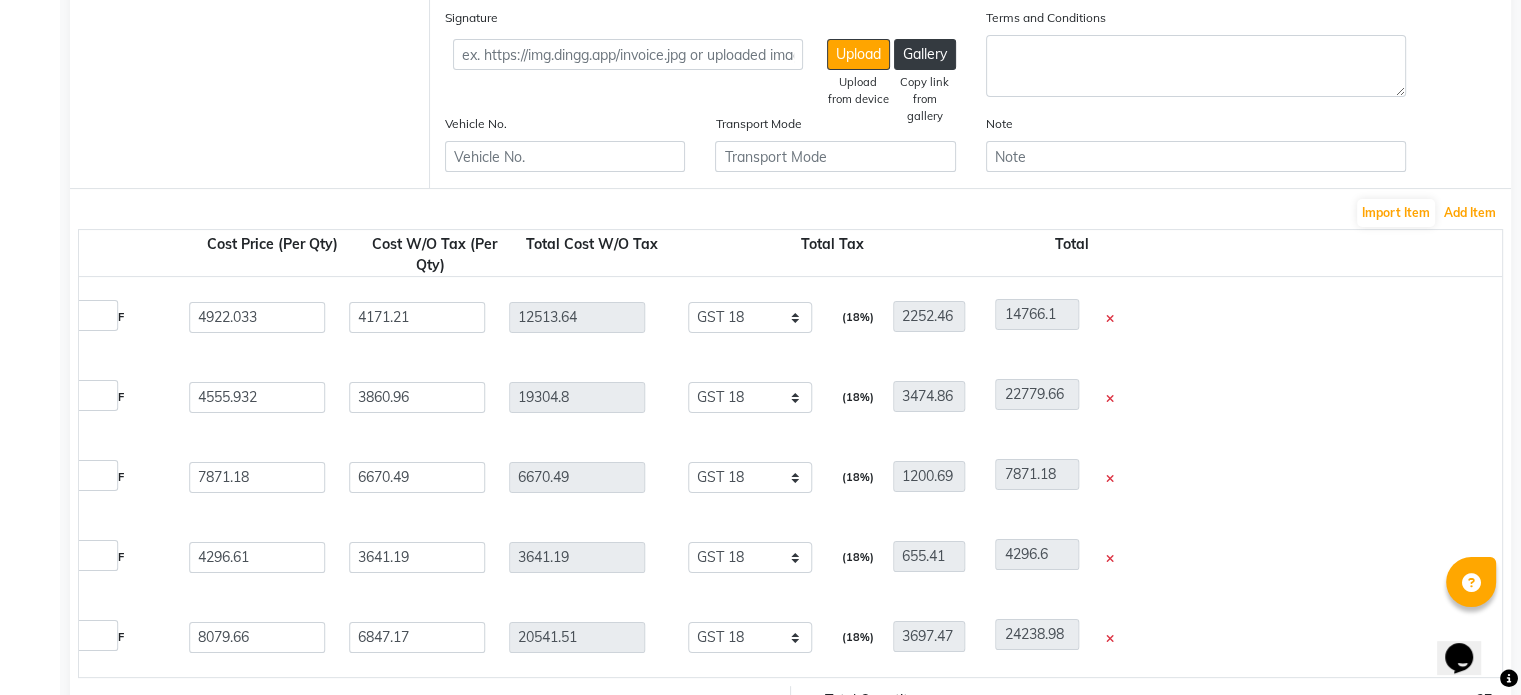 scroll, scrollTop: 442, scrollLeft: 0, axis: vertical 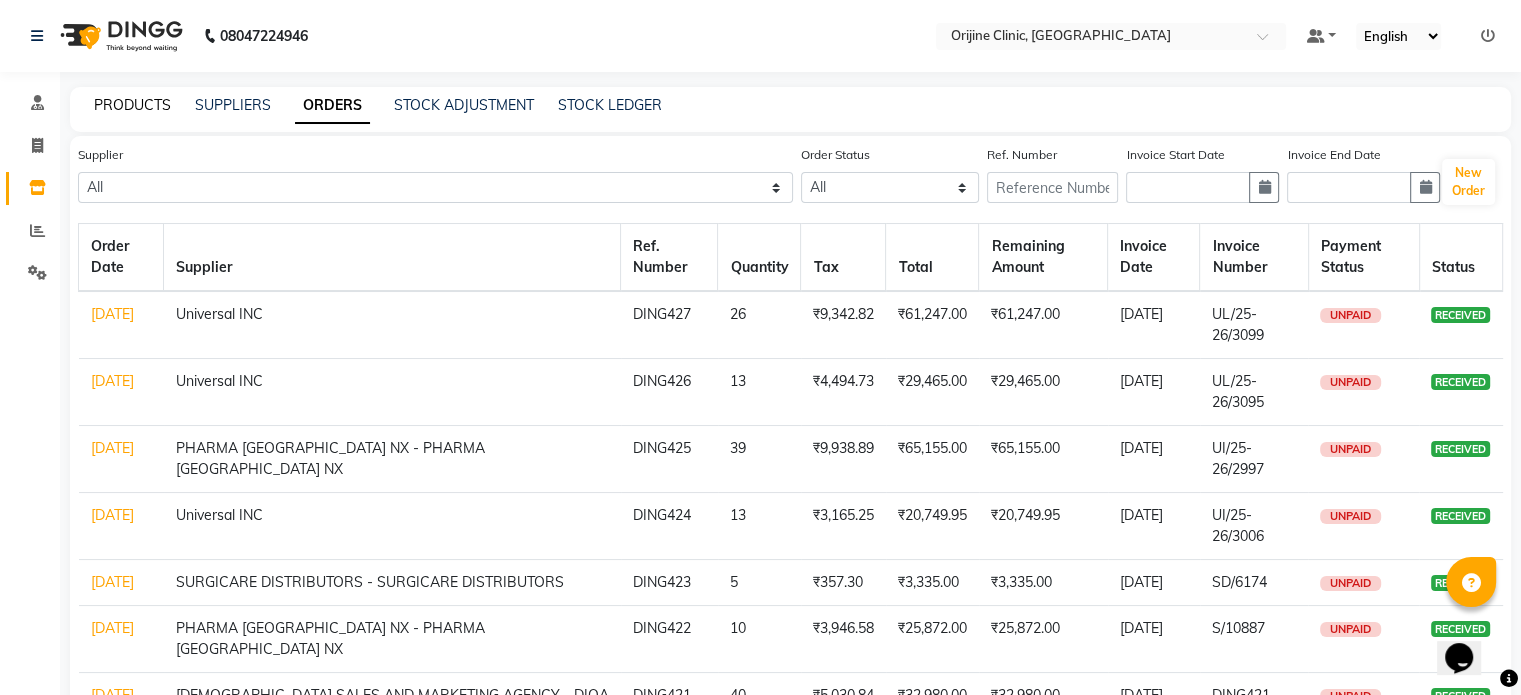 click on "PRODUCTS" 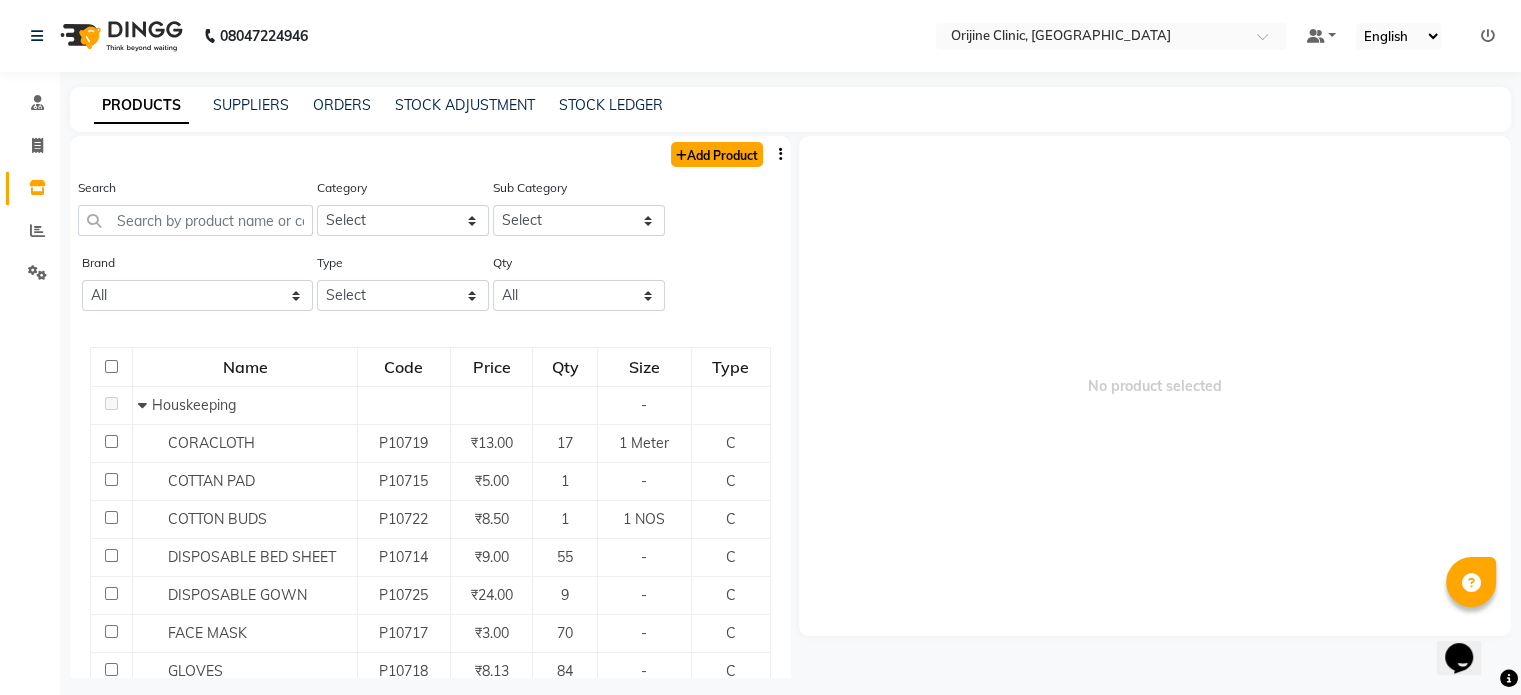 click on "Add Product" 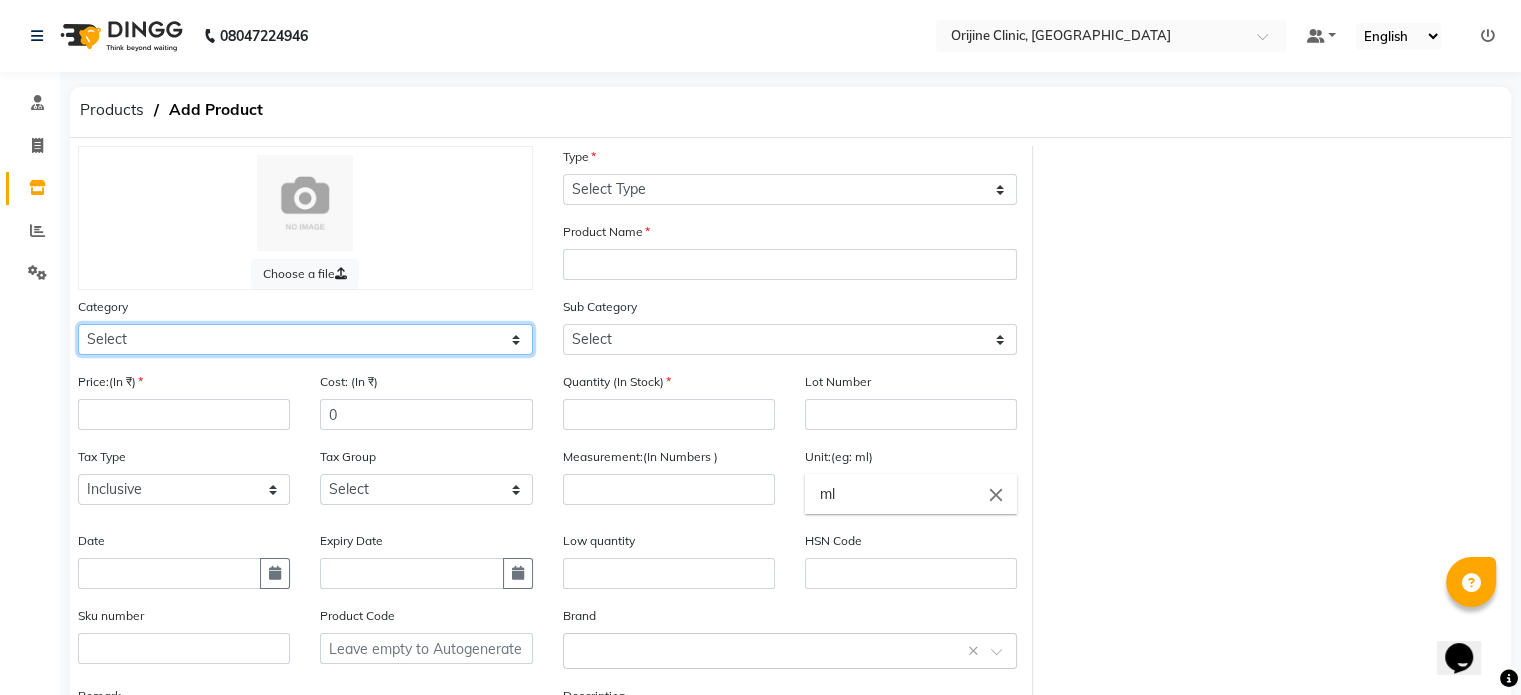 click on "Select Cosmosoticles Wellness Product Consumable Medicine  Medicine  Panchakarma Consumables Other" 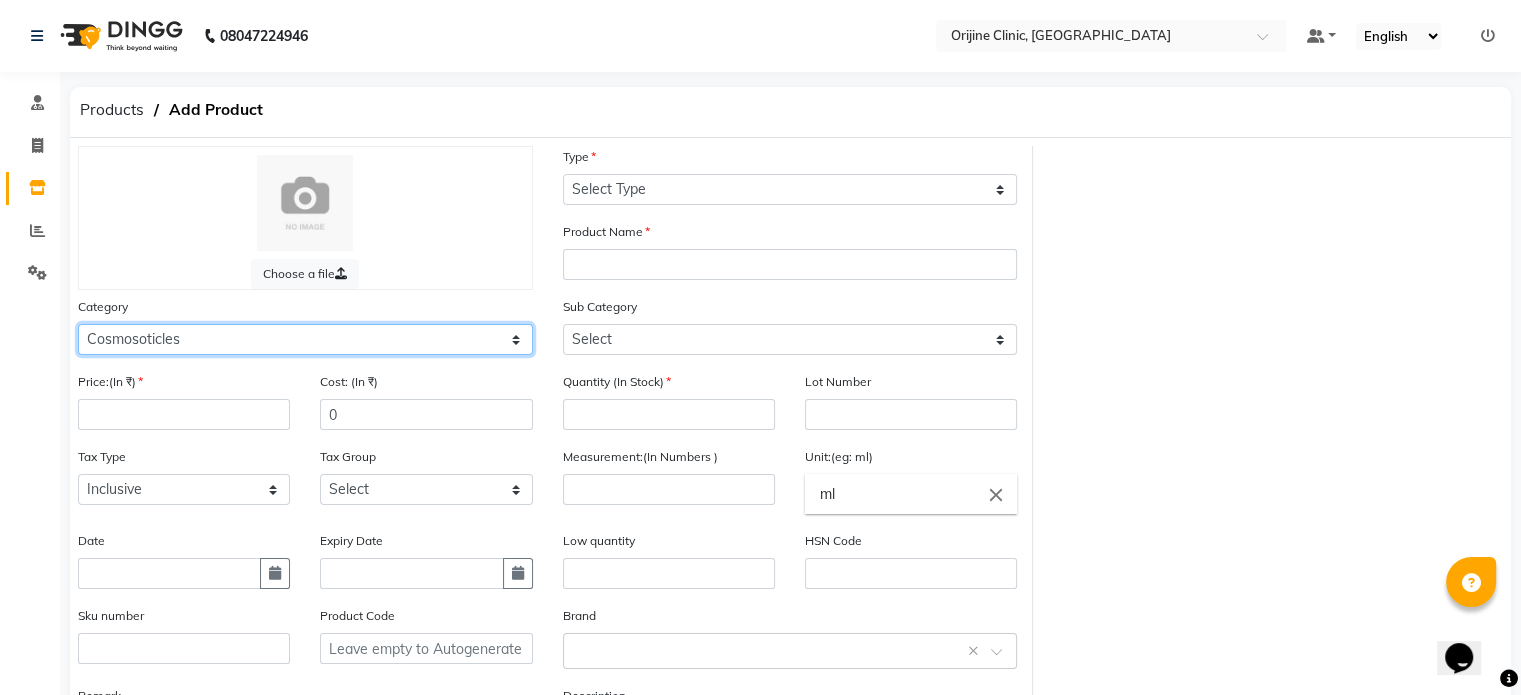 click on "Select Cosmosoticles Wellness Product Consumable Medicine  Medicine  Panchakarma Consumables Other" 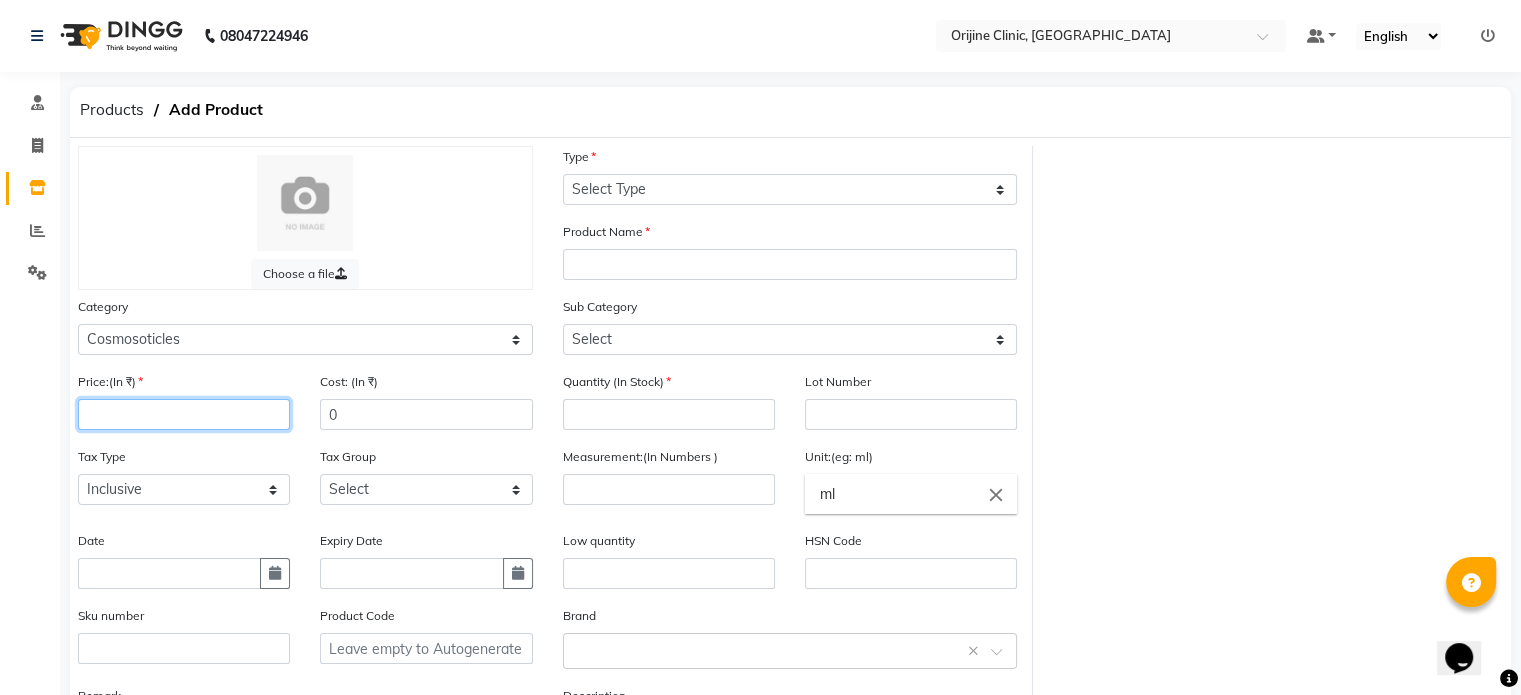 click 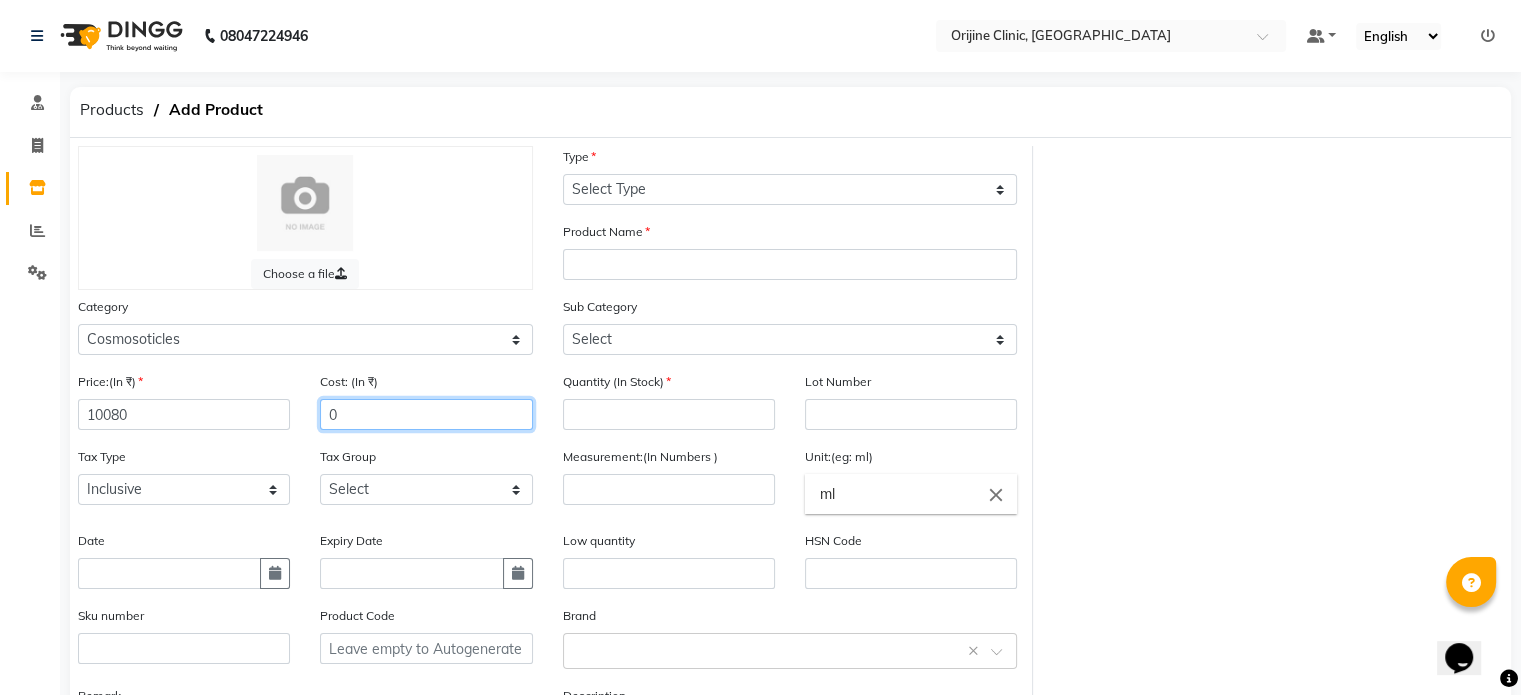 click on "0" 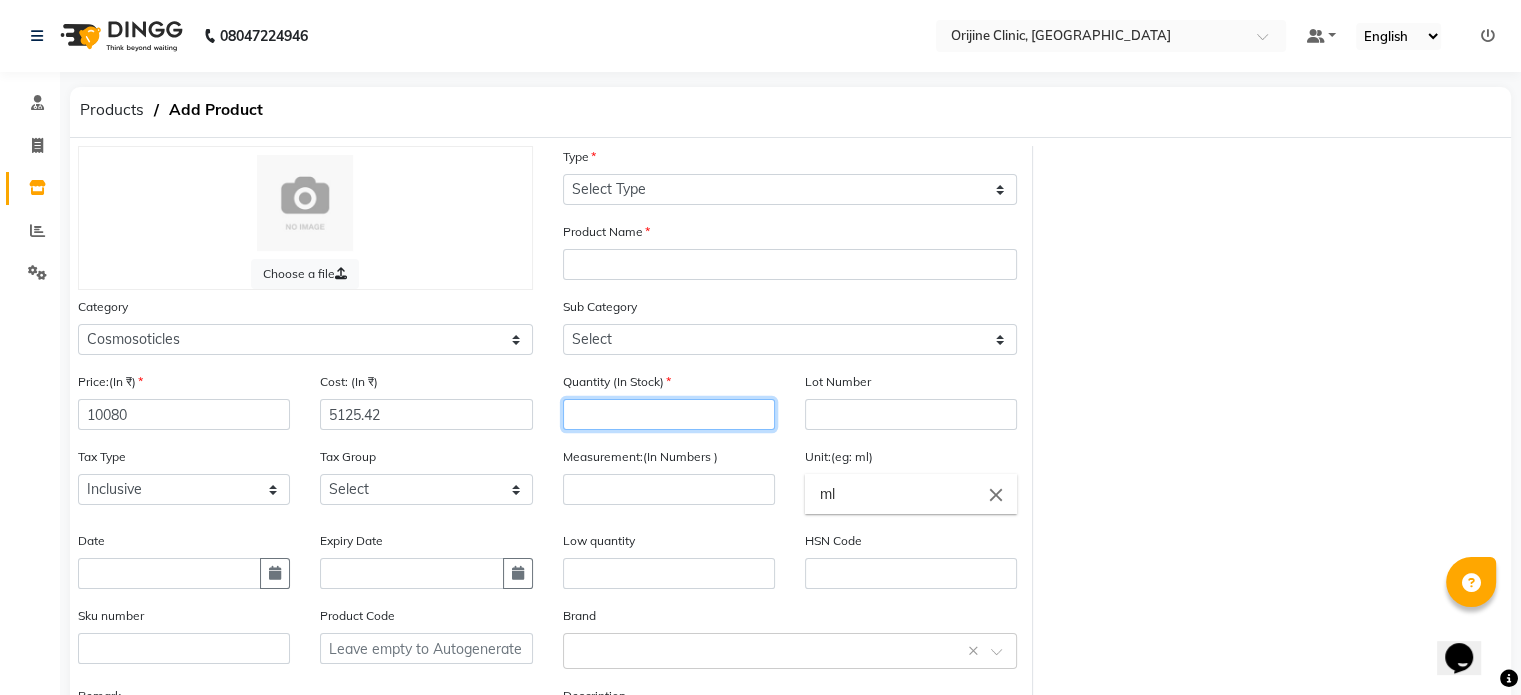 click 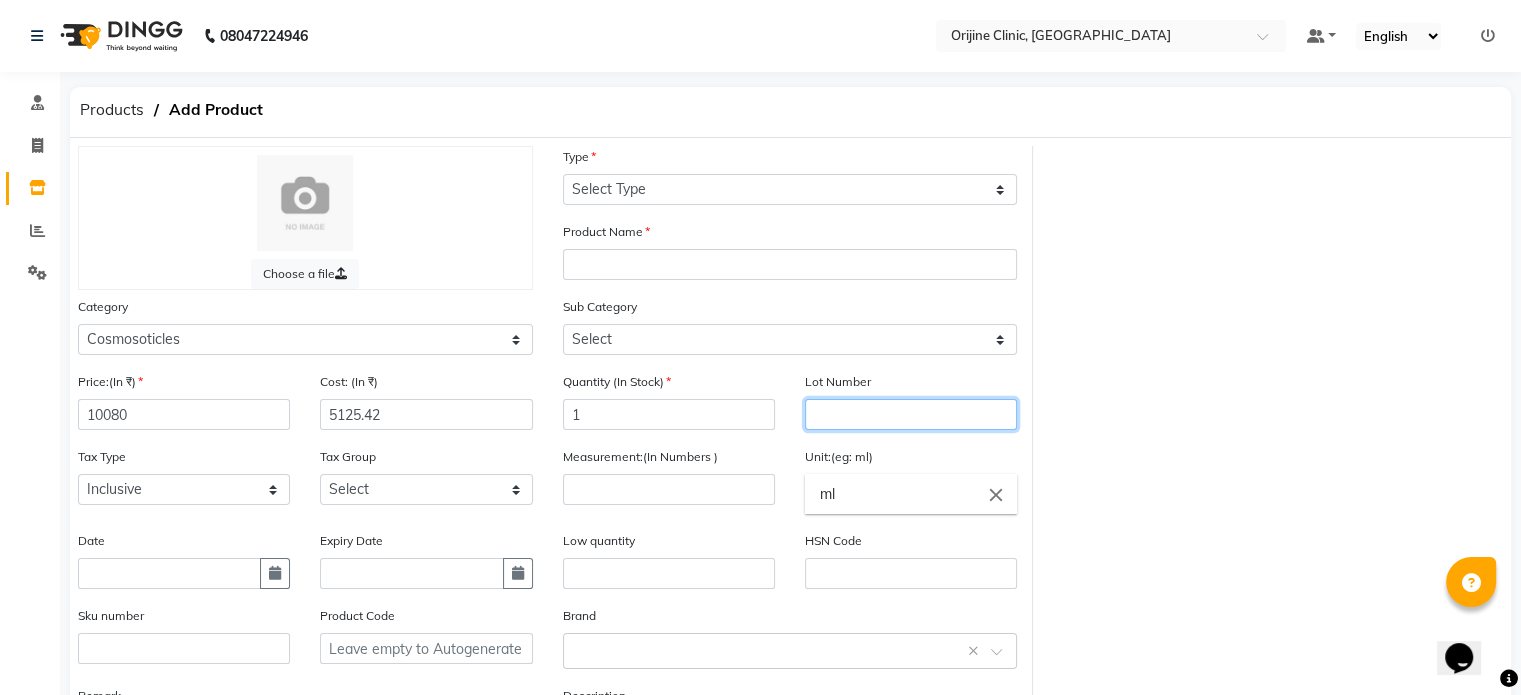 click 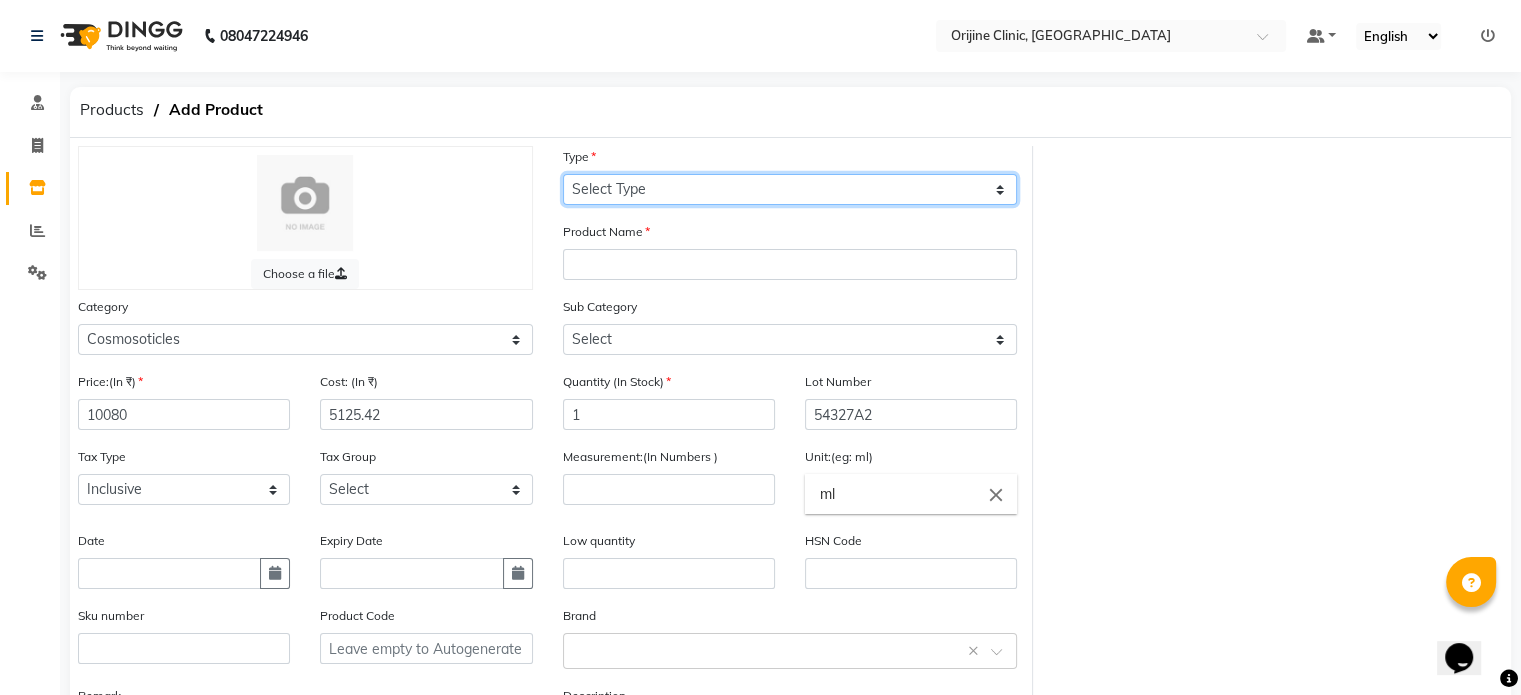 click on "Select Type Both Retail Consumable" 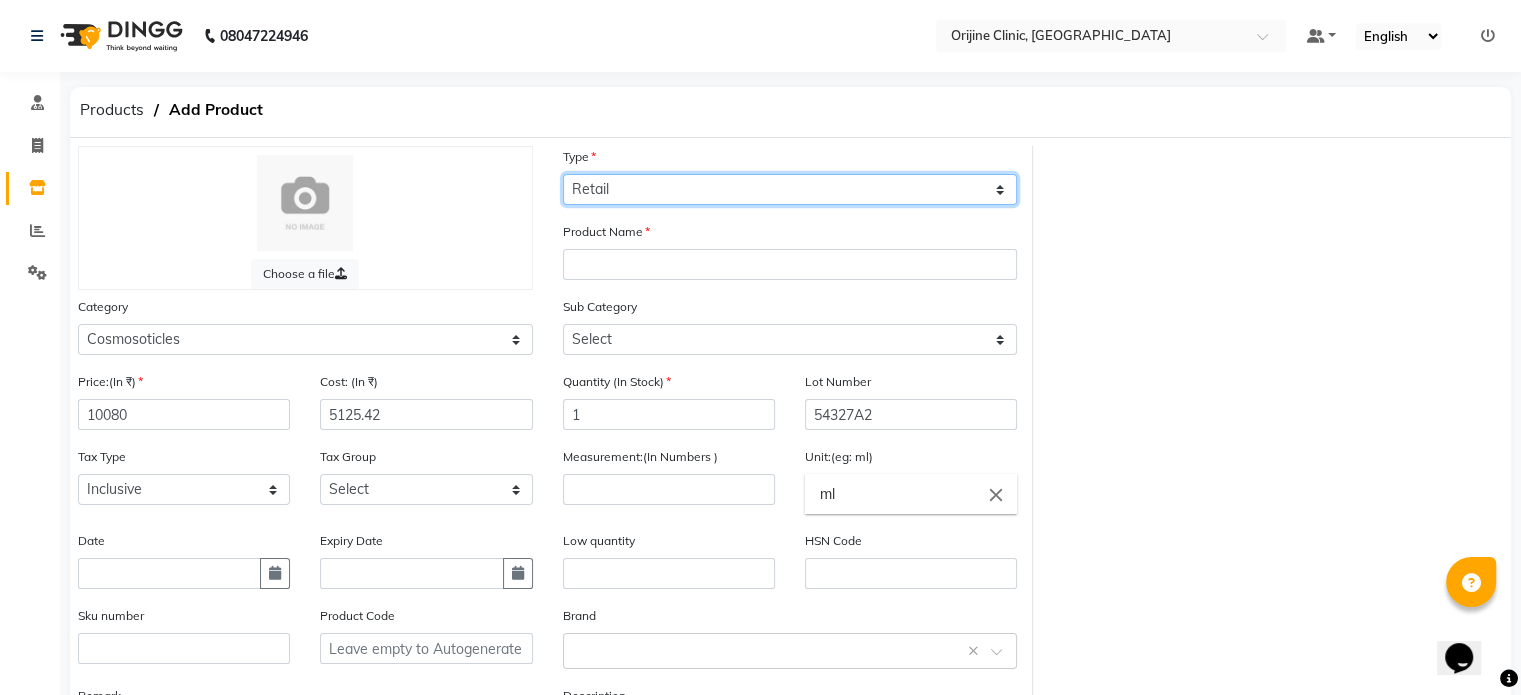 click on "Select Type Both Retail Consumable" 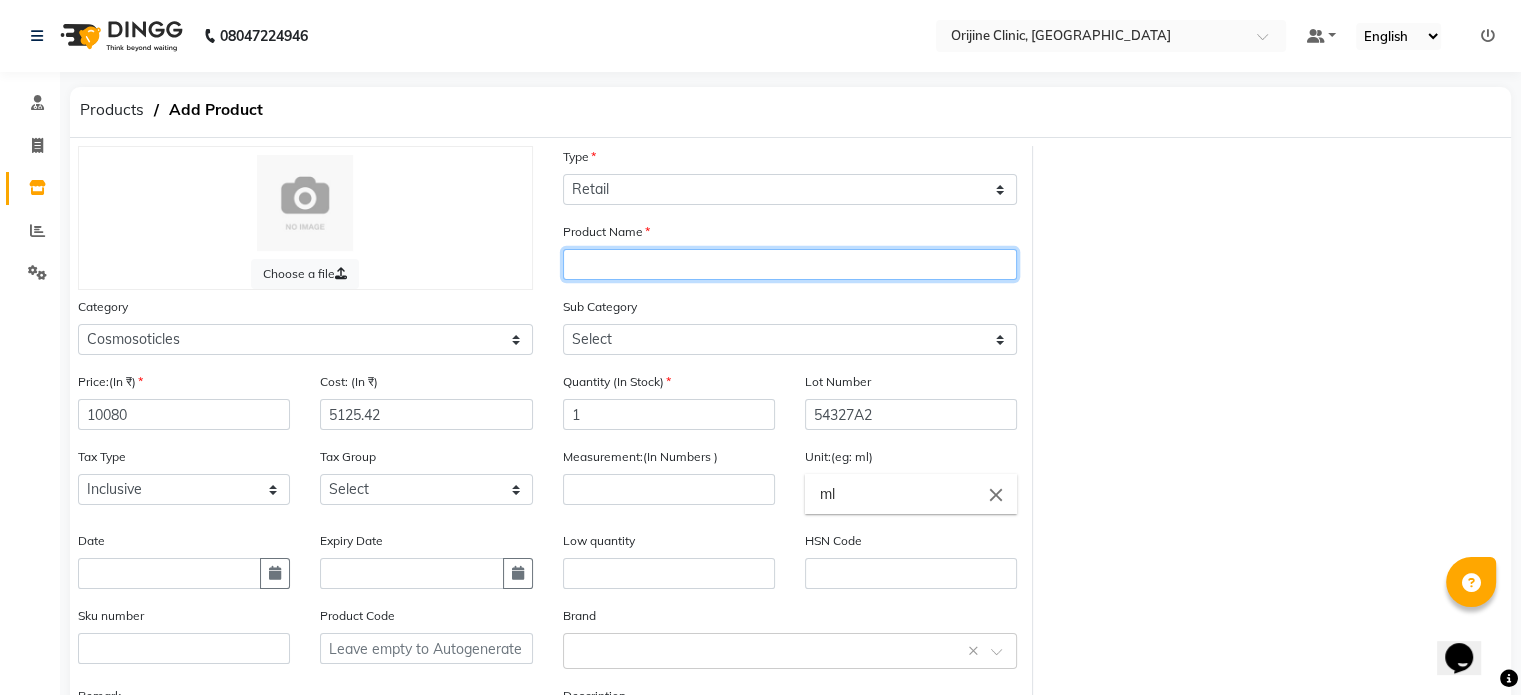 click 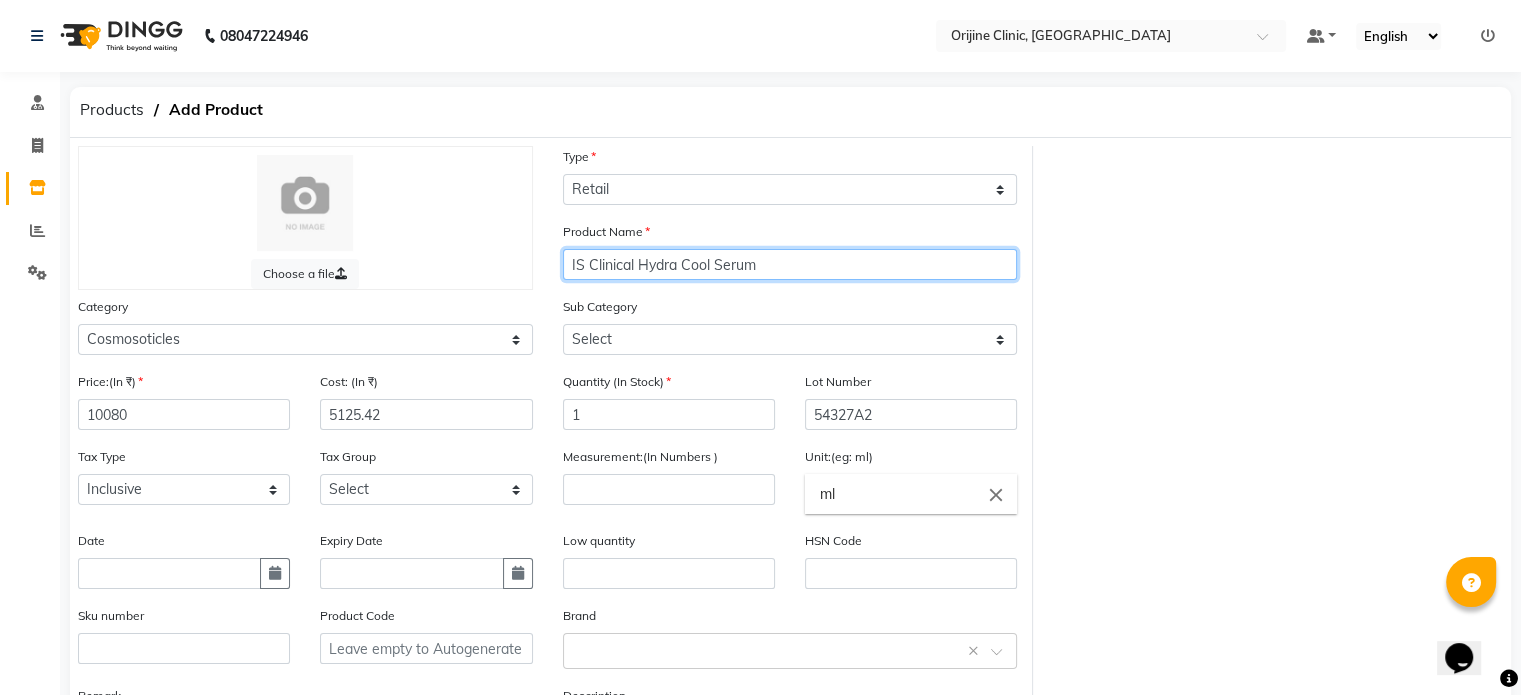 click on "IS Clinical Hydra Cool Serum" 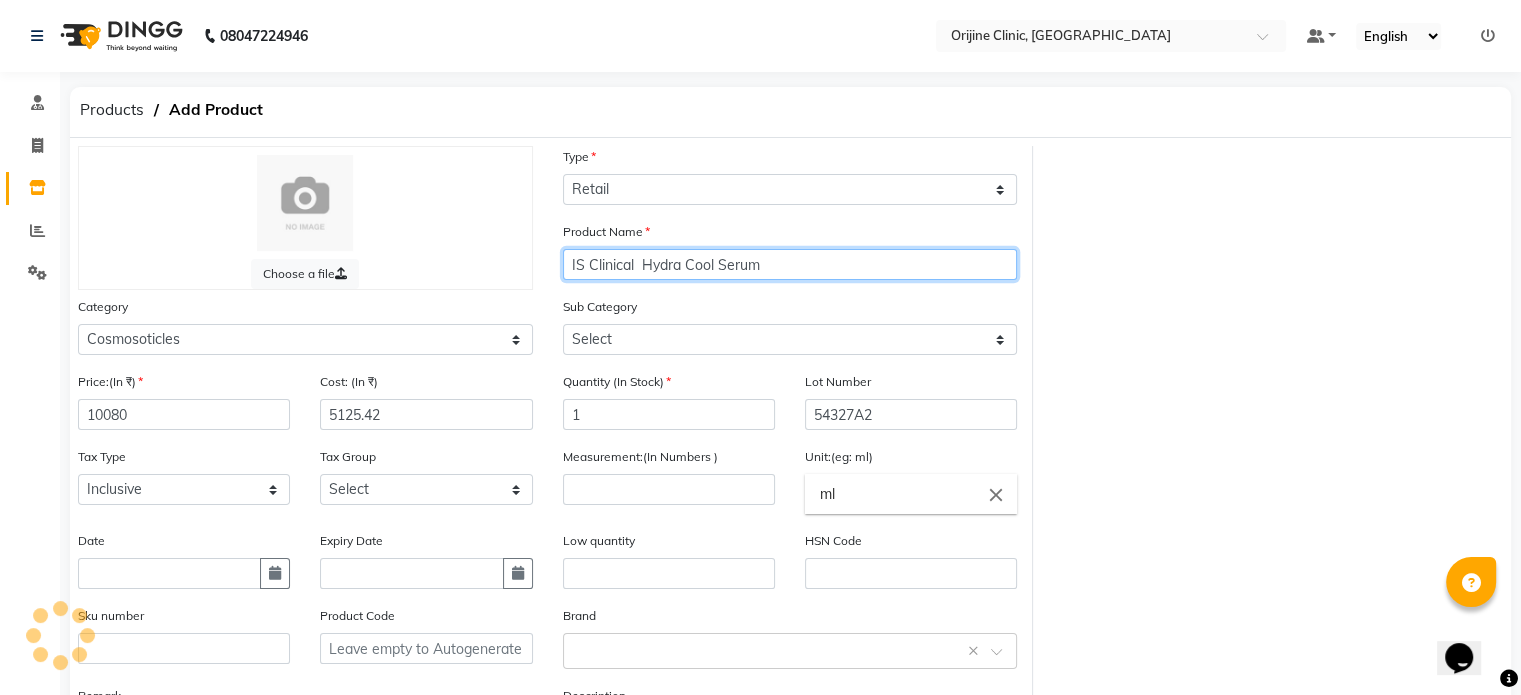 click on "IS Clinical  Hydra Cool Serum" 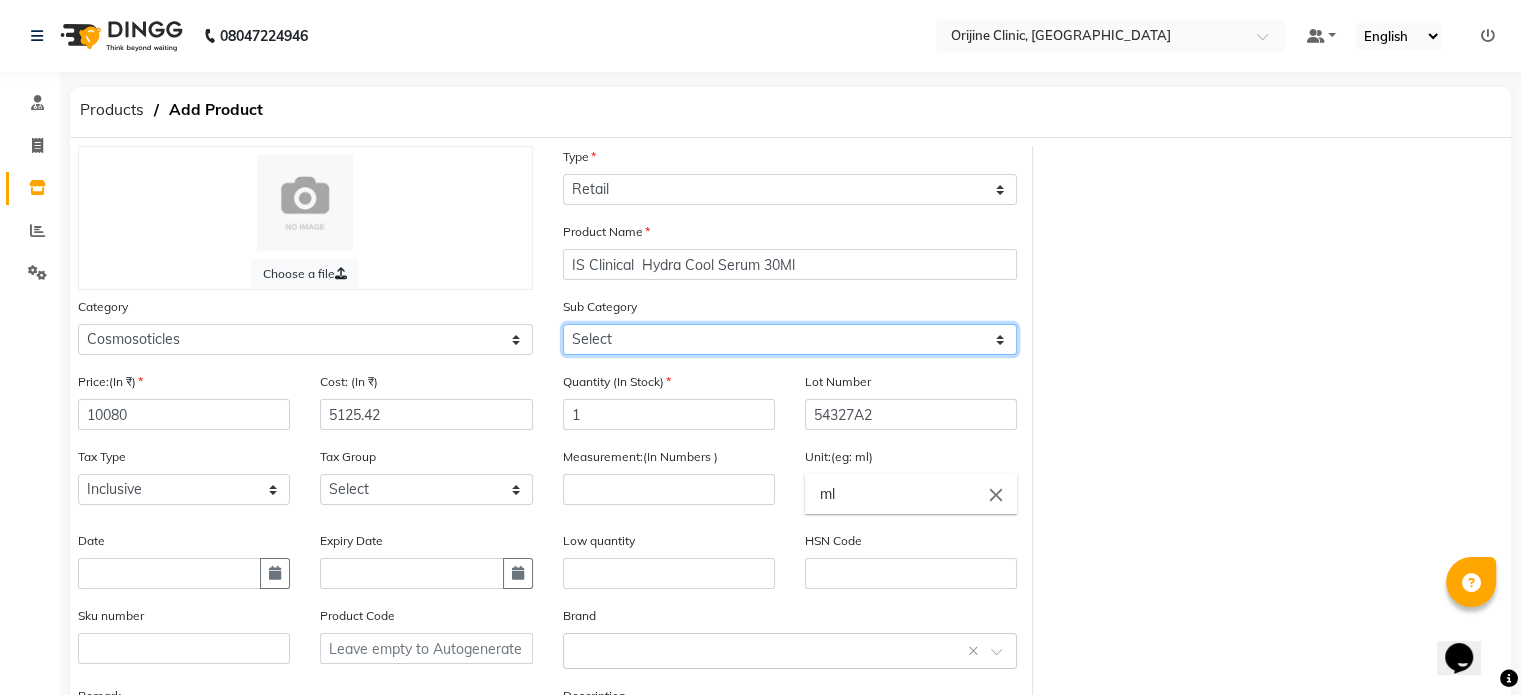 click on "Select Skin Oral Hair Face Wash Sunscreen Anti-Ageing Anti-Oxidents Anti-Acne Moisturizer IS-Clinical OZ-Obagi" 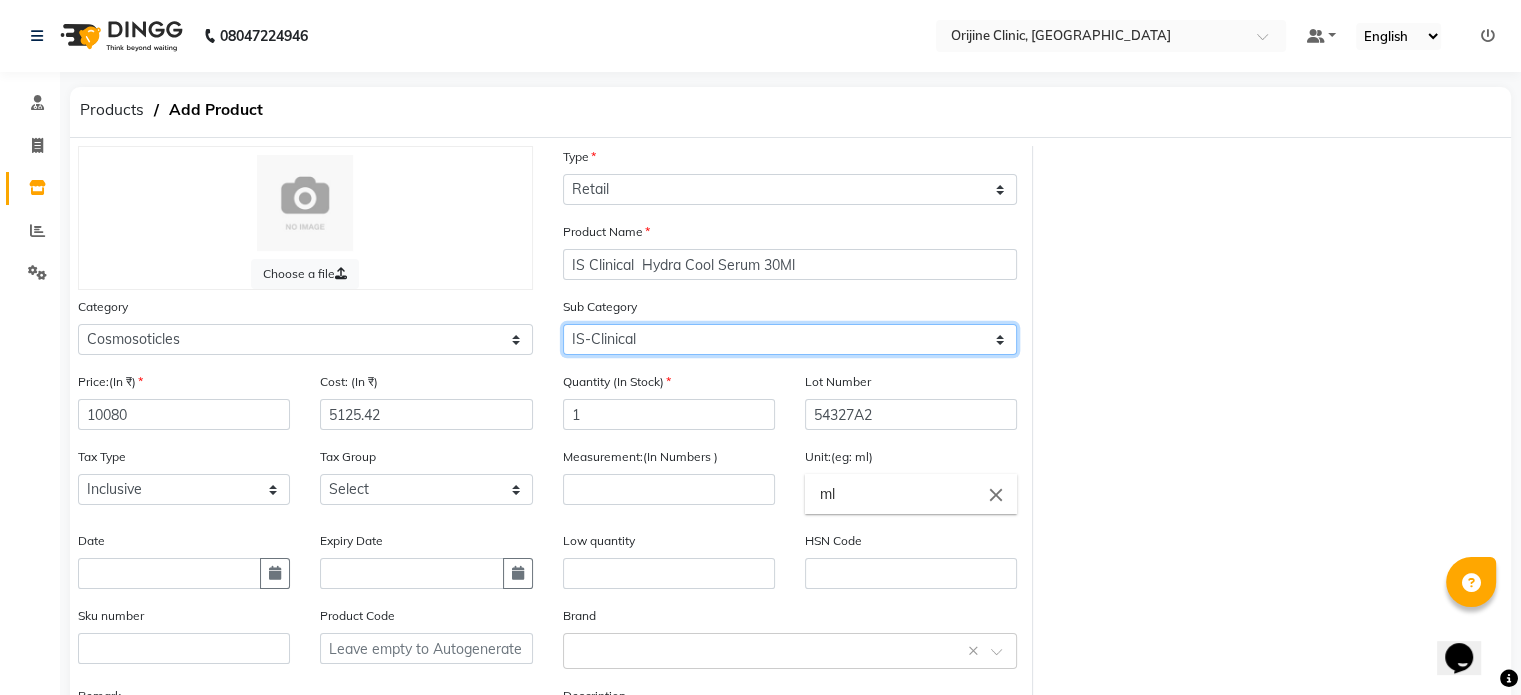 click on "Select Skin Oral Hair Face Wash Sunscreen Anti-Ageing Anti-Oxidents Anti-Acne Moisturizer IS-Clinical OZ-Obagi" 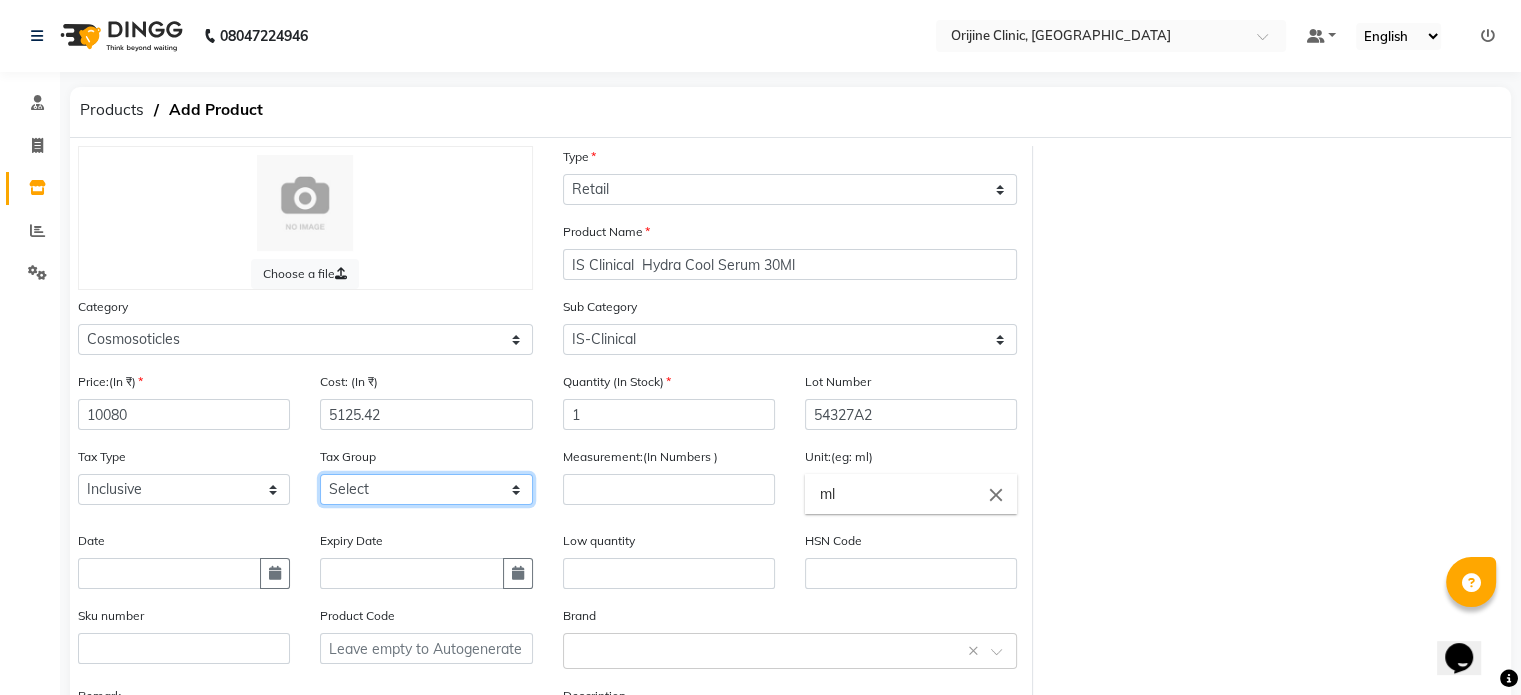 click on "Select 5% GST Exempted GST 12 GST 18" 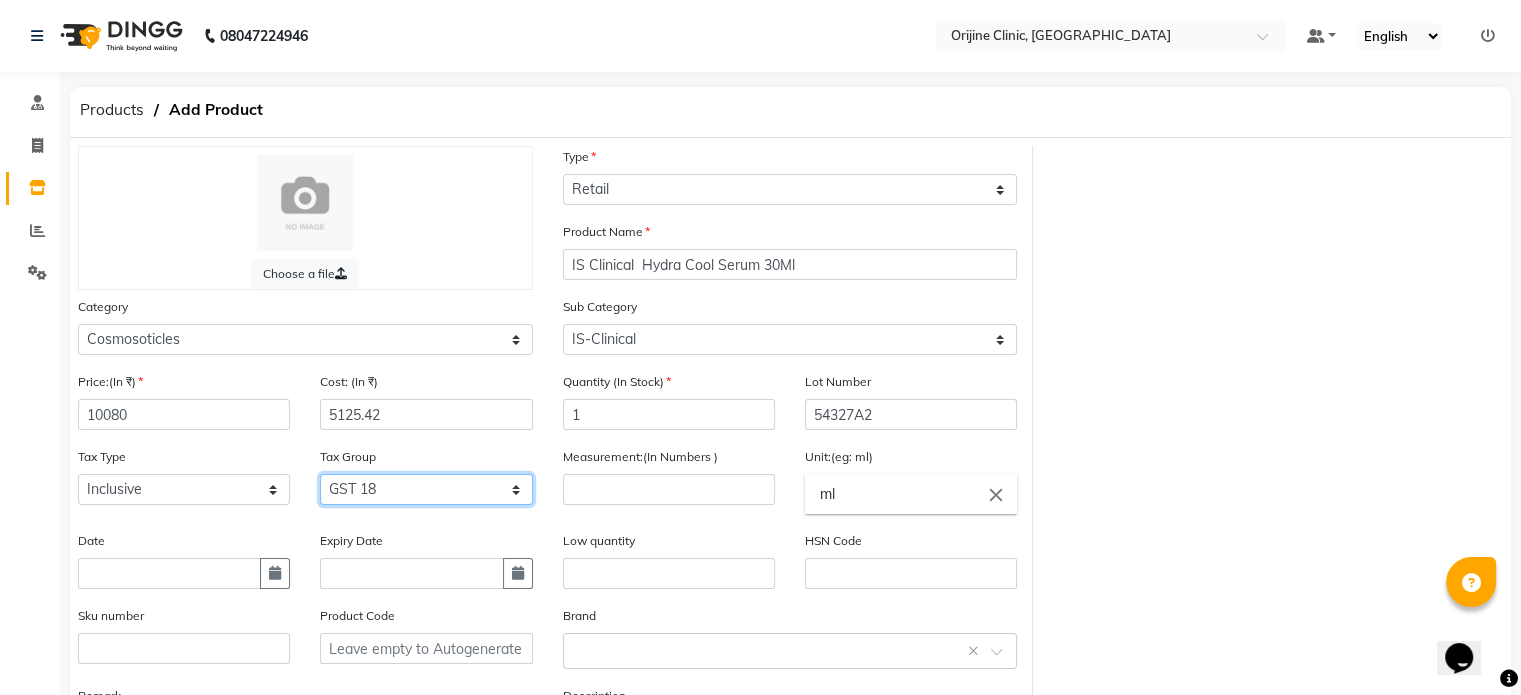 click on "Select 5% GST Exempted GST 12 GST 18" 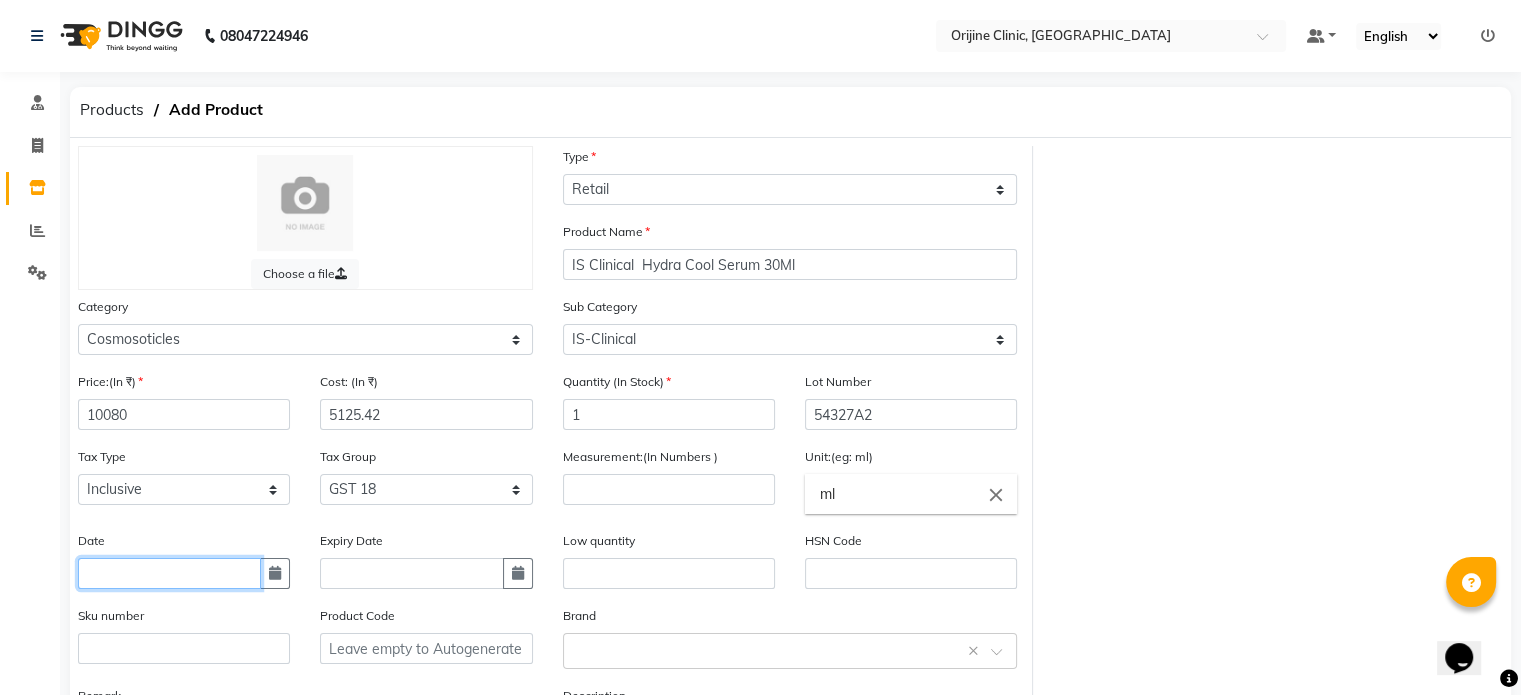 click 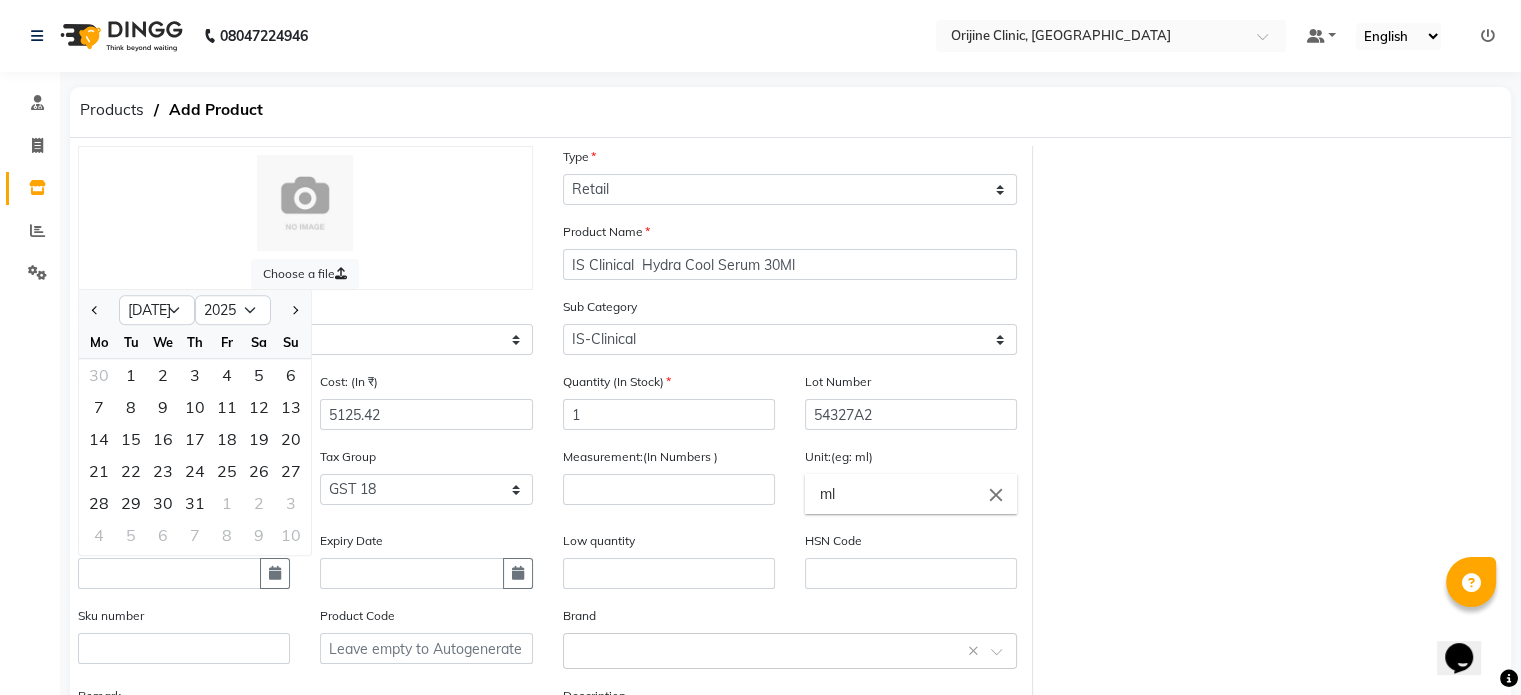 click on "Tax Group Select 5% GST Exempted GST 12 GST 18" 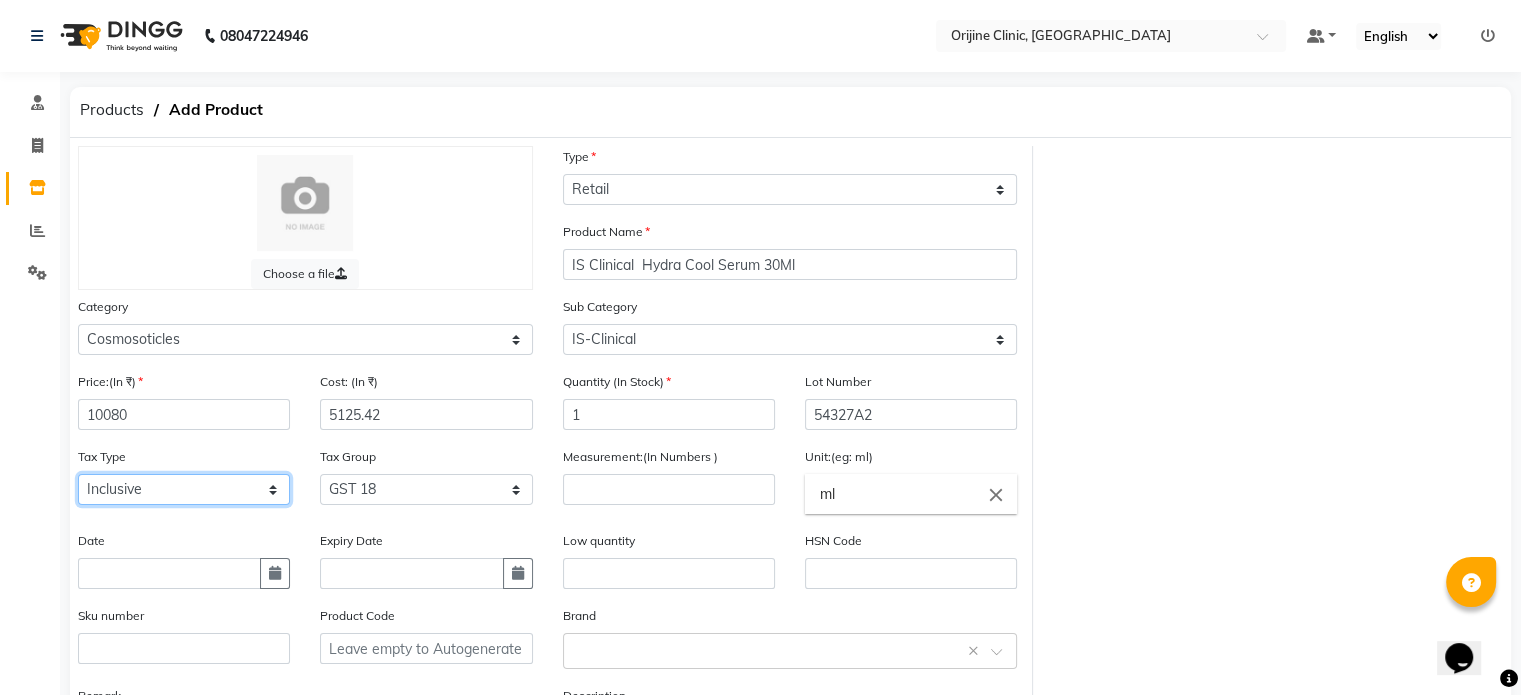 click on "Select Inclusive Exclusive" 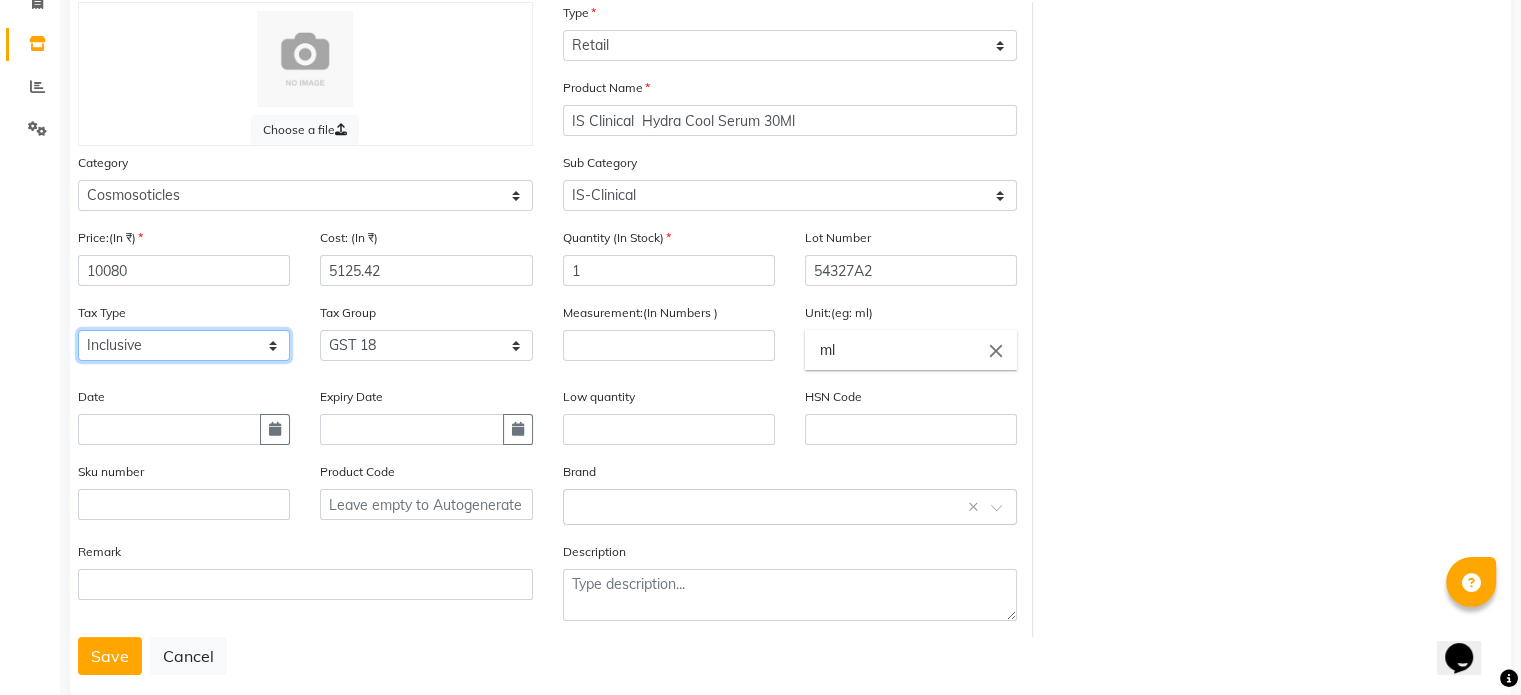 scroll, scrollTop: 190, scrollLeft: 0, axis: vertical 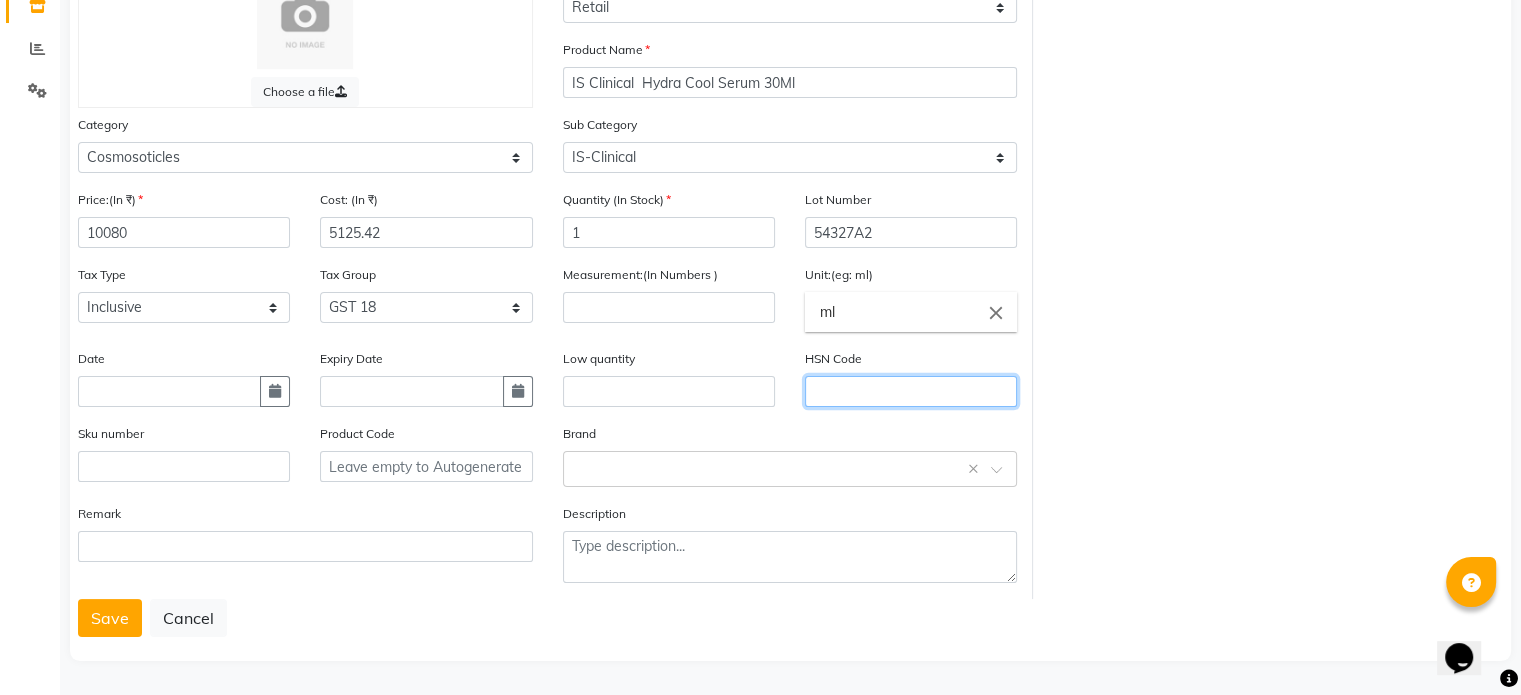 click 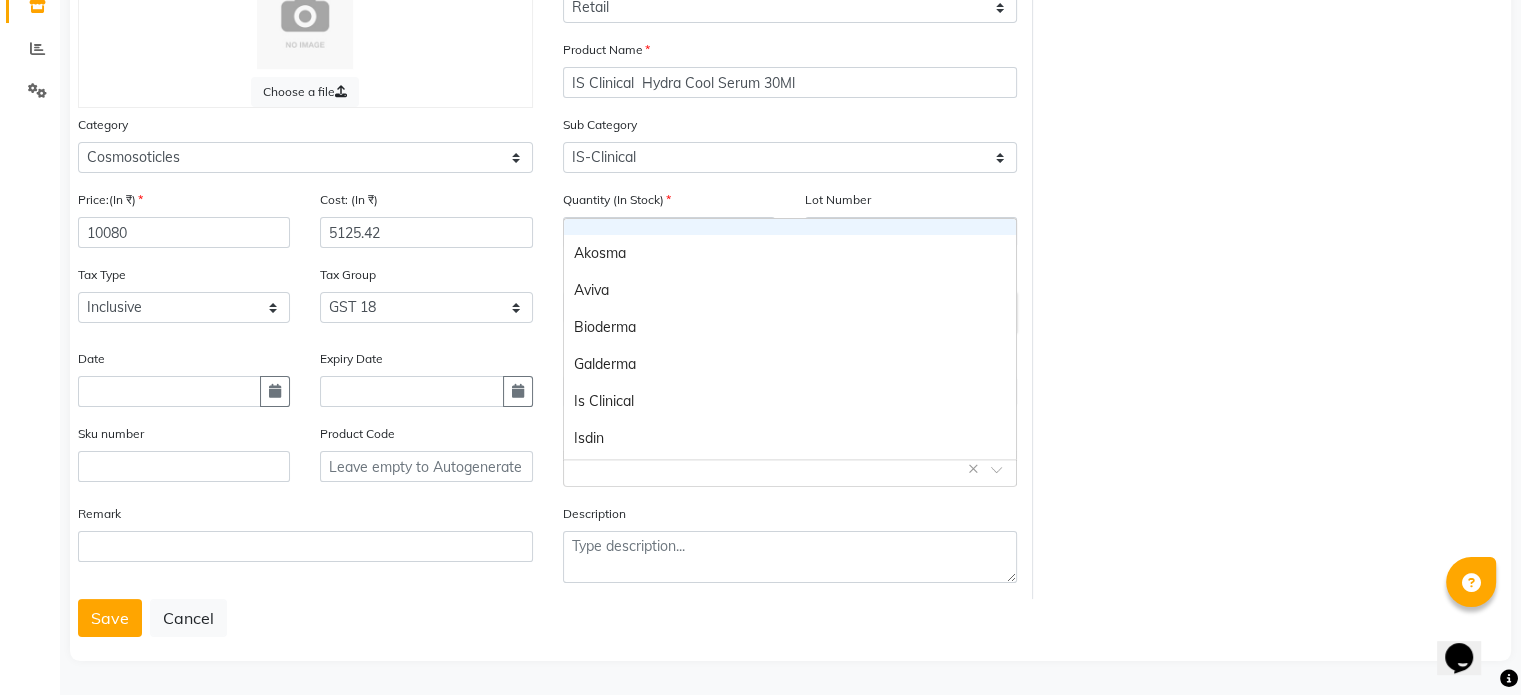 click 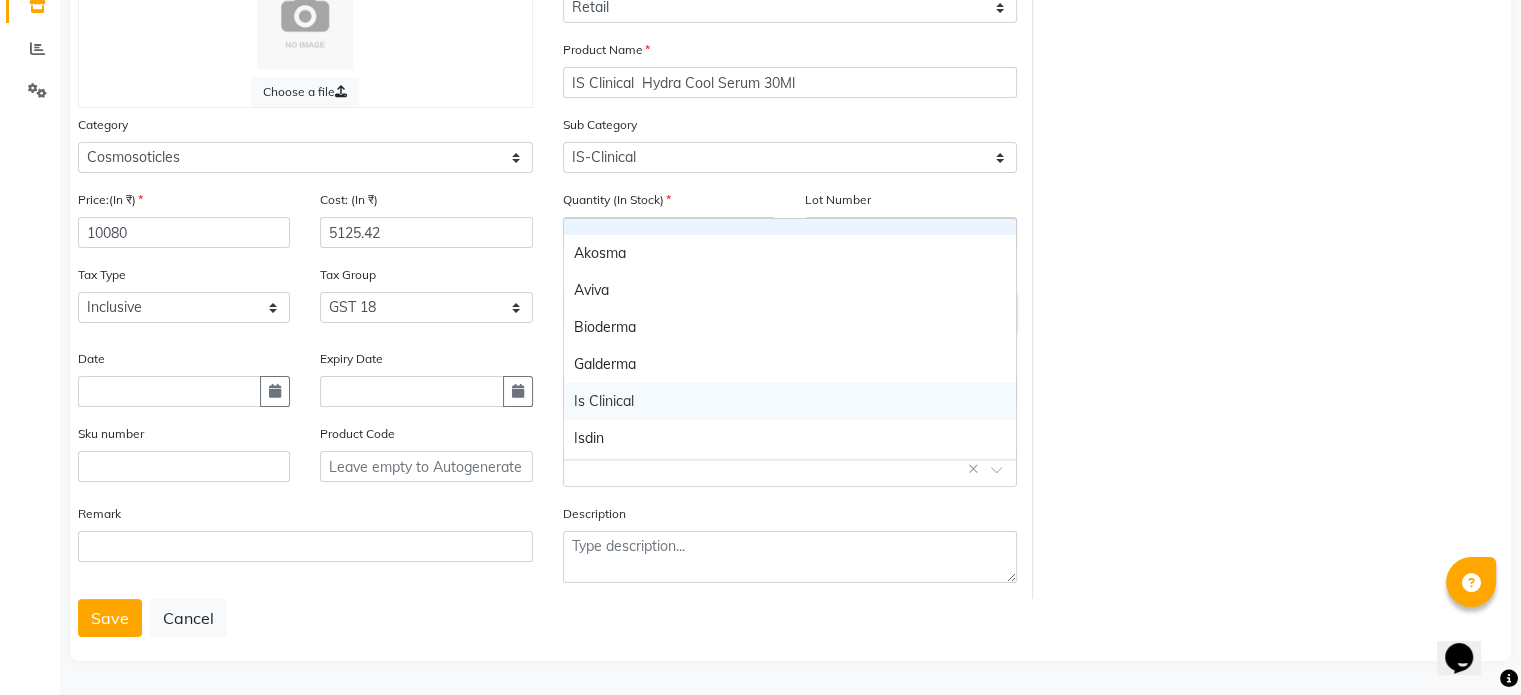 click on "Is Clinical" at bounding box center [790, 401] 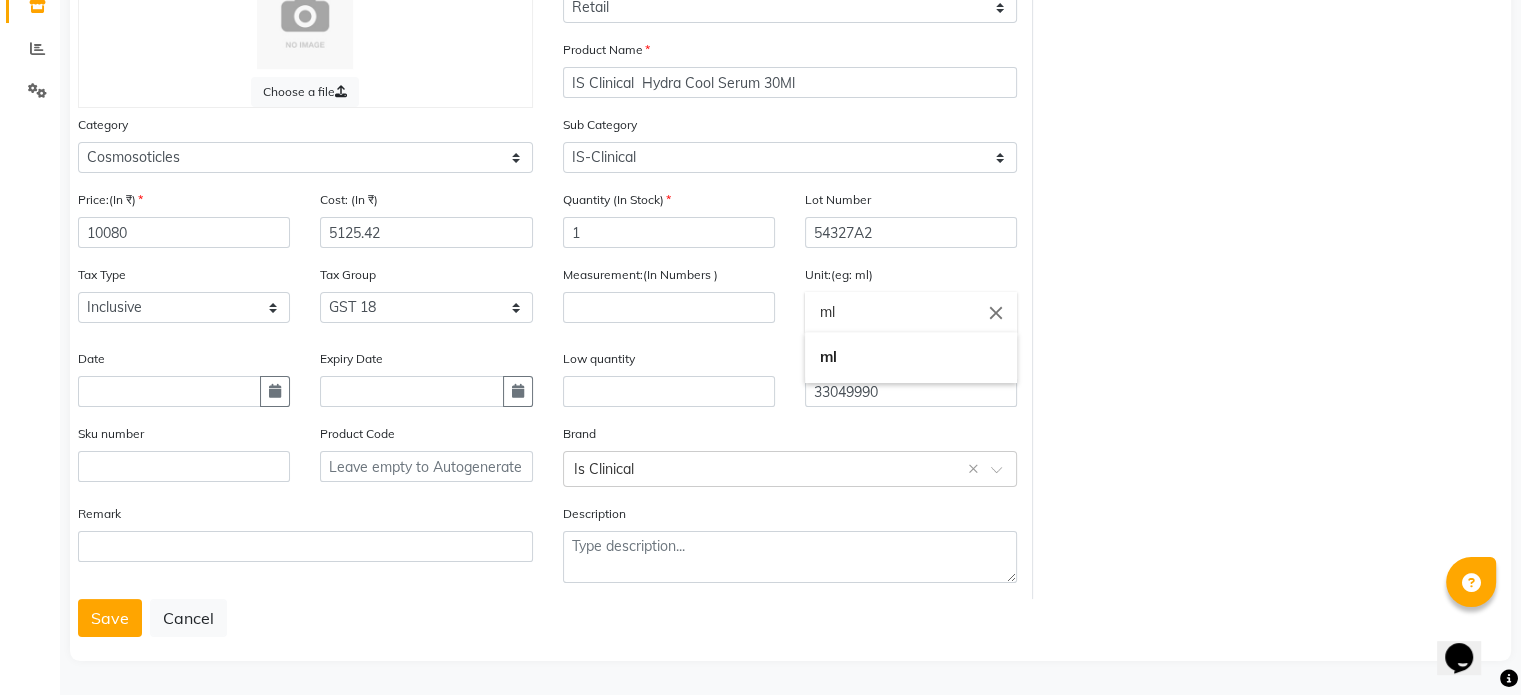 click on "ml" 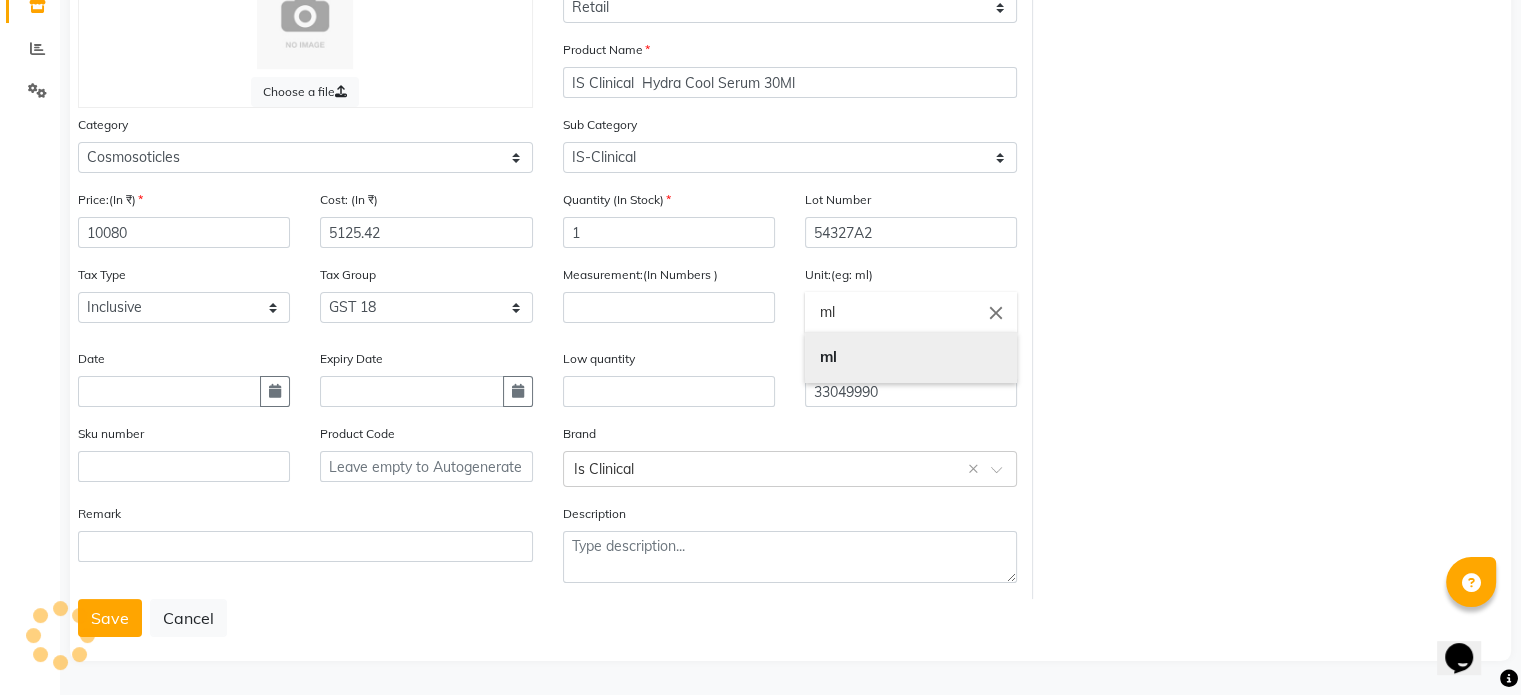 click on "ml" at bounding box center (911, 357) 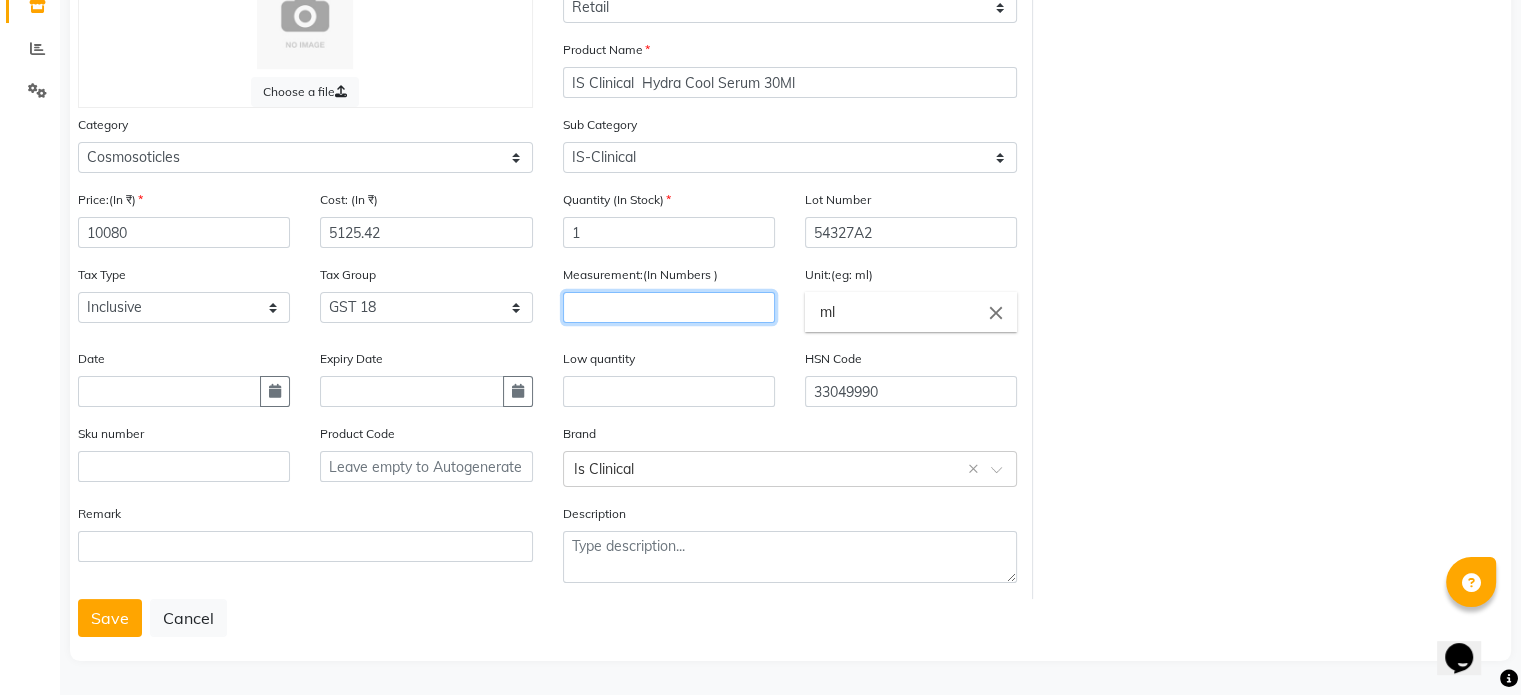click 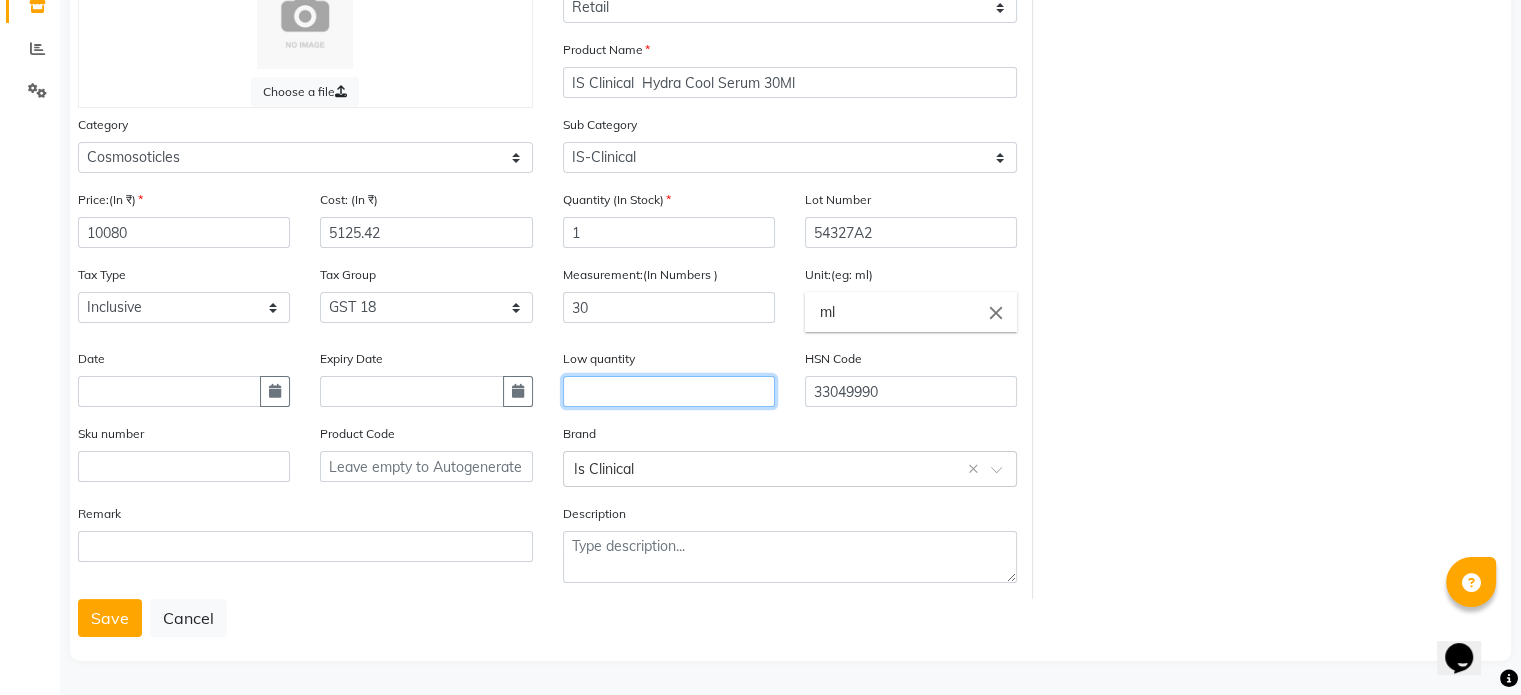 click 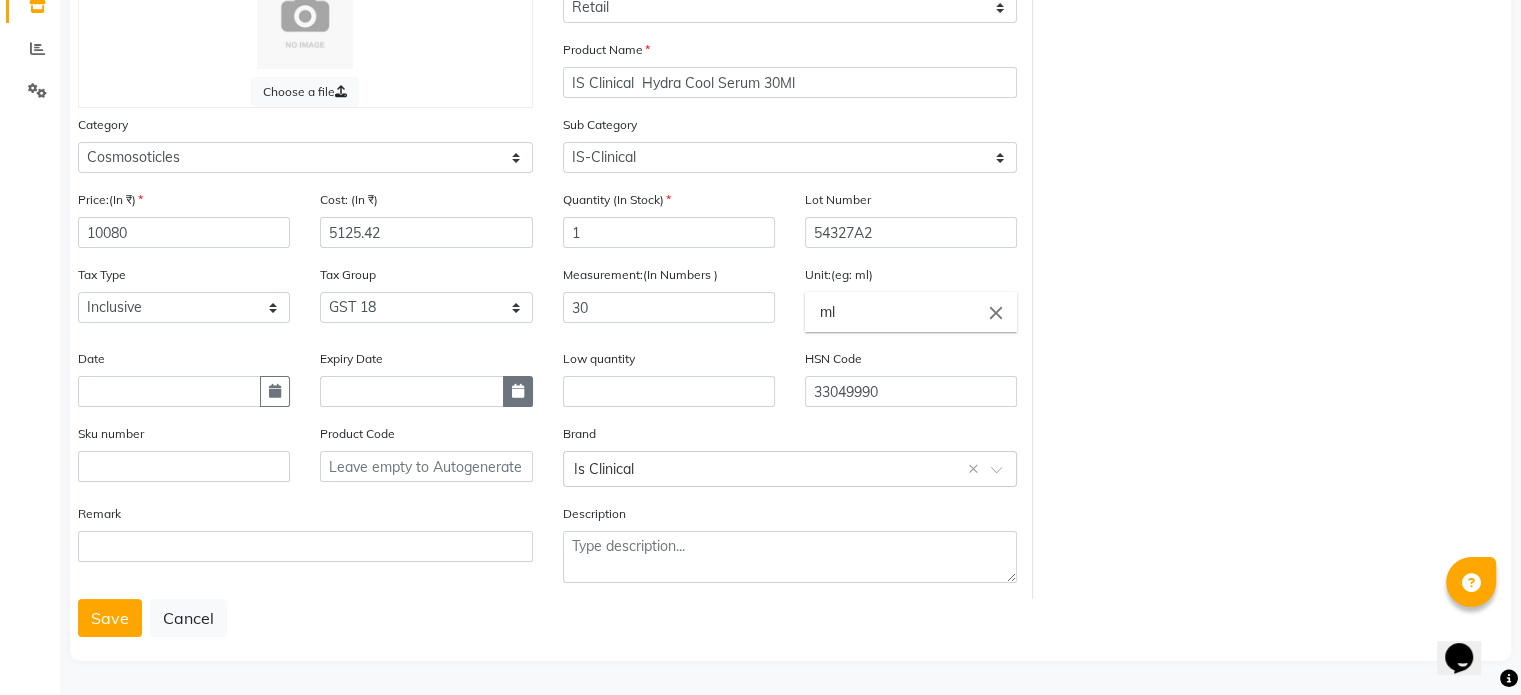 click 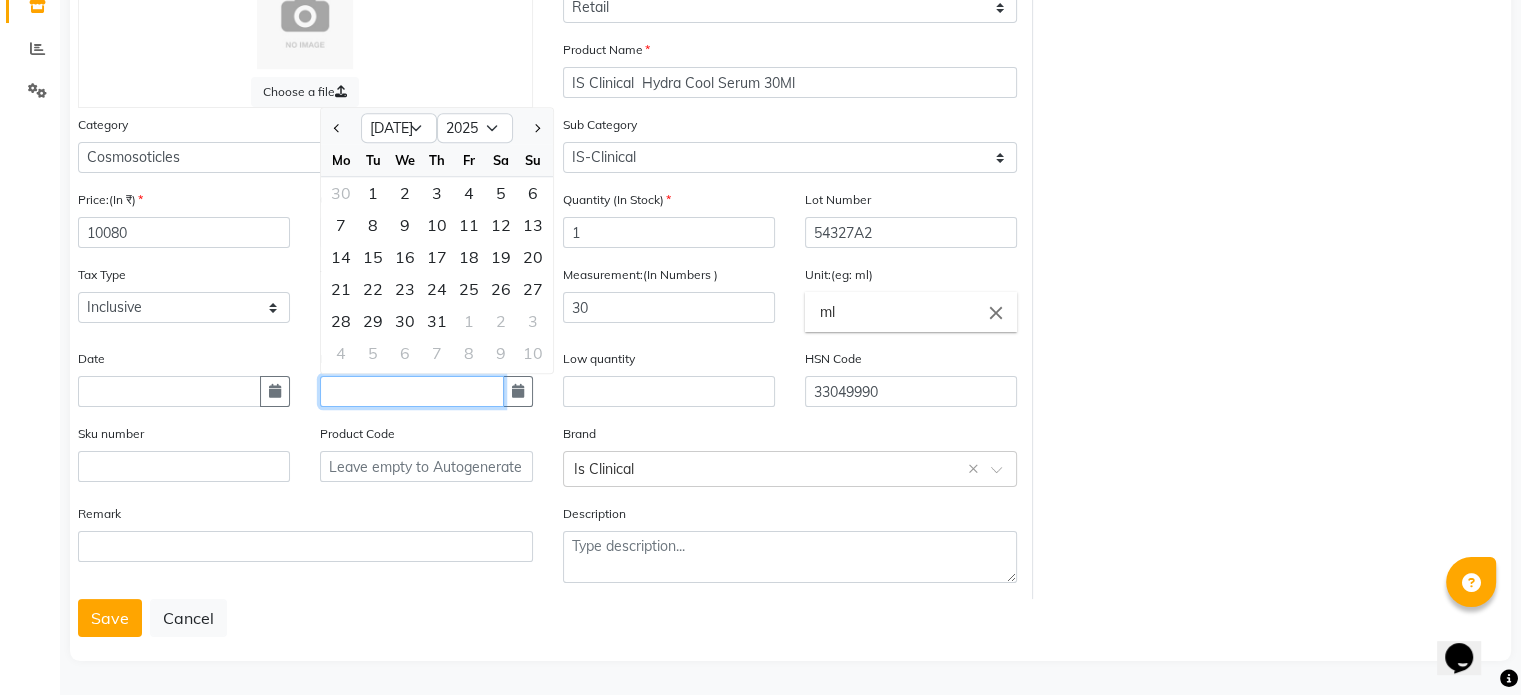 click 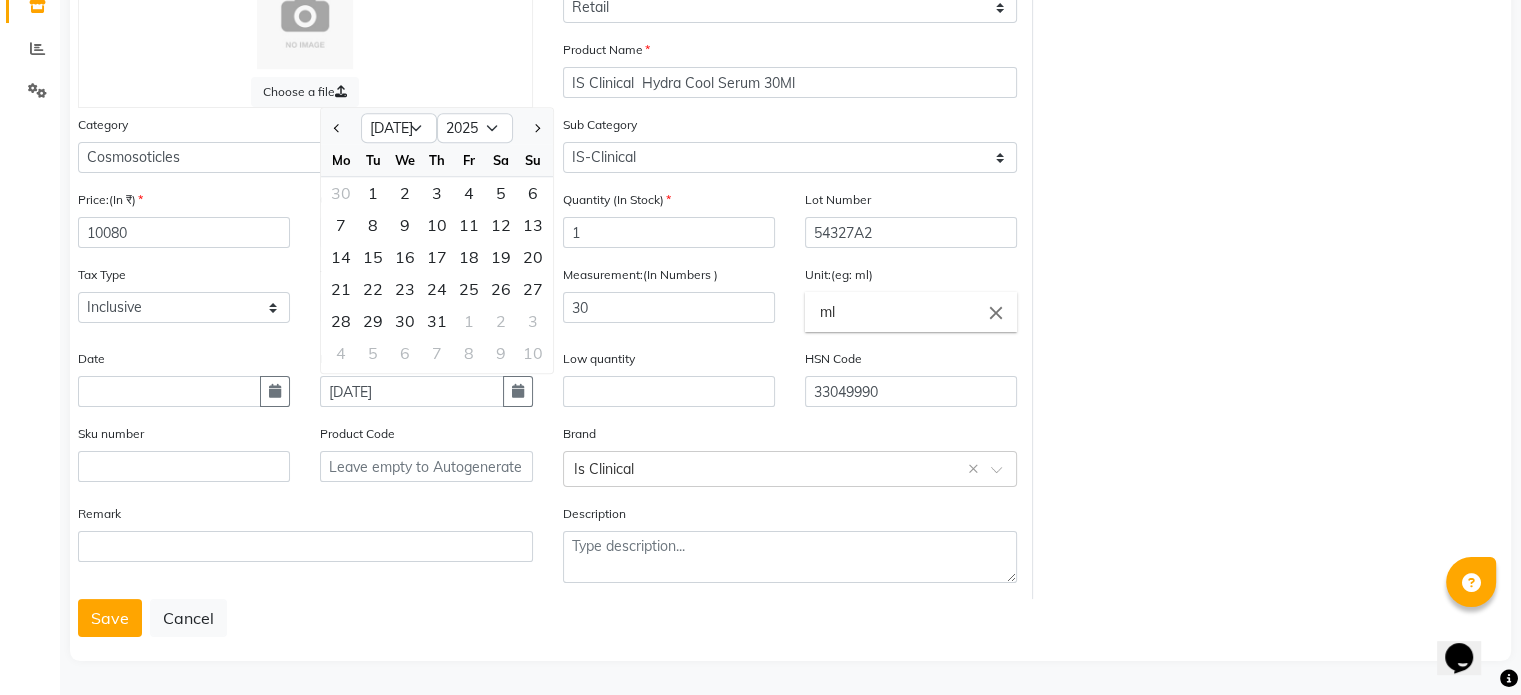 click on "Choose a file Type Select Type Both Retail Consumable Product Name IS Clinical  Hydra Cool Serum 30Ml Category Select Cosmosoticles Wellness Product Consumable Medicine  Medicine  Panchakarma Consumables Other Sub Category Select Skin Oral Hair Face Wash Sunscreen Anti-Ageing Anti-Oxidents Anti-Acne Moisturizer IS-Clinical OZ-Obagi Price:(In ₹) 10080 Cost: (In ₹) 5125.42 Quantity (In Stock) 1 Lot Number 54327A2 Tax Type Select Inclusive Exclusive Tax Group Select 5% GST Exempted GST 12 GST 18 Measurement:(In Numbers ) 30 Unit:(eg: ml) ml close Date Expiry Date [DATE] Jan Feb Mar Apr May Jun [DATE] Aug Sep Oct Nov [DATE] 2016 2017 2018 2019 2020 2021 2022 2023 2024 2025 2026 2027 2028 2029 2030 2031 2032 2033 2034 2035 Mo Tu We Th Fr Sa Su 30 1 2 3 4 5 6 7 8 9 10 11 12 13 14 15 16 17 18 19 20 21 22 23 24 25 26 27 28 29 30 31 1 2 3 4 5 6 7 8 9 10 Low quantity HSN Code 33049990 Sku number Product Code Brand Select brand or add custom brand  Is Clinical  × Remark Description" 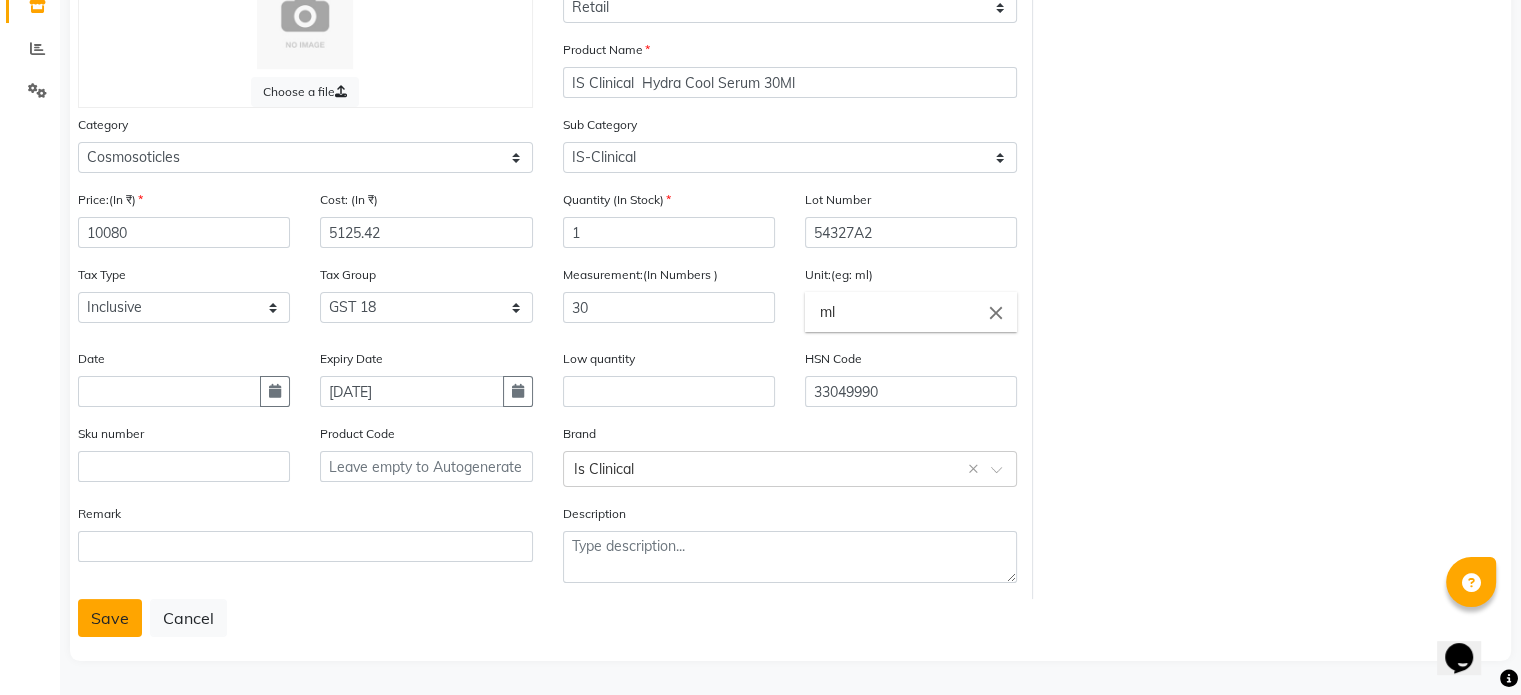 click on "Save" 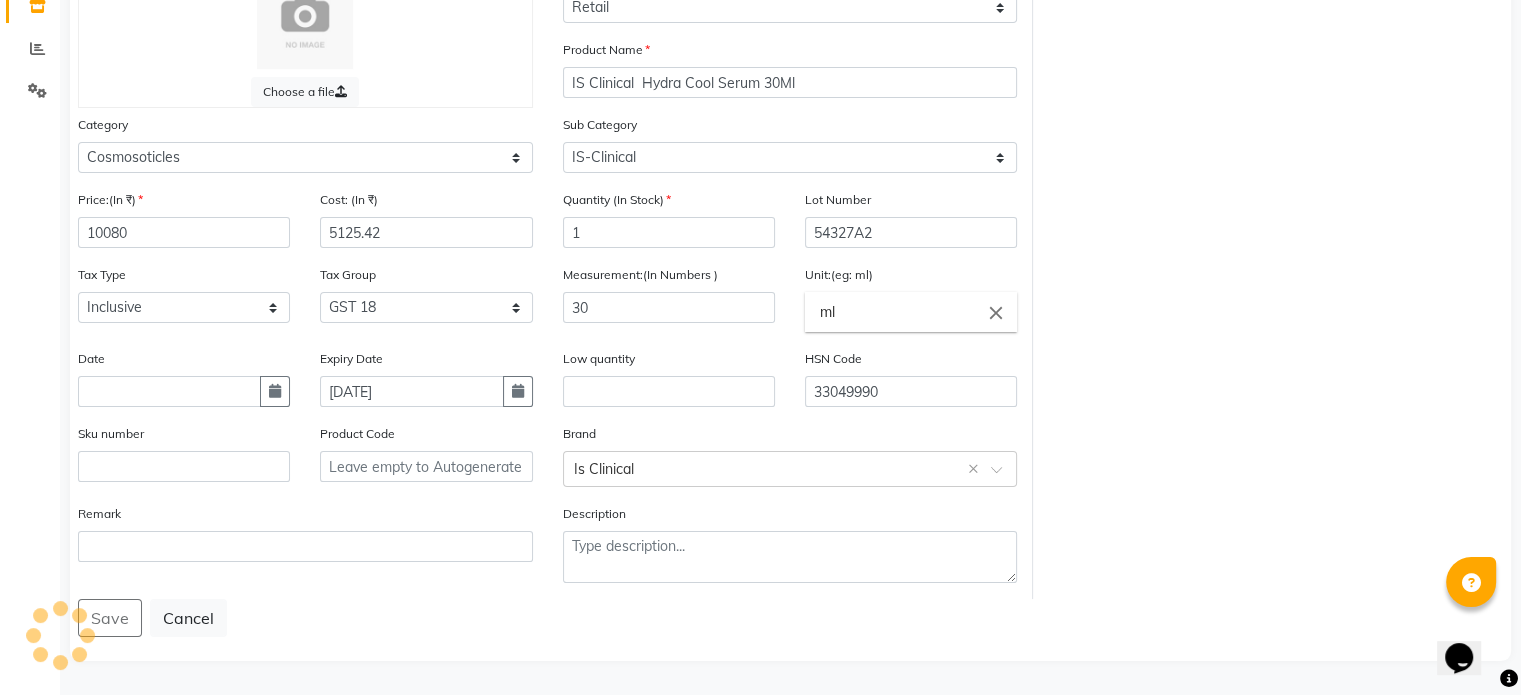 scroll, scrollTop: 0, scrollLeft: 0, axis: both 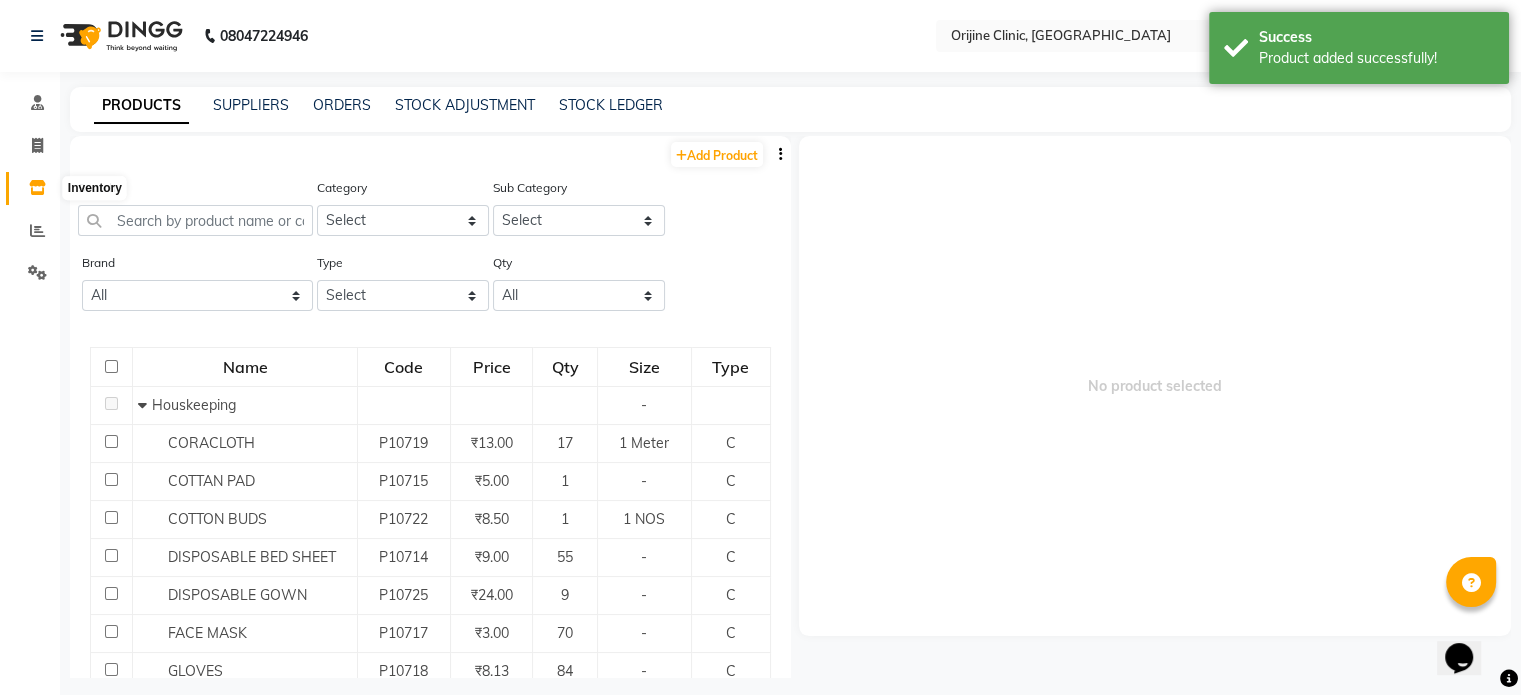 click 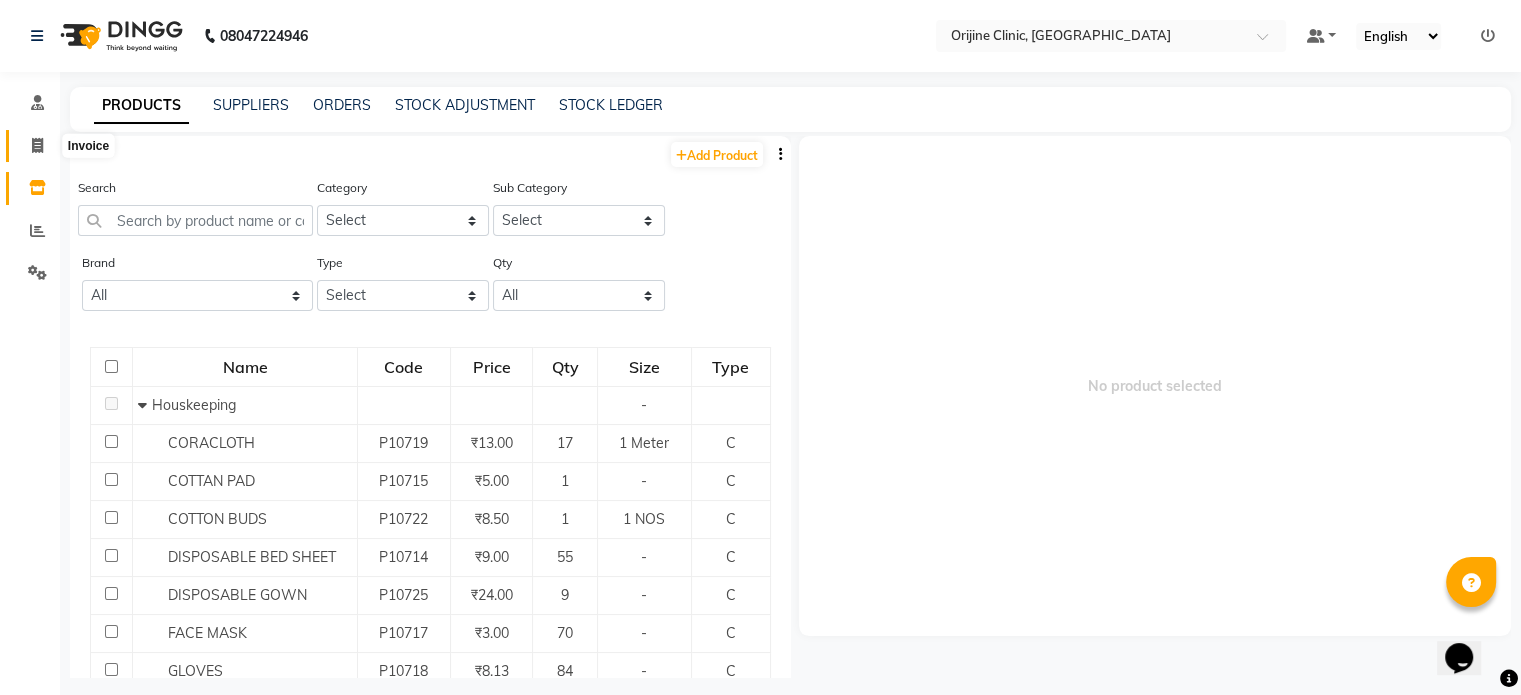 click 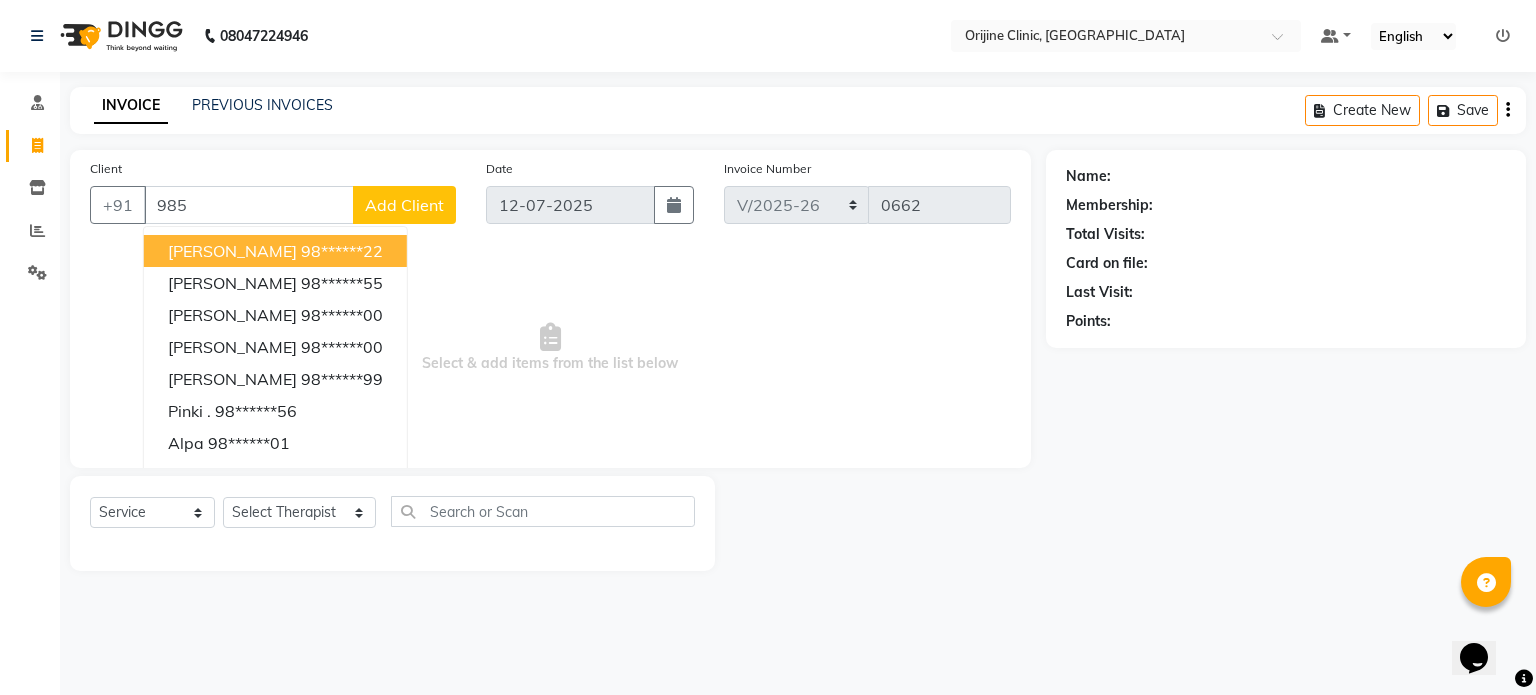 click on "[PERSON_NAME]" at bounding box center (232, 251) 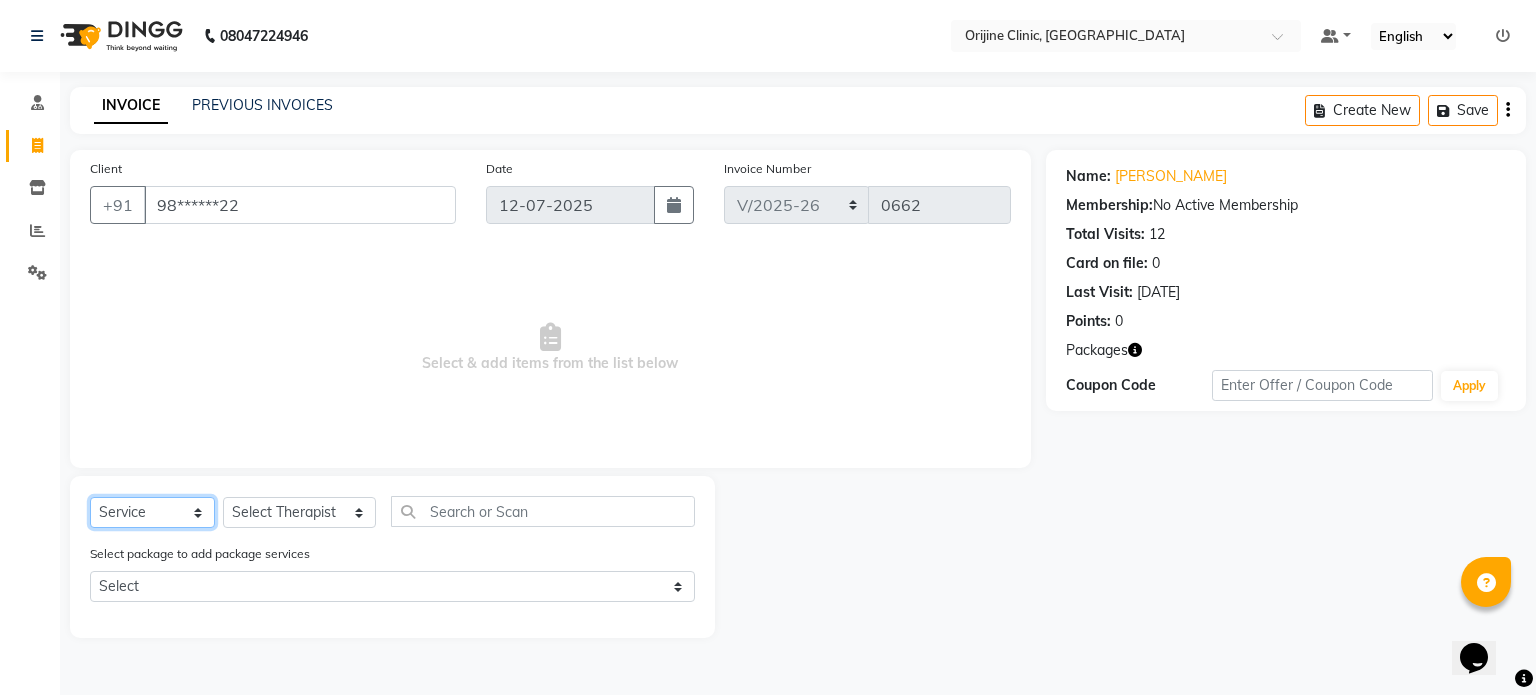 click on "Select  Service  Product  Membership  Package Voucher Prepaid Gift Card" 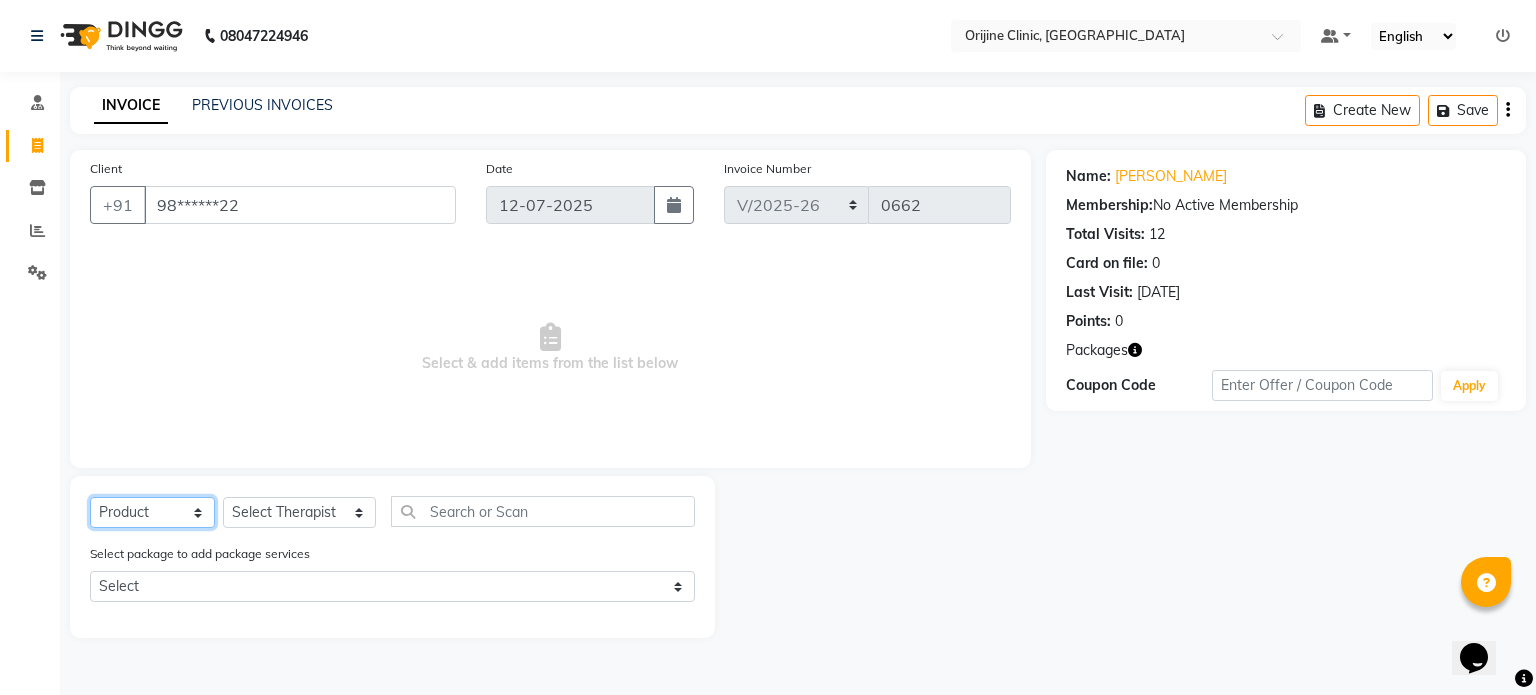 click on "Select  Service  Product  Membership  Package Voucher Prepaid Gift Card" 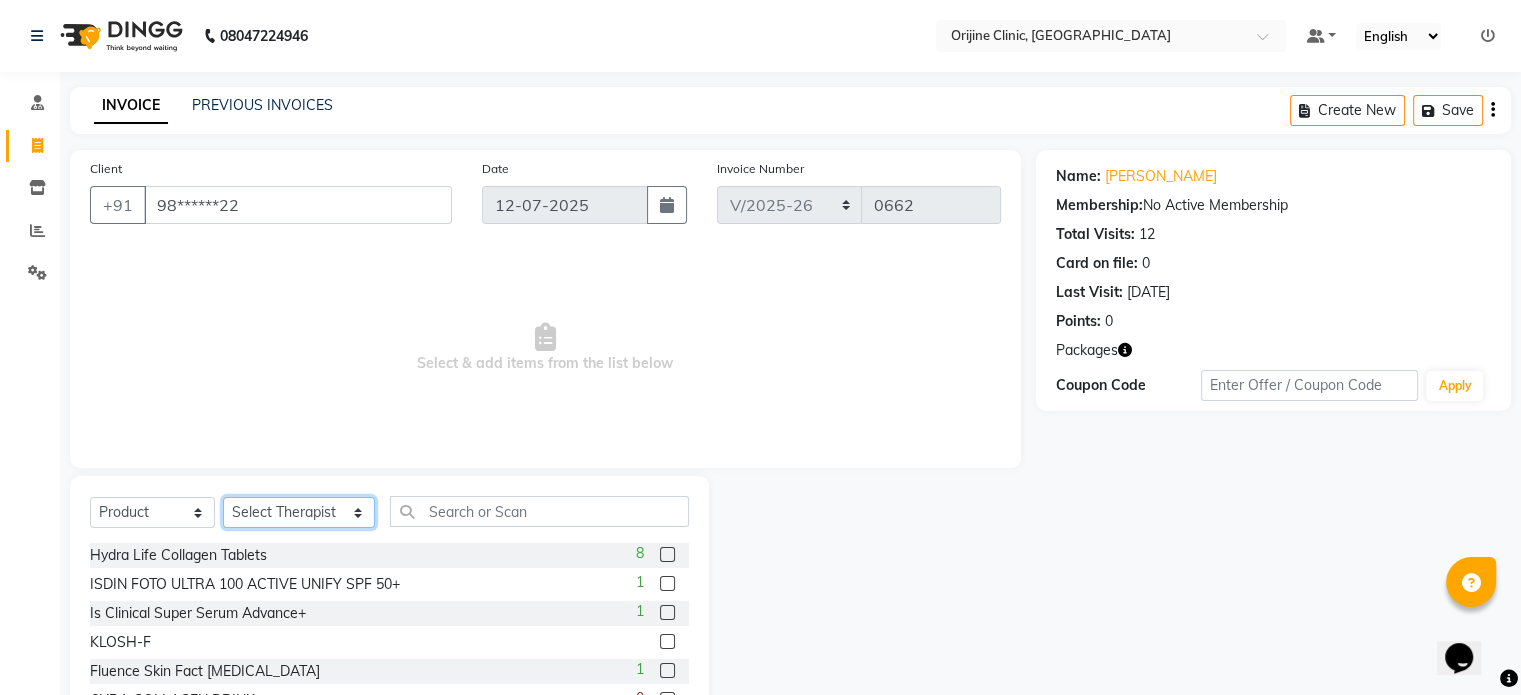 click on "Select Therapist [PERSON_NAME] and [PERSON_NAME] [PERSON_NAME] [PERSON_NAME] (Clinic  Manager) Centre Head [PERSON_NAME] [PERSON_NAME] [PERSON_NAME] [PERSON_NAME] [PERSON_NAME]  [PERSON_NAME]  [PERSON_NAME] [PERSON_NAME]  Gondwal" 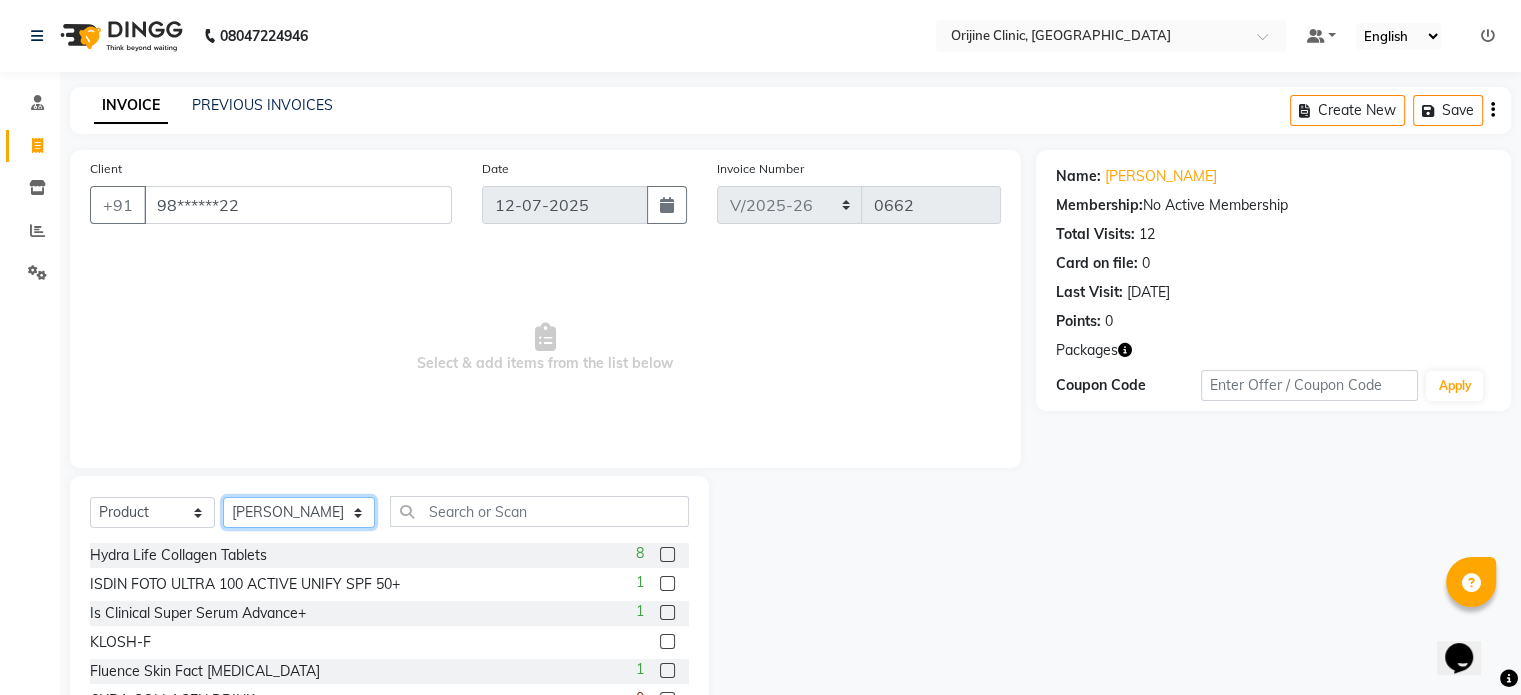 click on "Select Therapist [PERSON_NAME] and [PERSON_NAME] [PERSON_NAME] [PERSON_NAME] (Clinic  Manager) Centre Head [PERSON_NAME] [PERSON_NAME] [PERSON_NAME] [PERSON_NAME] [PERSON_NAME]  [PERSON_NAME]  [PERSON_NAME] [PERSON_NAME]  Gondwal" 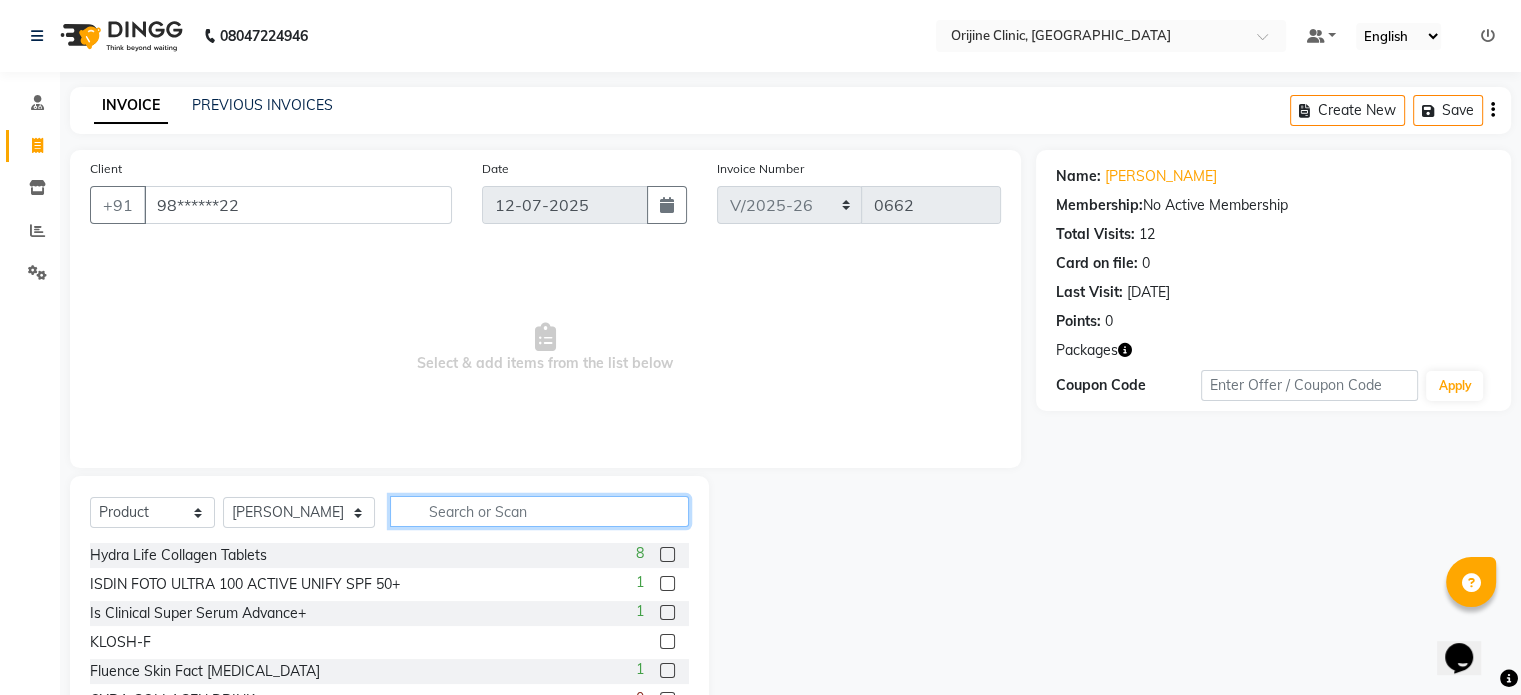 click 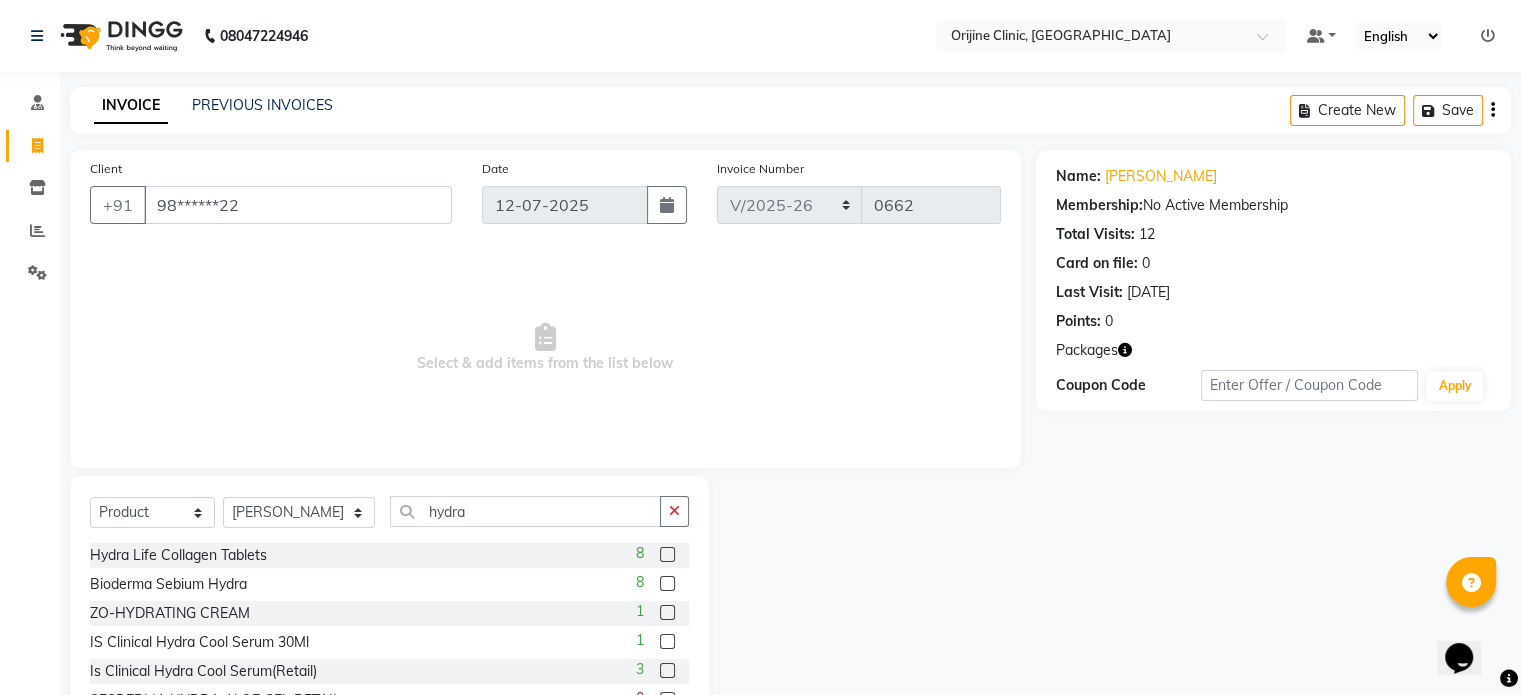 click 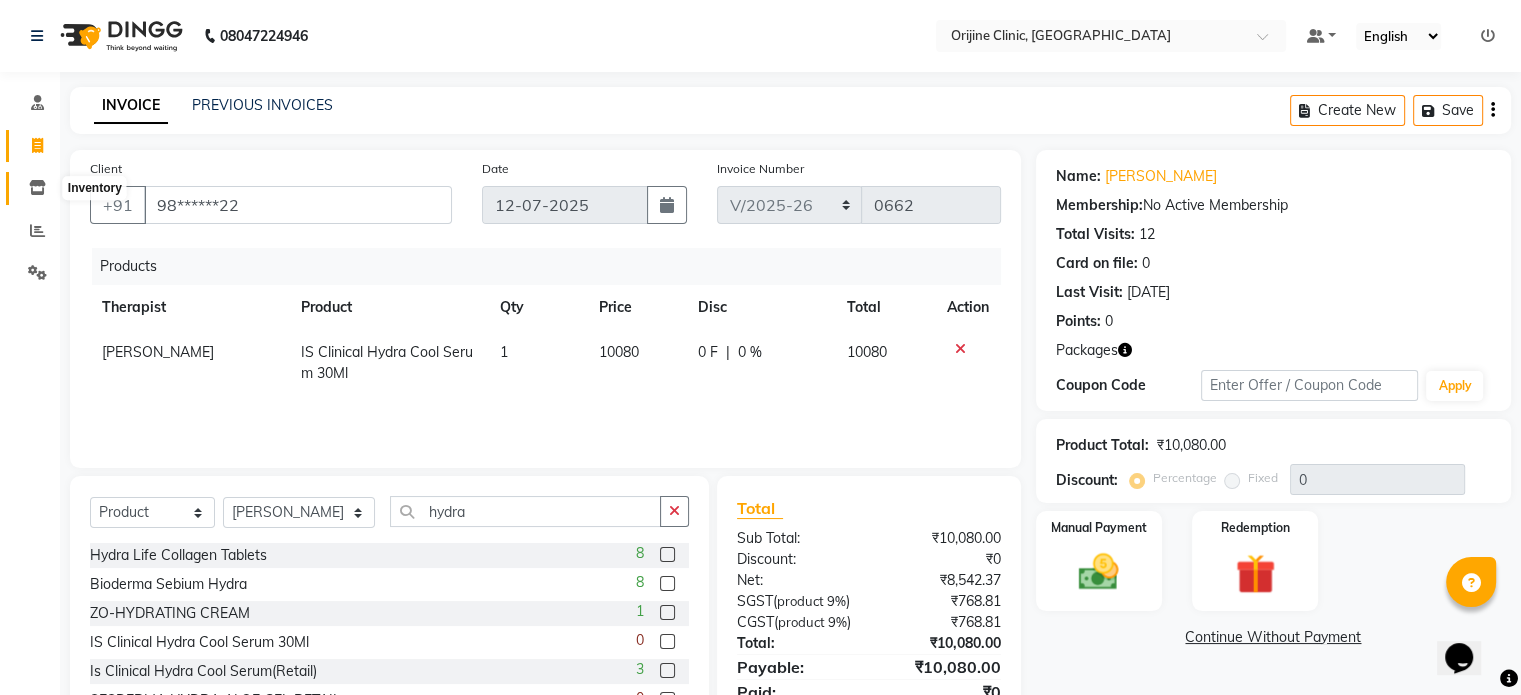 click 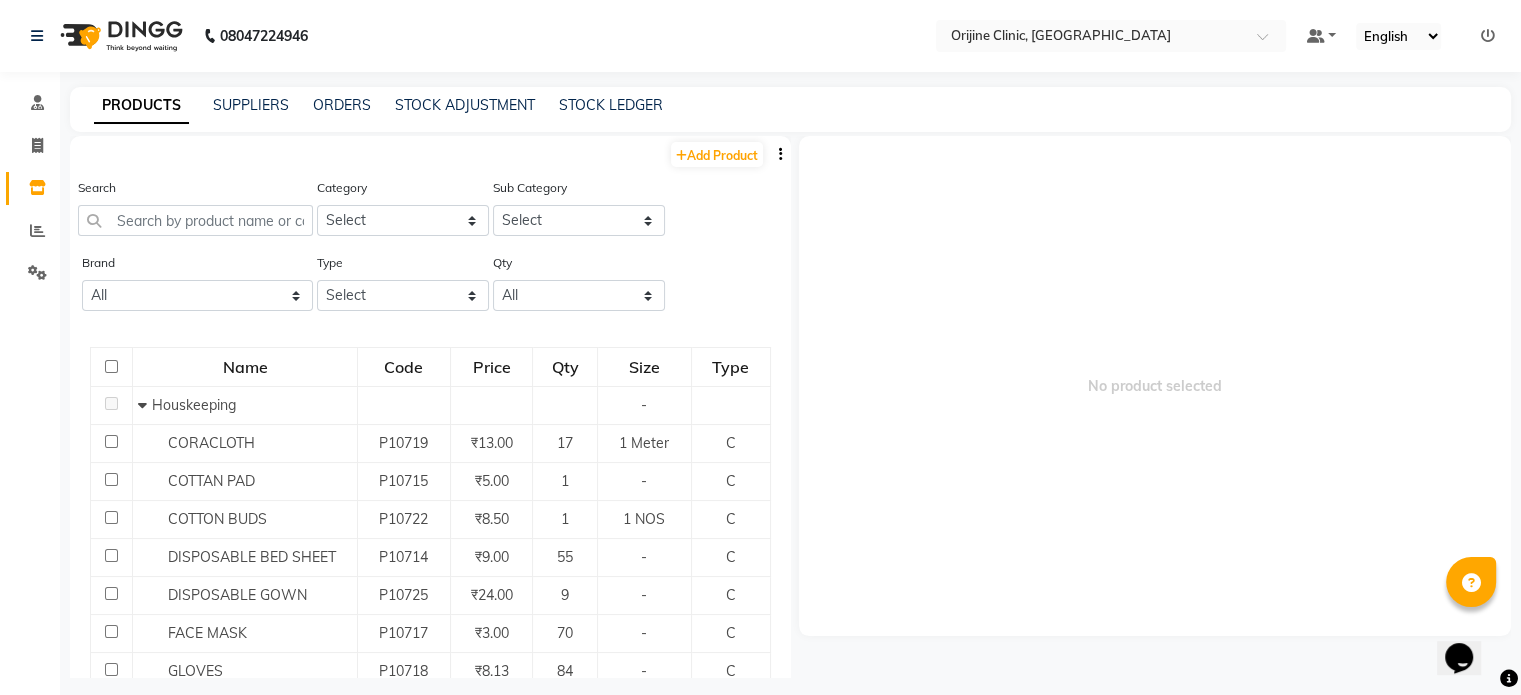 click on "PRODUCTS" 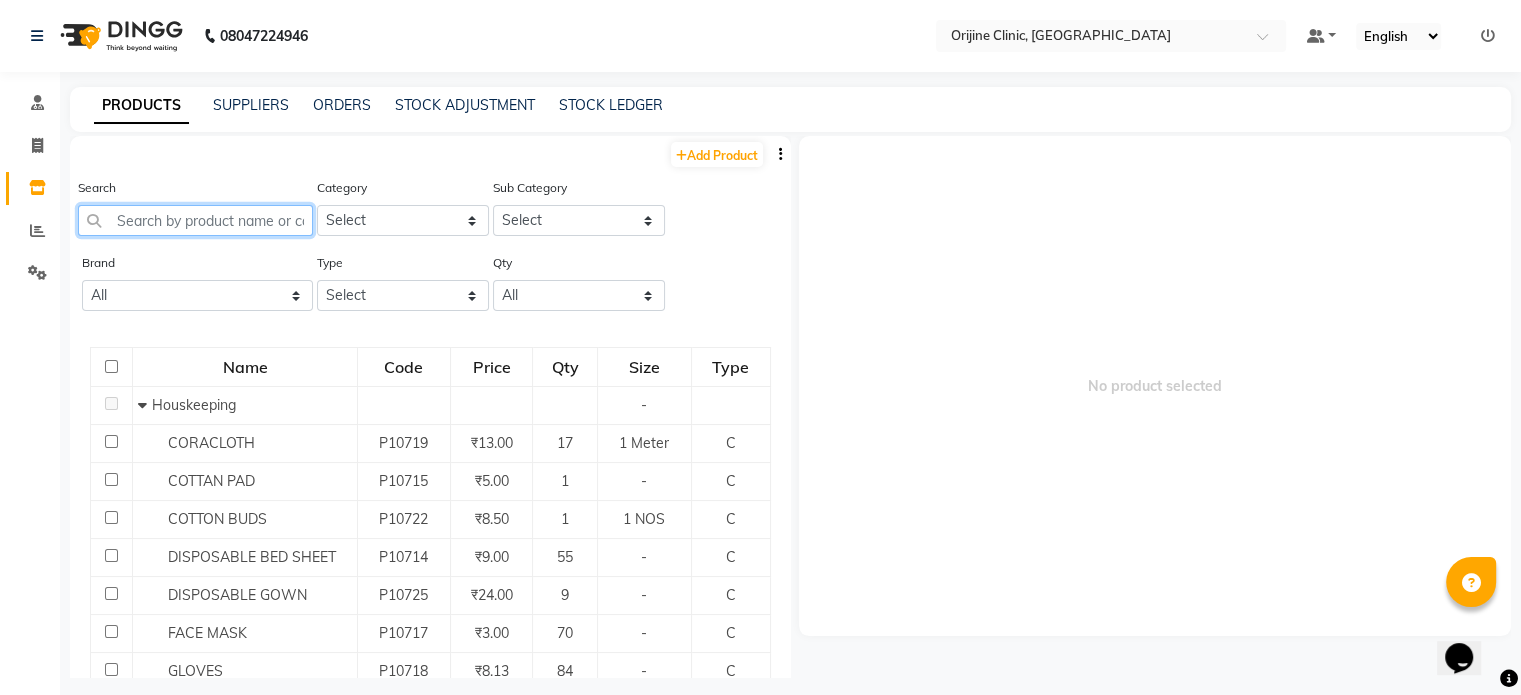 click 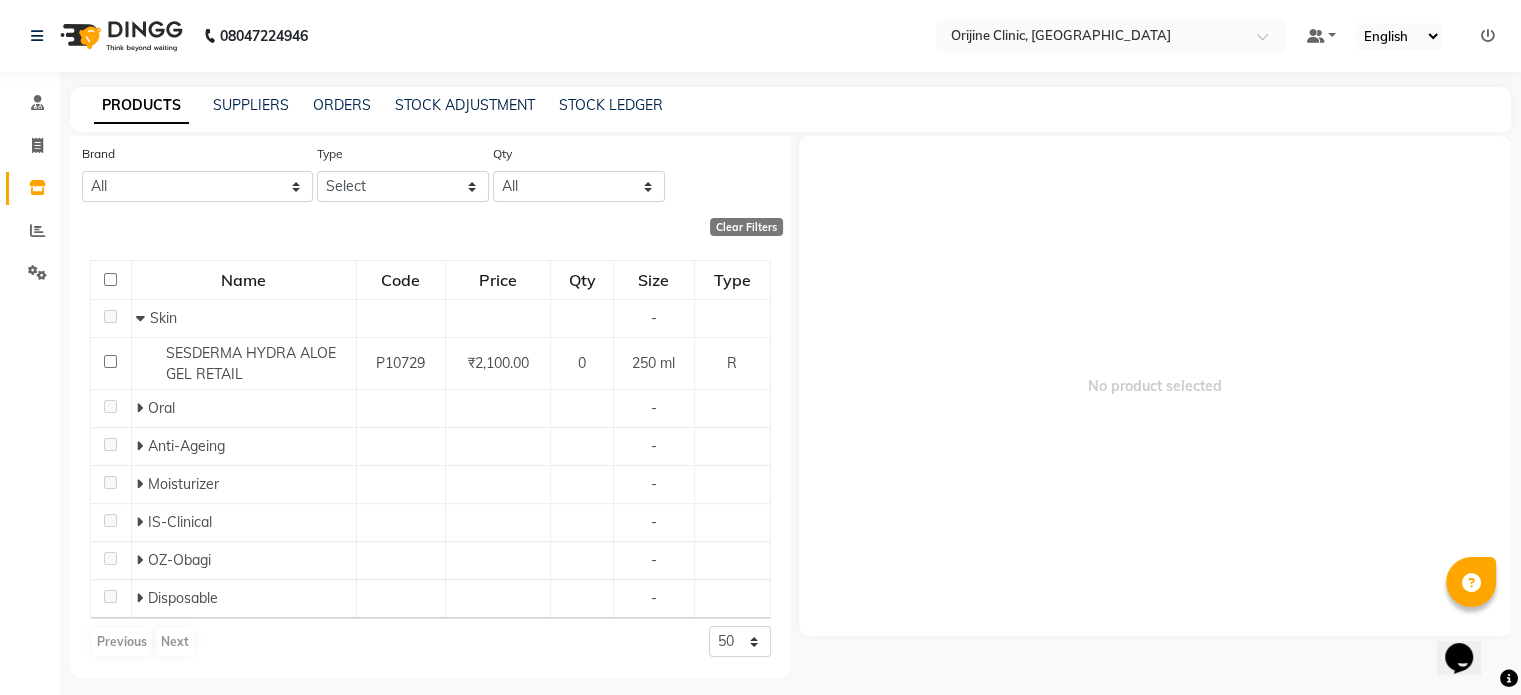 scroll, scrollTop: 0, scrollLeft: 0, axis: both 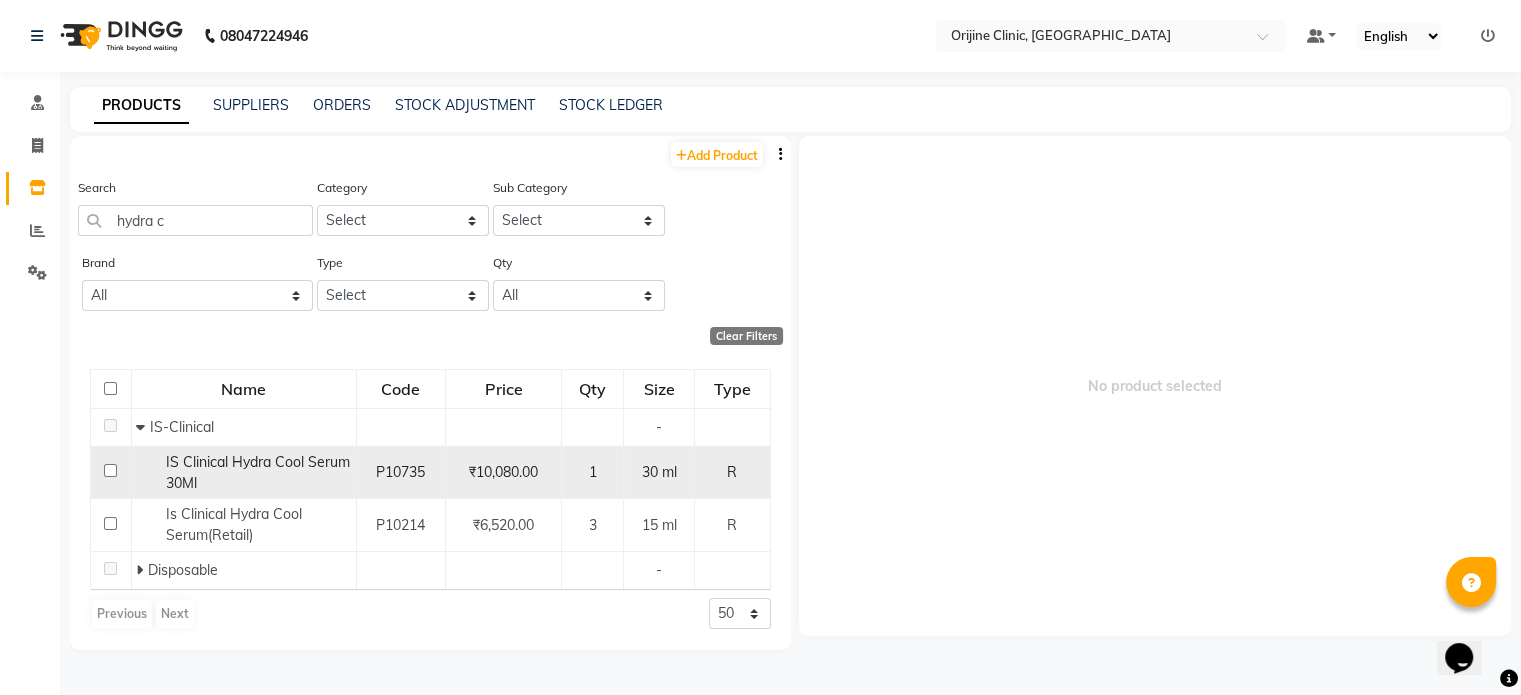 click on "P10735" 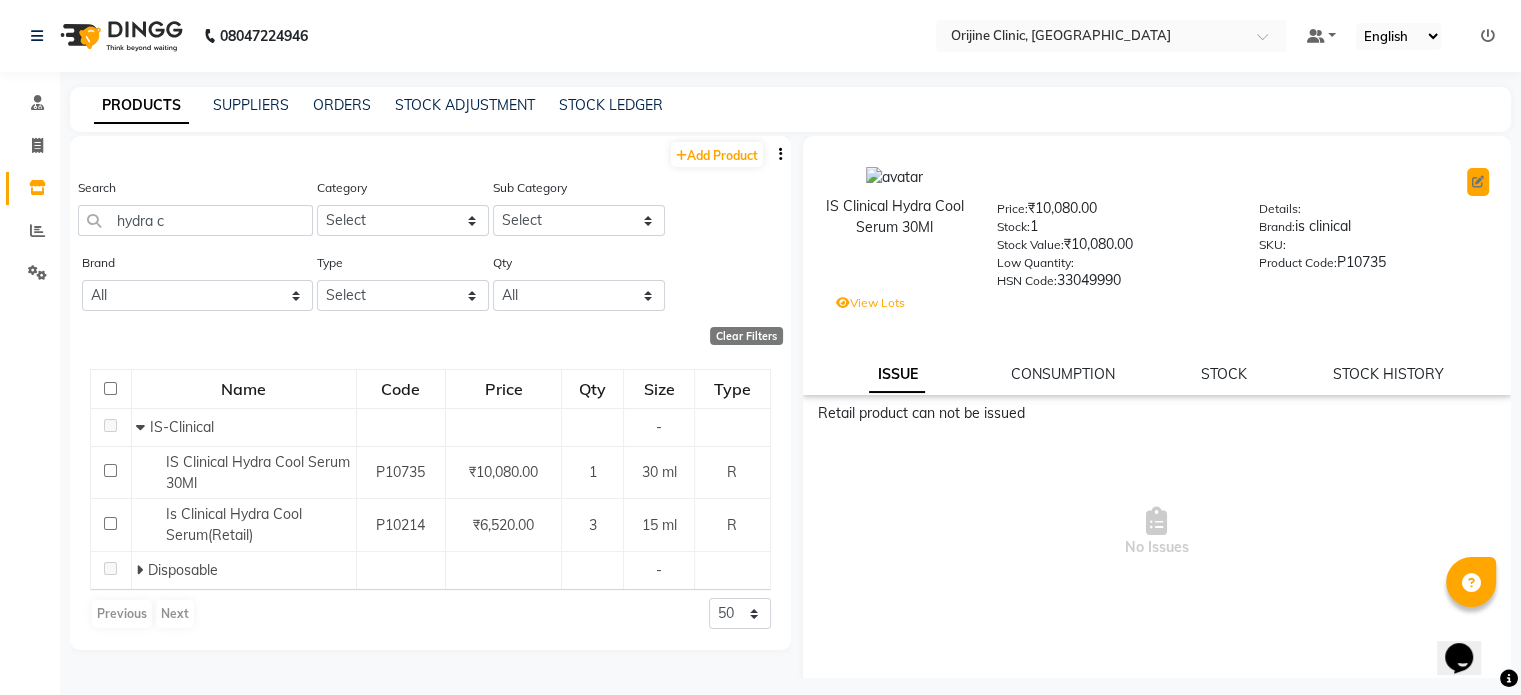 click 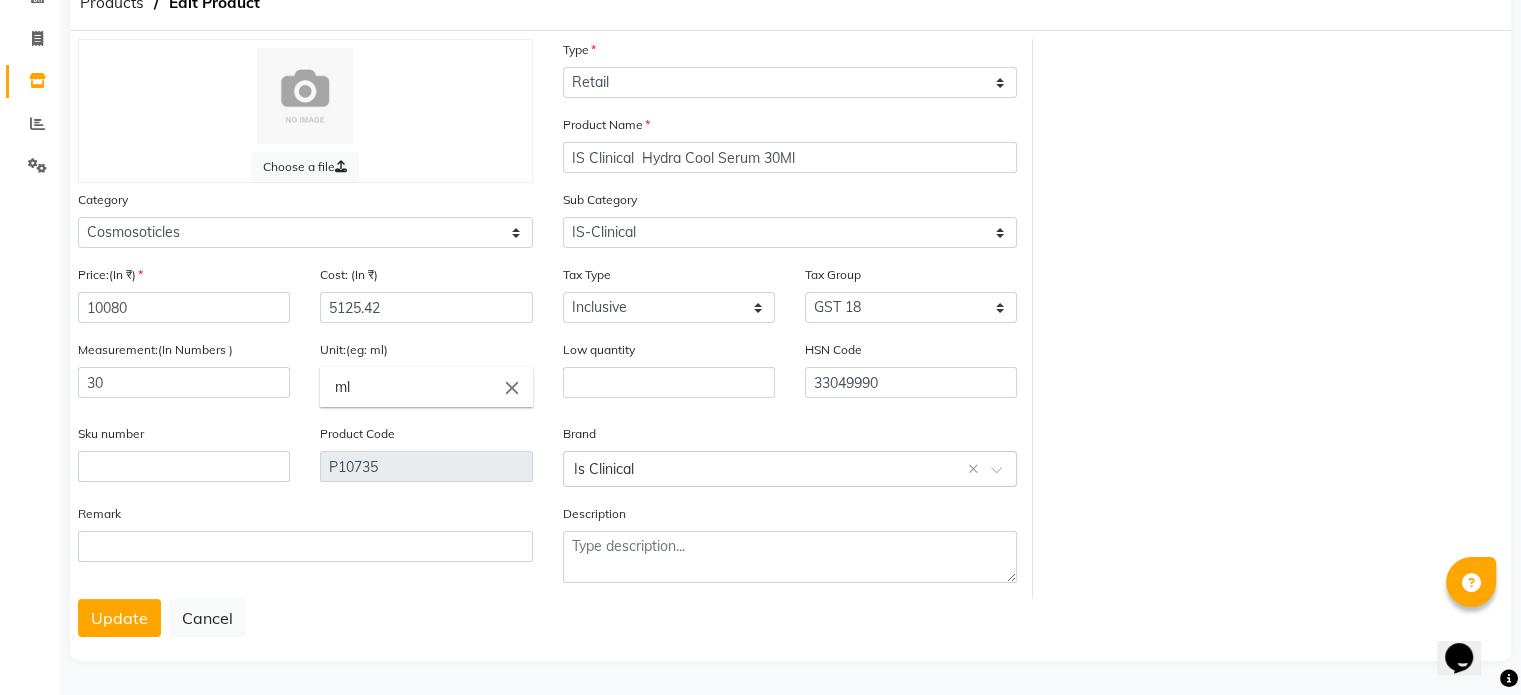 scroll, scrollTop: 0, scrollLeft: 0, axis: both 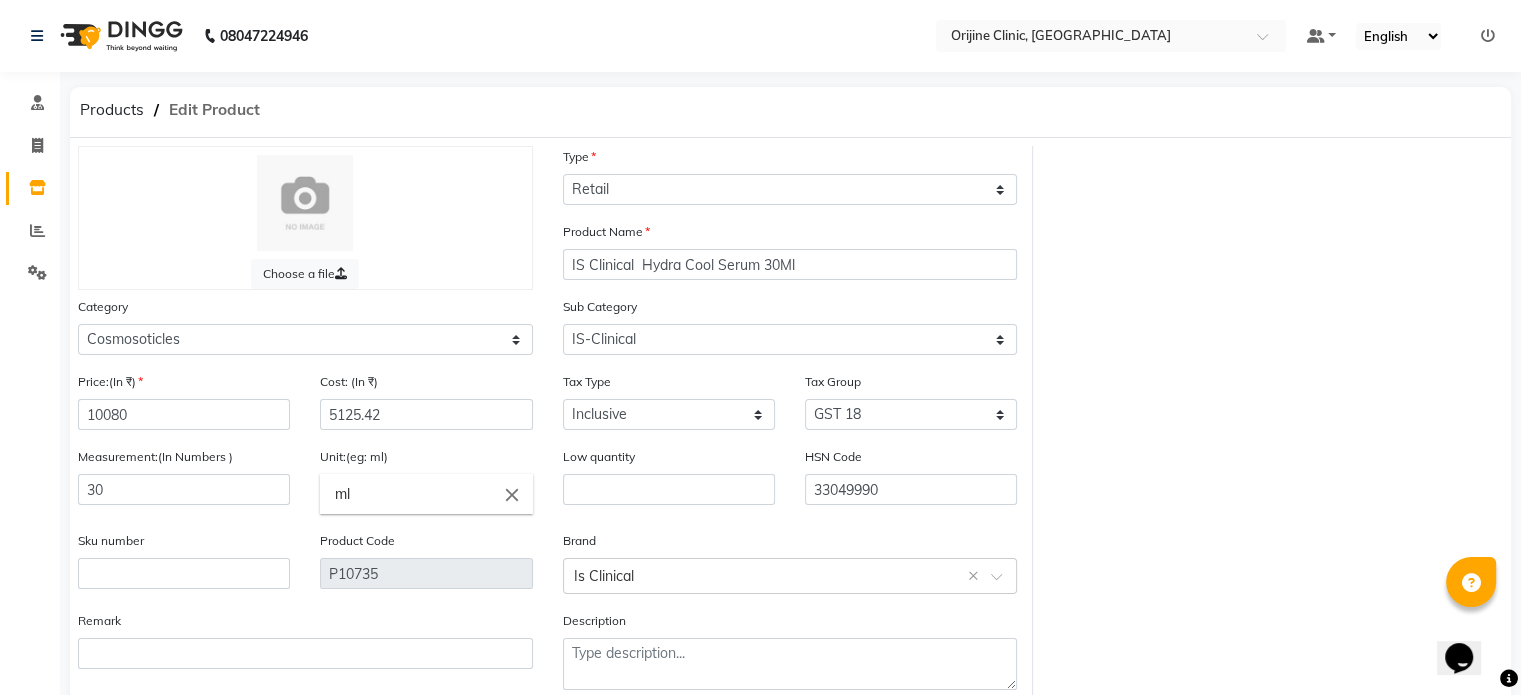 click on "Edit Product" 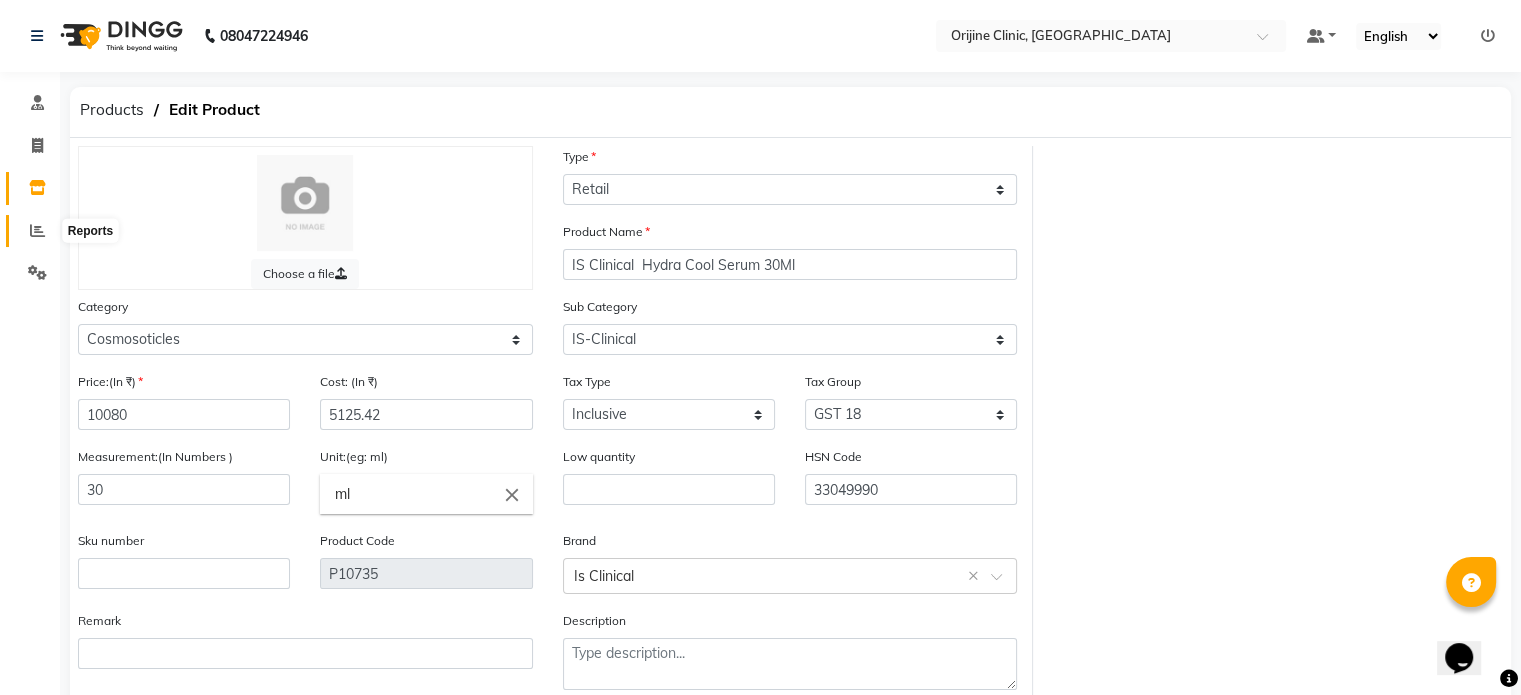 click 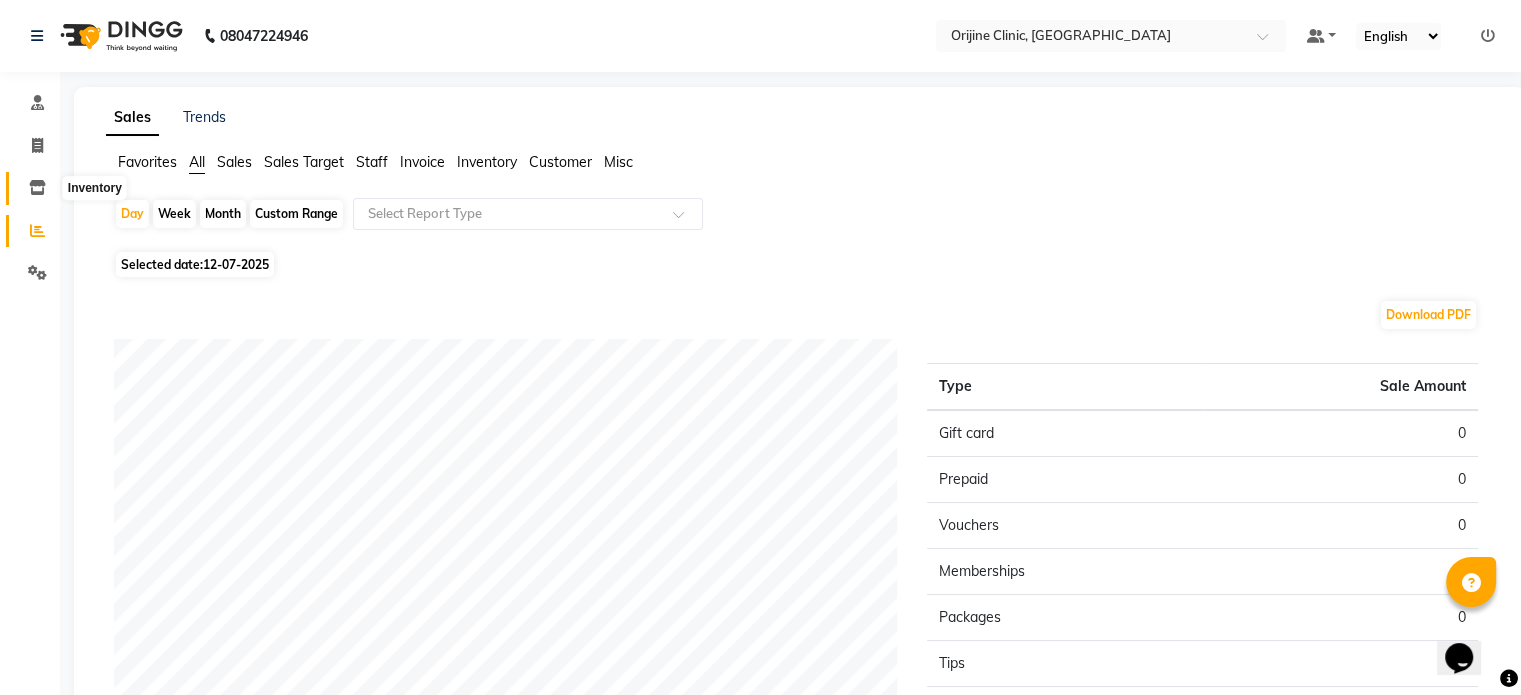 click 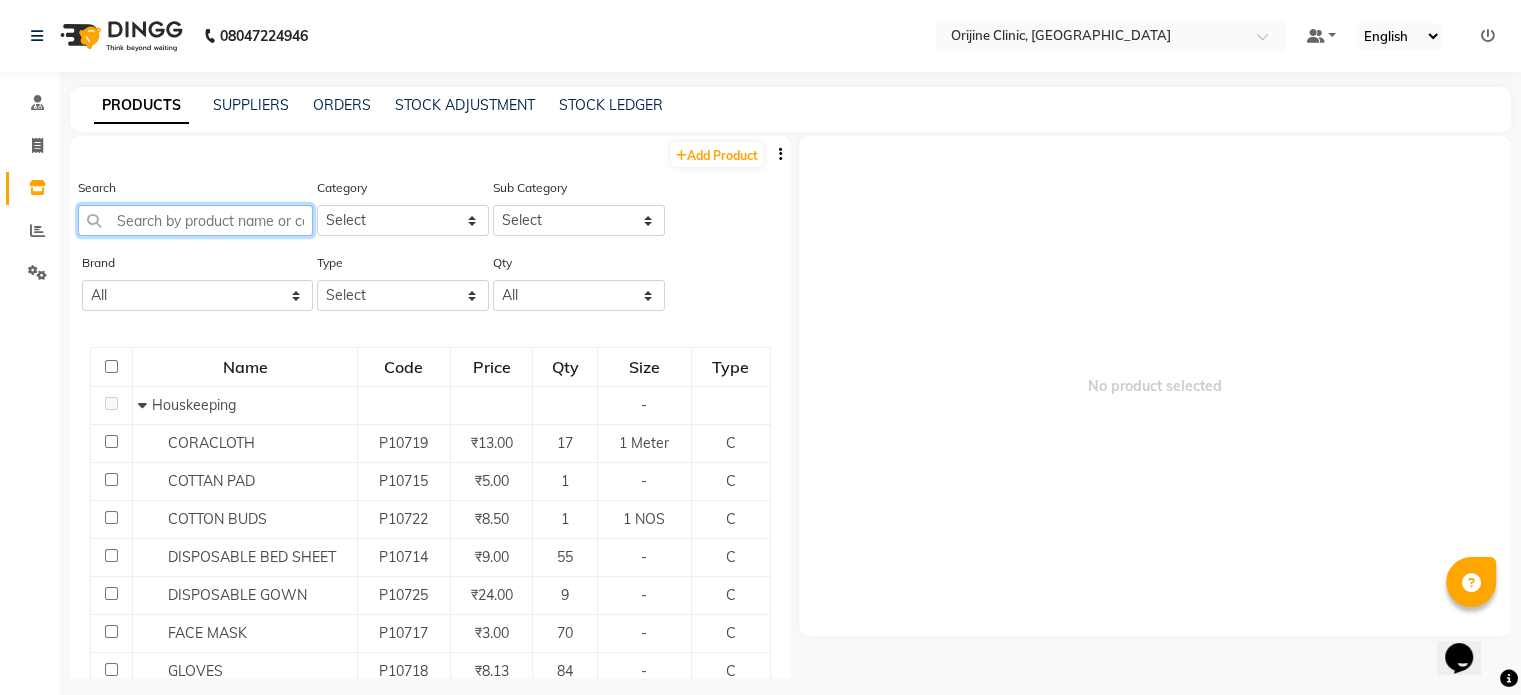 click 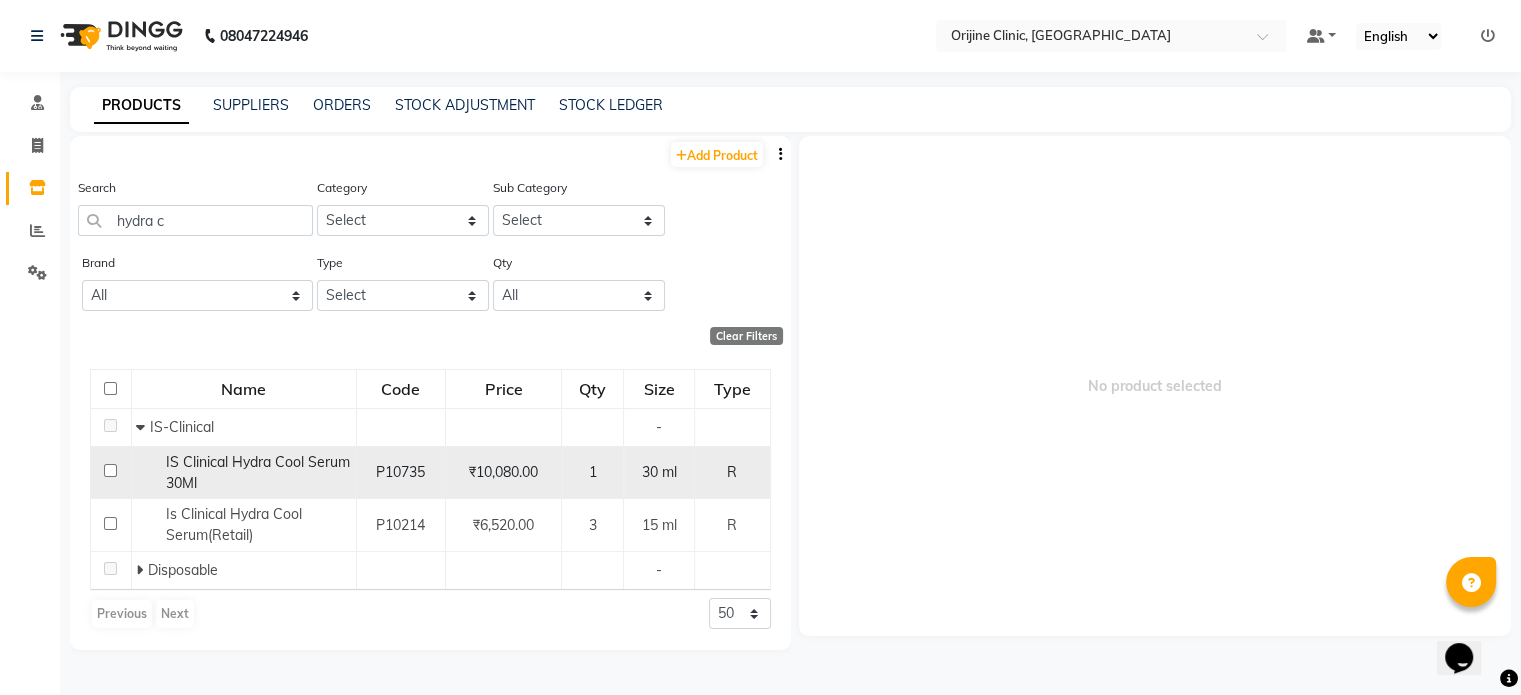 click on "30 ml" 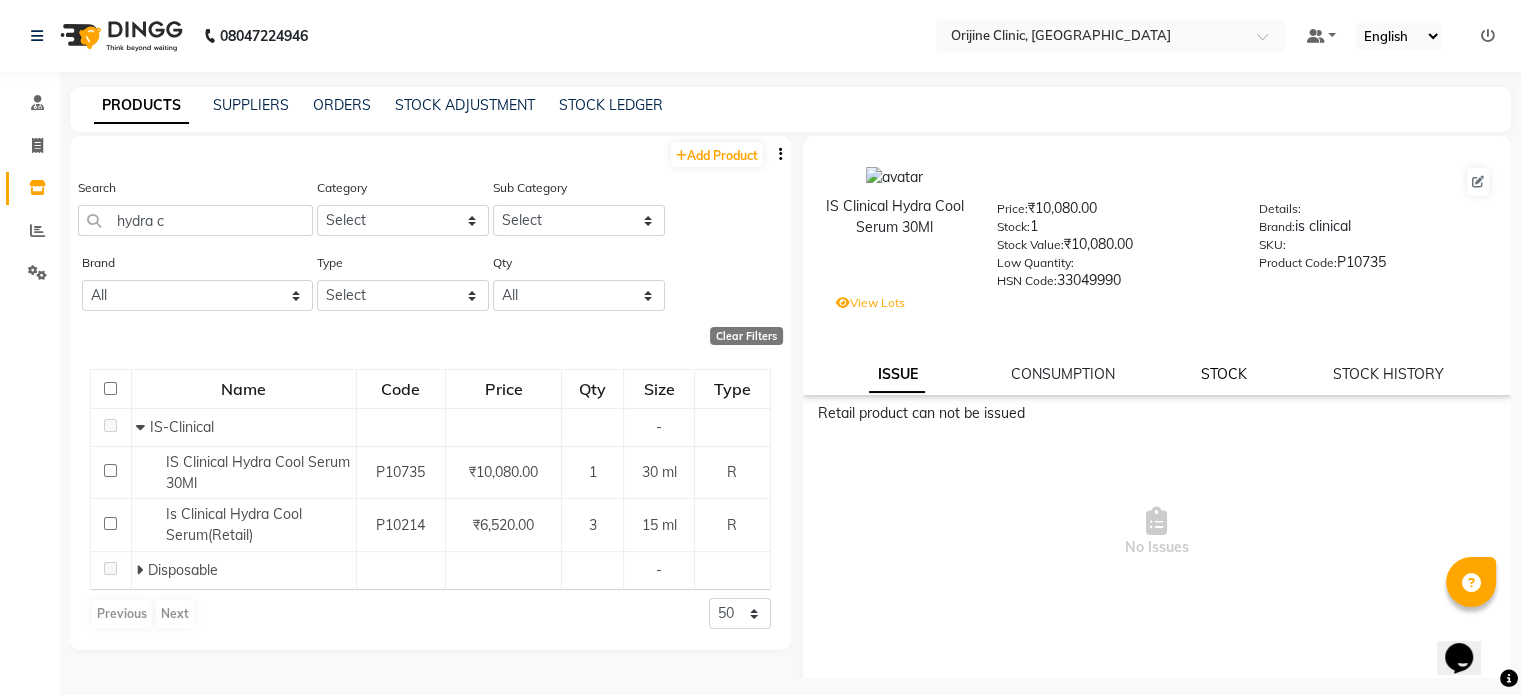 click on "STOCK" 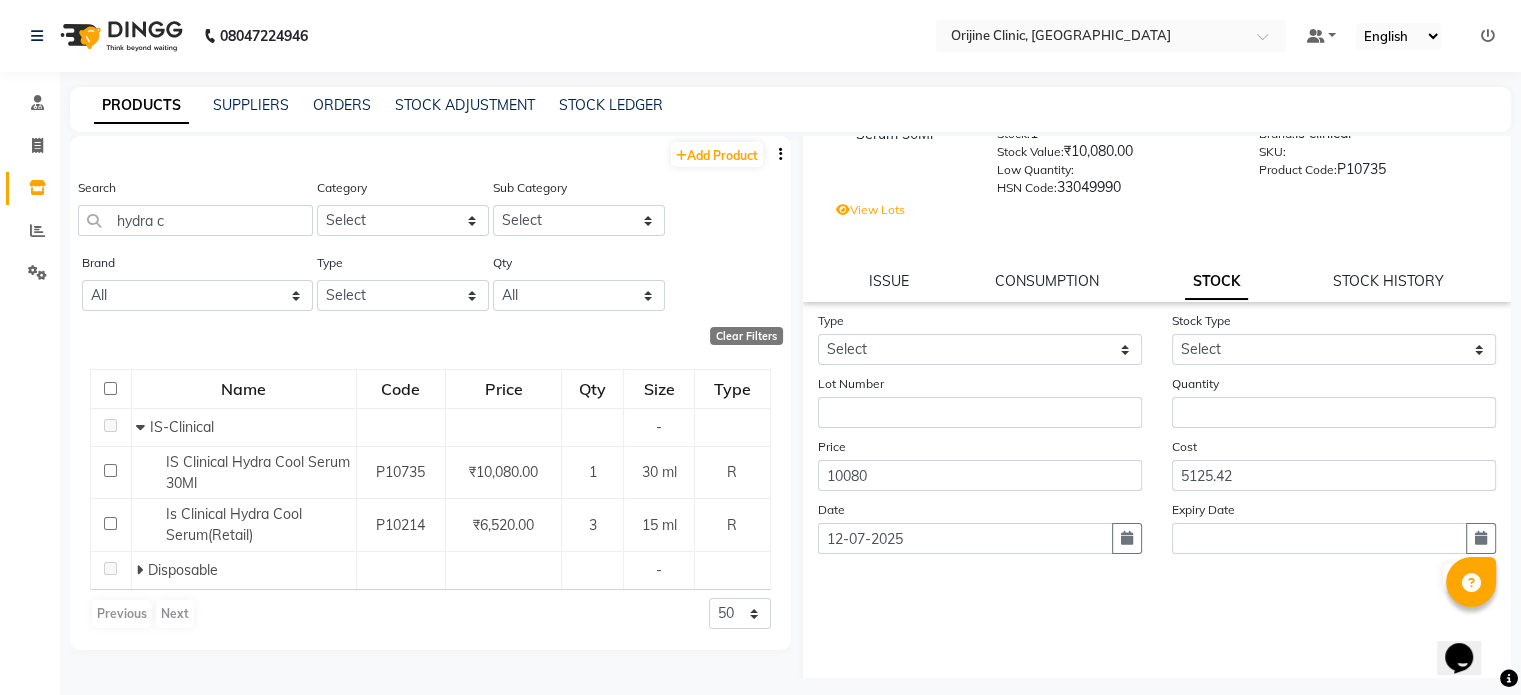 scroll, scrollTop: 89, scrollLeft: 0, axis: vertical 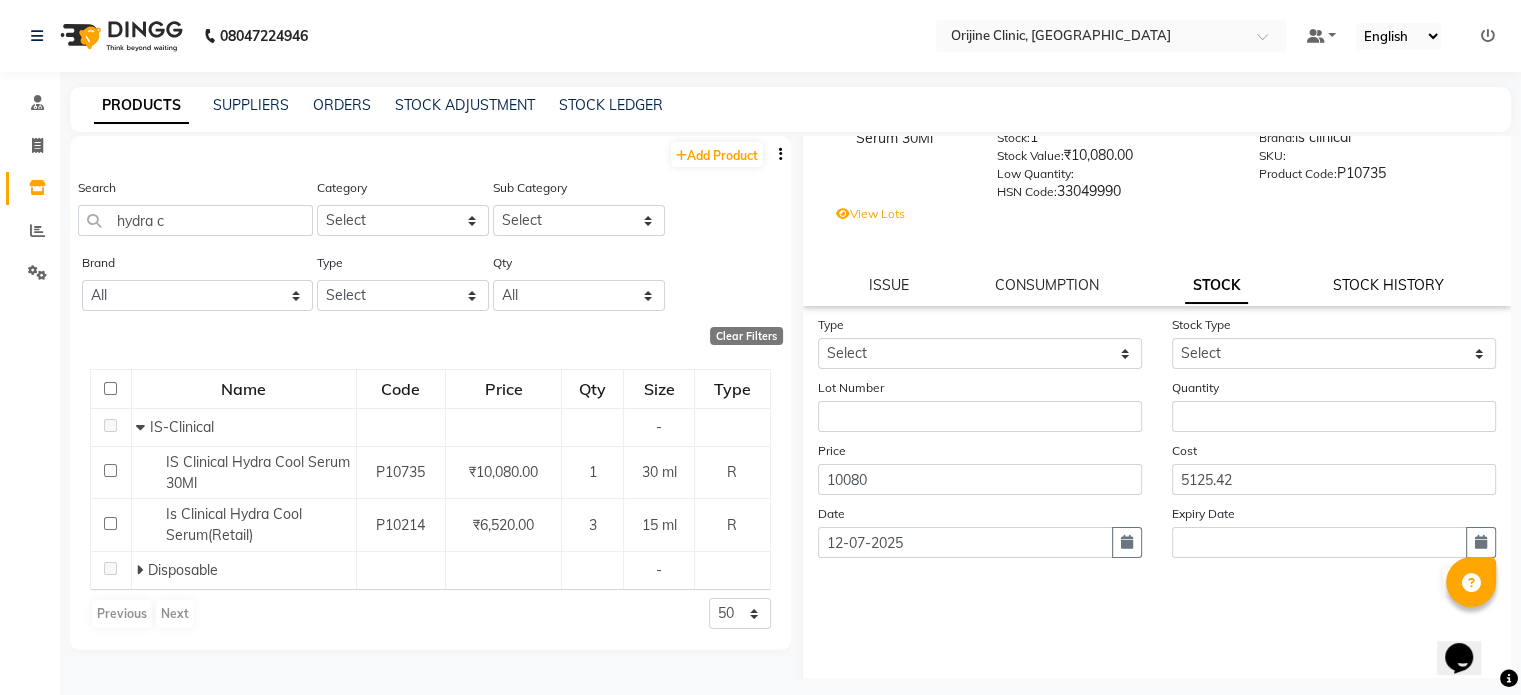 click on "STOCK HISTORY" 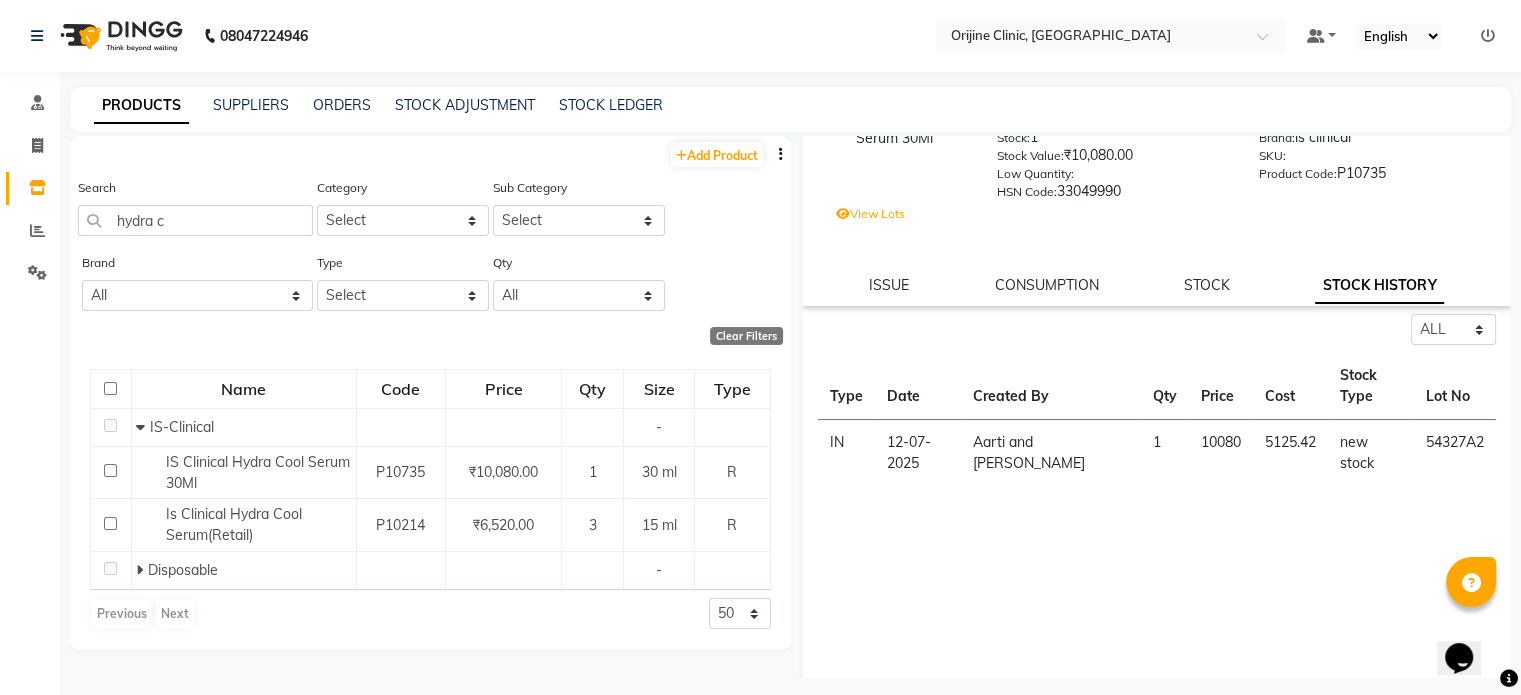 click on "1" 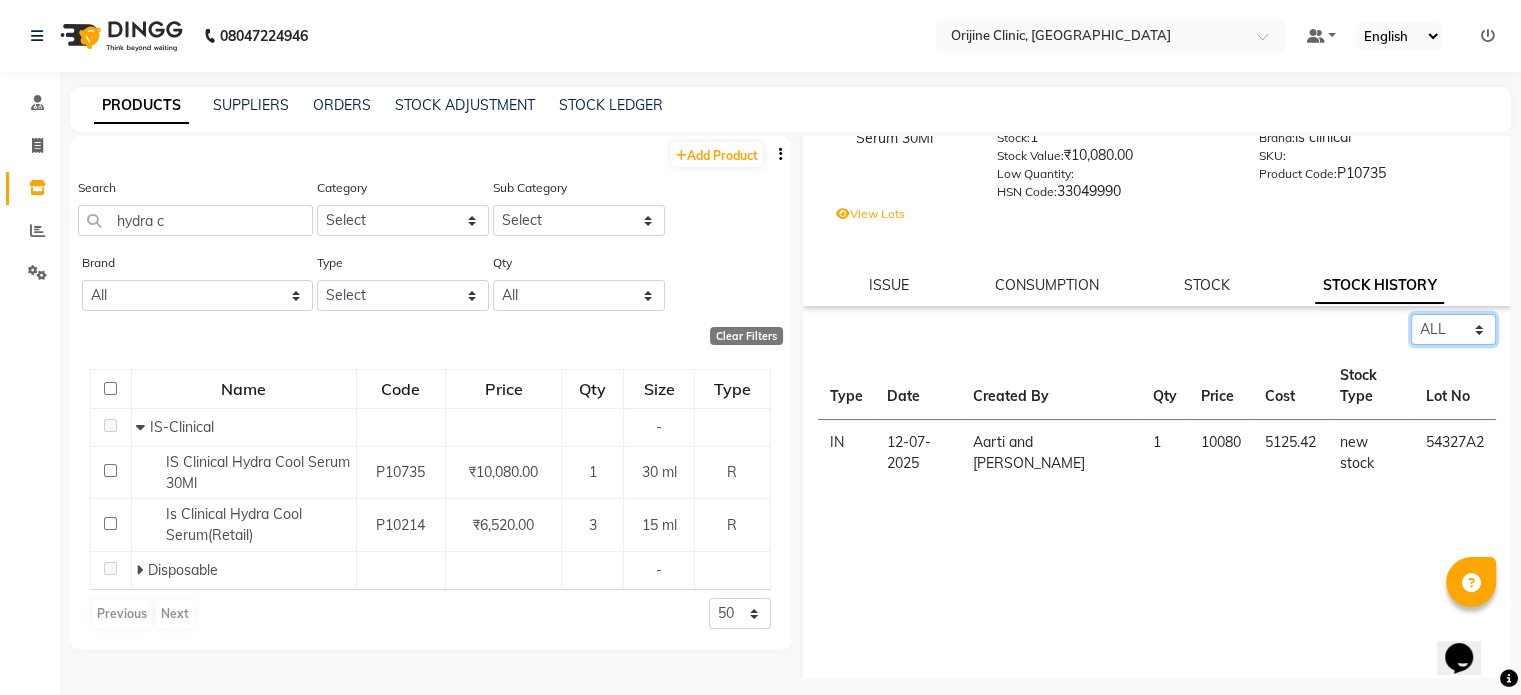 click on "Select ALL IN OUT" 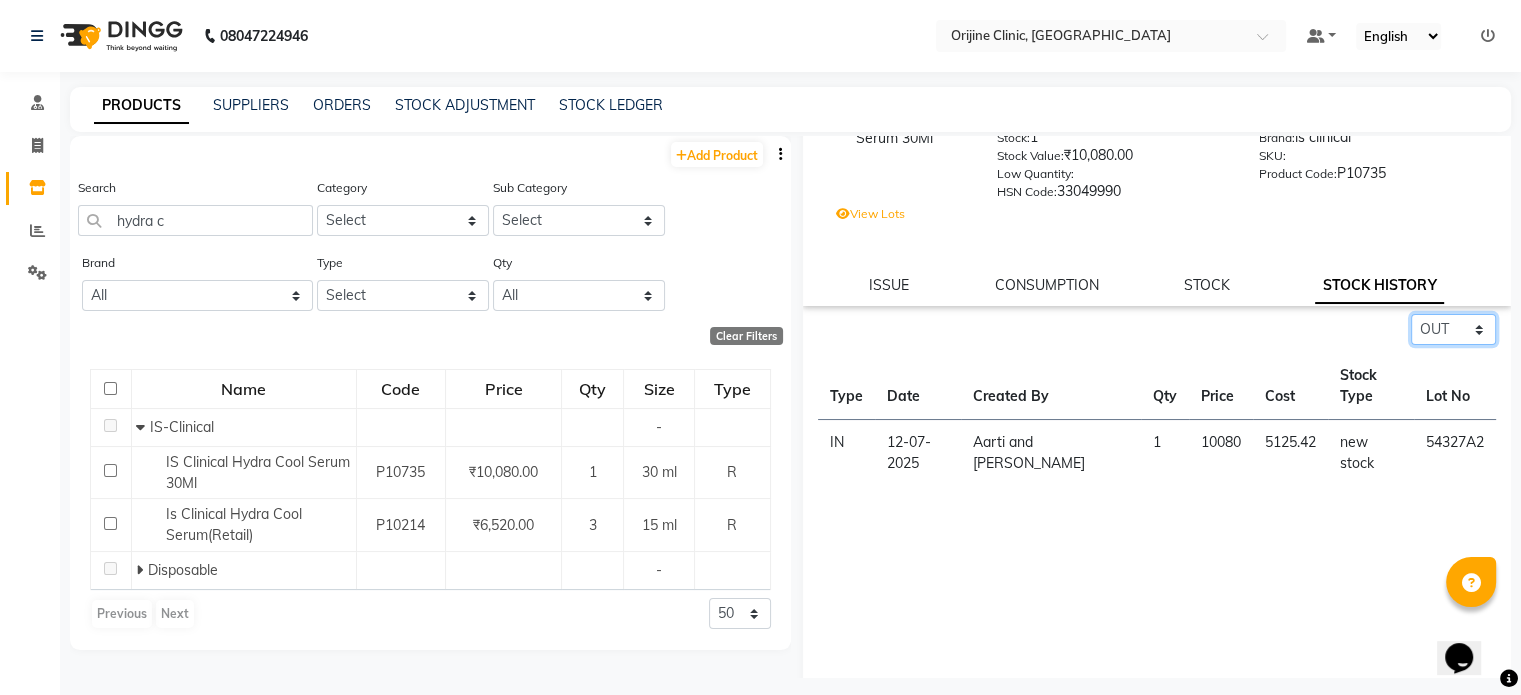 click on "Select ALL IN OUT" 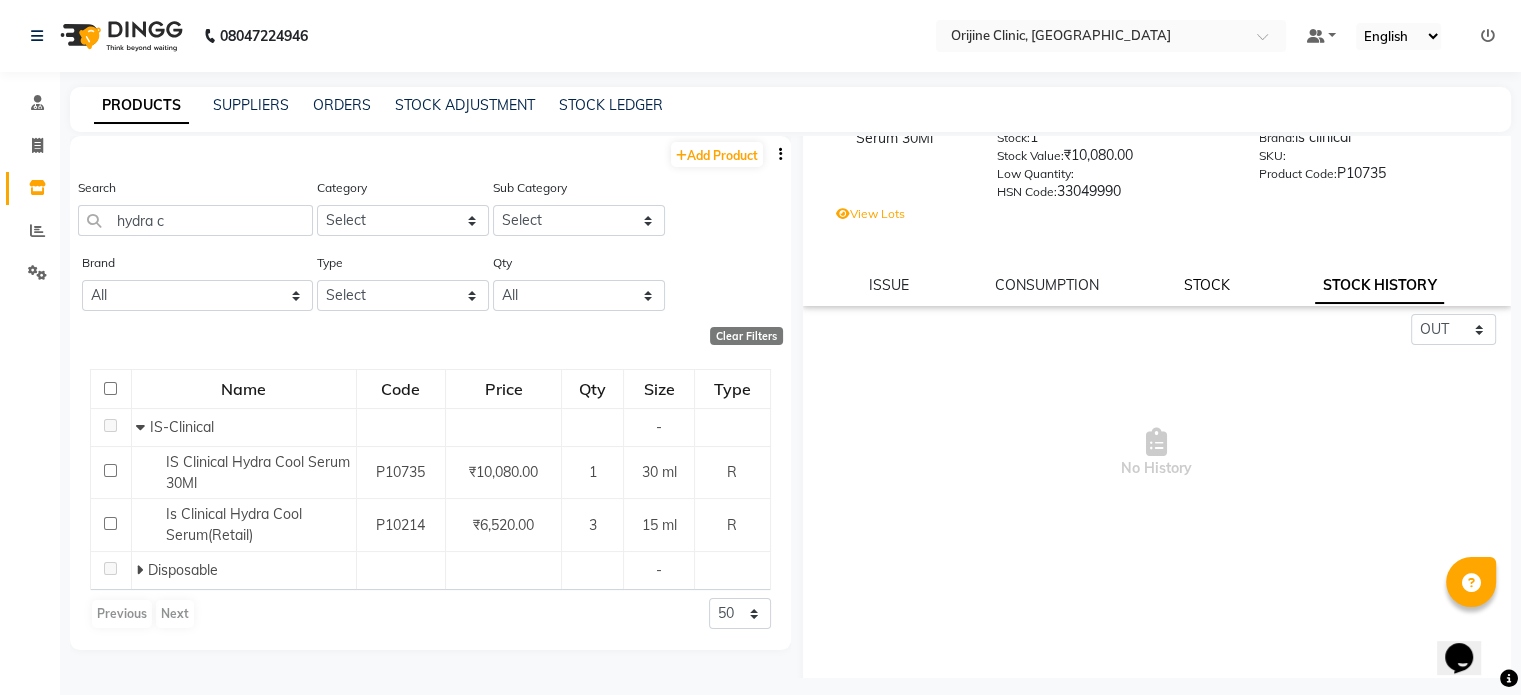 click on "STOCK" 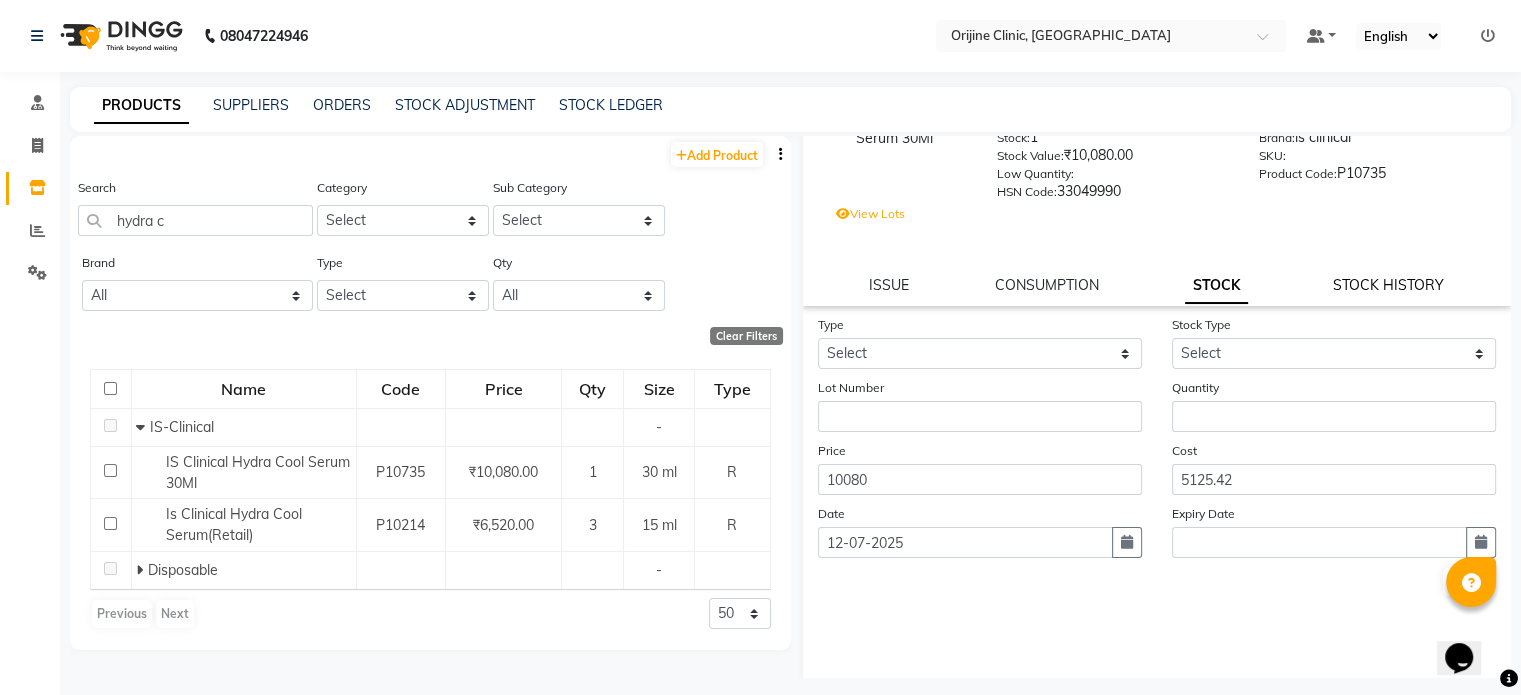 click on "STOCK HISTORY" 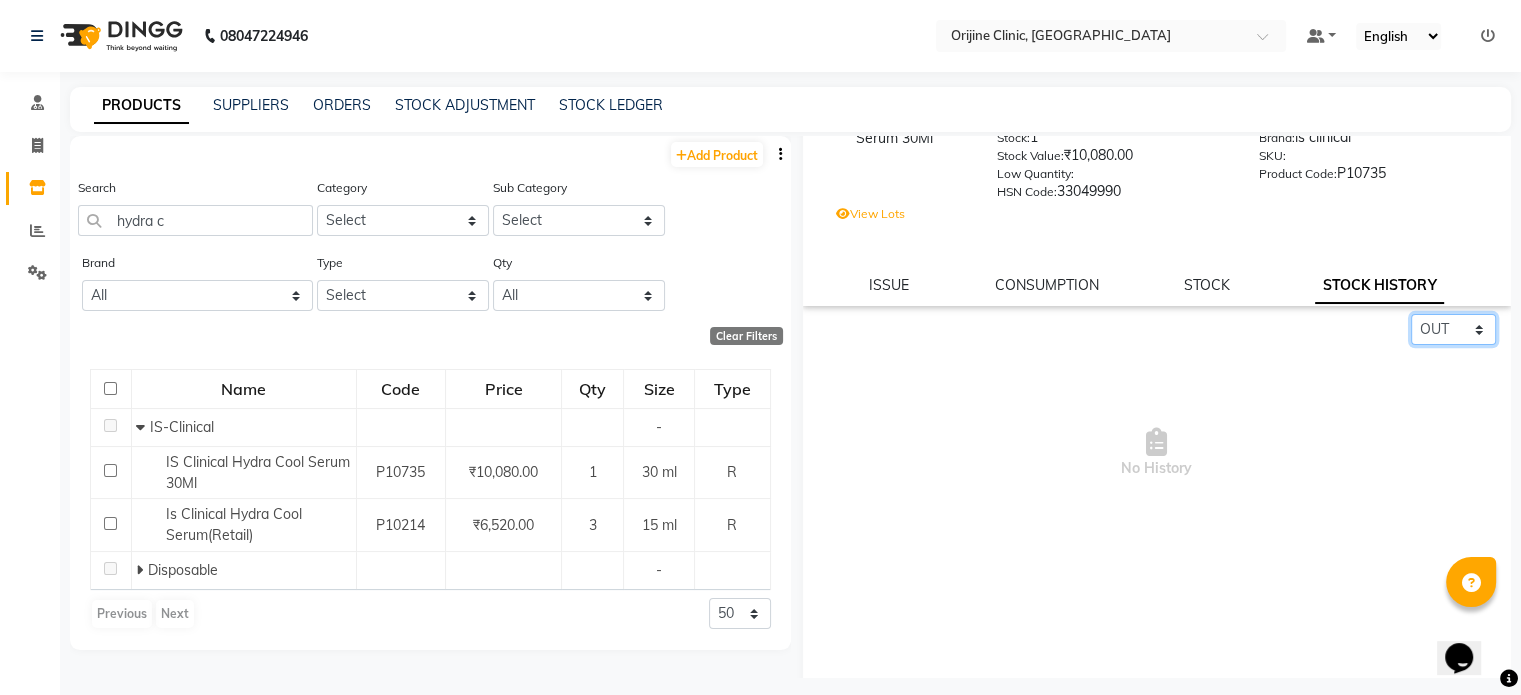 click on "Select ALL IN OUT" 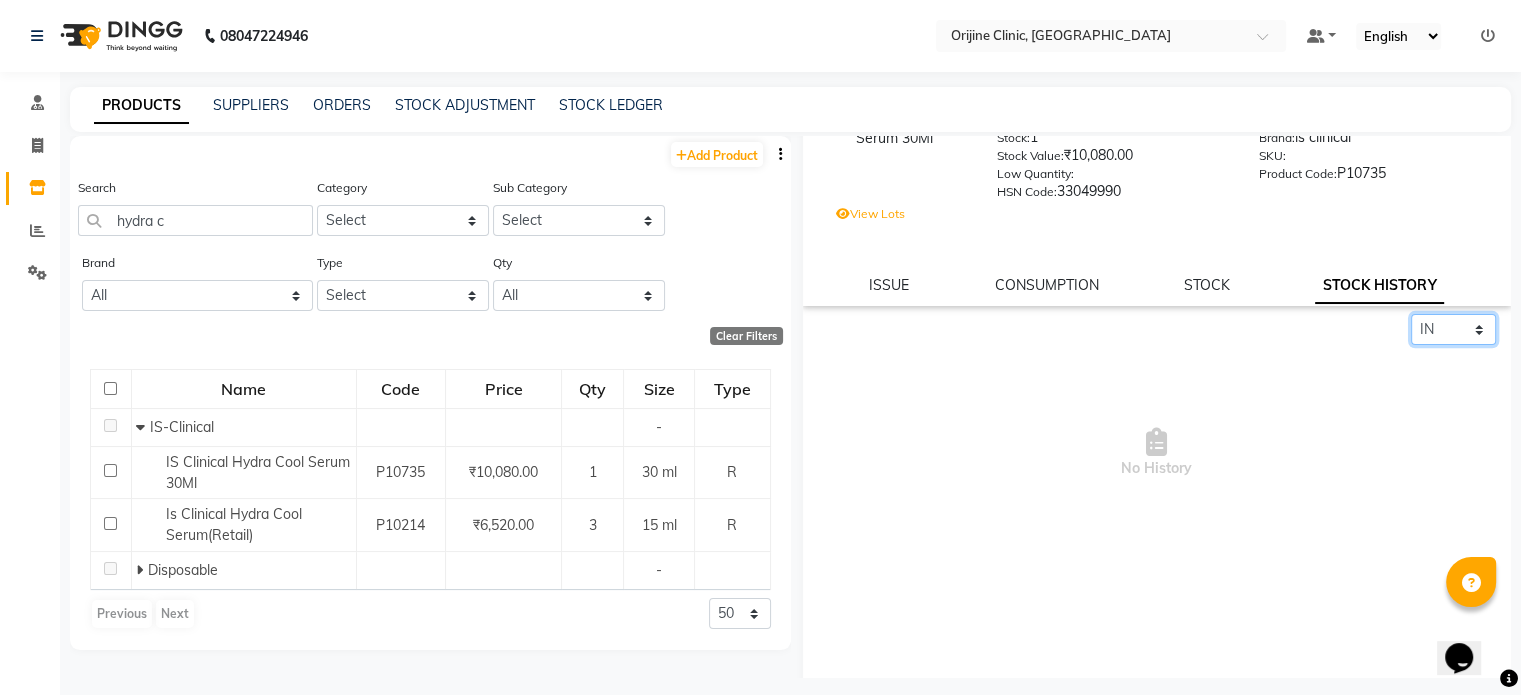 click on "Select ALL IN OUT" 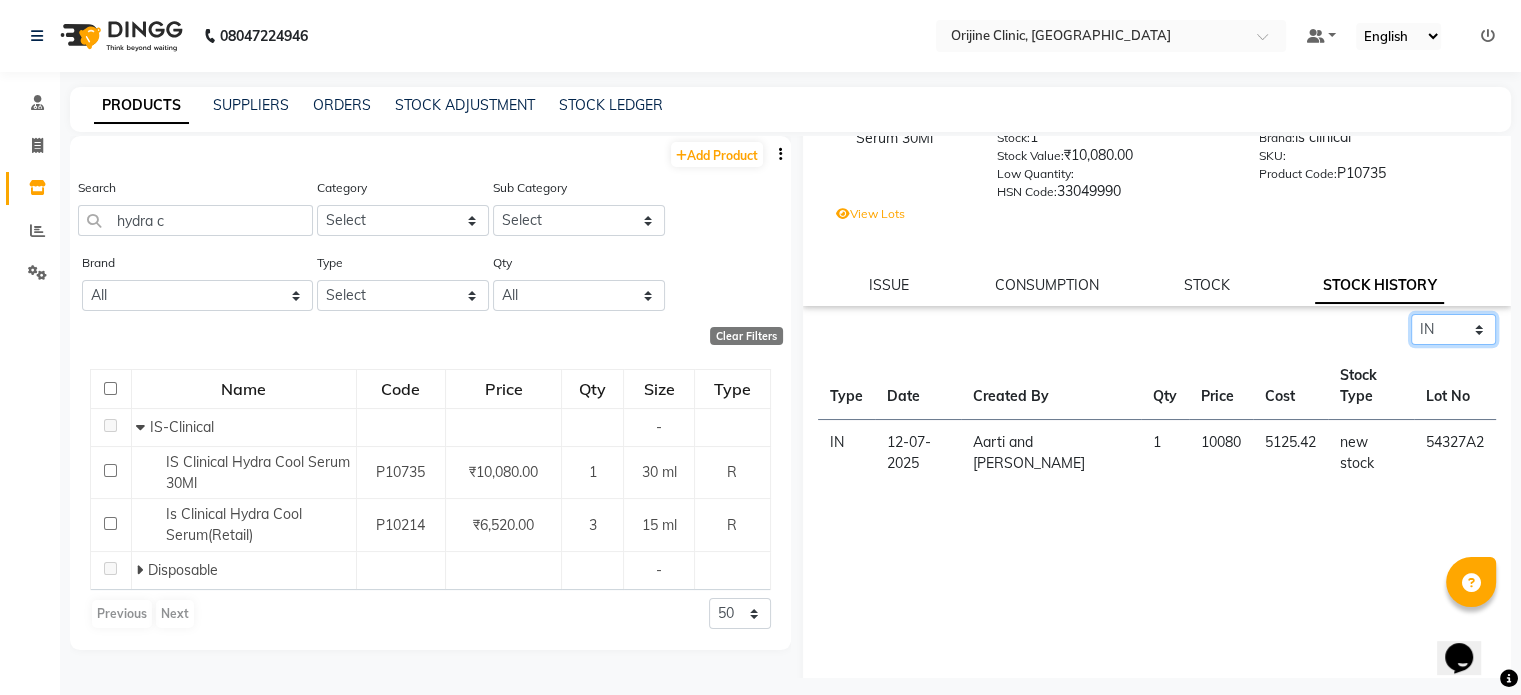 click on "Select ALL IN OUT" 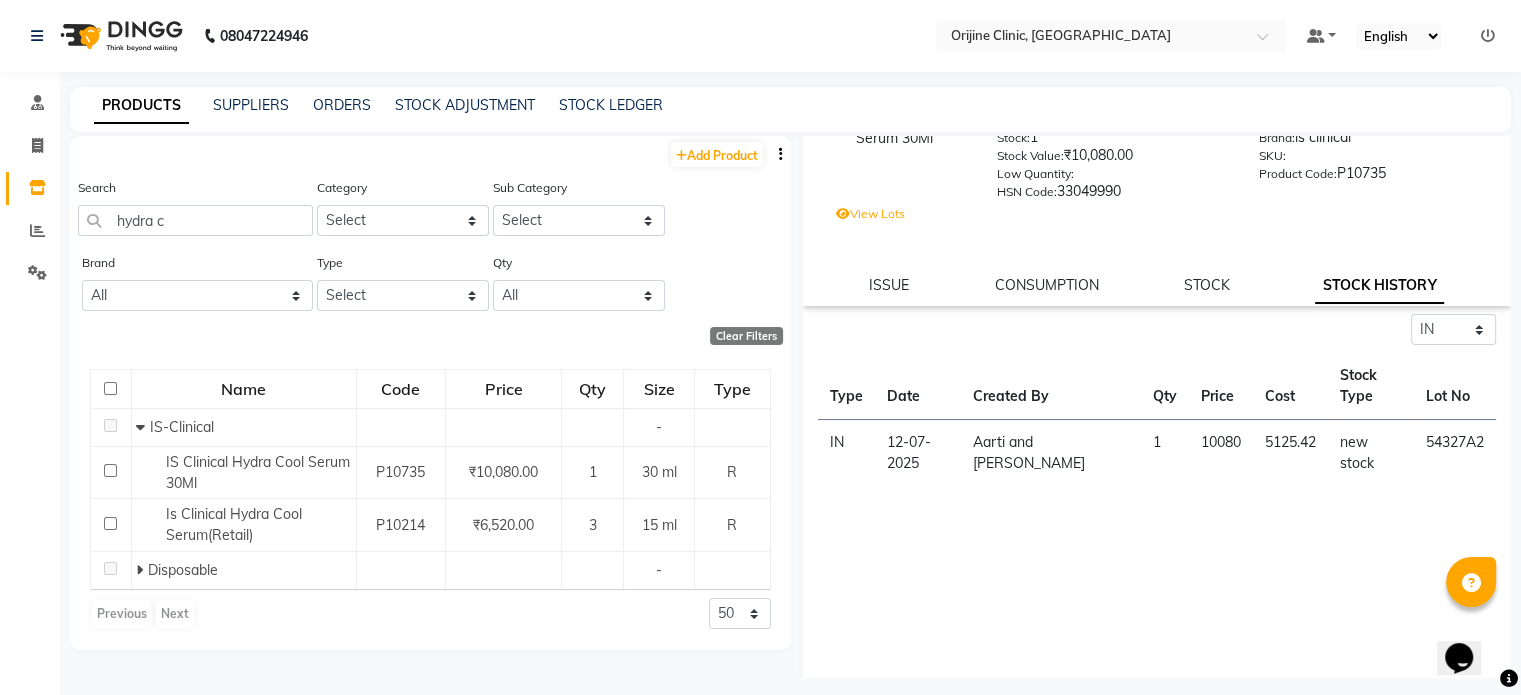 click on "Select ALL IN OUT Type Date Created By Qty Price Cost Stock Type Lot No IN [DATE] Aarti and Rajeev 1 10080 5125.42 new stock 54327A2" 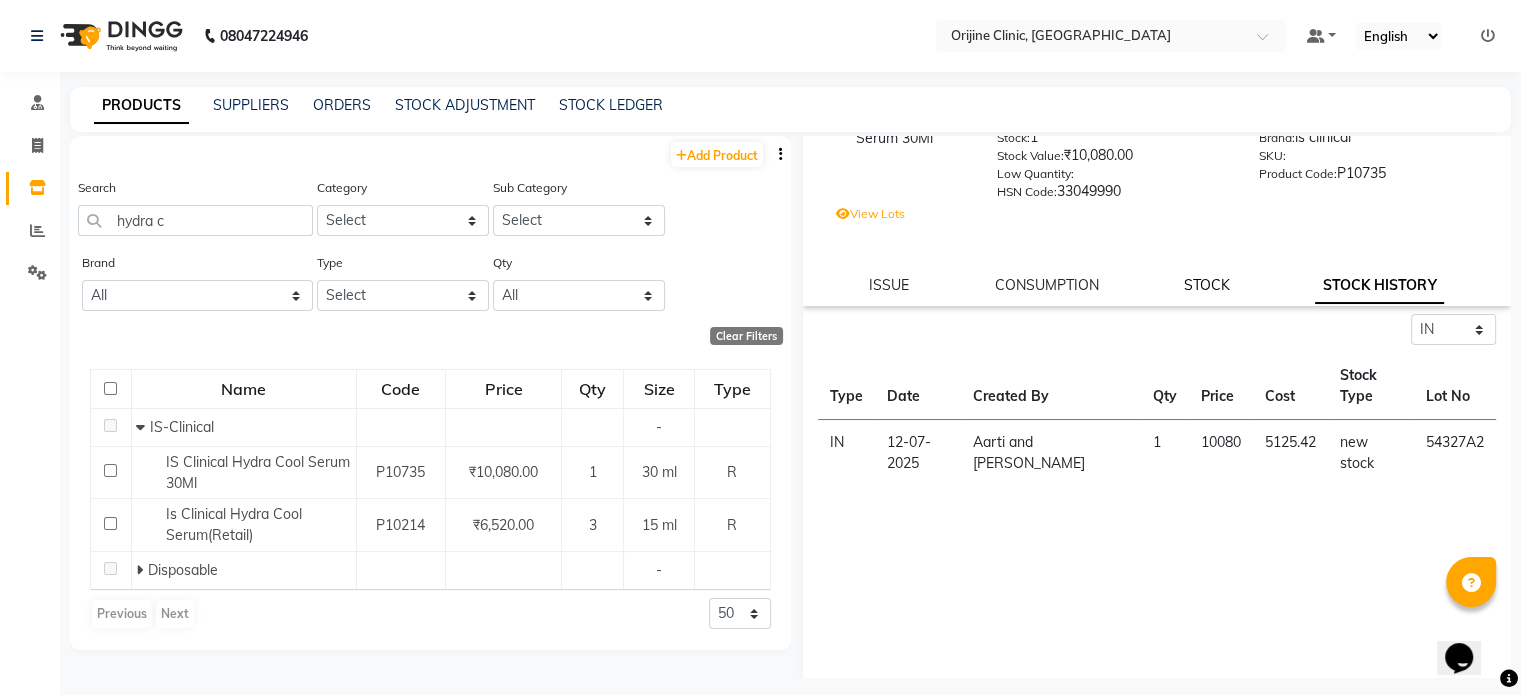 click on "STOCK" 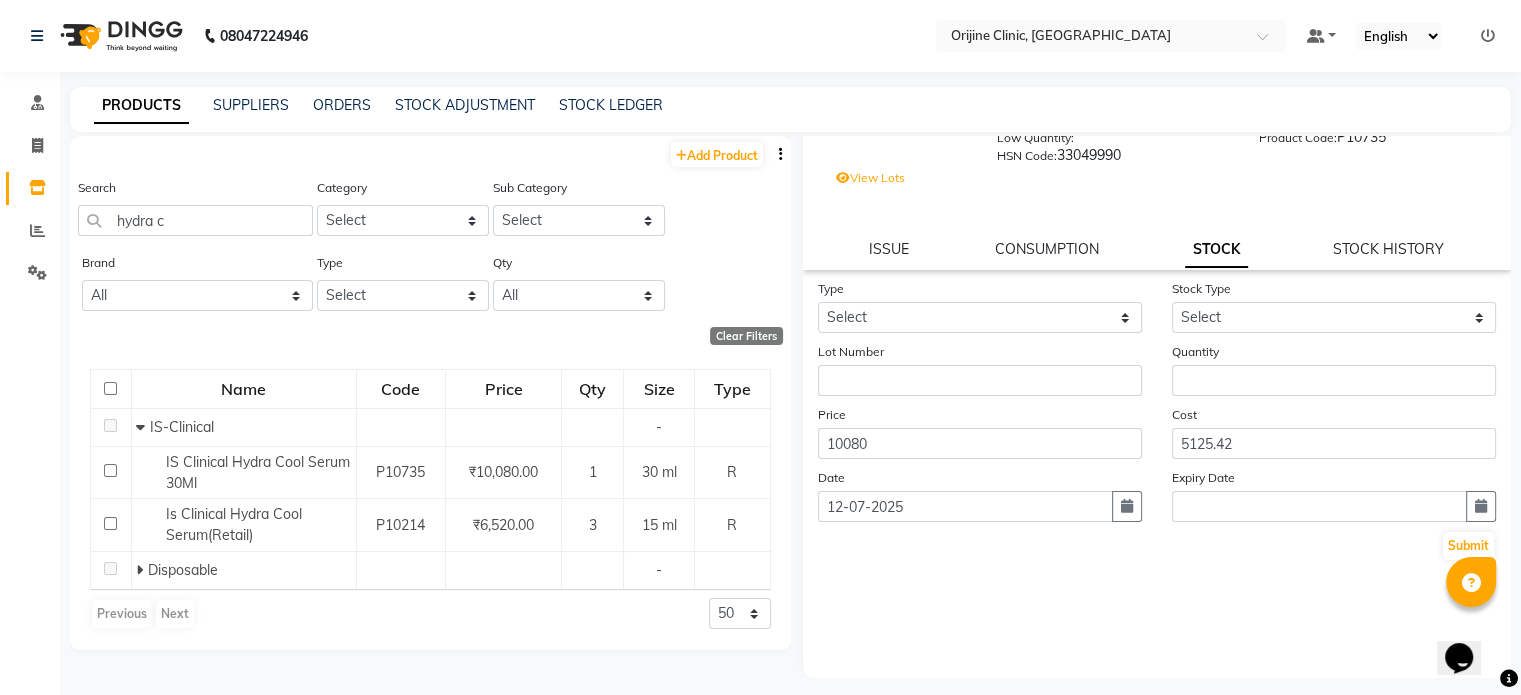 scroll, scrollTop: 89, scrollLeft: 0, axis: vertical 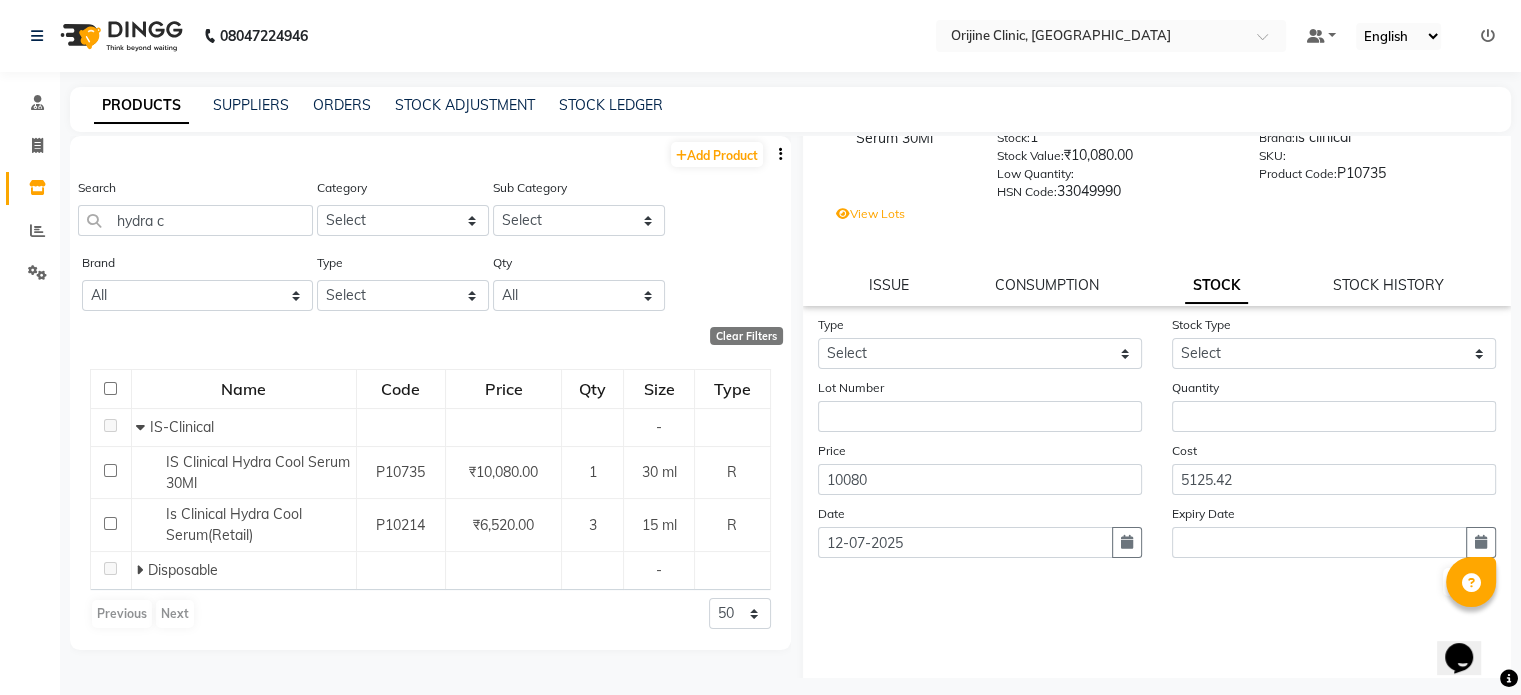 click on "ISSUE CONSUMPTION STOCK STOCK HISTORY" 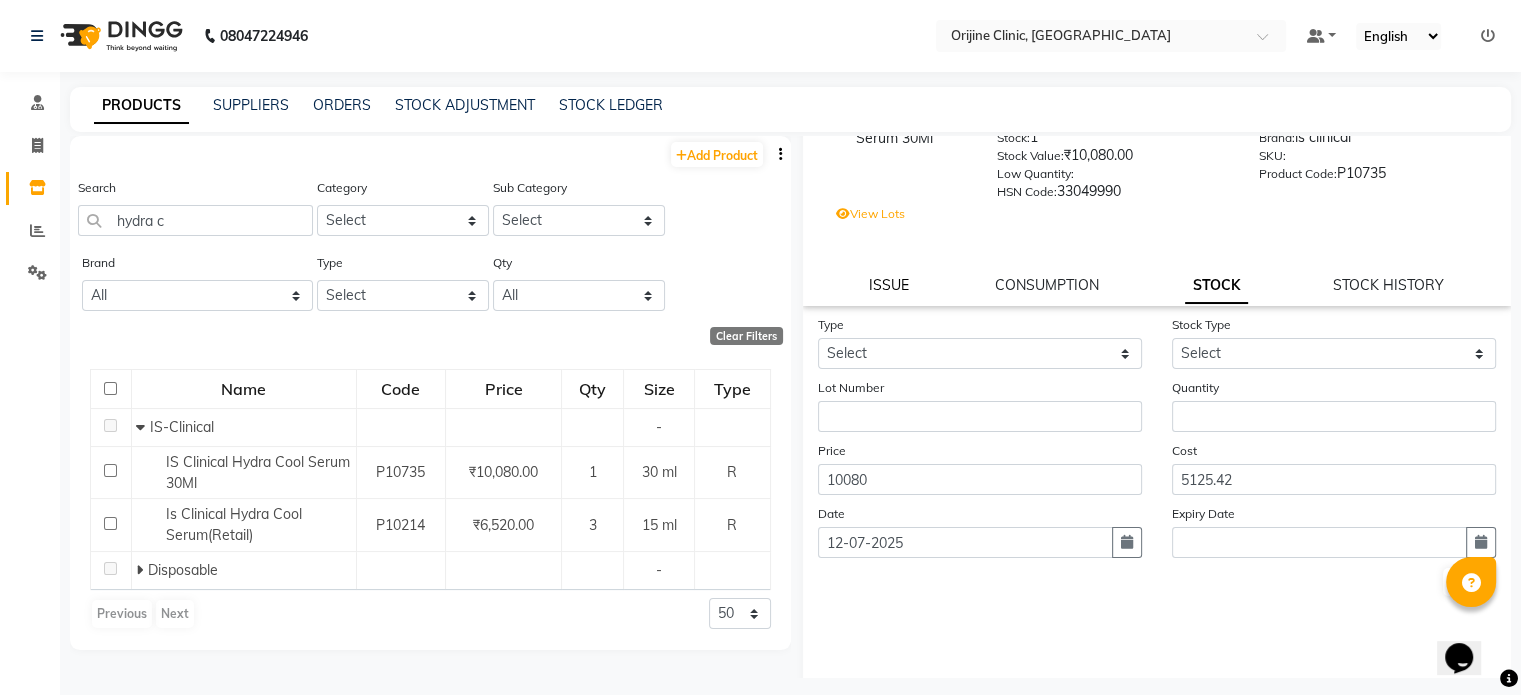 click on "ISSUE" 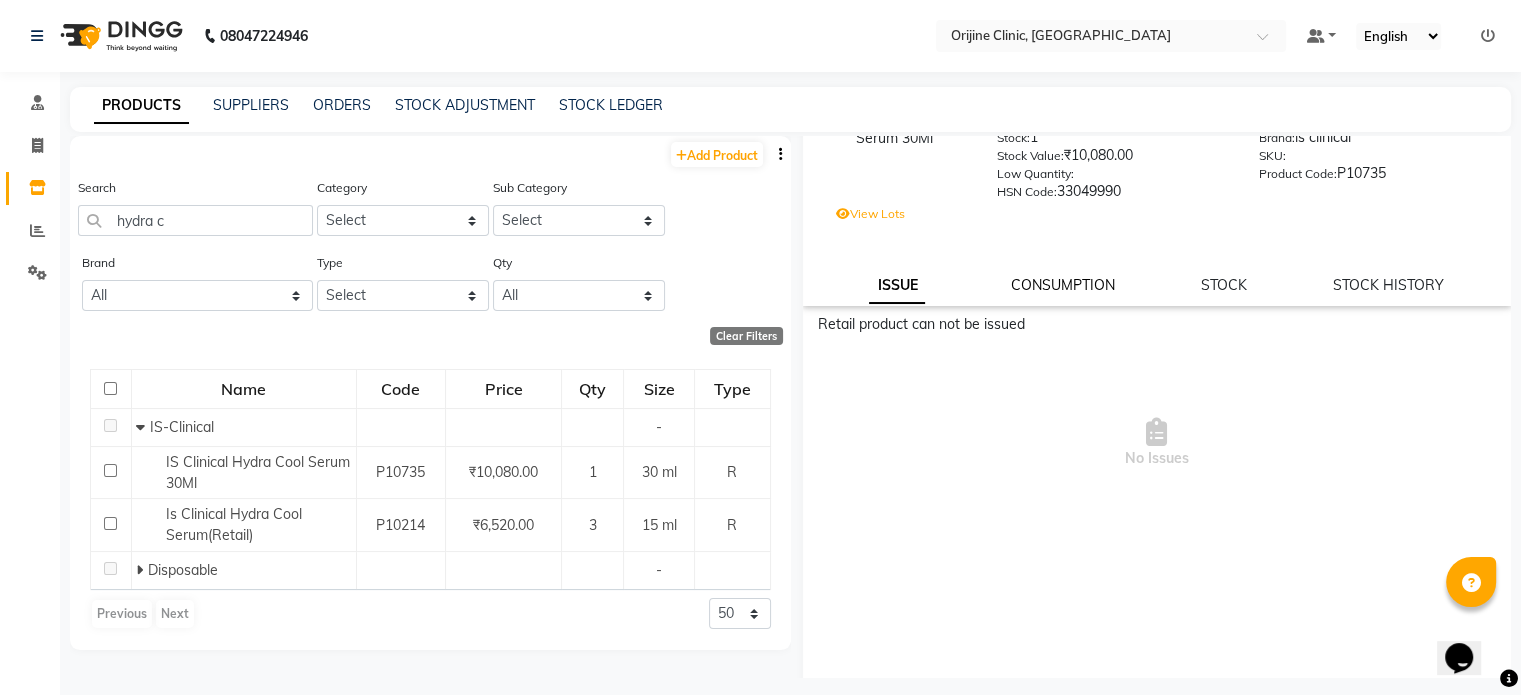 click on "CONSUMPTION" 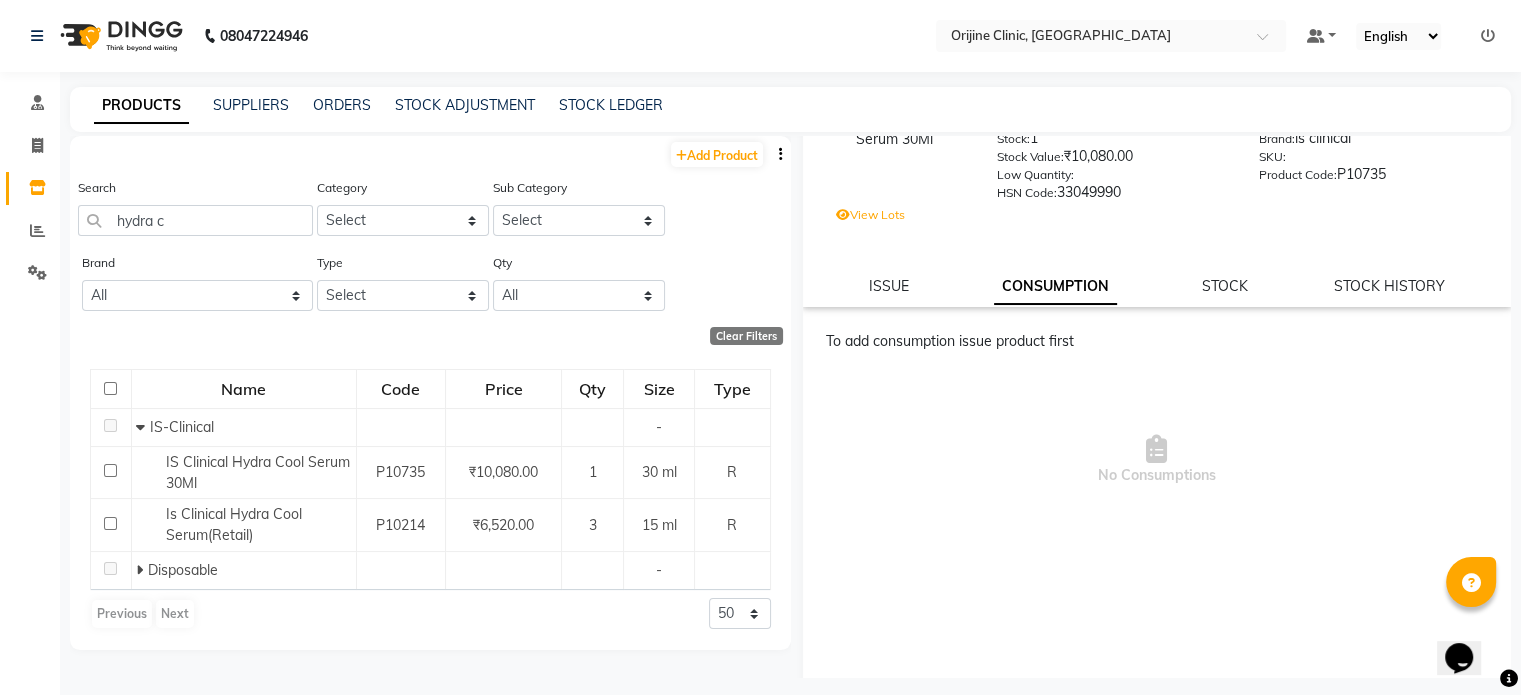 scroll, scrollTop: 0, scrollLeft: 0, axis: both 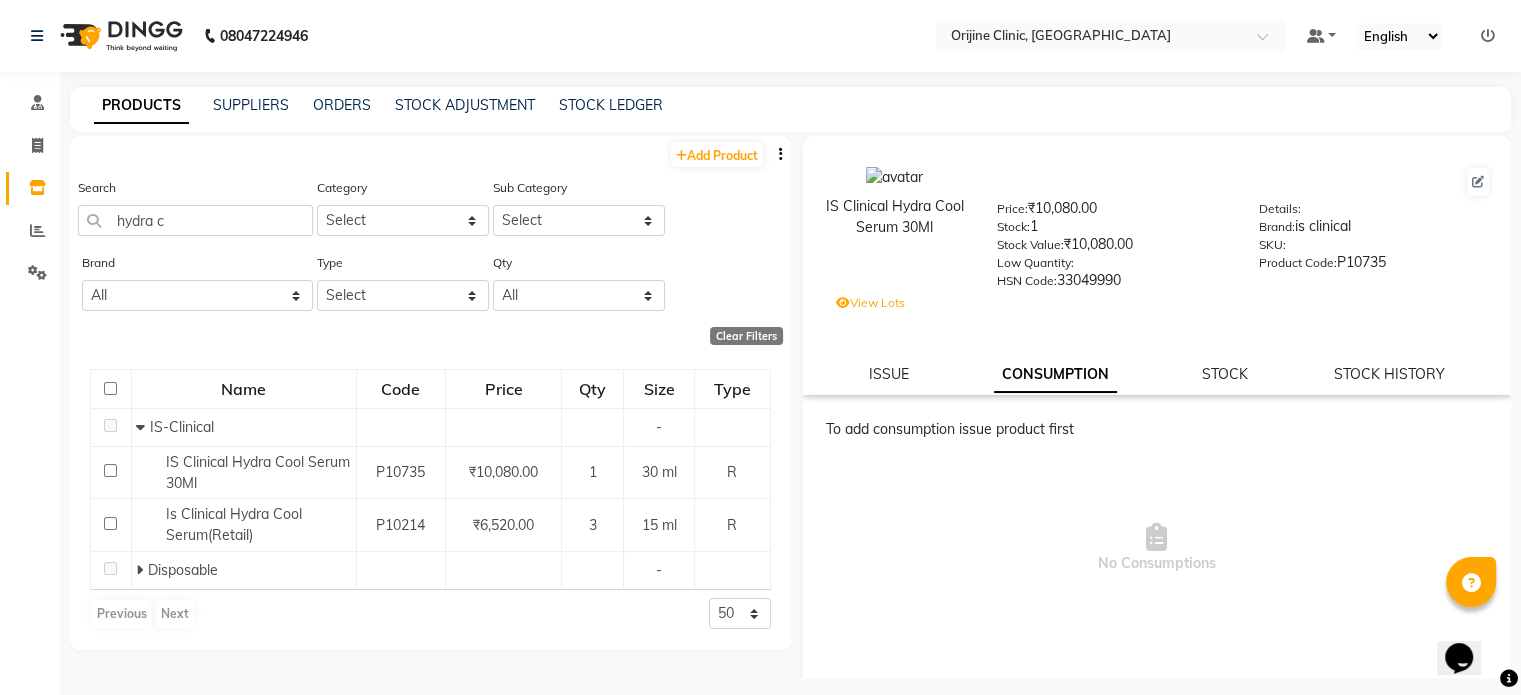click on "View Lots" 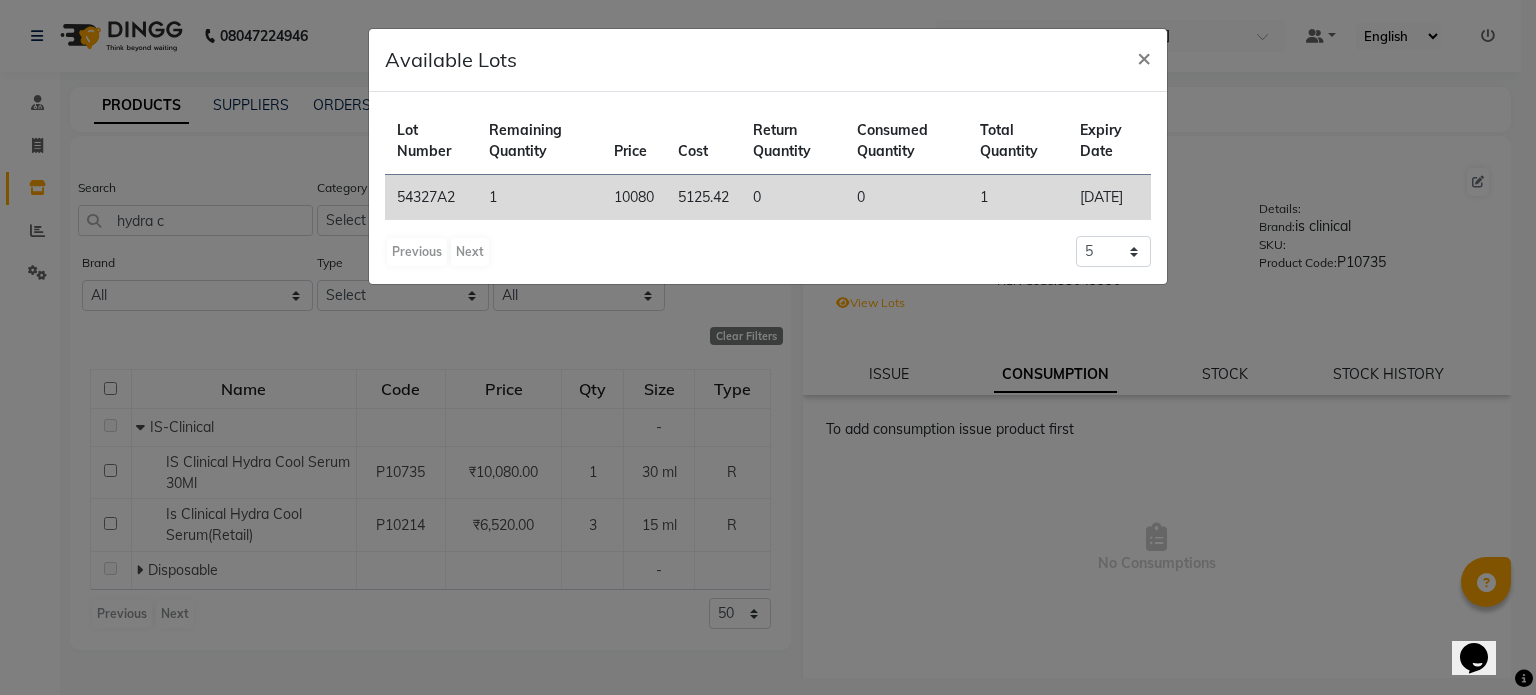 click on "1" 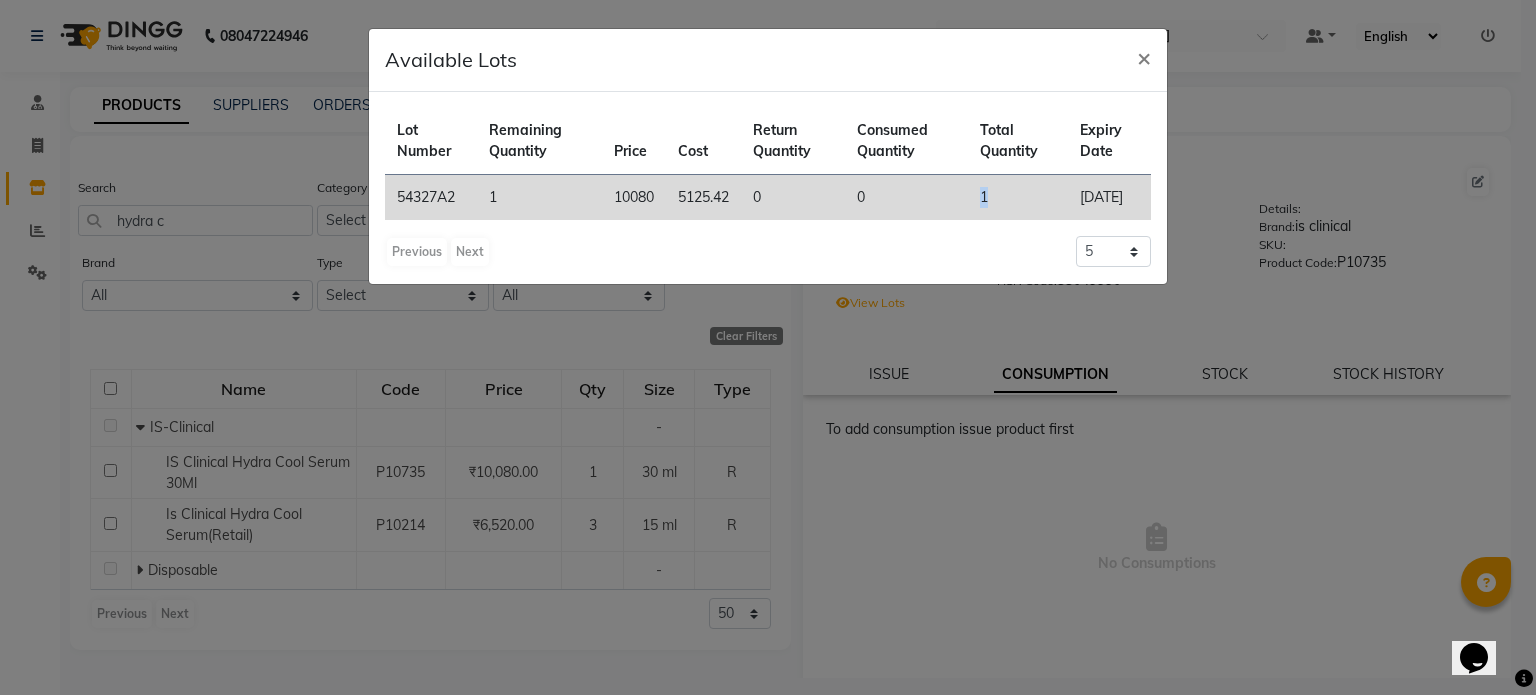 click on "1" 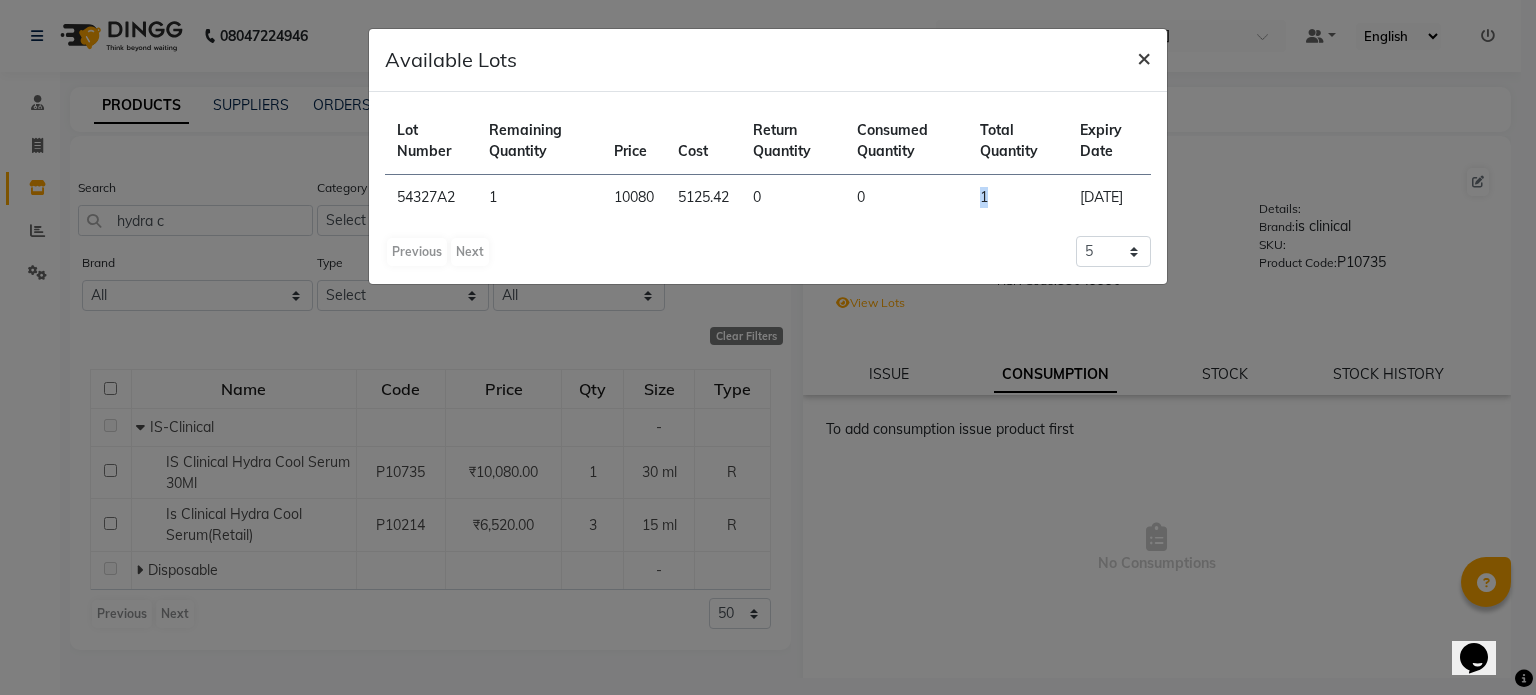 click on "×" 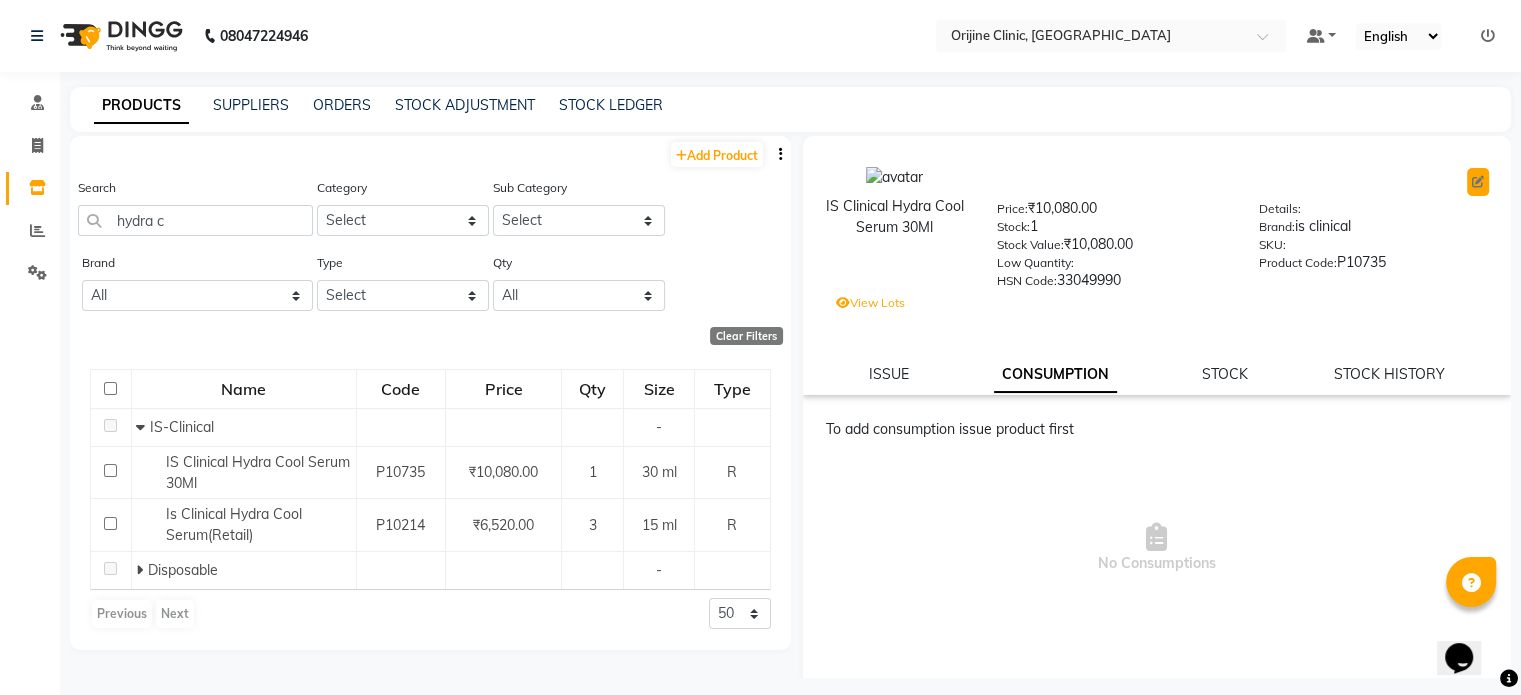 click 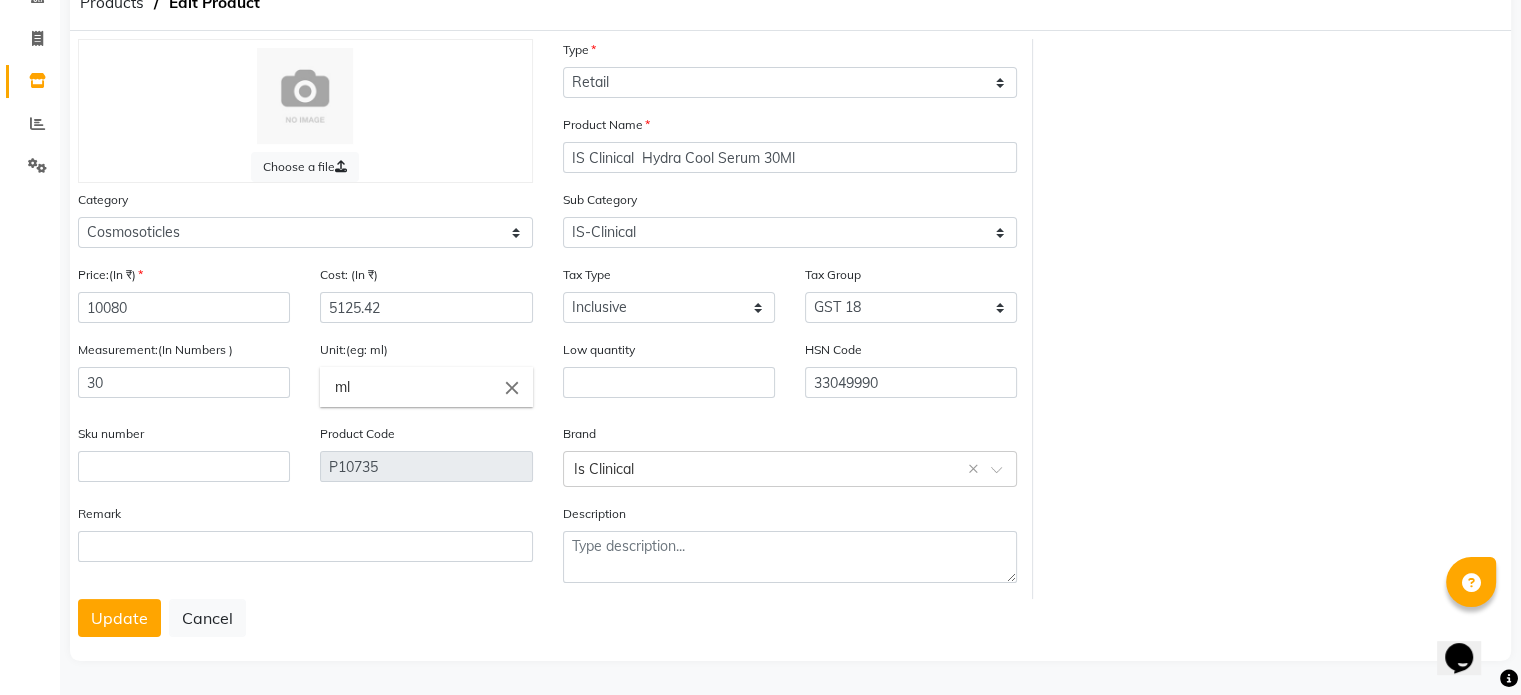 scroll, scrollTop: 114, scrollLeft: 0, axis: vertical 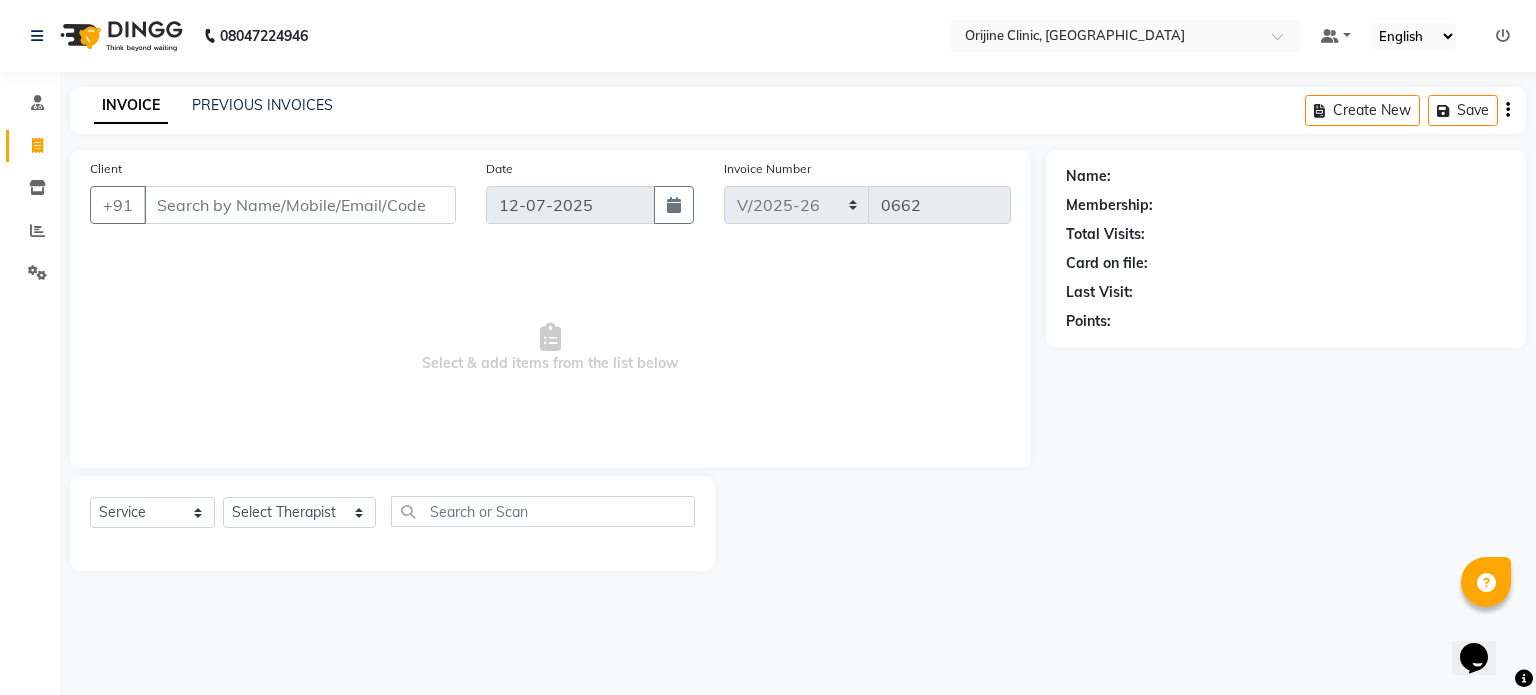 click at bounding box center (1503, 36) 